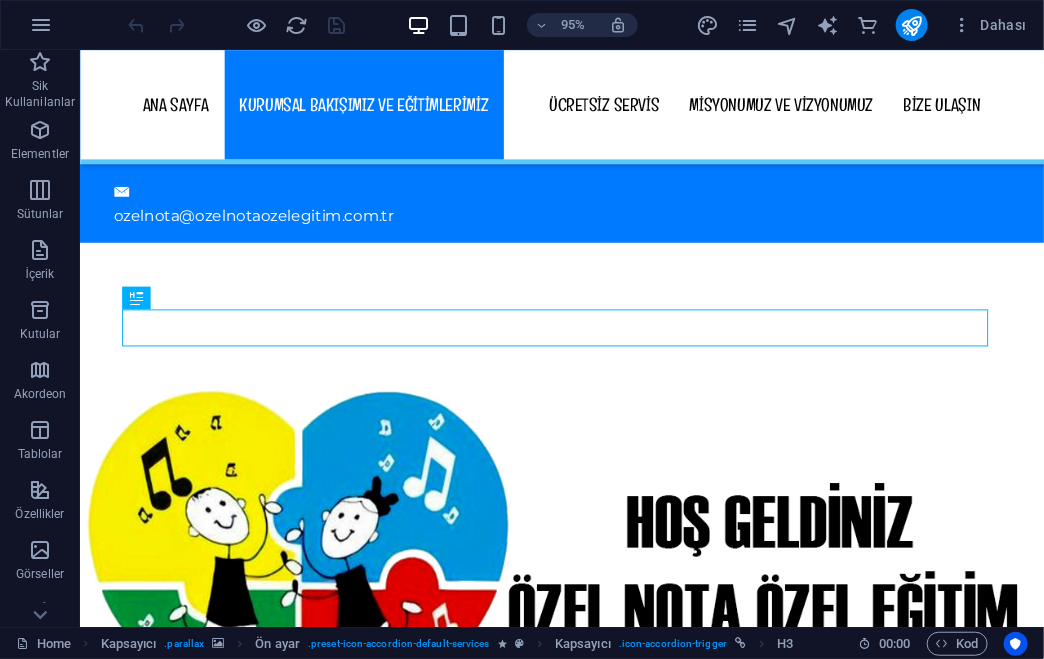 scroll, scrollTop: 2550, scrollLeft: 0, axis: vertical 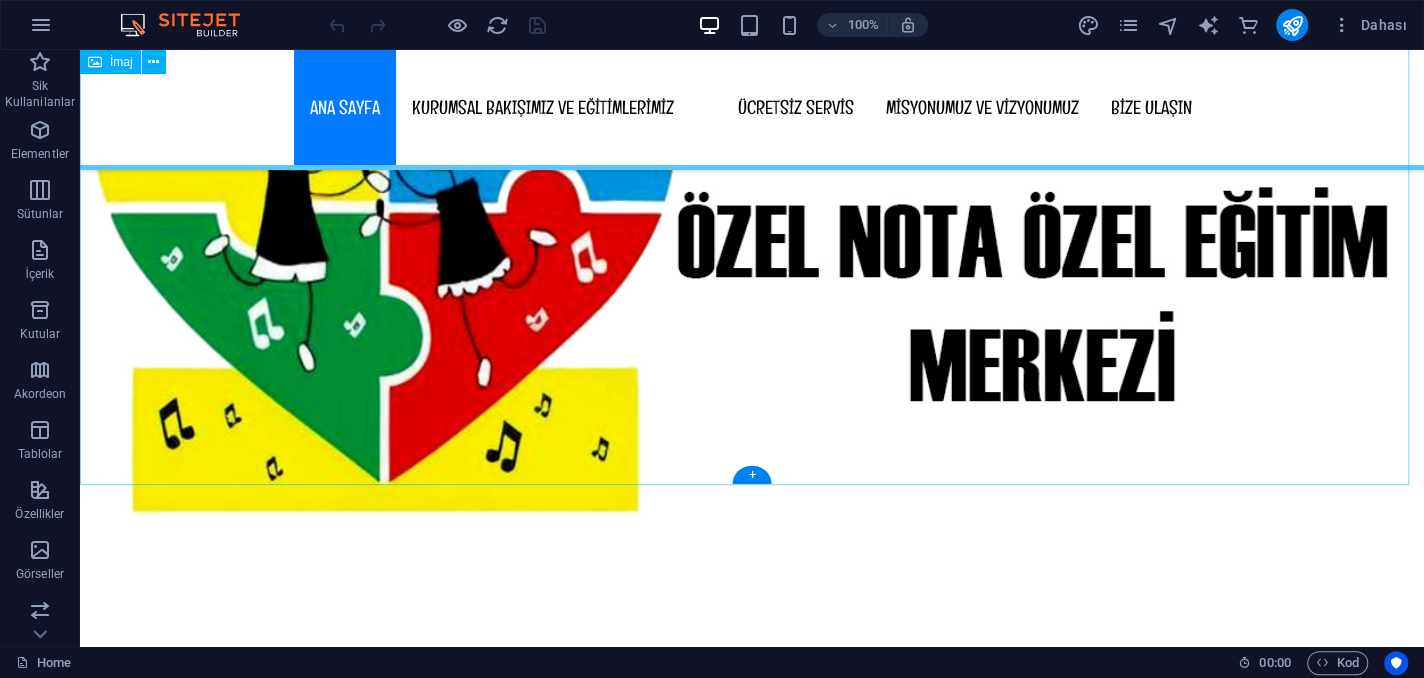 click at bounding box center (752, 164) 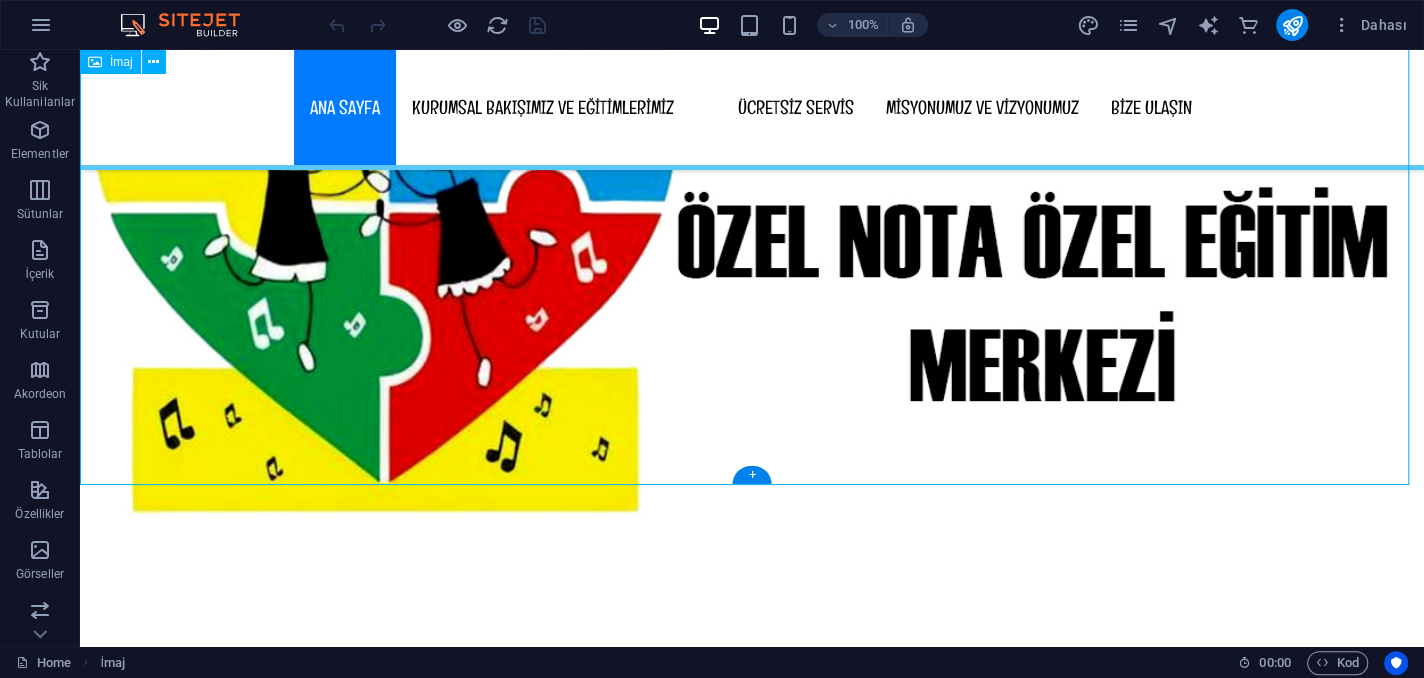 click at bounding box center [752, 164] 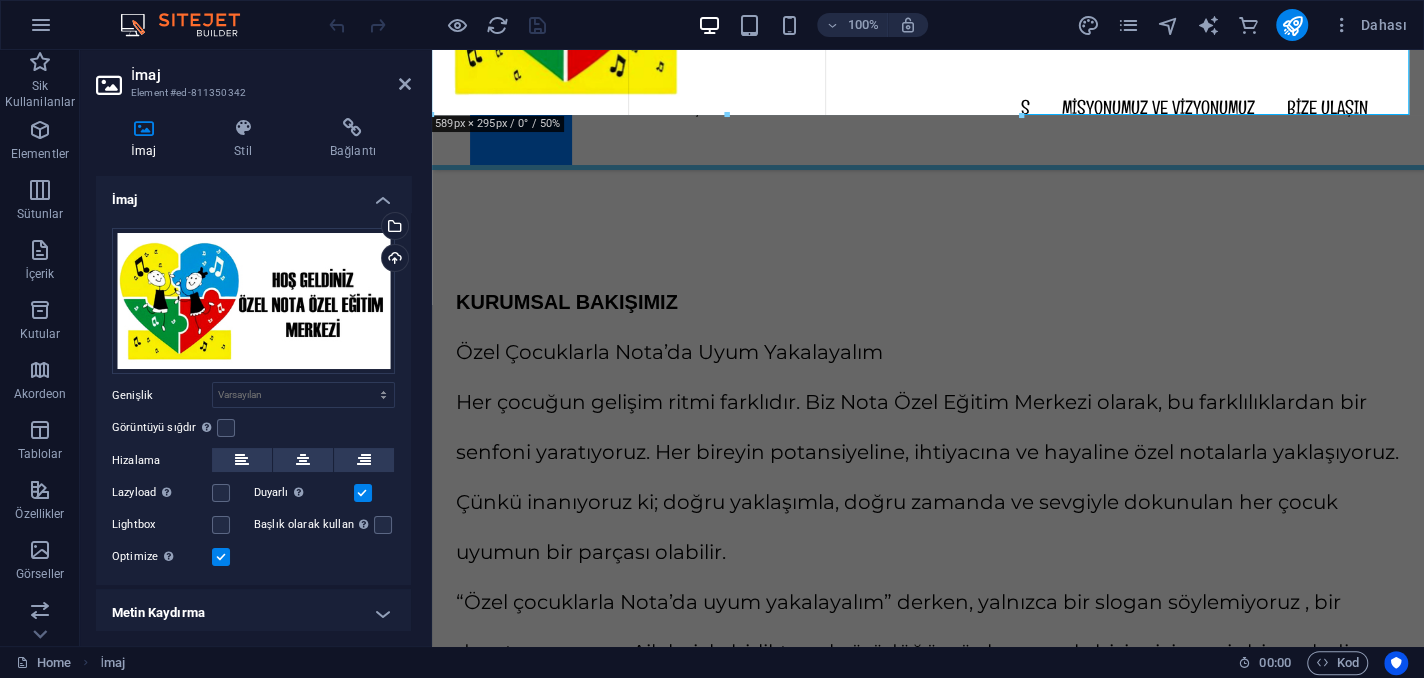 drag, startPoint x: 1407, startPoint y: 308, endPoint x: 860, endPoint y: 111, distance: 581.3931 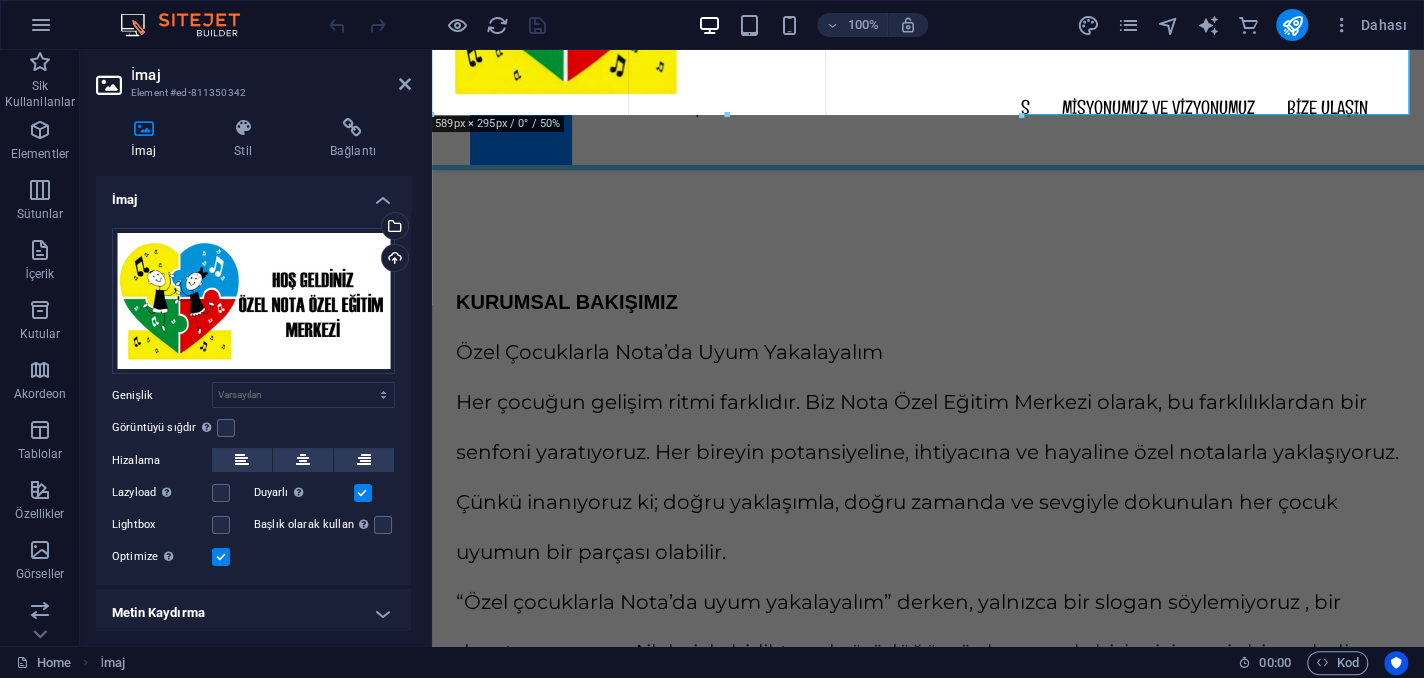 type on "589" 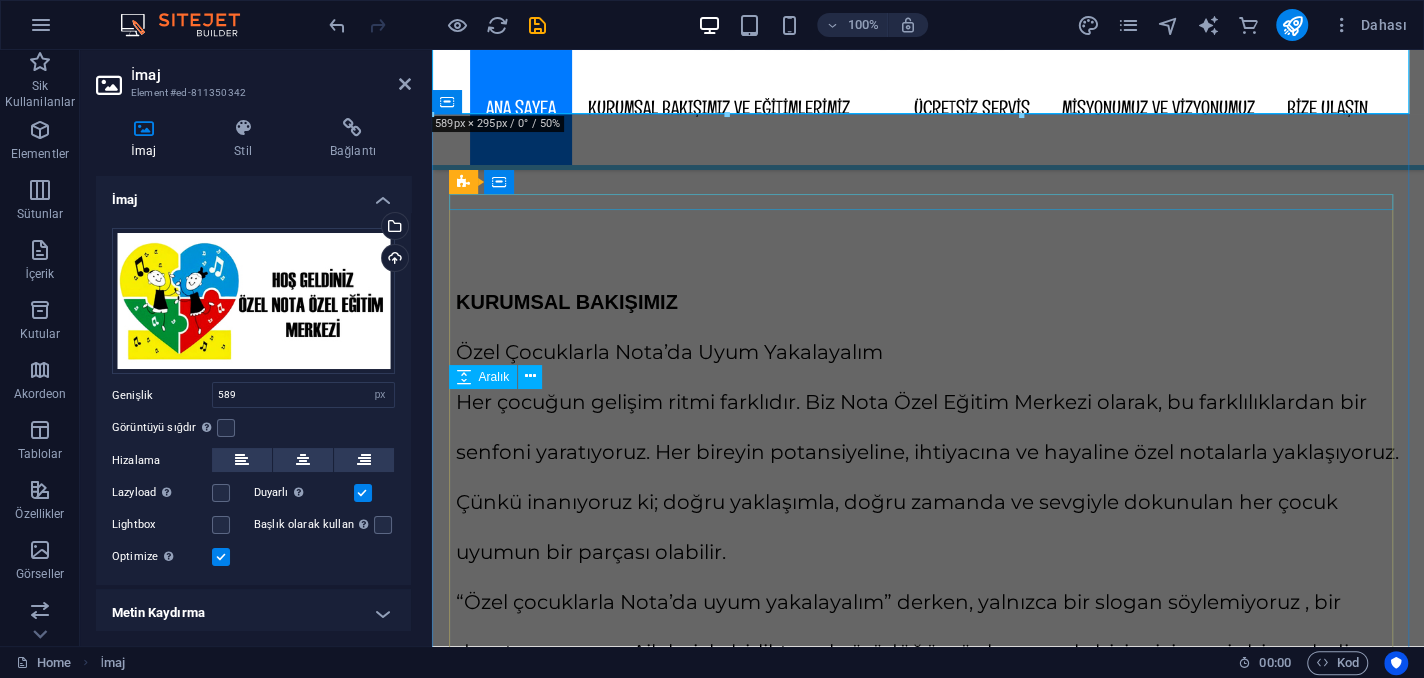click at bounding box center (928, 269) 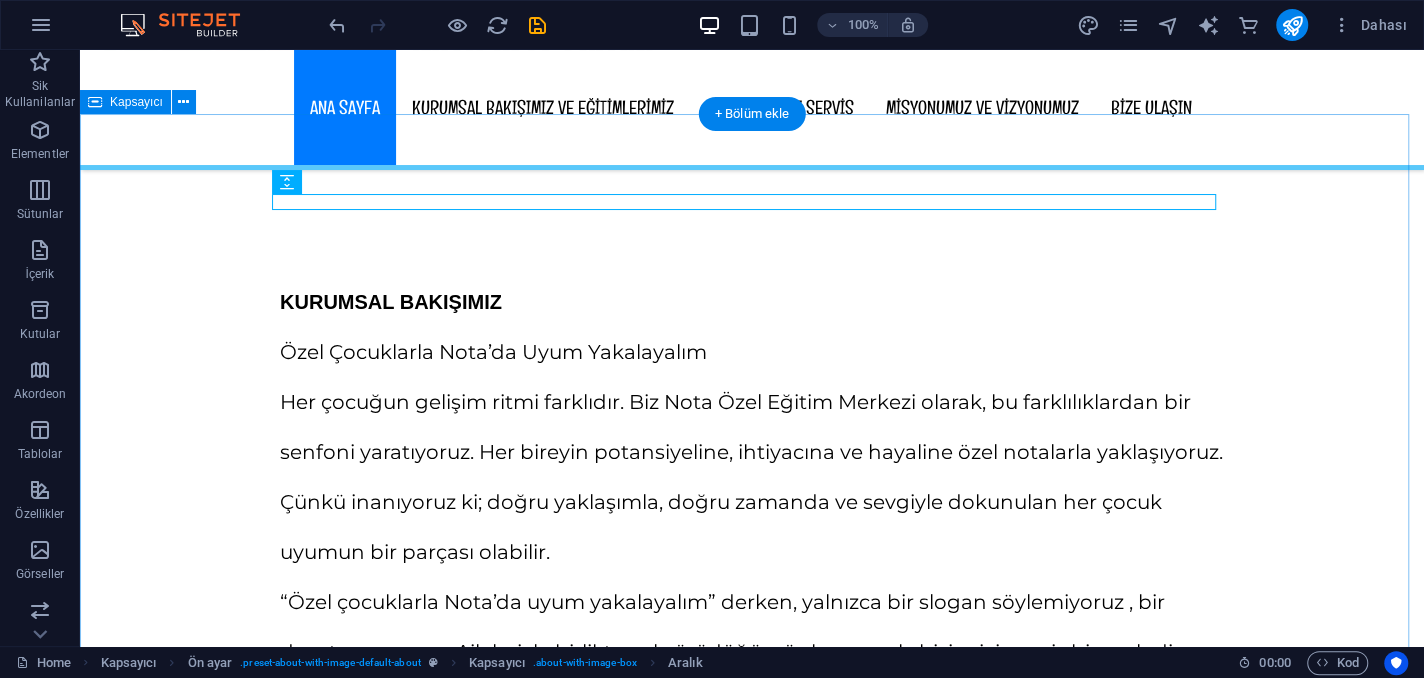 click on "KURUMSAL BAKIŞIMIZ Özel Çocuklarla Nota’da Uyum Yakalayalım Her çocuğun gelişim ritmi farklıdır. Biz Nota Özel Eğitim Merkezi olarak, bu farklılıklardan bir senfoni yaratıyoruz. Her bireyin potansiyeline, ihtiyacına ve hayaline özel notalarla yaklaşıyoruz. Çünkü inanıyoruz ki; doğru yaklaşımla, doğru zamanda ve sevgiyle dokunulan her çocuk uyumun bir parçası olabilir. “Özel çocuklarla Nota’da uyum yakalayalım” derken, yalnızca bir slogan söylemiyoruz , bir davet sunuyoruz. Aileleriyle birlikte yol yürüdüğümüz her çocuk, bizim için eşsiz bir melodi. Fizyoterapiden konuşma terapisine, psikolojik danışmanlıktan bireysel eğitime kadar her adımda; bilimsel temellere dayanan ama sevgiyle işlenen bir eğitim anlayışını benimsiyoruz. Nota’da her çocuk kendi ritmini bulur, kendi melodisini keşfeder. Ve biz, bu eşsiz orkestrada onların sesine eşlik etmekten gurur duyuyoruz. Sıkça Sorulan Sorular 2. Eğitim programları nasıl planlanıyor?" at bounding box center (752, 1126) 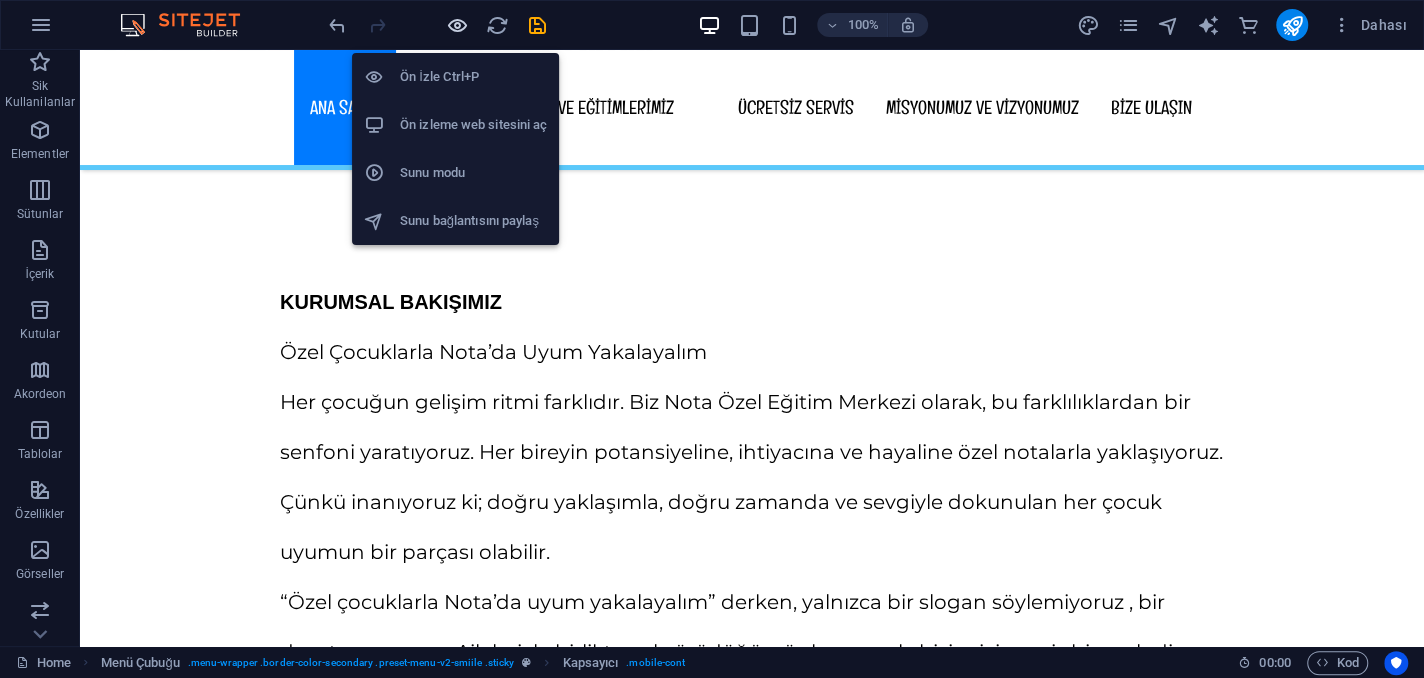 click at bounding box center [457, 25] 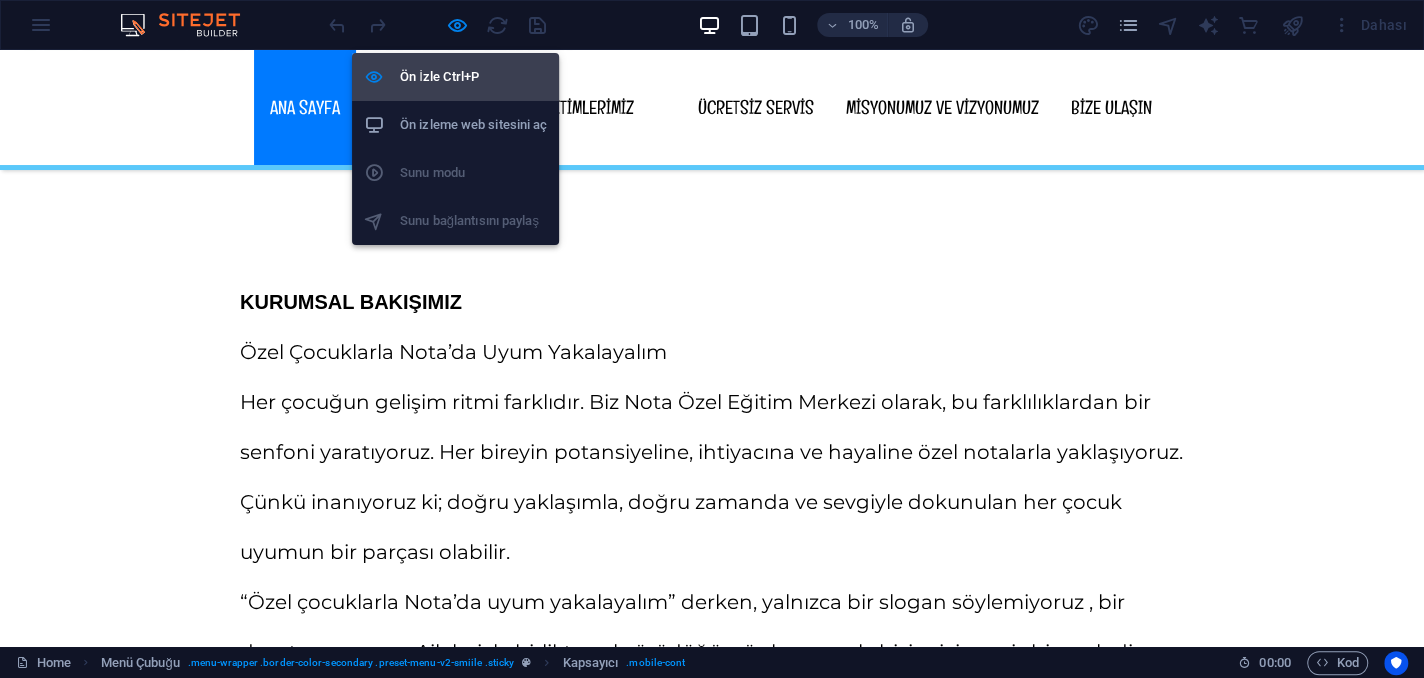 click on "Ön İzle Ctrl+P" at bounding box center [473, 77] 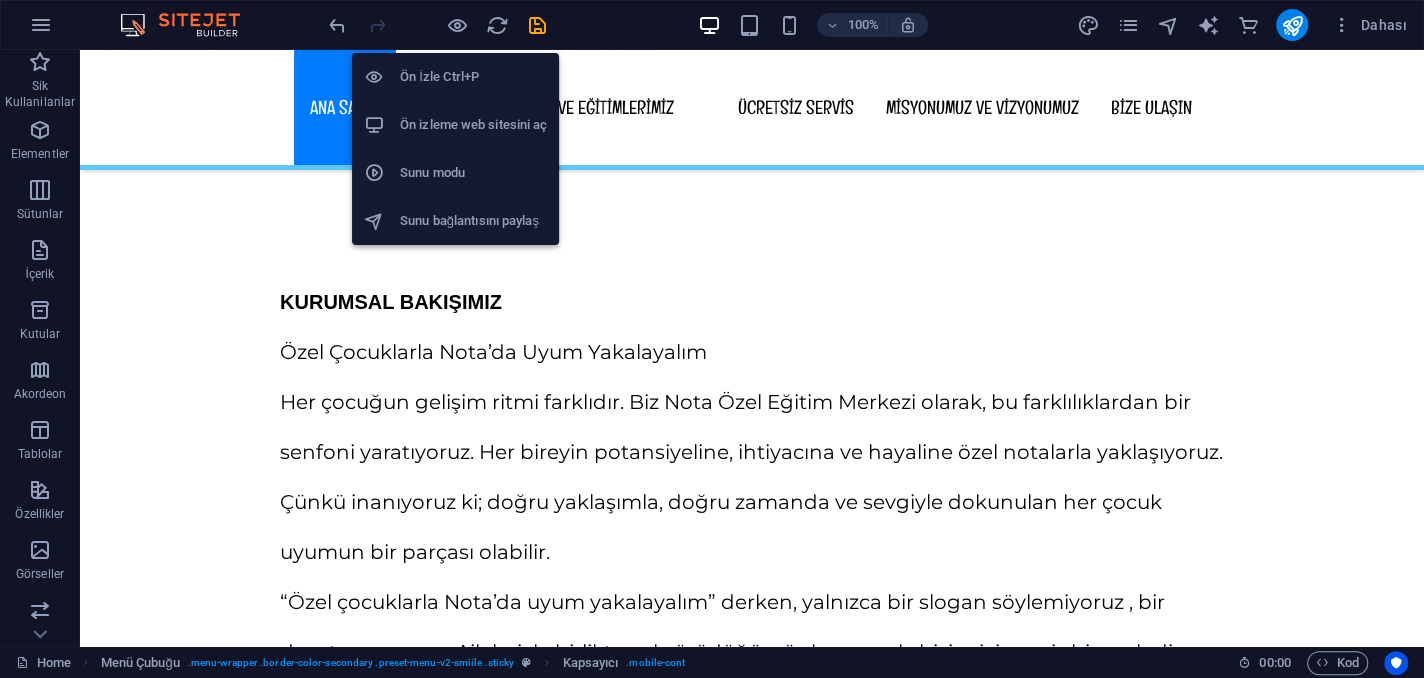 click on "Ön İzle Ctrl+P" at bounding box center (473, 77) 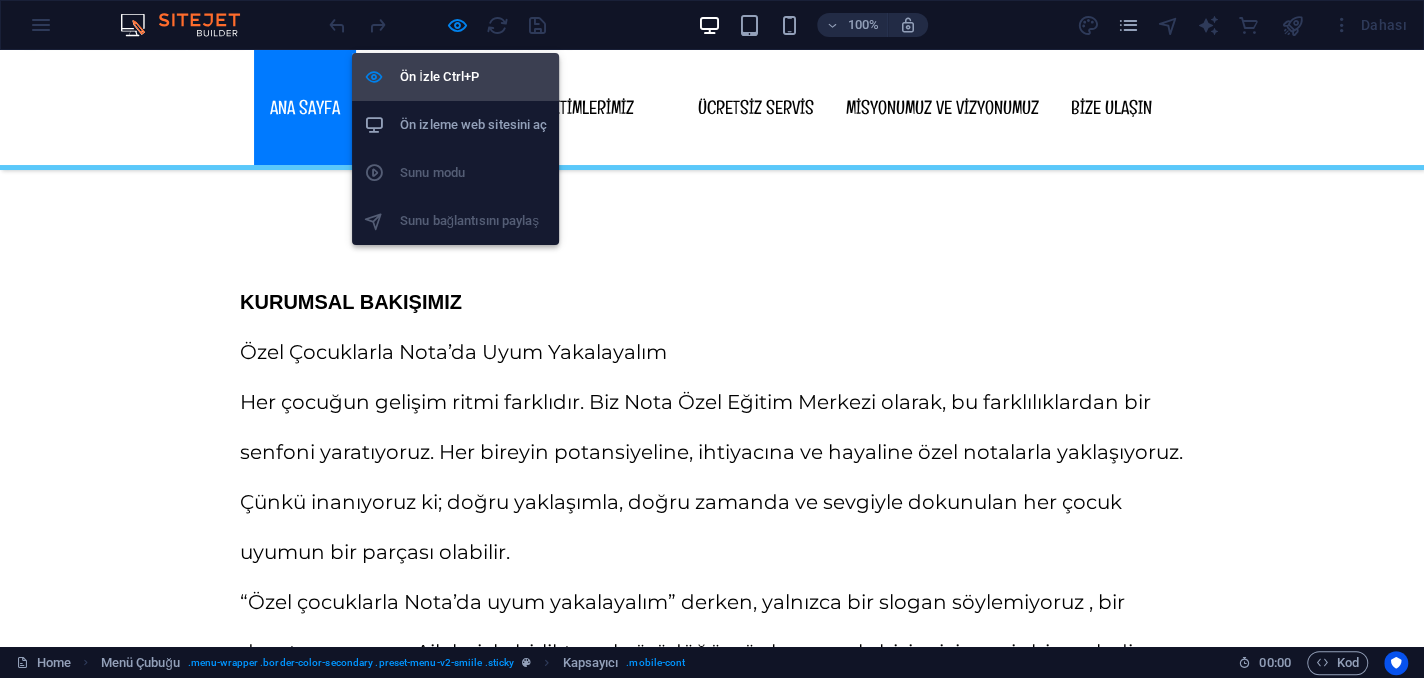 click on "Ön İzle Ctrl+P" at bounding box center [473, 77] 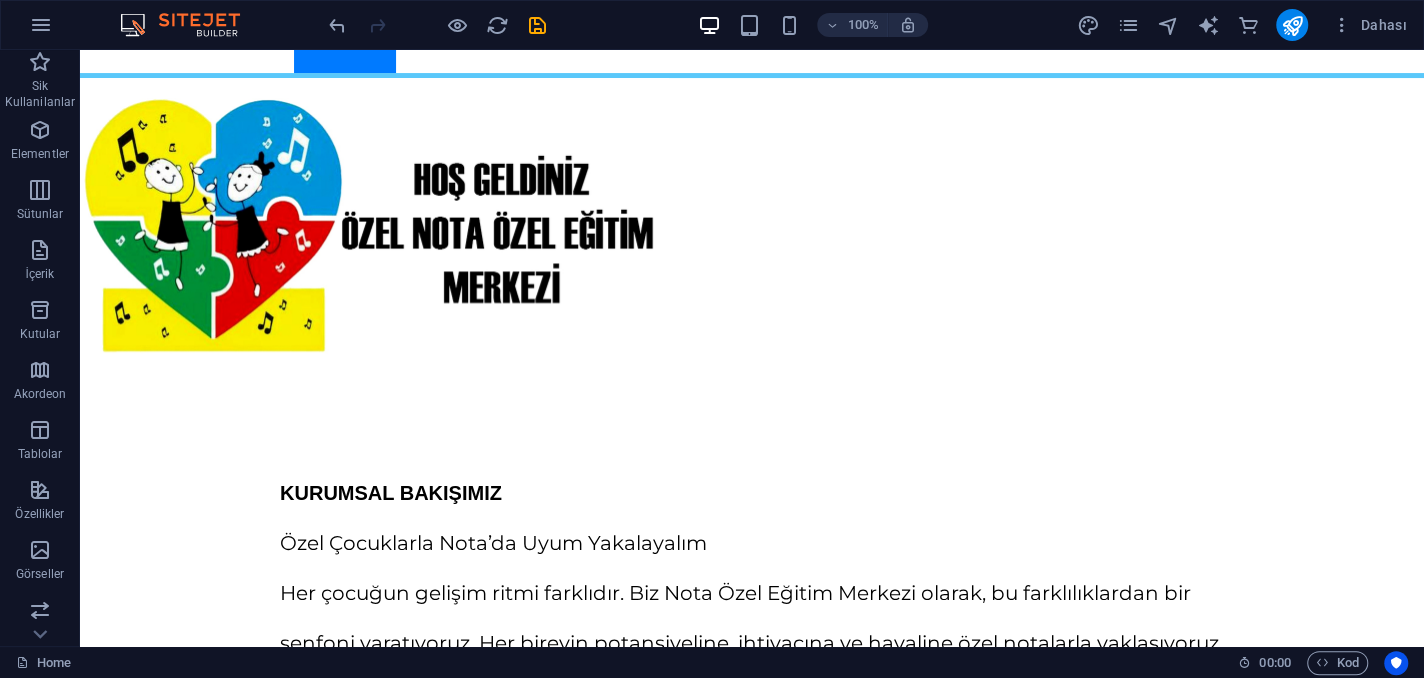 scroll, scrollTop: 236, scrollLeft: 0, axis: vertical 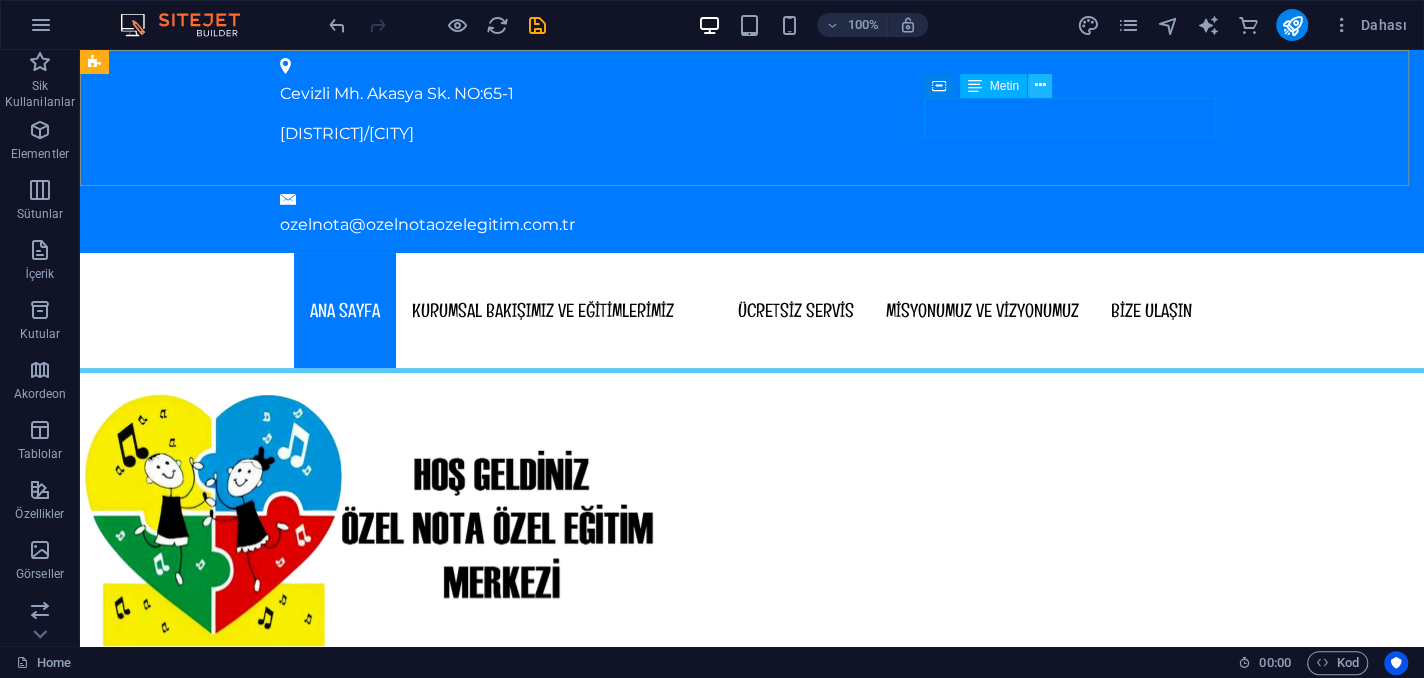 click at bounding box center [1039, 85] 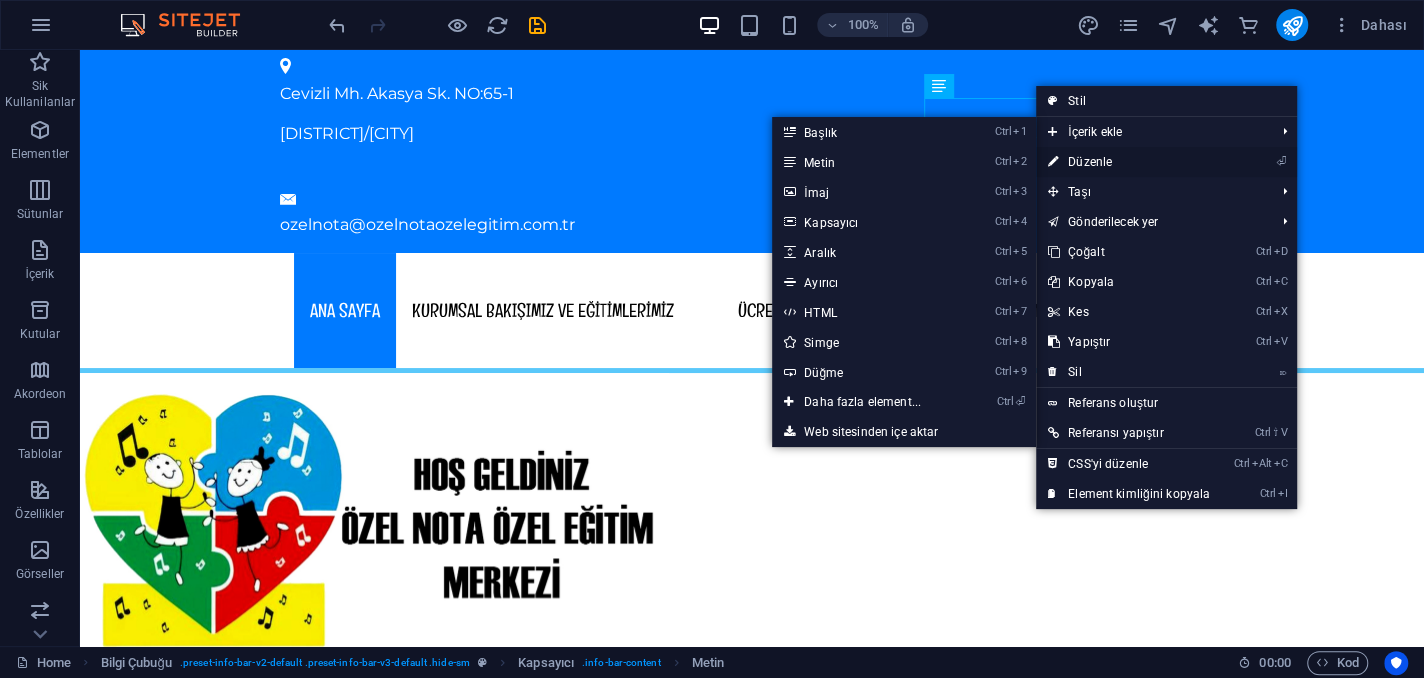 click on "⏎  Düzenle" at bounding box center (1129, 162) 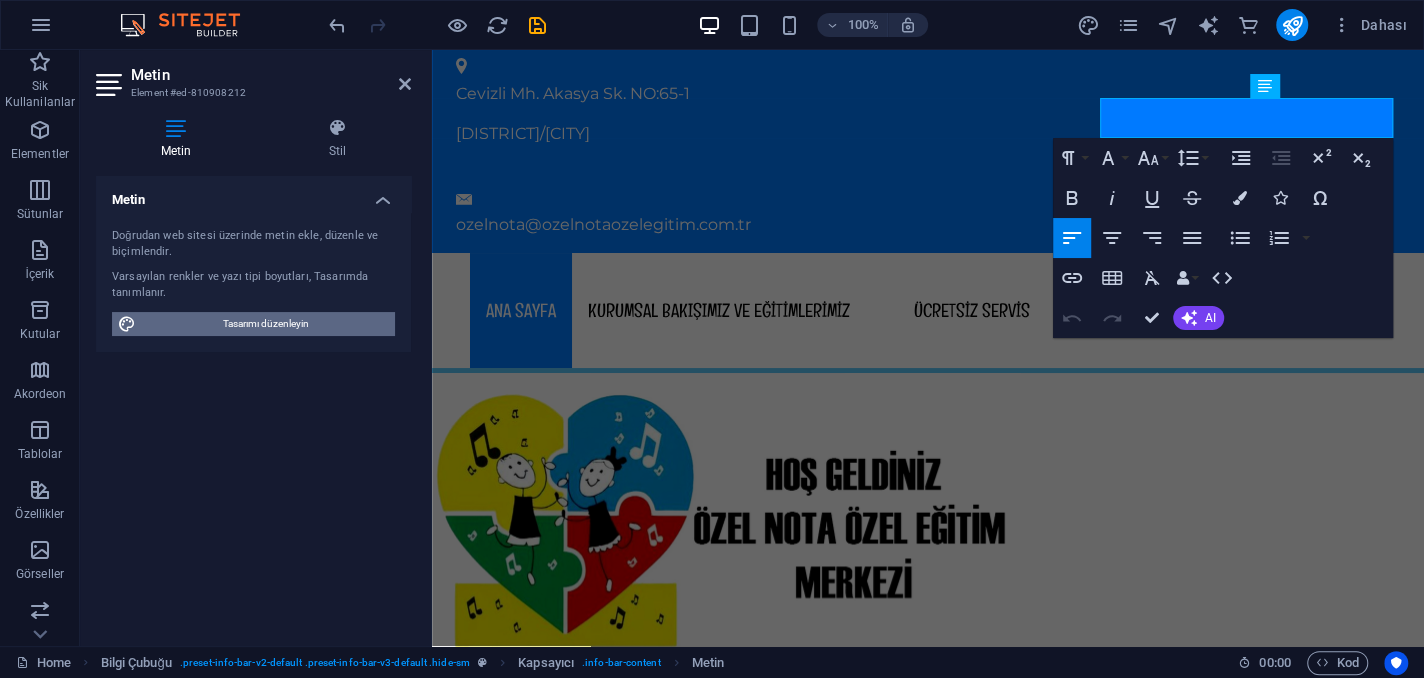 click on "Tasarımı düzenleyin" at bounding box center [265, 324] 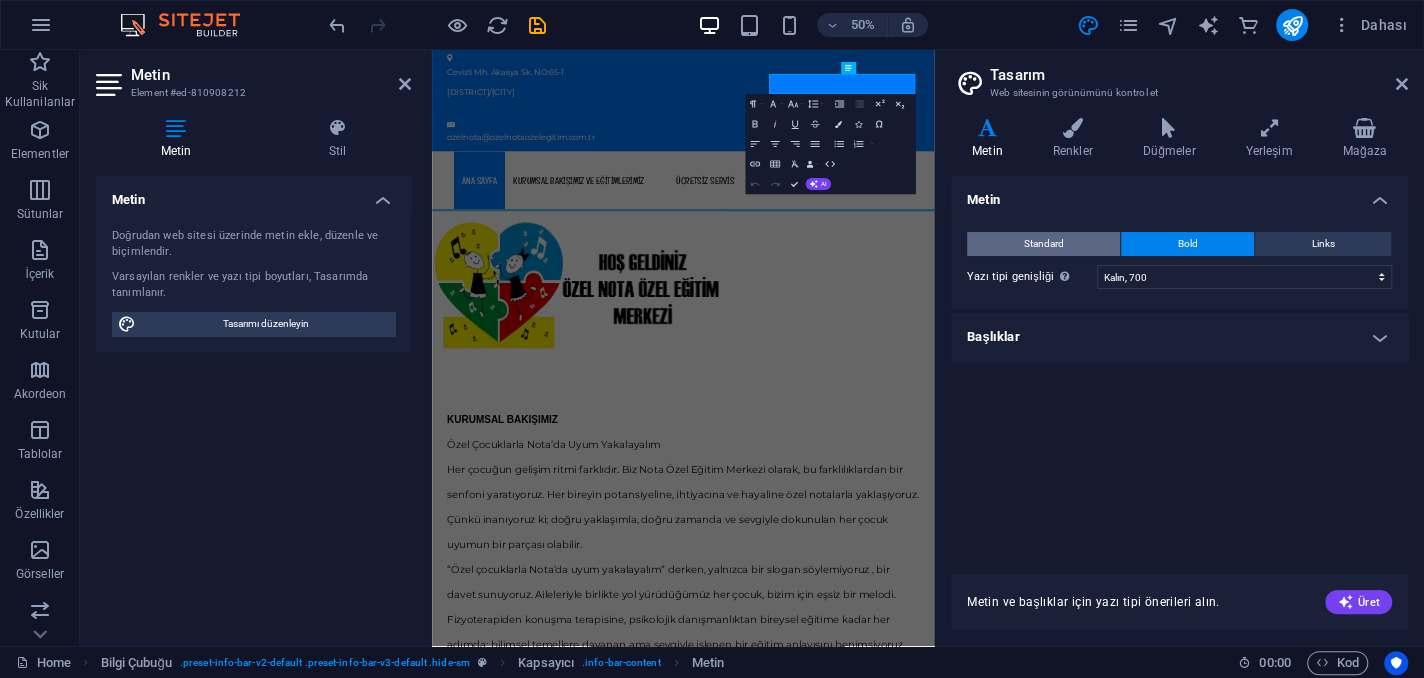drag, startPoint x: 1019, startPoint y: 240, endPoint x: 818, endPoint y: 620, distance: 429.88486 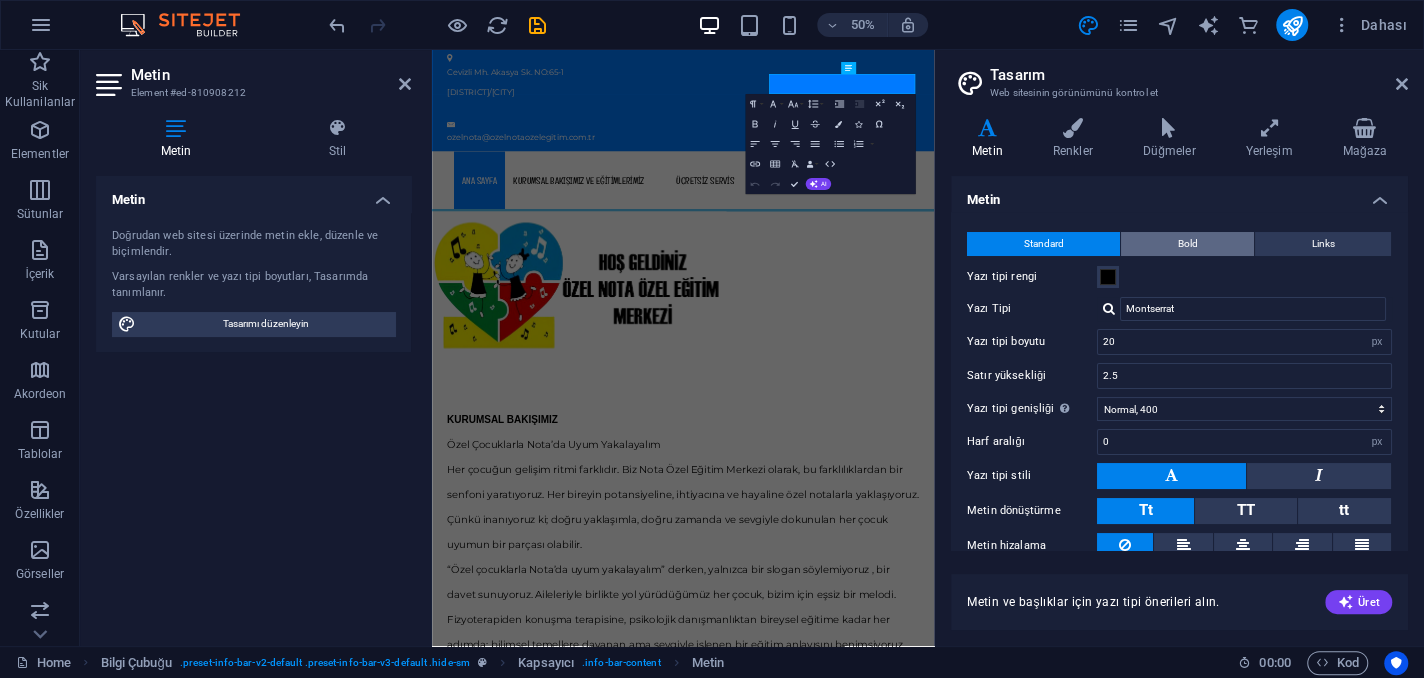 click on "Bold" at bounding box center (1188, 244) 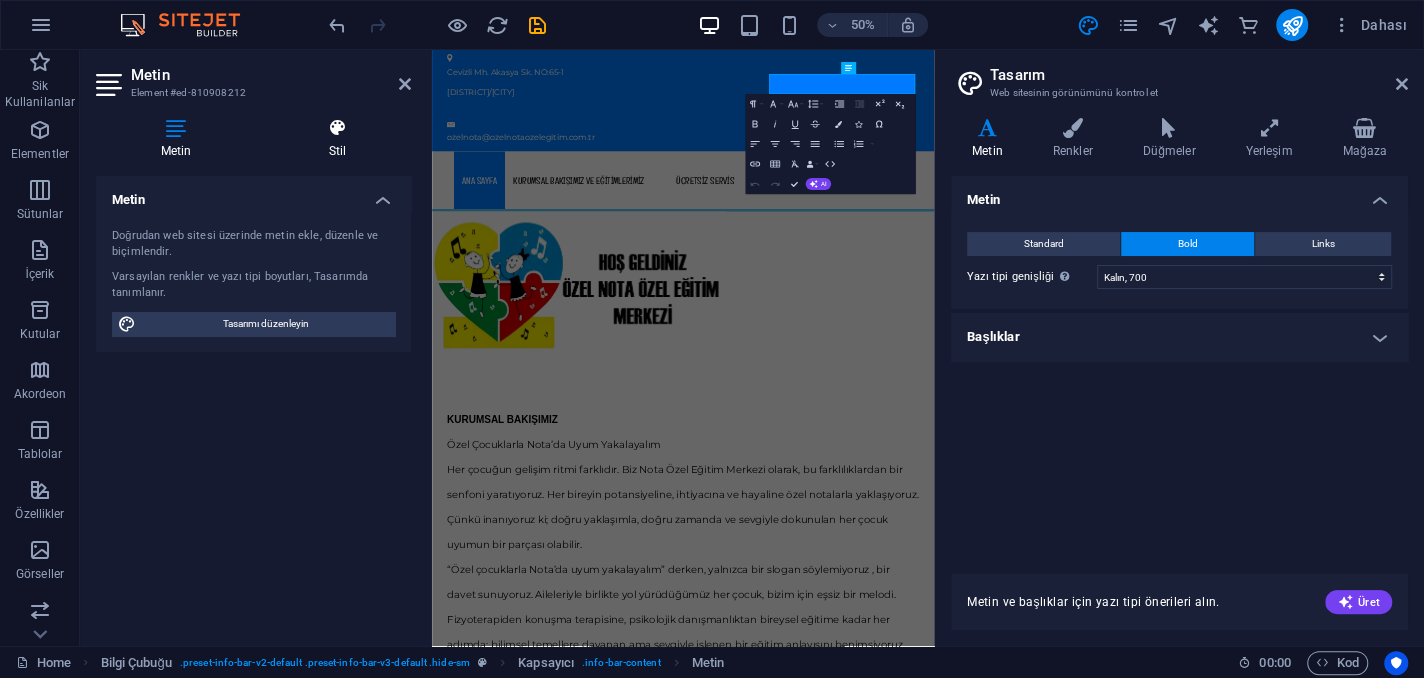 click on "Stil" at bounding box center [337, 139] 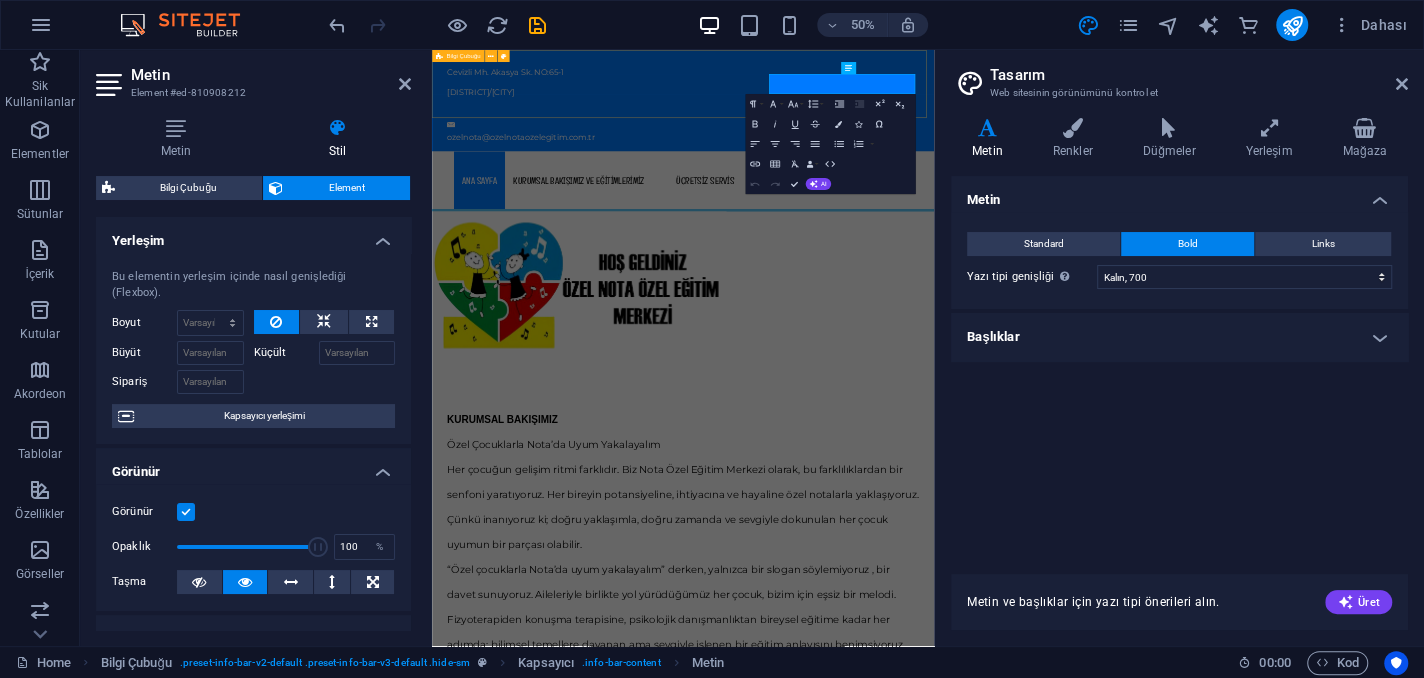 click on "Cevizli Mh. Akasya Sk. NO:65-1  Maltepe/İSTANBUL ozelnota@ozelnotaozelegitim.com.tr" at bounding box center [934, 151] 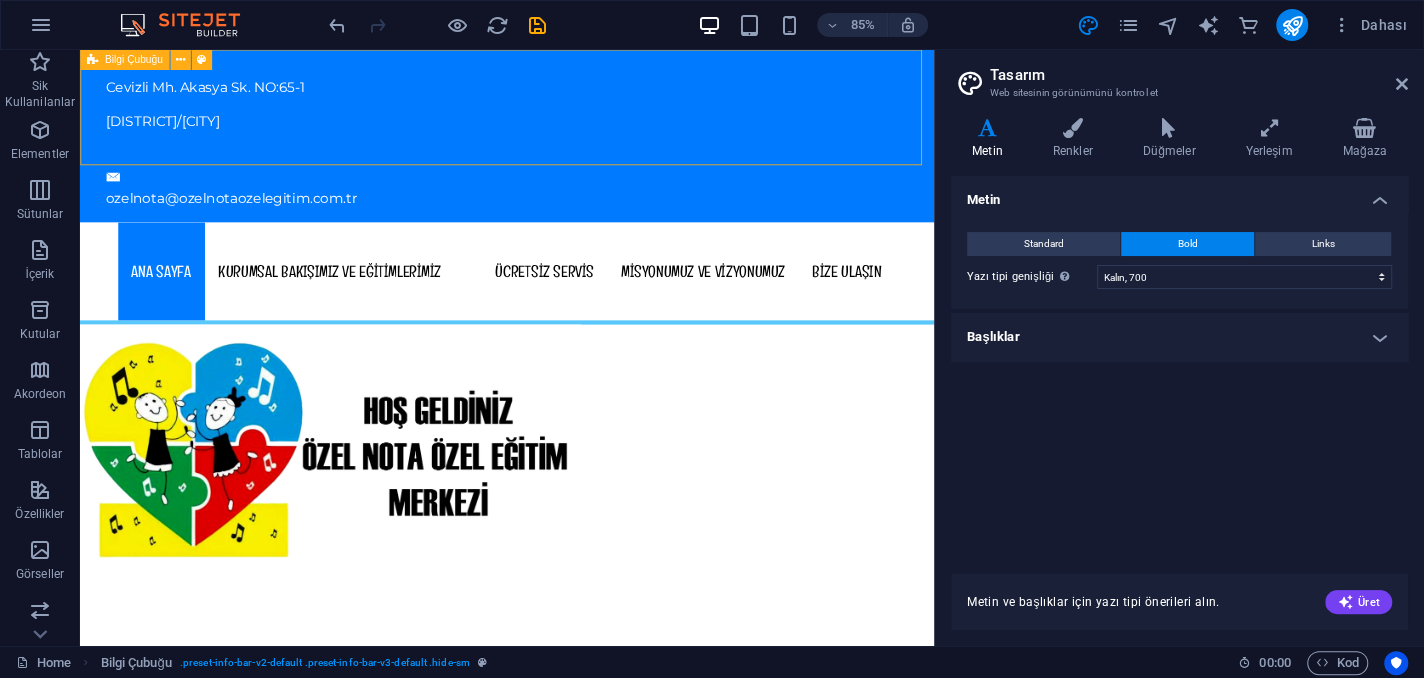 click on "Cevizli Mh. Akasya Sk. NO:65-1  Maltepe/İSTANBUL ozelnota@ozelnotaozelegitim.com.tr" at bounding box center (582, 151) 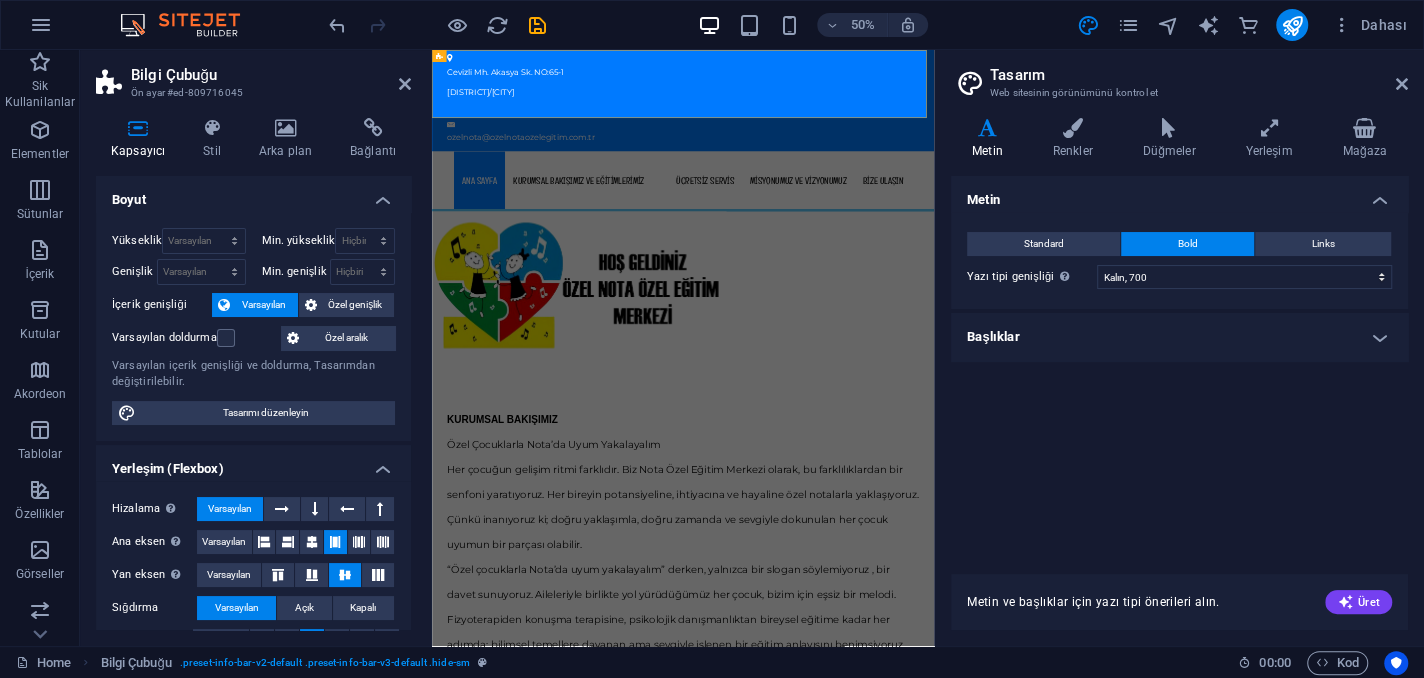 click on "Metin" at bounding box center (991, 139) 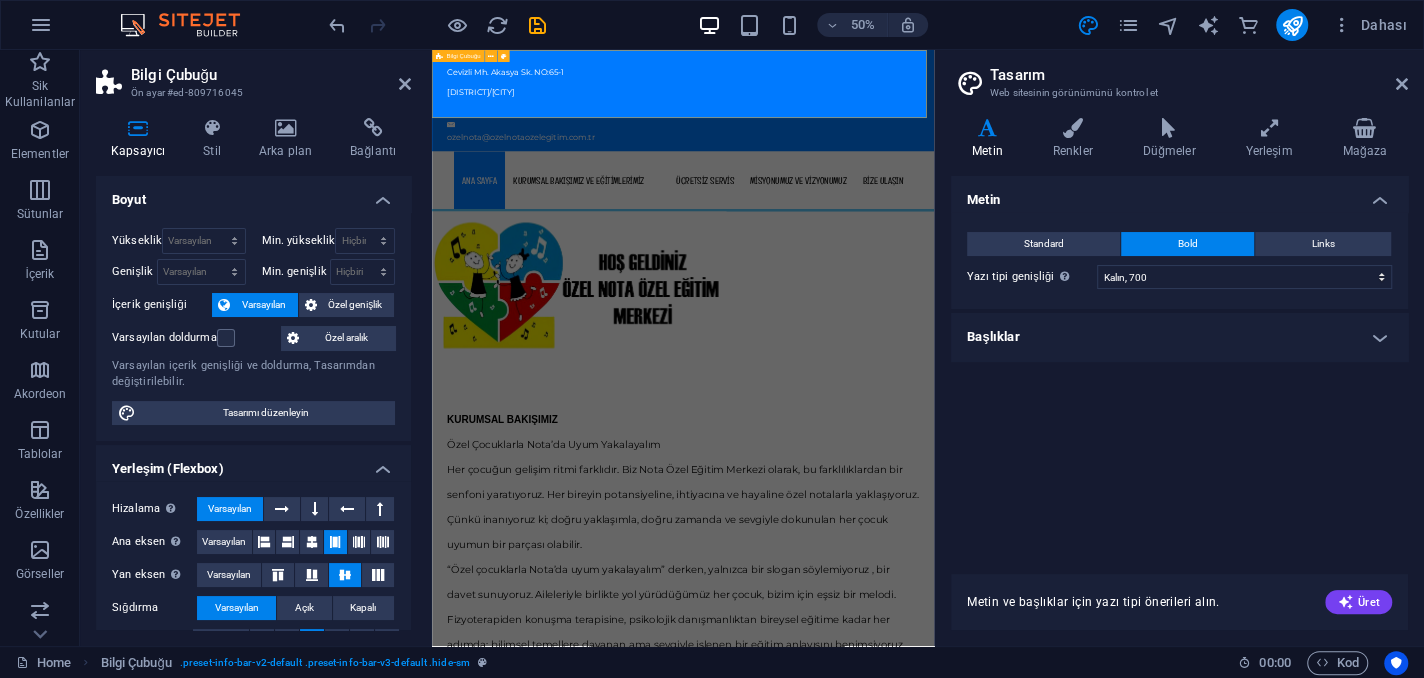 click on "Cevizli Mh. Akasya Sk. NO:65-1  Maltepe/İSTANBUL ozelnota@ozelnotaozelegitim.com.tr" at bounding box center (934, 151) 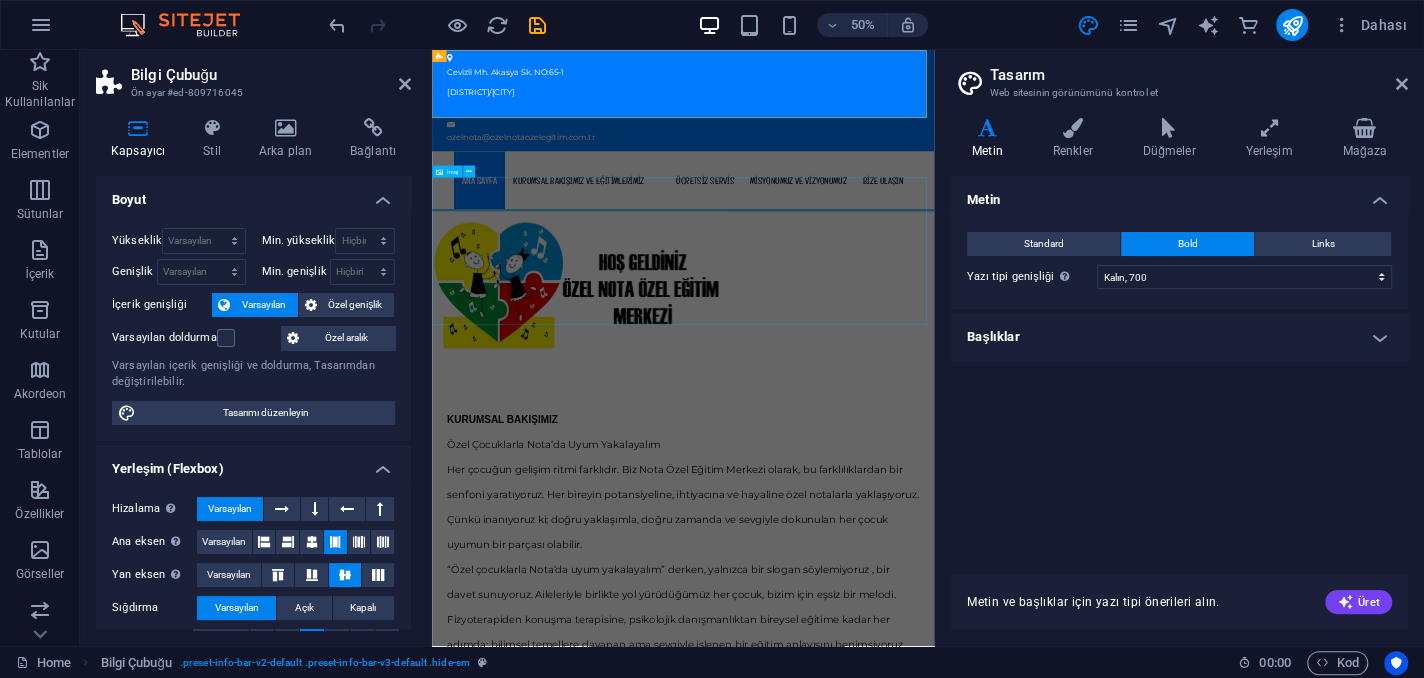 click at bounding box center (934, 520) 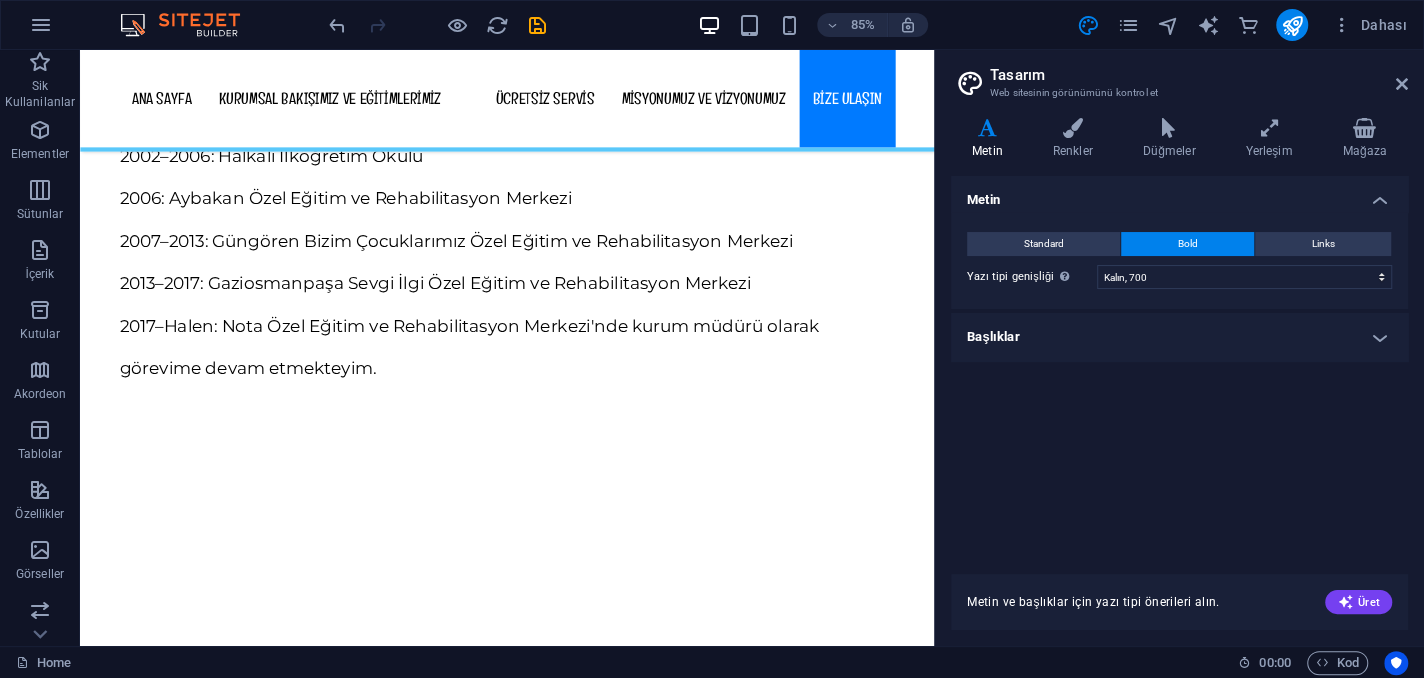 scroll, scrollTop: 13873, scrollLeft: 0, axis: vertical 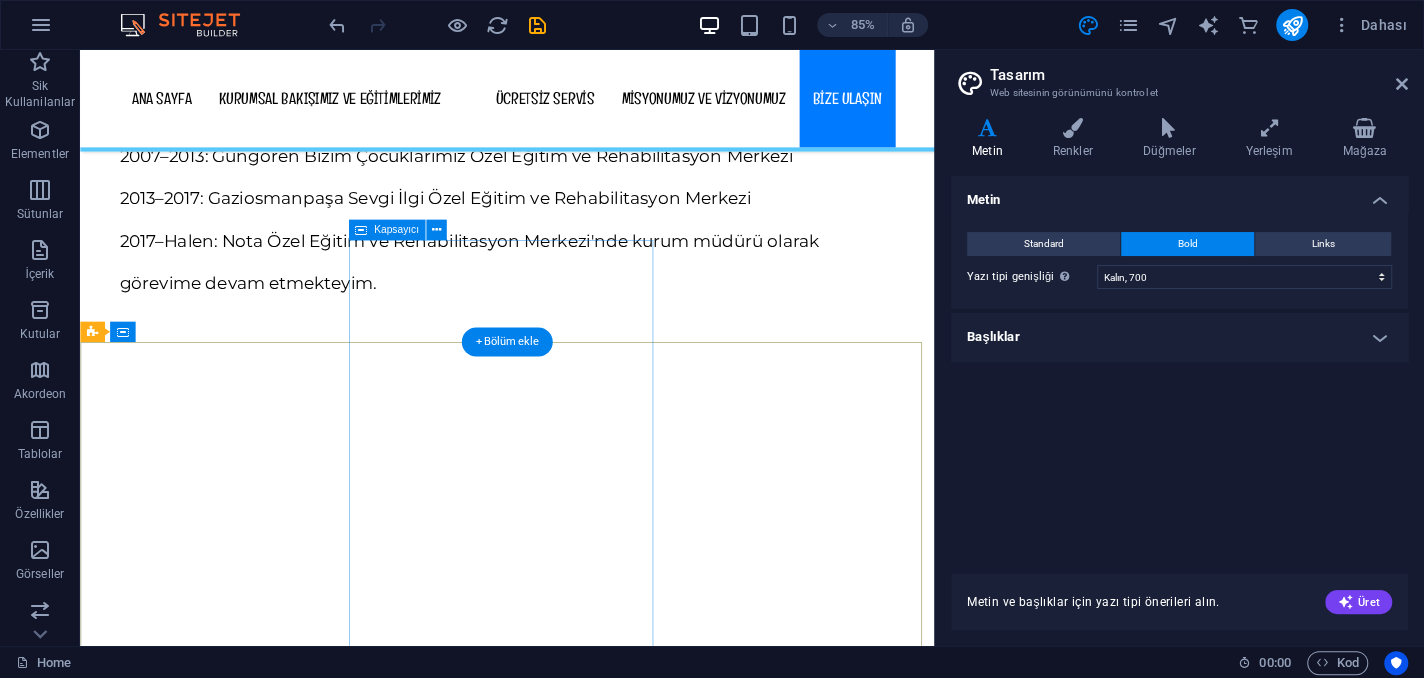click on "Bize Ulaşın Adınız Soyadınız Telefon Email   Okudum, Anladım. Okunaksız mı? Yeni yükle Send" at bounding box center [583, 2912] 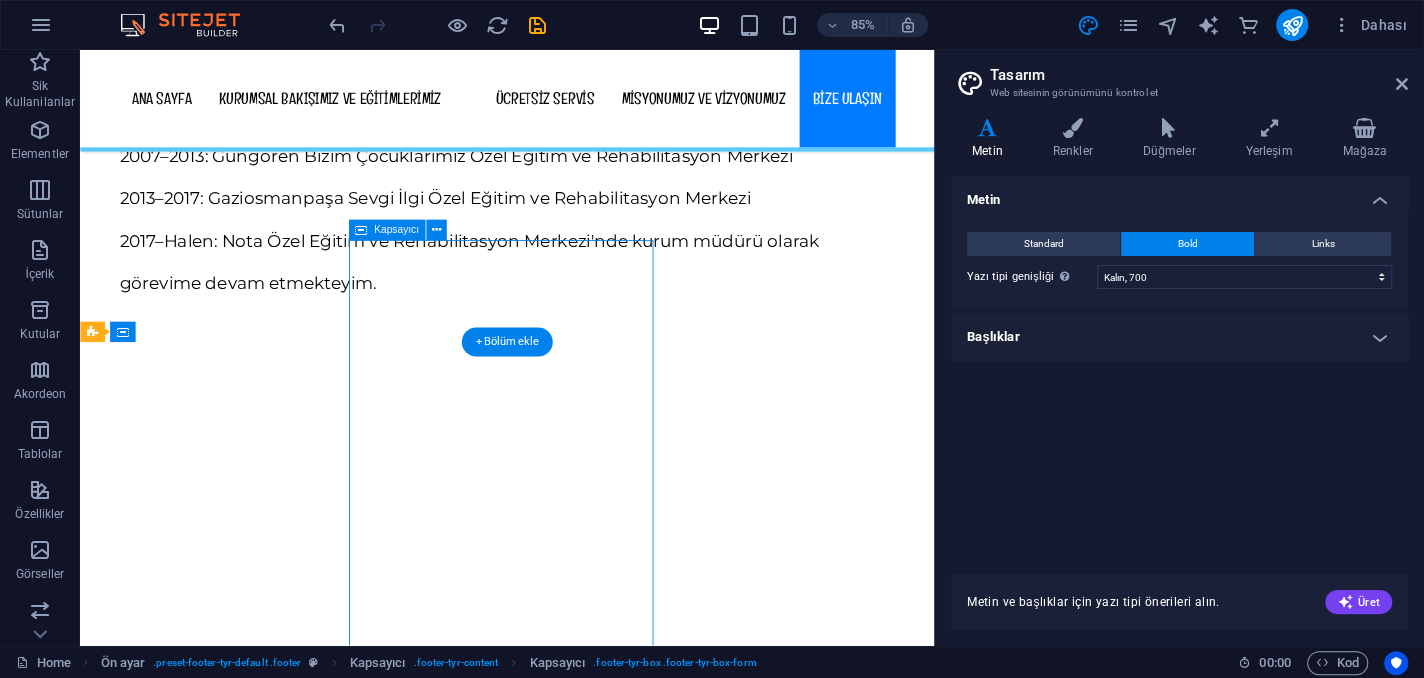 click on "Bize Ulaşın Adınız Soyadınız Telefon Email   Okudum, Anladım. Okunaksız mı? Yeni yükle Send" at bounding box center (583, 2912) 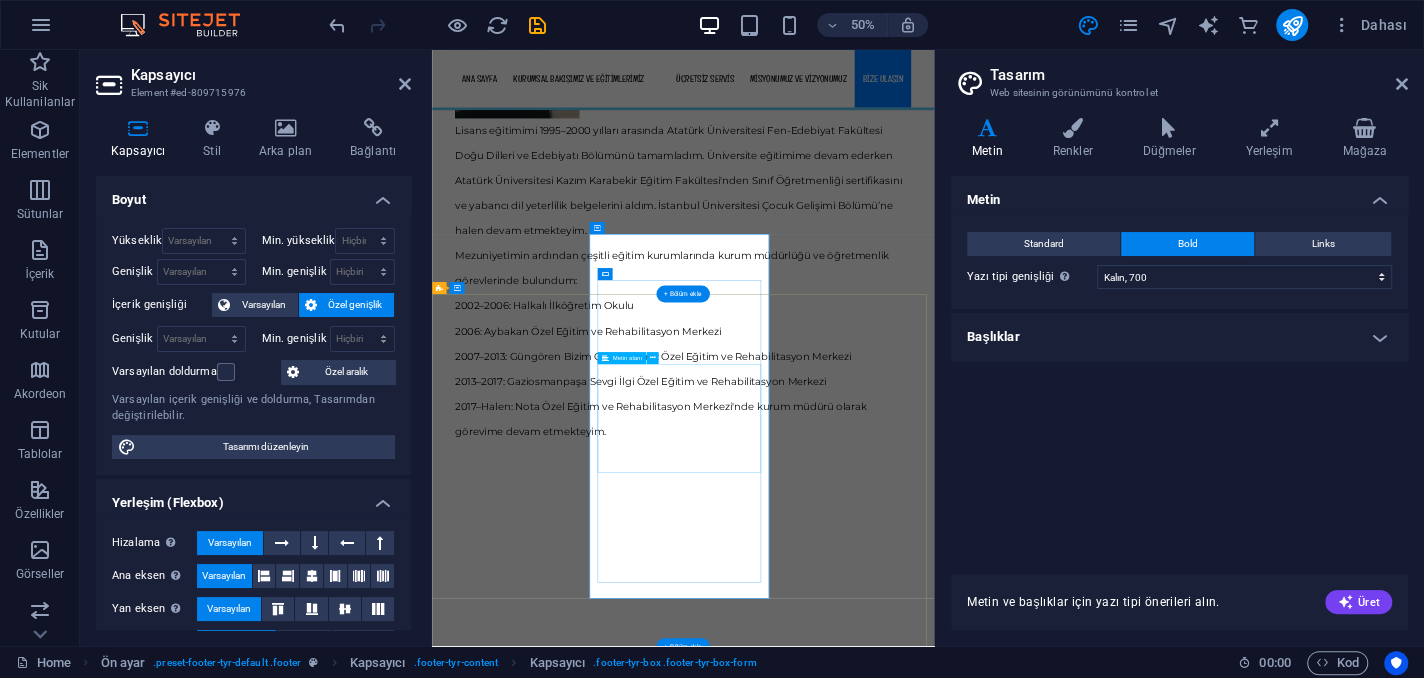 scroll, scrollTop: 13729, scrollLeft: 0, axis: vertical 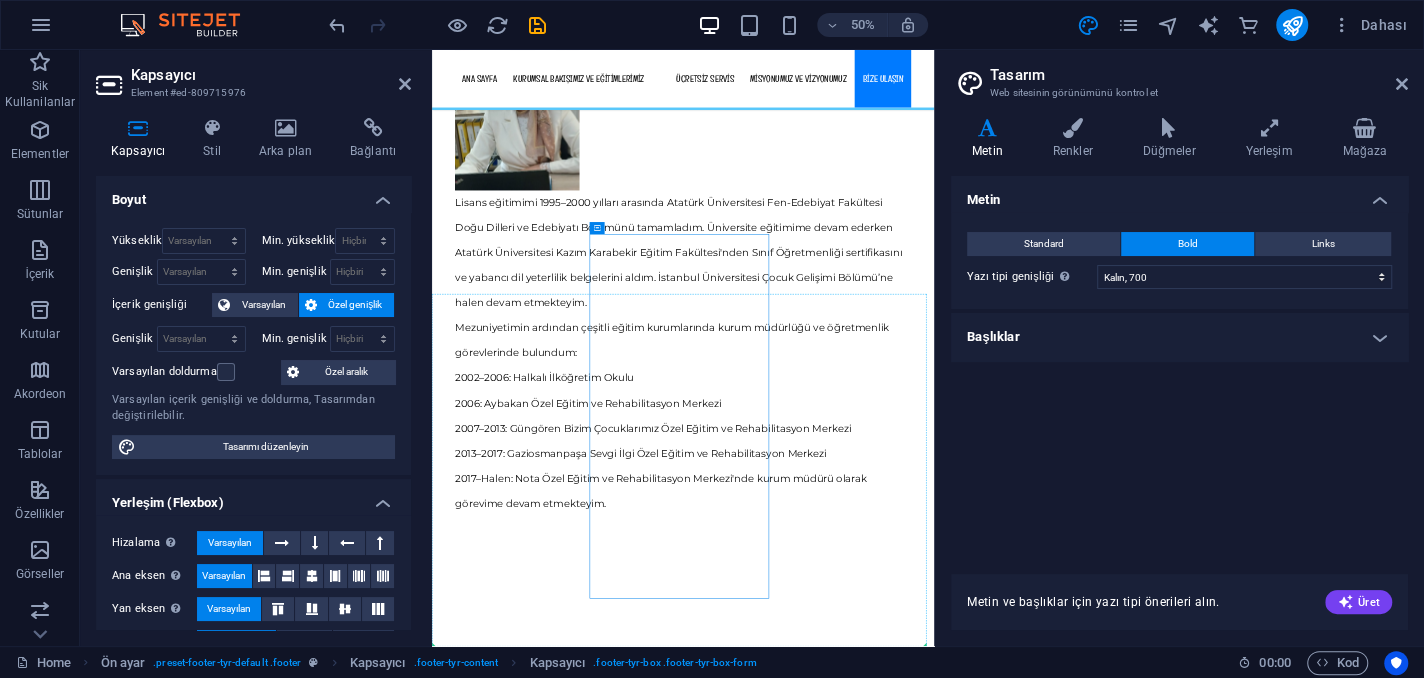 drag, startPoint x: 1095, startPoint y: 927, endPoint x: 1086, endPoint y: 1236, distance: 309.13104 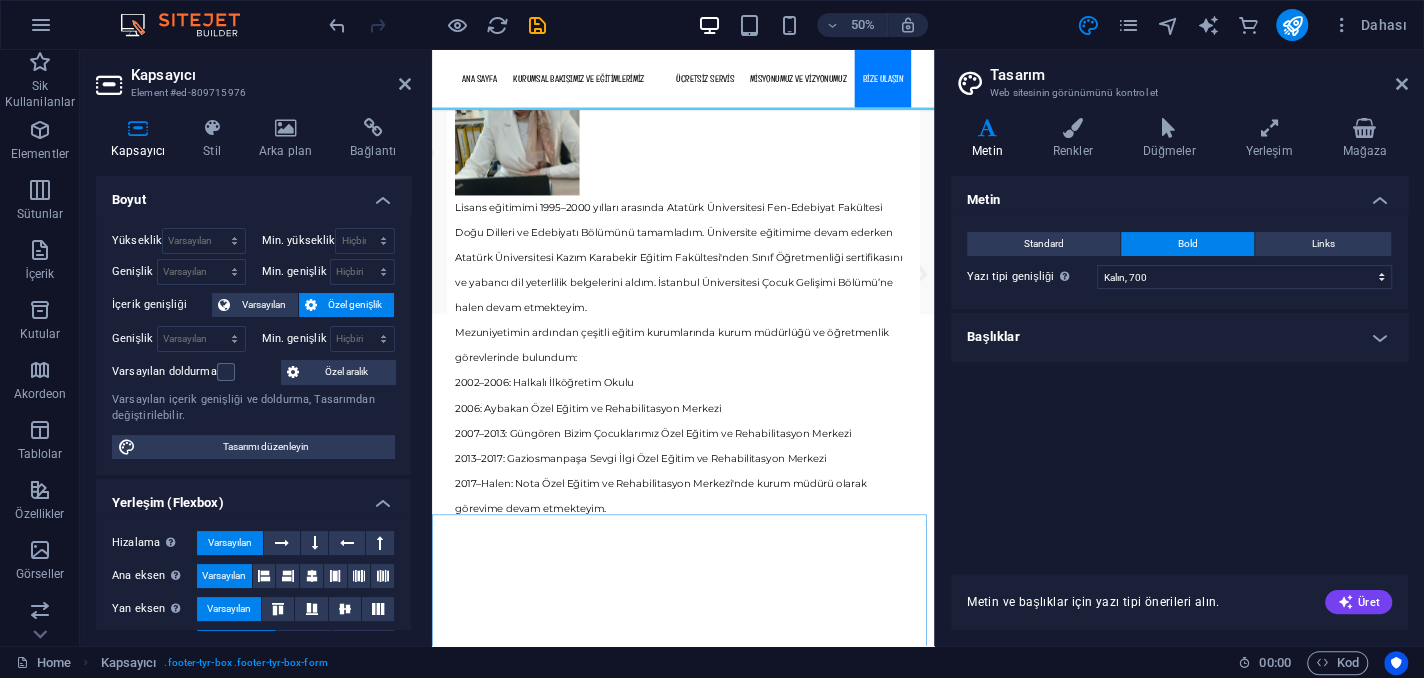 scroll, scrollTop: 13996, scrollLeft: 0, axis: vertical 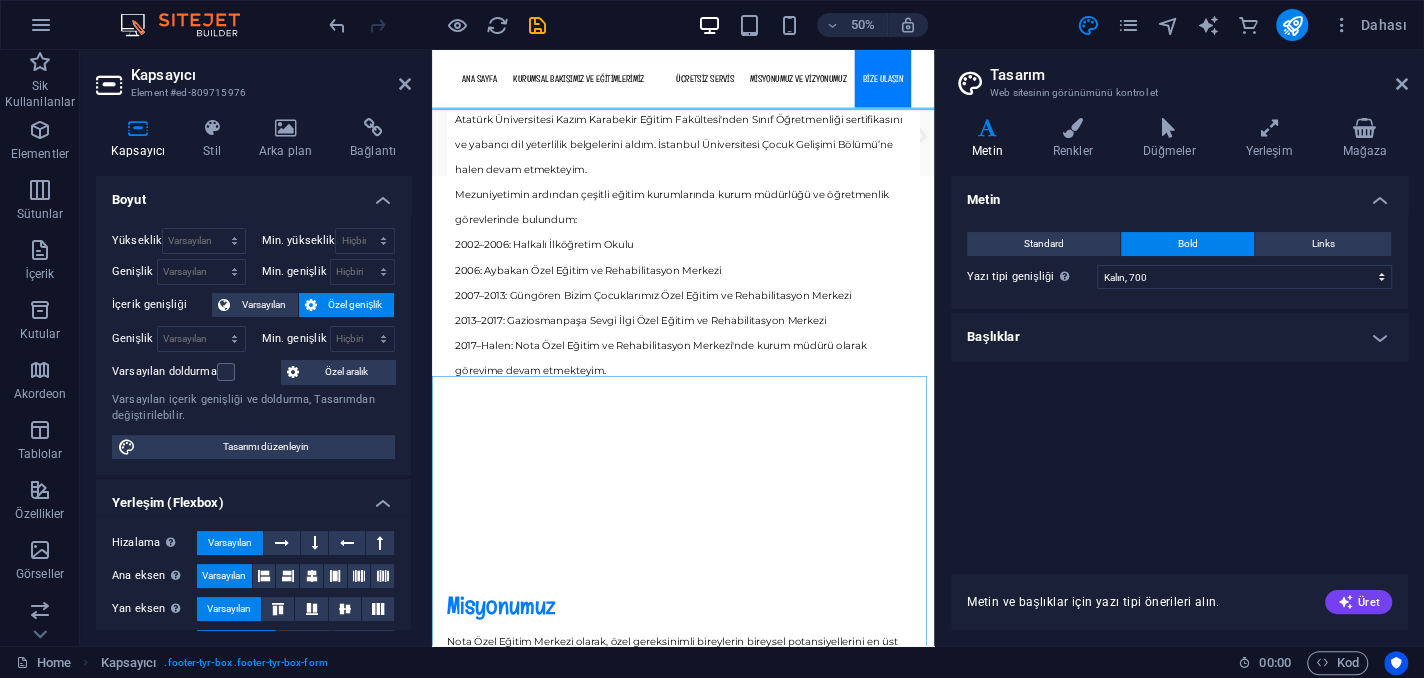 click on "Metin Standard Bold Links Yazı tipi rengi Yazı Tipi Montserrat Yazı tipi boyutu 20 rem px Satır yüksekliği 2.5 Yazı tipi genişliği Yazı tipi genişliğini düzgün bir şekilde görüntülemek için etkinleştirilmesi gerekebilir.  Yazı Tiplerini Yönet İncecik, 100 Çok ince, 200 İnce, 300 Normal, 400 Orta, 500 Yarı kalın, 600 Kalın, 700 Çok kalın, 800 Siyah, 900 Harf aralığı 0 rem px Yazı tipi stili Metin dönüştürme Tt TT tt Metin hizalama Yazı tipi genişliği Yazı tipi genişliğini düzgün bir şekilde görüntülemek için etkinleştirilmesi gerekebilir.  Yazı Tiplerini Yönet İncecik, 100 Çok ince, 200 İnce, 300 Normal, 400 Orta, 500 Yarı kalın, 600 Kalın, 700 Çok kalın, 800 Siyah, 900 Default Hover / Active Yazı tipi rengi Yazı tipi rengi Süsleme Hiçbiri Süsleme Hiçbiri Geçiş süresi 0.3 s Geçiş işlevi Yavaşlat İçeri Yavaşlat Dışarı Yavaşlat İçeri Yavaşlat/Dışarı Yavaşlat Doğrusal Başlıklar Hepsi H1/Metin Logosu H2 H3 H4 H5 H6 1.25 0 0" at bounding box center [1179, 363] 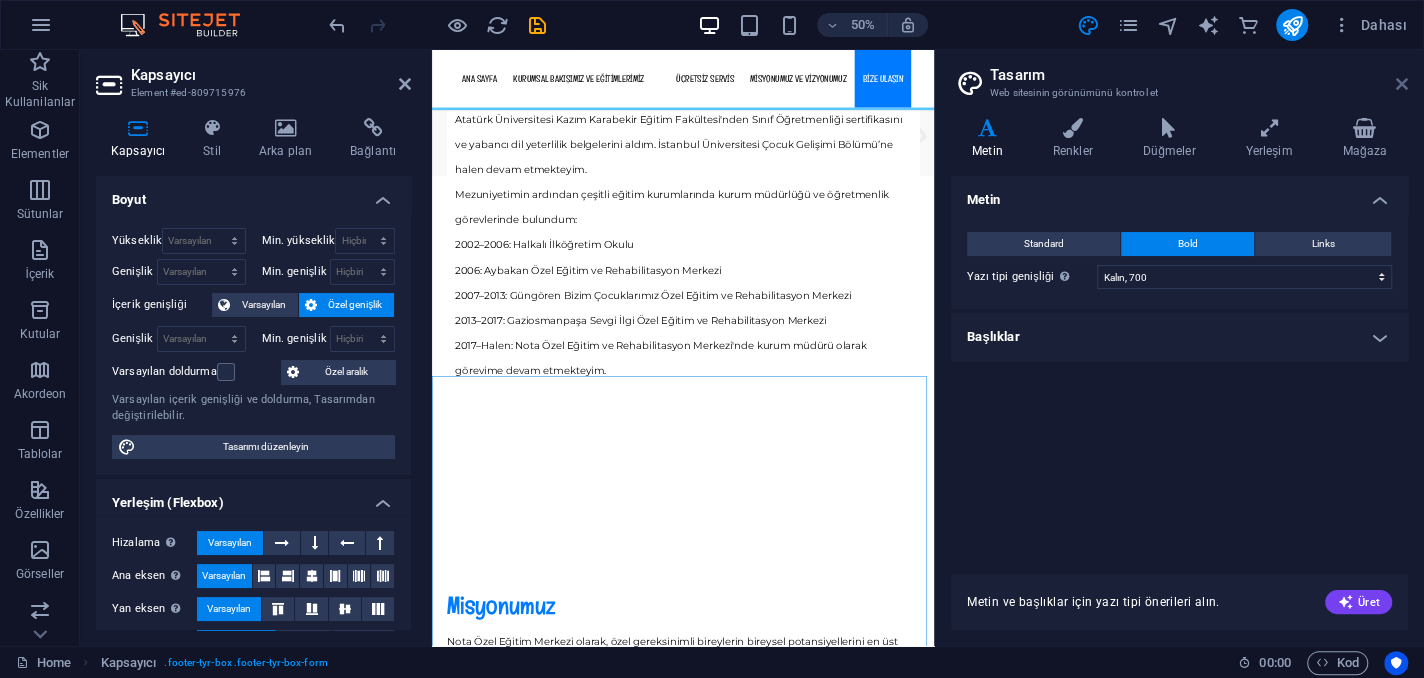 click at bounding box center (1402, 84) 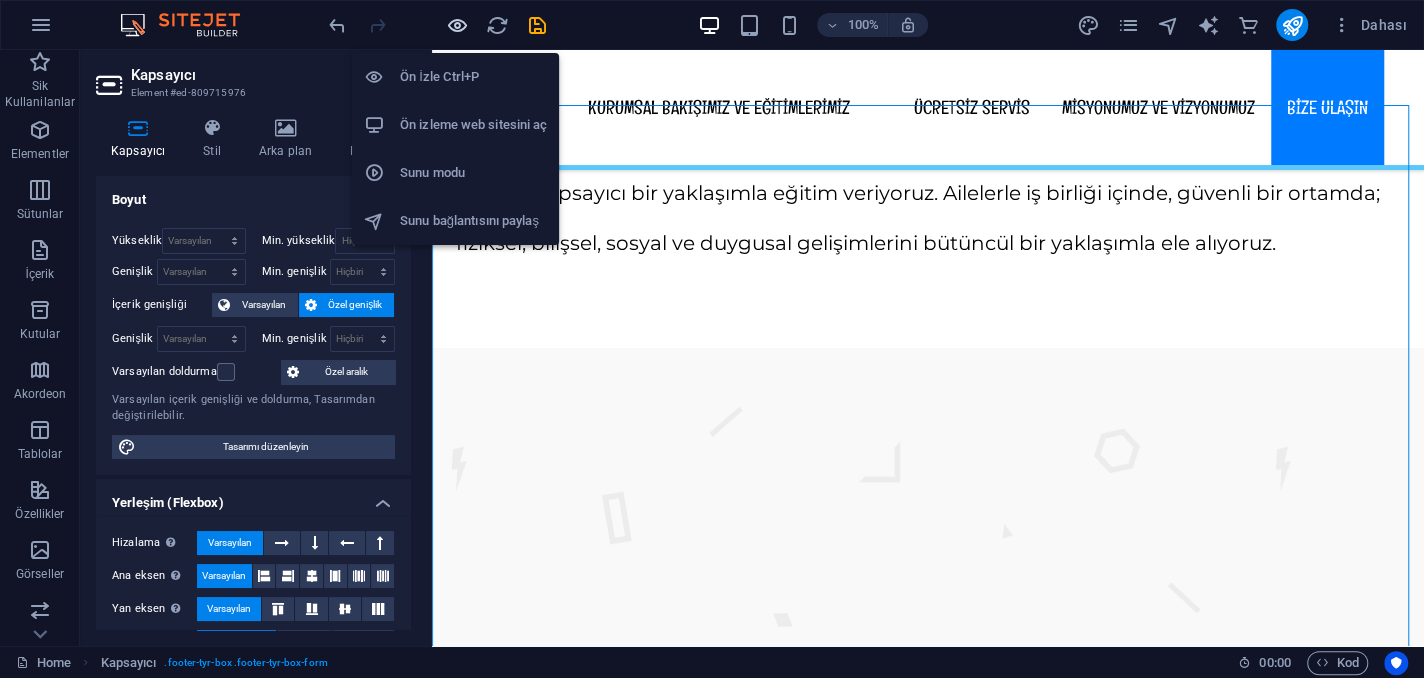 click at bounding box center (457, 25) 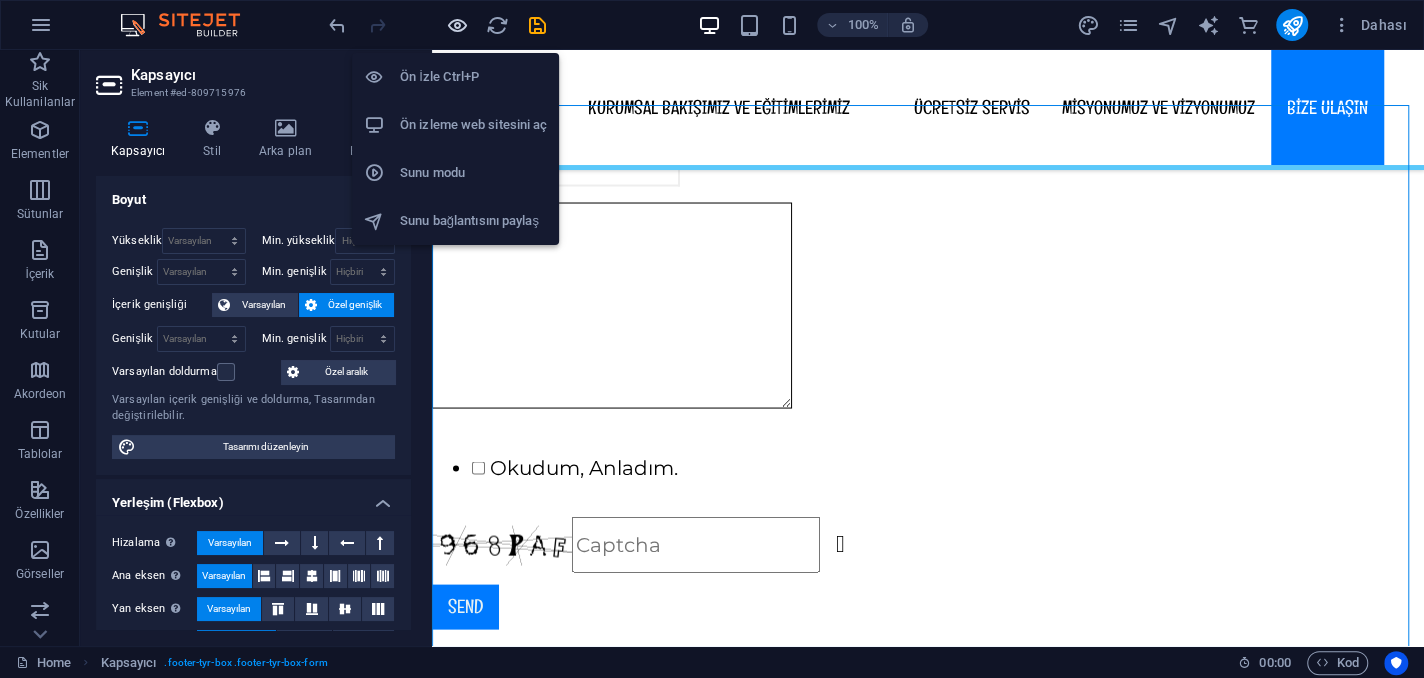 scroll, scrollTop: 4520, scrollLeft: 0, axis: vertical 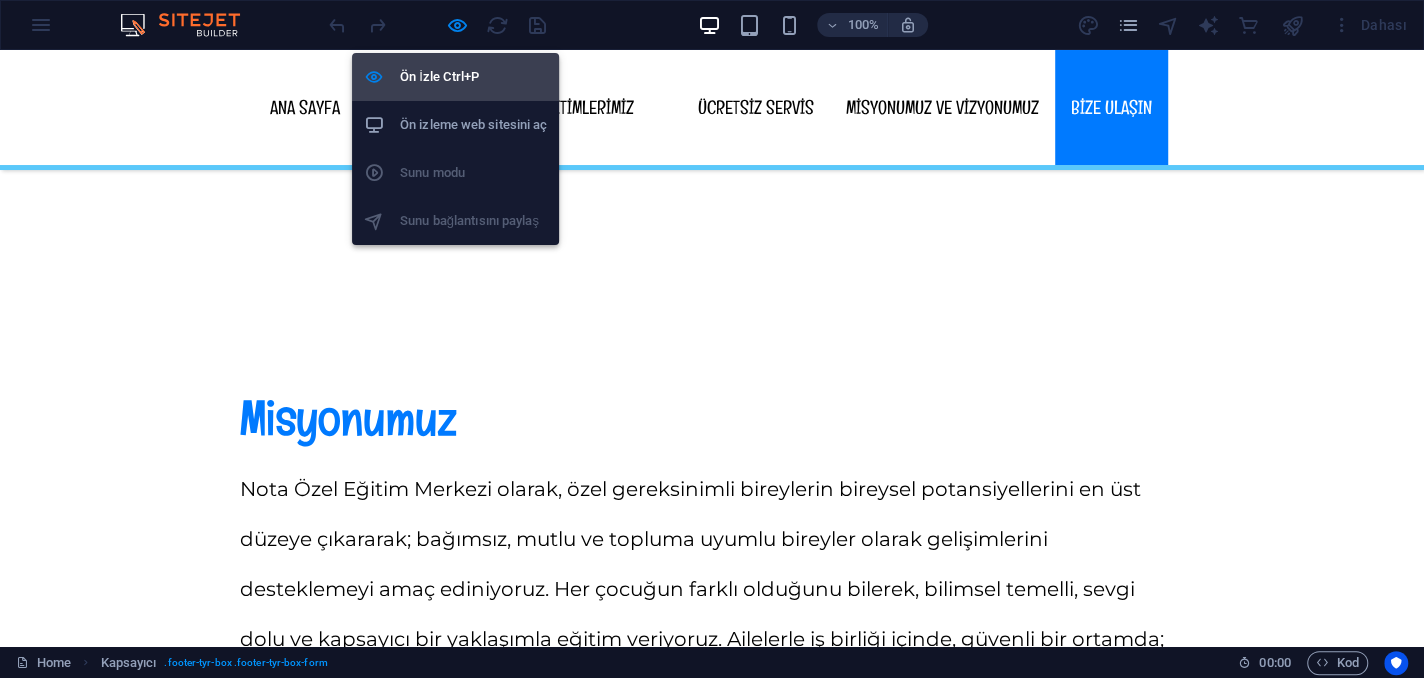 click on "Ön İzle Ctrl+P" at bounding box center [473, 77] 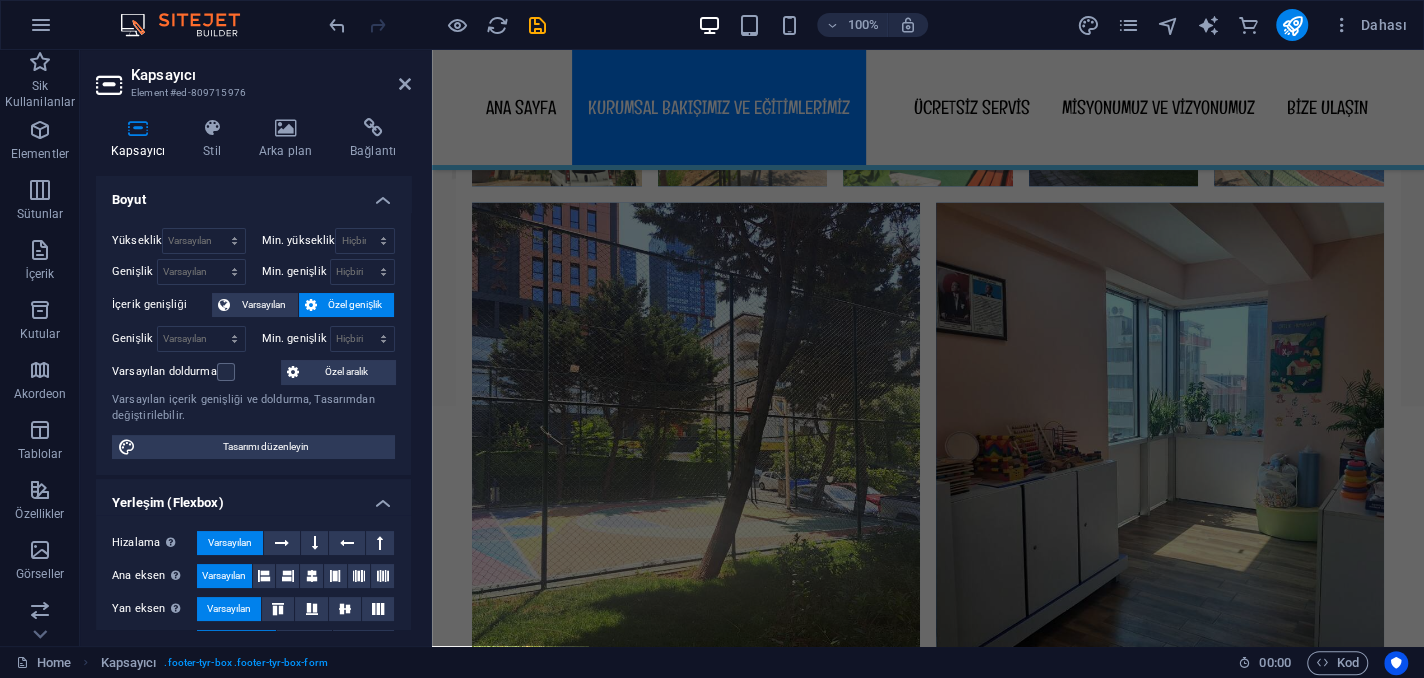 scroll, scrollTop: 6914, scrollLeft: 0, axis: vertical 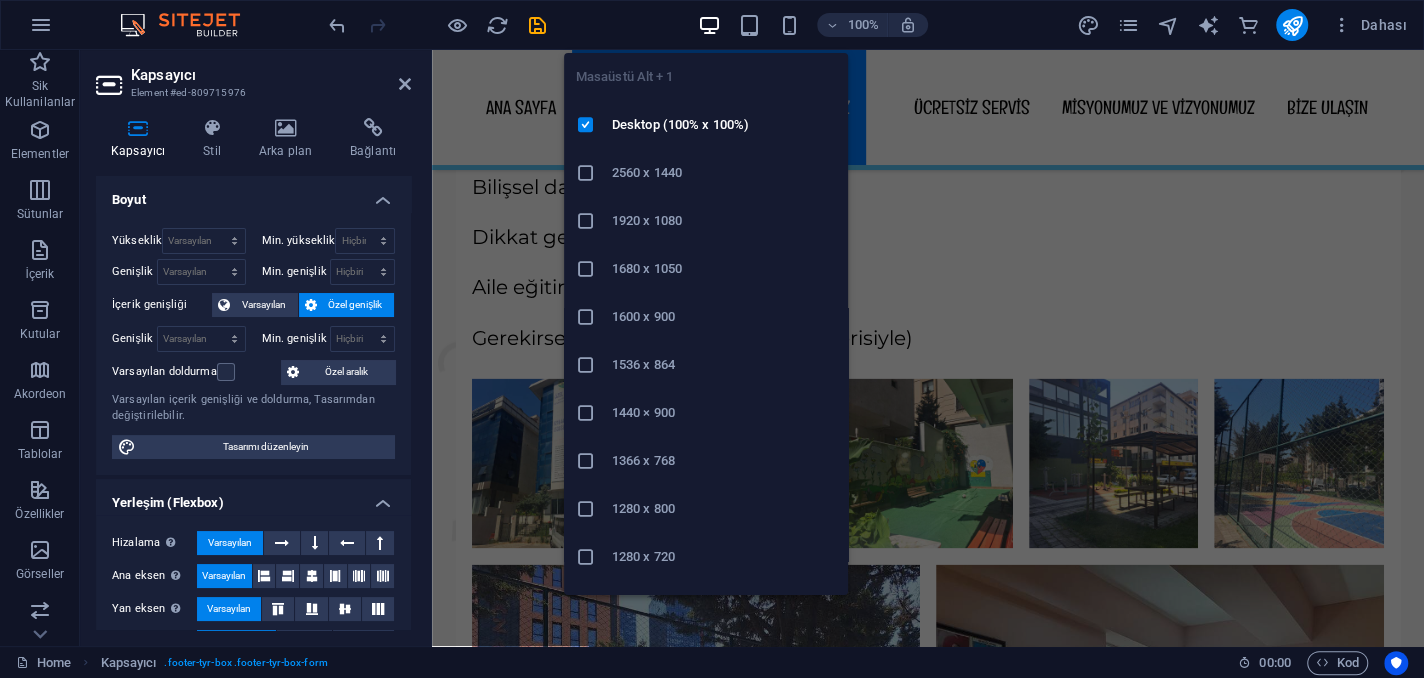 click at bounding box center [709, 25] 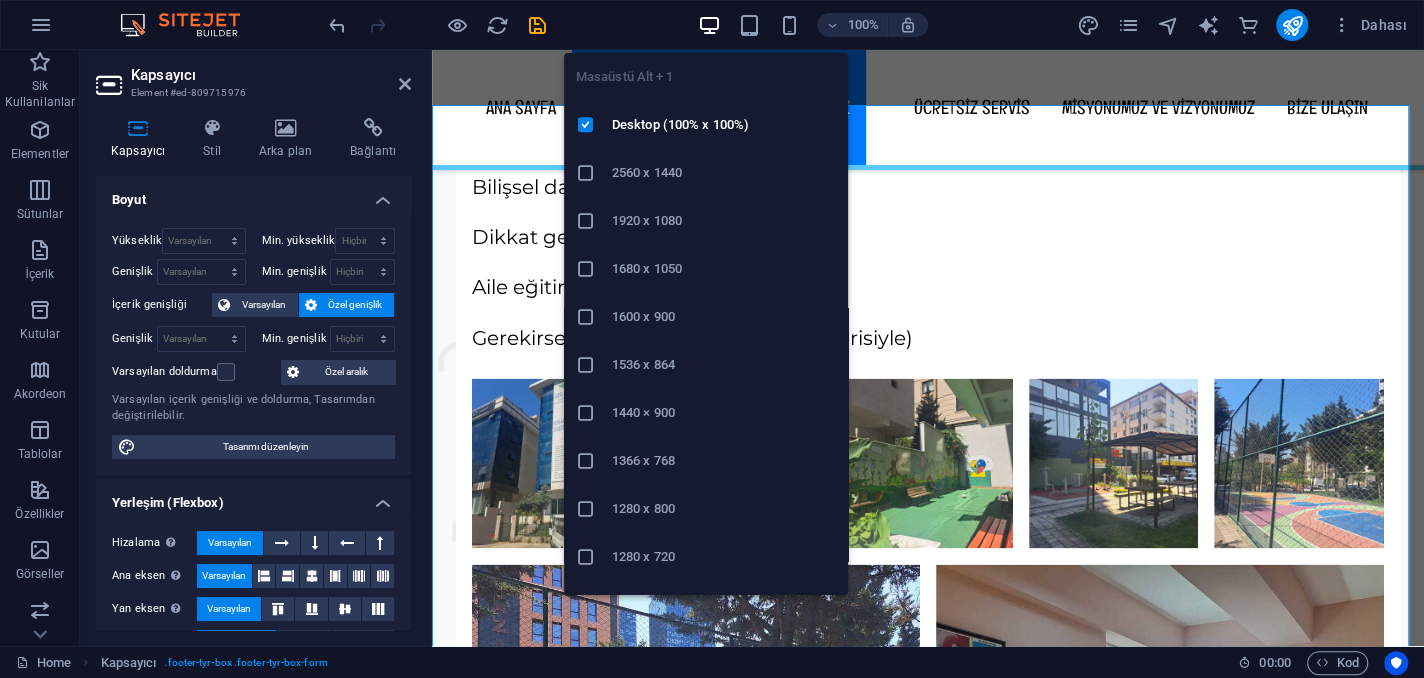 scroll, scrollTop: 14593, scrollLeft: 0, axis: vertical 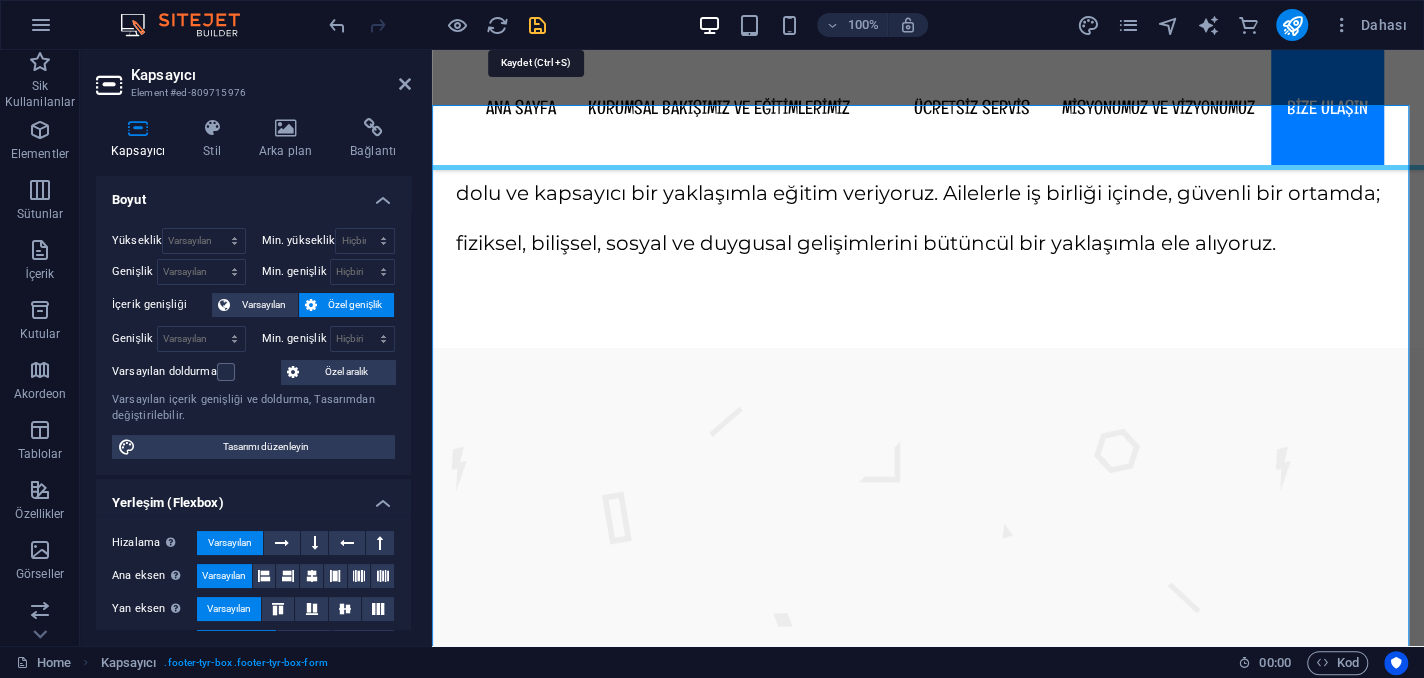 click at bounding box center (537, 25) 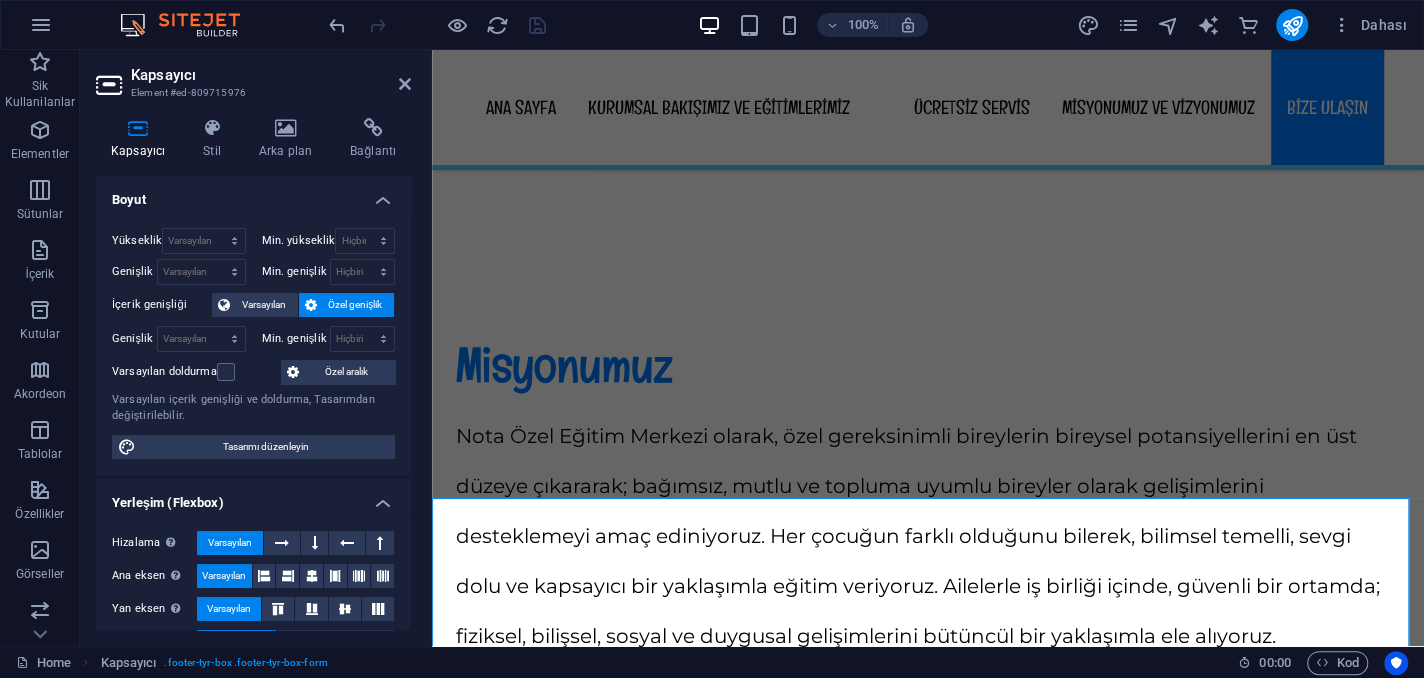 scroll, scrollTop: 14080, scrollLeft: 0, axis: vertical 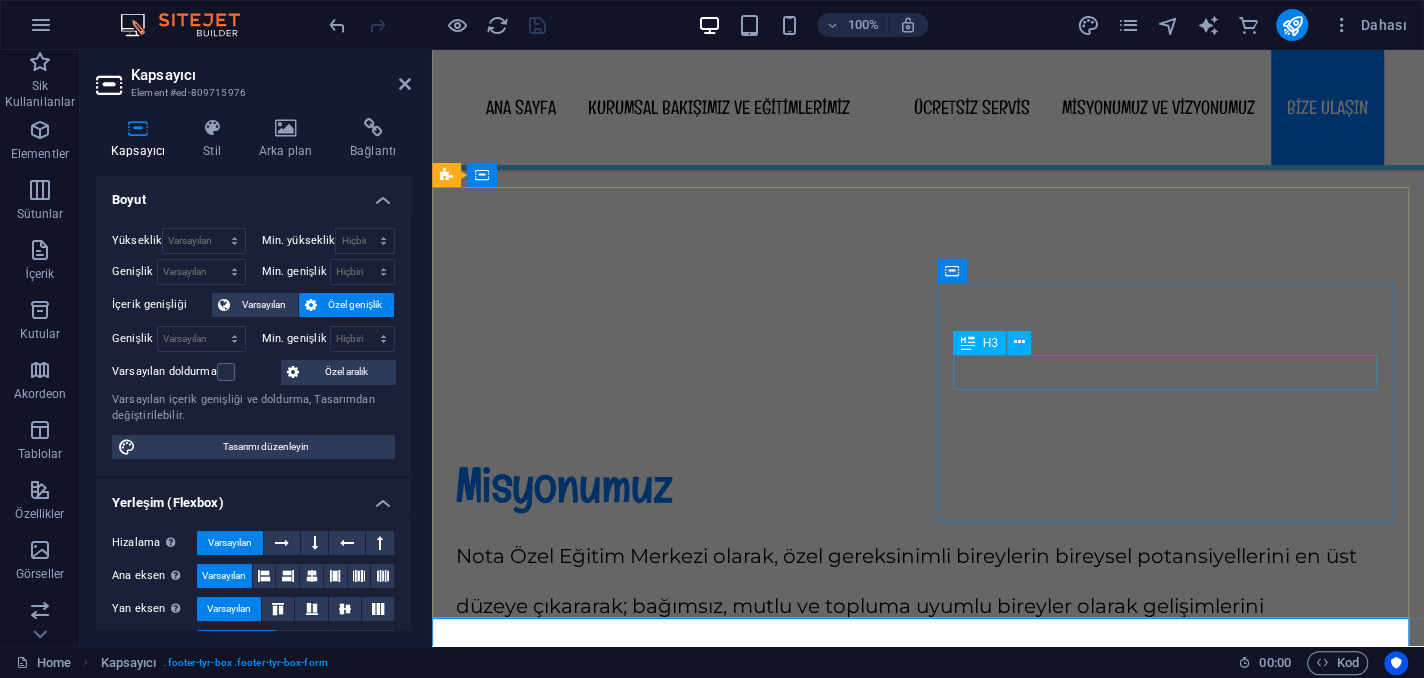 click on "Telefon" at bounding box center [928, 2357] 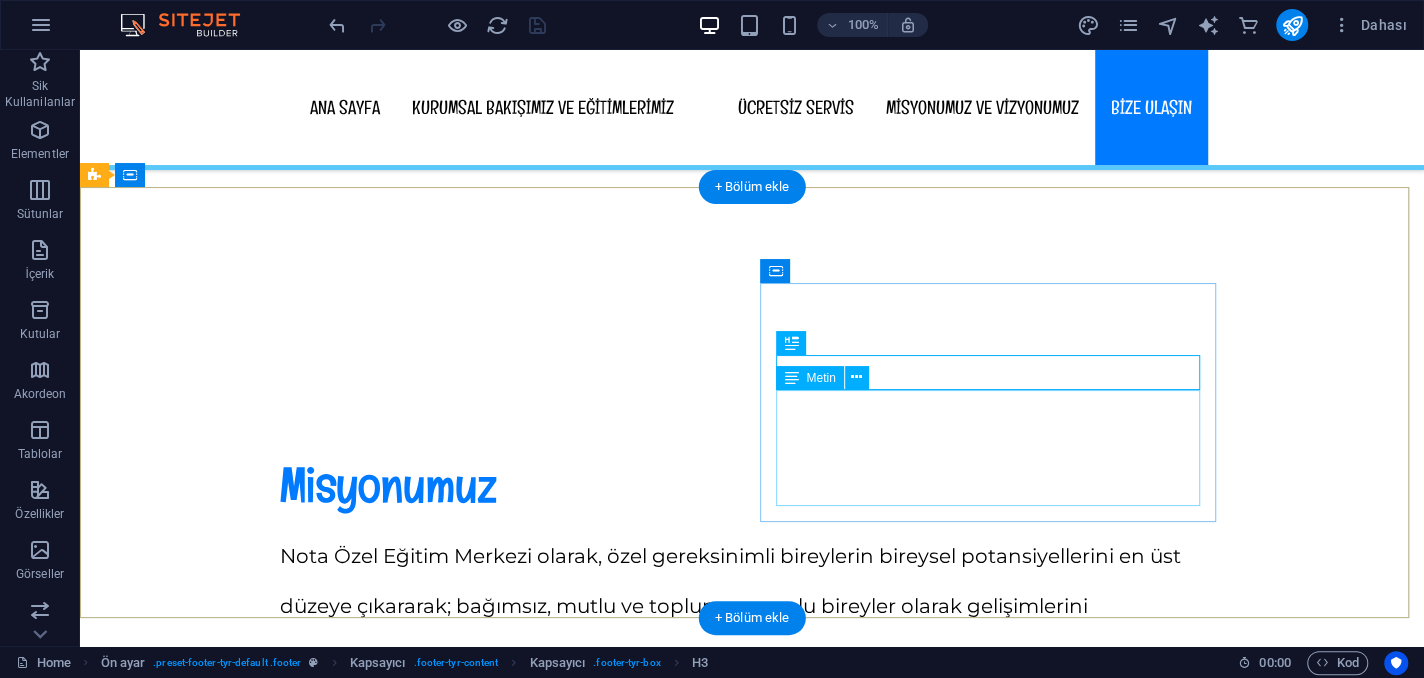 click on "0 530 339 66 82" at bounding box center (752, 2429) 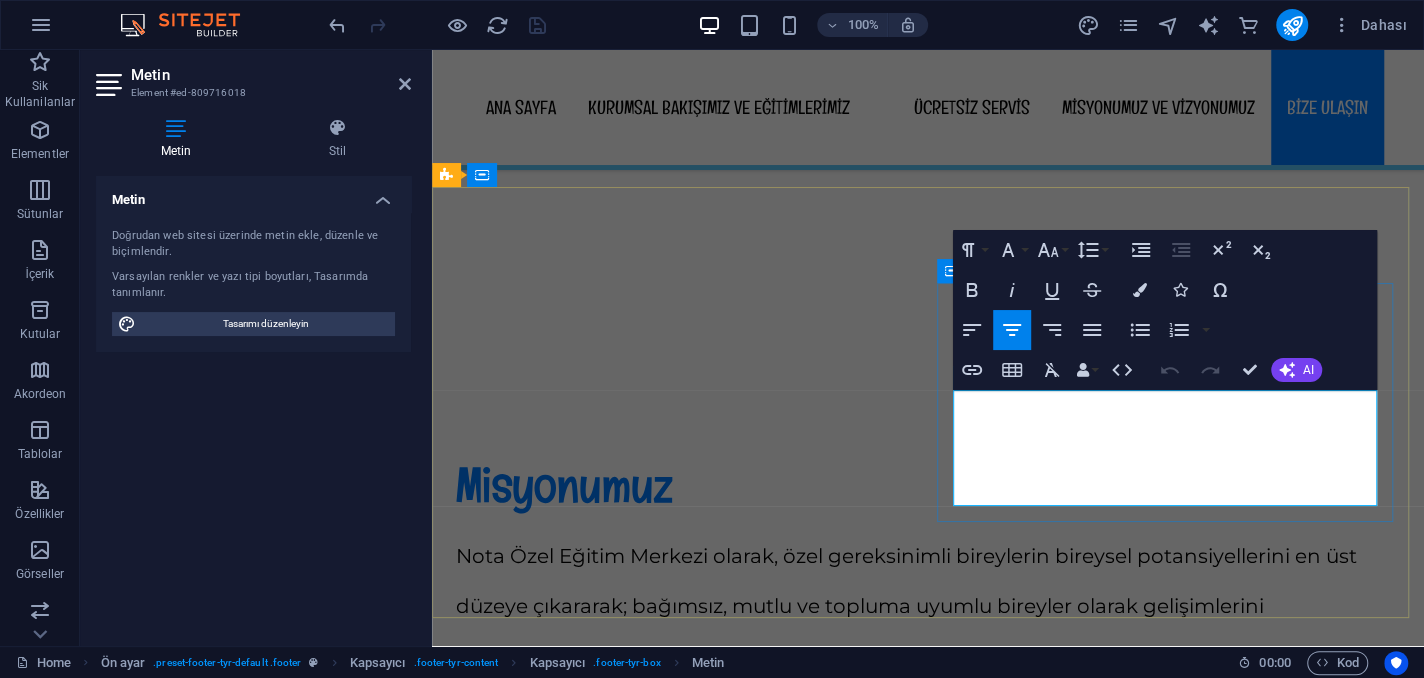 drag, startPoint x: 1246, startPoint y: 411, endPoint x: 1112, endPoint y: 423, distance: 134.53624 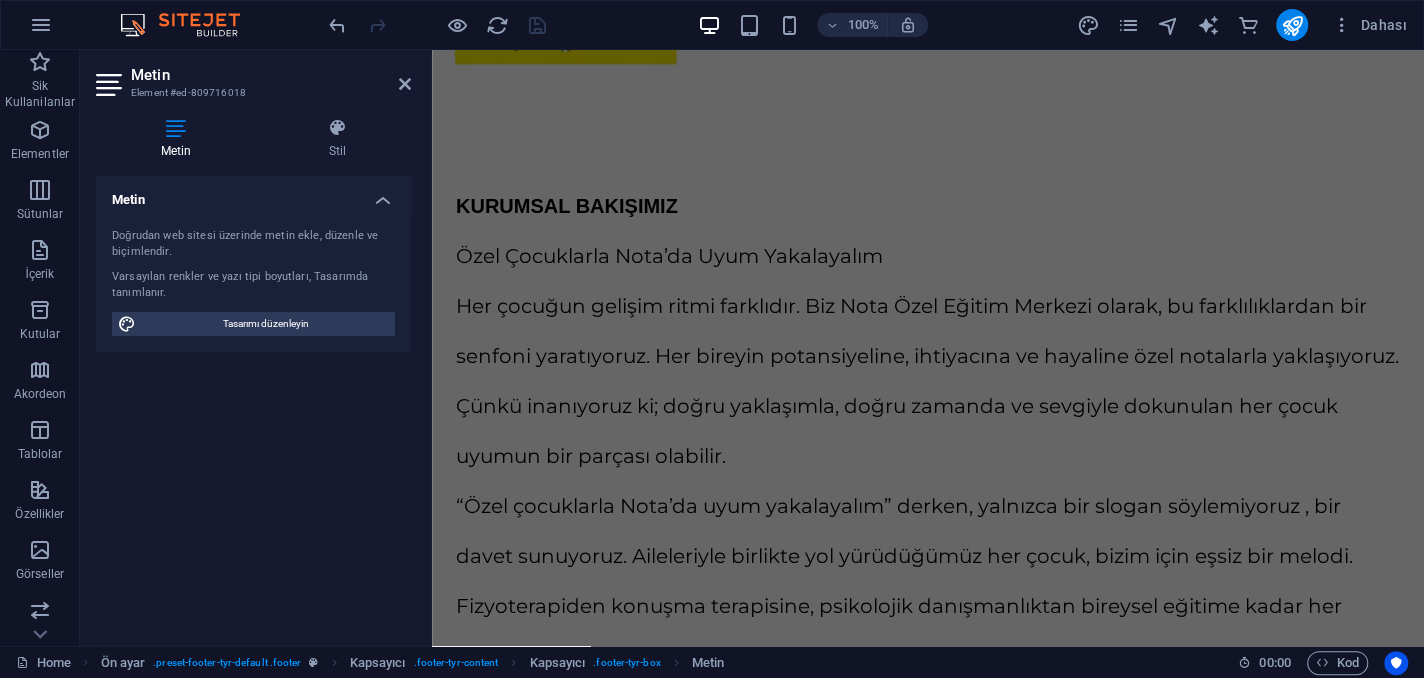 scroll, scrollTop: 0, scrollLeft: 0, axis: both 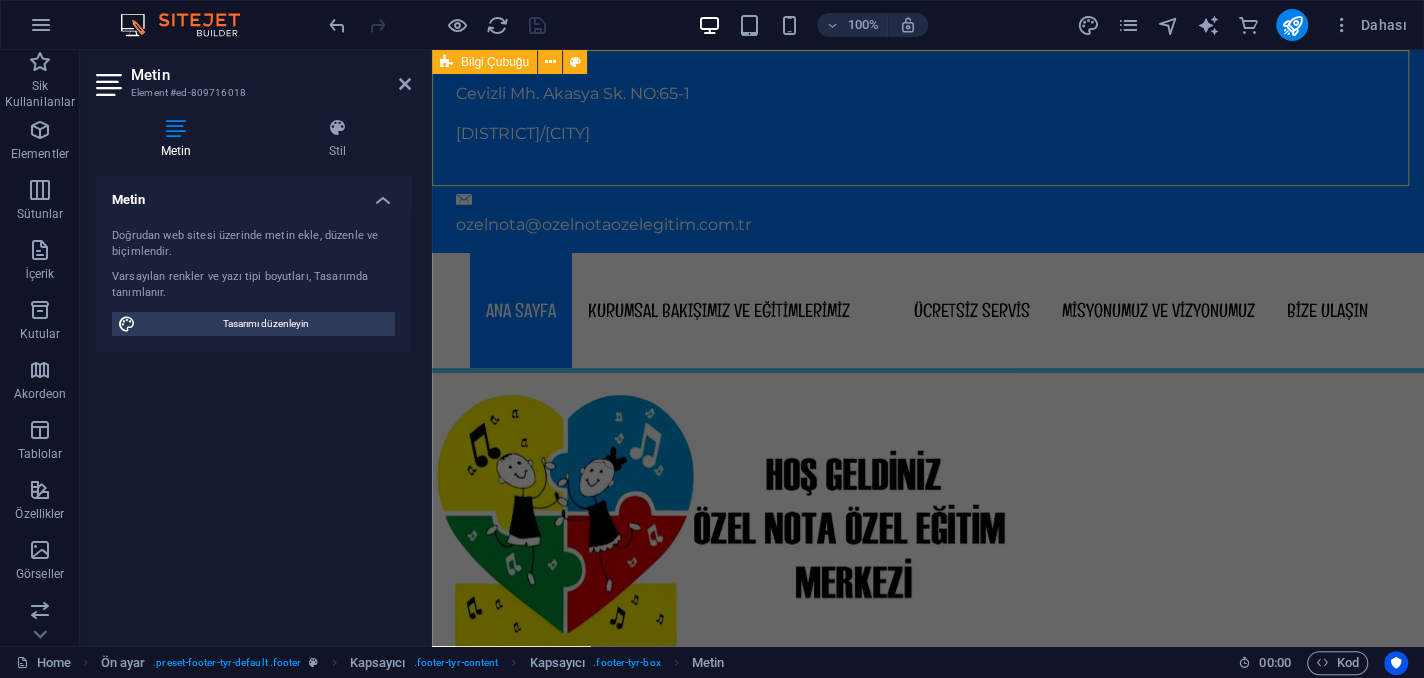 click on "Cevizli Mh. Akasya Sk. NO:65-1  Maltepe/İSTANBUL ozelnota@ozelnotaozelegitim.com.tr" at bounding box center (928, 151) 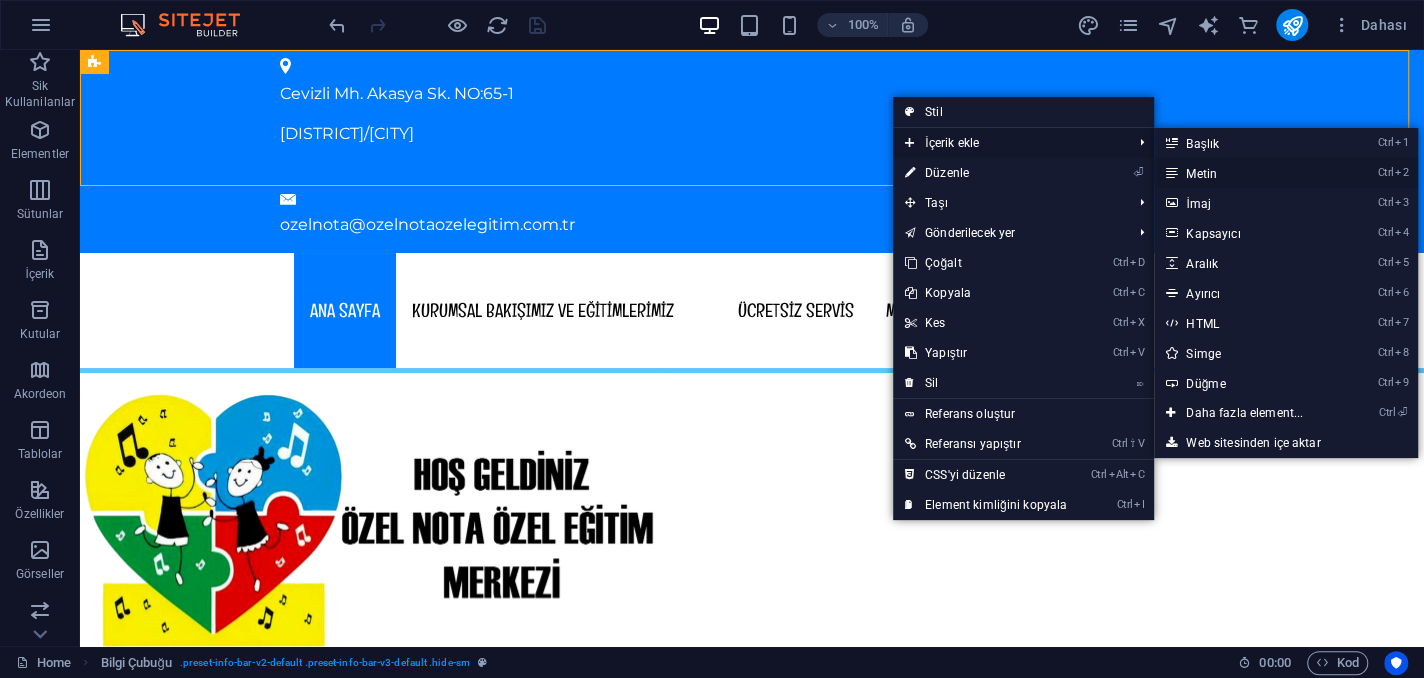 click on "Ctrl 2  Metin" at bounding box center [1248, 173] 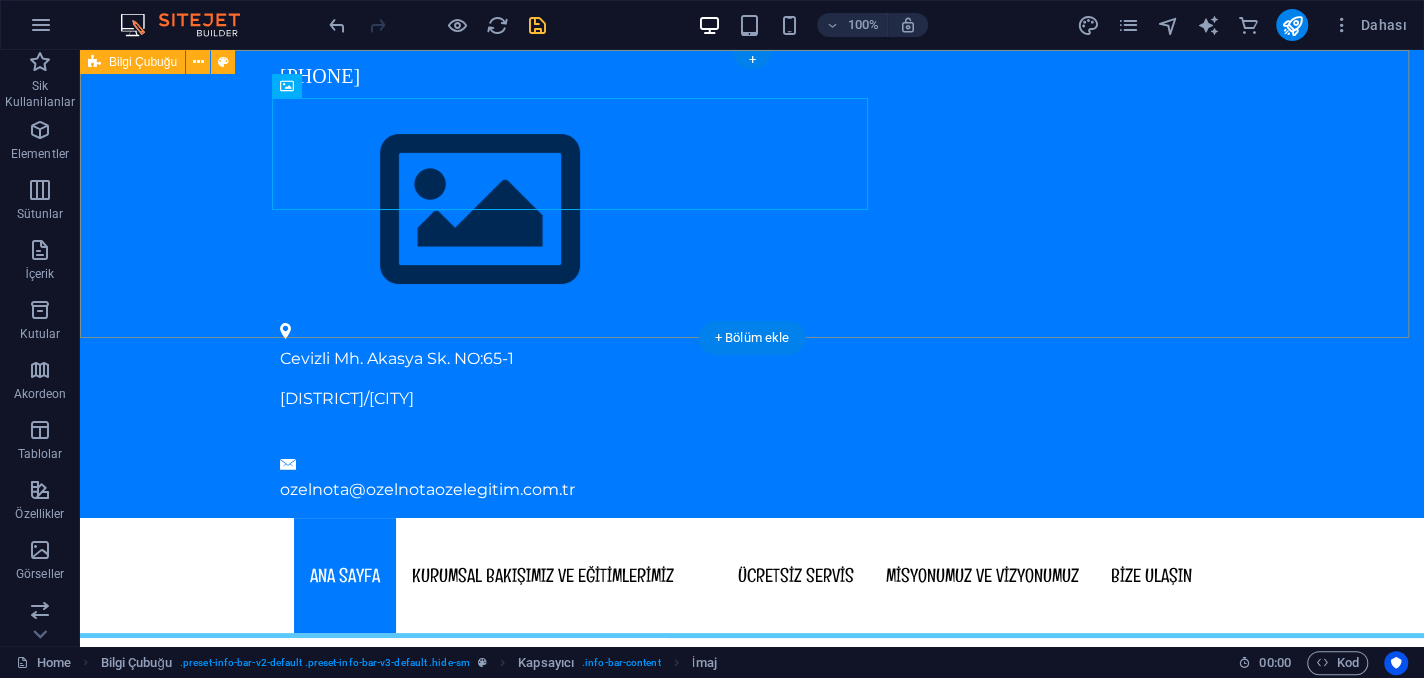 click on "0 530 339 66 82 Cevizli Mh. Akasya Sk. NO:65-1  Maltepe/İSTANBUL ozelnota@ozelnotaozelegitim.com.tr" at bounding box center (752, 284) 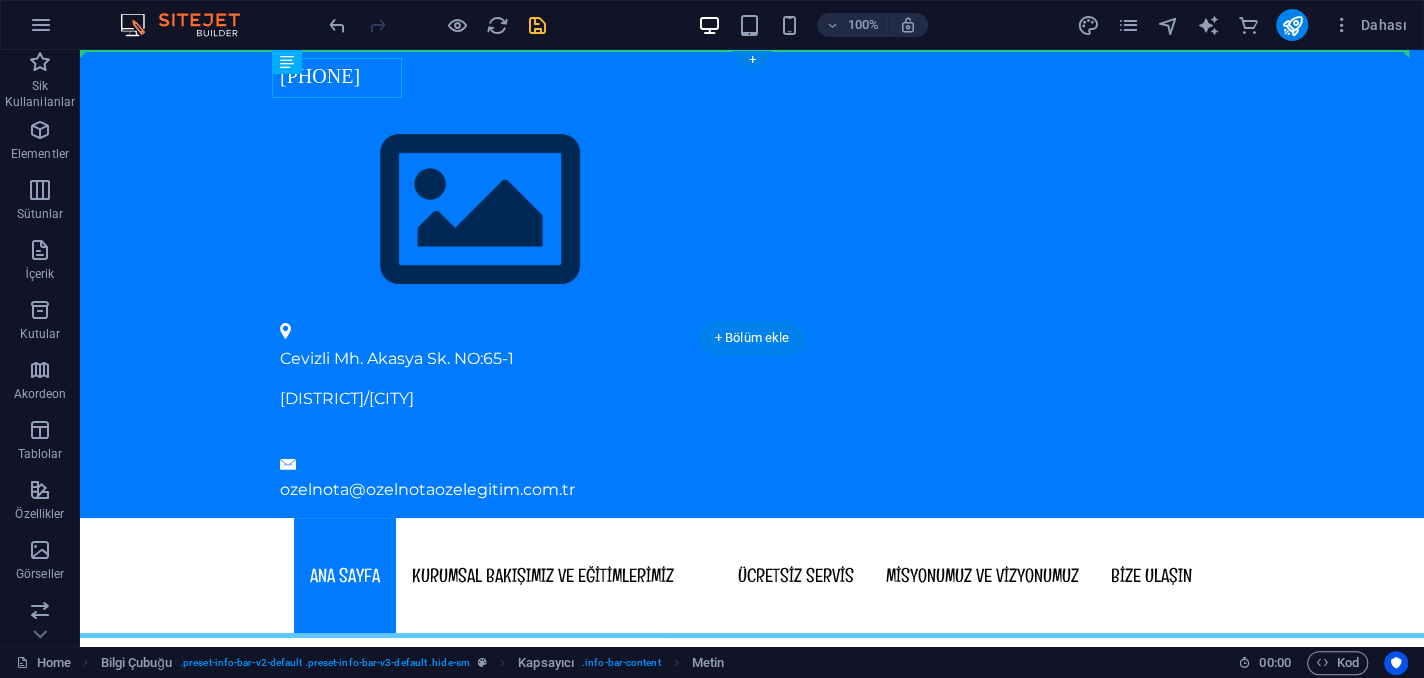 drag, startPoint x: 348, startPoint y: 79, endPoint x: 954, endPoint y: 110, distance: 606.79236 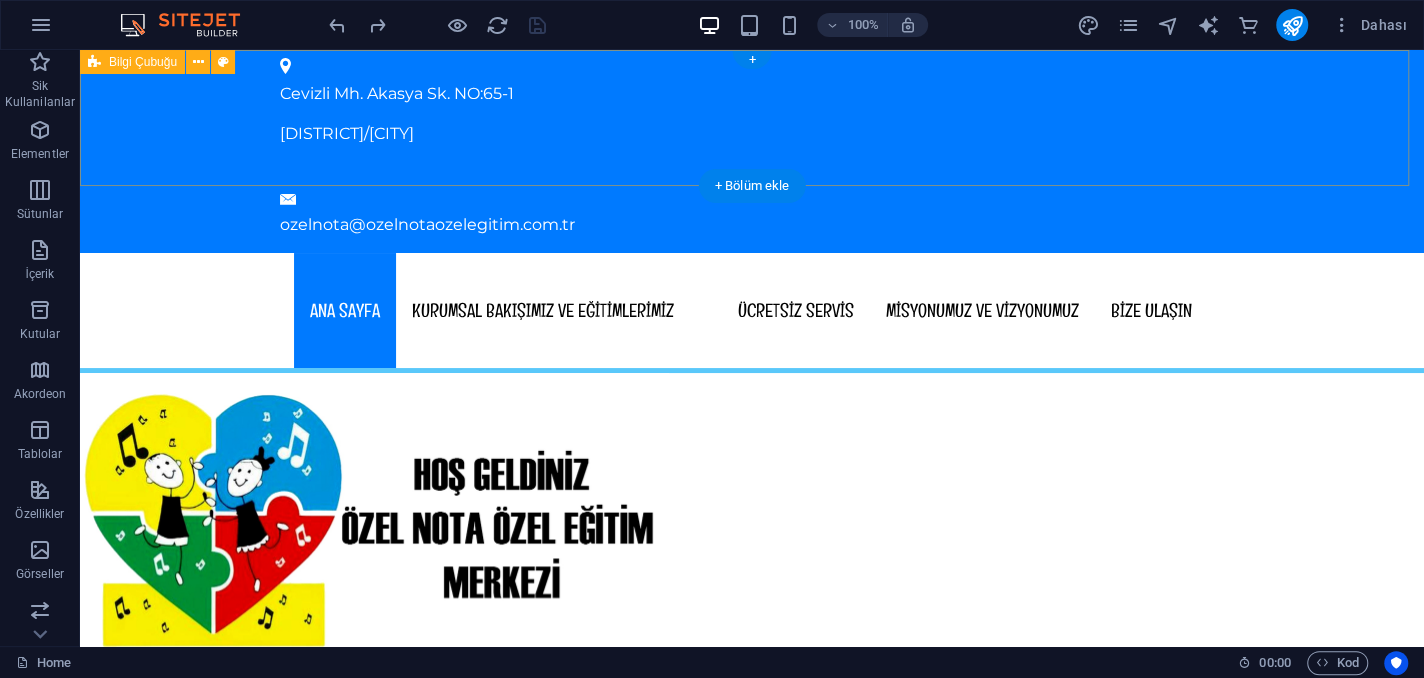 click on "Cevizli Mh. Akasya Sk. NO:65-1  Maltepe/İSTANBUL ozelnota@ozelnotaozelegitim.com.tr" at bounding box center [752, 151] 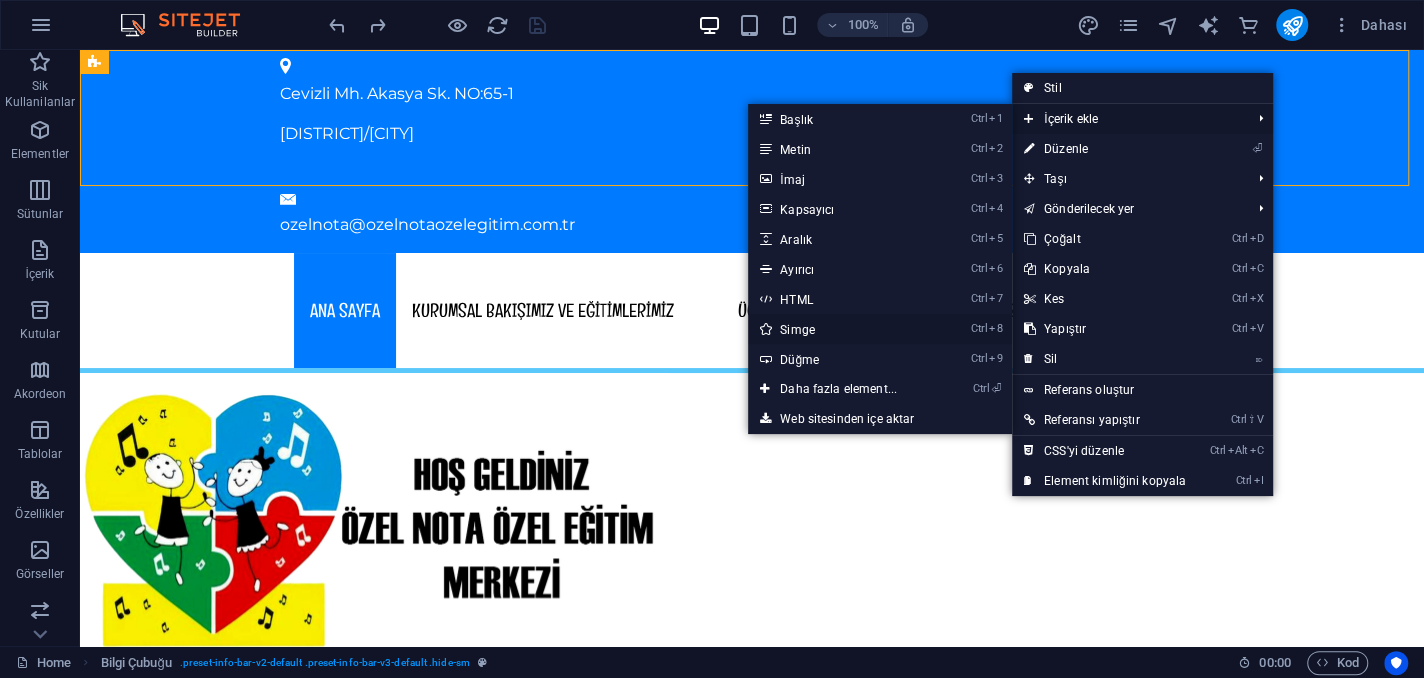 click on "Ctrl 8  Simge" at bounding box center [842, 329] 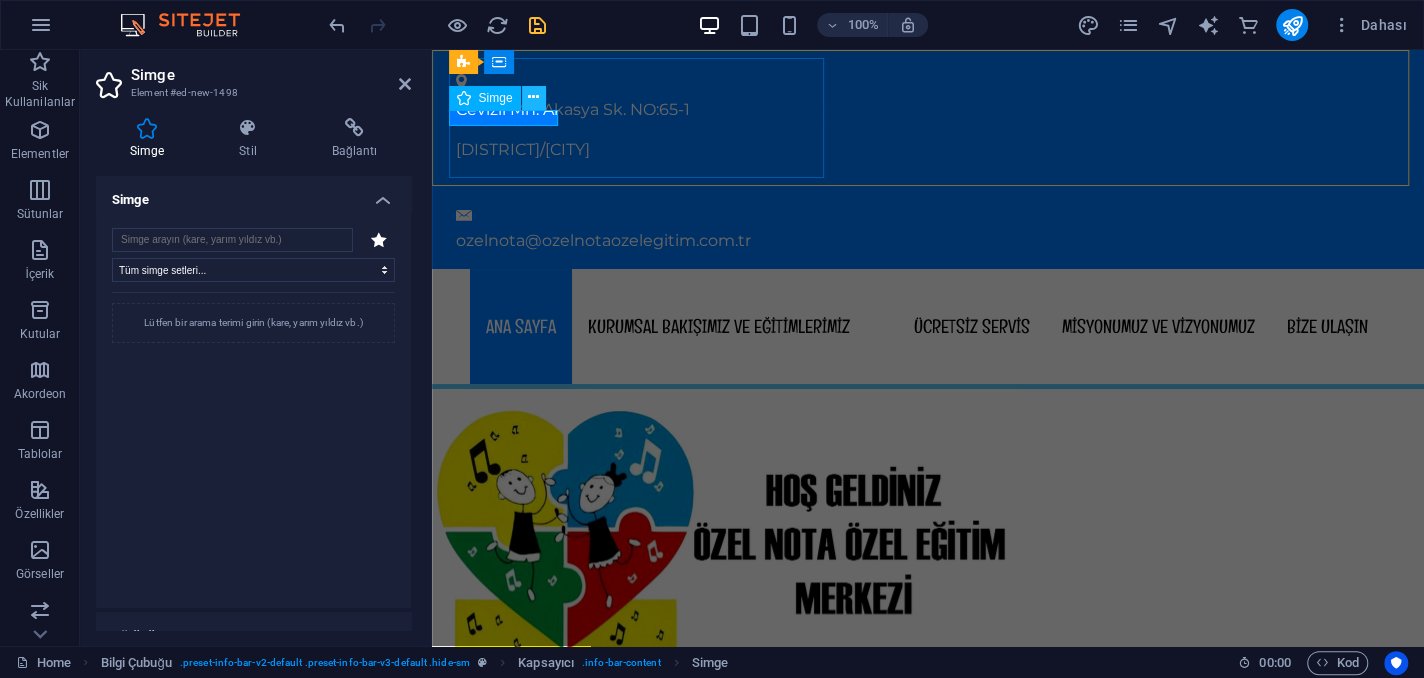 click at bounding box center [534, 98] 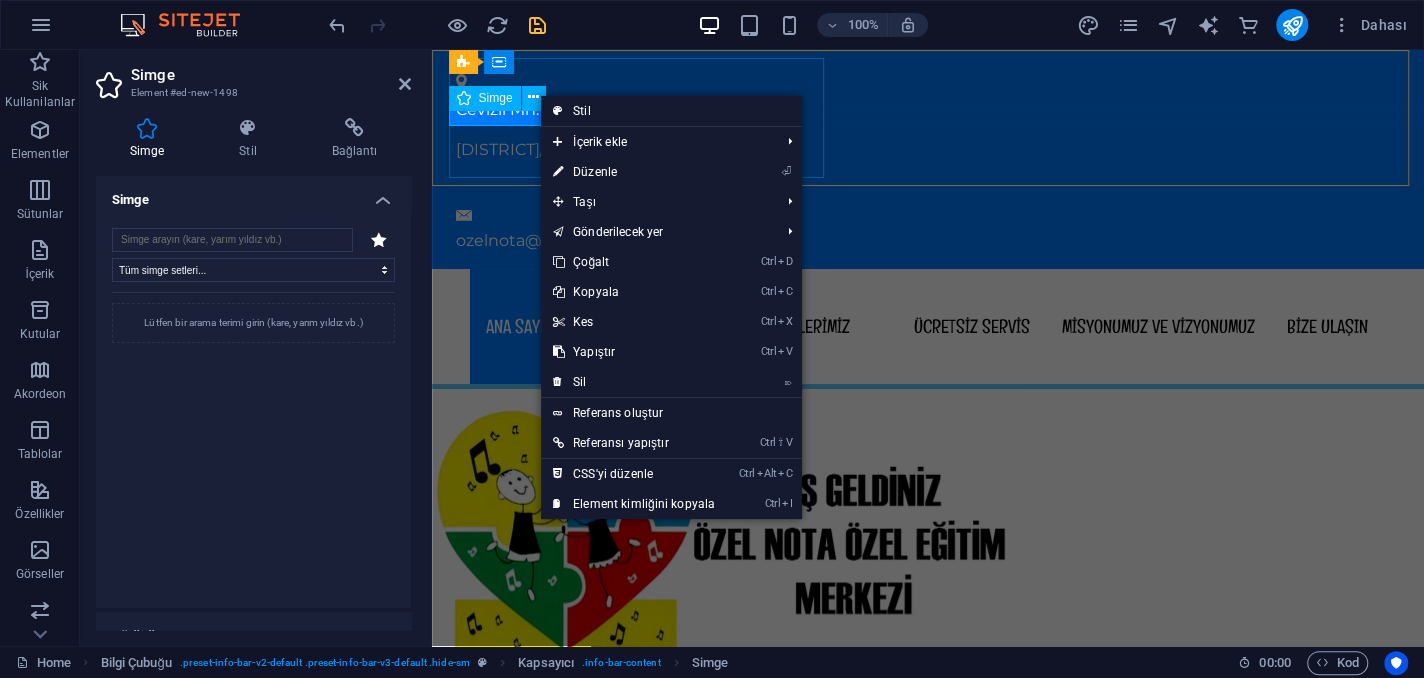 click at bounding box center [920, 66] 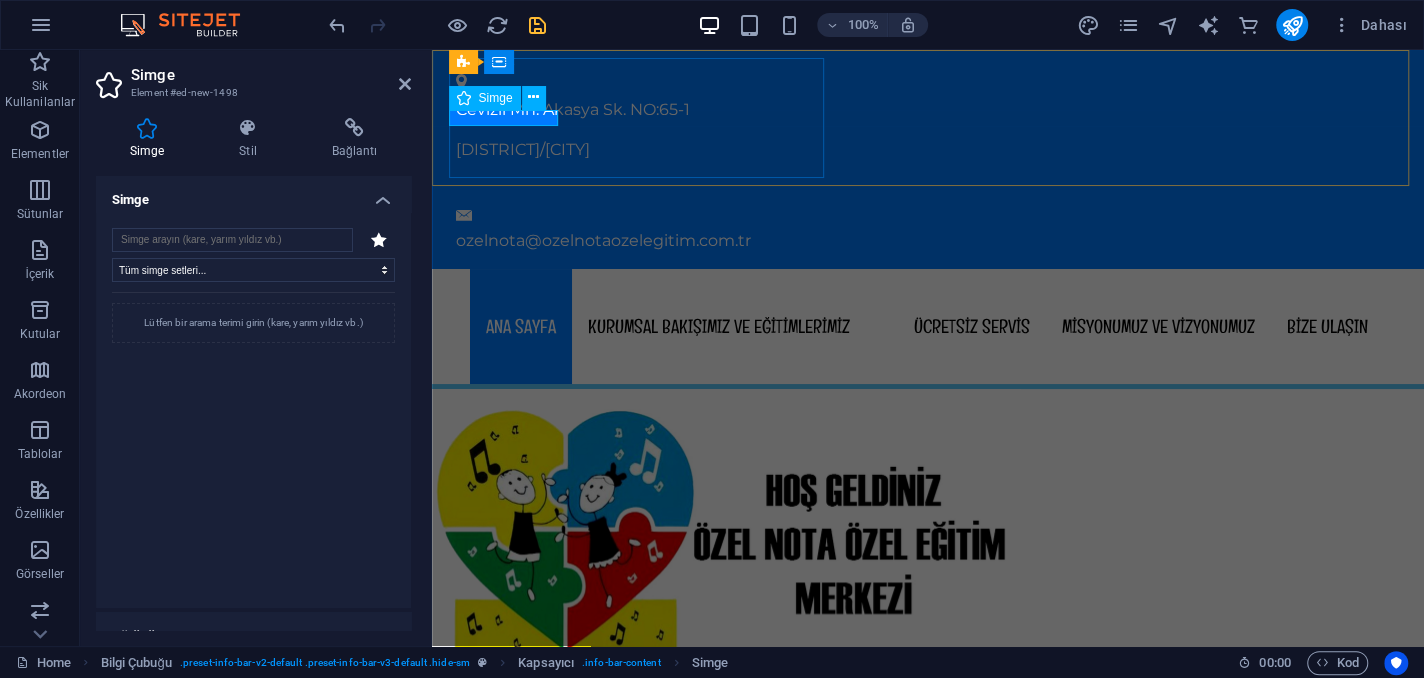 click at bounding box center [920, 66] 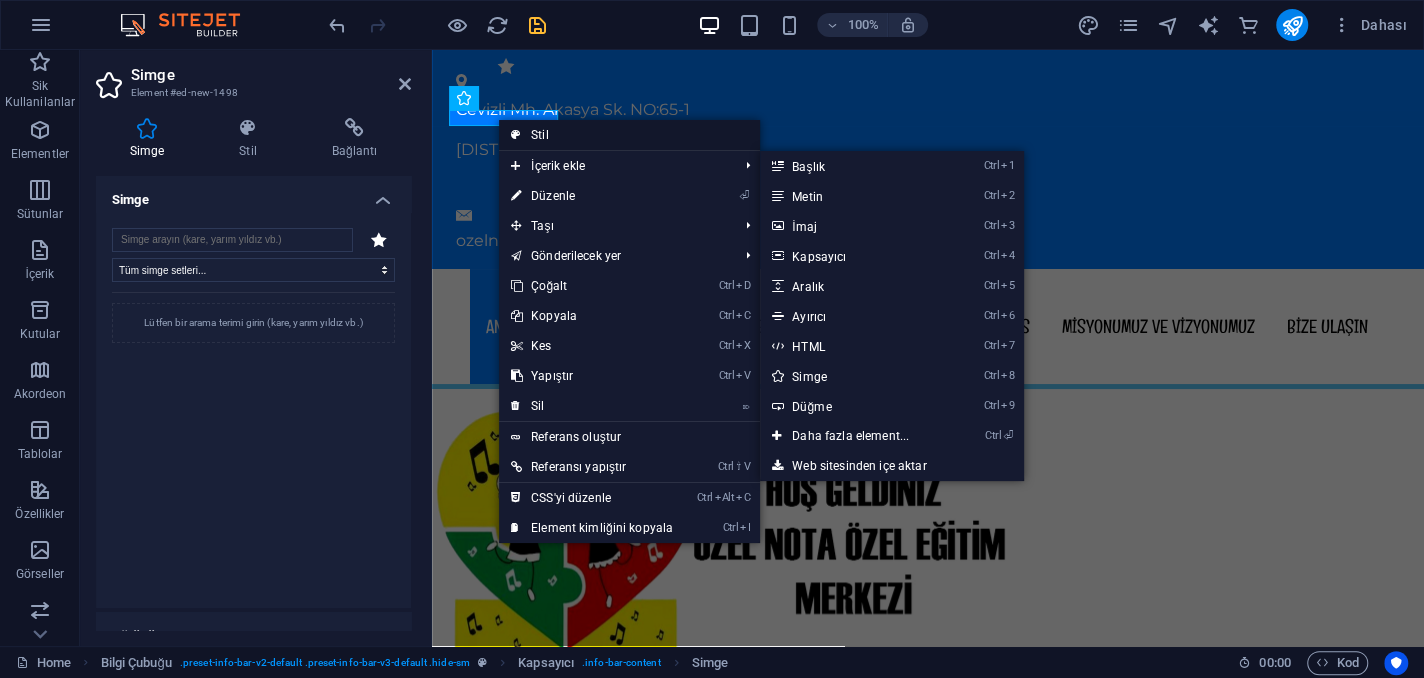click on "Stil" at bounding box center [629, 135] 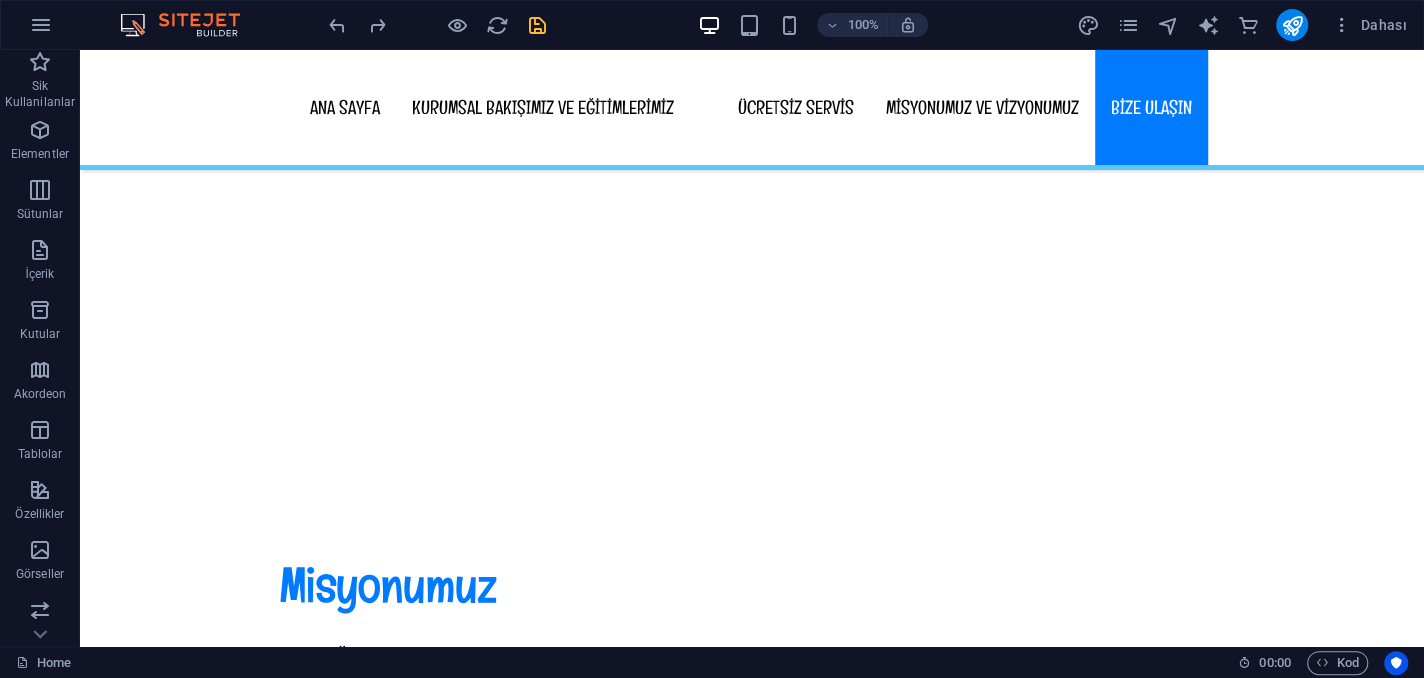 scroll, scrollTop: 13744, scrollLeft: 0, axis: vertical 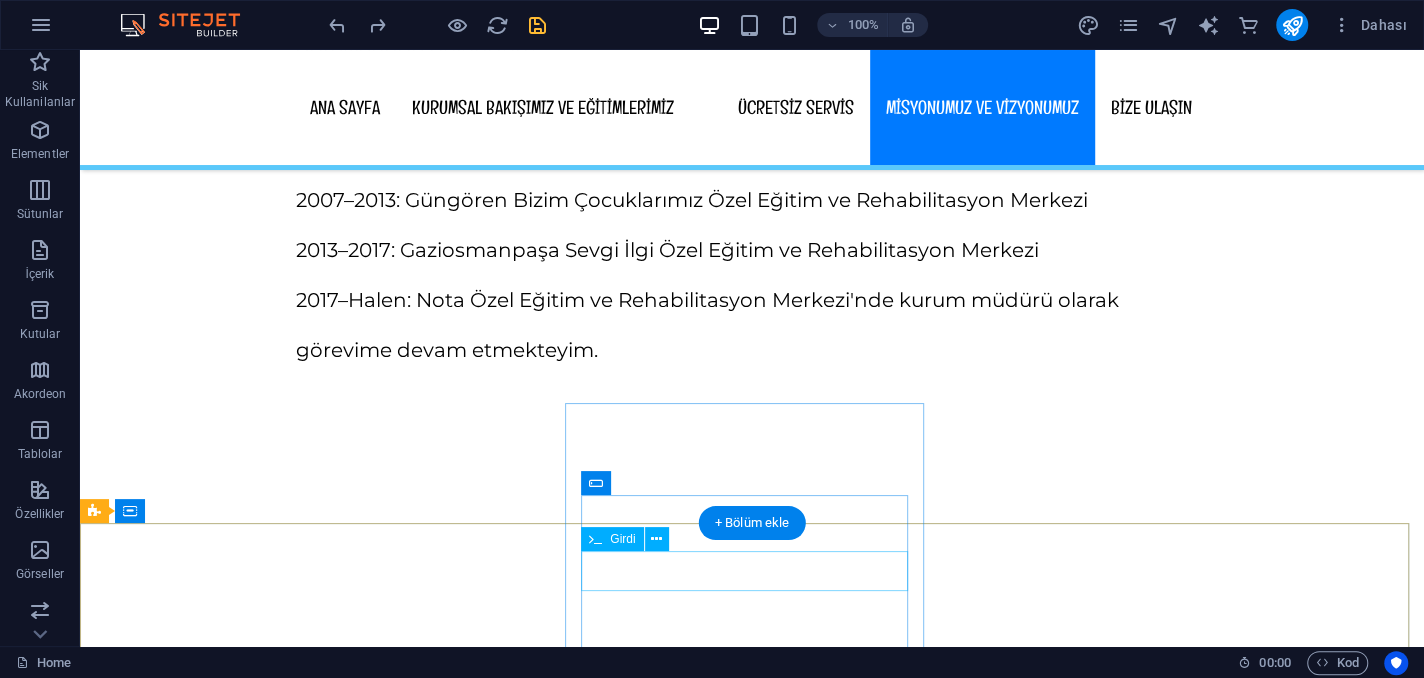 click on "Telefon" 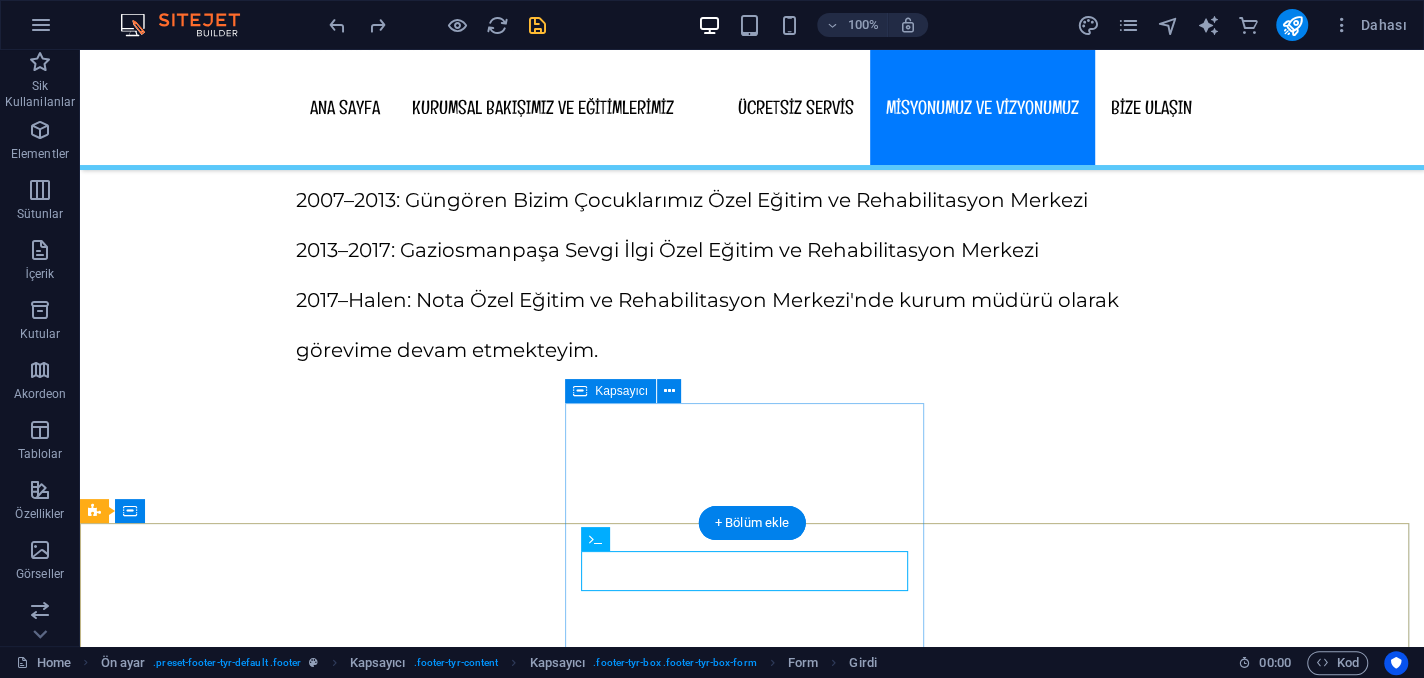 click on "Bize Ulaşın Adınız Soyadınız Telefon Email   Okudum, Anladım. Okunaksız mı? Yeni yükle Send" at bounding box center [752, 2833] 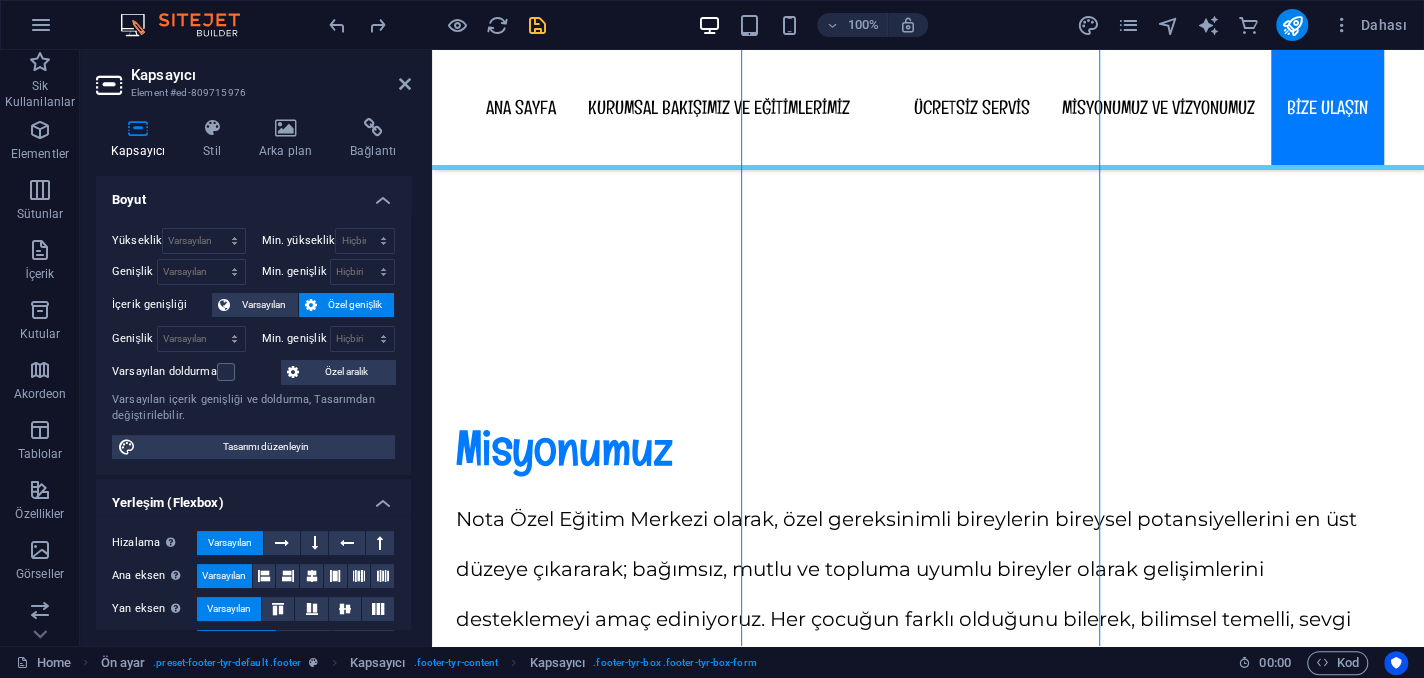 scroll, scrollTop: 14326, scrollLeft: 0, axis: vertical 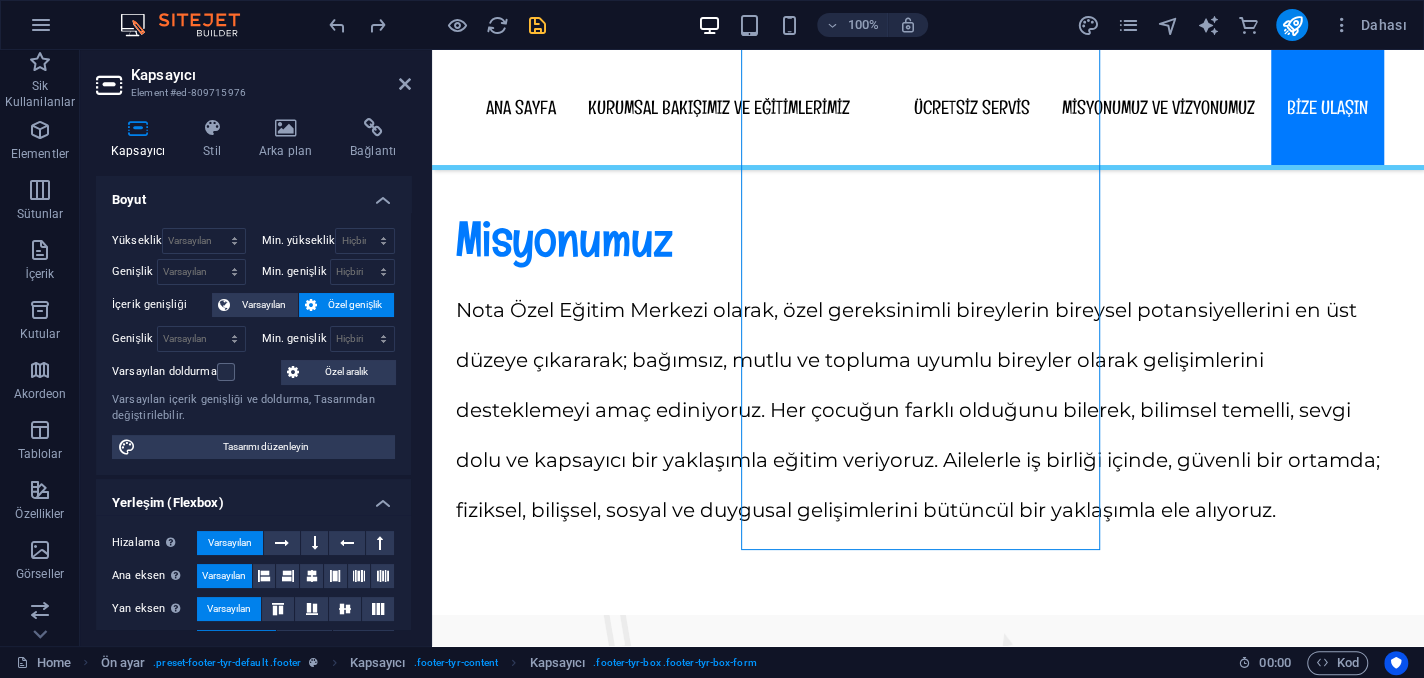 drag, startPoint x: 1094, startPoint y: 549, endPoint x: 1068, endPoint y: 621, distance: 76.55064 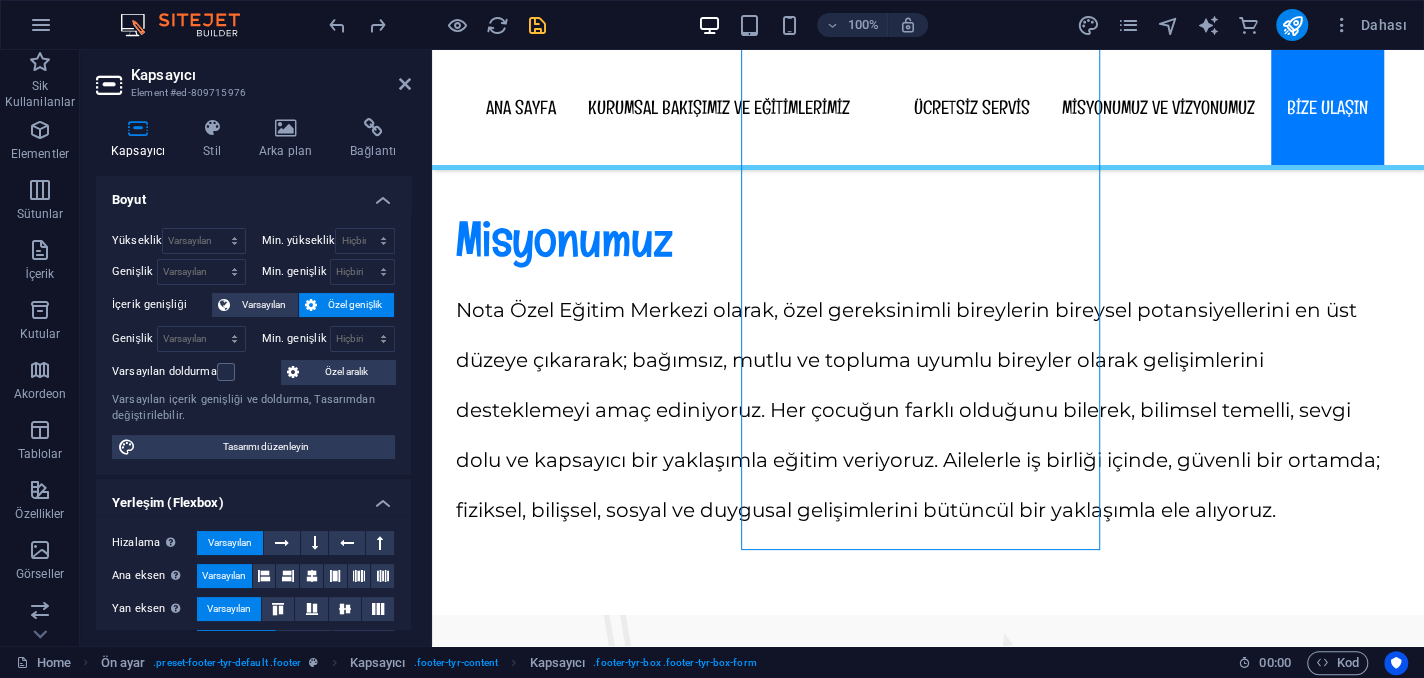 click on "Skip to main content
Cevizli Mh. Akasya Sk. NO:65-1  Maltepe/İSTANBUL ozelnota@ozelnotaozelegitim.com.tr Menu ANA SAYFA KURUMSAL BAKIŞIMIZ VE EĞİTİMLERİMİZ ÜCRETSİZ SERVİS MİSYONUMUZ VE VİZYONUMUZ BİZE ULAŞIN KURUMSAL BAKIŞIMIZ Özel Çocuklarla Nota’da Uyum Yakalayalım Her çocuğun gelişim ritmi farklıdır. Biz Nota Özel Eğitim Merkezi olarak, bu farklılıklardan bir senfoni yaratıyoruz. Her bireyin potansiyeline, ihtiyacına ve hayaline özel notalarla yaklaşıyoruz. Çünkü inanıyoruz ki; doğru yaklaşımla, doğru zamanda ve sevgiyle dokunulan her çocuk uyumun bir parçası olabilir. “Özel çocuklarla Nota’da uyum yakalayalım” derken, yalnızca bir slogan söylemiyoruz , bir davet sunuyoruz. Aileleriyle birlikte yol yürüdüğümüz her çocuk, bizim için eşsiz bir melodi. Fizyoterapiden konuşma terapisine, psikolojik danışmanlıktan bireysel eğitime kadar her adımda; bilimsel temellere dayanan ama sevgiyle işlenen bir eğitim anlayışını benimsiyoruz." at bounding box center [928, -5623] 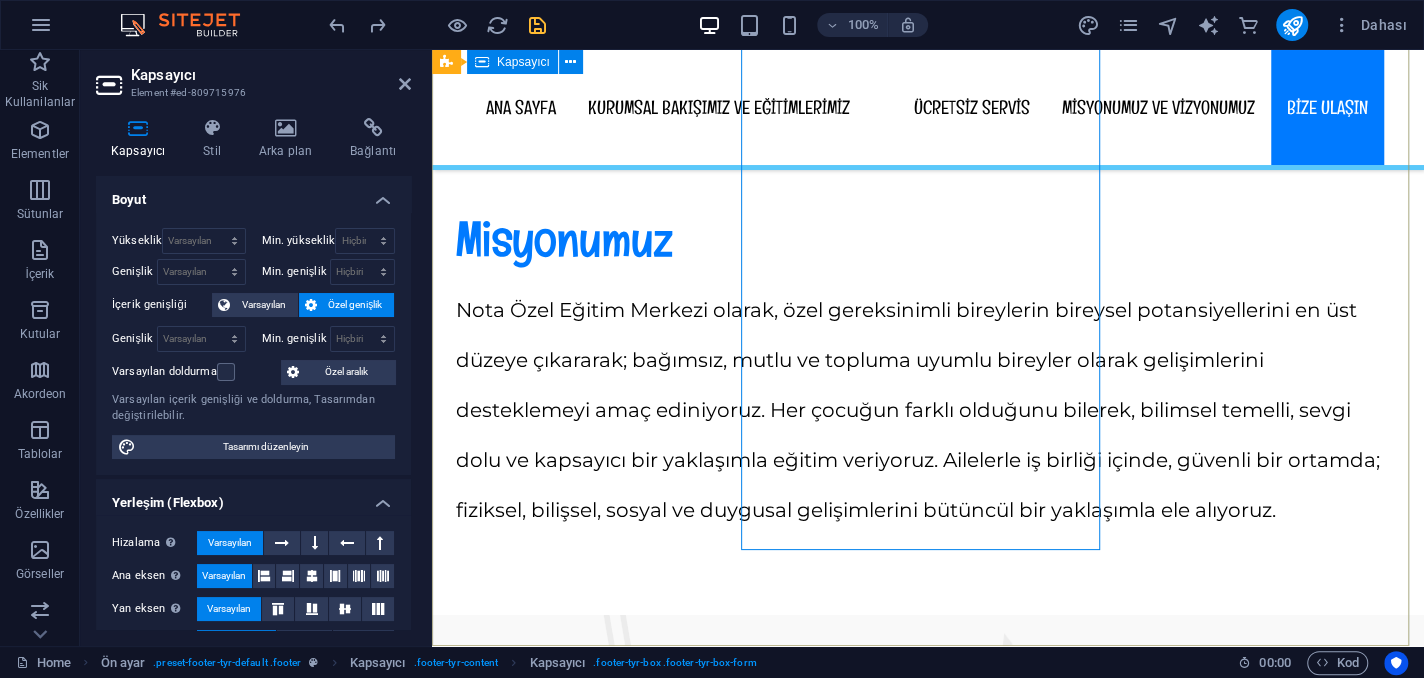 drag, startPoint x: 1090, startPoint y: 415, endPoint x: 1077, endPoint y: 628, distance: 213.39635 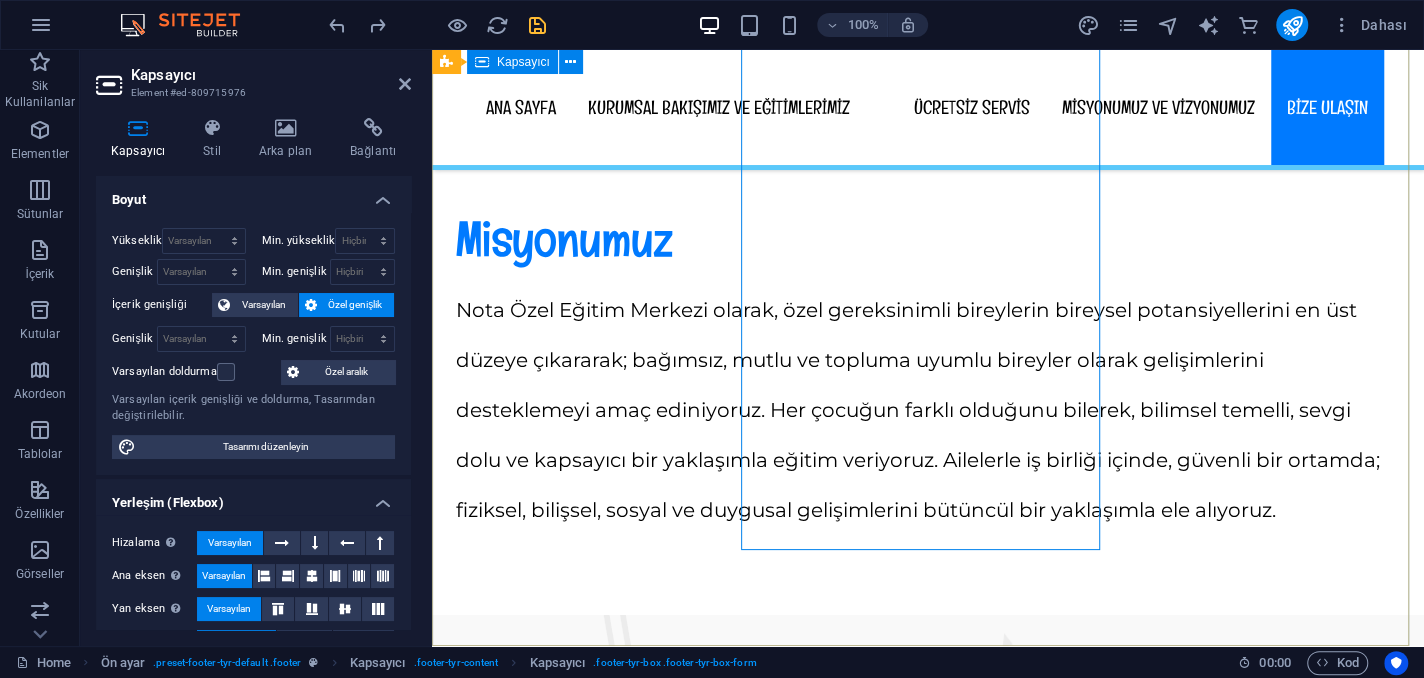 click on "Adres Cevizli Mh. Akasya Sk. NO:65-1  Maltepe/İSTANBUL Bize Ulaşın Adınız Soyadınız Telefon Email   Okudum, Anladım. Okunaksız mı? Yeni yükle Send Telefon     0 530 339 66 82" at bounding box center [928, 2351] 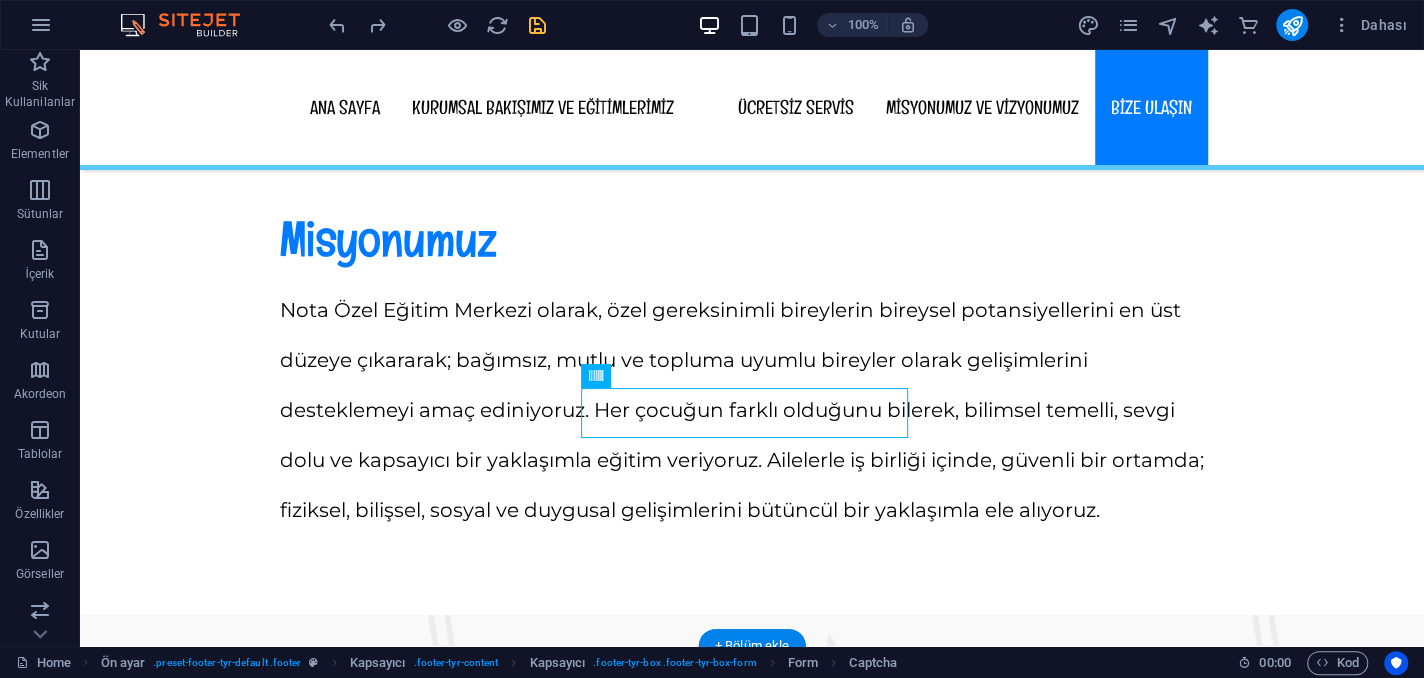 drag, startPoint x: 726, startPoint y: 414, endPoint x: 1070, endPoint y: 617, distance: 399.43085 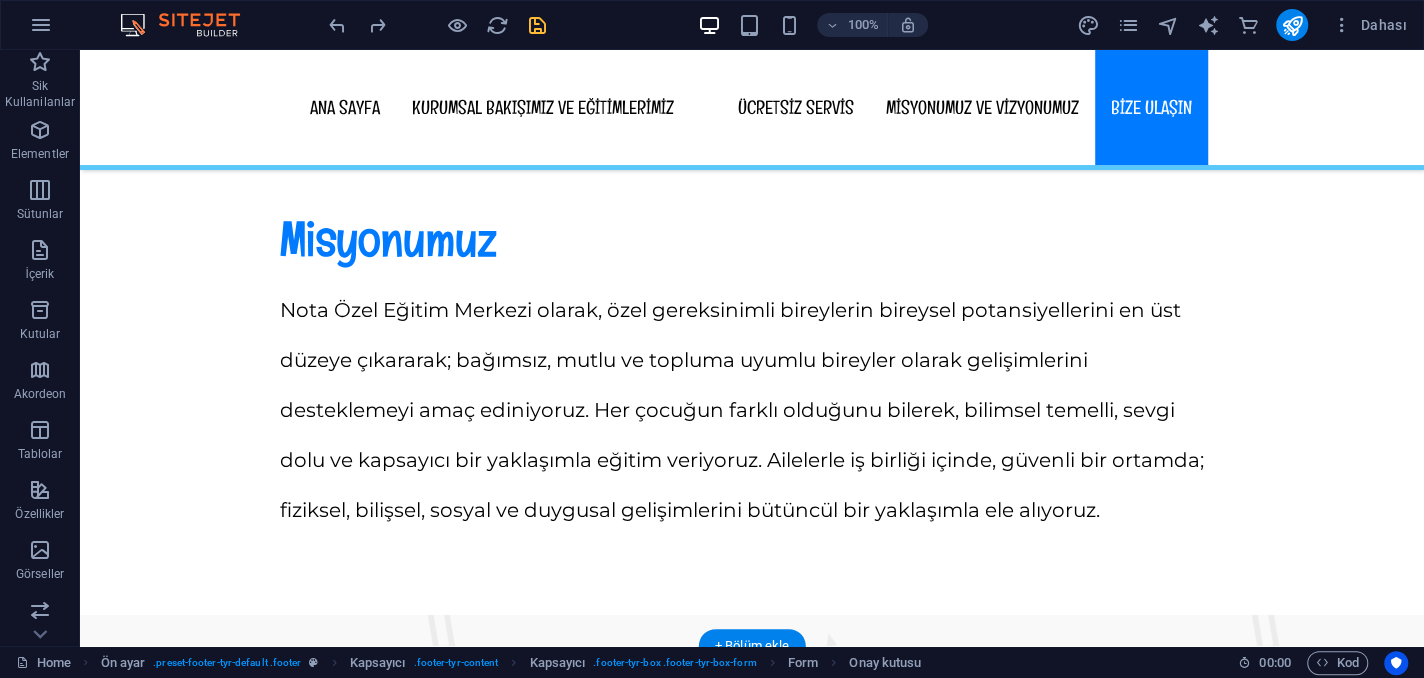drag, startPoint x: 883, startPoint y: 510, endPoint x: 889, endPoint y: 586, distance: 76.23647 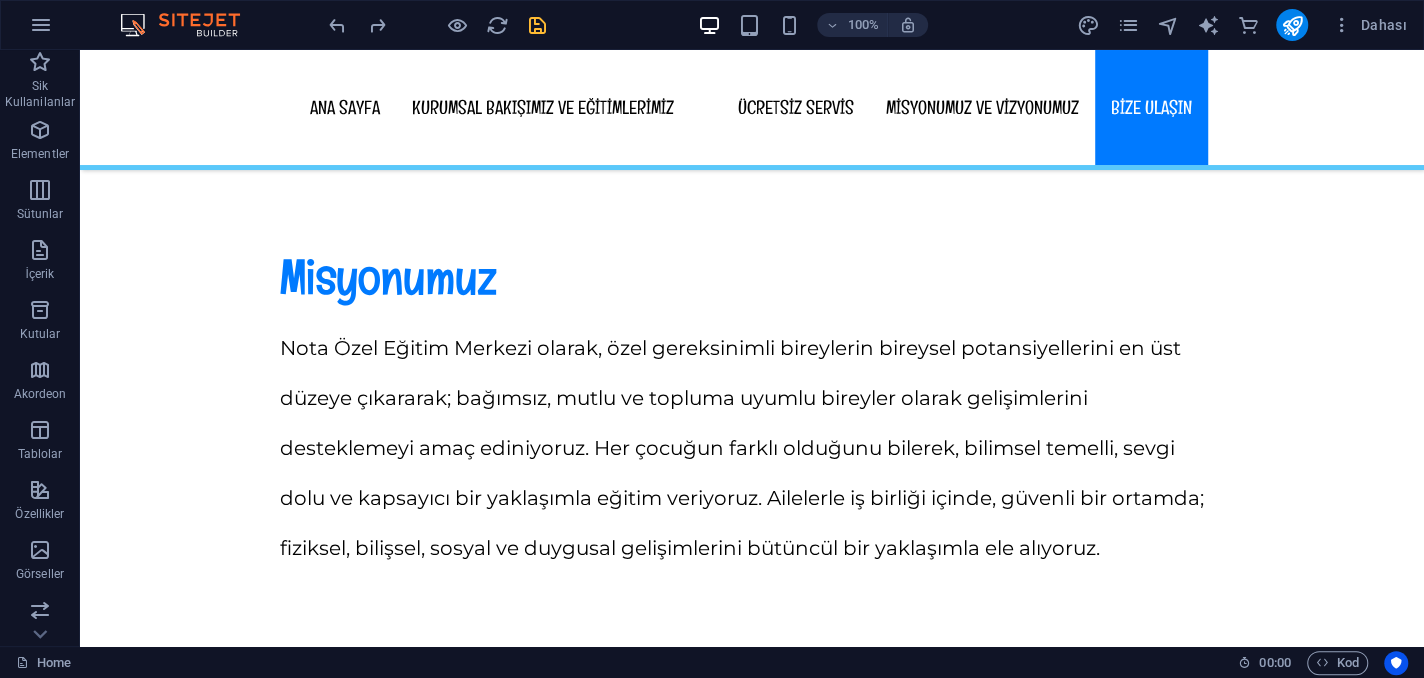 scroll, scrollTop: 14326, scrollLeft: 0, axis: vertical 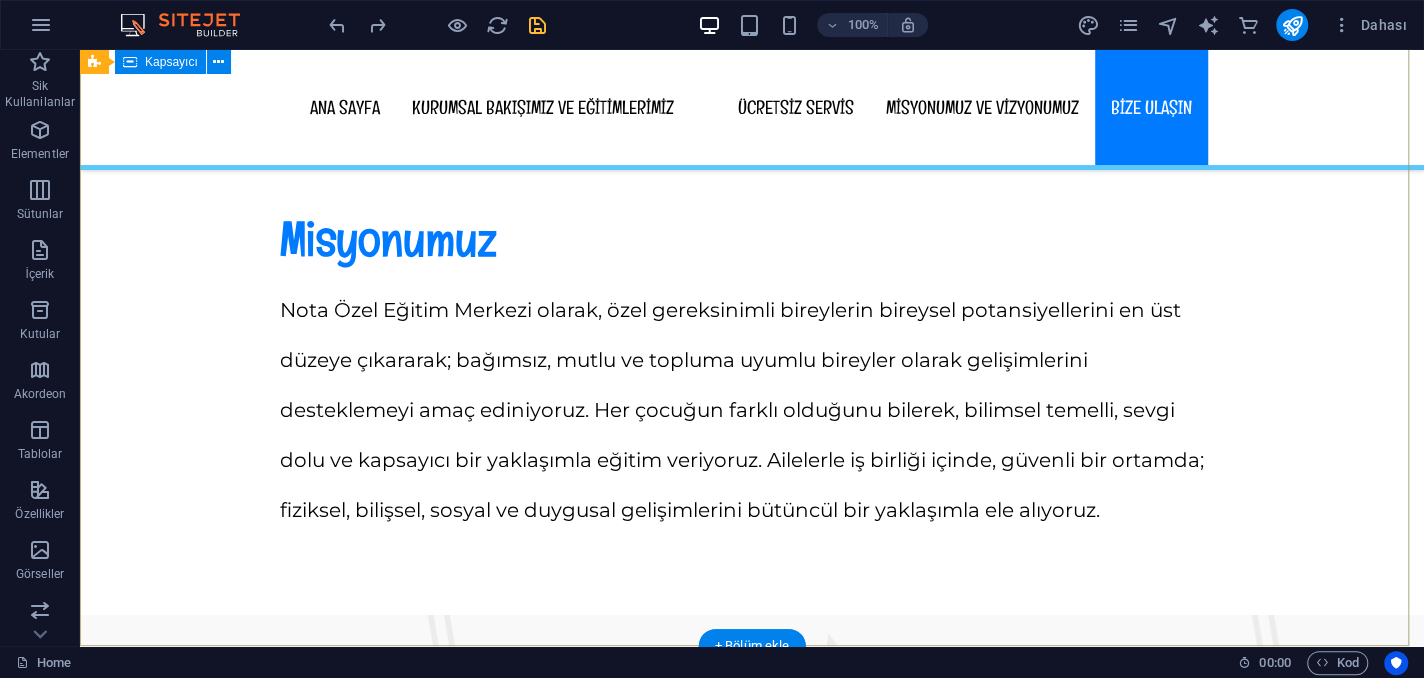 click on "Okudum, Anladım." 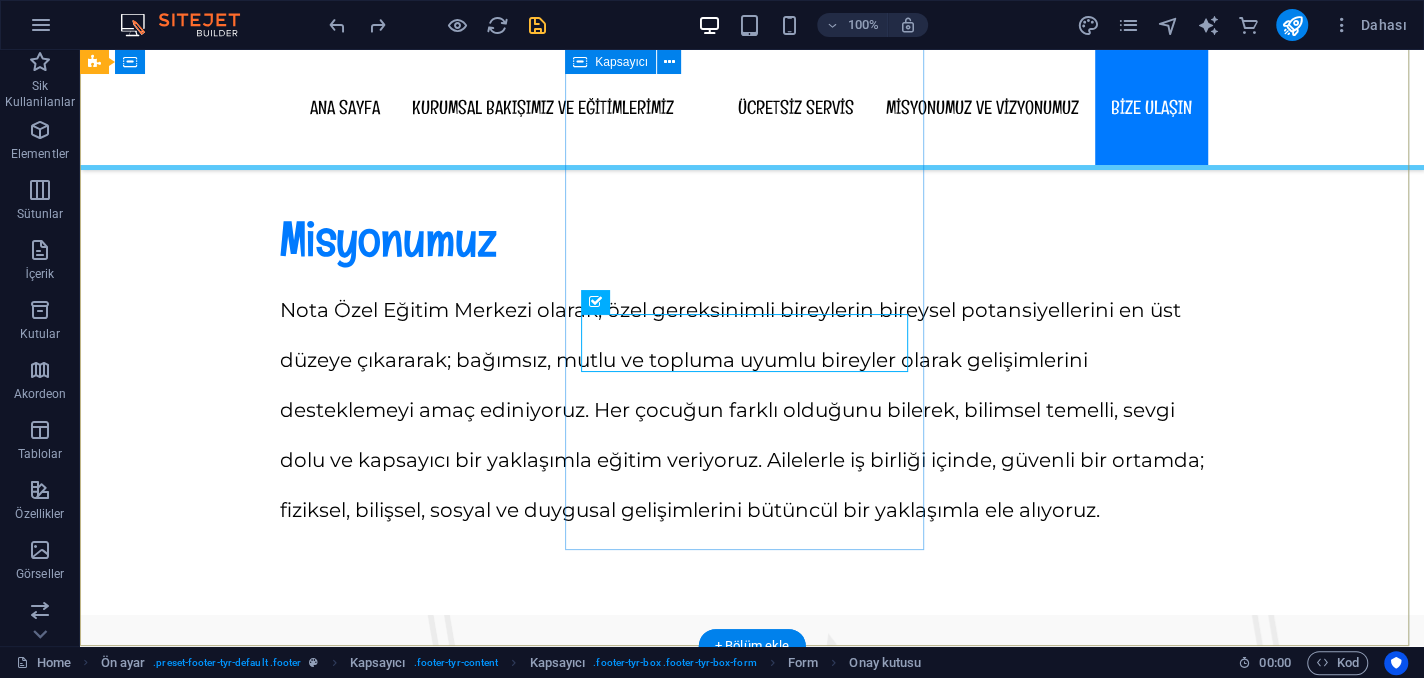 click on "Bize Ulaşın Adınız Soyadınız Telefon Email   Okudum, Anladım. Okunaksız mı? Yeni yükle Send" at bounding box center (752, 2251) 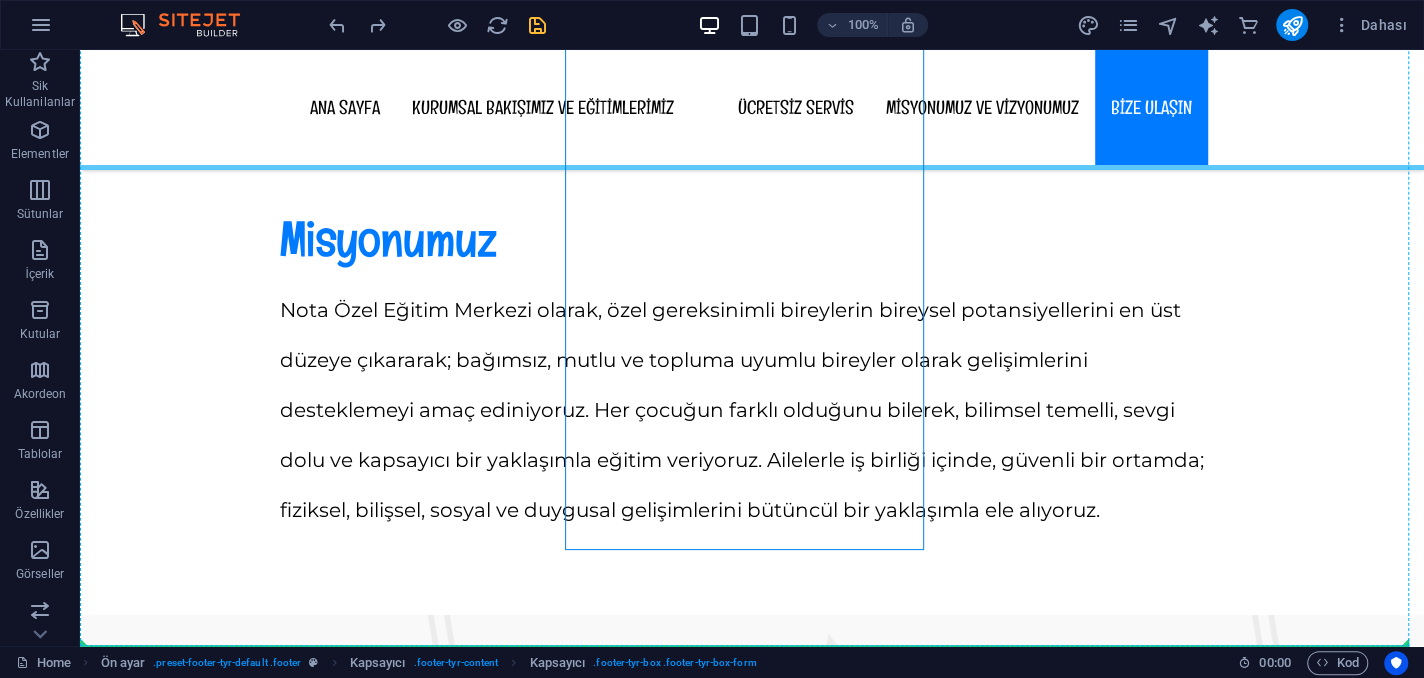 drag, startPoint x: 914, startPoint y: 297, endPoint x: 901, endPoint y: 653, distance: 356.23727 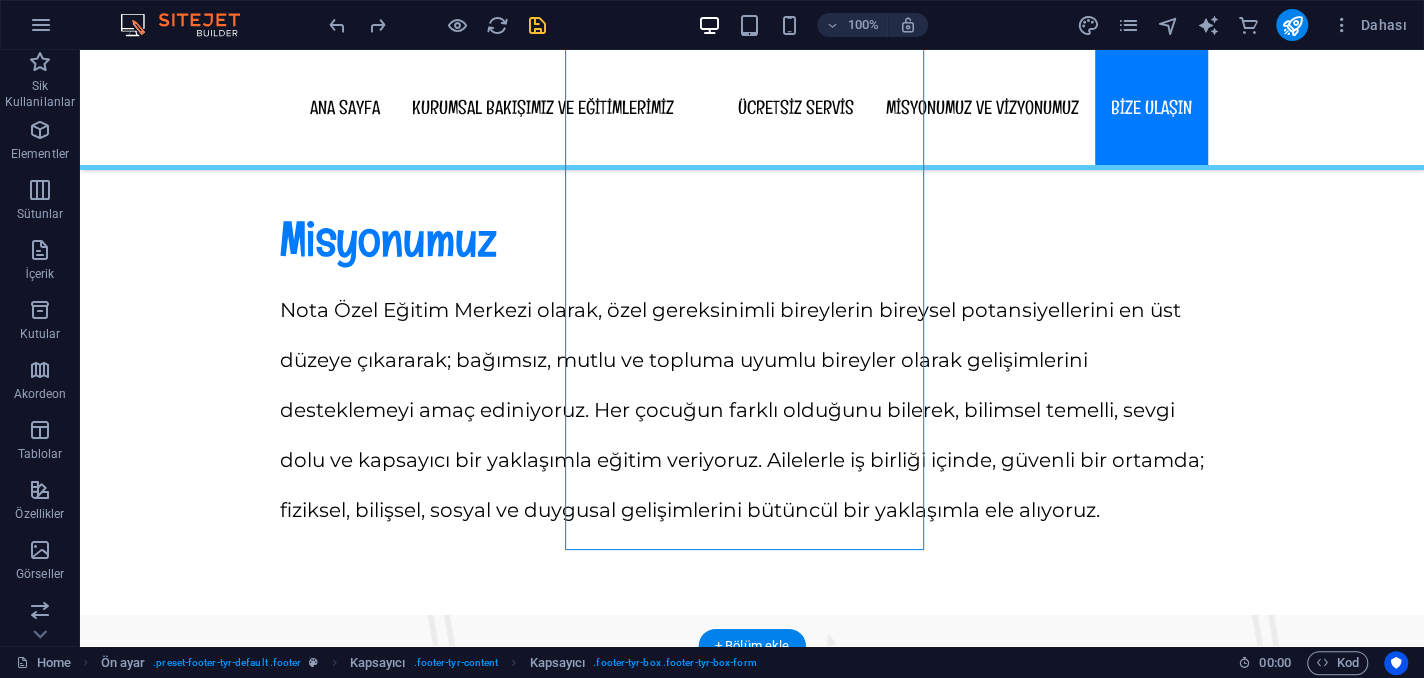 click on "Bize Ulaşın Adınız Soyadınız Telefon Email   Okudum, Anladım. Okunaksız mı? Yeni yükle Send" at bounding box center [752, 2251] 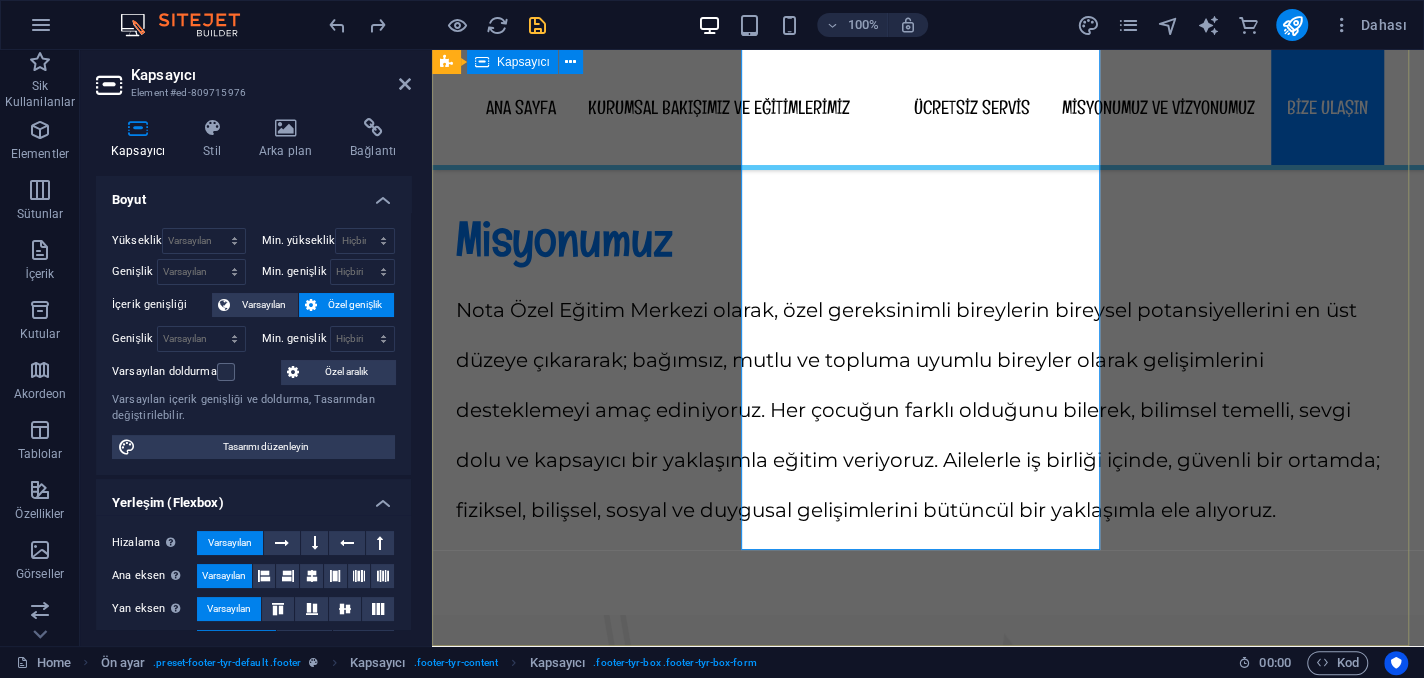 drag, startPoint x: 1095, startPoint y: 547, endPoint x: 1102, endPoint y: 631, distance: 84.29116 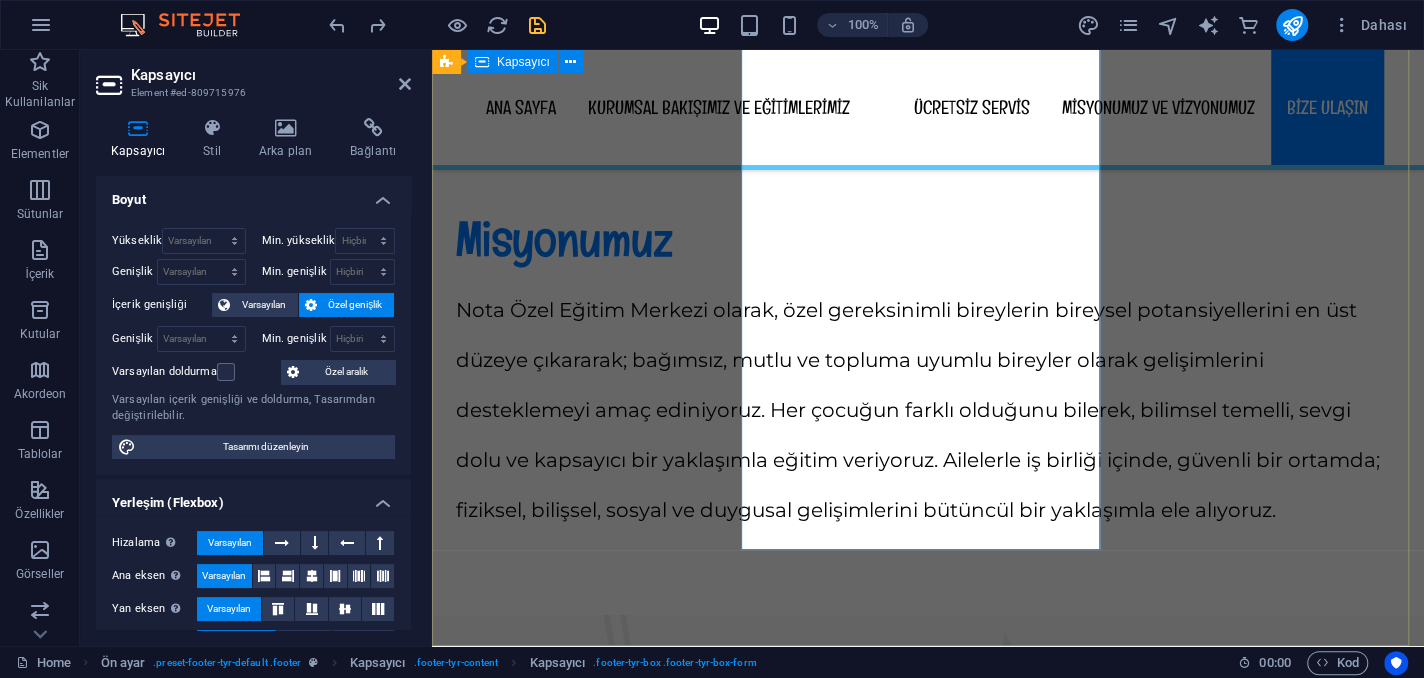 click on "Adres Cevizli Mh. Akasya Sk. NO:65-1  Maltepe/İSTANBUL Bize Ulaşın Adınız Soyadınız Telefon Email   Okudum, Anladım. Okunaksız mı? Yeni yükle Send Telefon     0 530 339 66 82" at bounding box center [928, 2351] 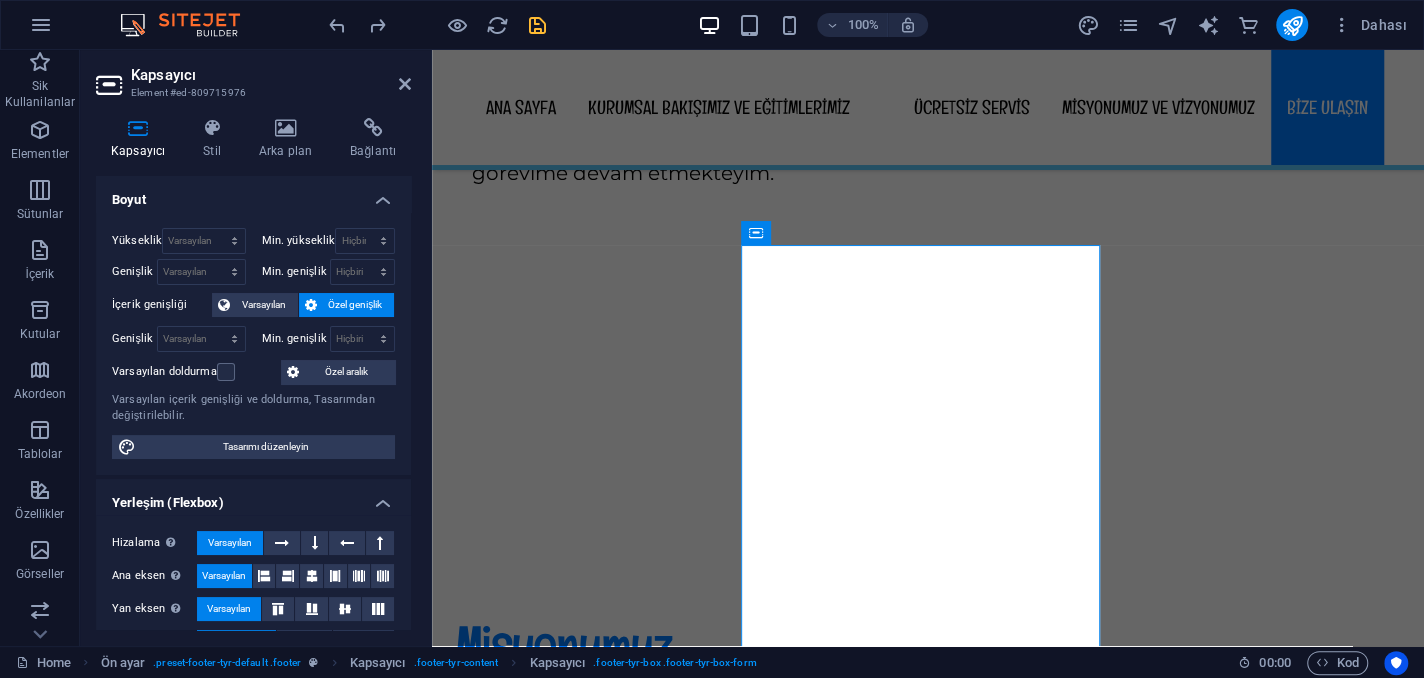 scroll, scrollTop: 13902, scrollLeft: 0, axis: vertical 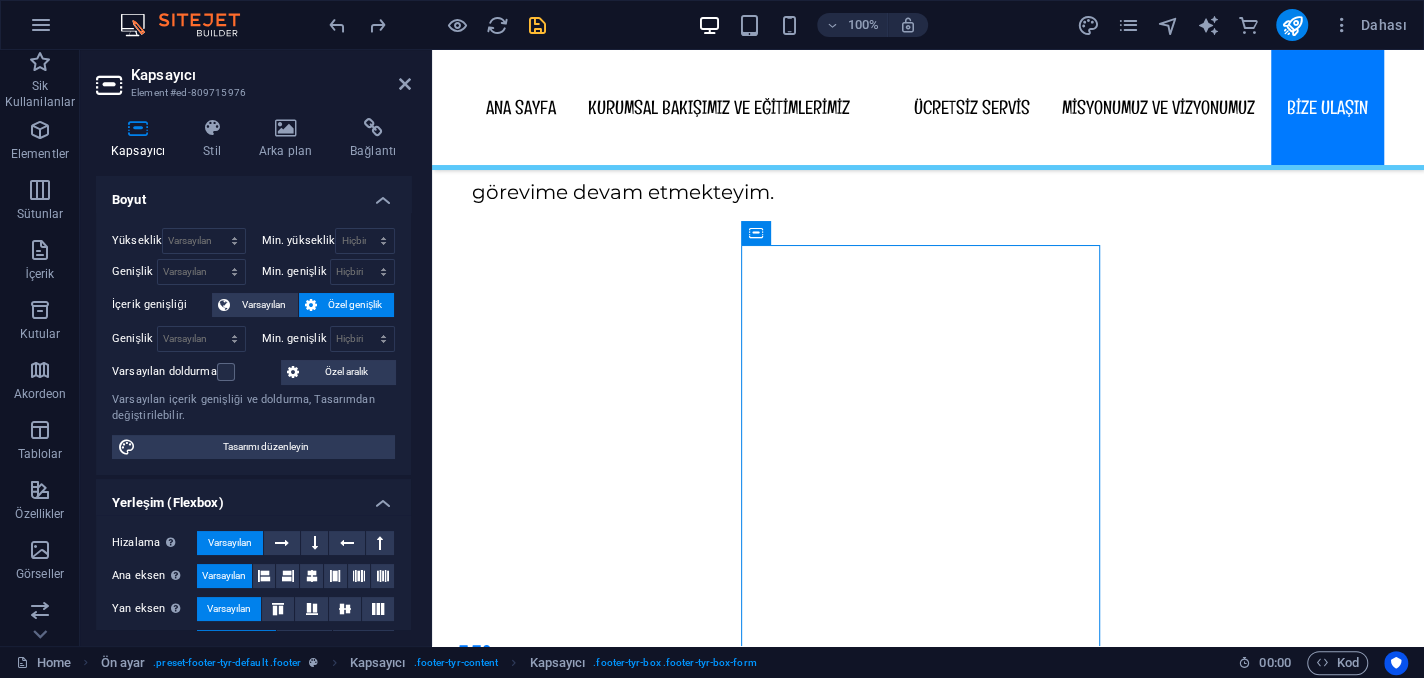 drag, startPoint x: 1190, startPoint y: 283, endPoint x: 749, endPoint y: 490, distance: 487.16528 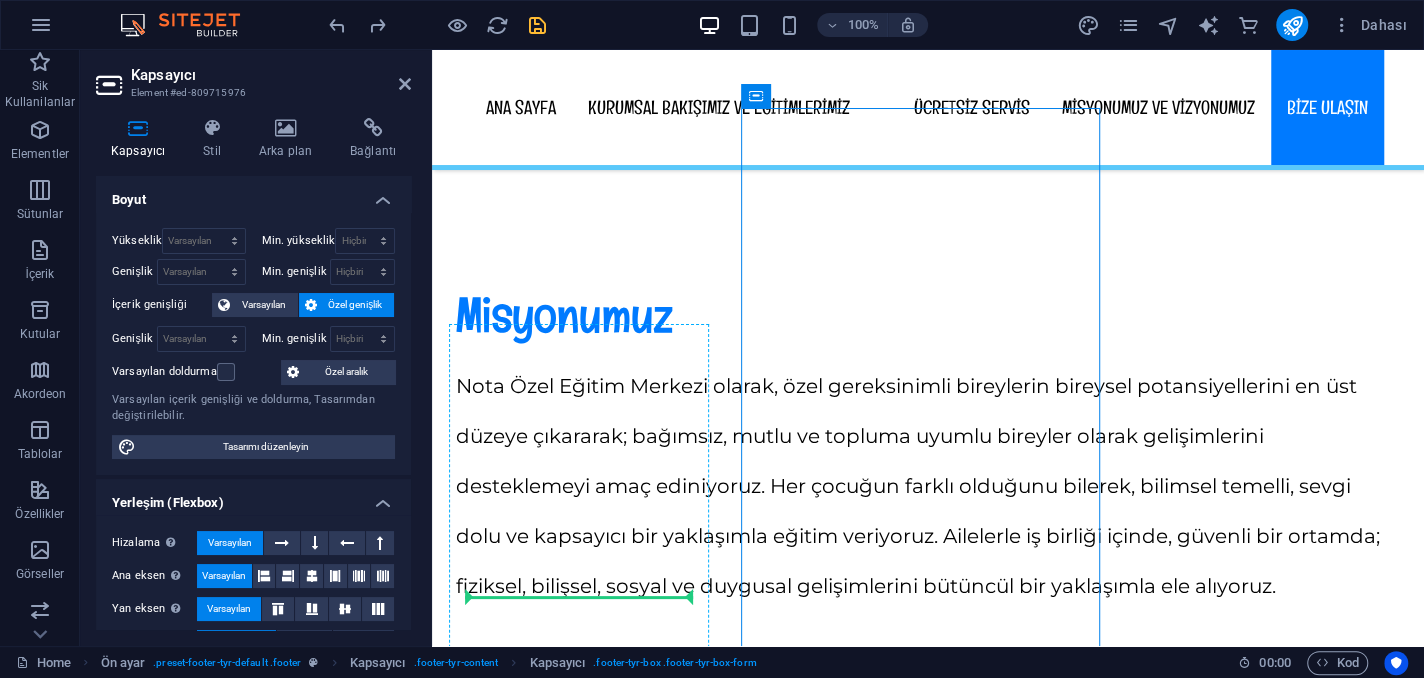 scroll, scrollTop: 14326, scrollLeft: 0, axis: vertical 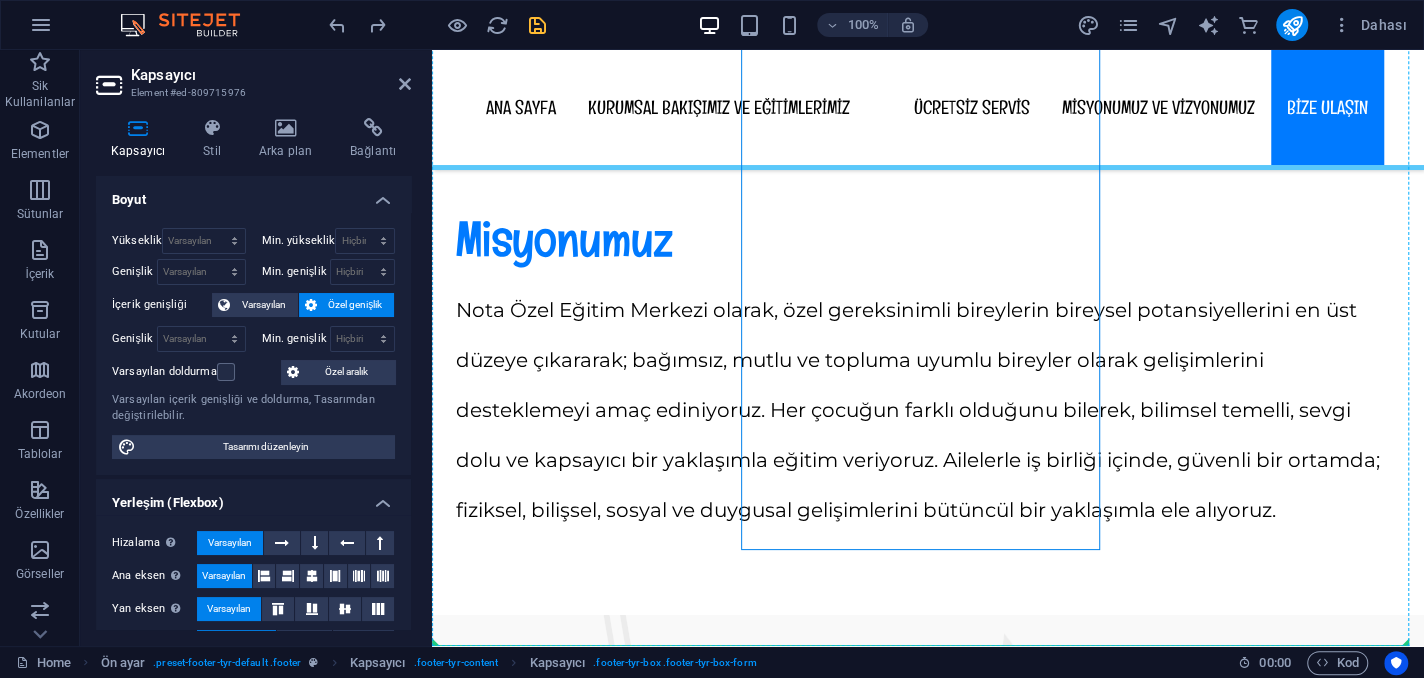 drag, startPoint x: 1181, startPoint y: 283, endPoint x: 670, endPoint y: 562, distance: 582.2044 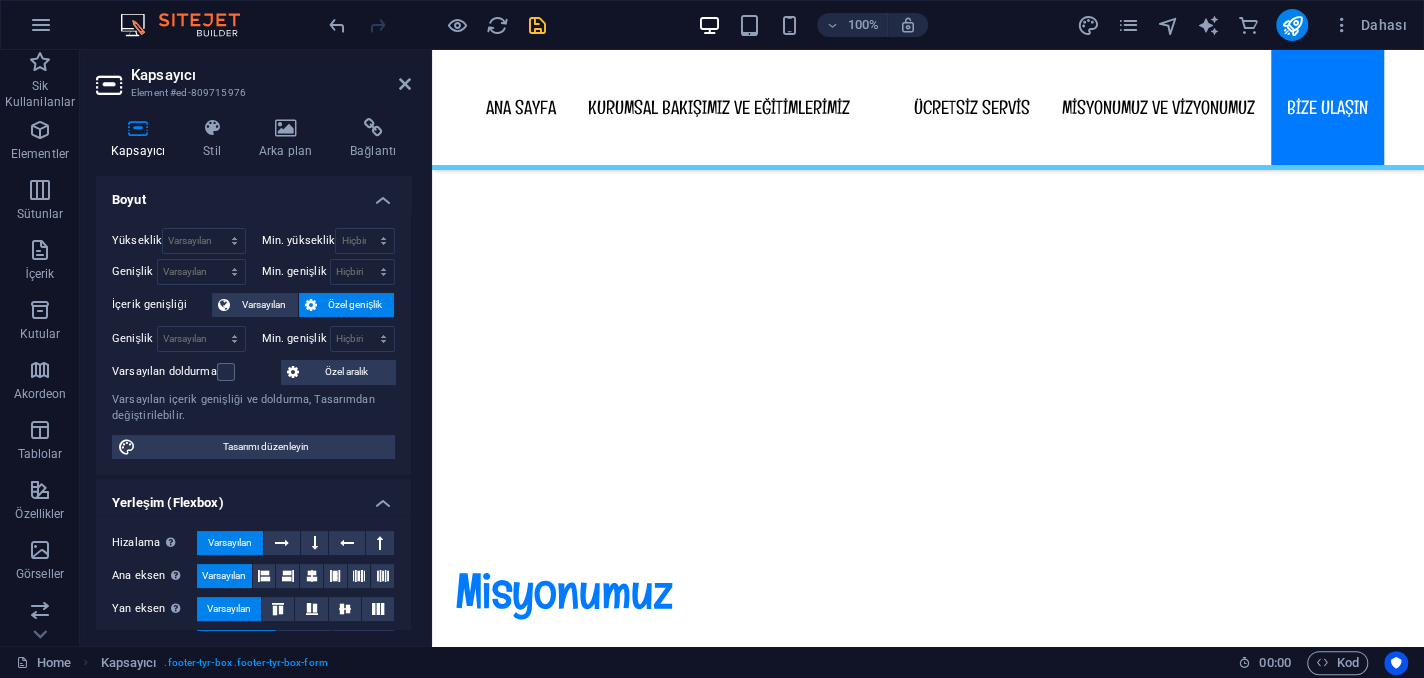 scroll, scrollTop: 13914, scrollLeft: 0, axis: vertical 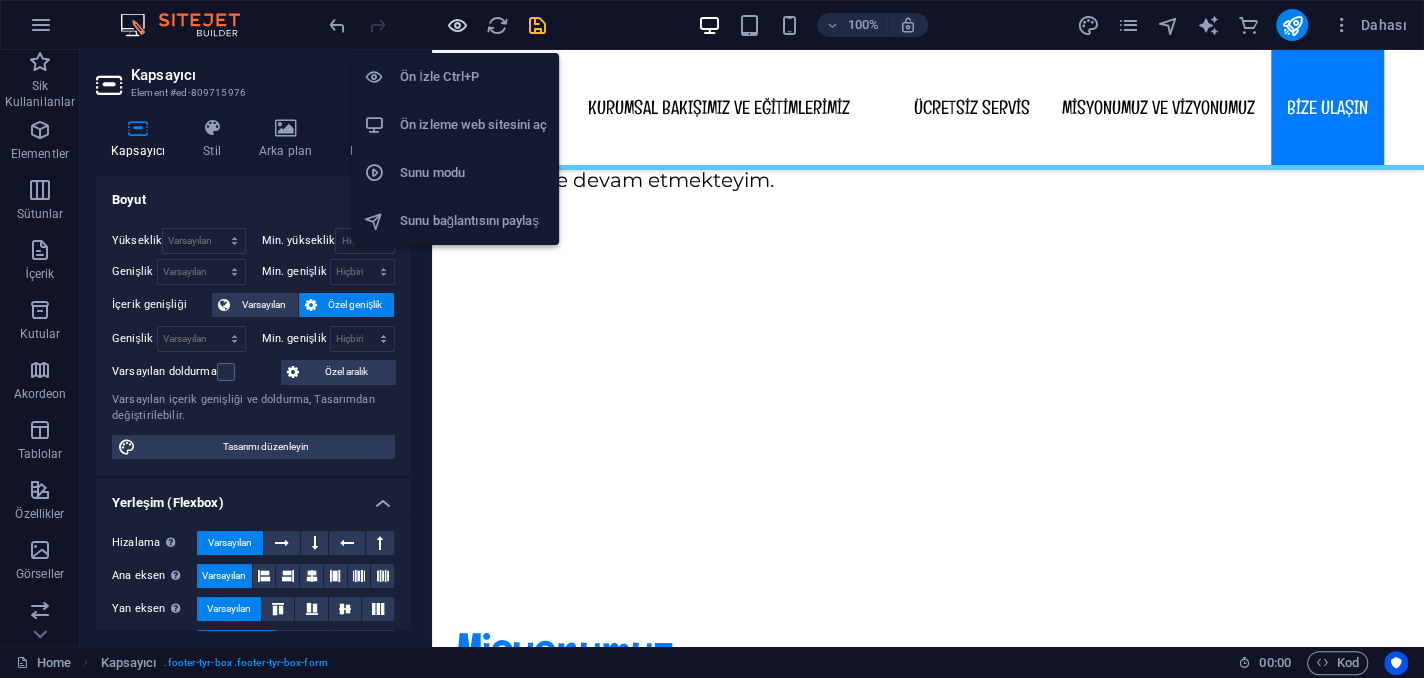 click at bounding box center (457, 25) 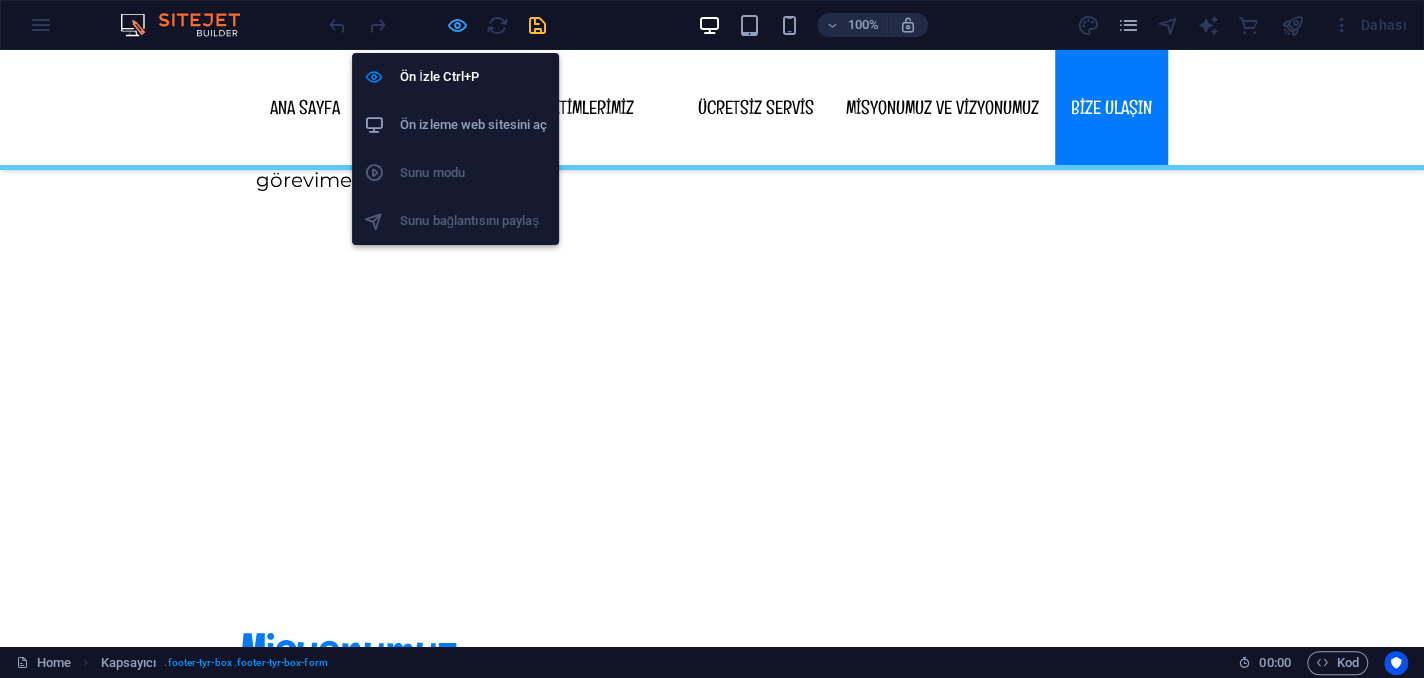 scroll, scrollTop: 4520, scrollLeft: 0, axis: vertical 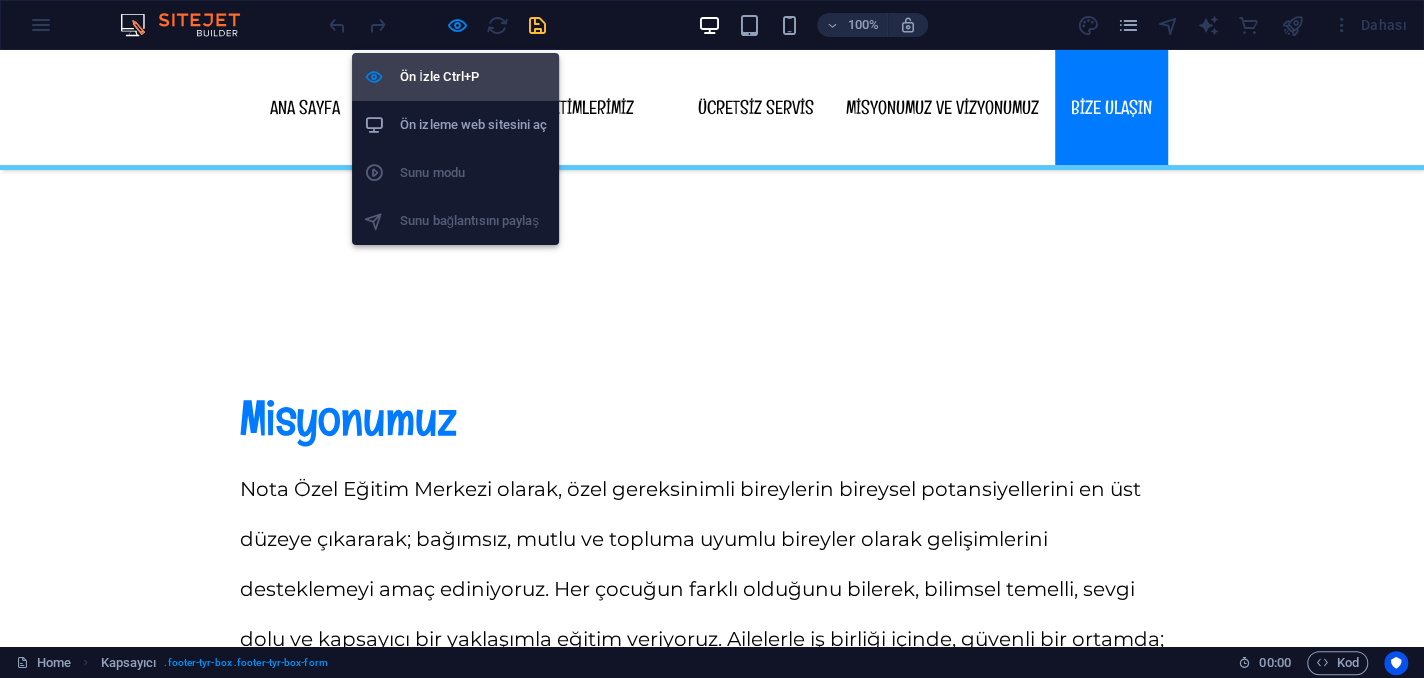 click on "Ön İzle Ctrl+P" at bounding box center [473, 77] 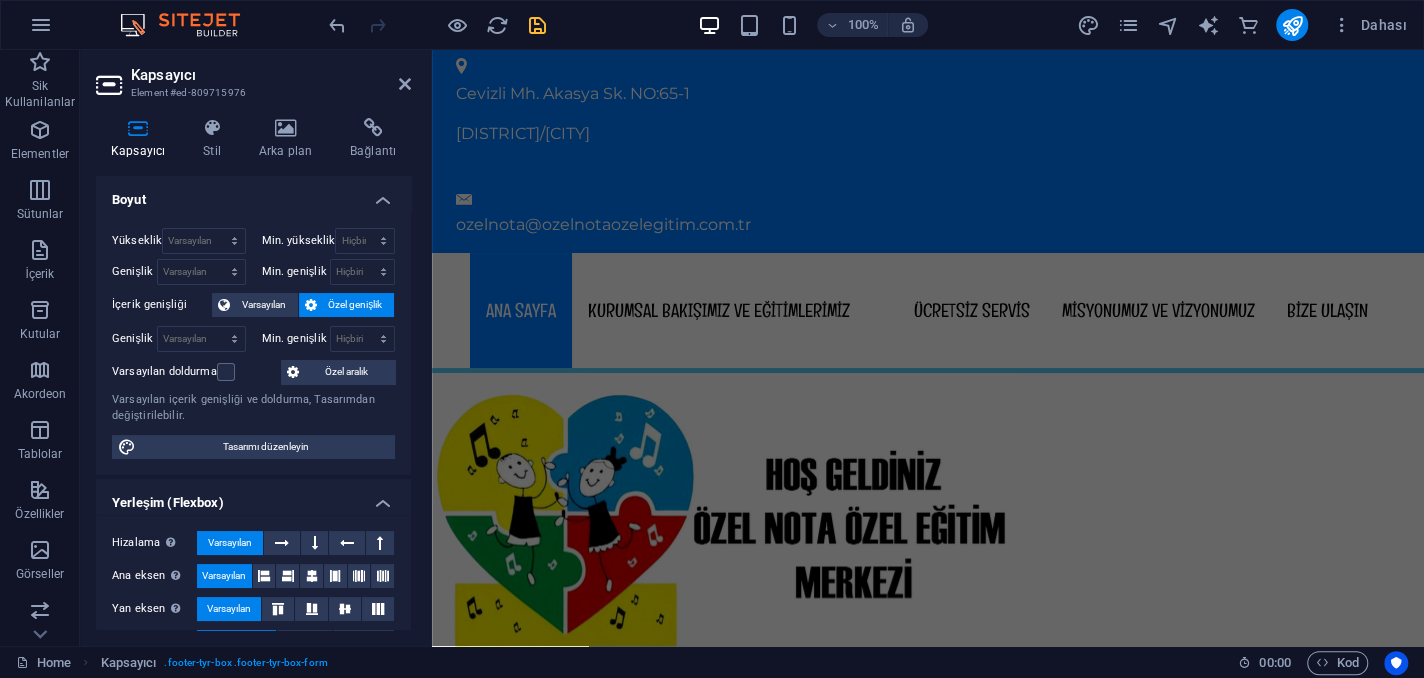 scroll, scrollTop: 510, scrollLeft: 0, axis: vertical 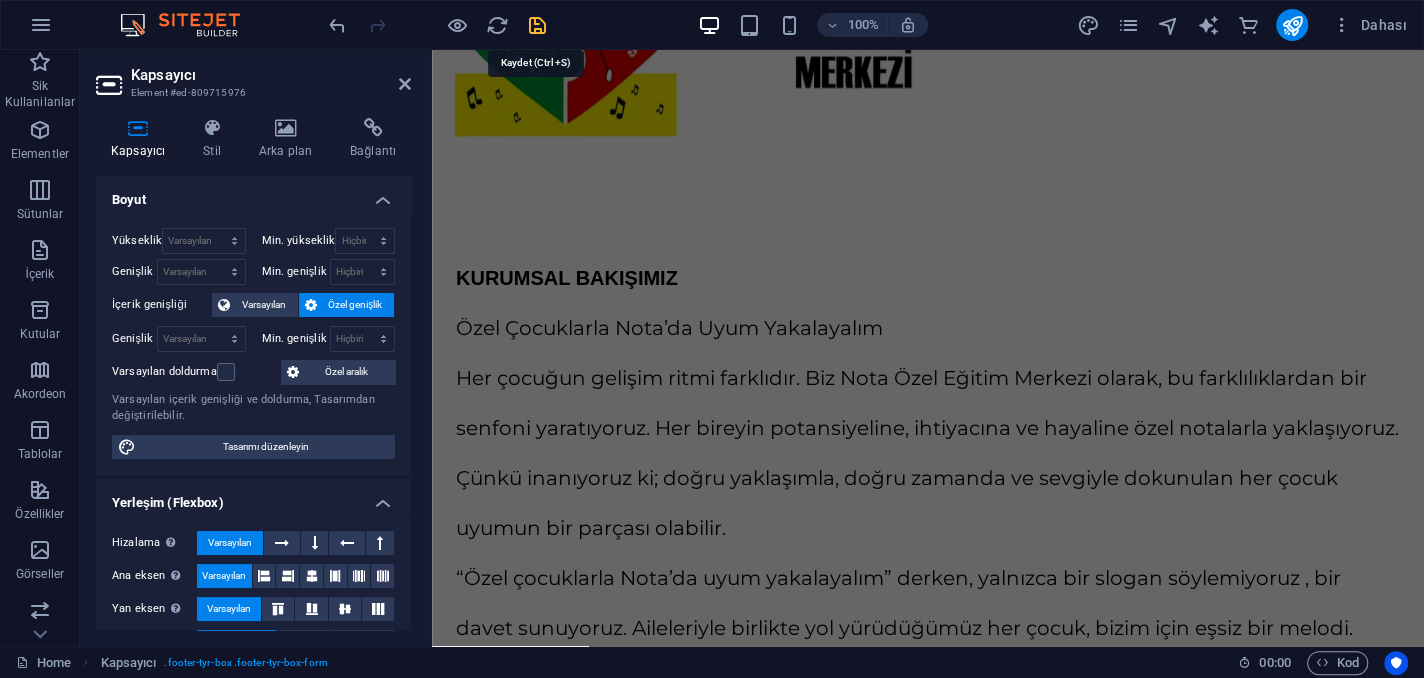 click at bounding box center [537, 25] 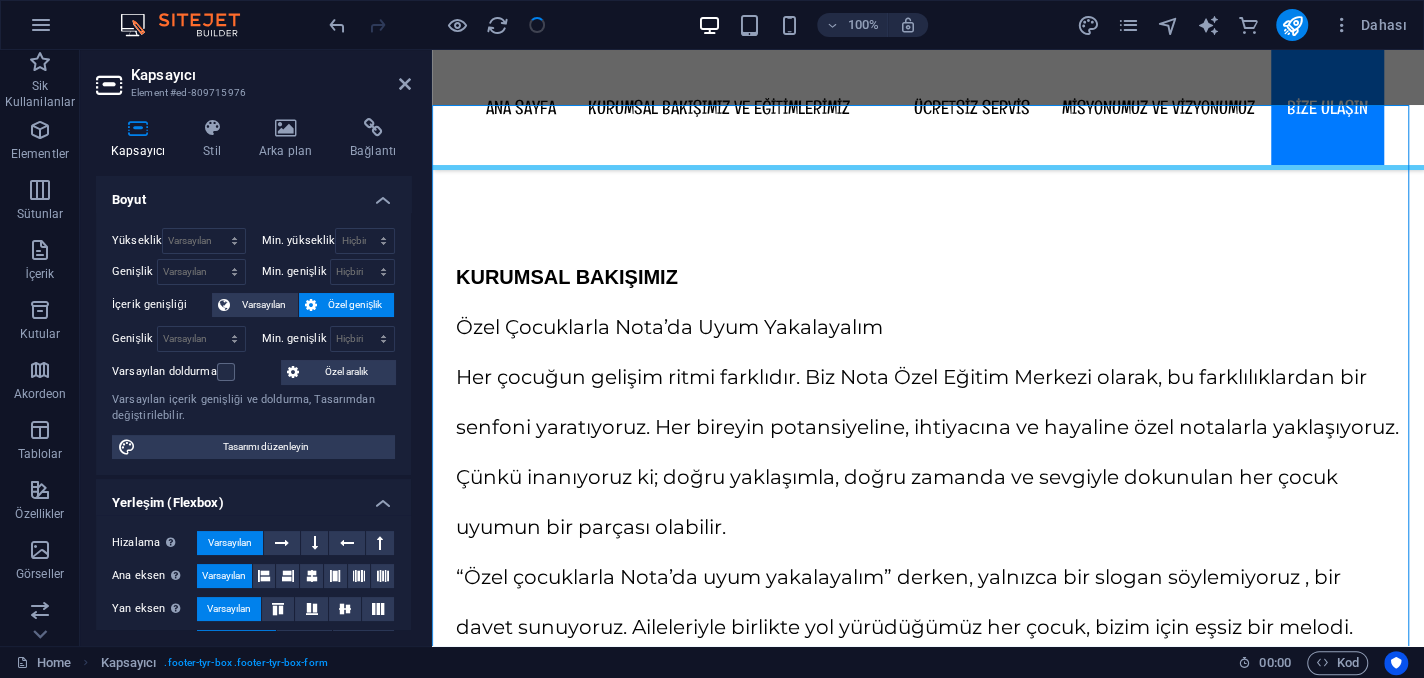 scroll, scrollTop: 14593, scrollLeft: 0, axis: vertical 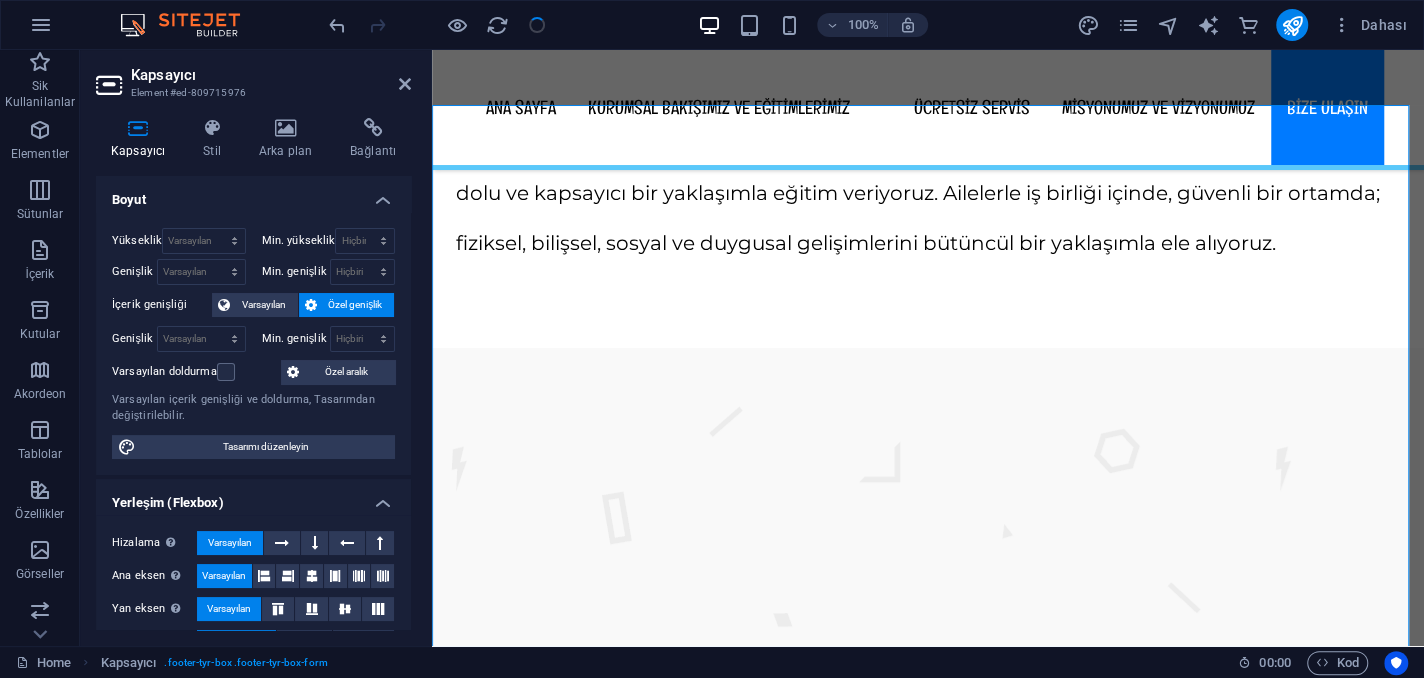 click at bounding box center (437, 25) 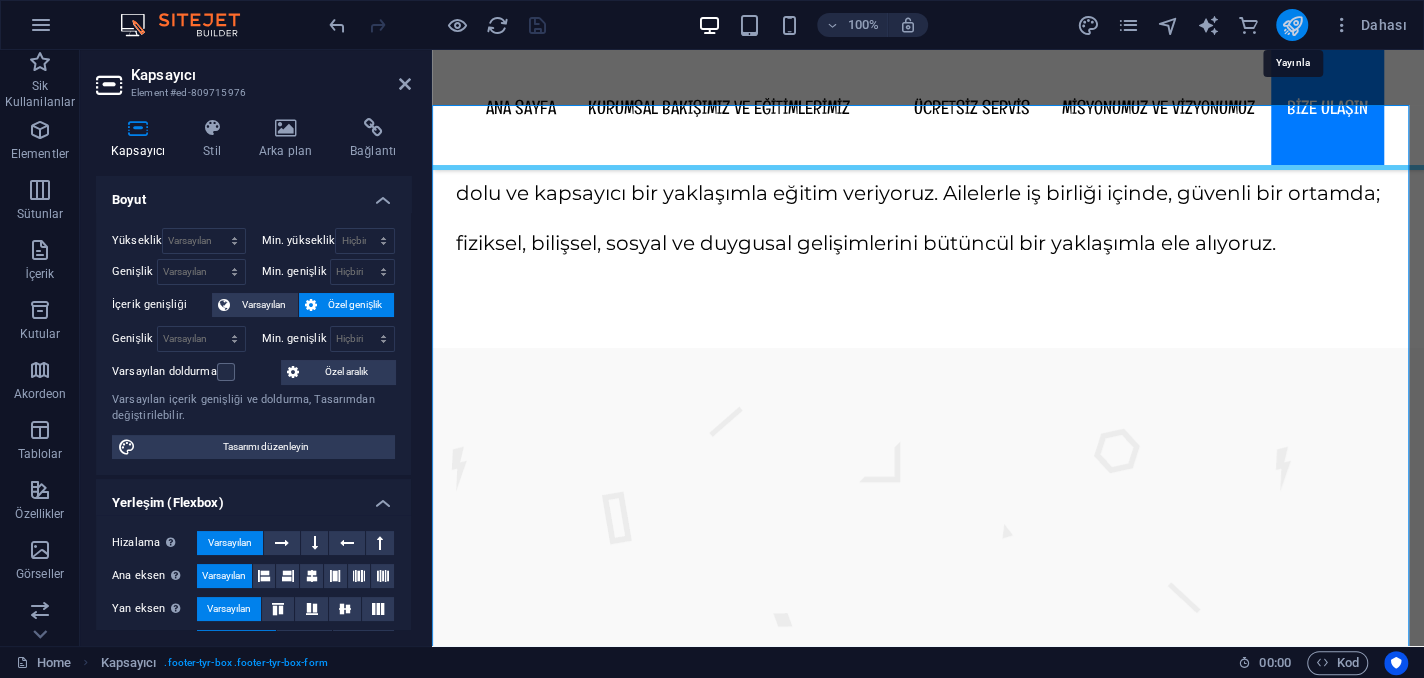 click at bounding box center [1292, 25] 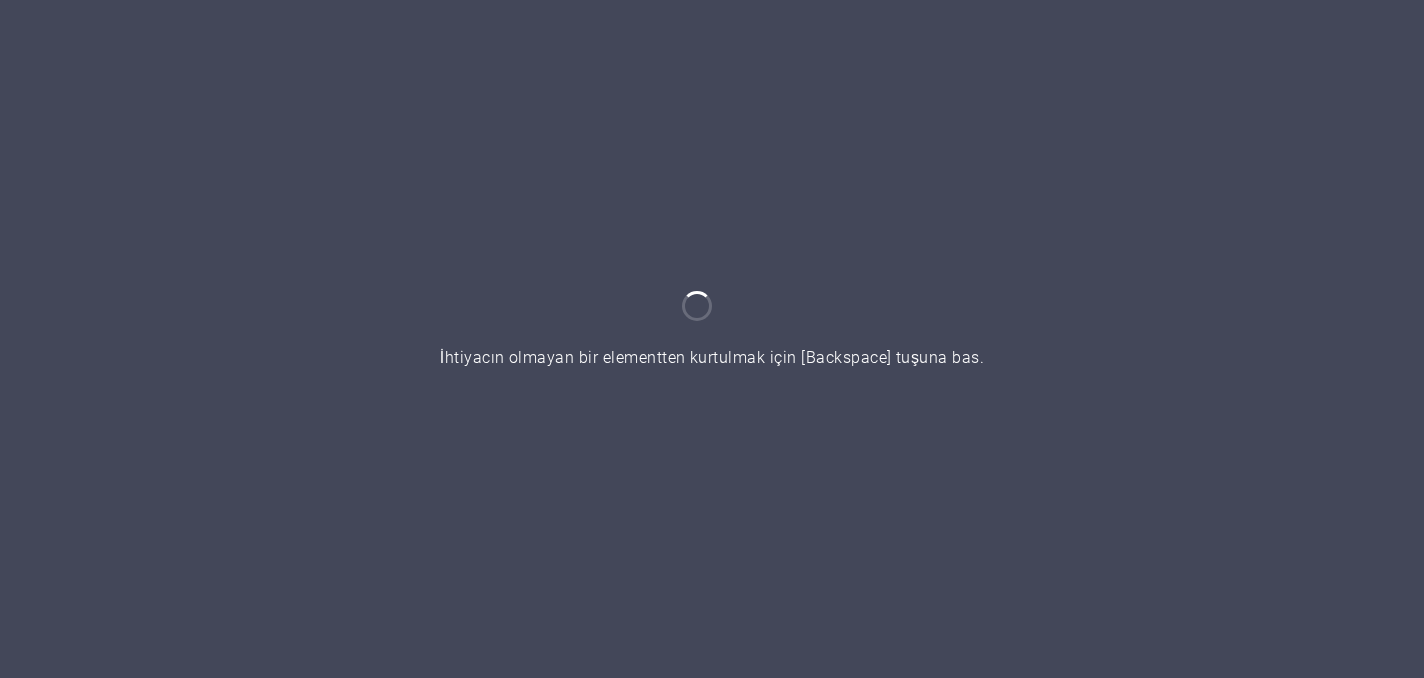 scroll, scrollTop: 0, scrollLeft: 0, axis: both 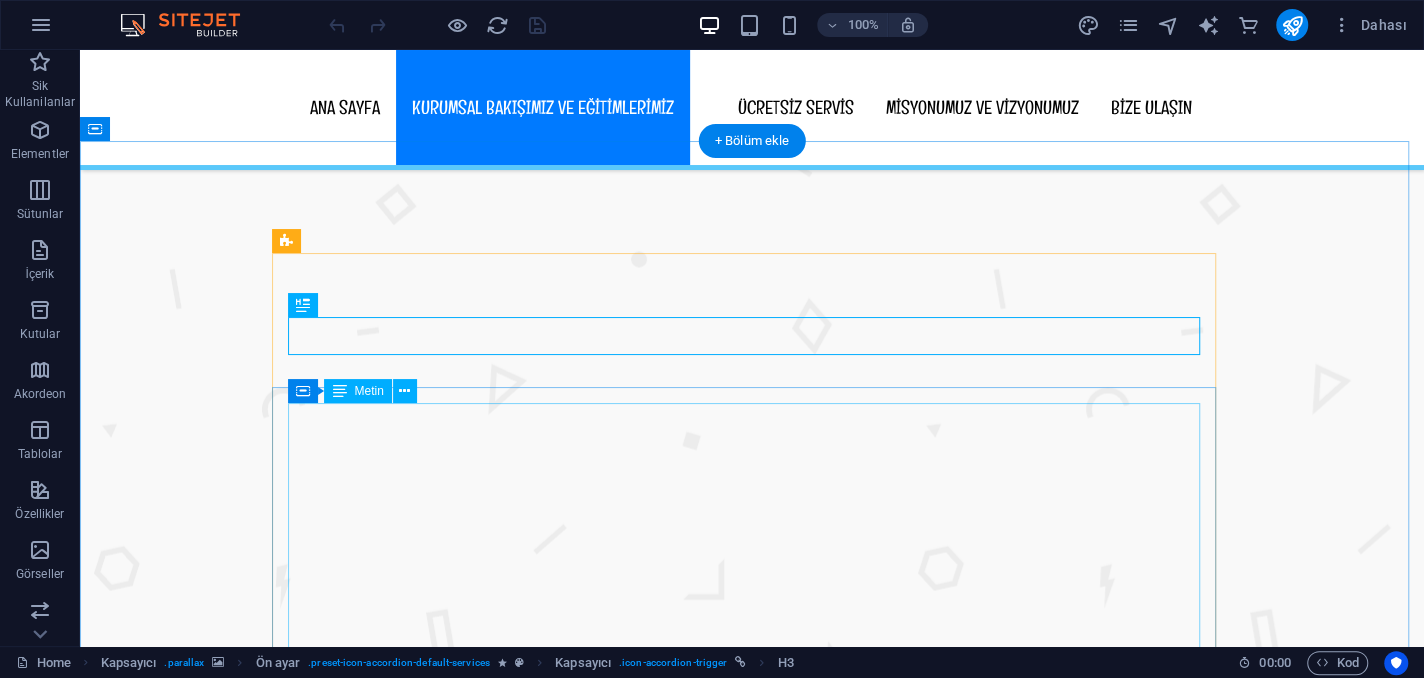 click on "1. Okul Başarısızlığı Okul başarısızlığı, öğrencinin akademik performansının yaşına ve sınıf düzeyine göre beklenenin altında kalması durumudur. Nedenleri: Öğrenme güçlükleri (okuma, yazma, matematikte zorlanma) Dikkat eksikliği ve hiperaktivite Aile içi problemler Motivasyon eksikliği Kaygı bozuklukları Müdahale Yolları: Bireyselleştirilmiş eğitim programları Öğrenciye özel akademik destek Psikolojik danışmanlık Öğretmen-veli iş birliği 2. Sosyal Uyum Problemleri Tanımı: Çocuğun akranlarıyla sağlıklı ilişki kuramaması, sosyal ortamlarda kendini ifade edememesi ya da uygun olmayan davranışlar sergilemesi durumudur. Belirtiler: Arkadaşlık kurmakta zorlanma Aşırı içe kapanıklık ya da saldırgan davranışlar Grup oyunlarına katılamama Göz teması kurmama Müdahale Yolları: Sosyal beceri eğitimleri Grup terapileri Model alma ve canlandırma teknikleri Öğretmen ve ebeveyn eğitimi 3. Okula Uyum Problemleri Tanımı: Belirtiler: Nedenler:" at bounding box center [752, 3076] 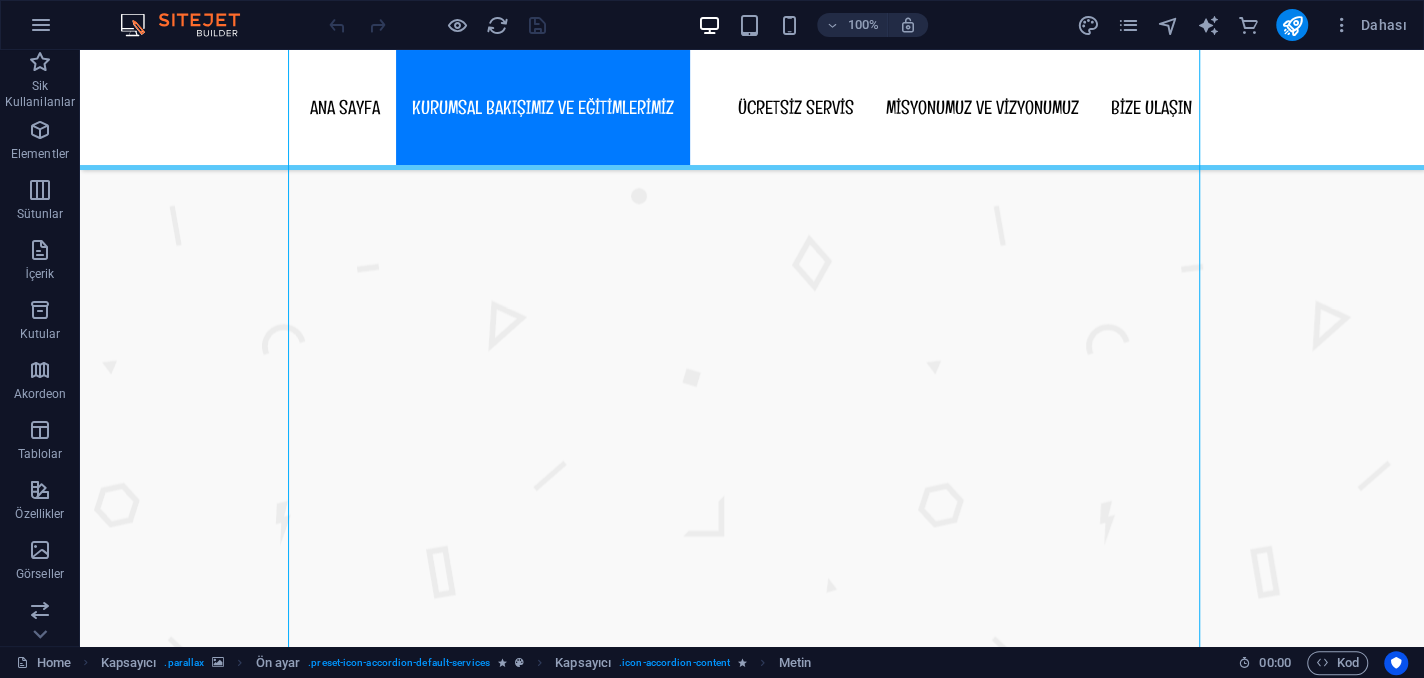 scroll, scrollTop: 2569, scrollLeft: 0, axis: vertical 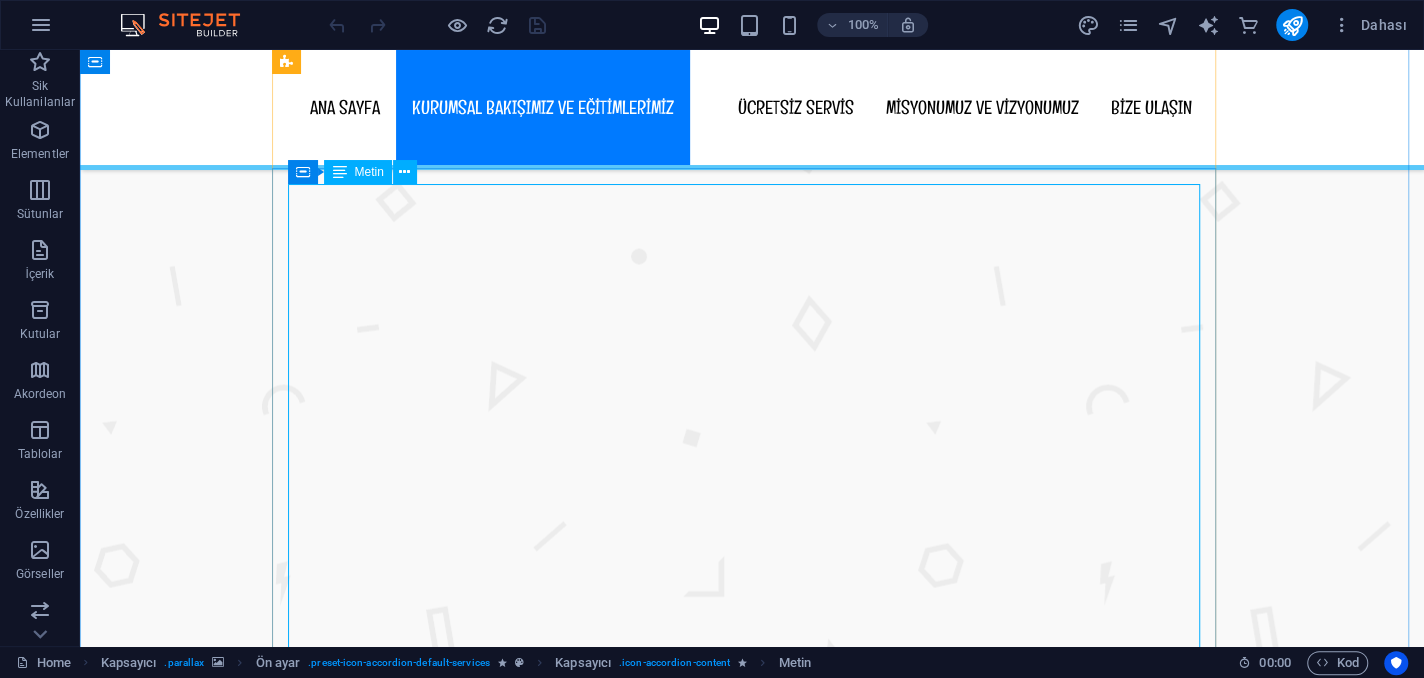 click on "1. Okul Başarısızlığı Okul başarısızlığı, öğrencinin akademik performansının yaşına ve sınıf düzeyine göre beklenenin altında kalması durumudur. Nedenleri: Öğrenme güçlükleri (okuma, yazma, matematikte zorlanma) Dikkat eksikliği ve hiperaktivite Aile içi problemler Motivasyon eksikliği Kaygı bozuklukları Müdahale Yolları: Bireyselleştirilmiş eğitim programları Öğrenciye özel akademik destek Psikolojik danışmanlık Öğretmen-veli iş birliği 2. Sosyal Uyum Problemleri Tanımı: Çocuğun akranlarıyla sağlıklı ilişki kuramaması, sosyal ortamlarda kendini ifade edememesi ya da uygun olmayan davranışlar sergilemesi durumudur. Belirtiler: Arkadaşlık kurmakta zorlanma Aşırı içe kapanıklık ya da saldırgan davranışlar Grup oyunlarına katılamama Göz teması kurmama Müdahale Yolları: Sosyal beceri eğitimleri Grup terapileri Model alma ve canlandırma teknikleri Öğretmen ve ebeveyn eğitimi 3. Okula Uyum Problemleri Tanımı: Belirtiler: Nedenler:" at bounding box center [752, 2857] 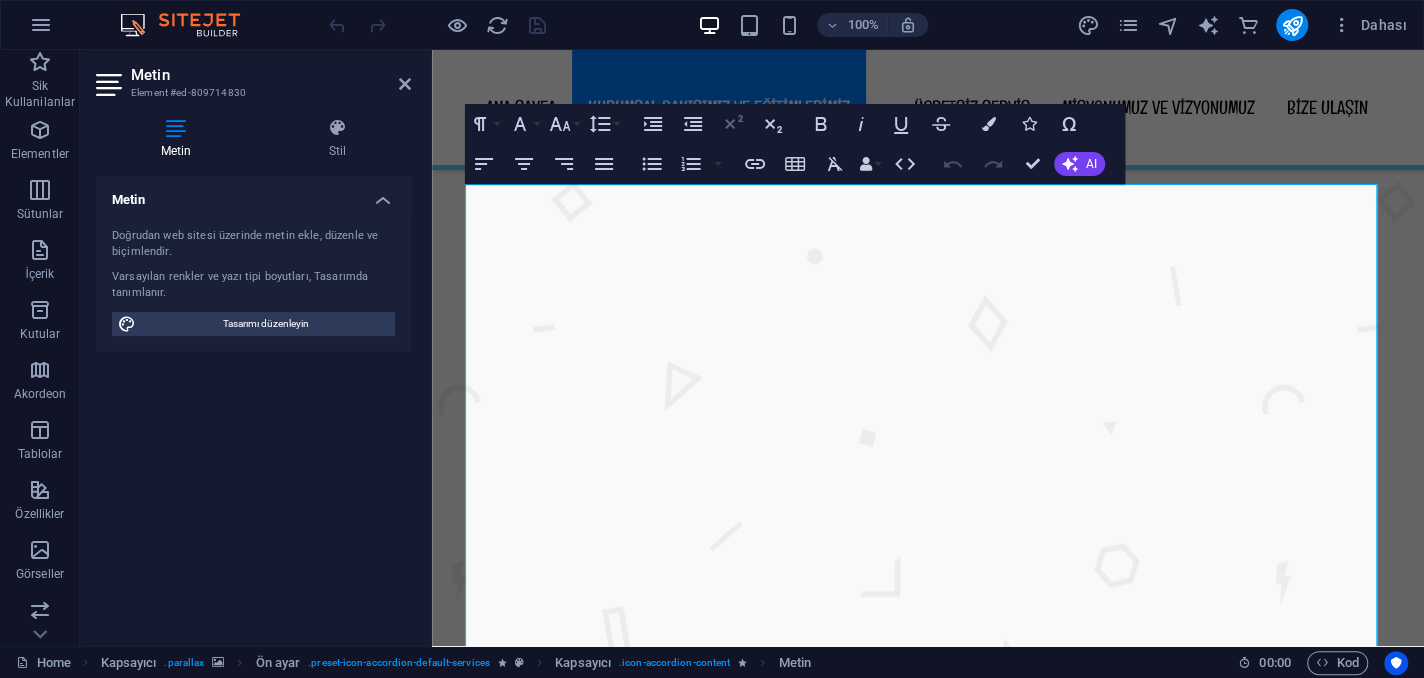 click 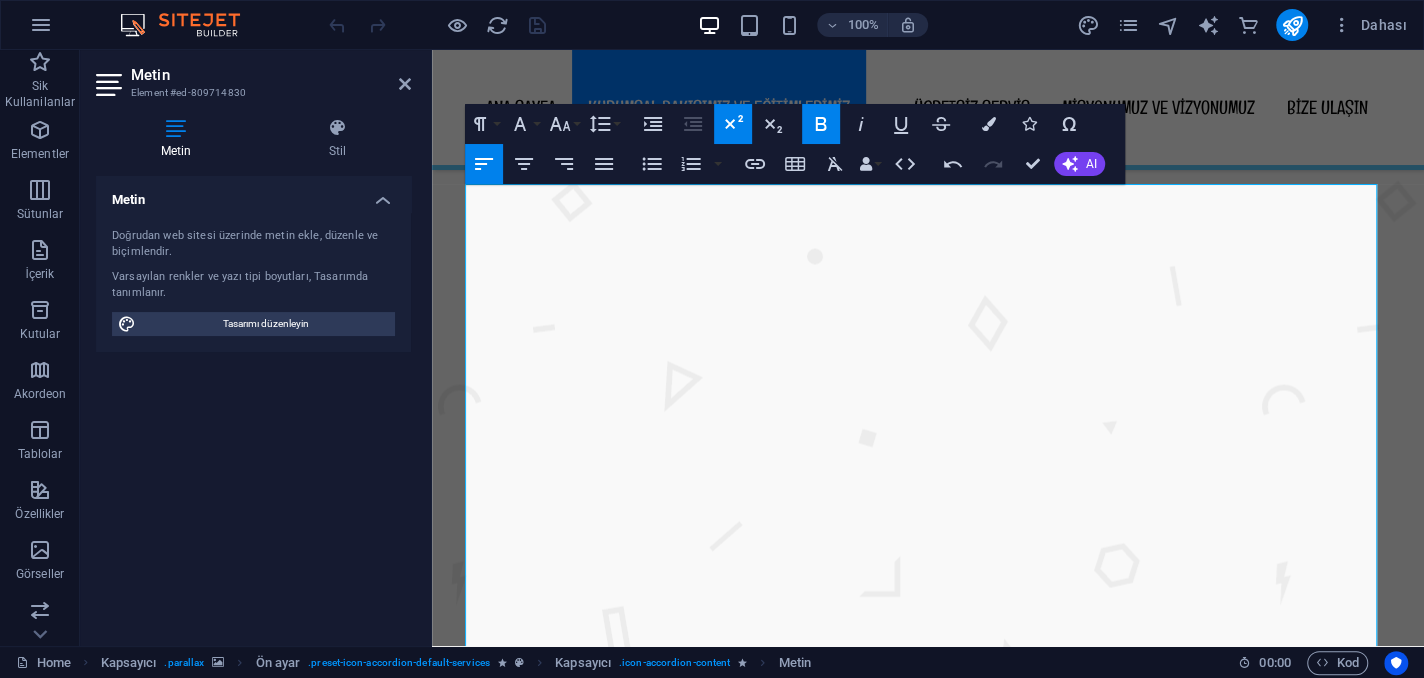 click 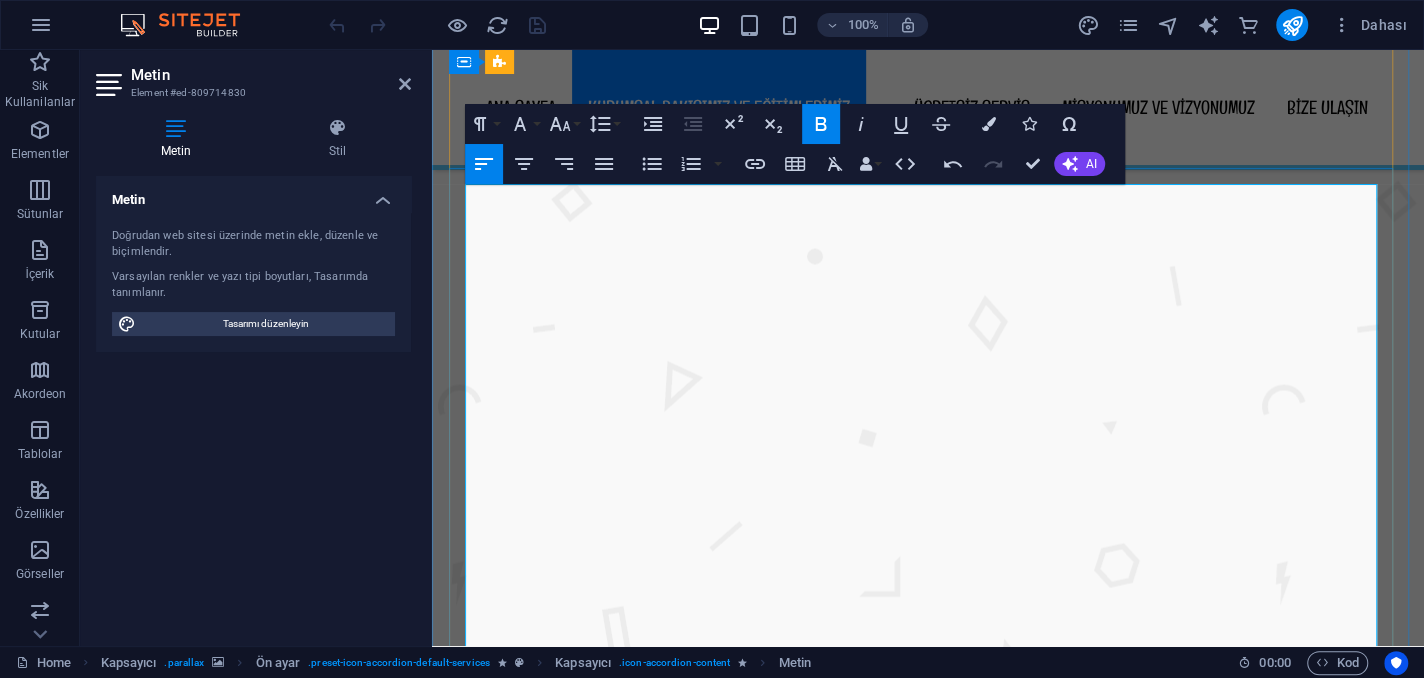 click on "Okul başarısızlığı, öğrencinin akademik performansının yaşına ve sınıf düzeyine göre beklenenin altında kalması durumudur." at bounding box center (928, 1107) 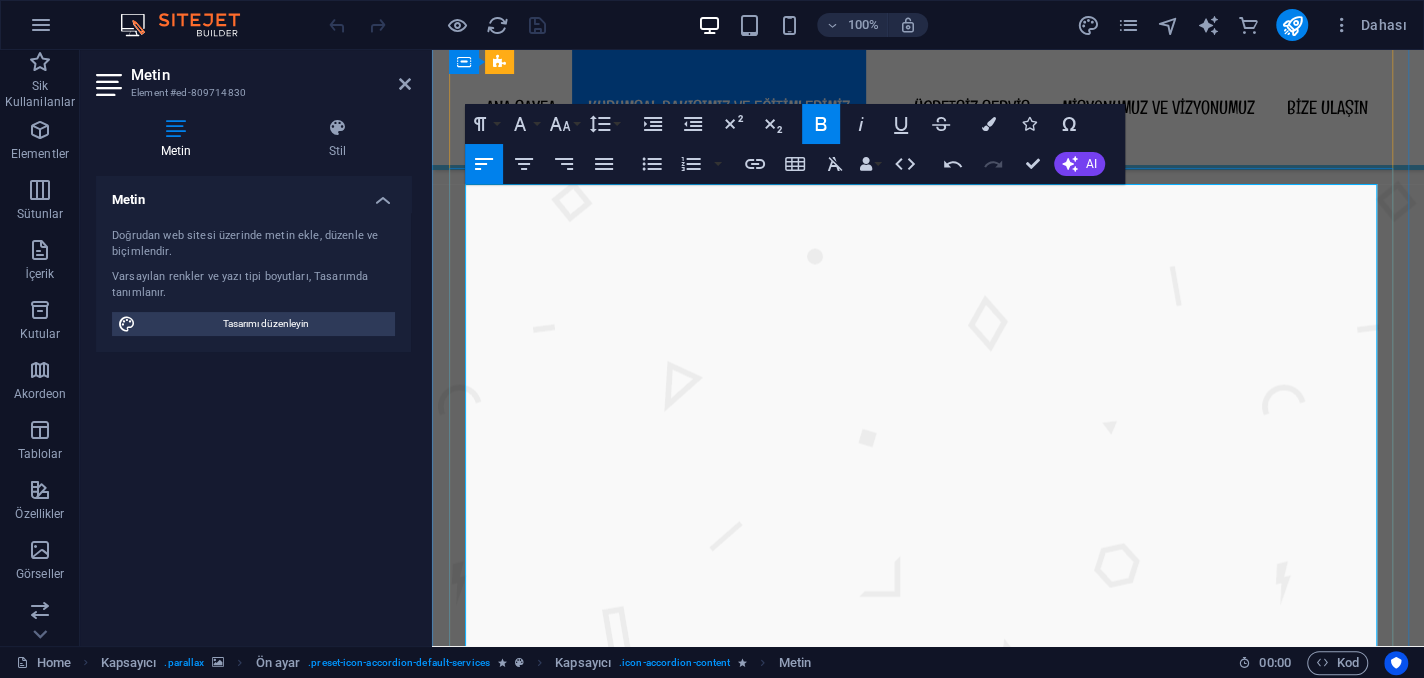 drag, startPoint x: 606, startPoint y: 244, endPoint x: 586, endPoint y: 247, distance: 20.22375 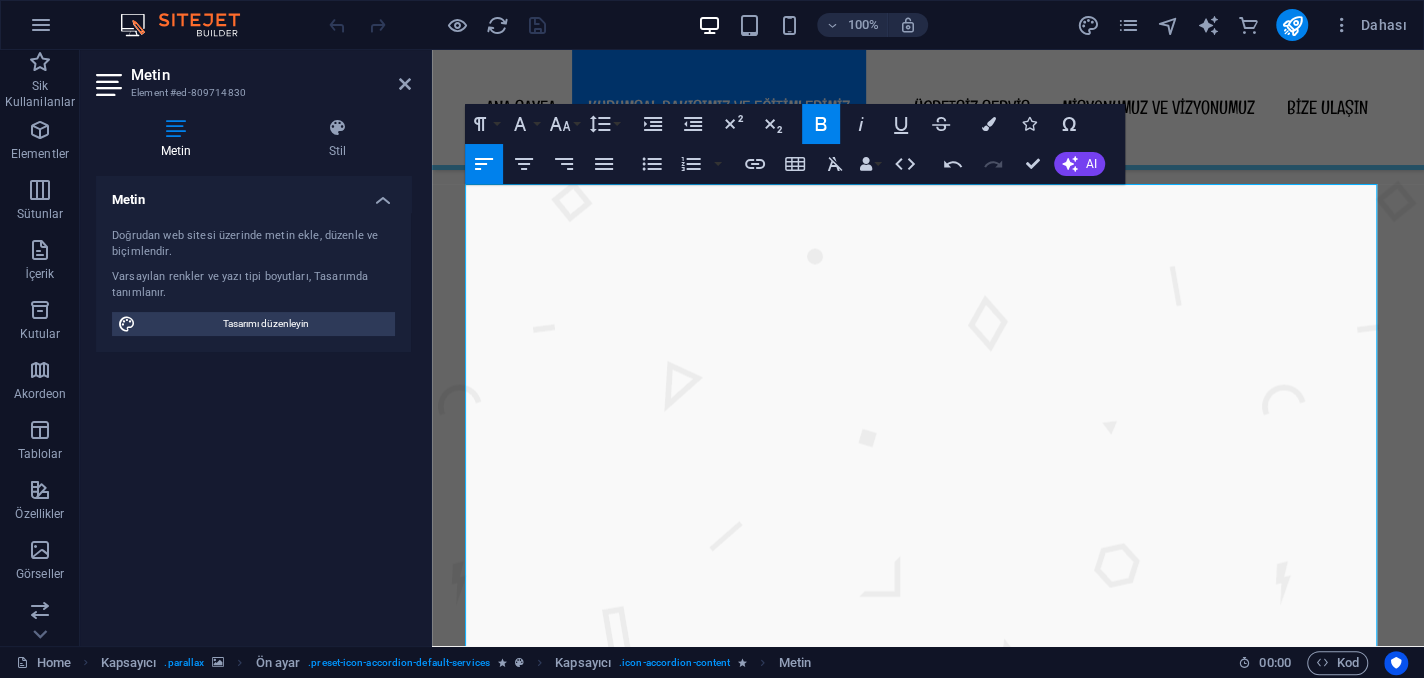 click 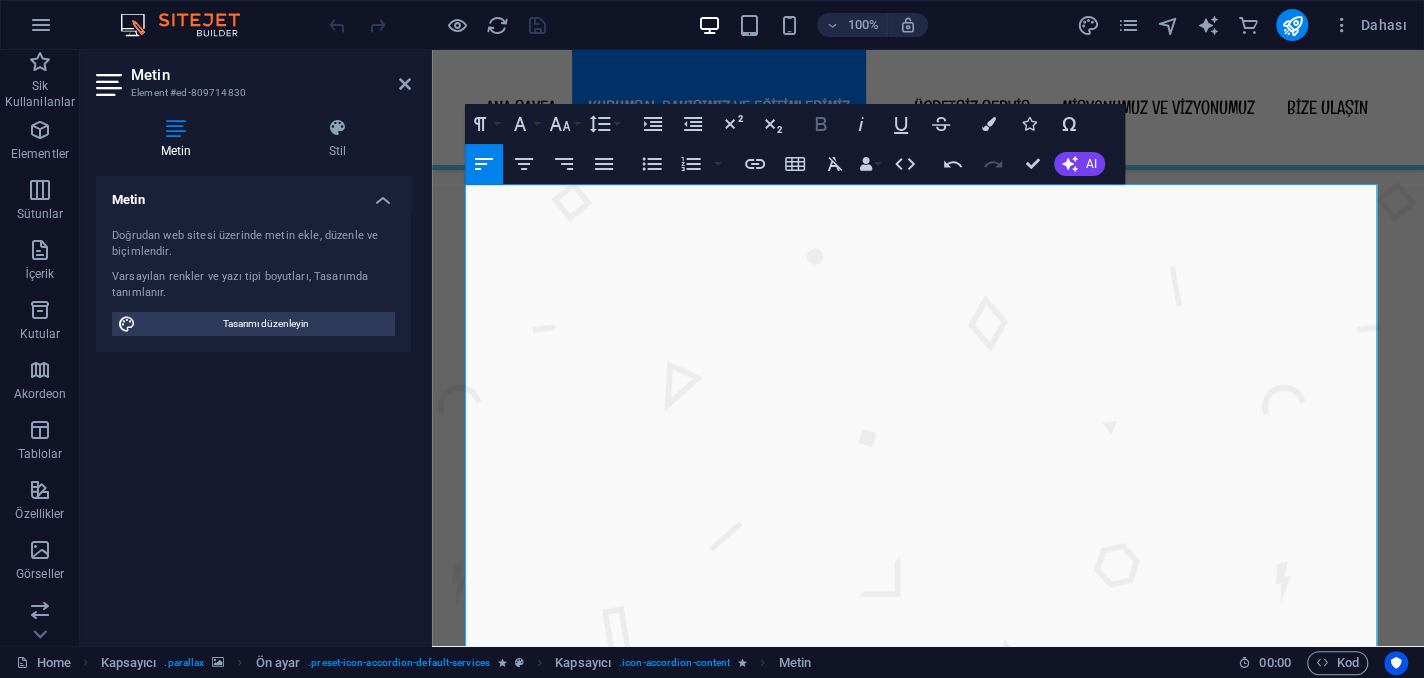 click 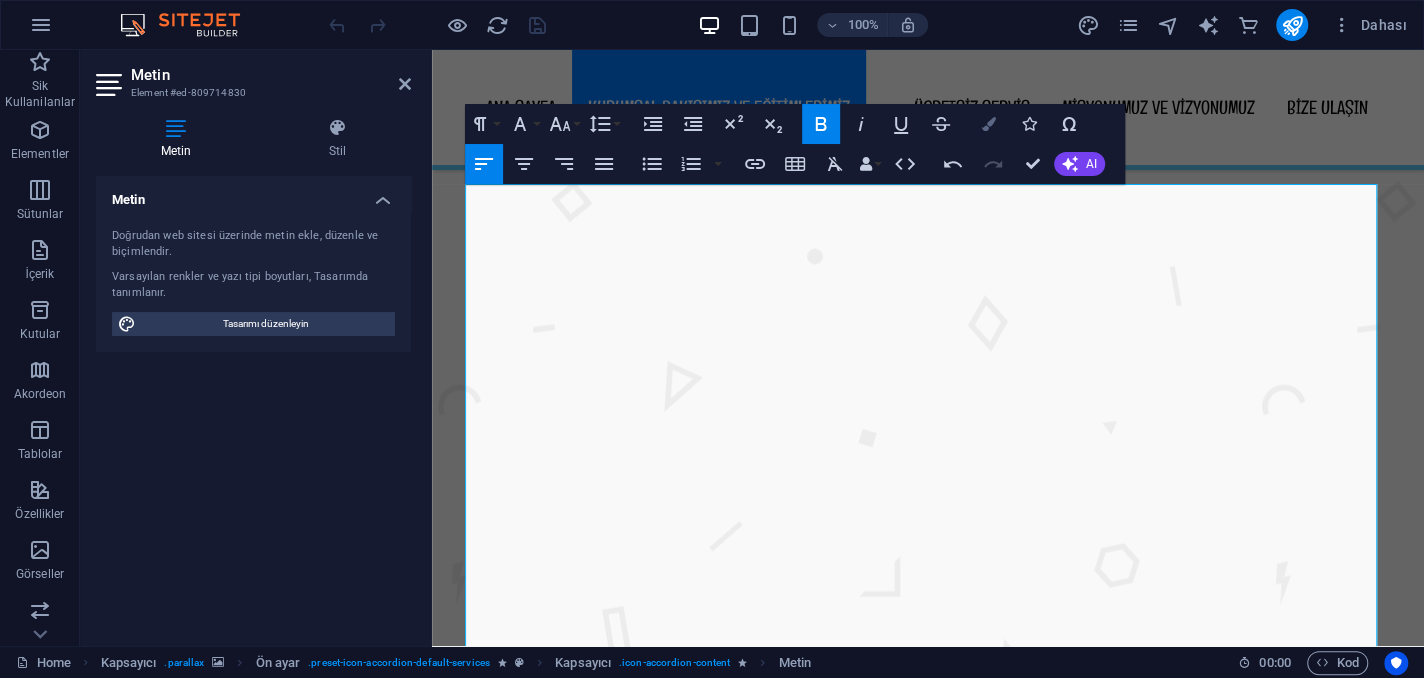 click at bounding box center [989, 124] 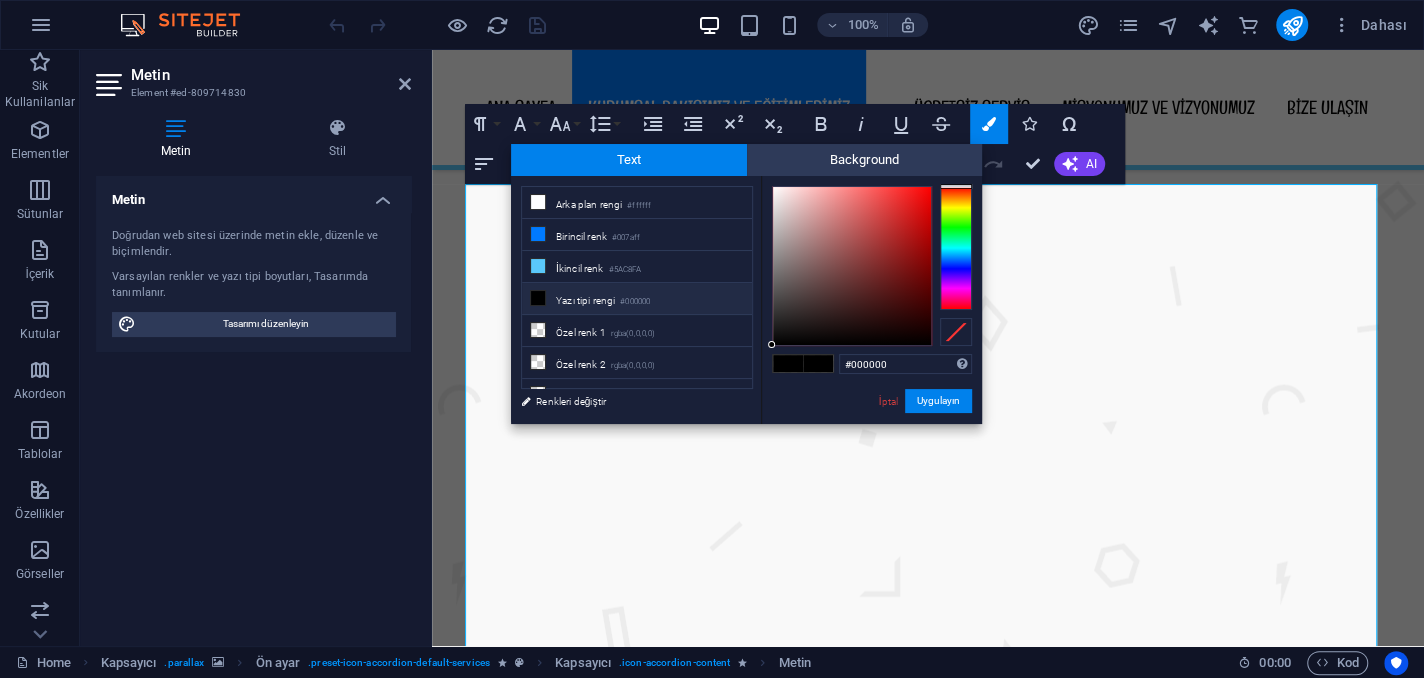 click at bounding box center (956, 248) 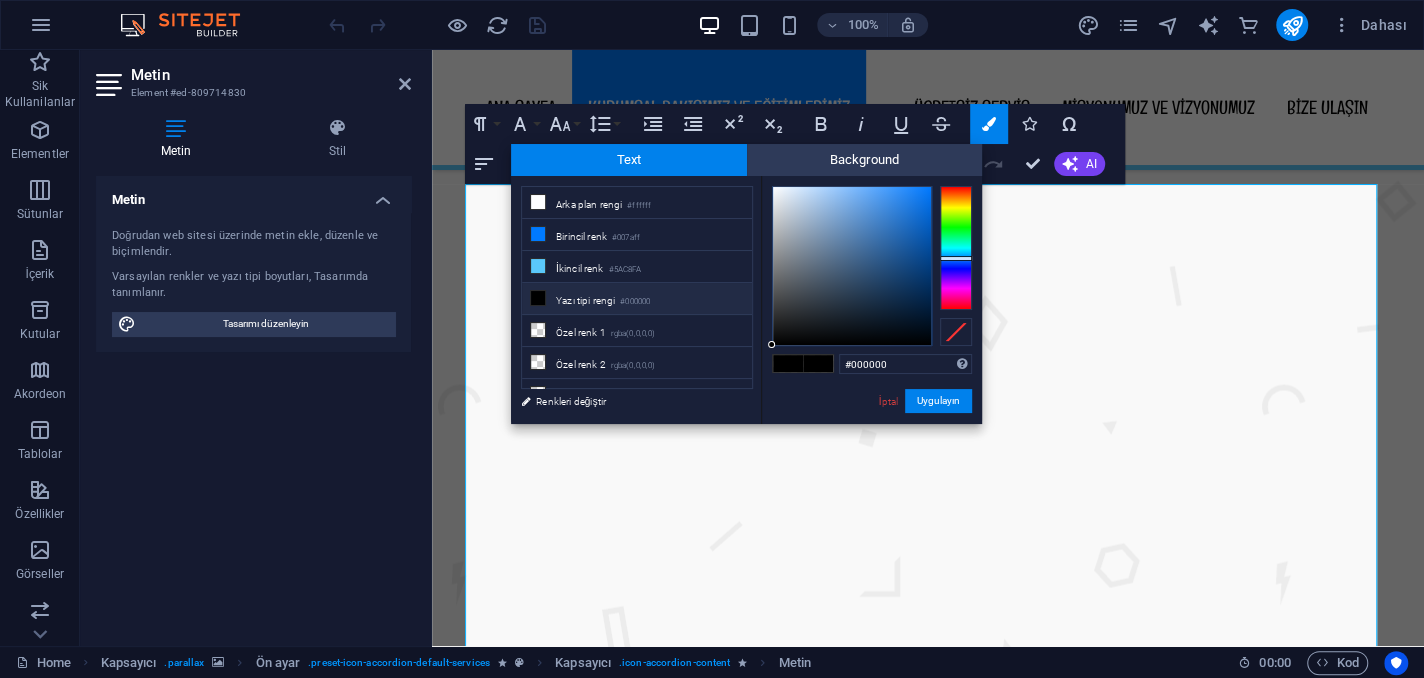 click at bounding box center [956, 258] 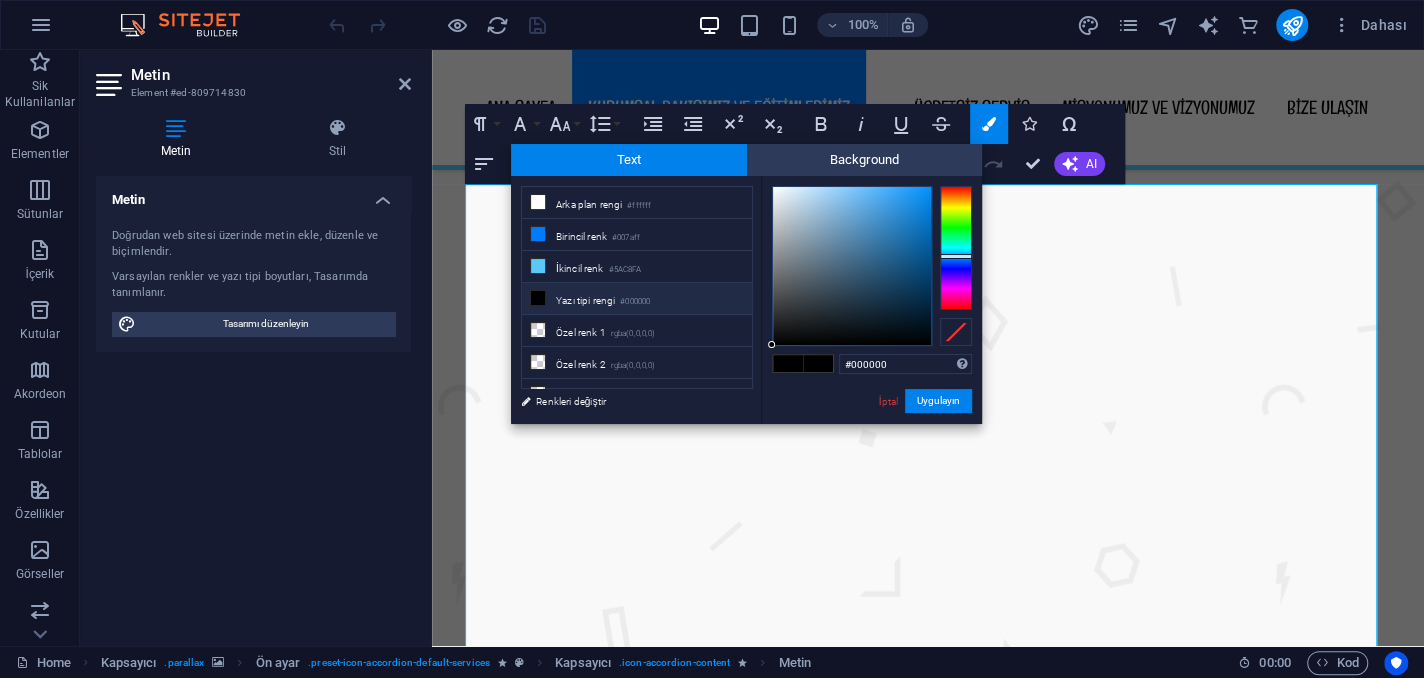 click at bounding box center (956, 248) 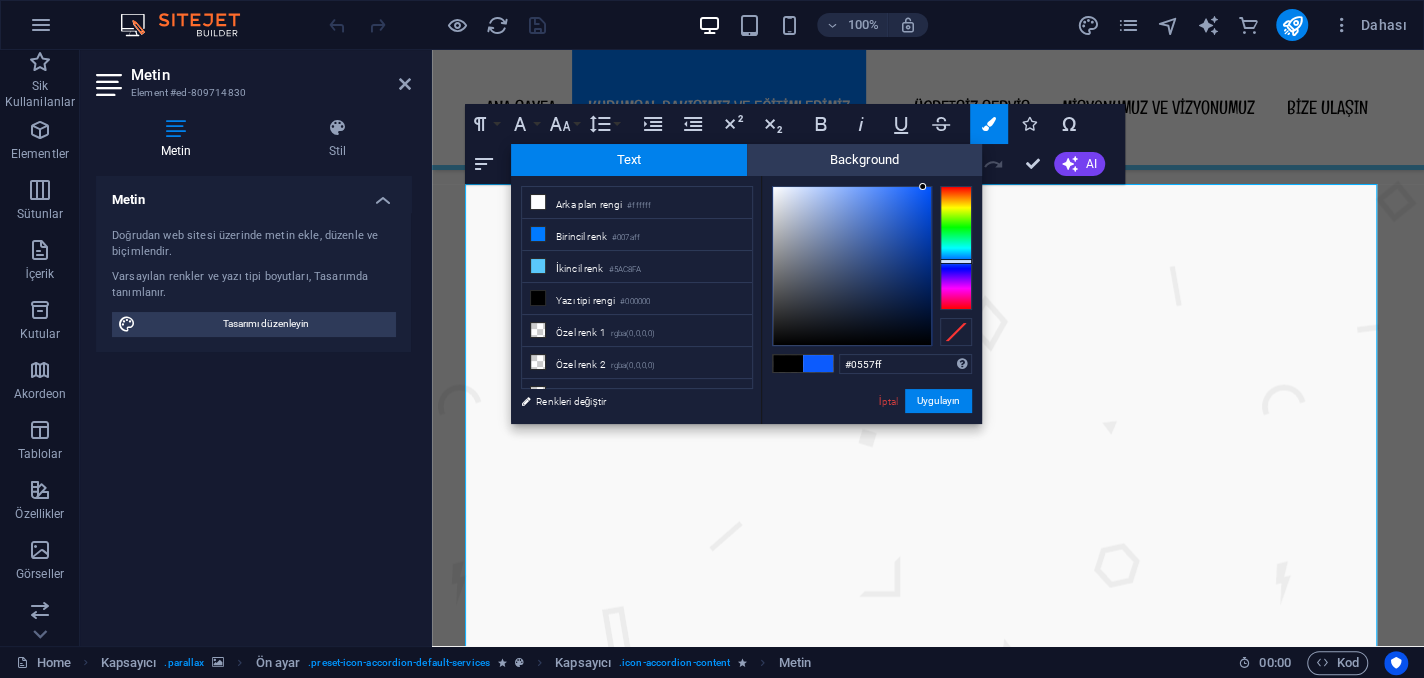 click at bounding box center [852, 266] 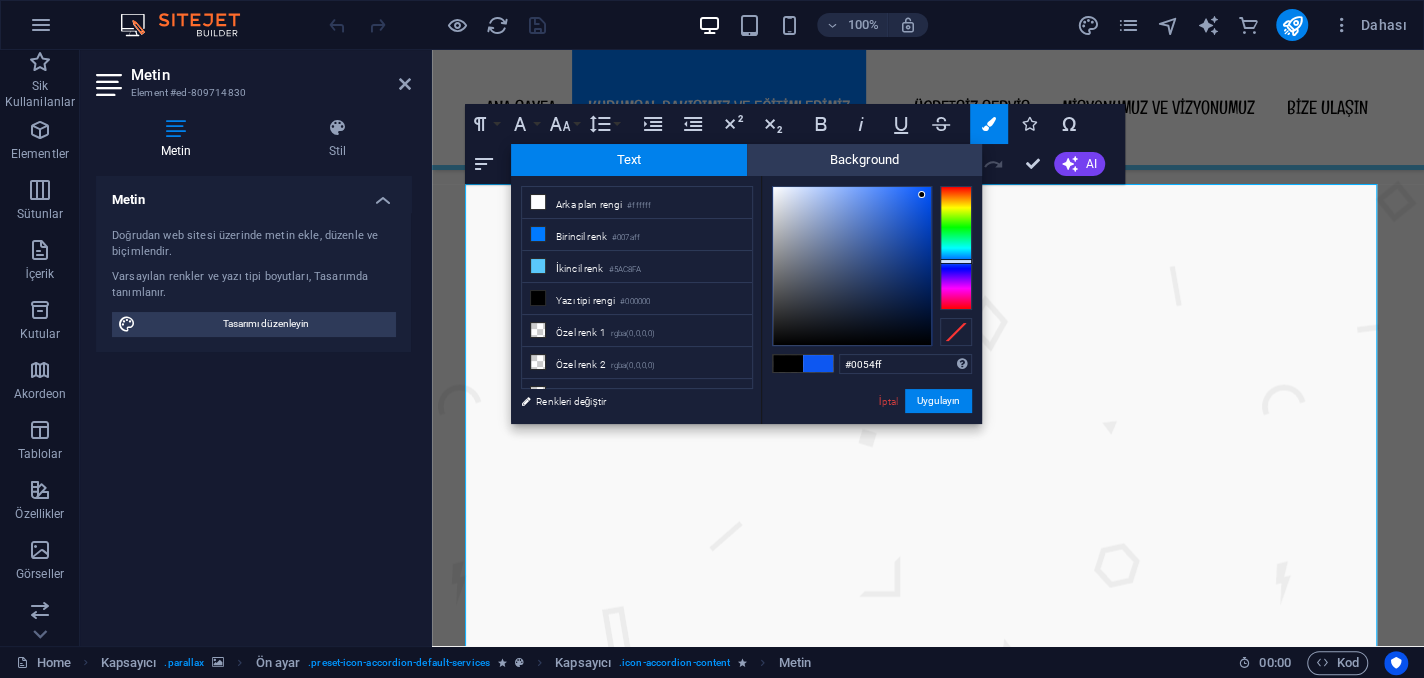 drag, startPoint x: 922, startPoint y: 195, endPoint x: 936, endPoint y: 177, distance: 22.803509 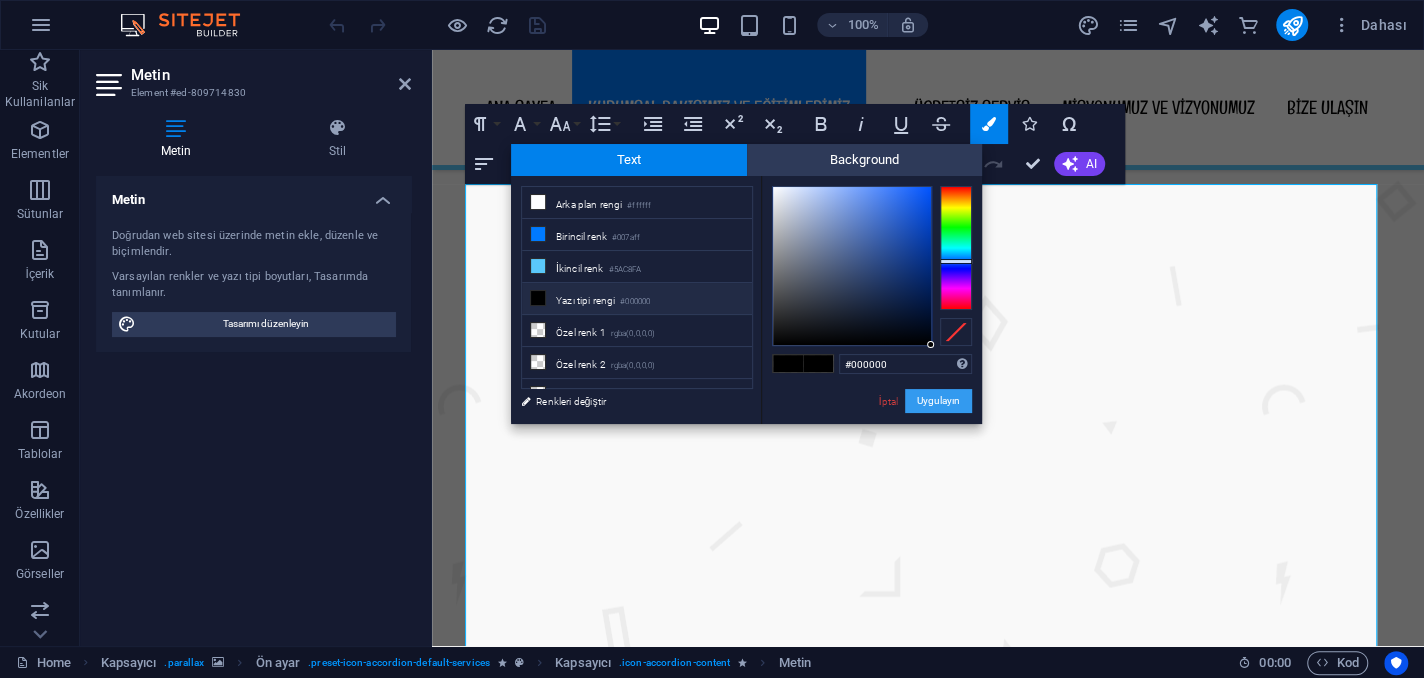 click on "Uygulayın" at bounding box center (938, 401) 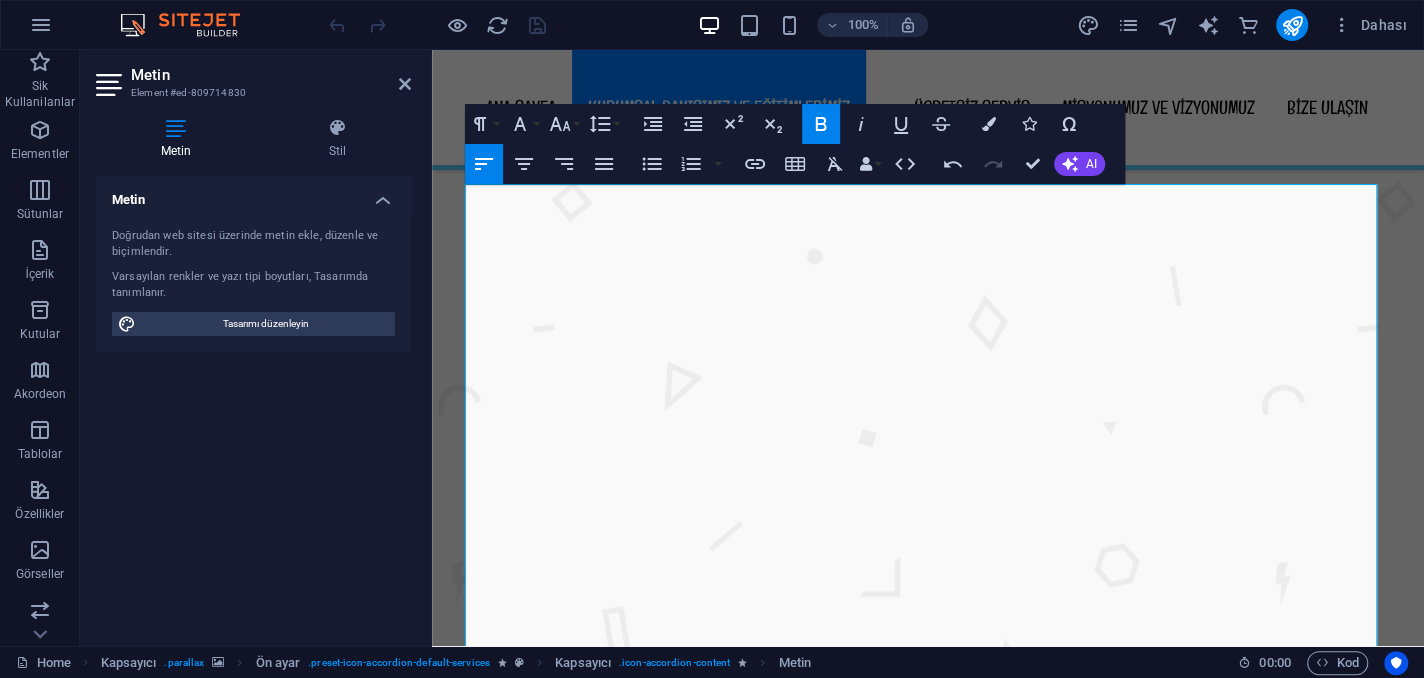click 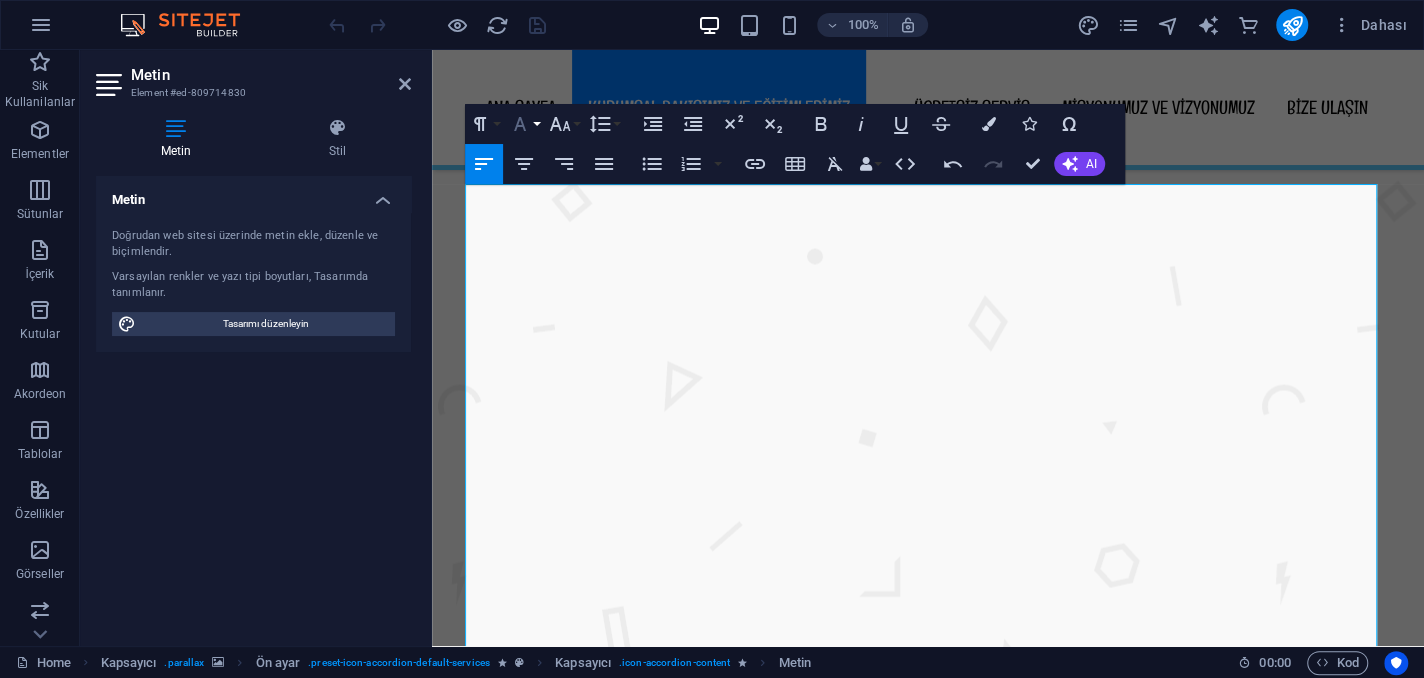 click on "Font Family" at bounding box center [524, 124] 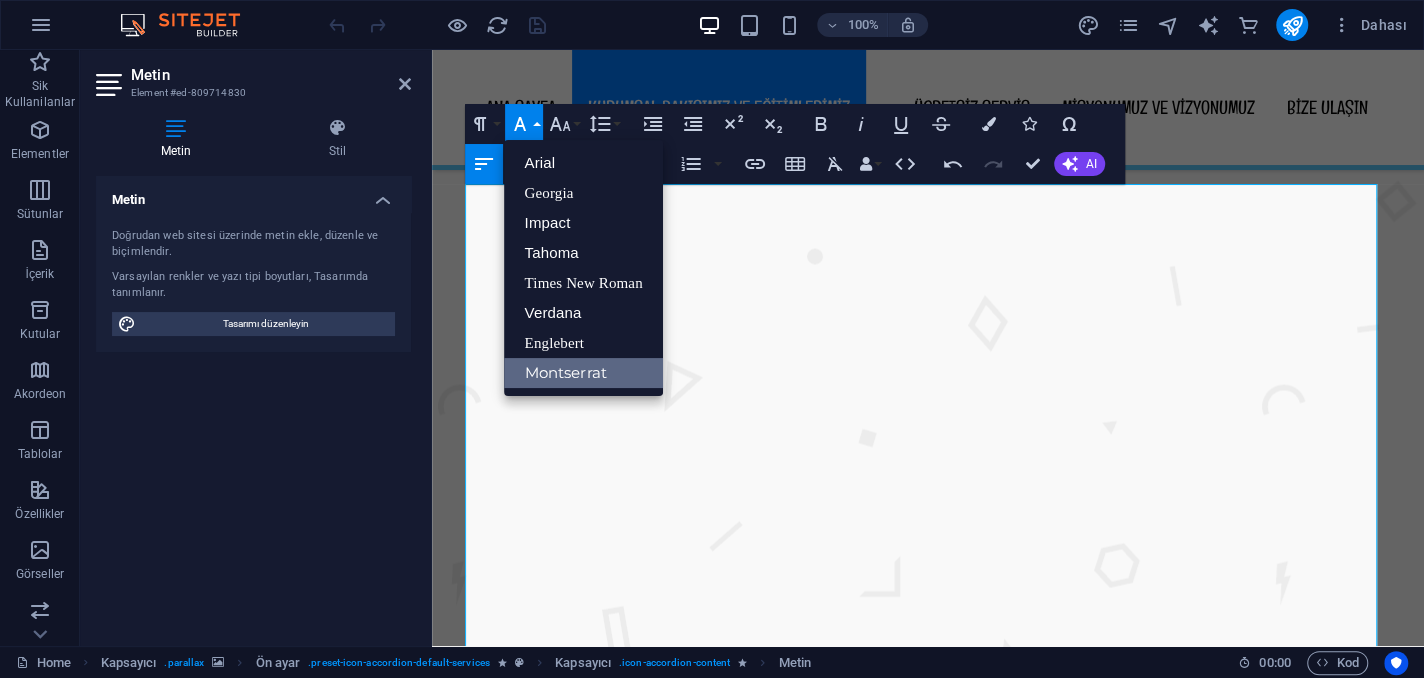 scroll, scrollTop: 0, scrollLeft: 0, axis: both 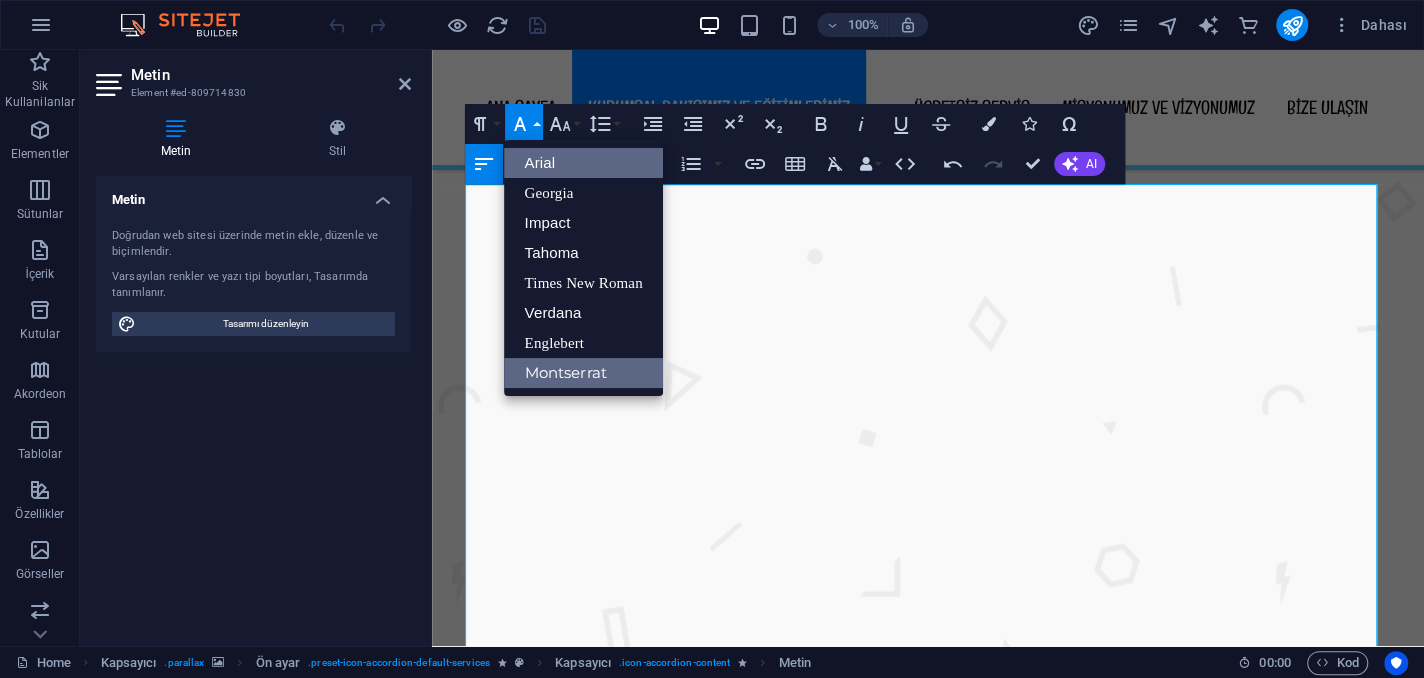 click on "Arial" at bounding box center (583, 163) 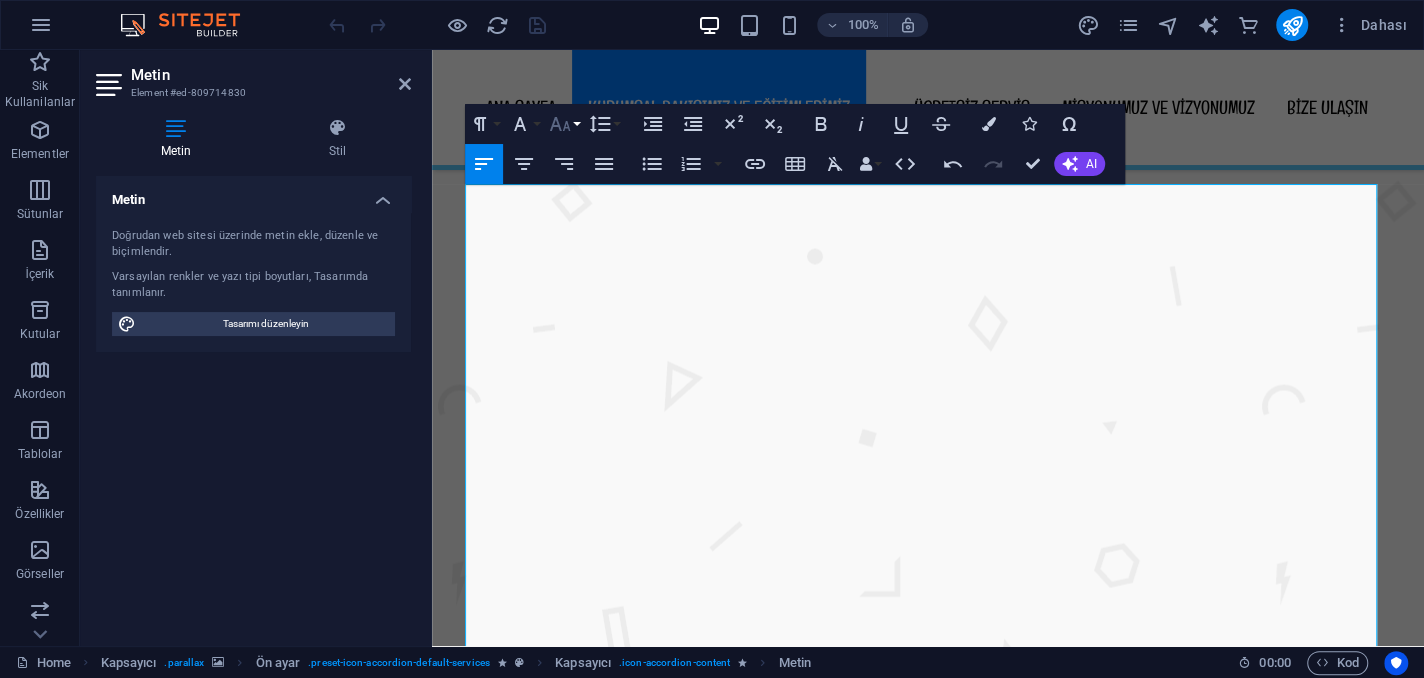 click on "Font Size" at bounding box center [564, 124] 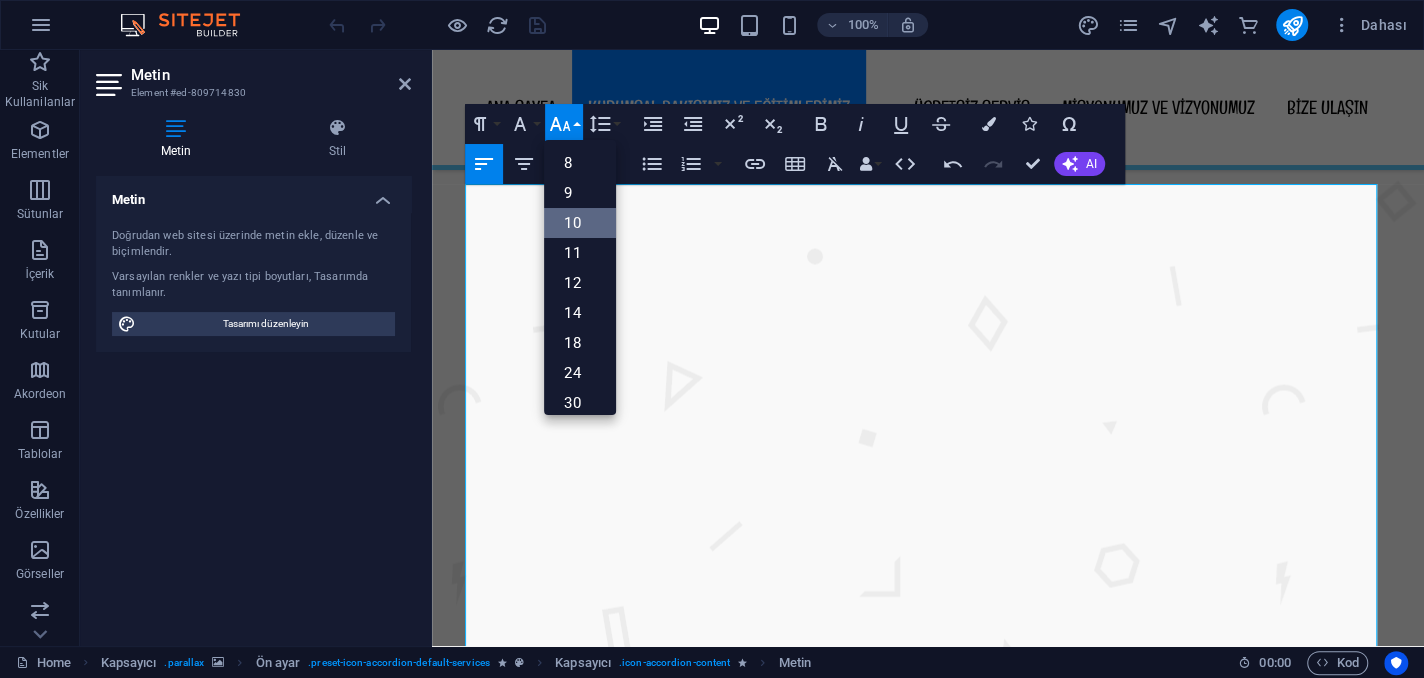 click on "10" at bounding box center (580, 223) 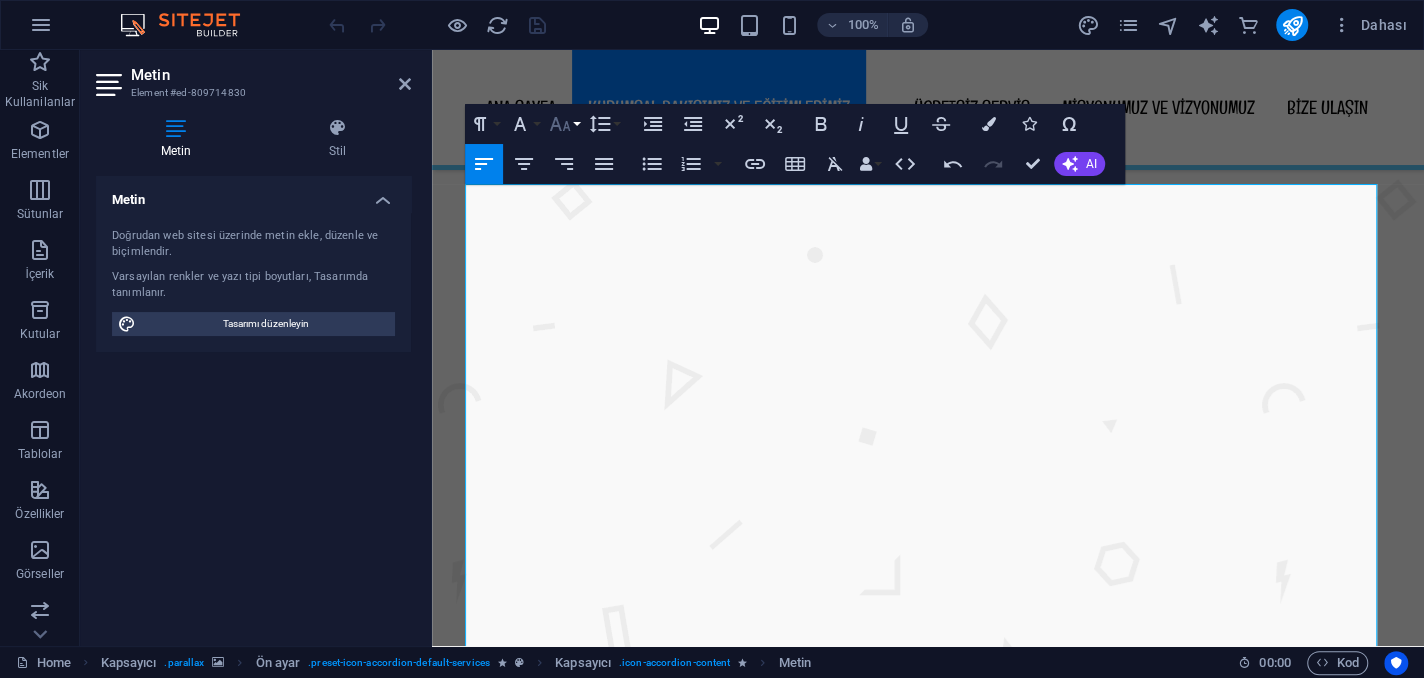 click on "Font Size" at bounding box center (564, 124) 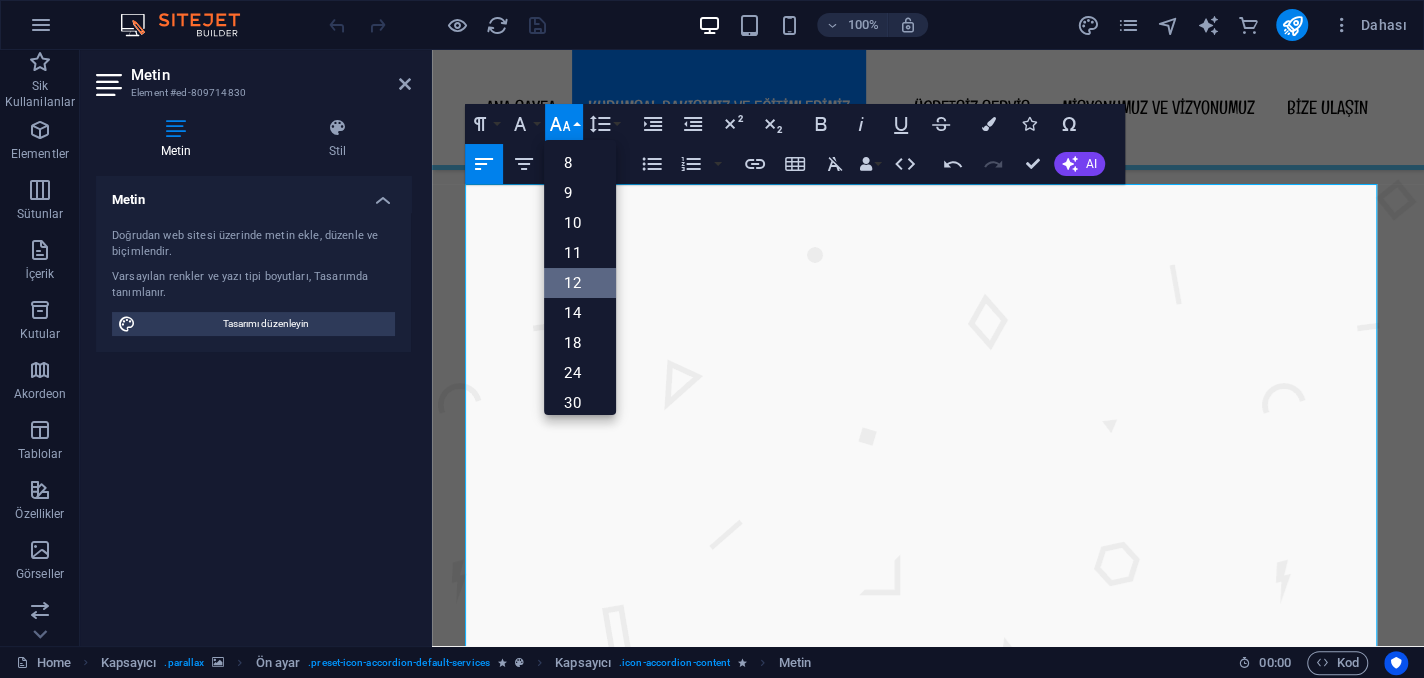 click on "12" at bounding box center (580, 283) 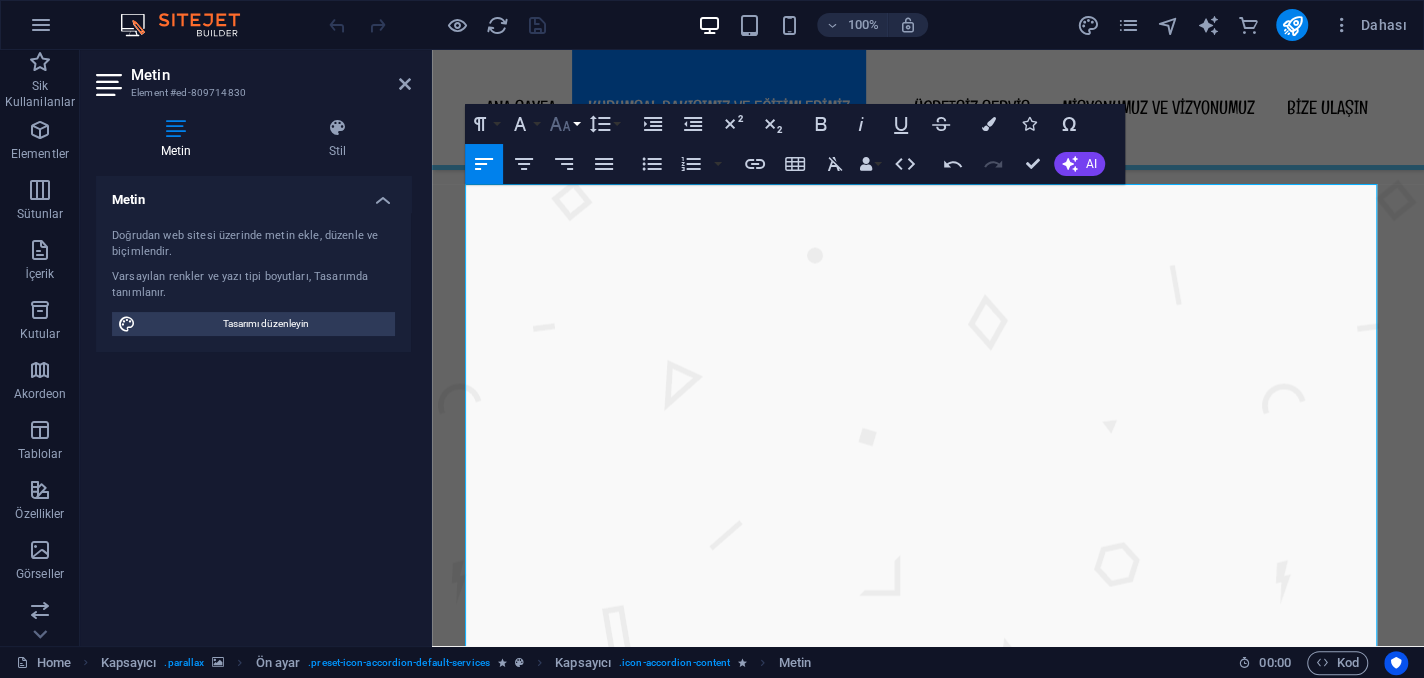 click on "Font Size" at bounding box center [564, 124] 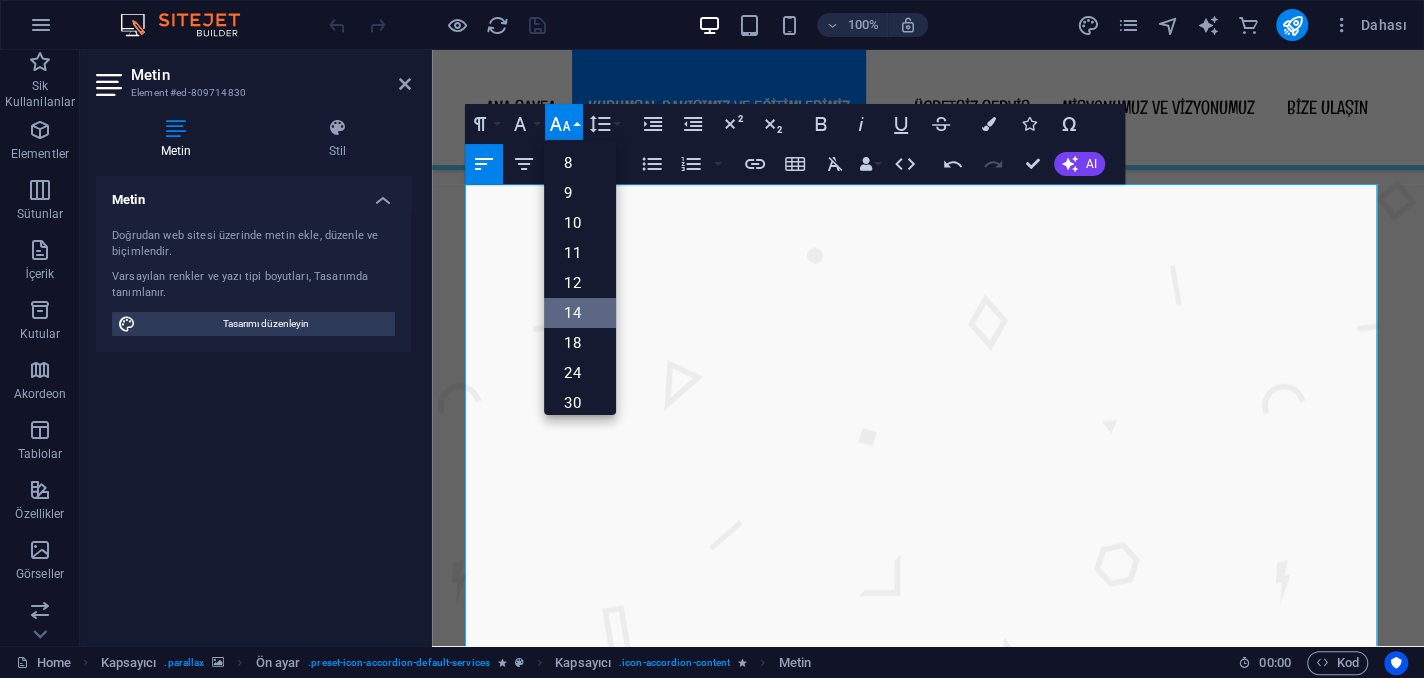 click on "14" at bounding box center (580, 313) 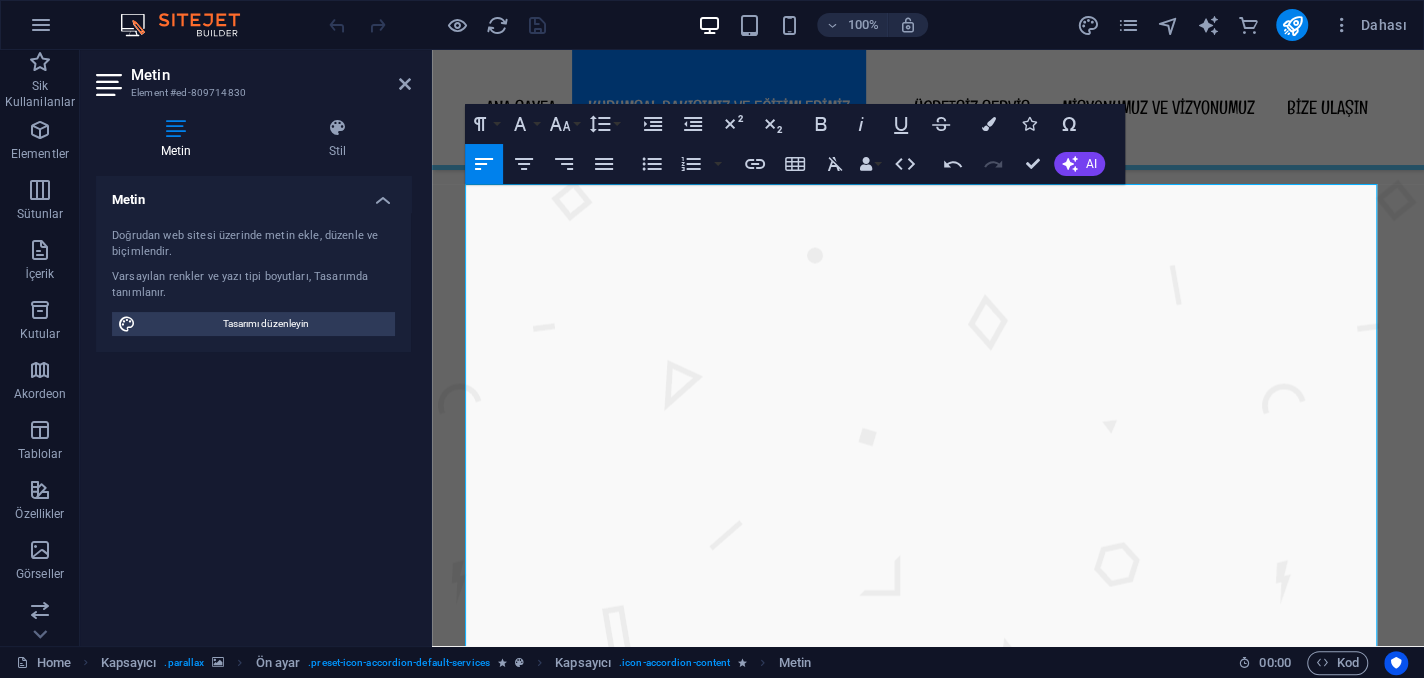 click on "Mevcut içeriği değiştirmek için buraya sürükleyin. Yeni bir element oluşturmak istiyorsanız “Ctrl” tuşuna basın.
H3   Kapsayıcı   Kapsayıcı   Ön ayar   Kapsayıcı   İmaj   Menü Çubuğu   Aralık   Kapsayıcı   Metin   Kapsayıcı Paragraph Format Normal Heading 1 Heading 2 Heading 3 Heading 4 Heading 5 Heading 6 Code Font Family Arial Georgia Impact Tahoma Times New Roman Verdana Englebert Montserrat Font Size 8 9 10 11 12 14 18 24 30 36 48 60 72 96 Line Height Default Single 1.15 1.5 Double Increase Indent Decrease Indent Superscript Subscript Bold Italic Underline Strikethrough Colors Icons Special Characters Align Left Align Center Align Right Align Justify Unordered List   Default Circle Disc Square    Ordered List   Default Lower Alpha Lower Greek Lower Roman Upper Alpha Upper Roman    Insert Link Insert Table Clear Formatting Data Bindings Firma İlk ad Soyad Sokak Posta Kodu Şehir E-posta Telefon Cep Fax Özel alan 1 Özel alan 2 Özel alan 3 Özel alan 4" at bounding box center (928, 348) 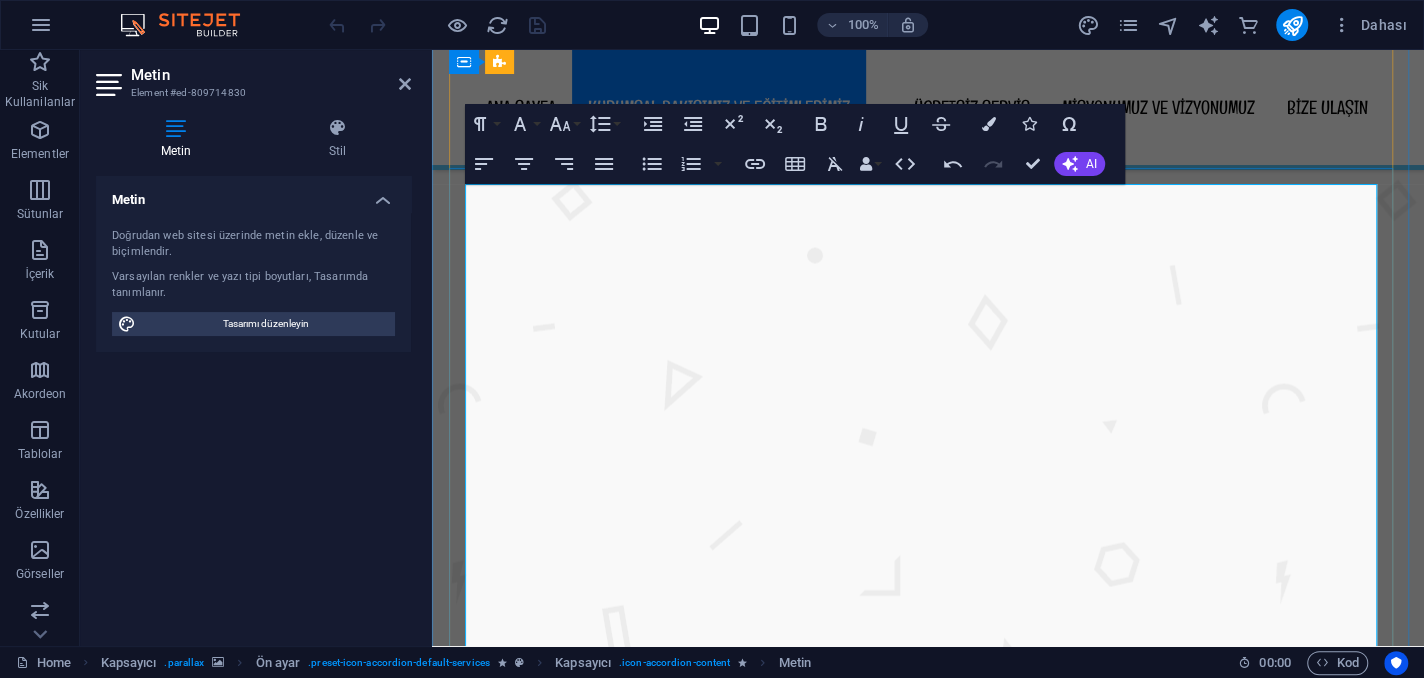 click on "Dikkat eksikliği ve hiperaktivite" at bounding box center [928, 1215] 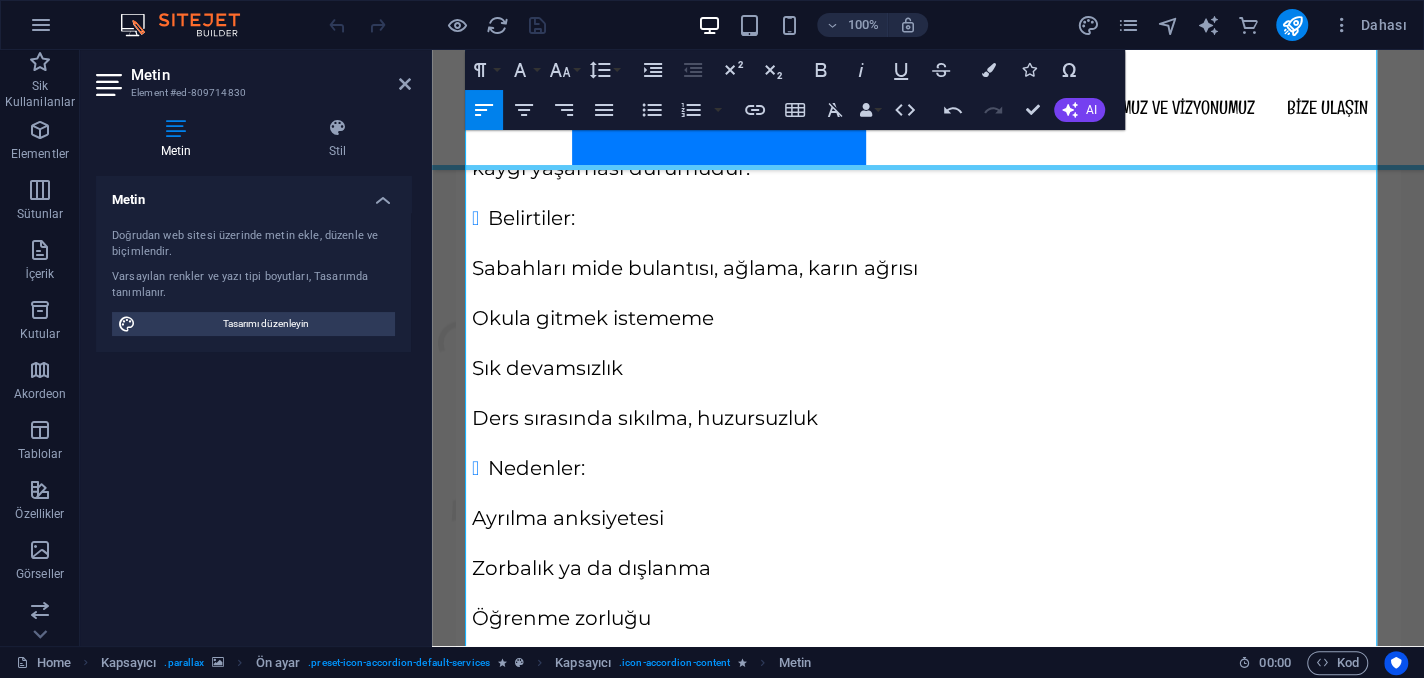 scroll, scrollTop: 4677, scrollLeft: 0, axis: vertical 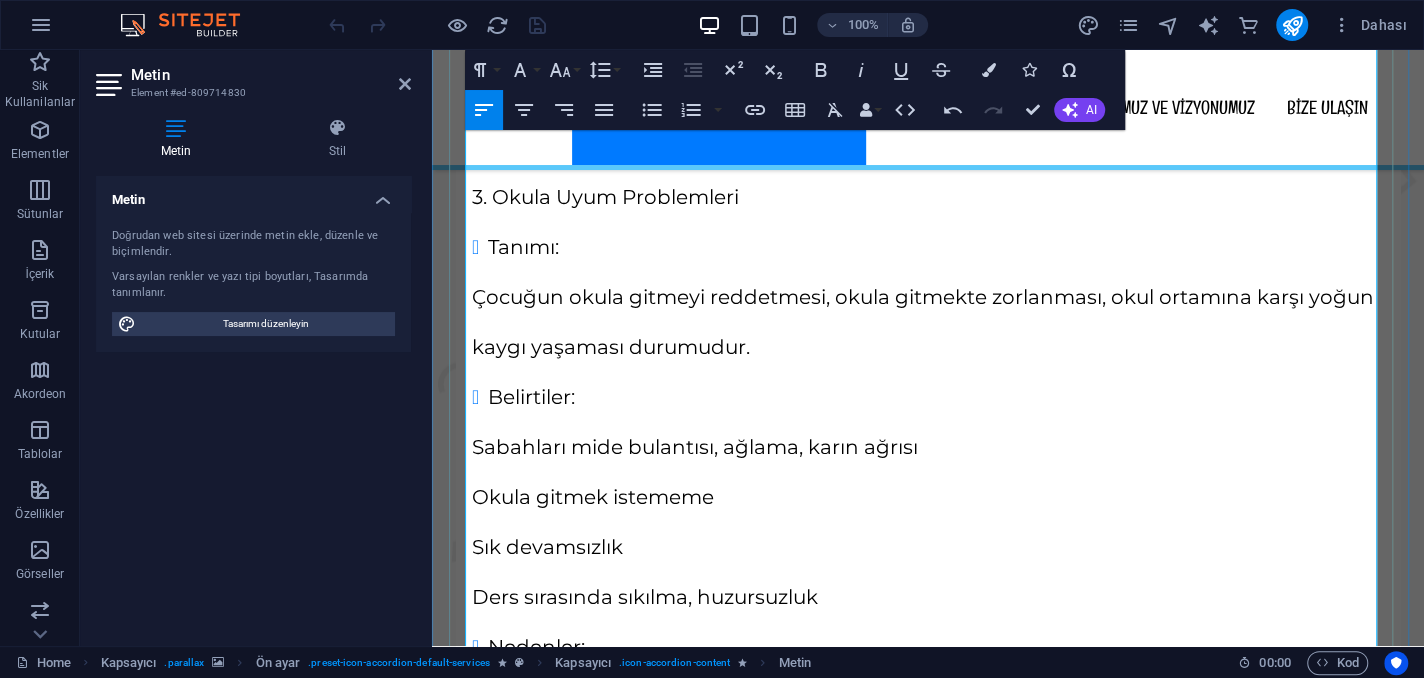 click on "Pozitif pekiştirme" at bounding box center [928, 1097] 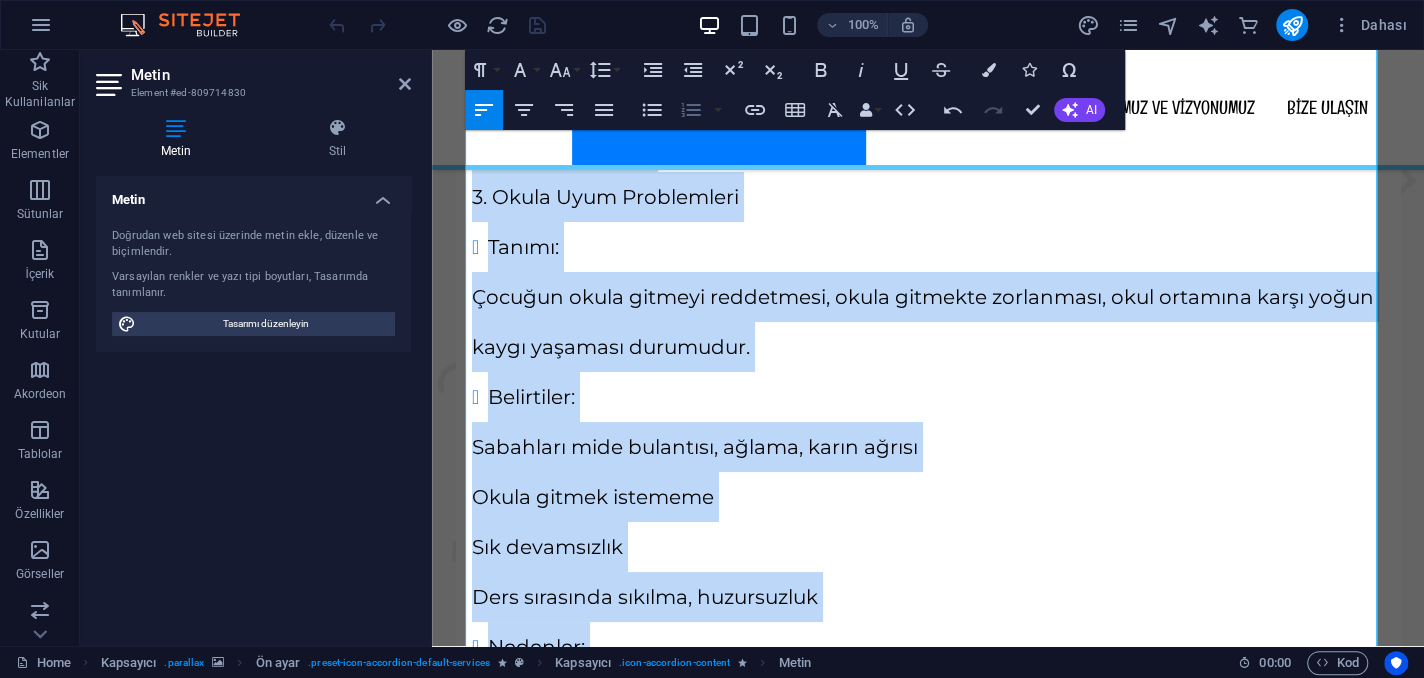 click on "Ordered List" at bounding box center [691, 110] 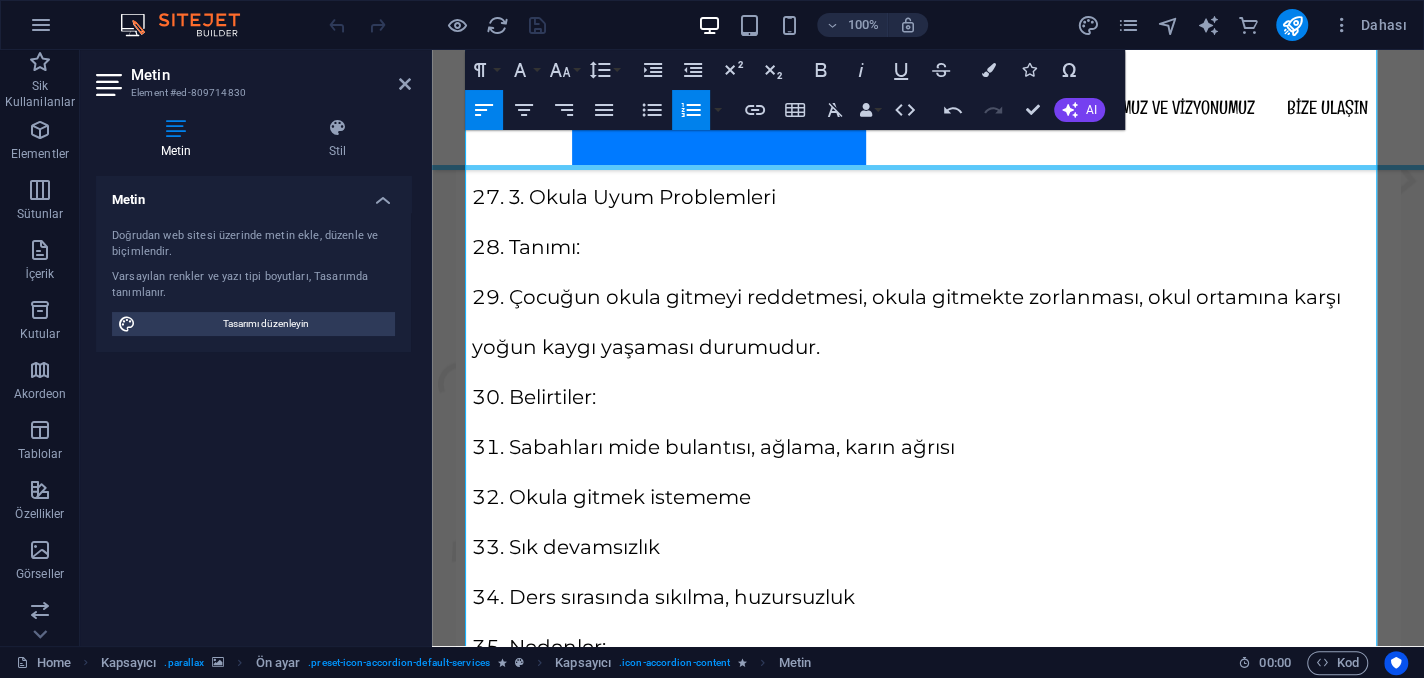 click 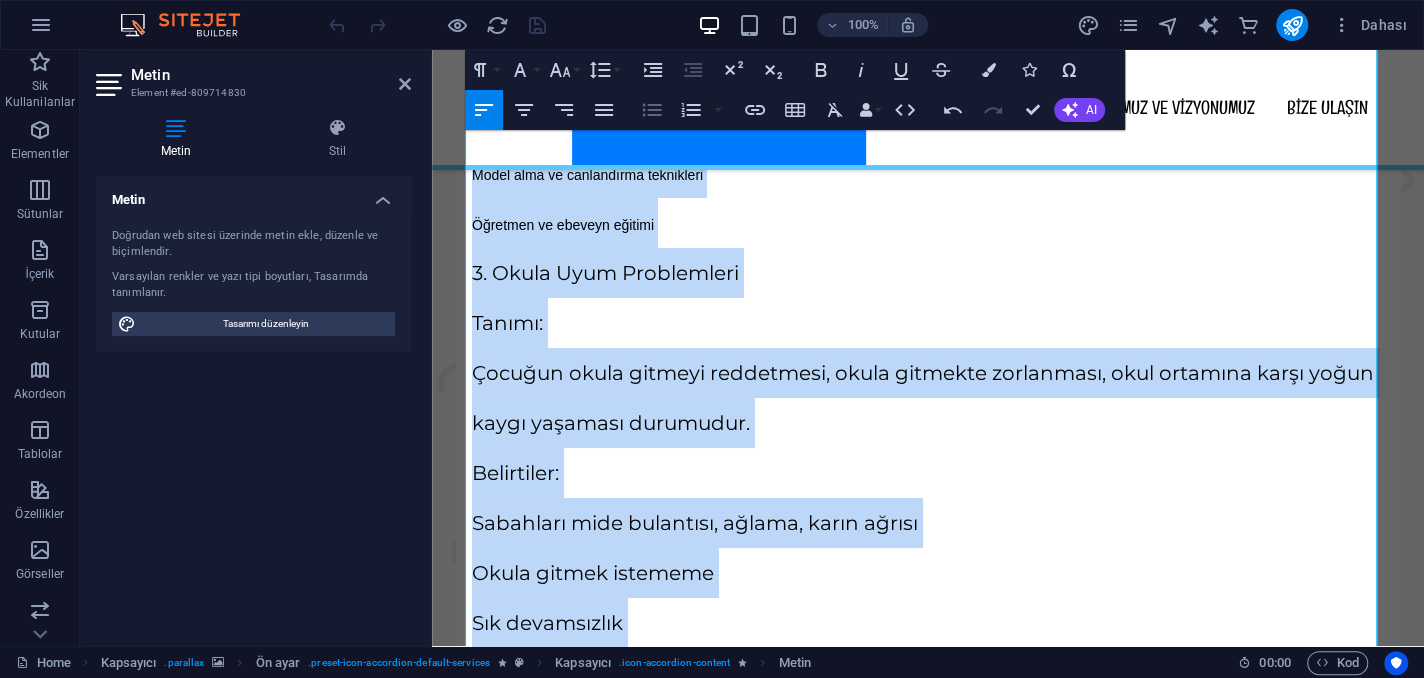click 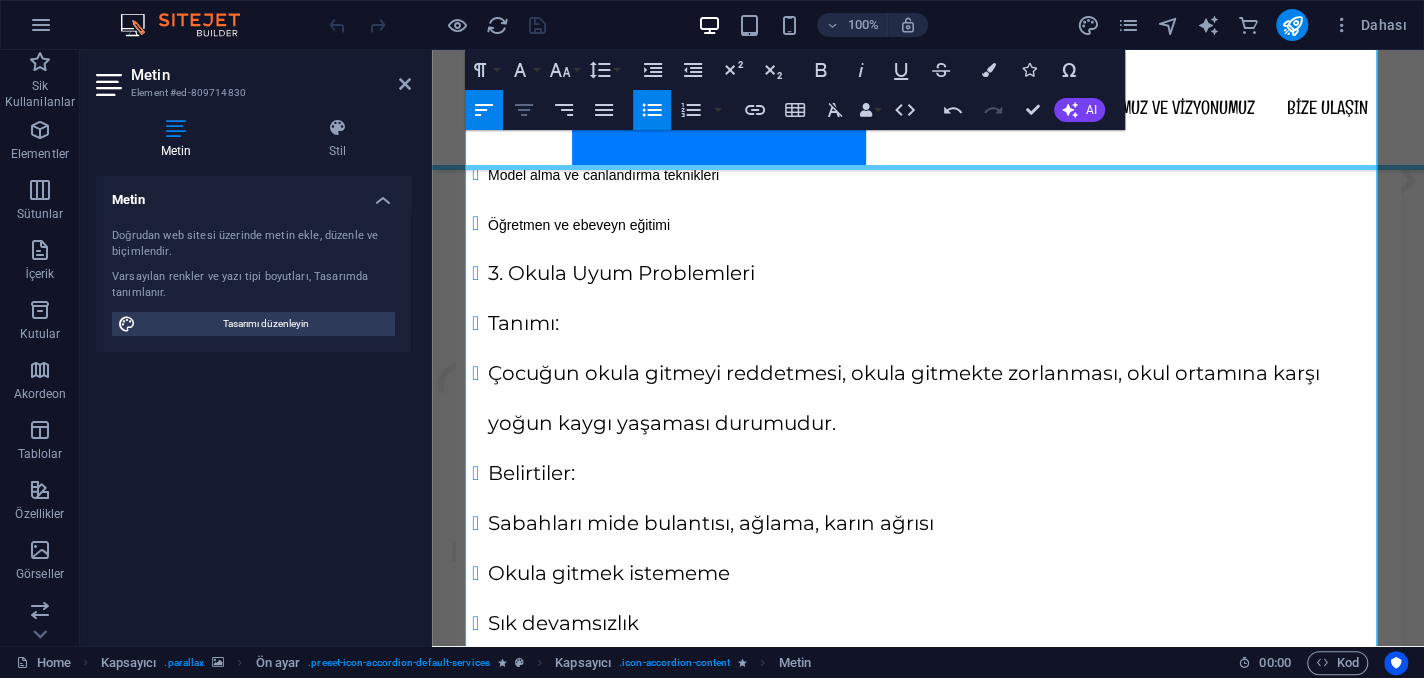 click 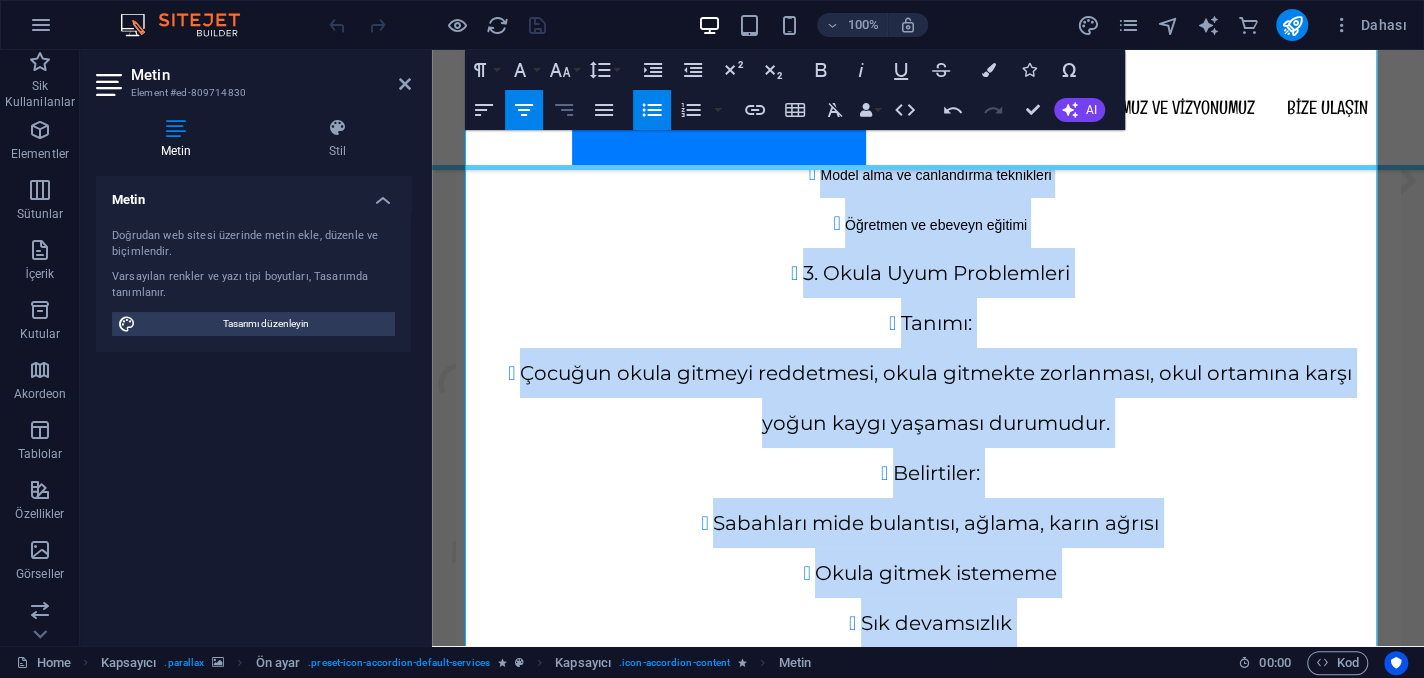 click 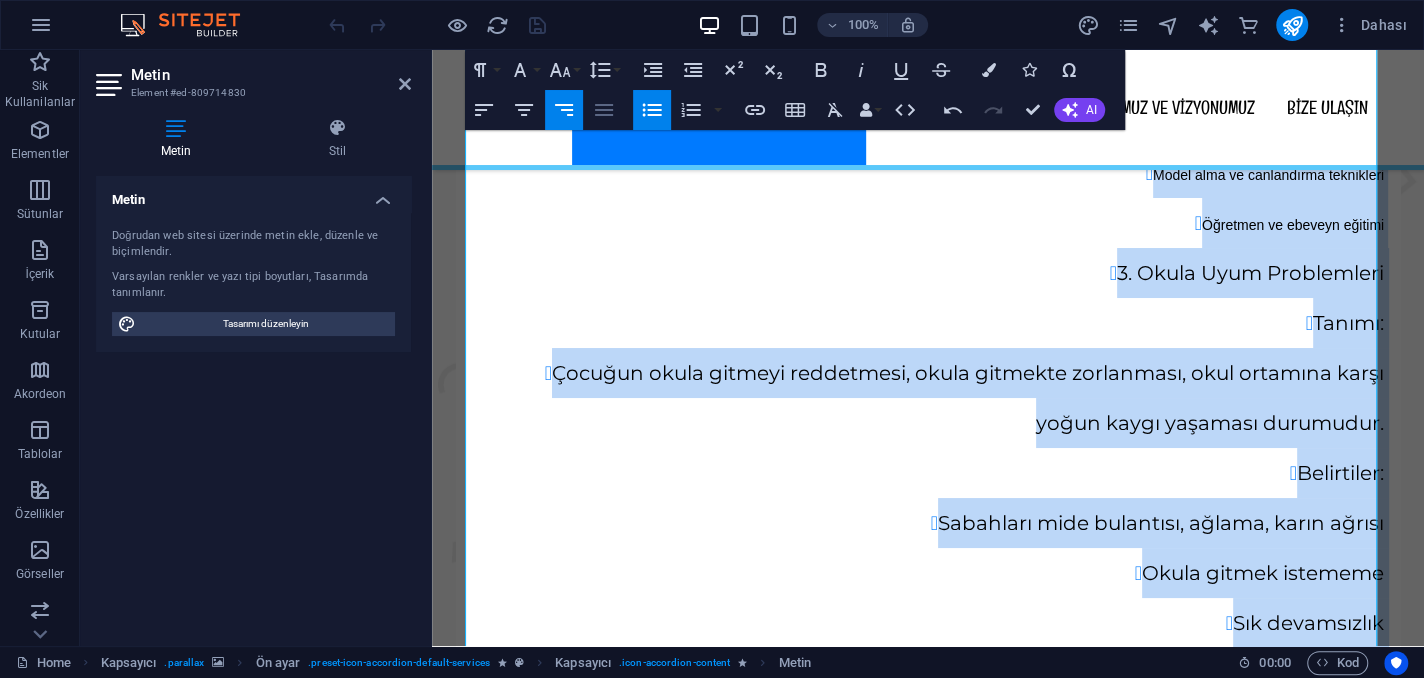 click 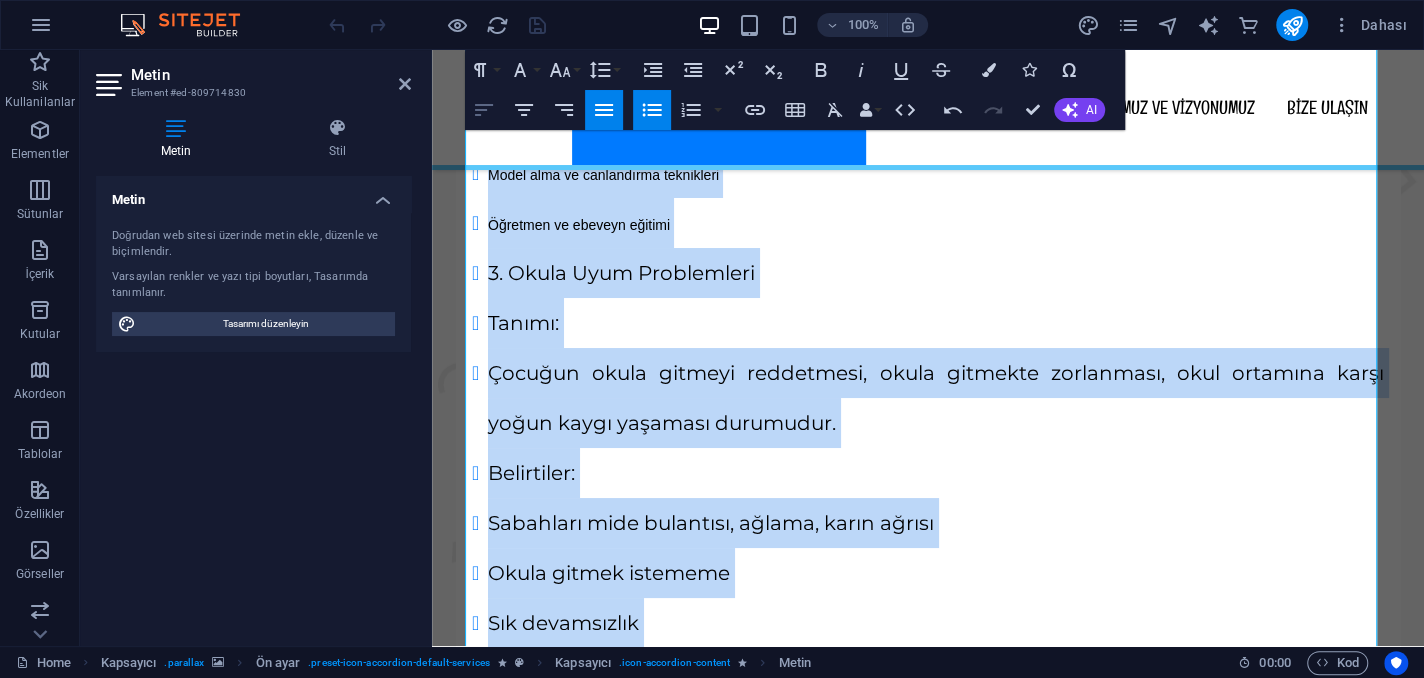 click 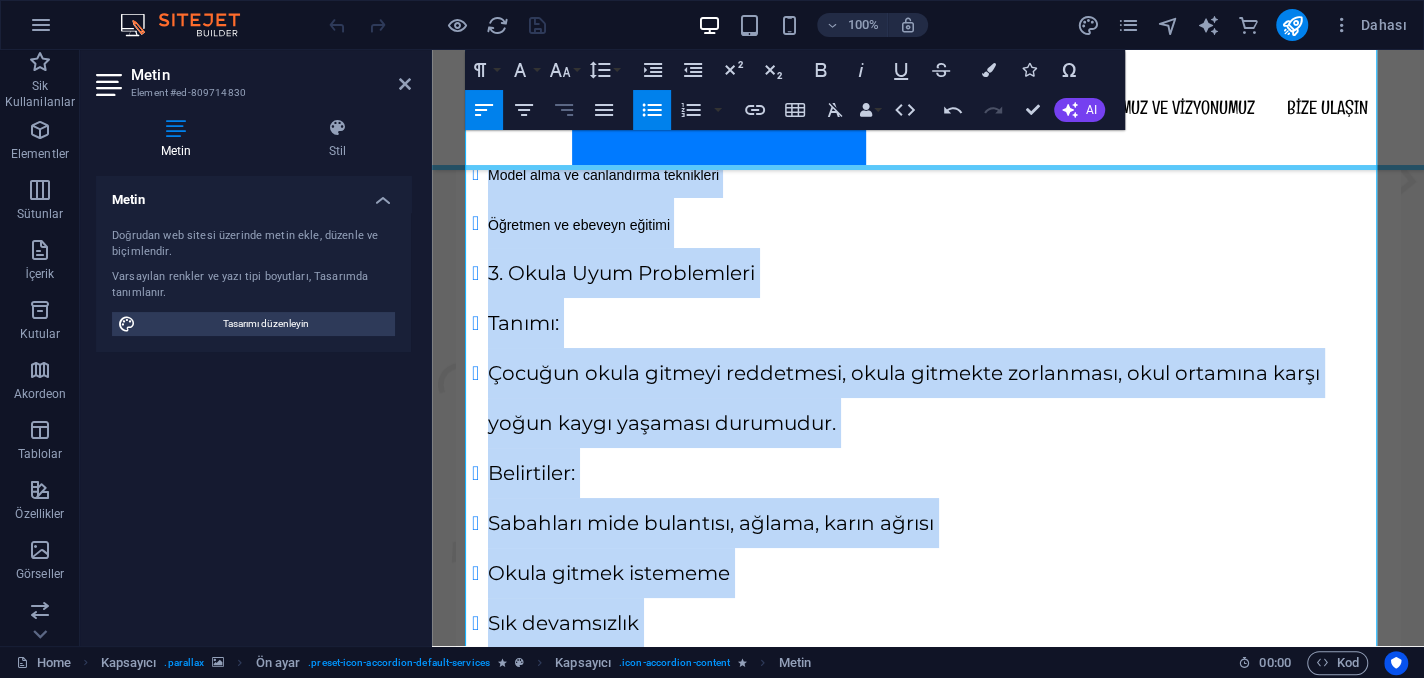 click 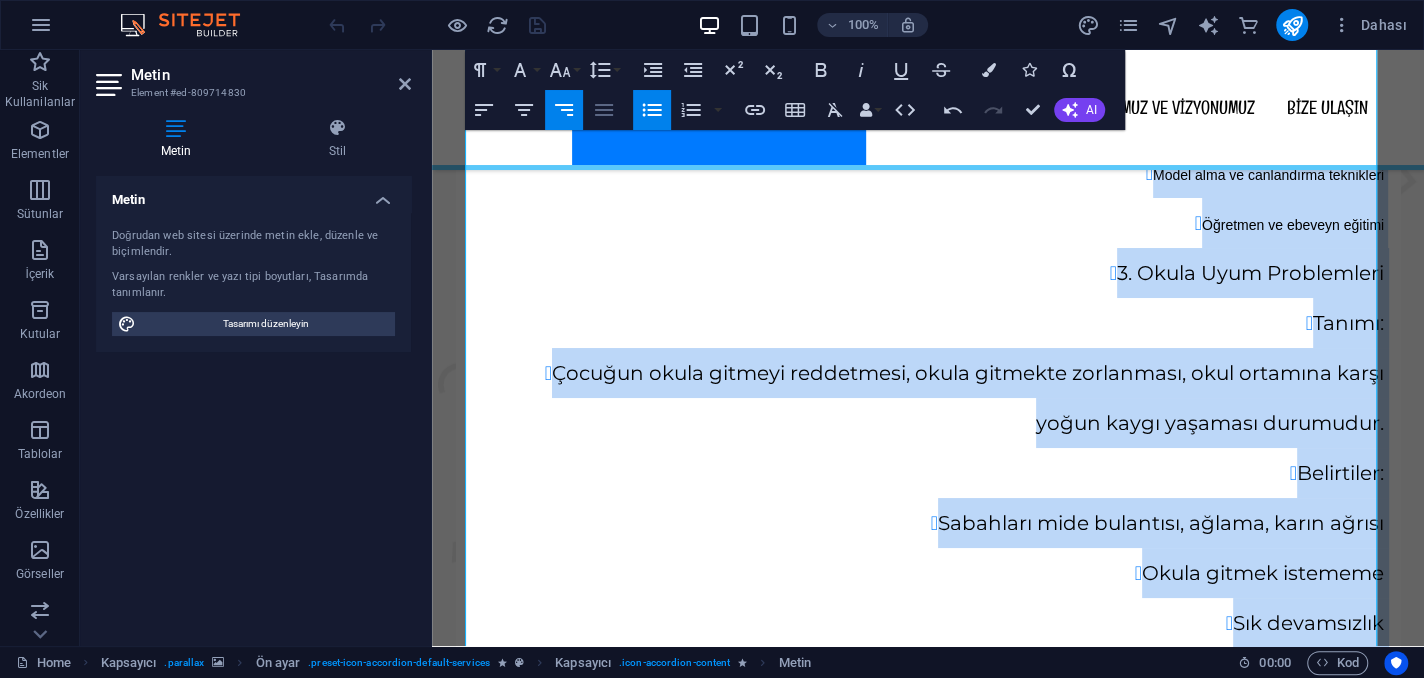 click on "Align Justify" at bounding box center (604, 110) 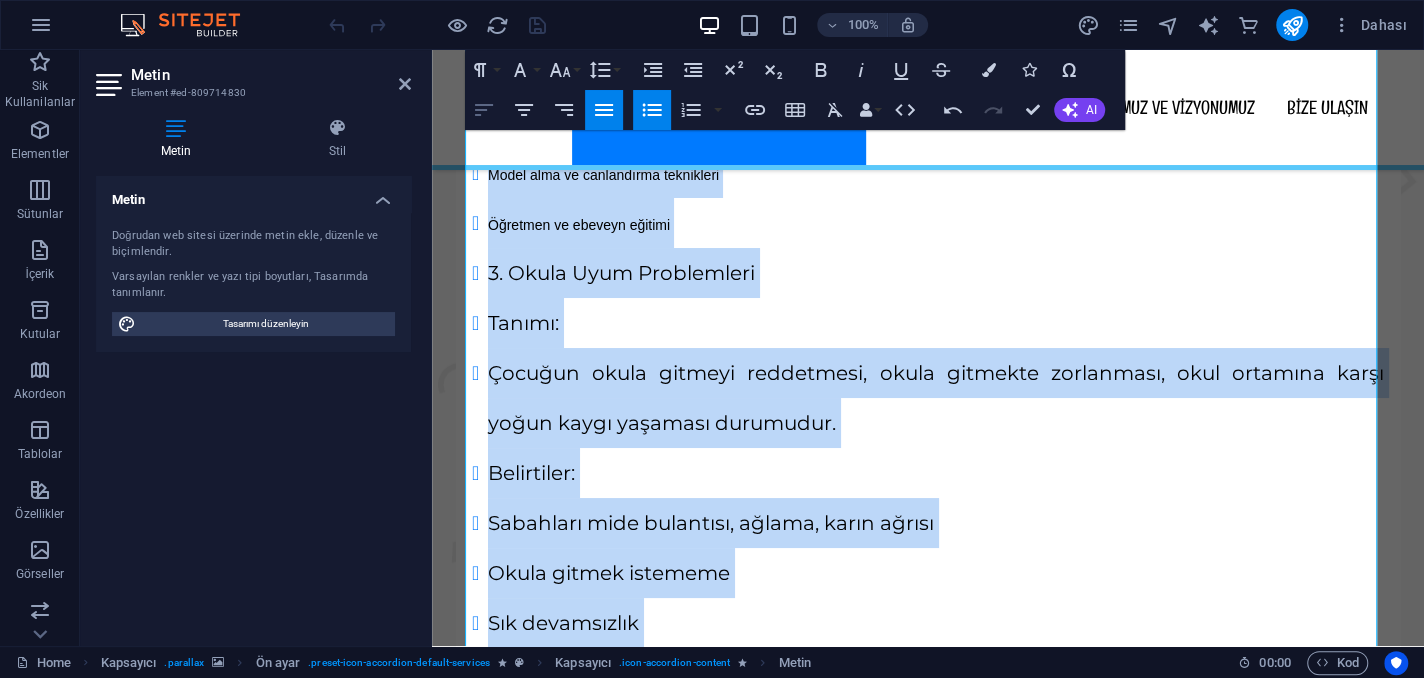 click 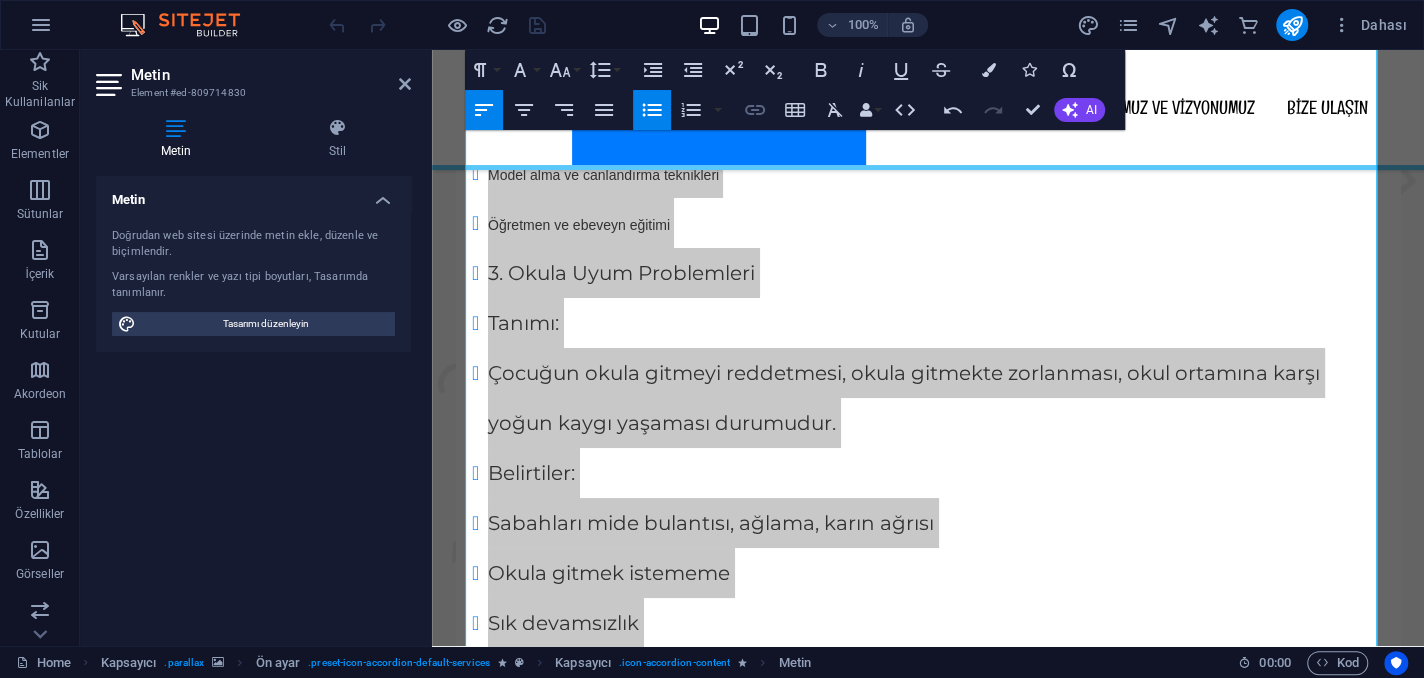 click 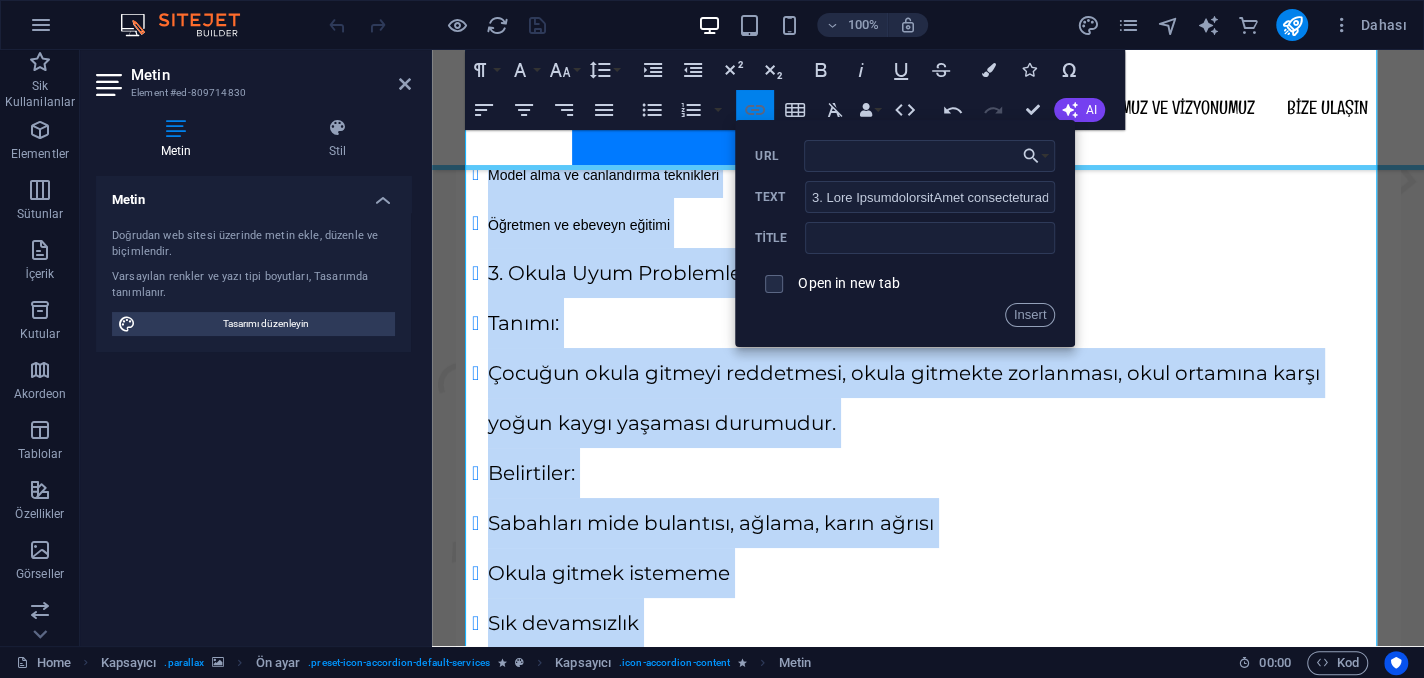 click 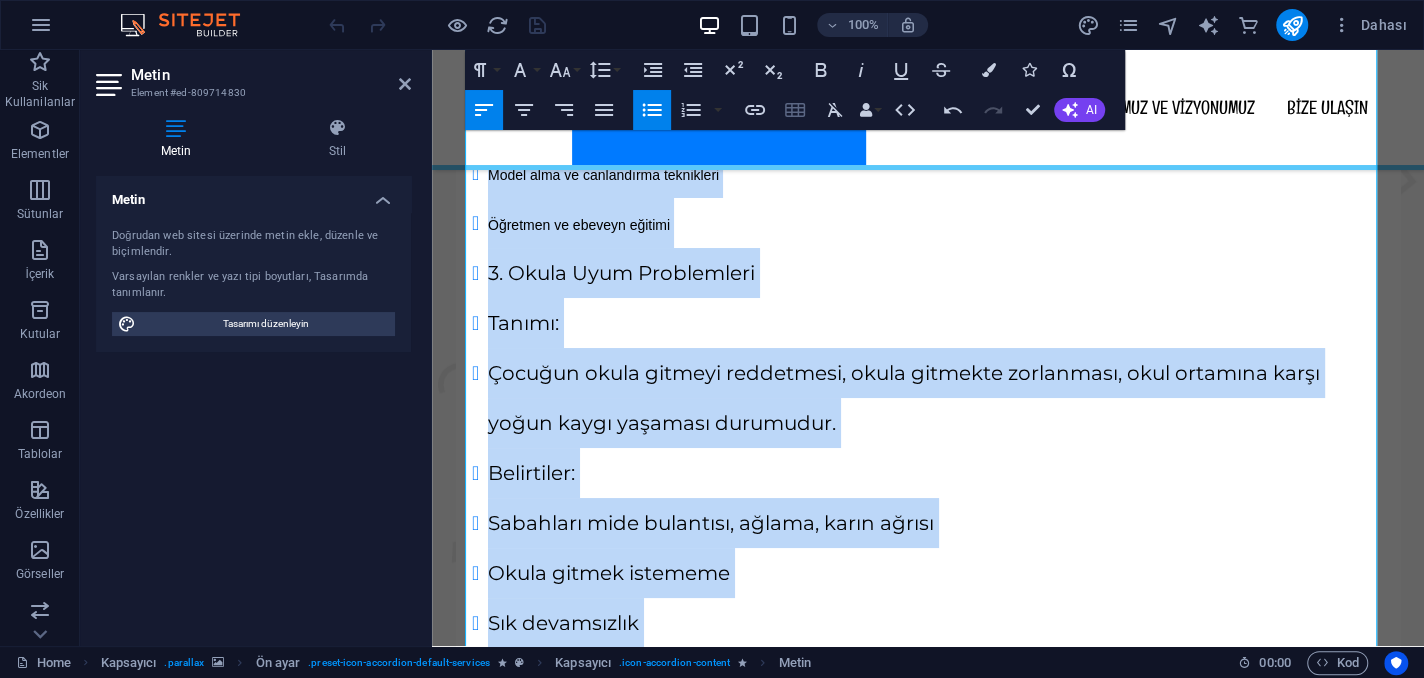 click 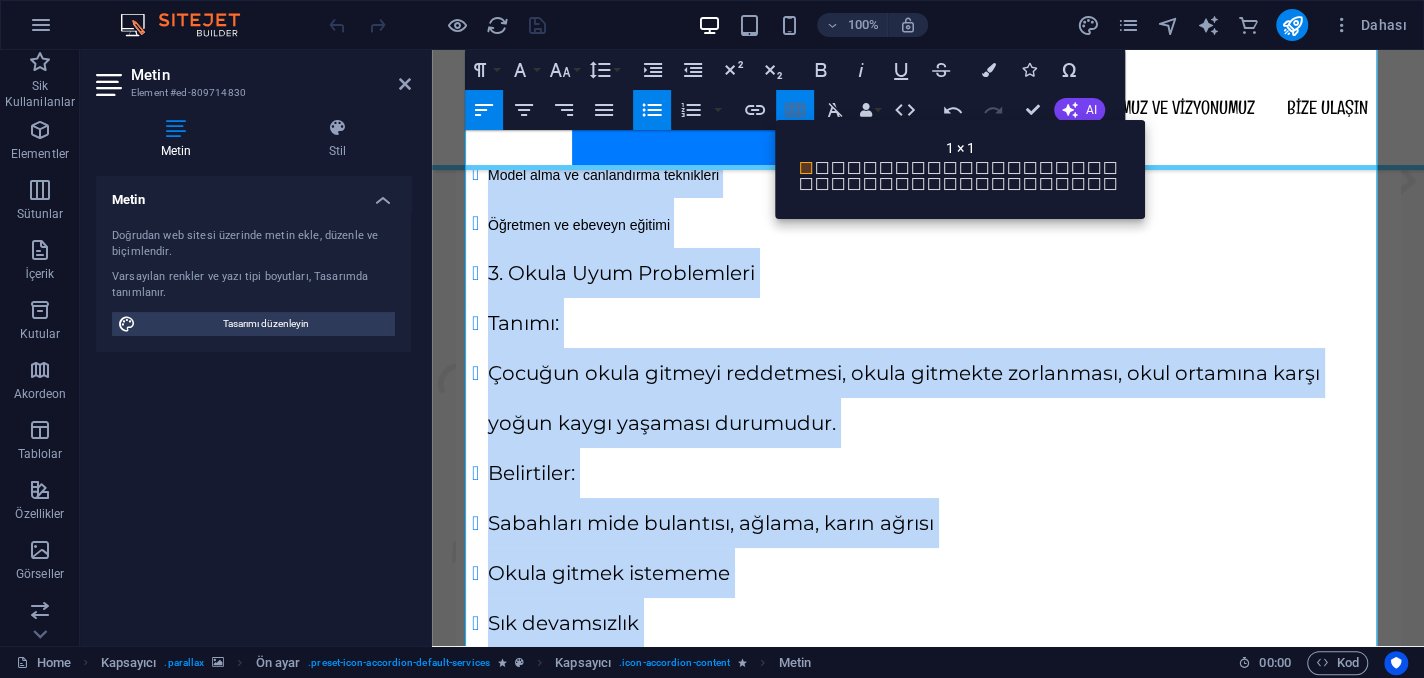 click 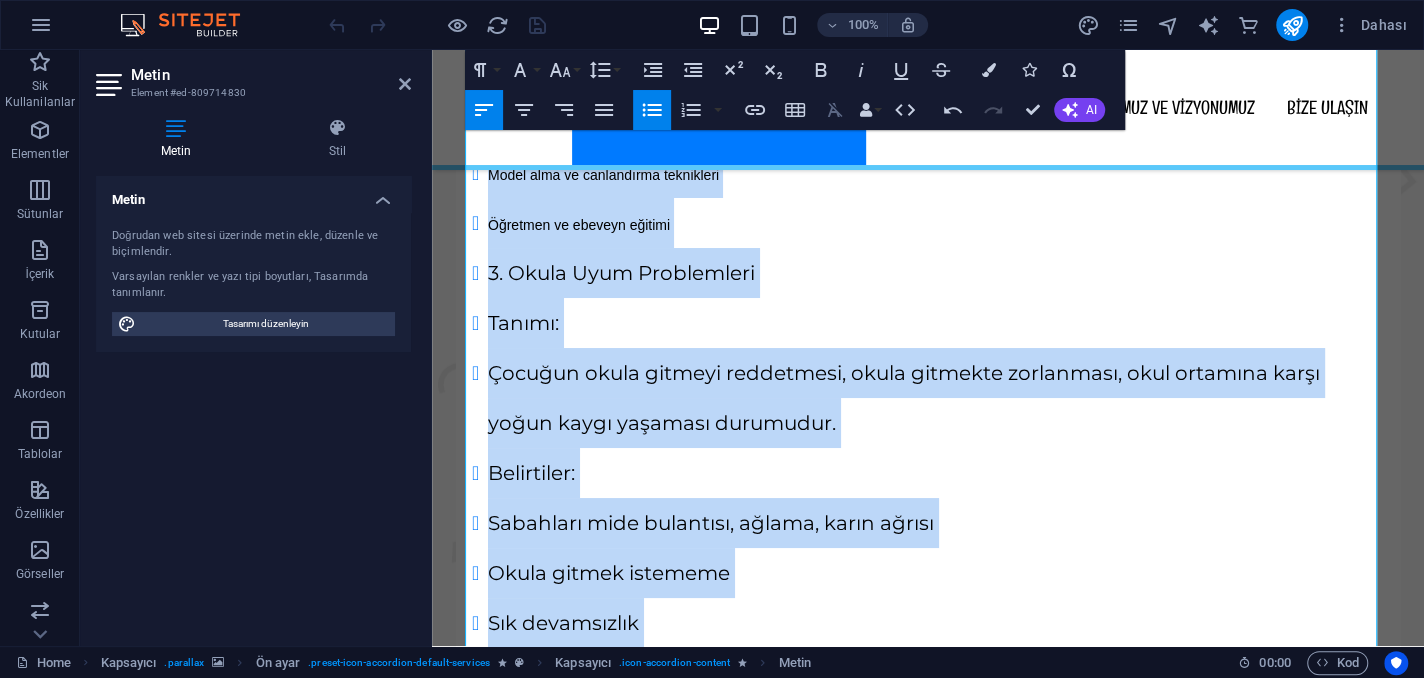 click 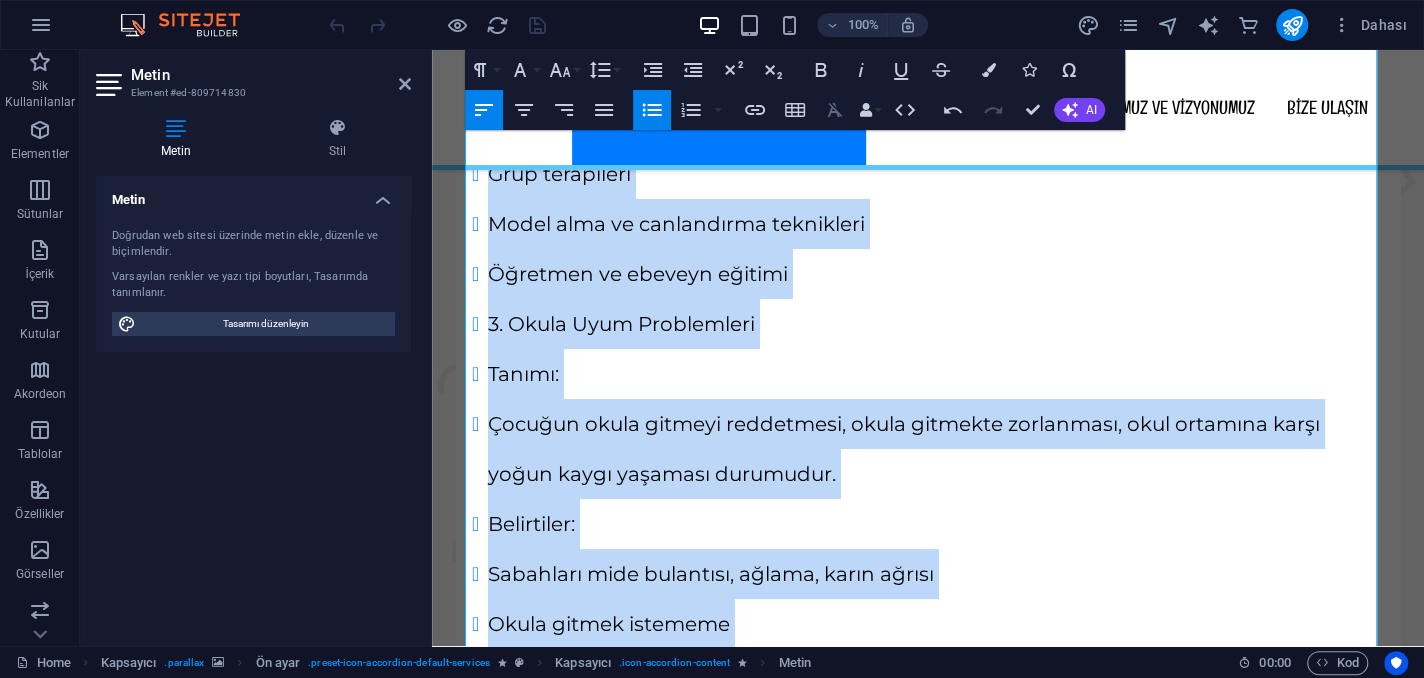 click 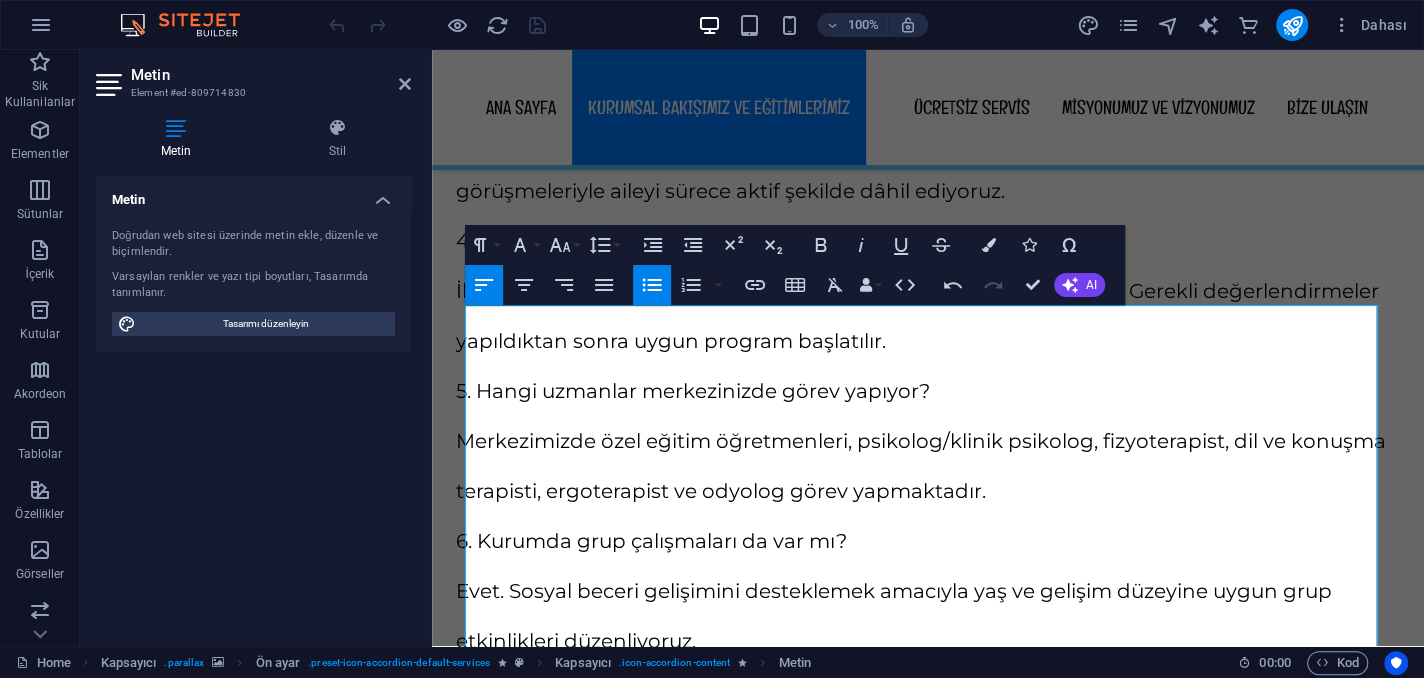 scroll, scrollTop: 2689, scrollLeft: 0, axis: vertical 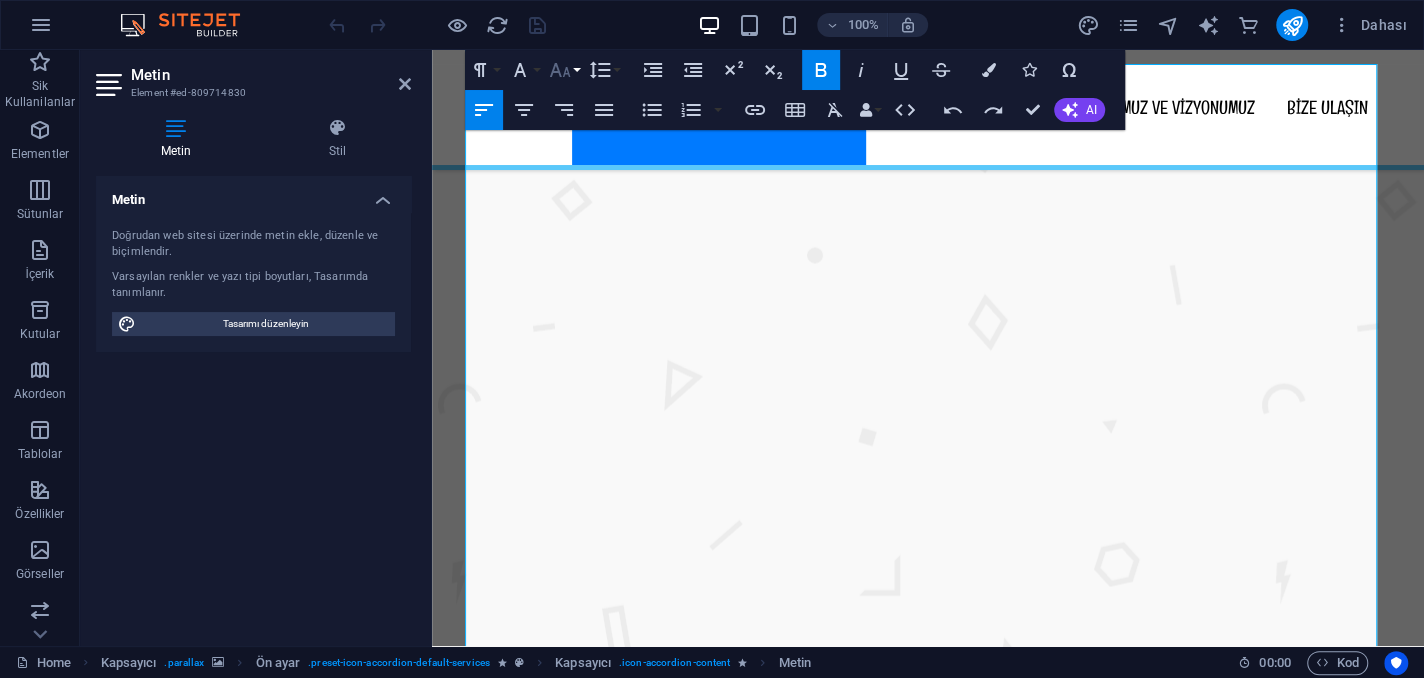 click on "Font Size" at bounding box center (564, 70) 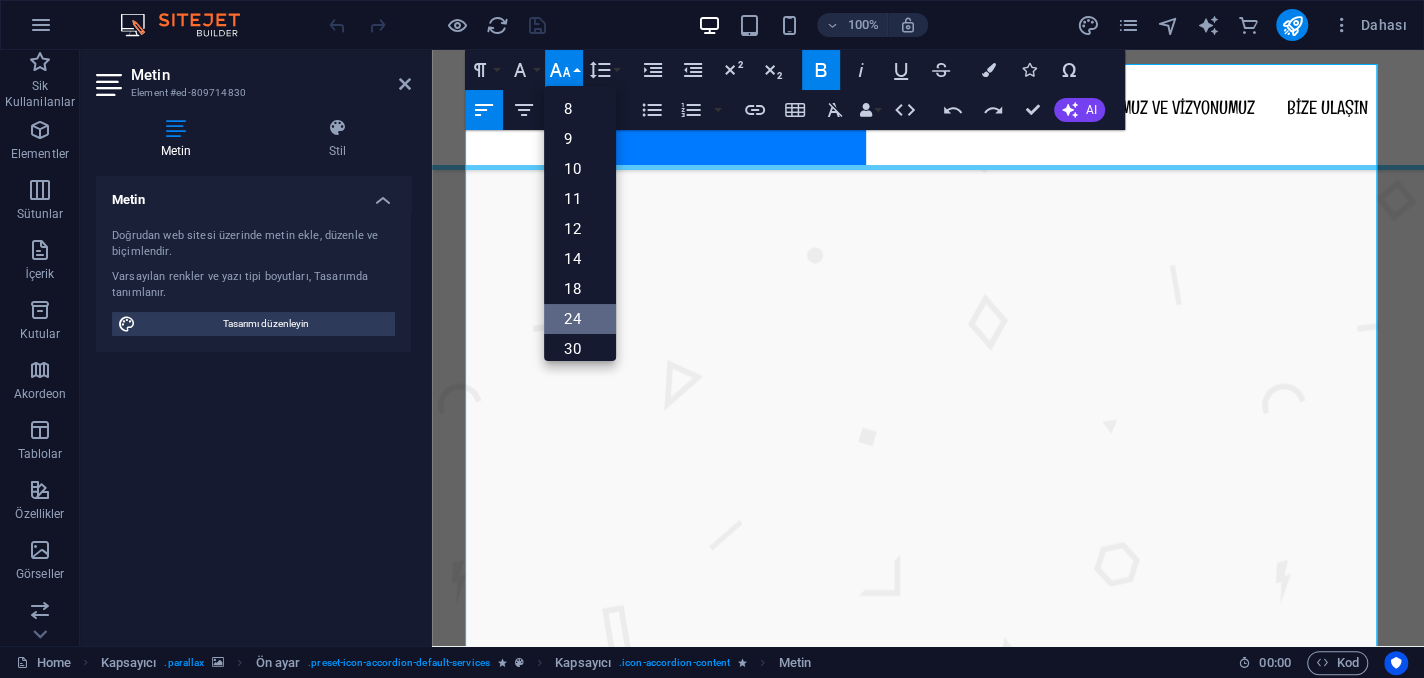 click on "24" at bounding box center (580, 319) 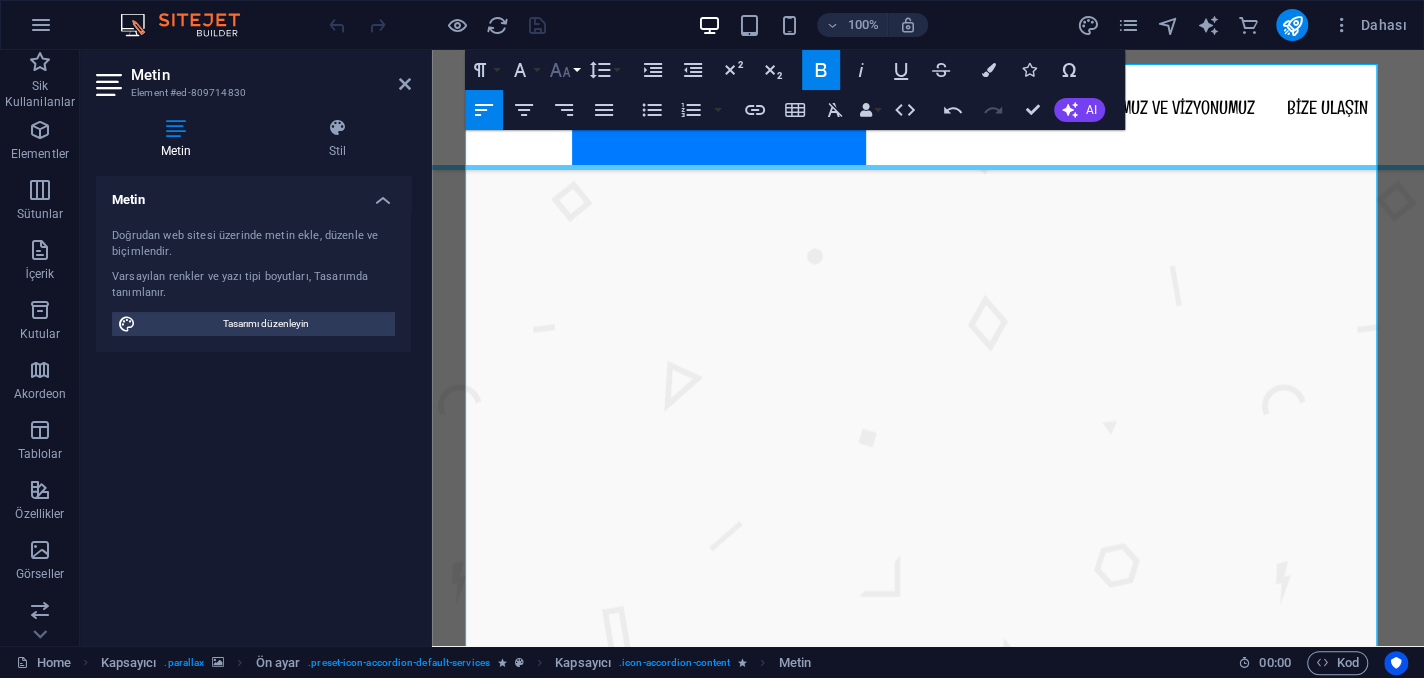 click on "Font Size" at bounding box center [564, 70] 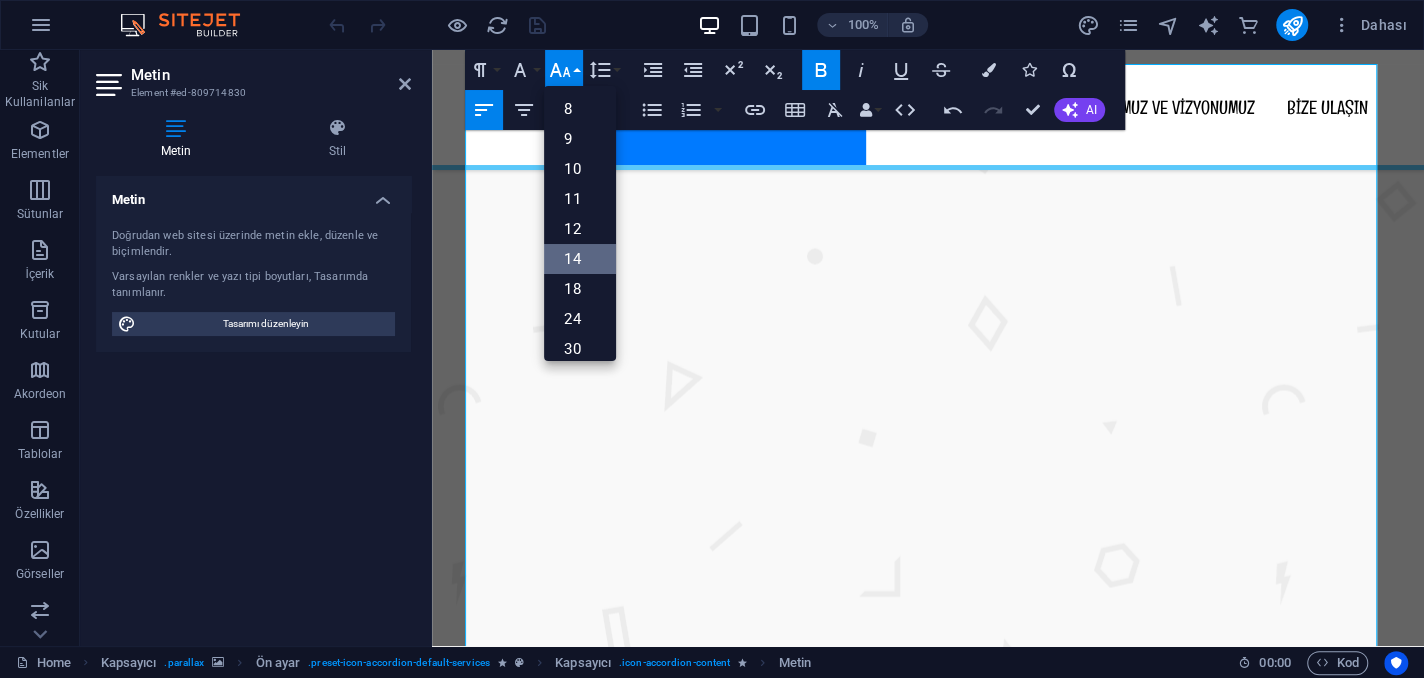 click on "14" at bounding box center [580, 259] 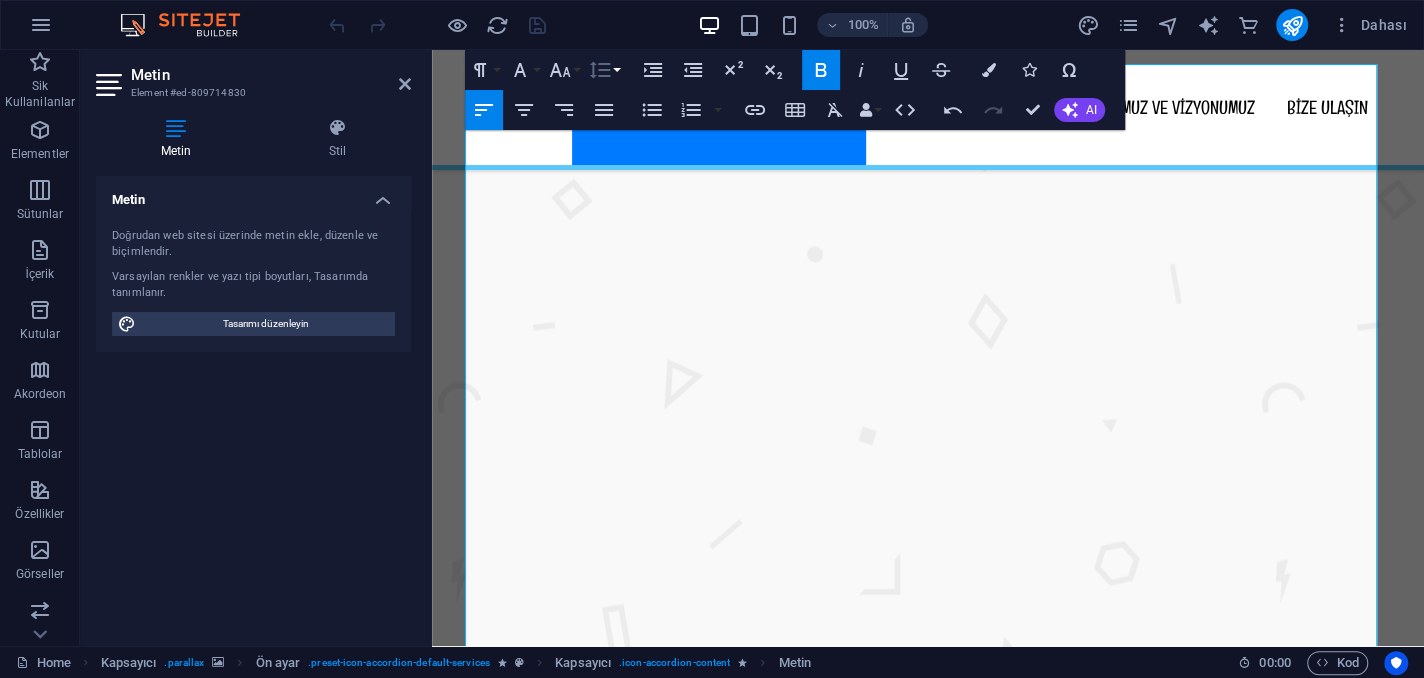 click 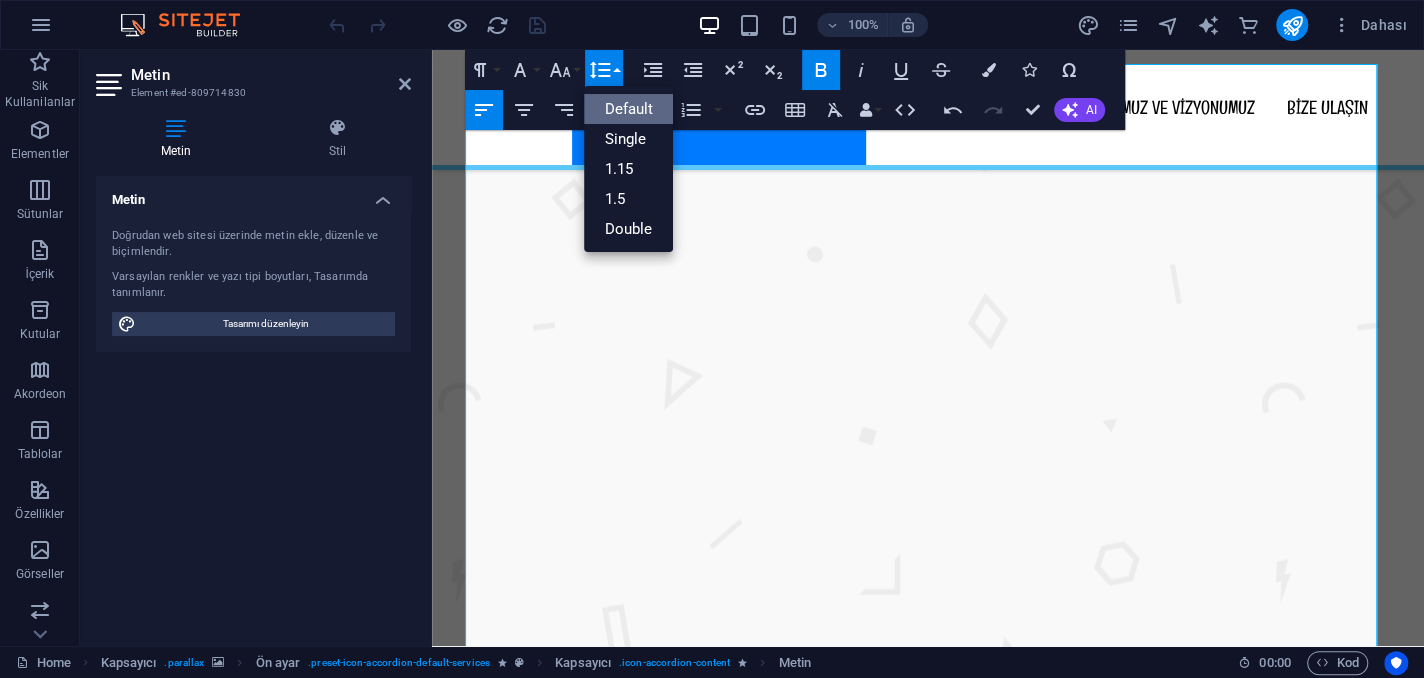 scroll, scrollTop: 0, scrollLeft: 0, axis: both 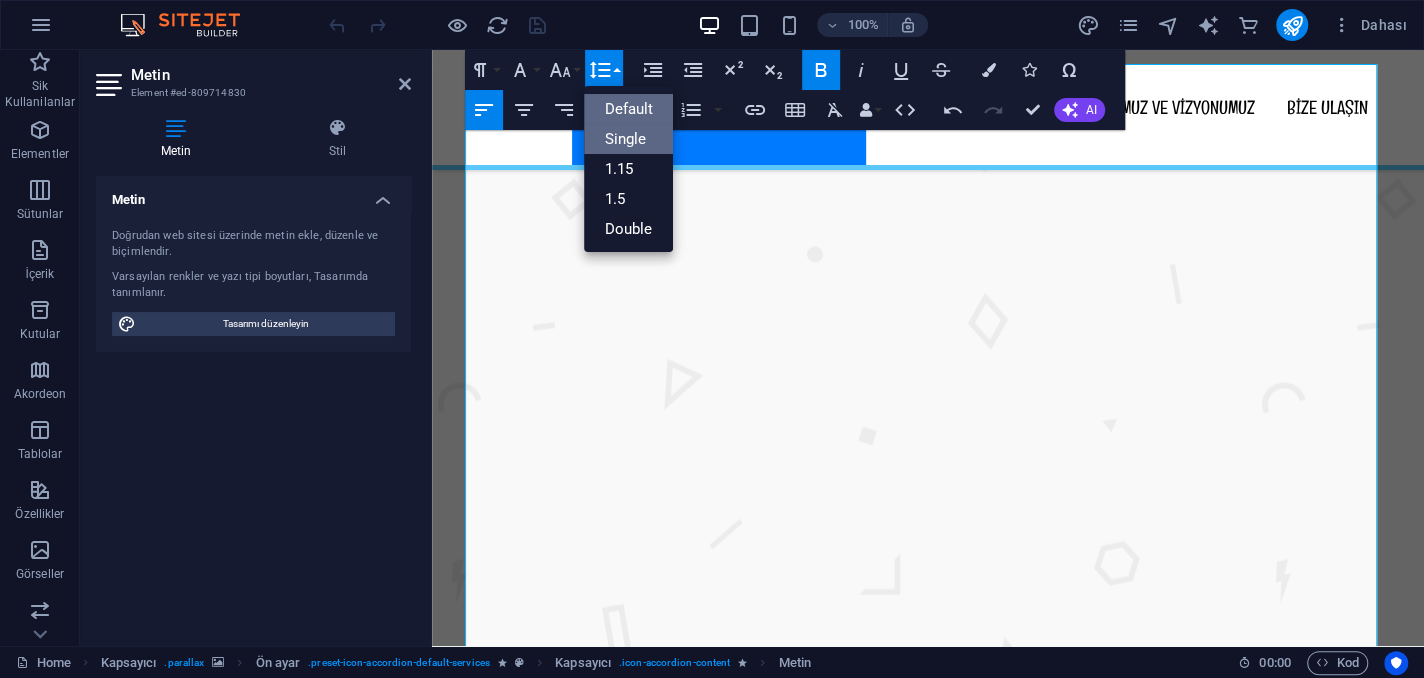 click on "Single" at bounding box center (628, 139) 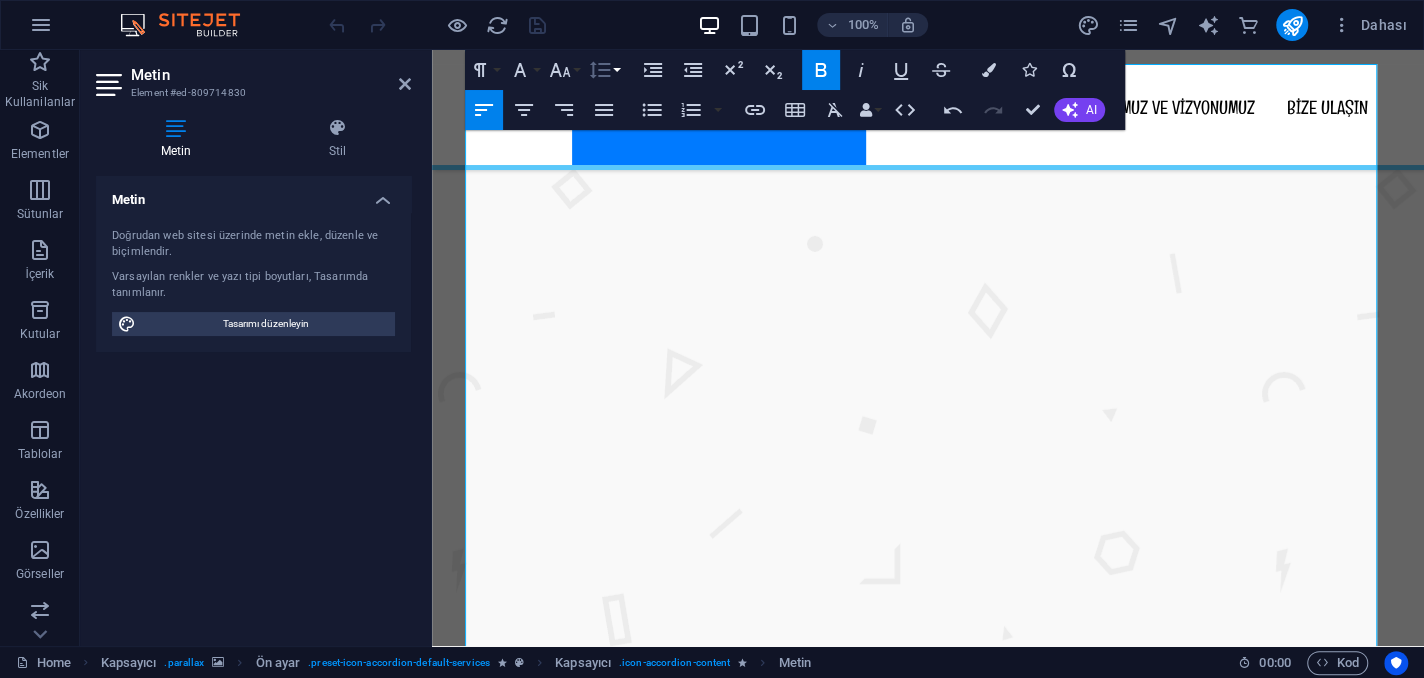 click 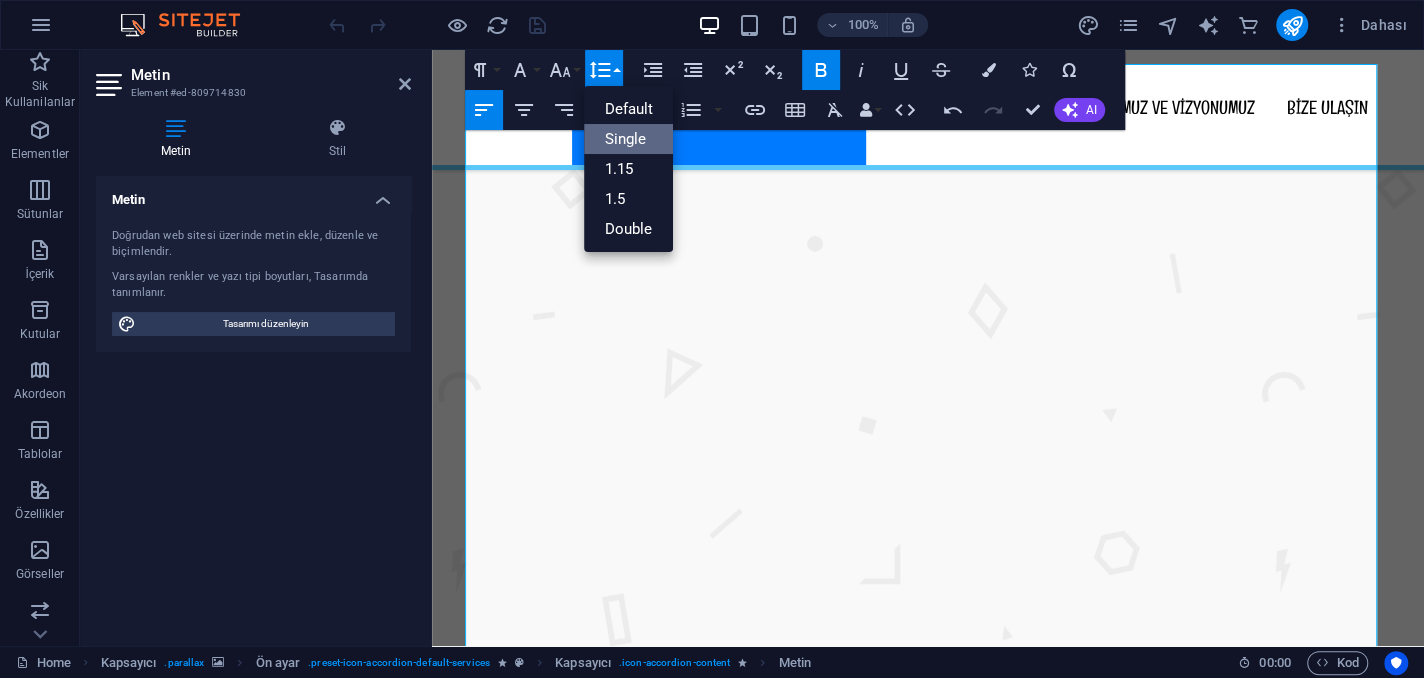 scroll, scrollTop: 0, scrollLeft: 0, axis: both 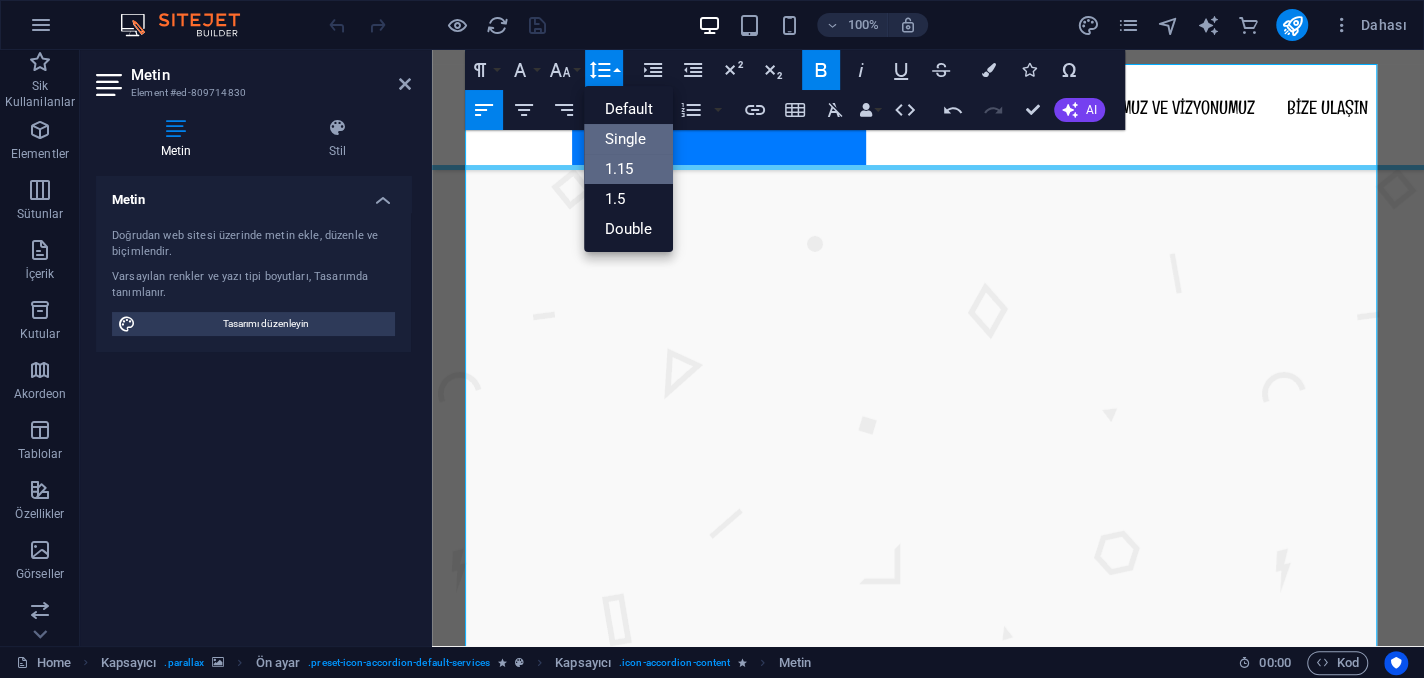 click on "1.15" at bounding box center (628, 169) 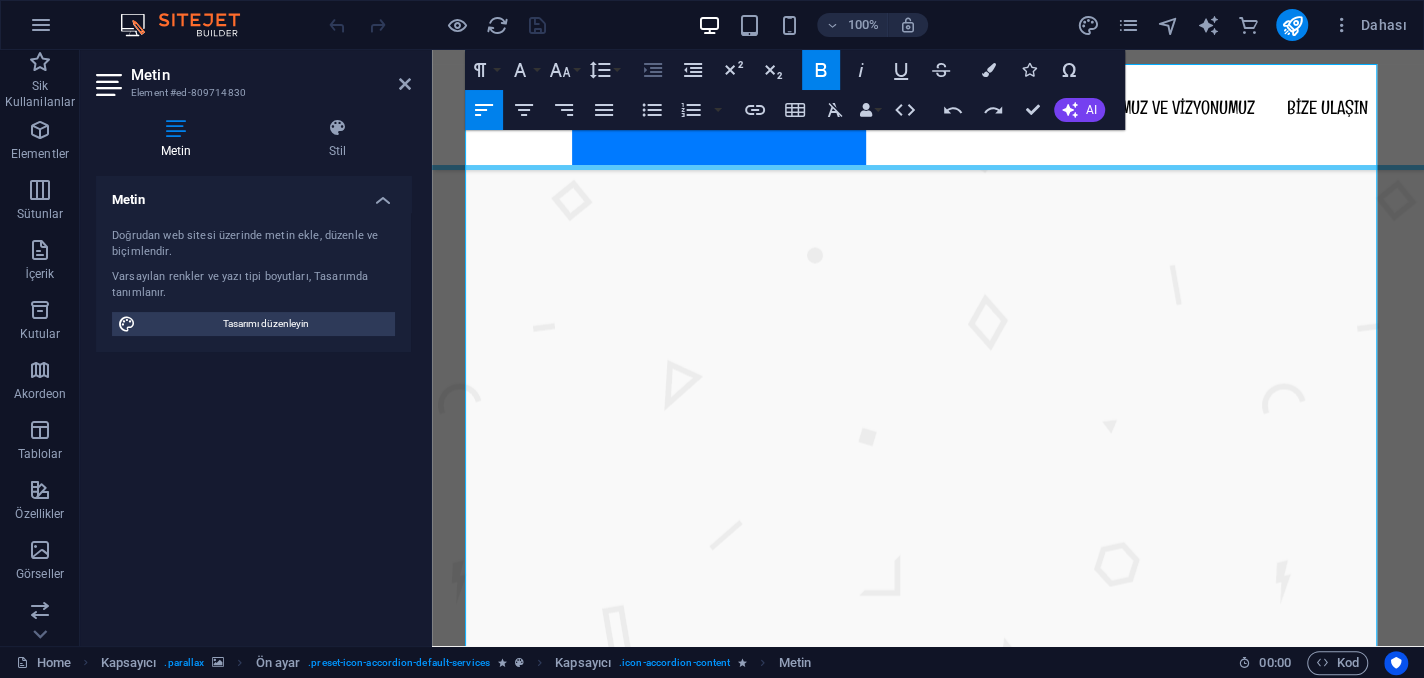 click 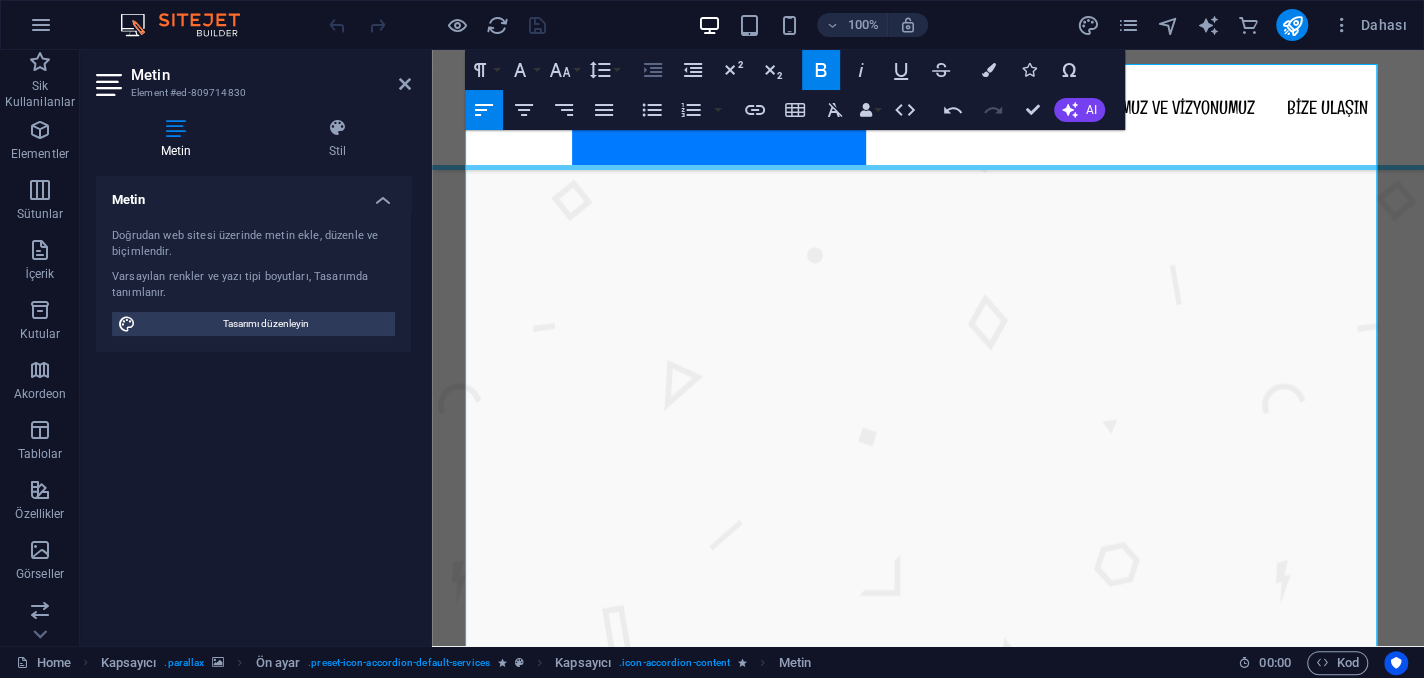 click 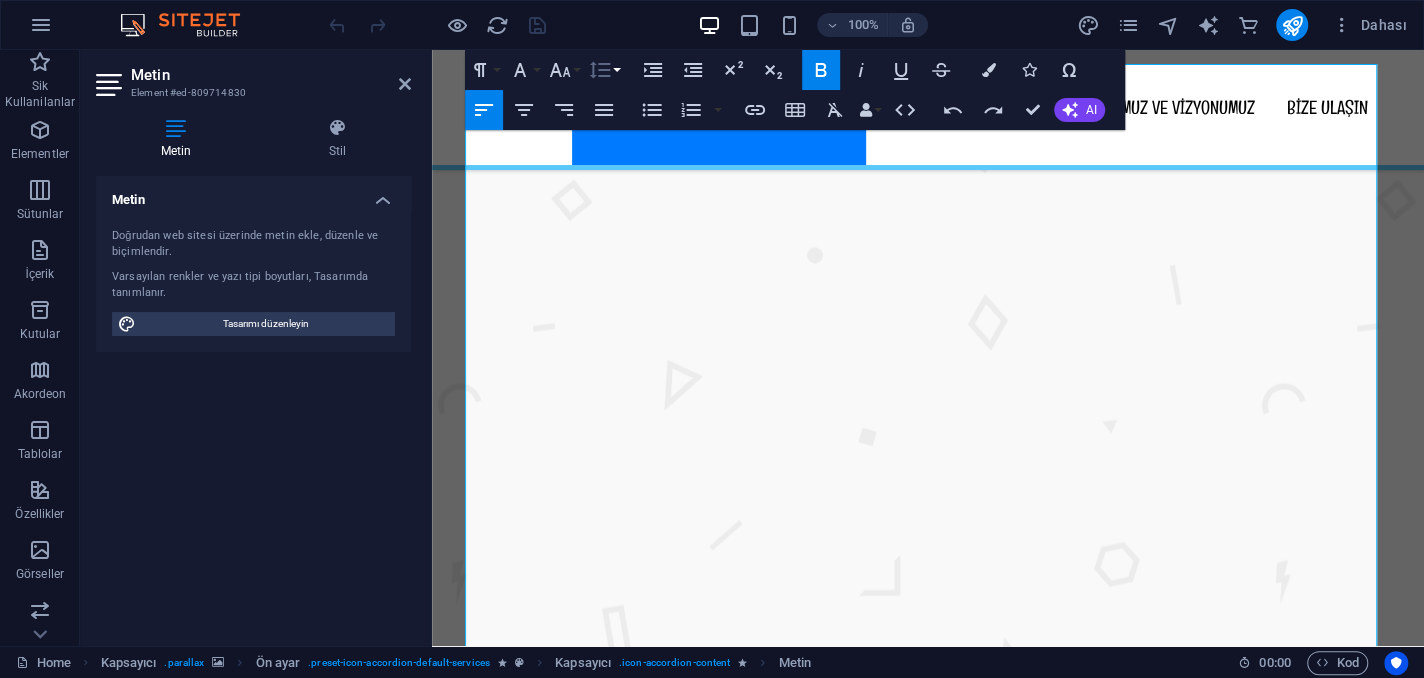 click on "Line Height" at bounding box center [604, 70] 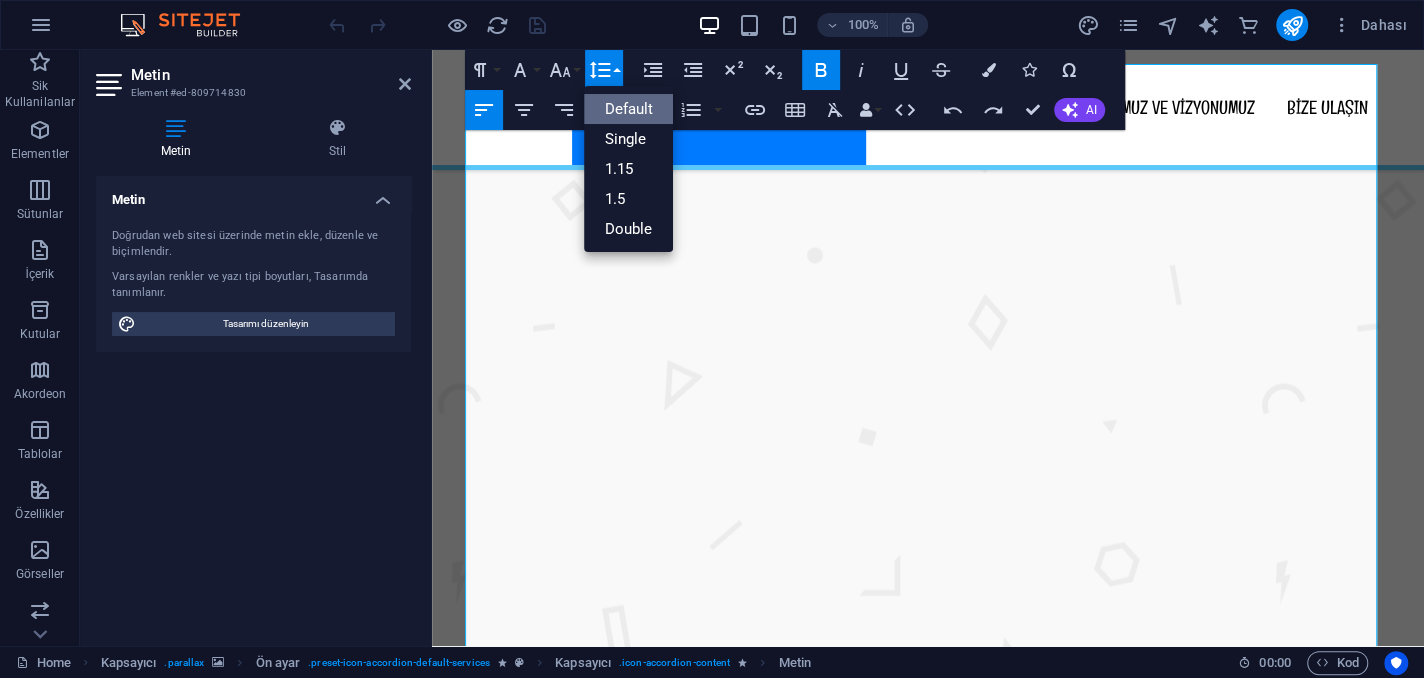 scroll, scrollTop: 0, scrollLeft: 0, axis: both 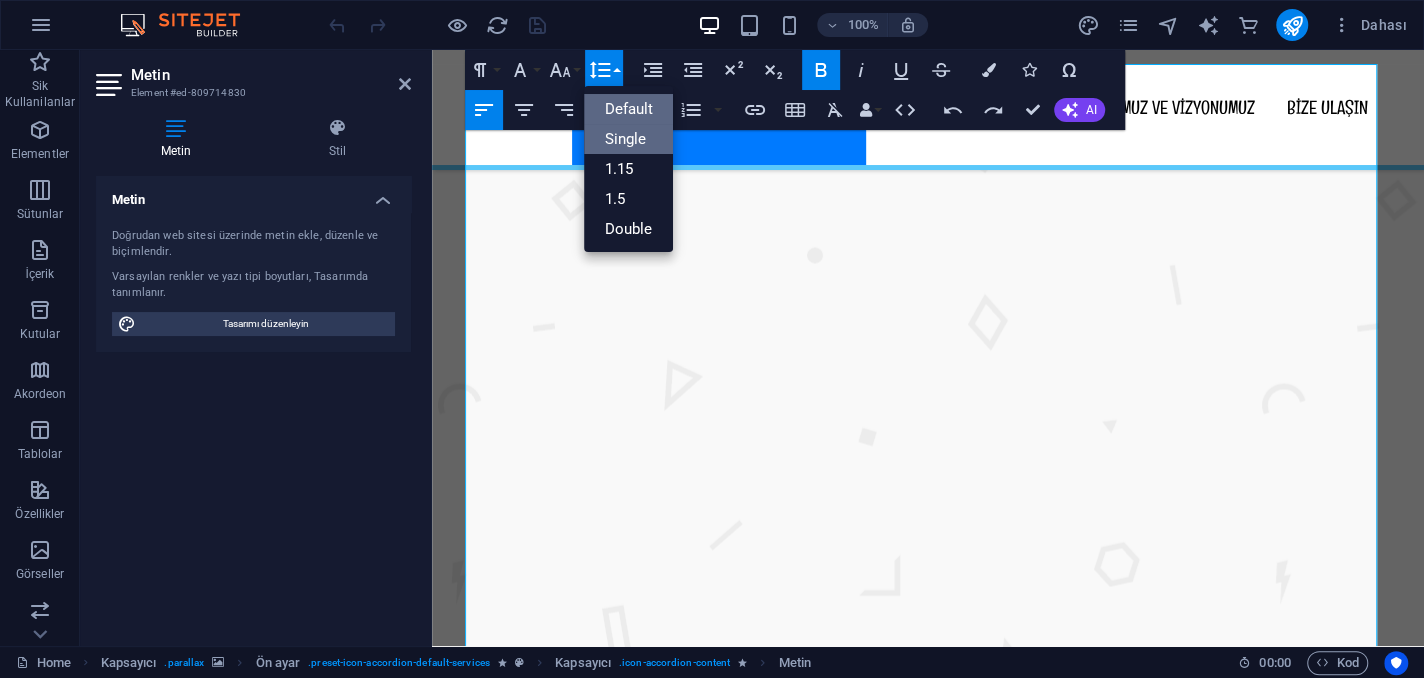 click on "Single" at bounding box center [628, 139] 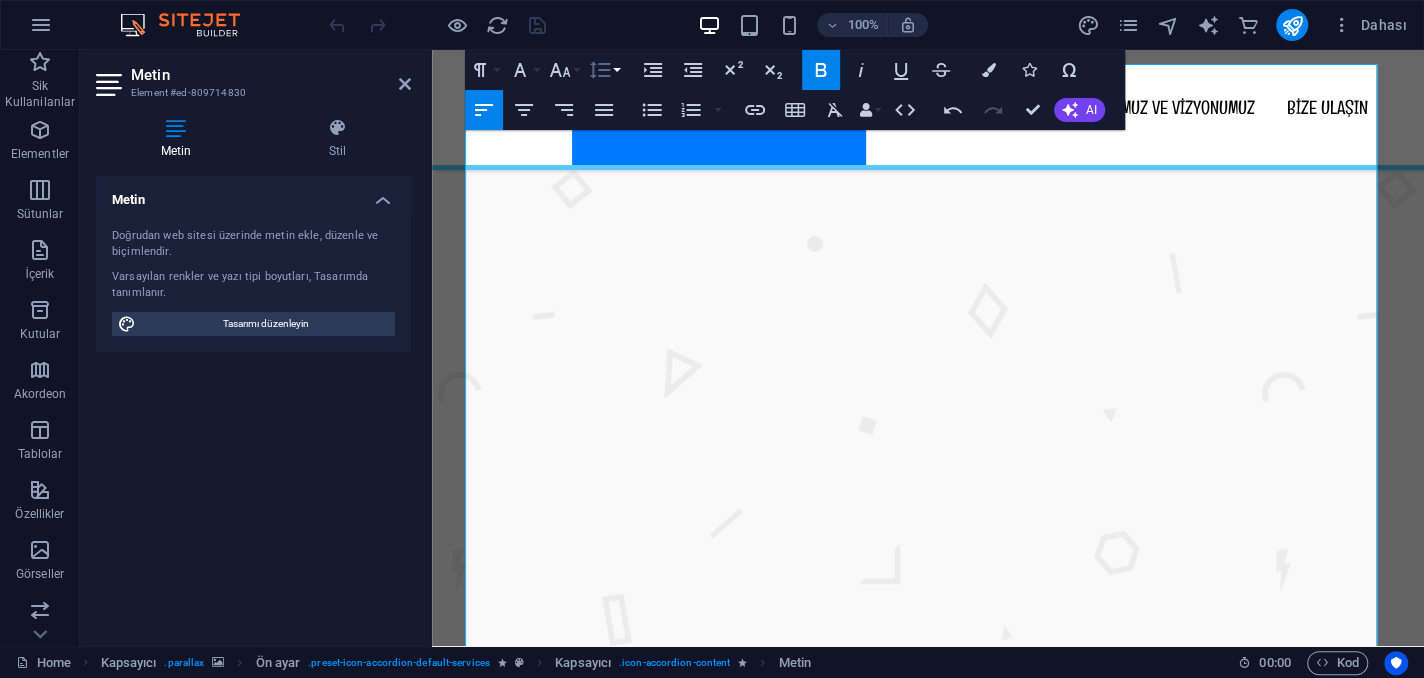 click on "Line Height" at bounding box center [604, 70] 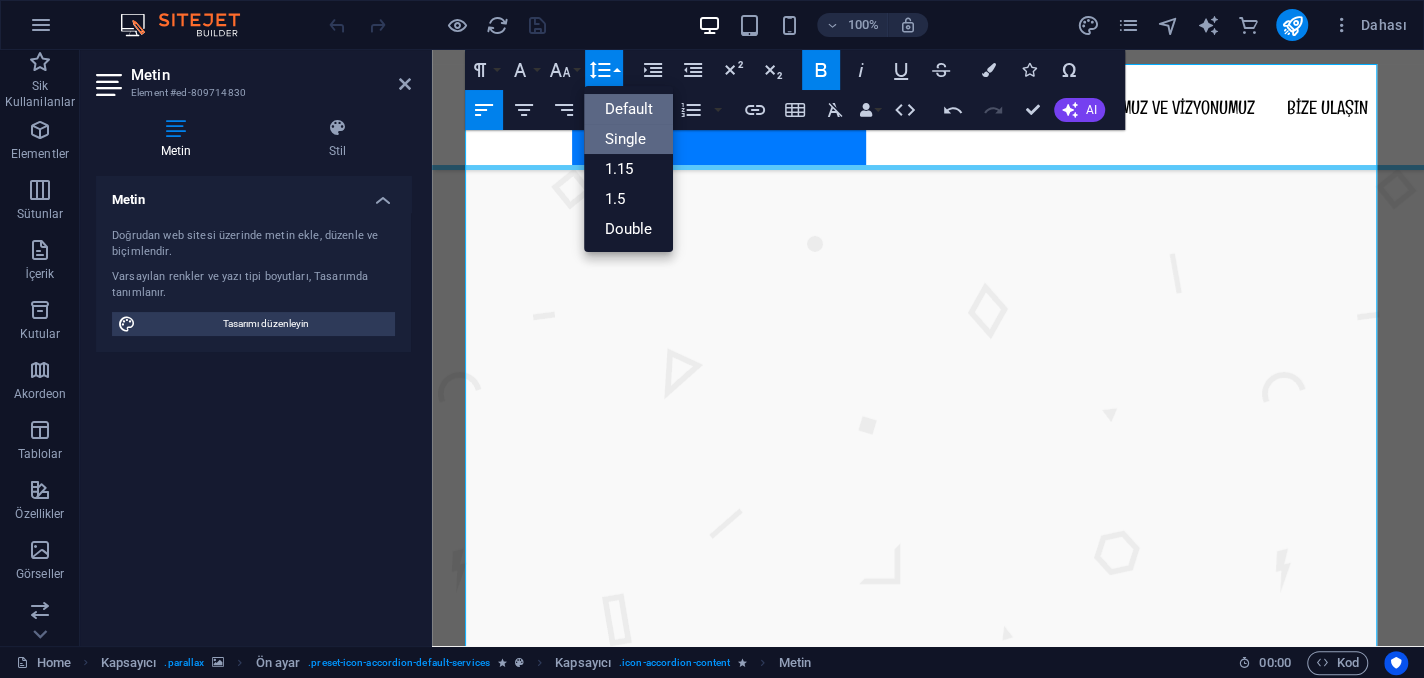 scroll, scrollTop: 0, scrollLeft: 0, axis: both 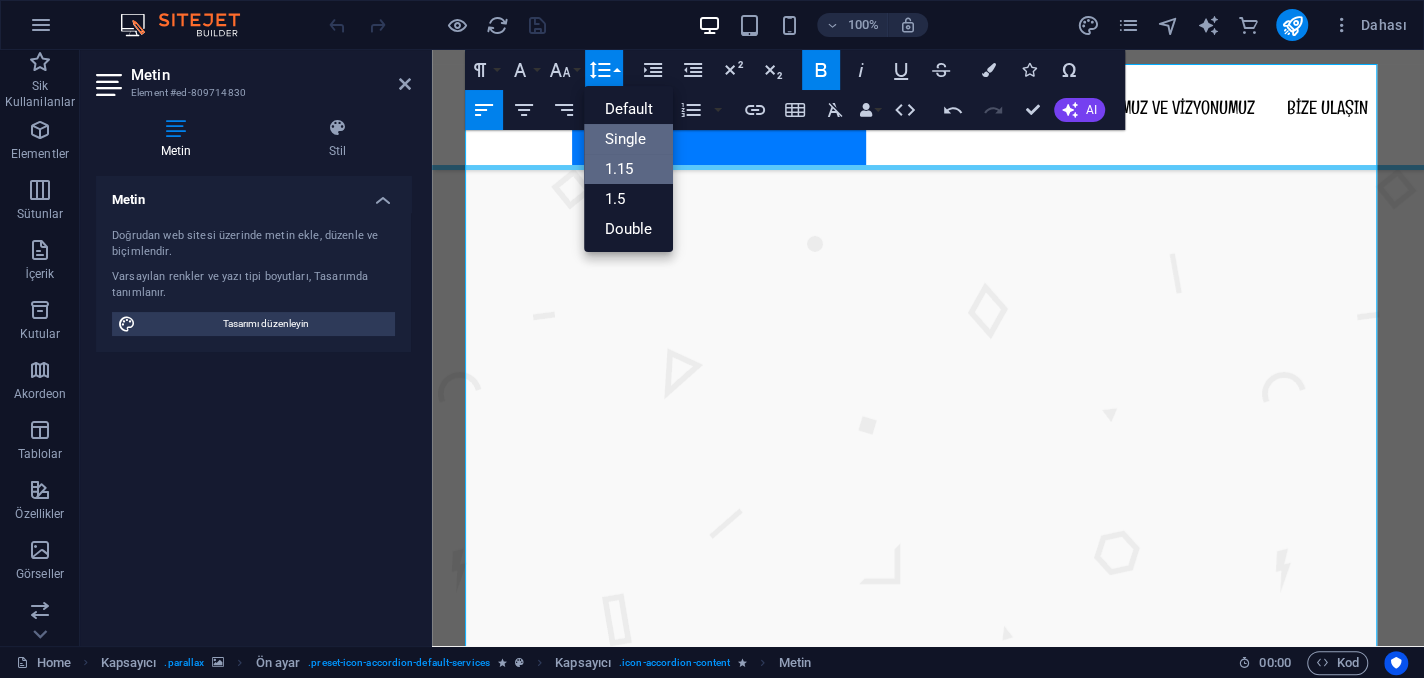 click on "1.15" at bounding box center [628, 169] 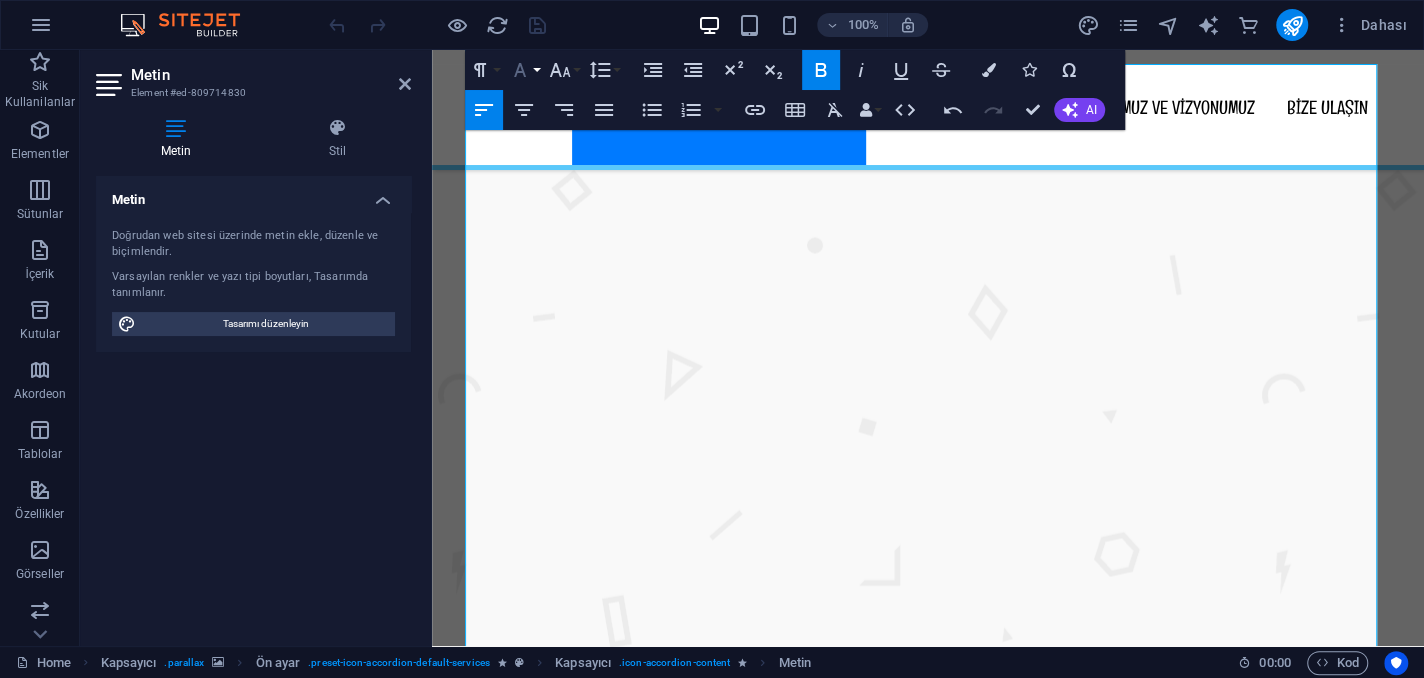 click 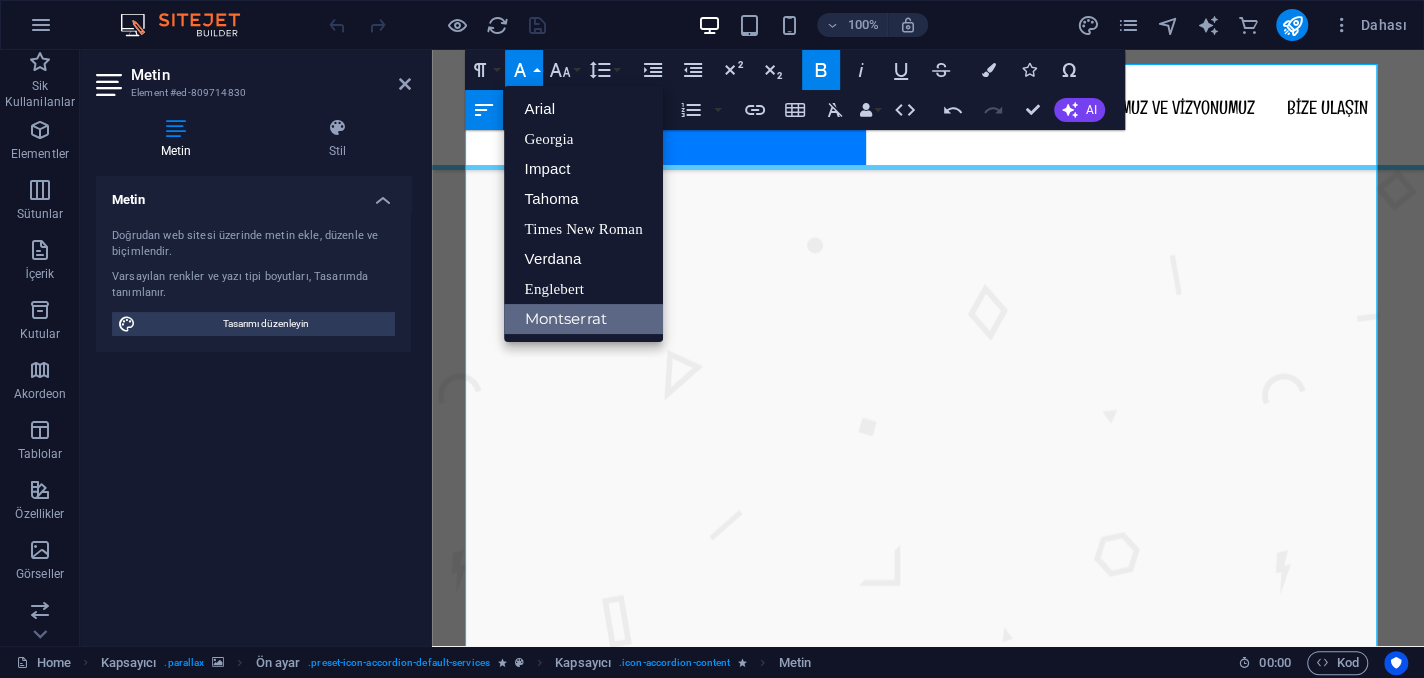 scroll, scrollTop: 0, scrollLeft: 0, axis: both 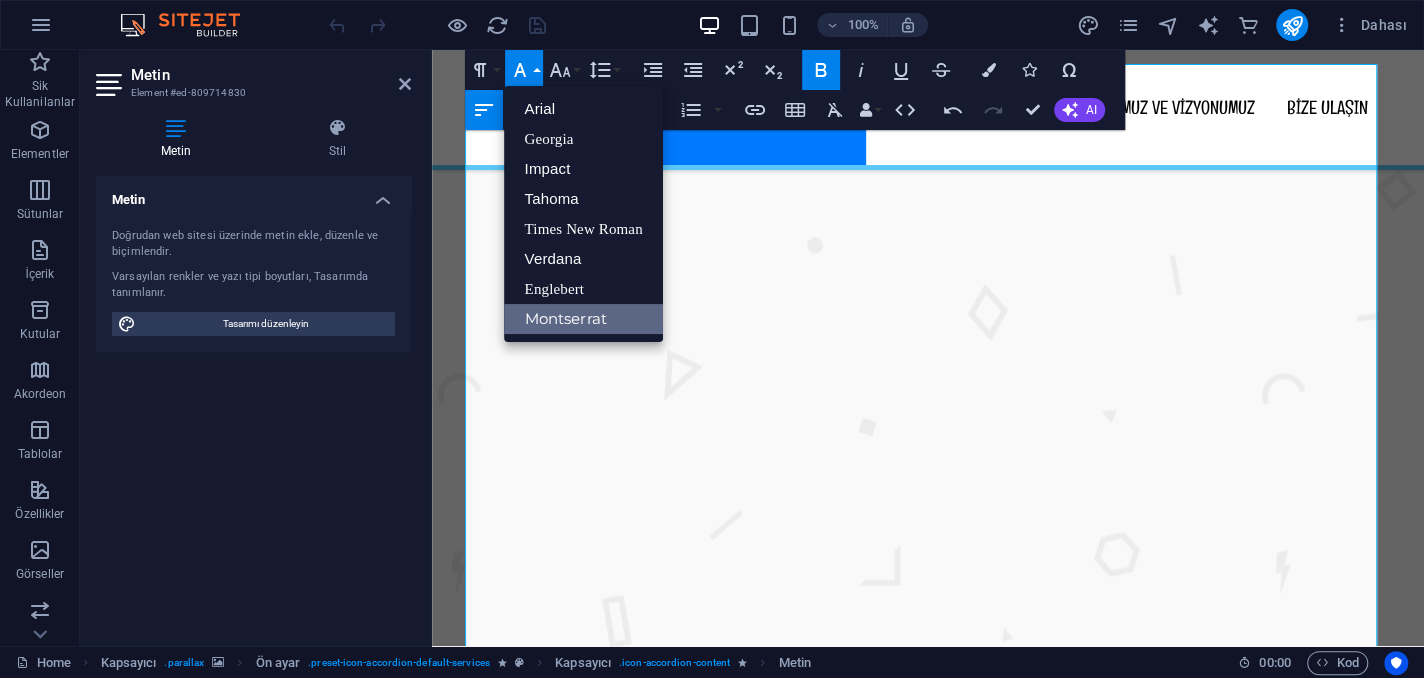 click on "Montserrat" at bounding box center [583, 319] 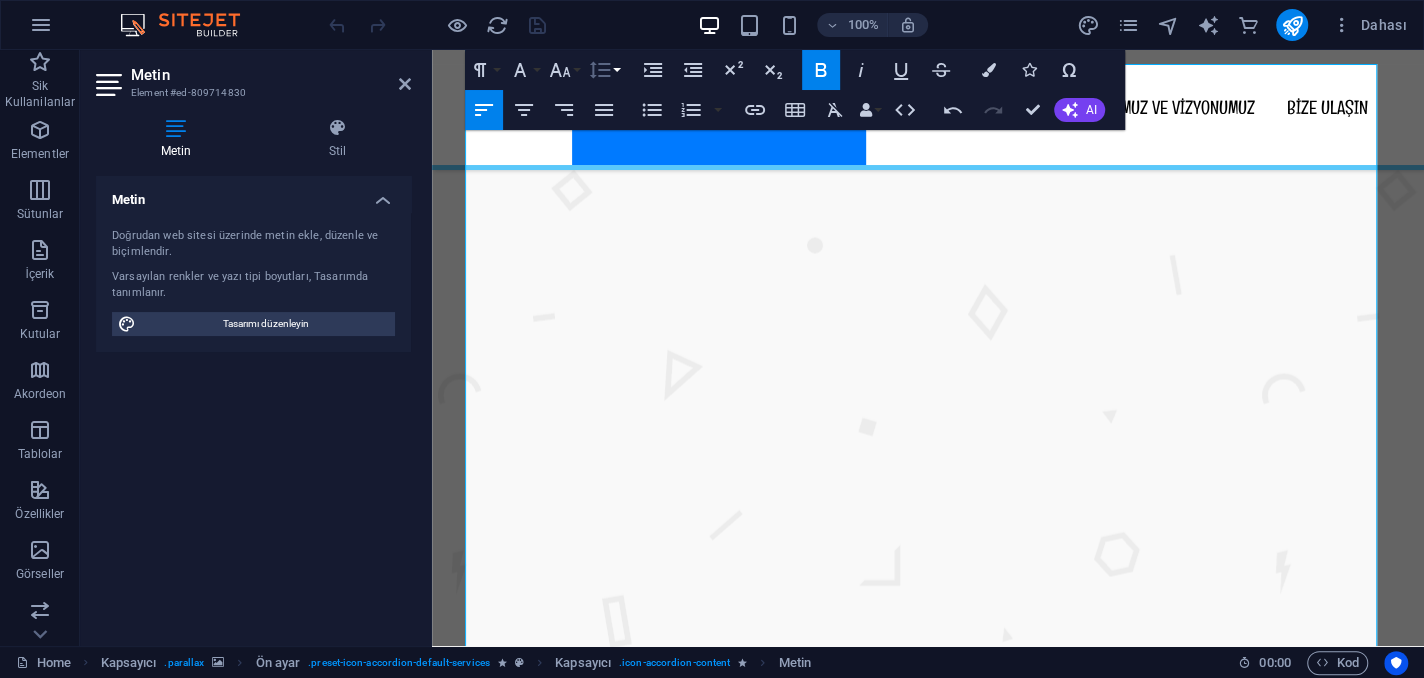 click on "Line Height" at bounding box center [604, 70] 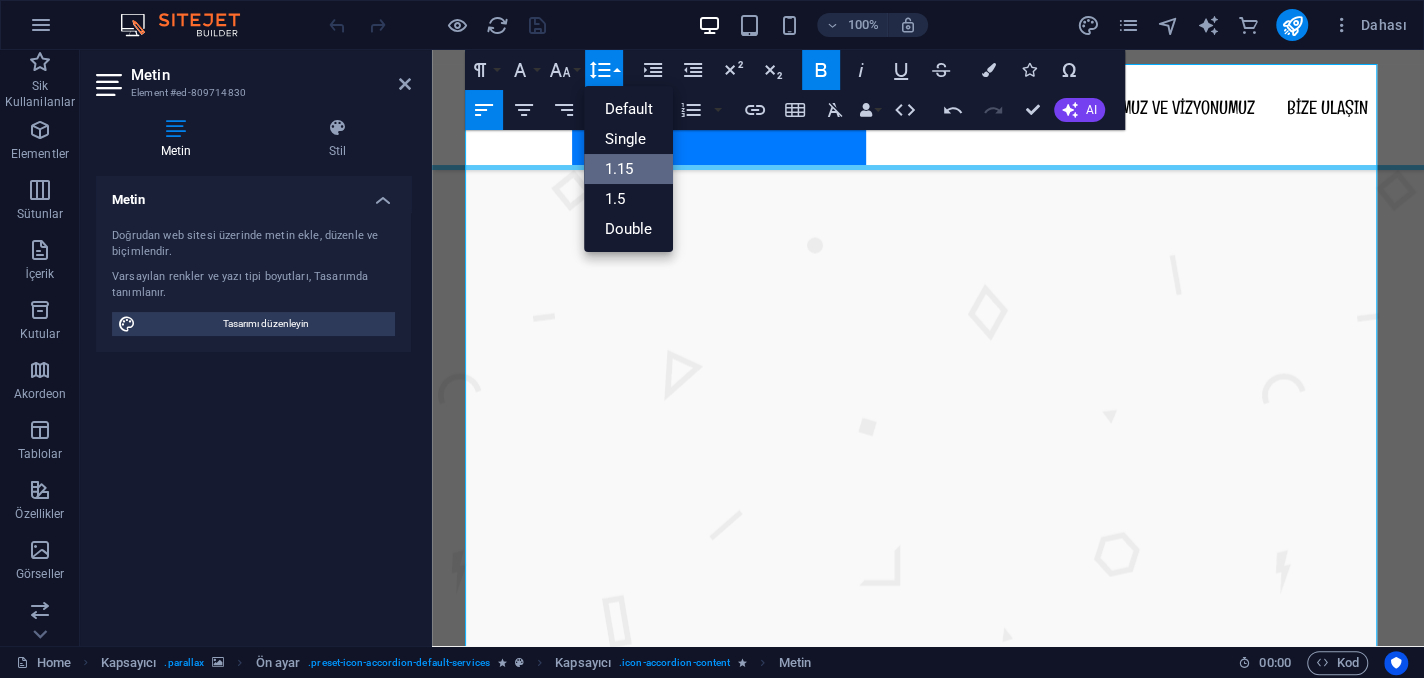 scroll, scrollTop: 0, scrollLeft: 0, axis: both 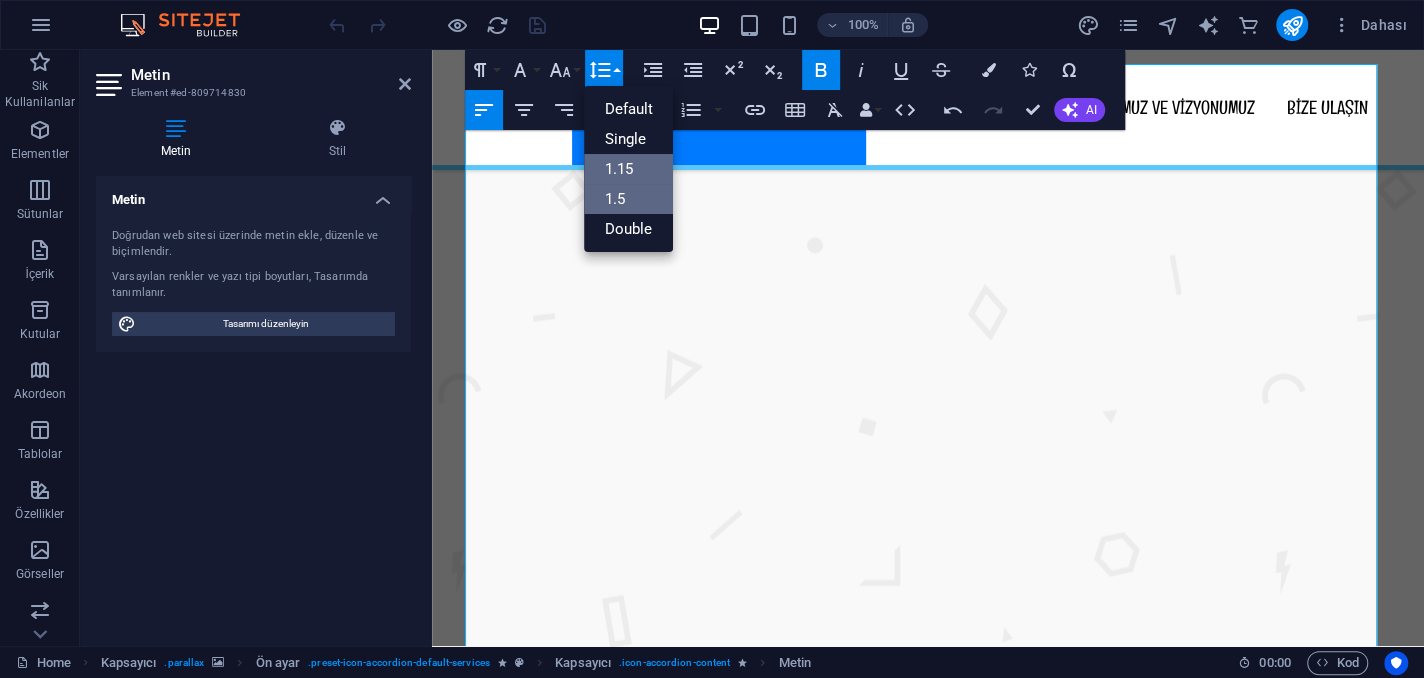 click on "1.5" at bounding box center [628, 199] 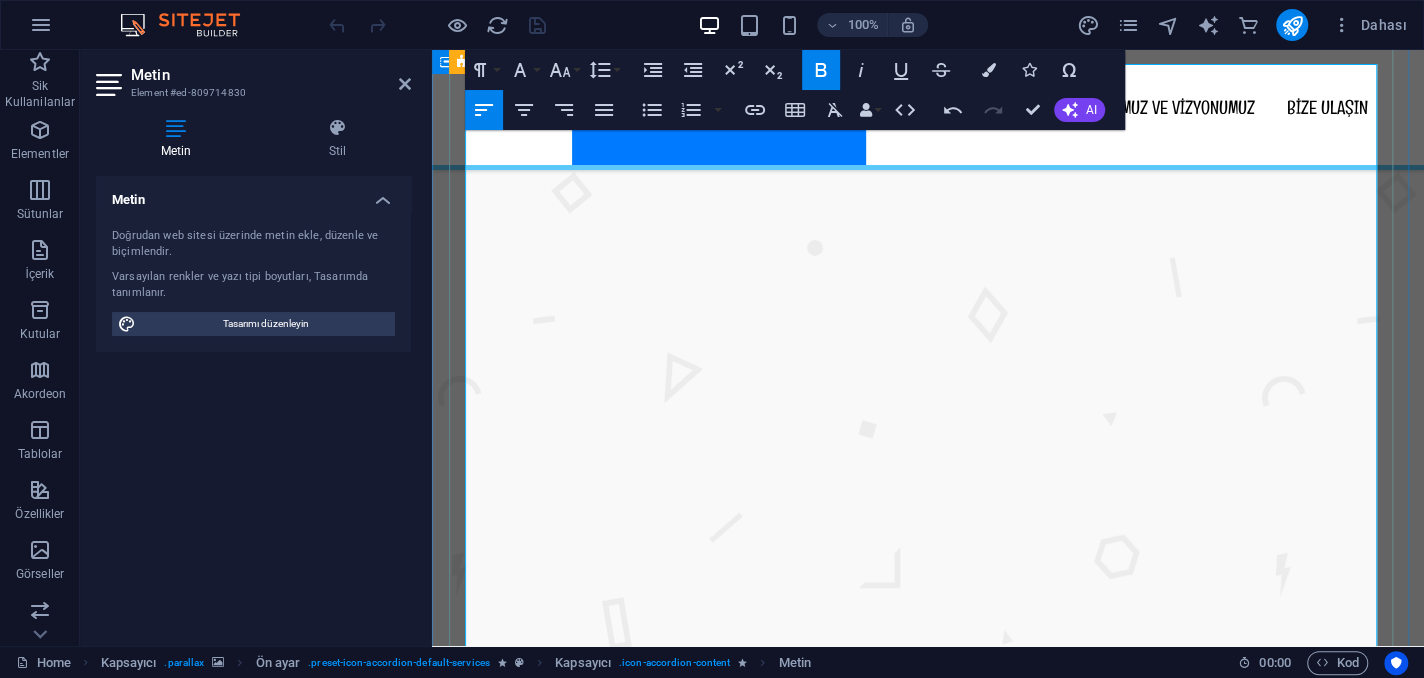 click on "Müdahale Yolları:" at bounding box center [936, 1157] 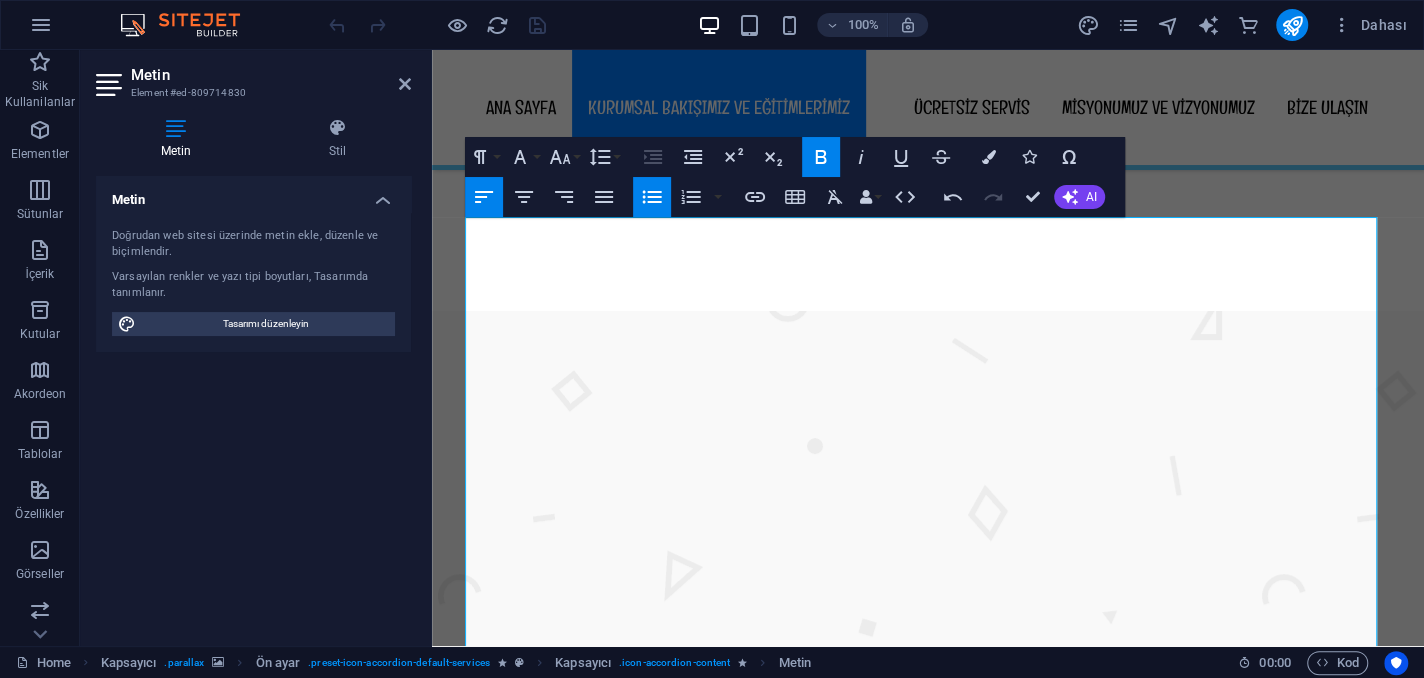 scroll, scrollTop: 2897, scrollLeft: 0, axis: vertical 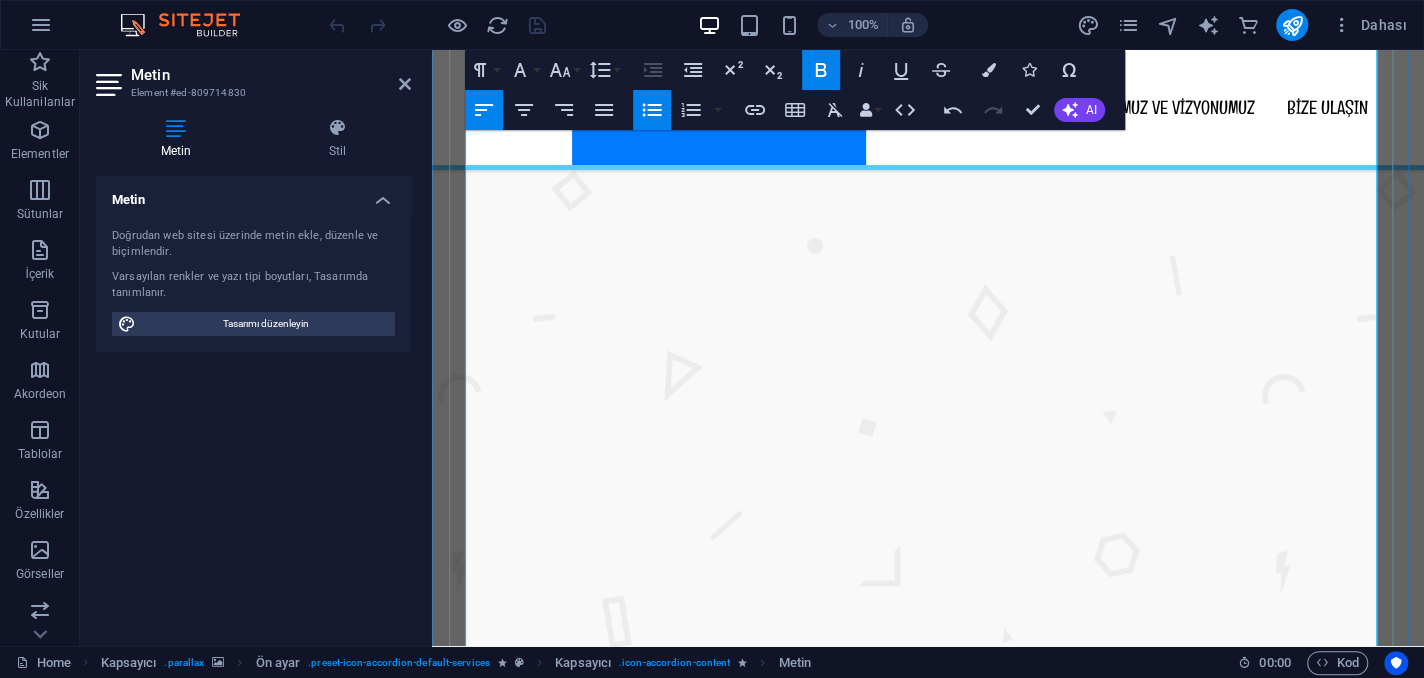 click on "Belirtiler:" at bounding box center (936, 1219) 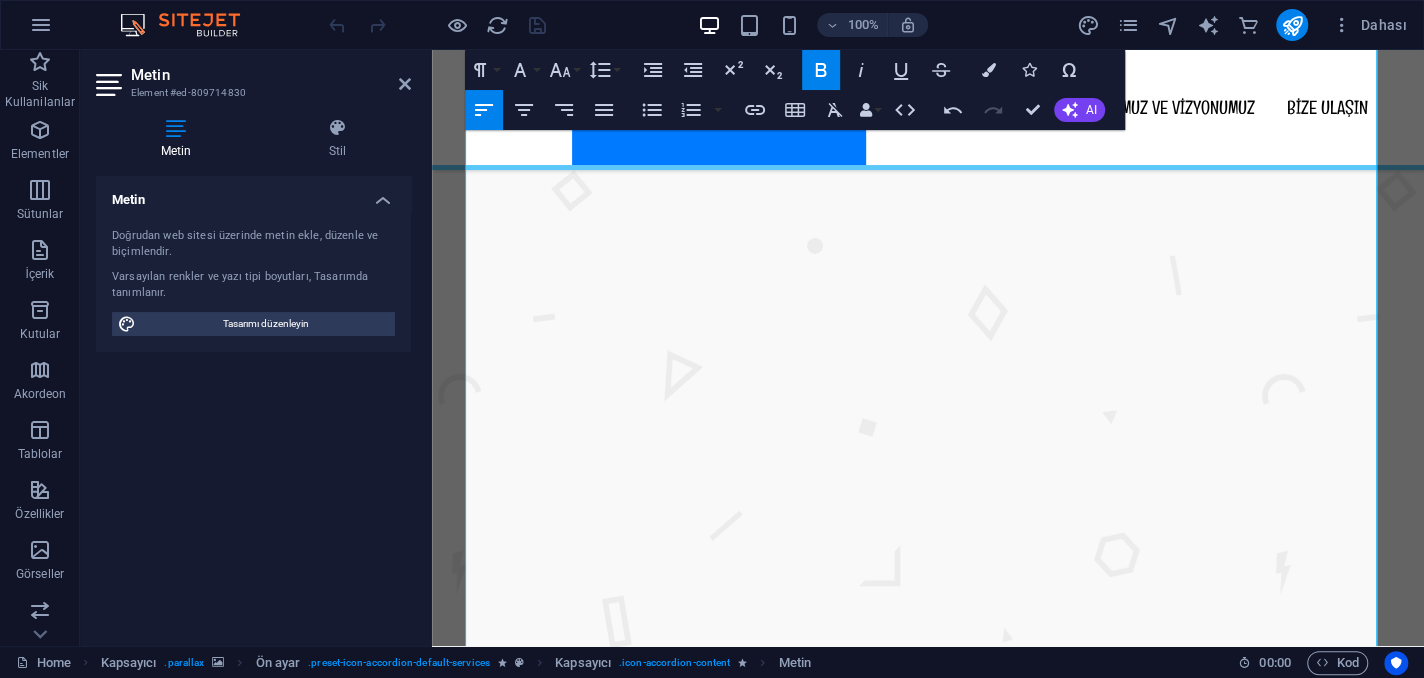 click 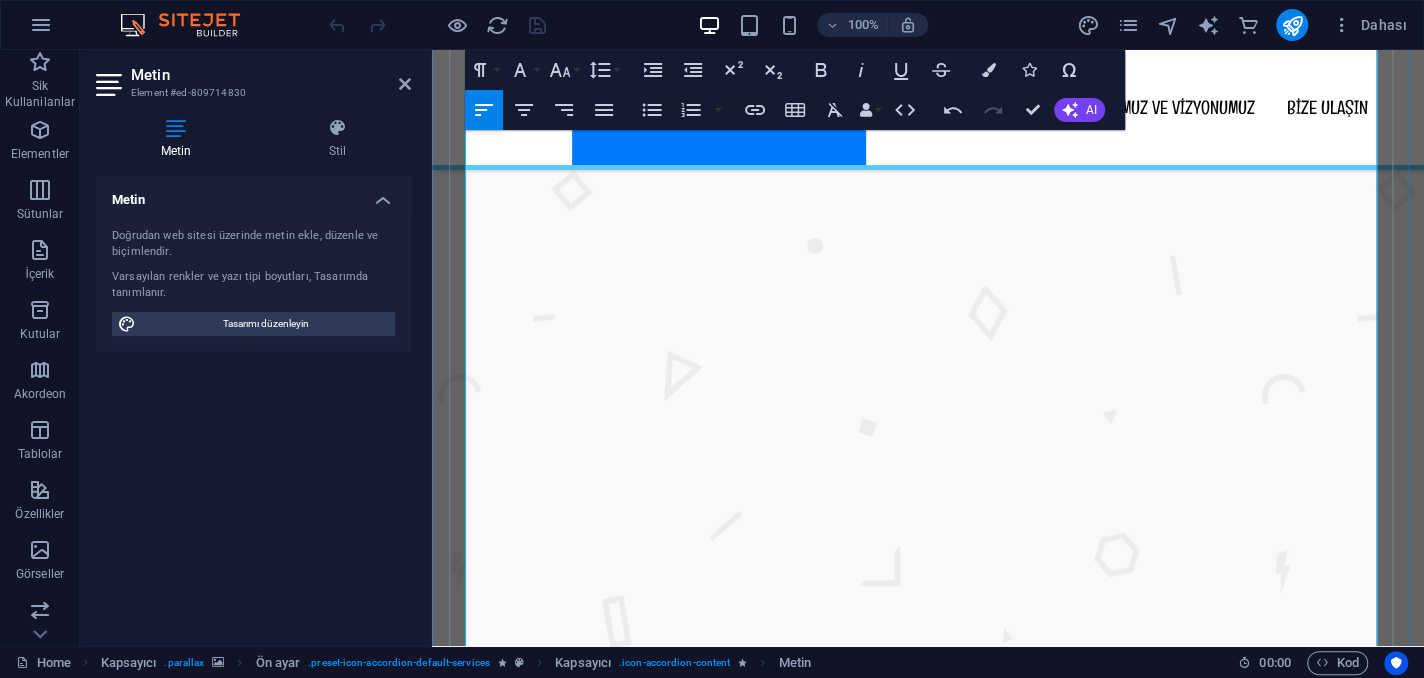 click on "Psikolojik danışmanlık" at bounding box center (928, 1039) 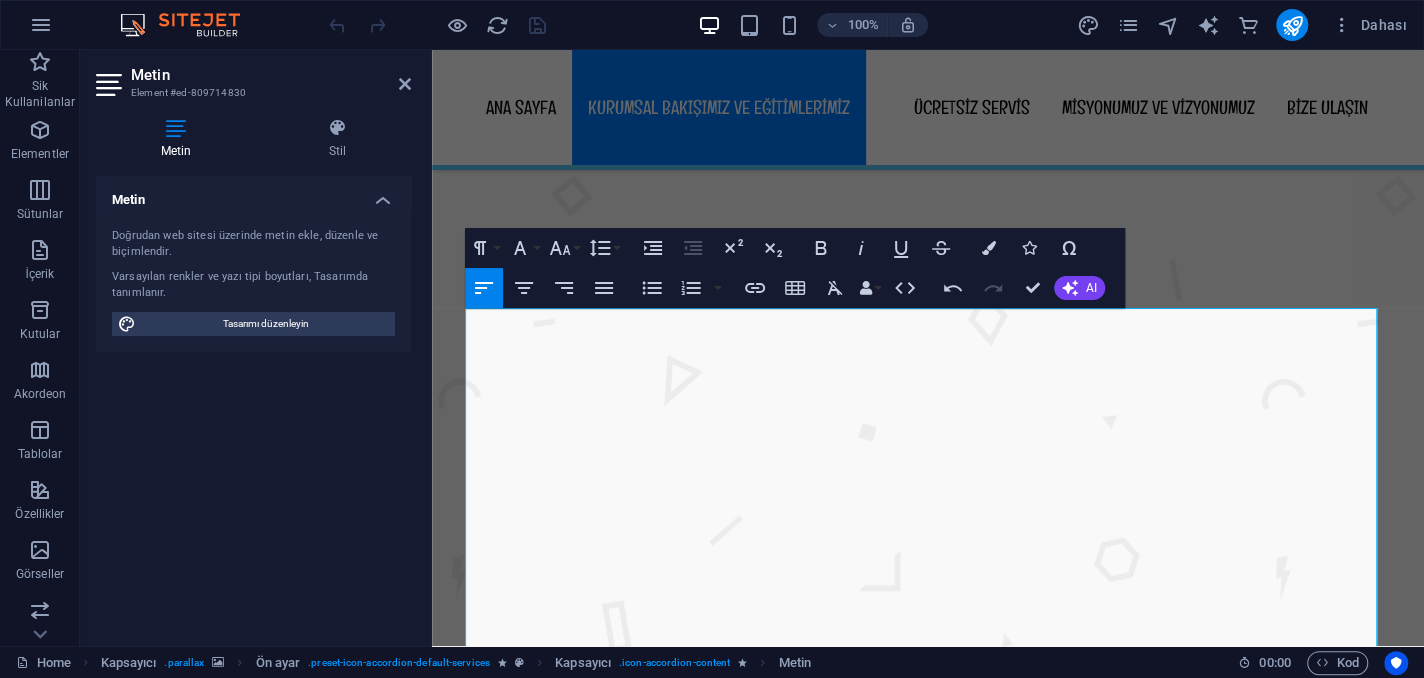 scroll, scrollTop: 2517, scrollLeft: 0, axis: vertical 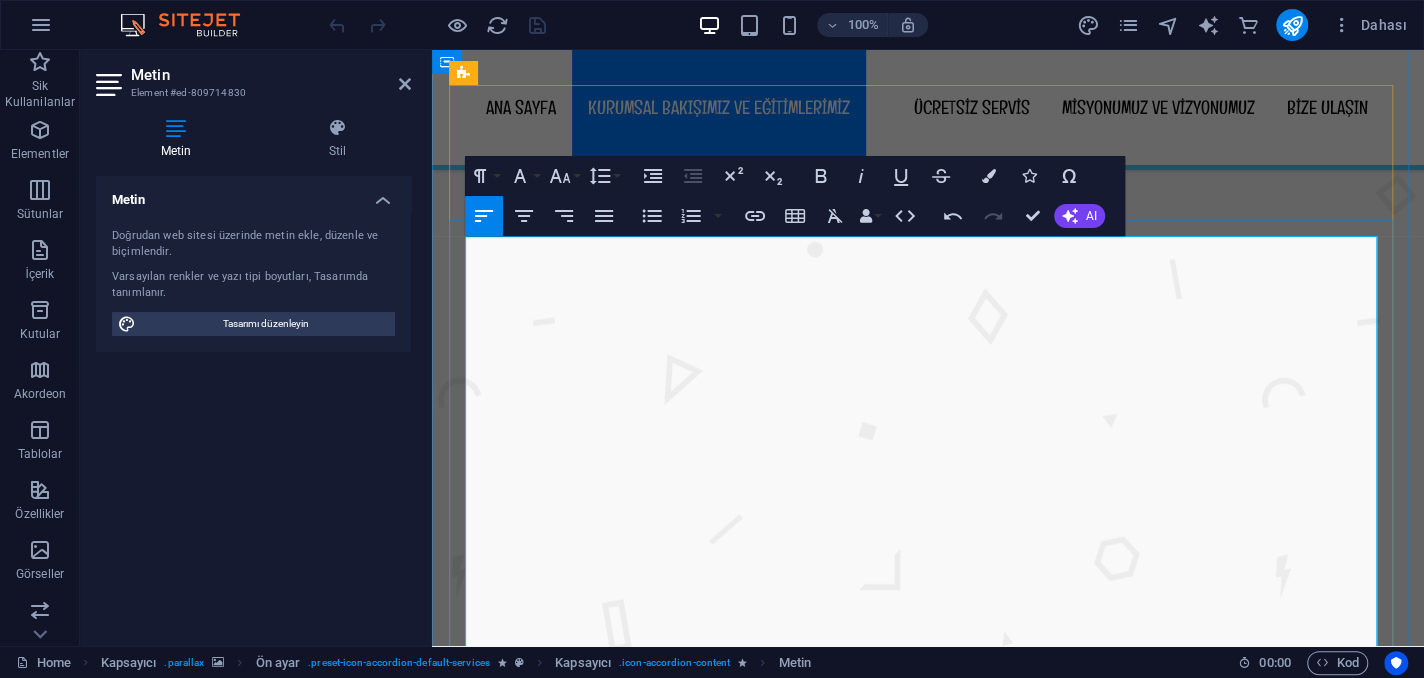 click on "Dikkat eksikliği ve hiperaktivite" at bounding box center (928, 1209) 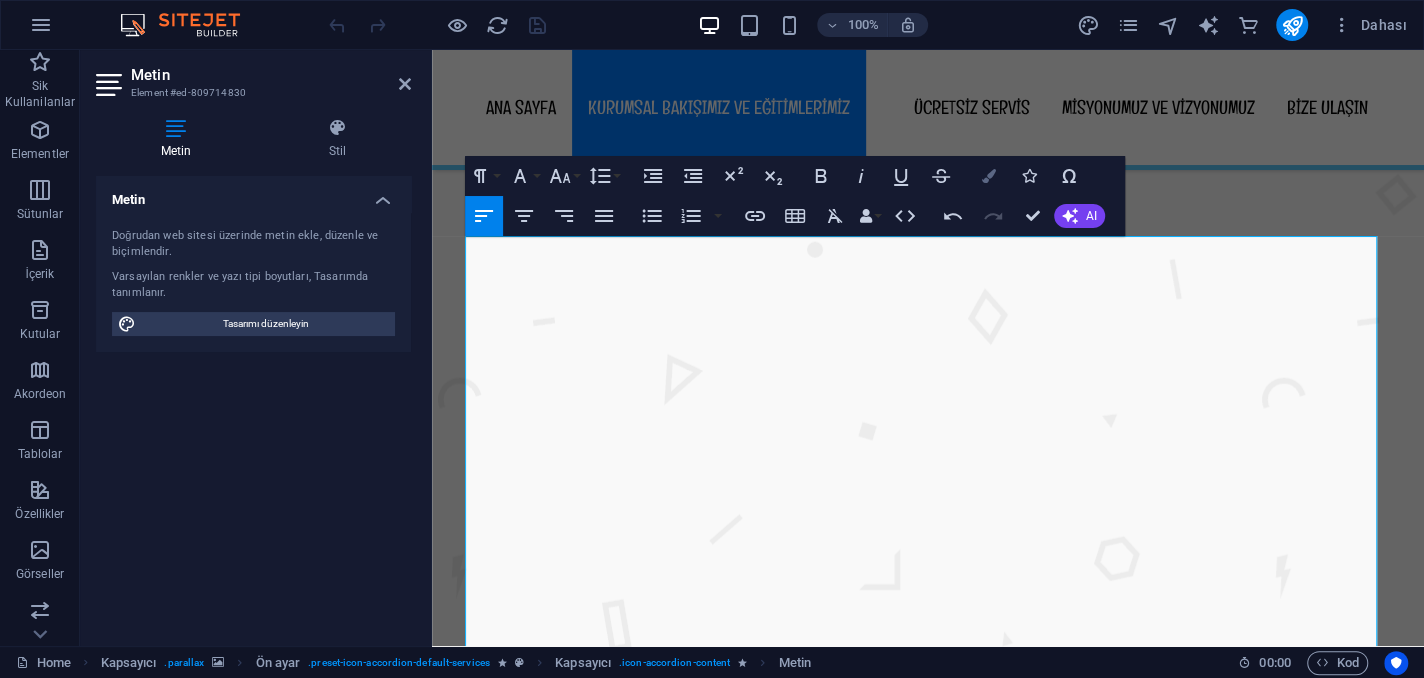click at bounding box center (989, 176) 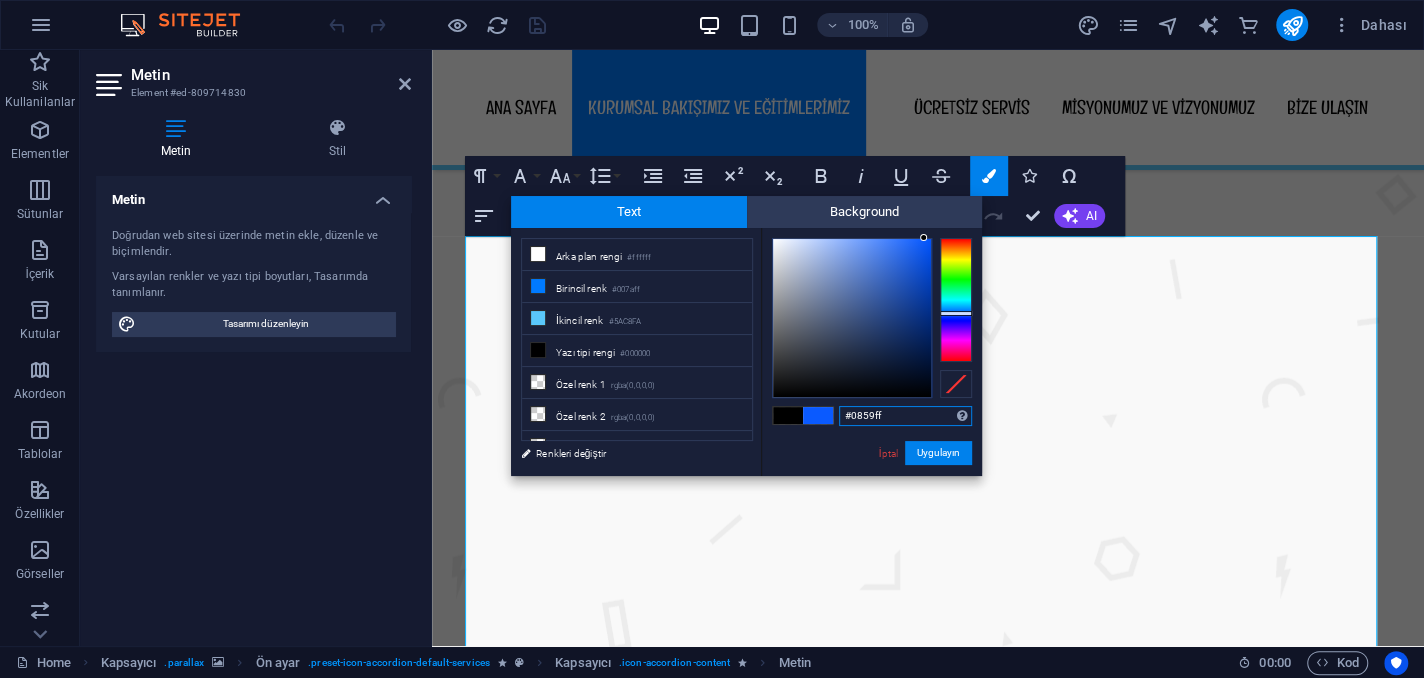 drag, startPoint x: 918, startPoint y: 258, endPoint x: 926, endPoint y: 229, distance: 30.083218 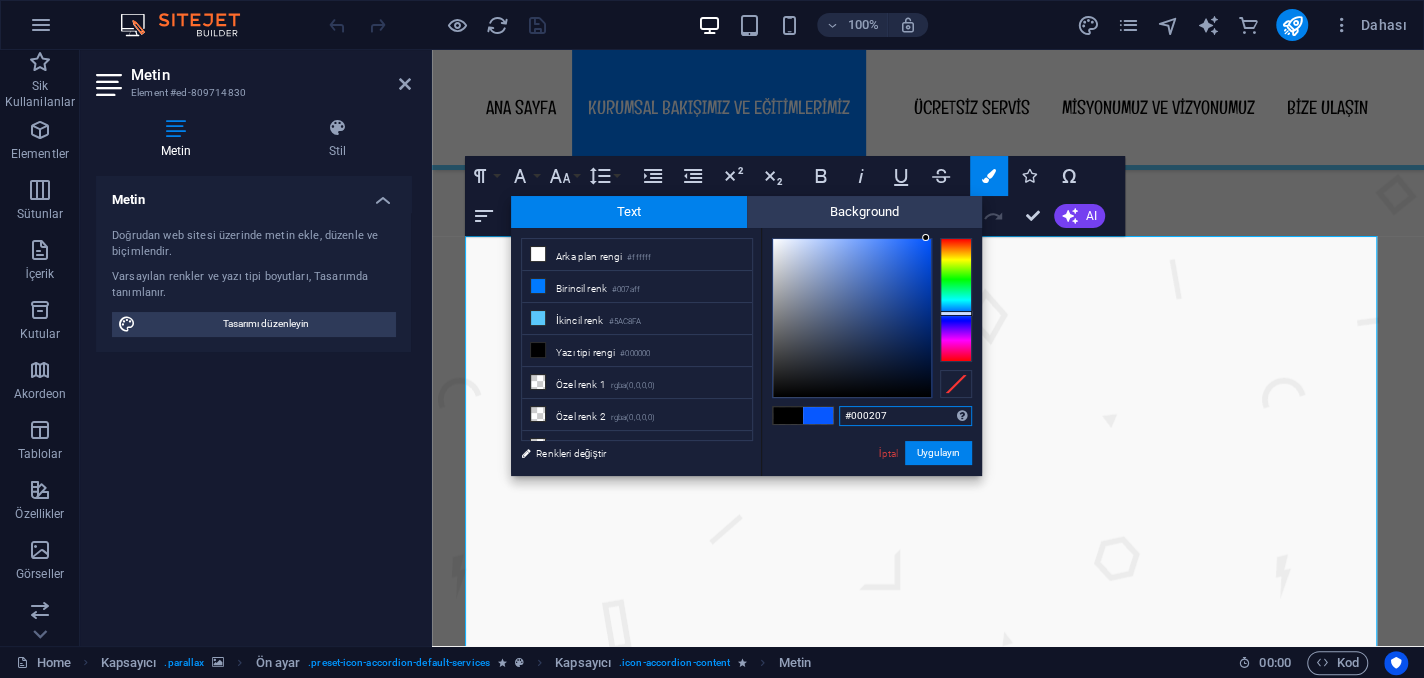 type on "#000000" 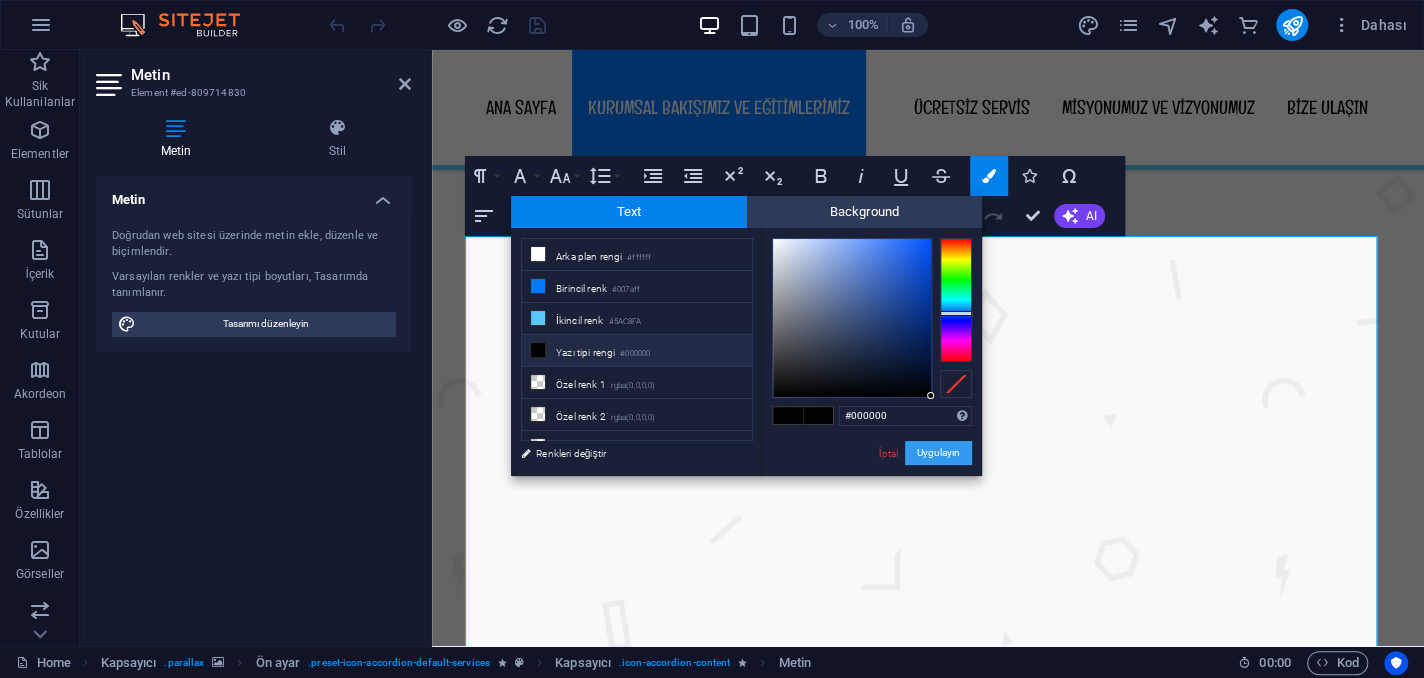 click on "Uygulayın" at bounding box center [938, 453] 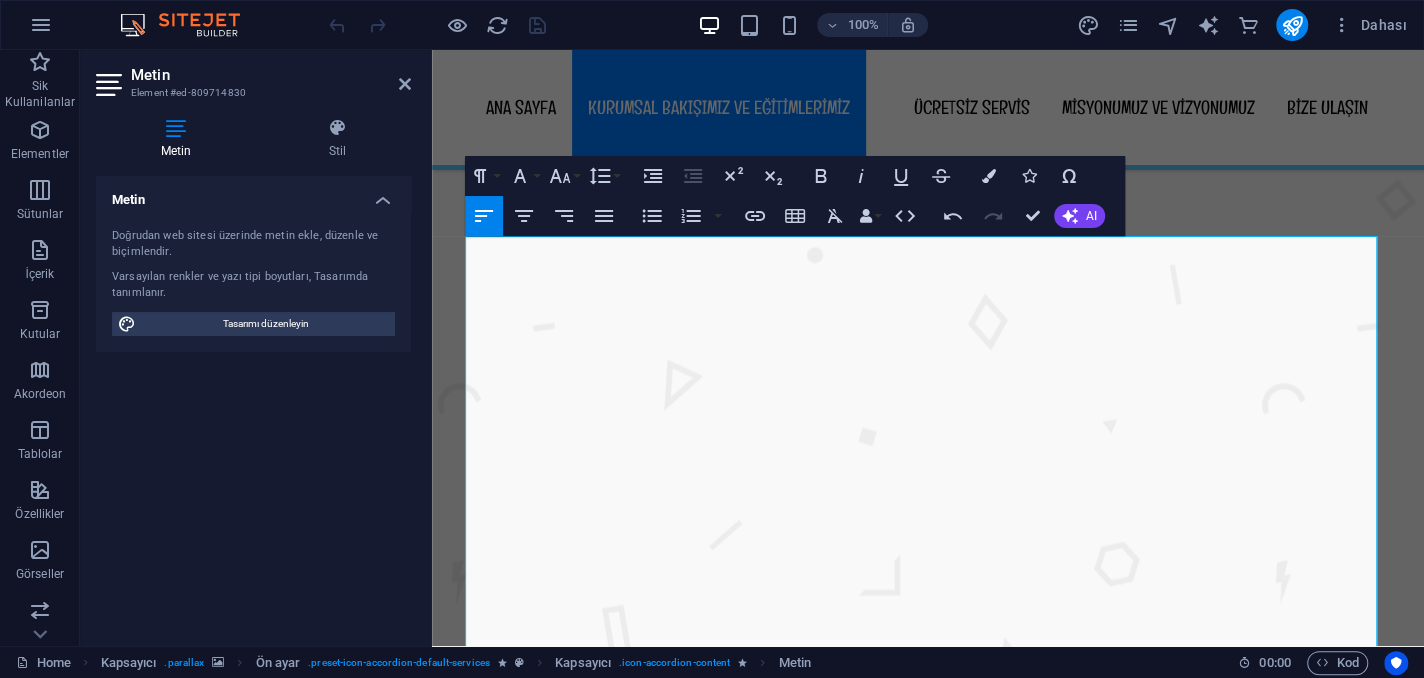 click on "Mevcut içeriği değiştirmek için buraya sürükleyin. Yeni bir element oluşturmak istiyorsanız “Ctrl” tuşuna basın.
H3   Kapsayıcı   Ön ayar   Kapsayıcı   İmaj   Menü Çubuğu   Aralık   Kapsayıcı   Metin   Ön ayar   Kapsayıcı   Kapsayıcı Paragraph Format Normal Heading 1 Heading 2 Heading 3 Heading 4 Heading 5 Heading 6 Code Font Family Arial Georgia Impact Tahoma Times New Roman Verdana Englebert Montserrat Font Size 8 9 10 11 12 14 18 24 30 36 48 60 72 96 Line Height Default Single 1.15 1.5 Double Increase Indent Decrease Indent Superscript Subscript Bold Italic Underline Strikethrough Colors Icons Special Characters Align Left Align Center Align Right Align Justify Unordered List   Default Circle Disc Square    Ordered List   Default Lower Alpha Lower Greek Lower Roman Upper Alpha Upper Roman    Insert Link Insert Table Clear Formatting Data Bindings Firma İlk ad Soyad Sokak Posta Kodu Şehir E-posta Telefon Cep Fax Özel alan 1 Özel alan 2 Özel alan 3 AI" at bounding box center (928, 348) 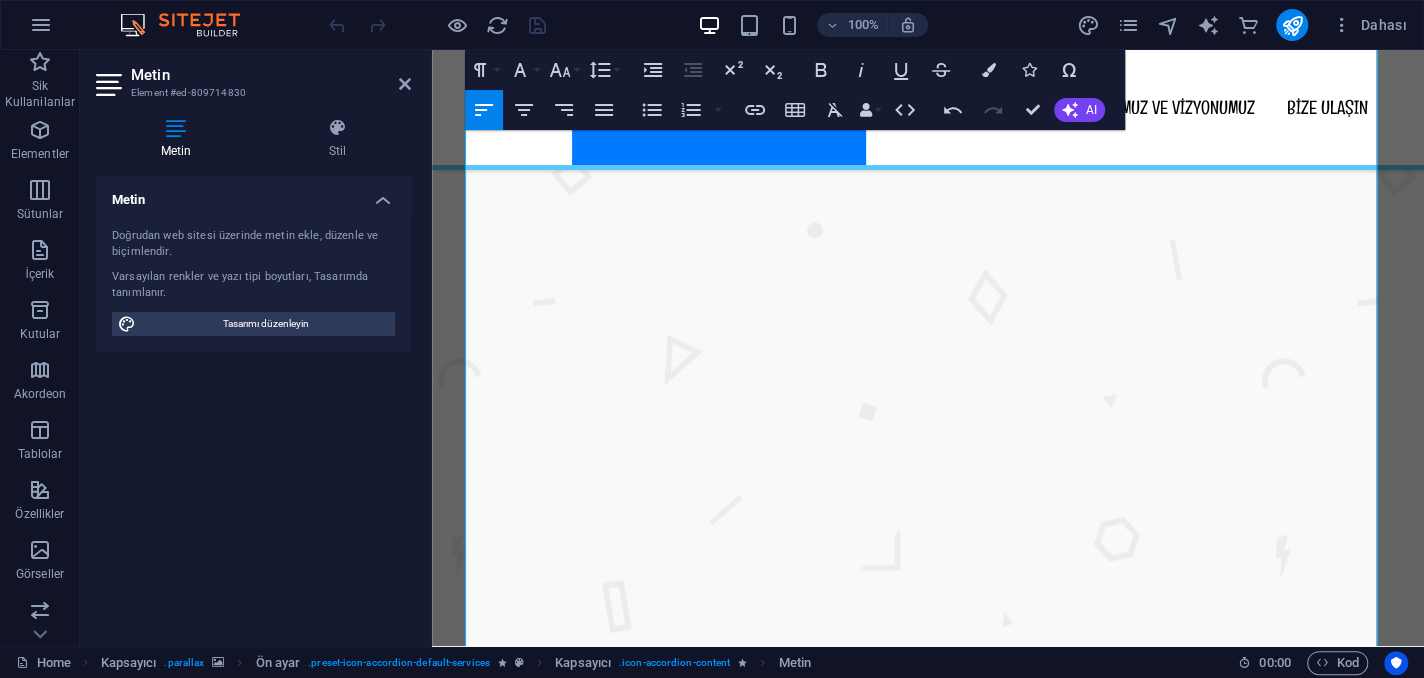 scroll, scrollTop: 2725, scrollLeft: 0, axis: vertical 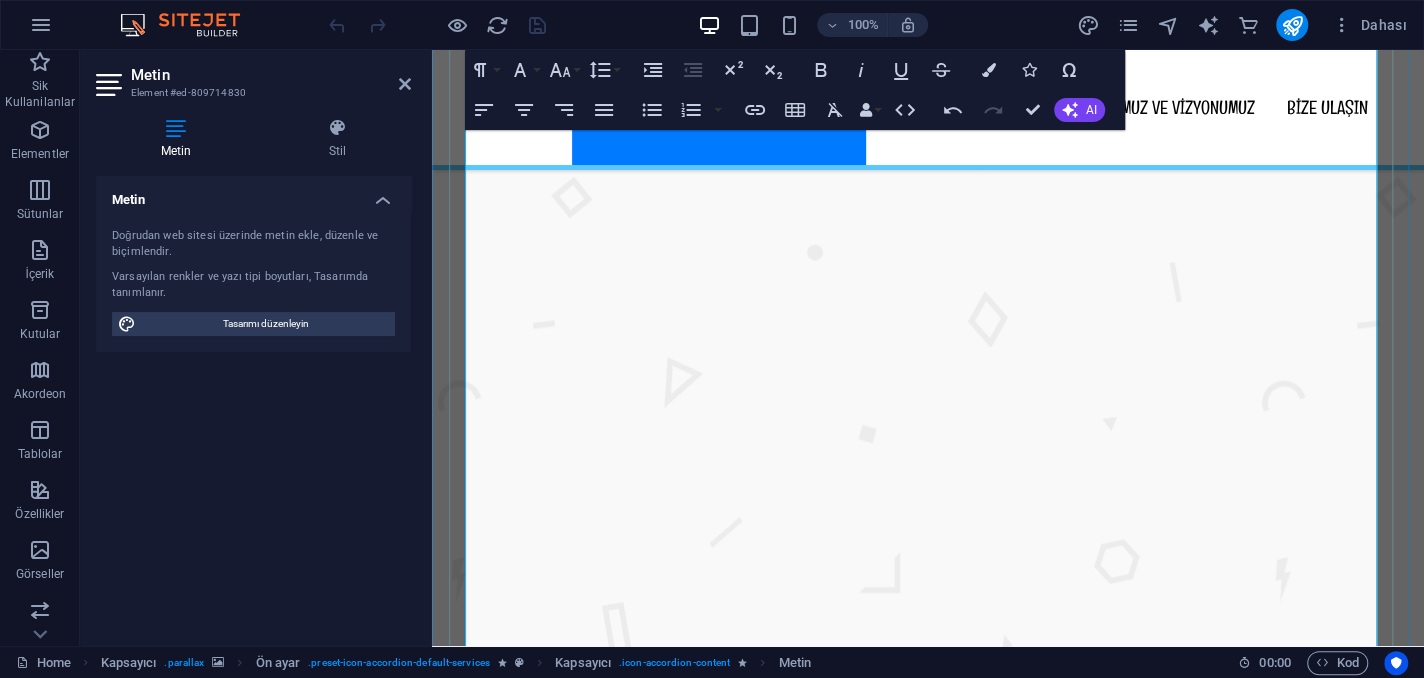 click on "Aile içi problemler" at bounding box center [928, 1132] 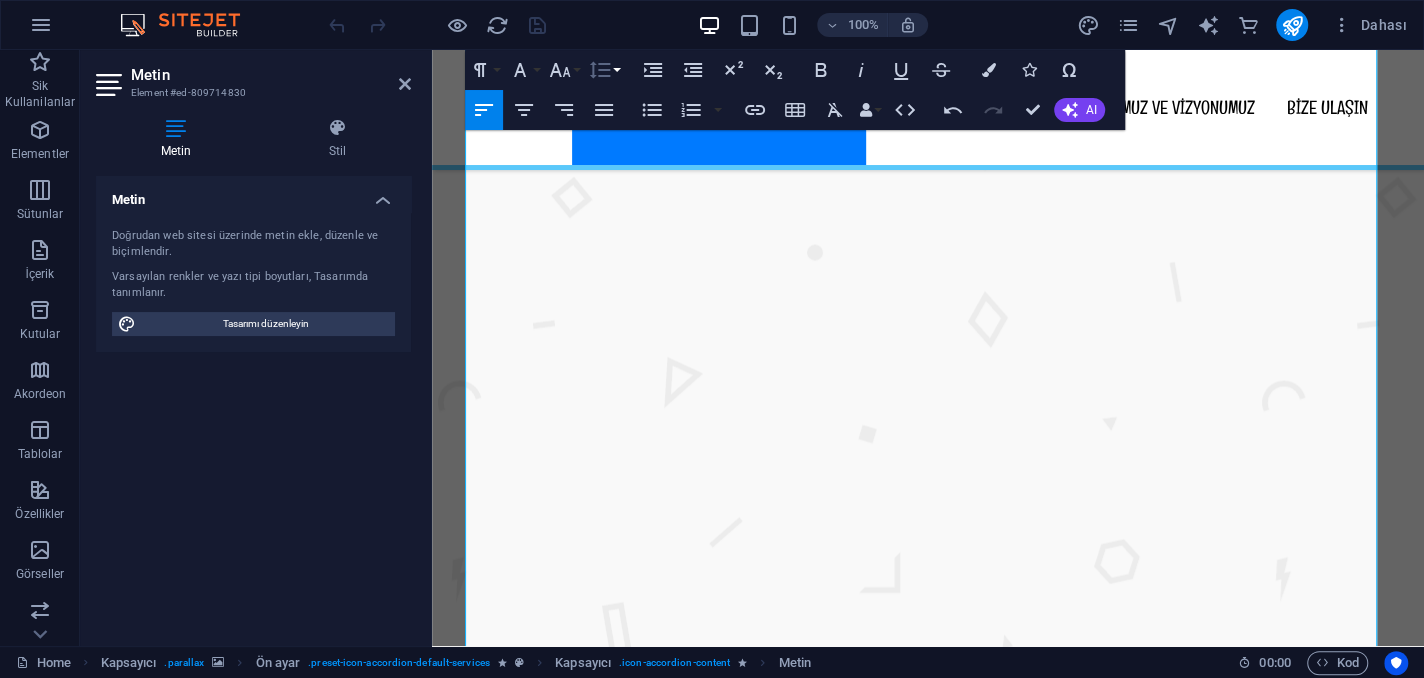click on "Line Height" at bounding box center (604, 70) 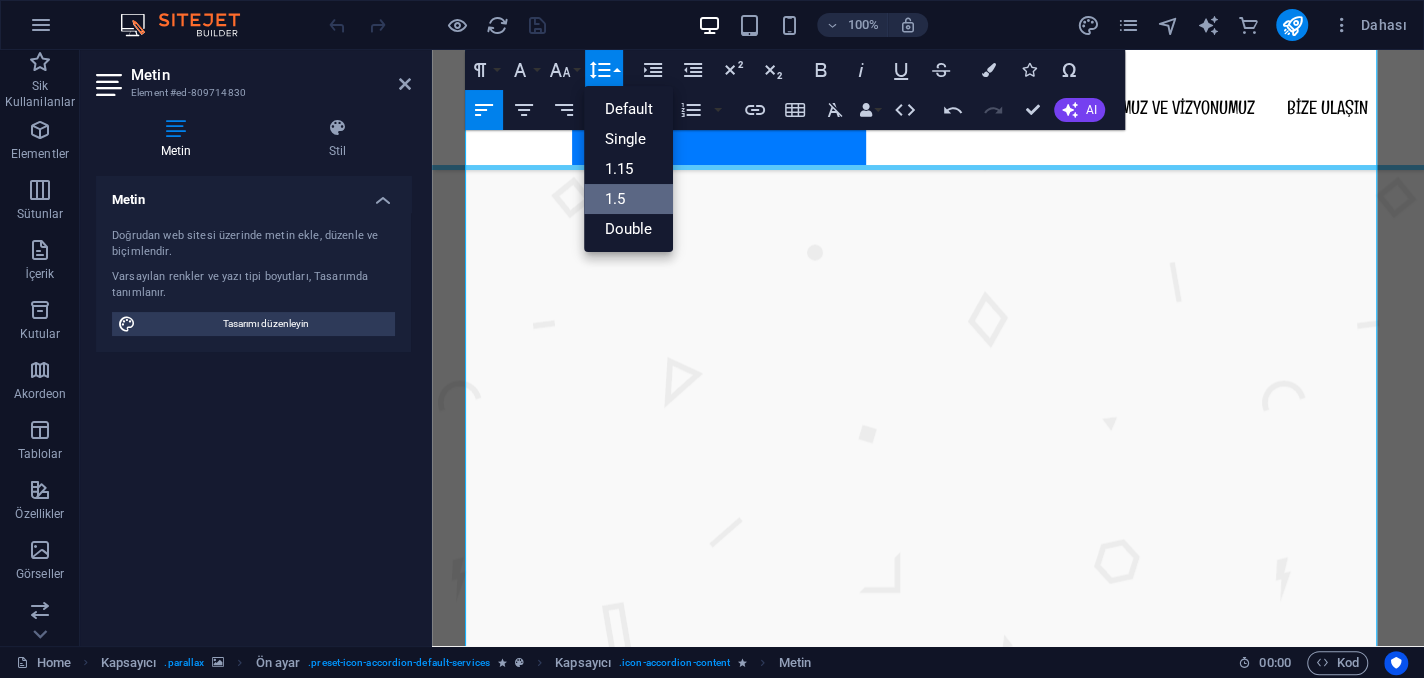 scroll, scrollTop: 0, scrollLeft: 0, axis: both 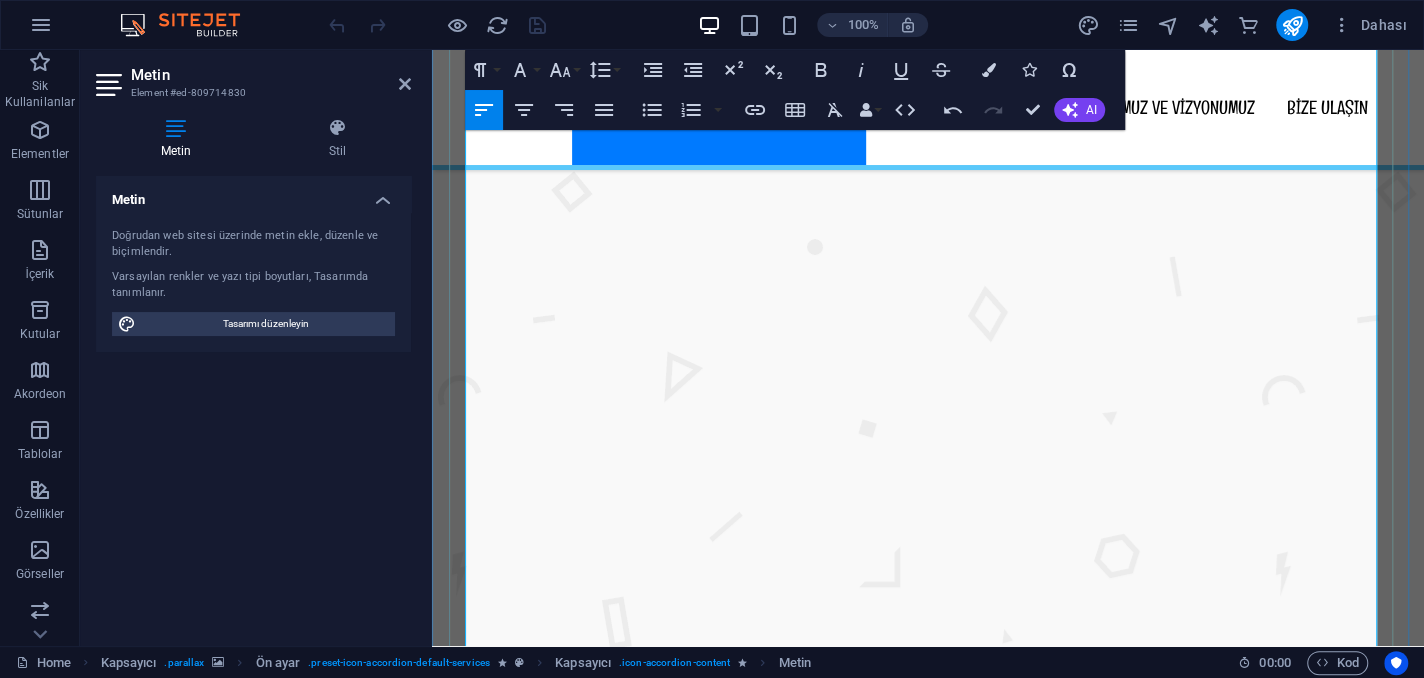 click on "Müdahale Yolları:" at bounding box center [936, 1121] 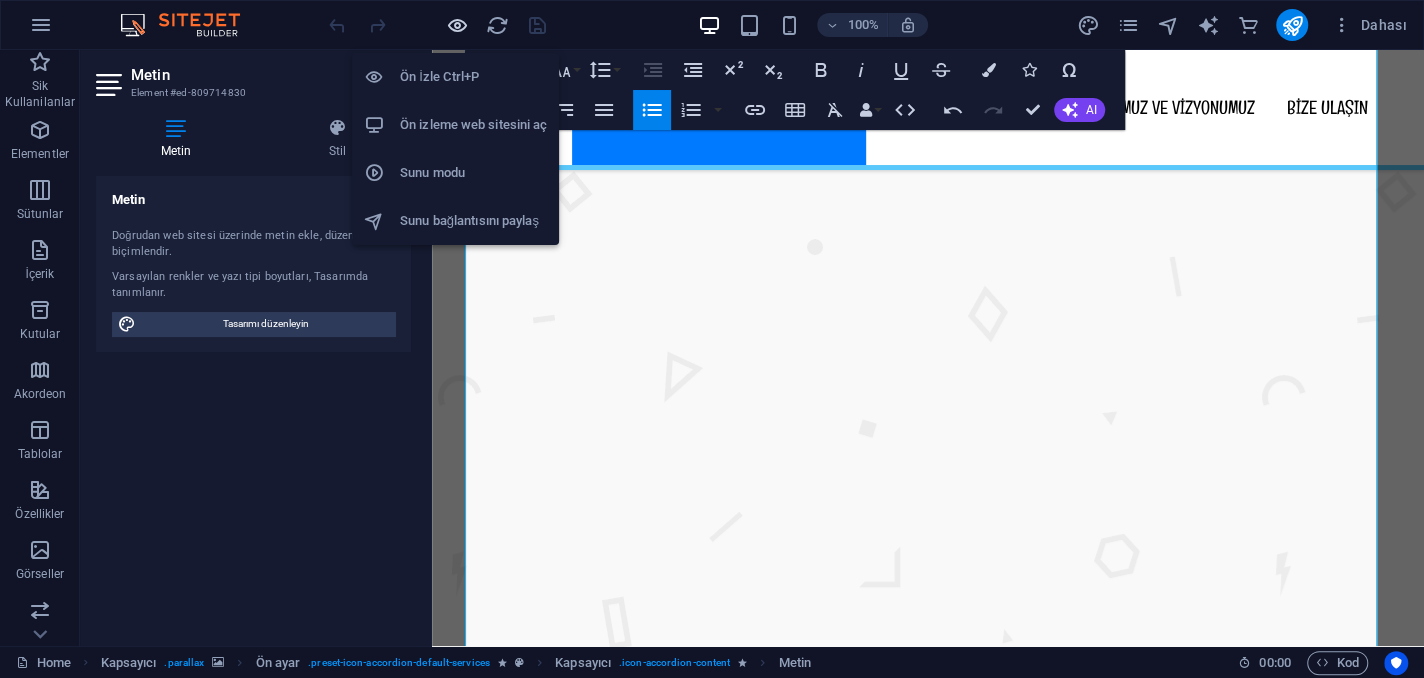 click at bounding box center (457, 25) 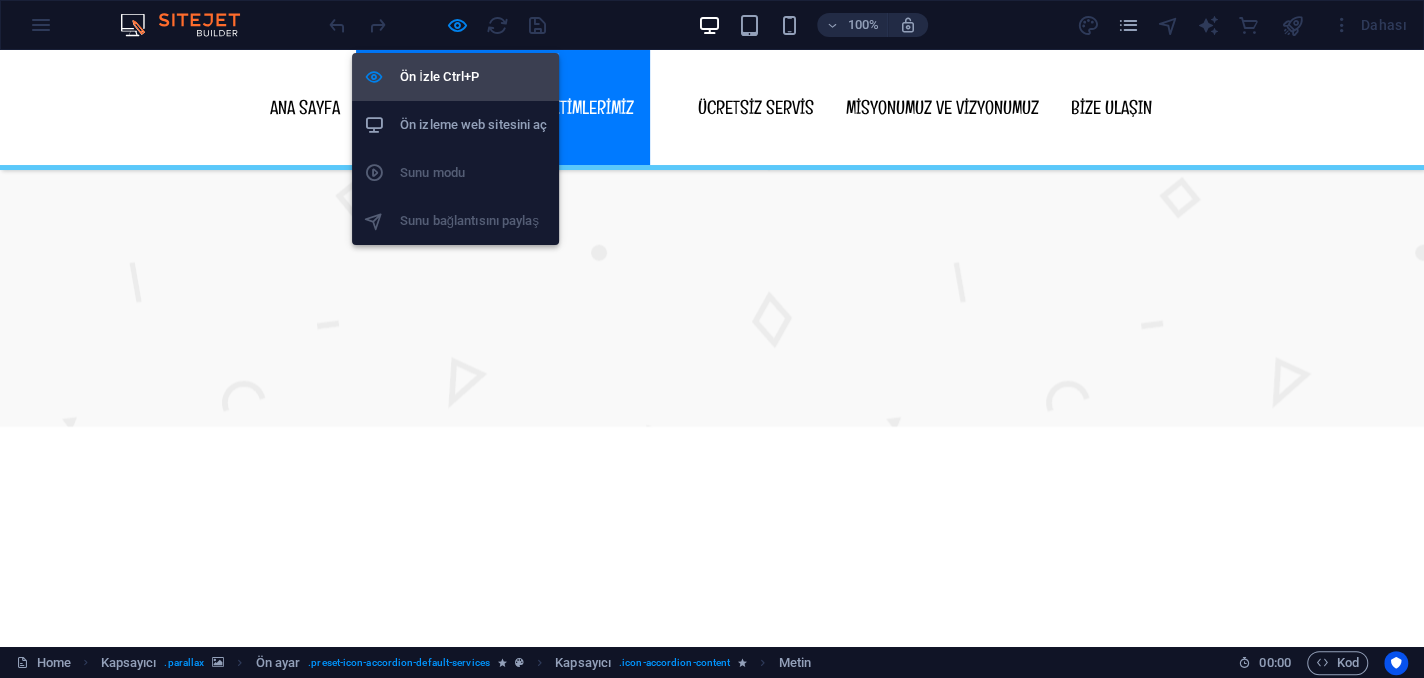 click on "Ön İzle Ctrl+P" at bounding box center (473, 77) 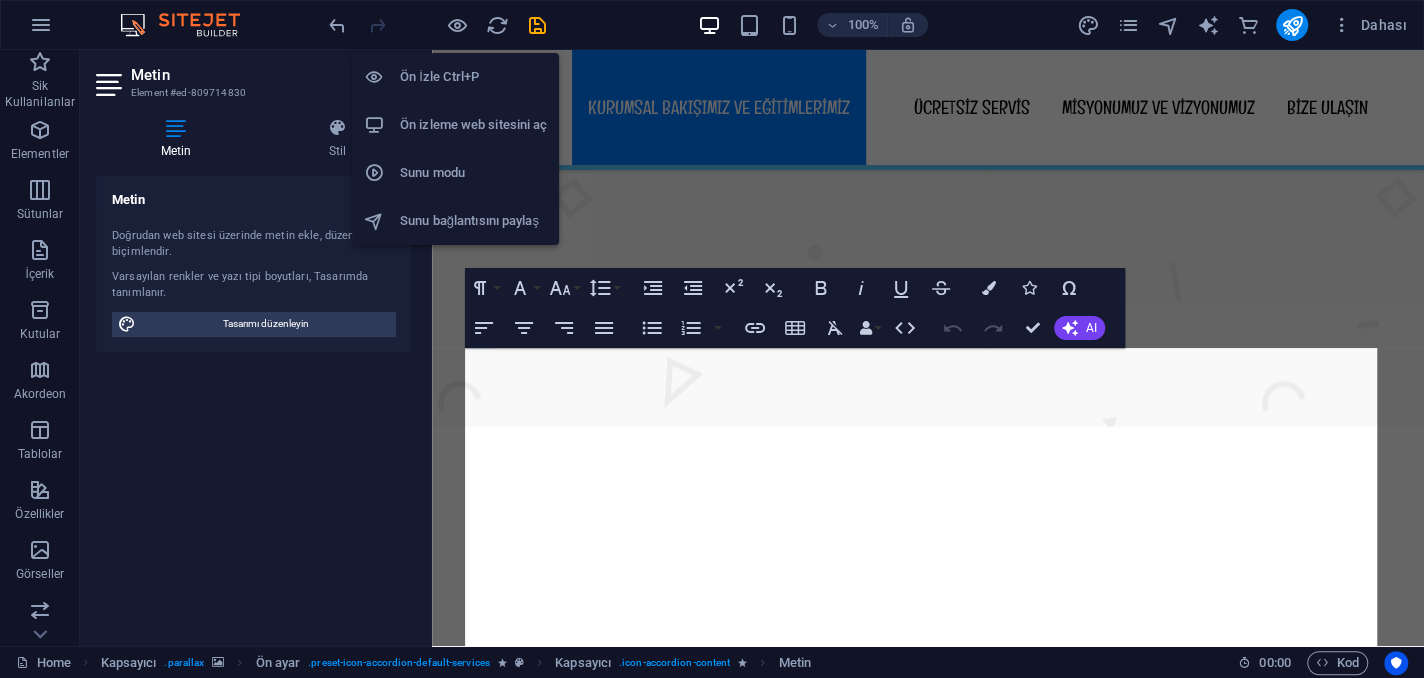 scroll, scrollTop: 2405, scrollLeft: 0, axis: vertical 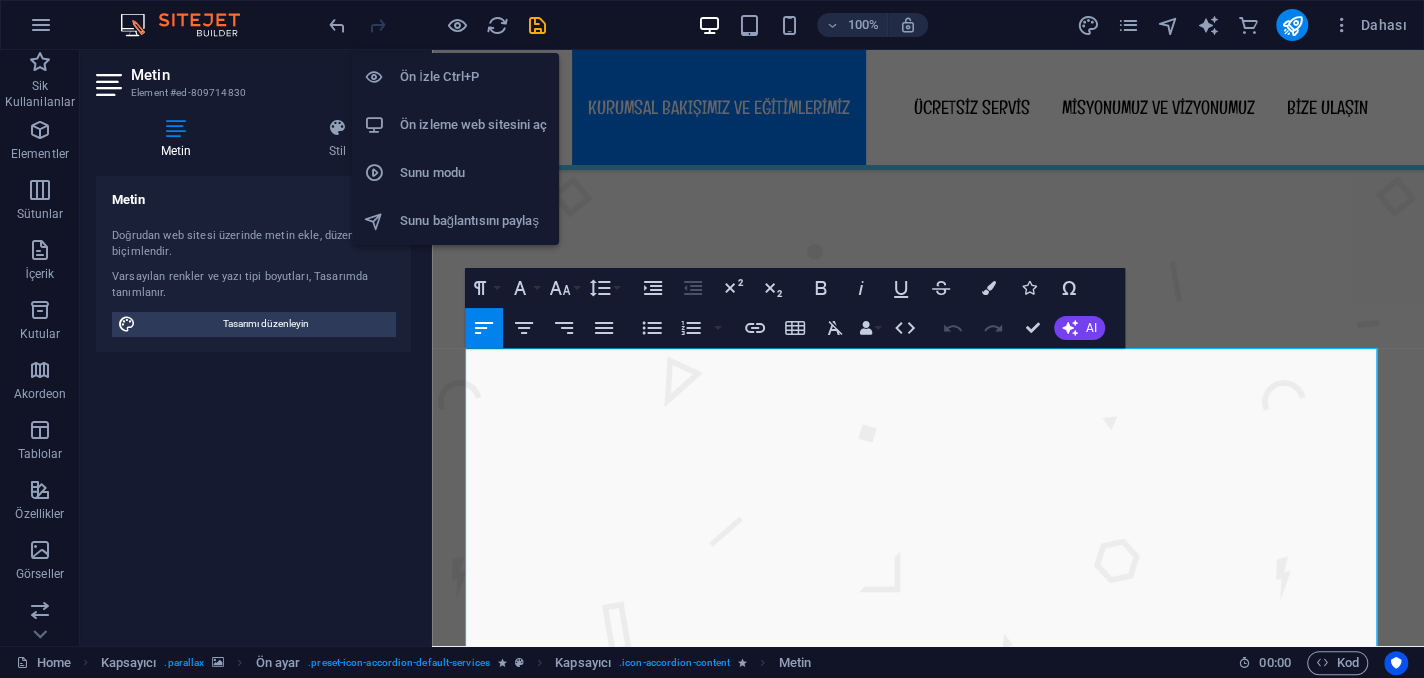 click on "Ön İzle Ctrl+P" at bounding box center [473, 77] 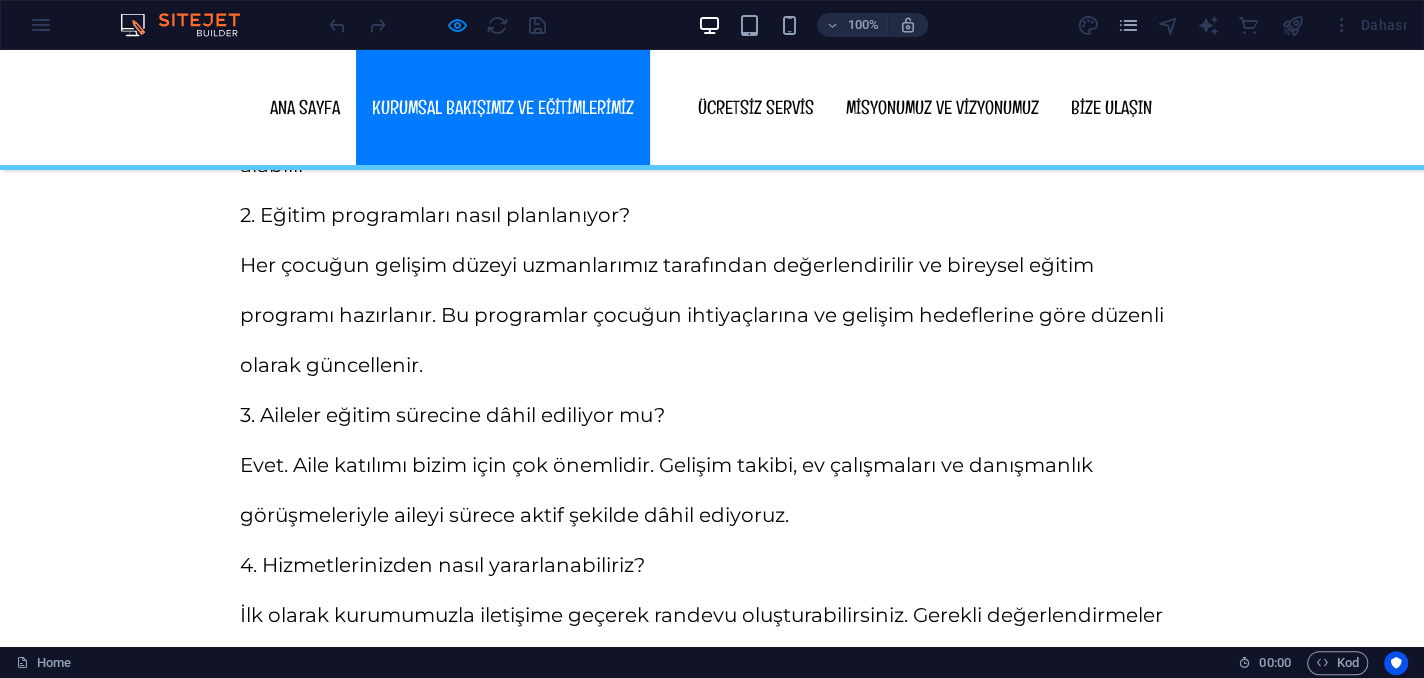 scroll, scrollTop: 1456, scrollLeft: 0, axis: vertical 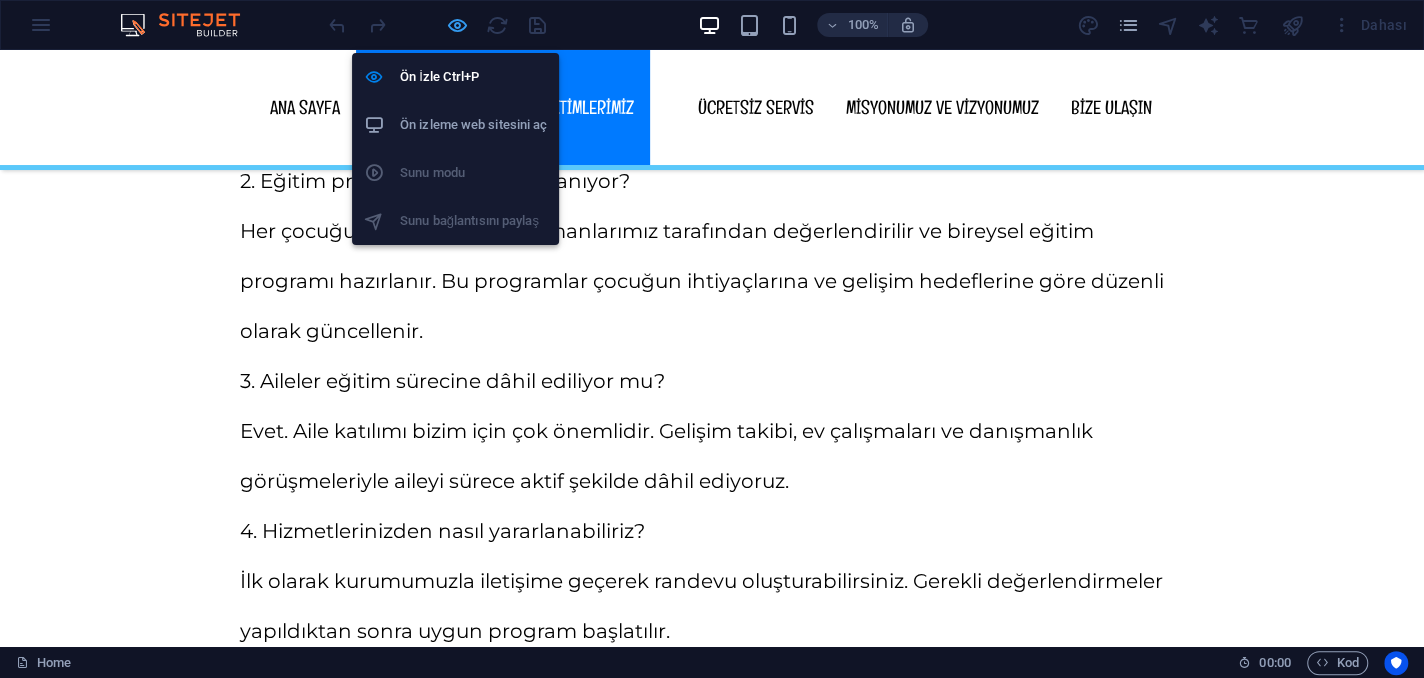 click at bounding box center (457, 25) 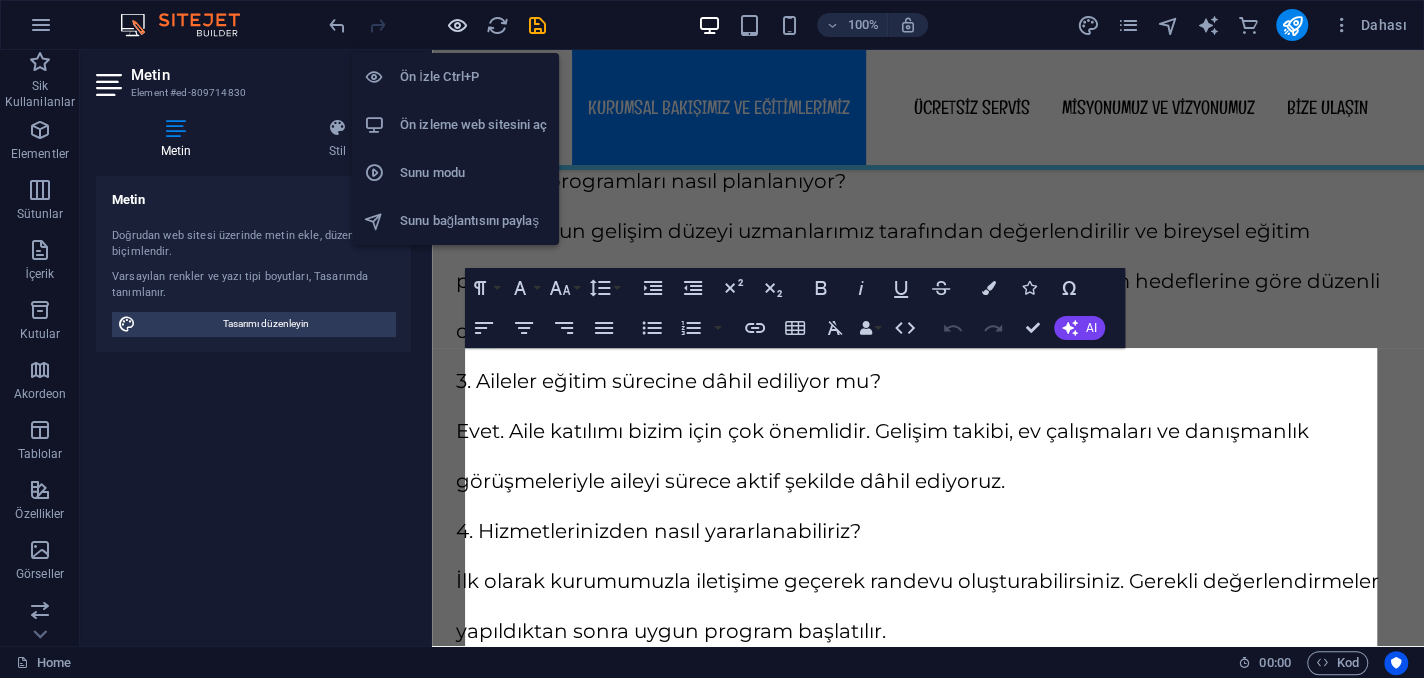 scroll, scrollTop: 2405, scrollLeft: 0, axis: vertical 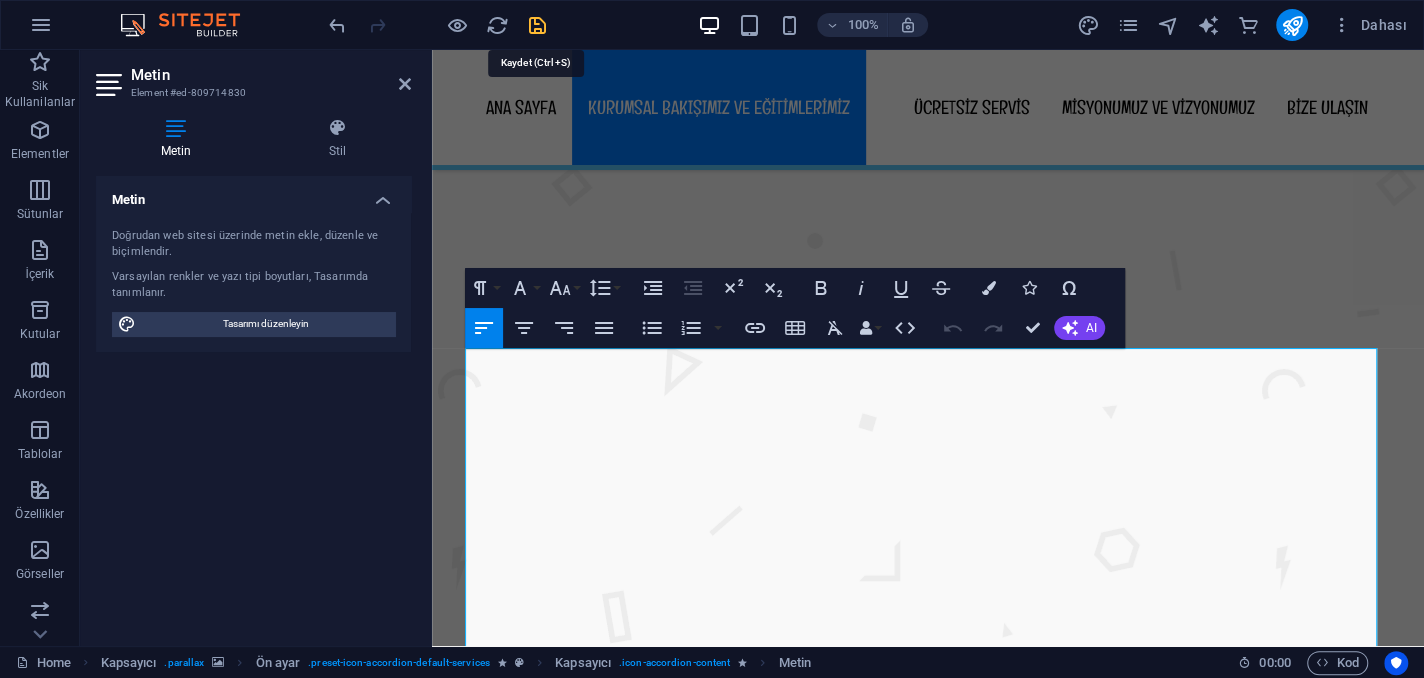 click at bounding box center [537, 25] 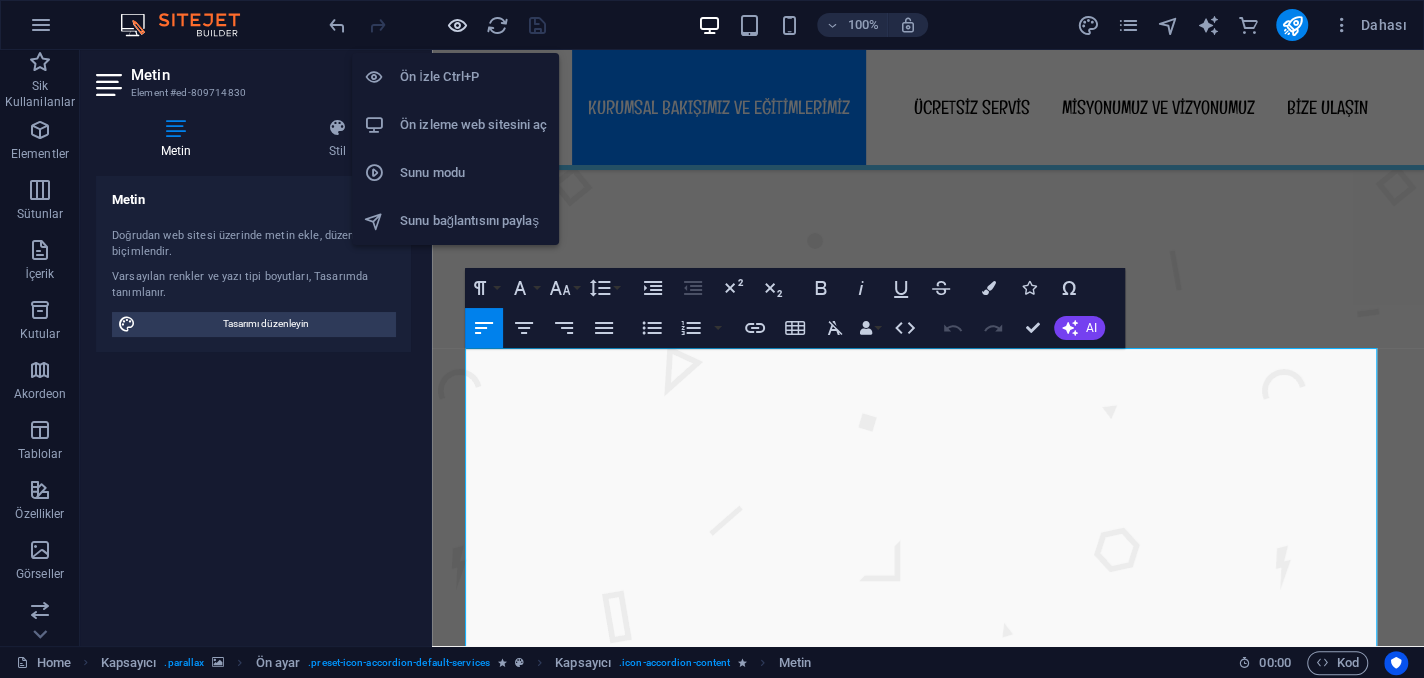 click at bounding box center [457, 25] 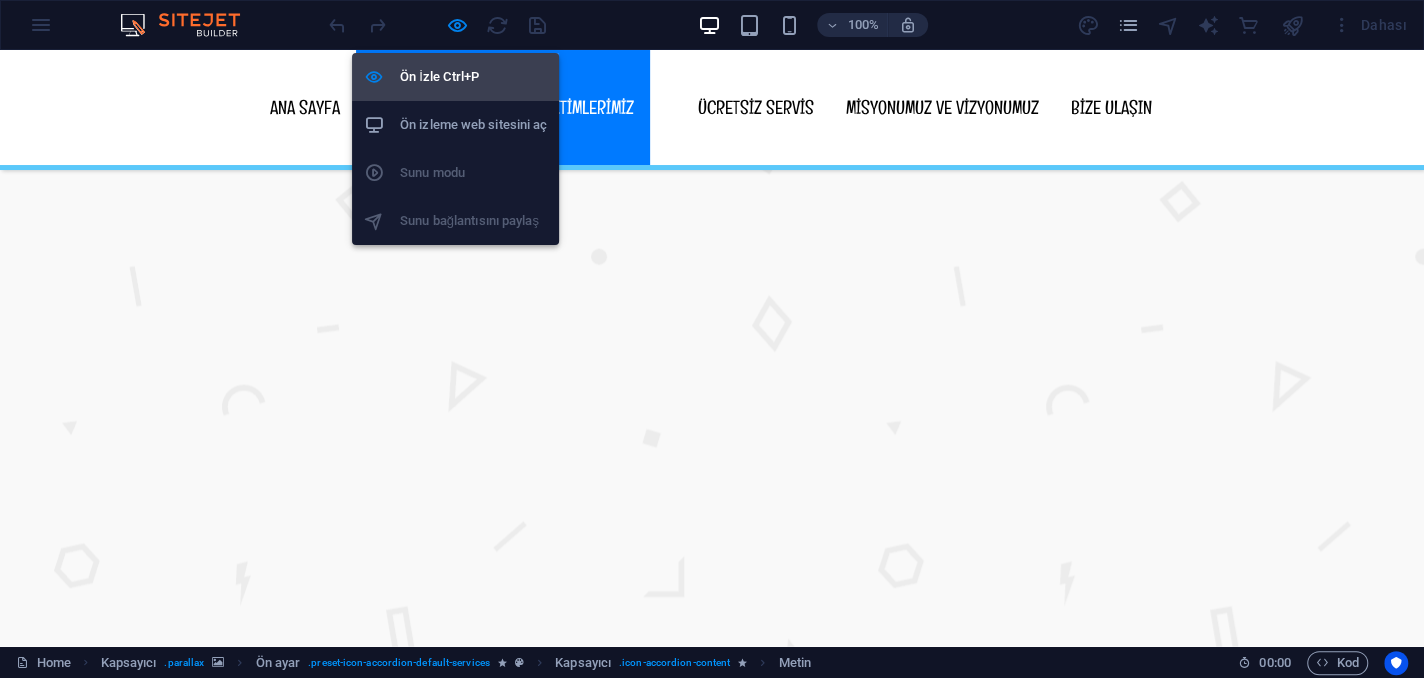 click on "Ön İzle Ctrl+P" at bounding box center [473, 77] 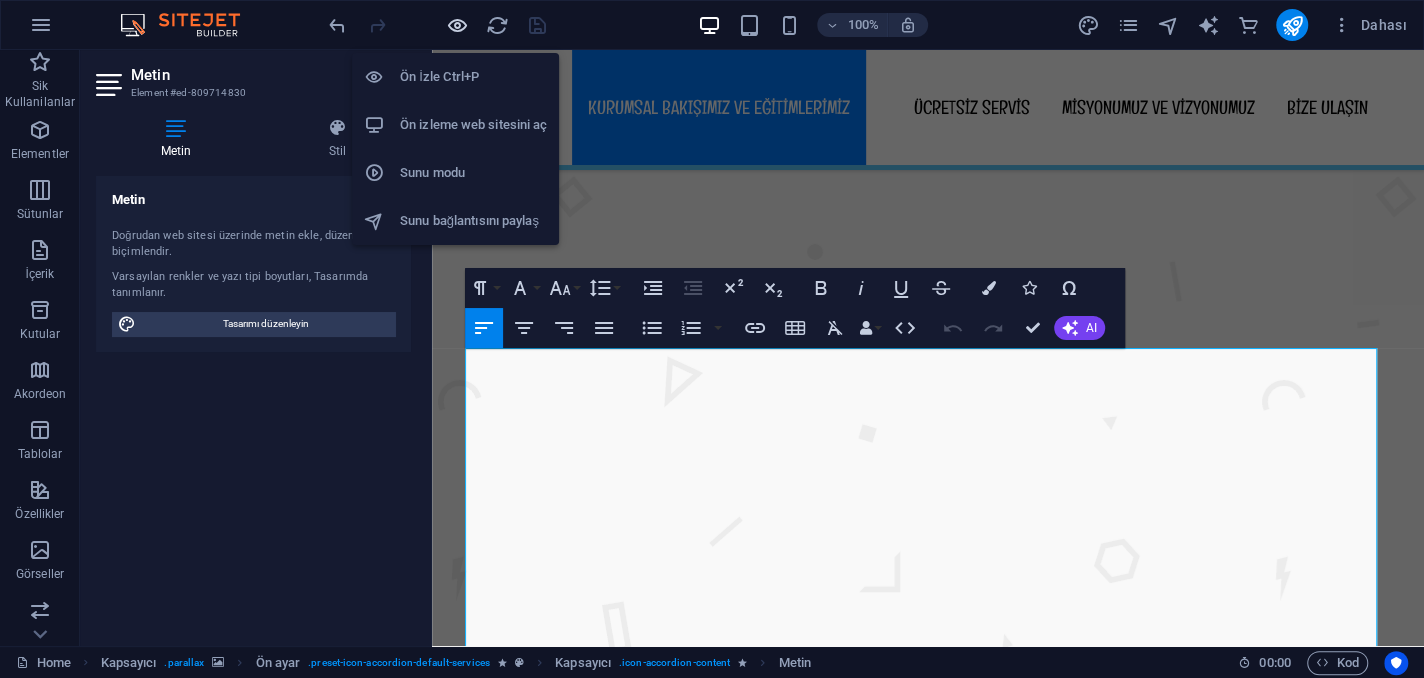 click at bounding box center [457, 25] 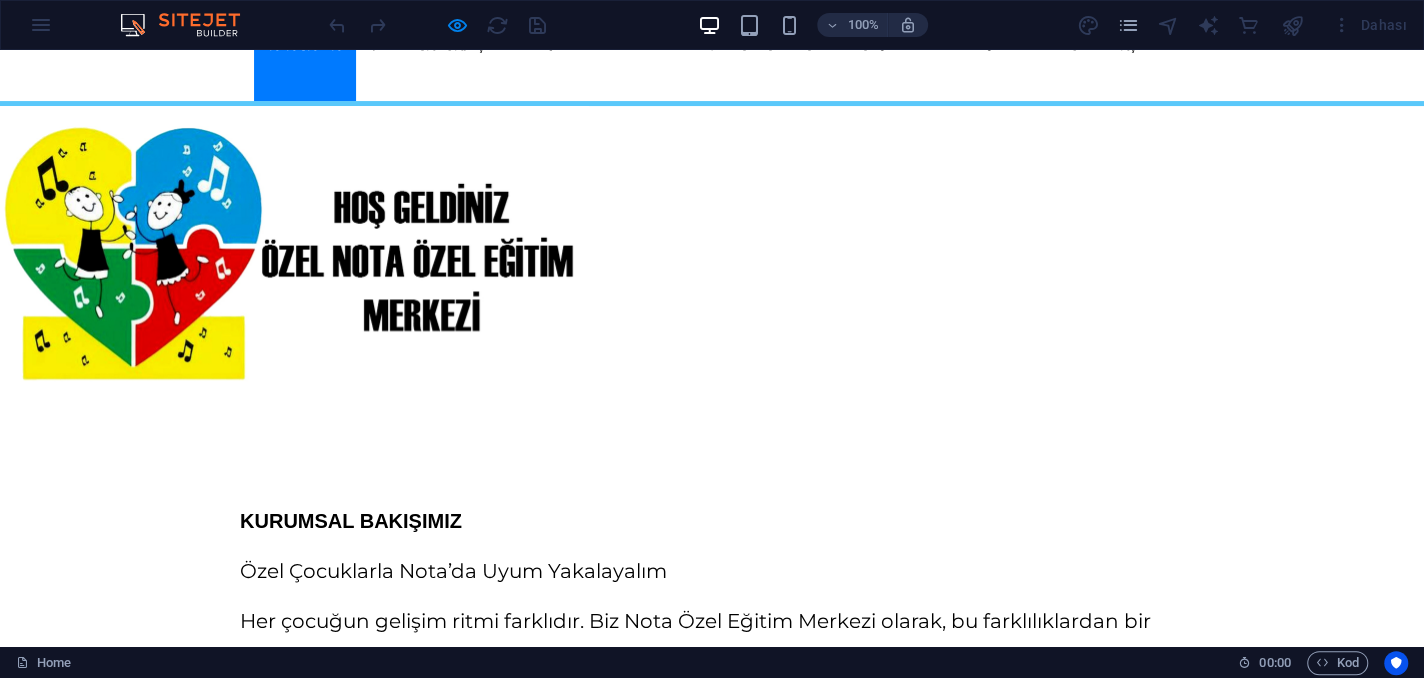 scroll, scrollTop: 233, scrollLeft: 0, axis: vertical 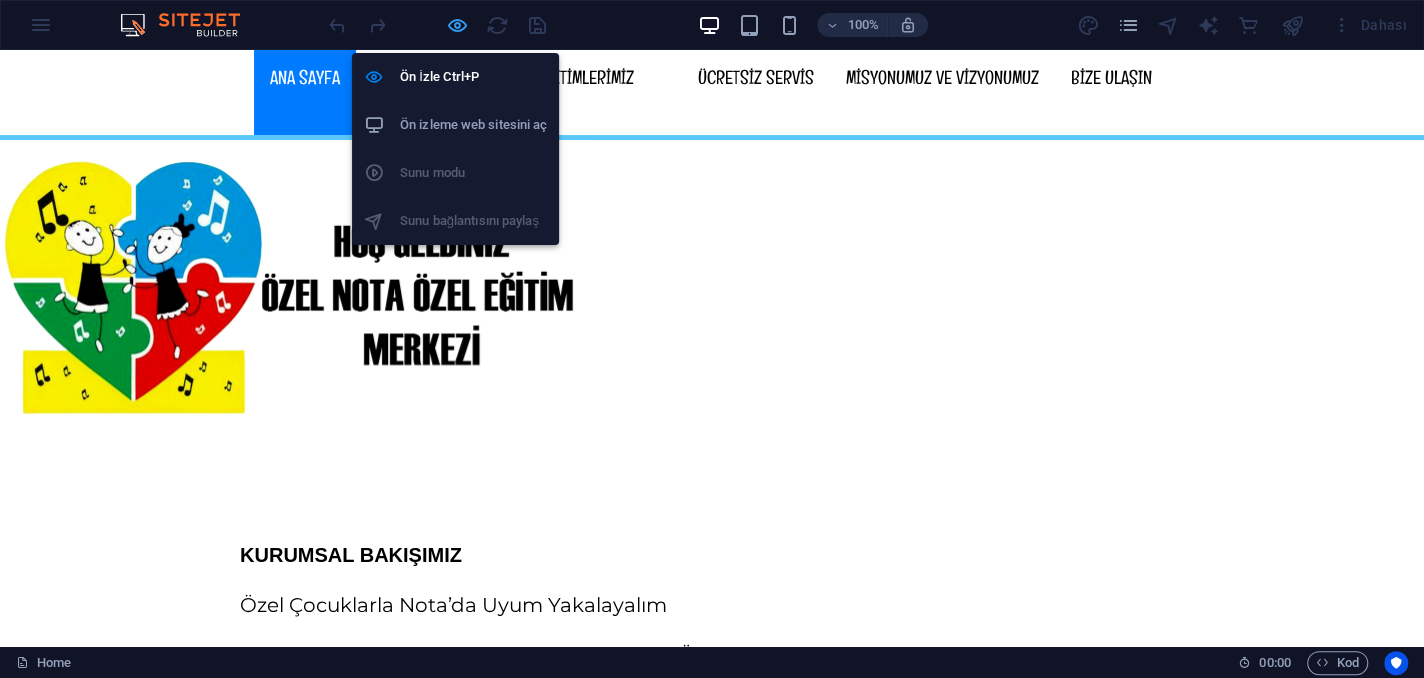 click at bounding box center (457, 25) 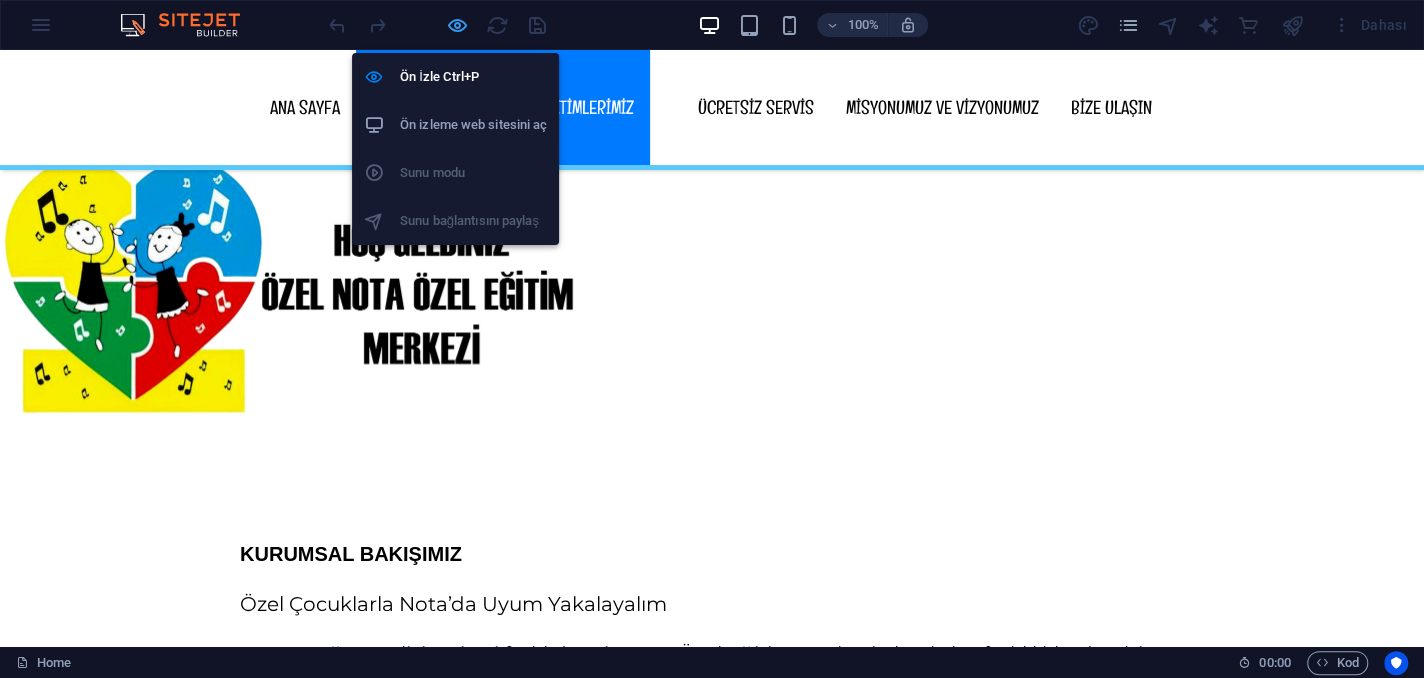 scroll, scrollTop: 2405, scrollLeft: 0, axis: vertical 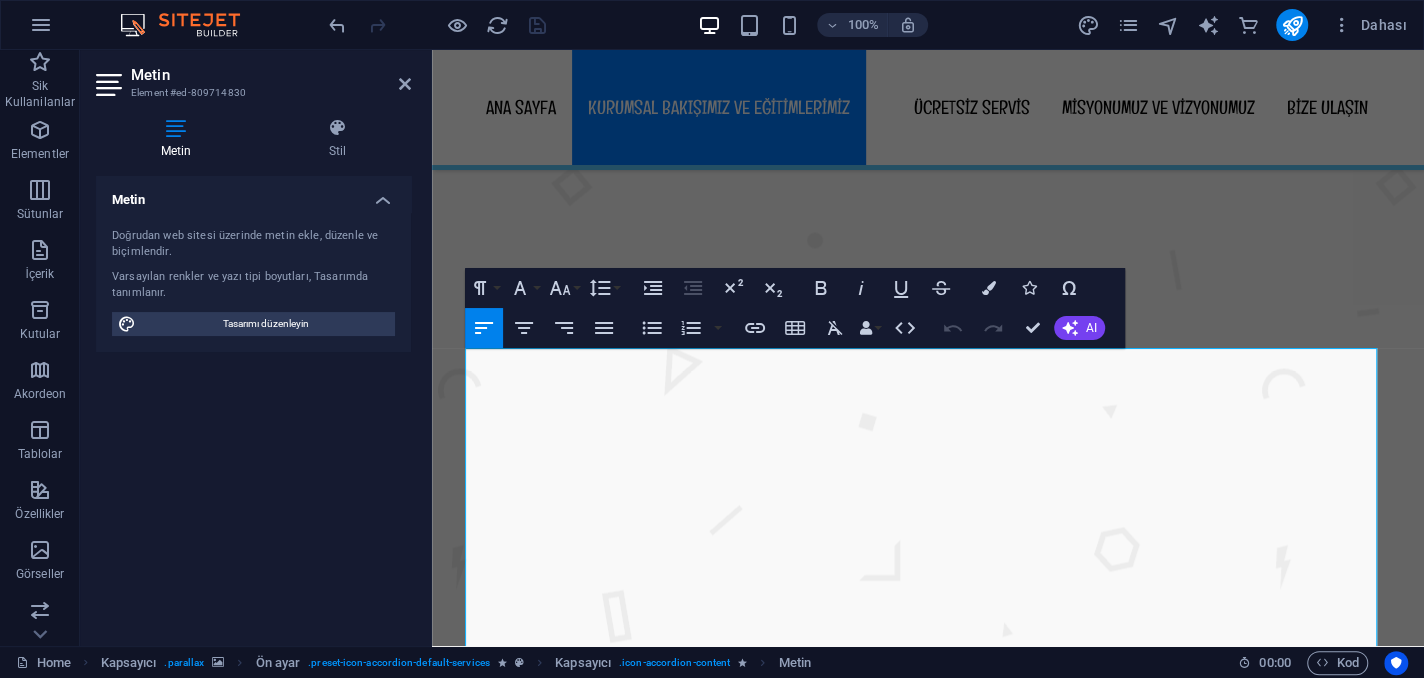 click at bounding box center [928, 446] 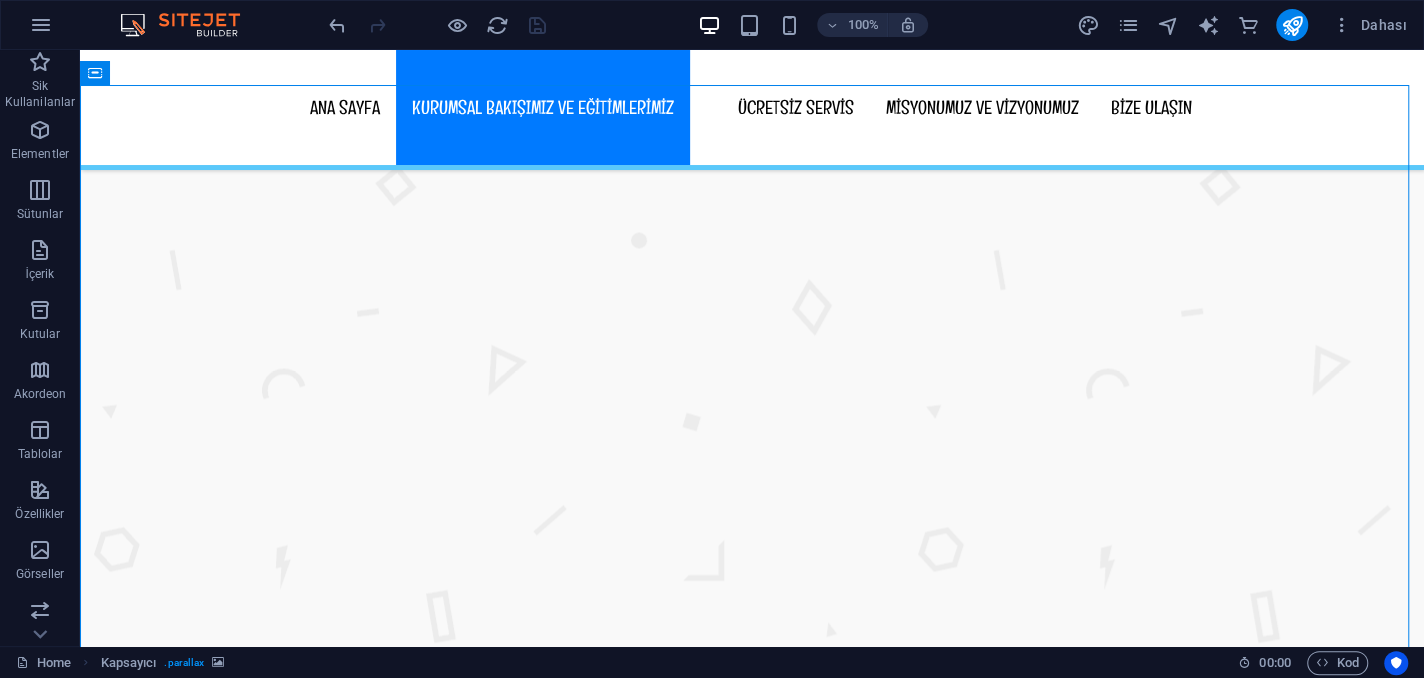 click at bounding box center (752, 446) 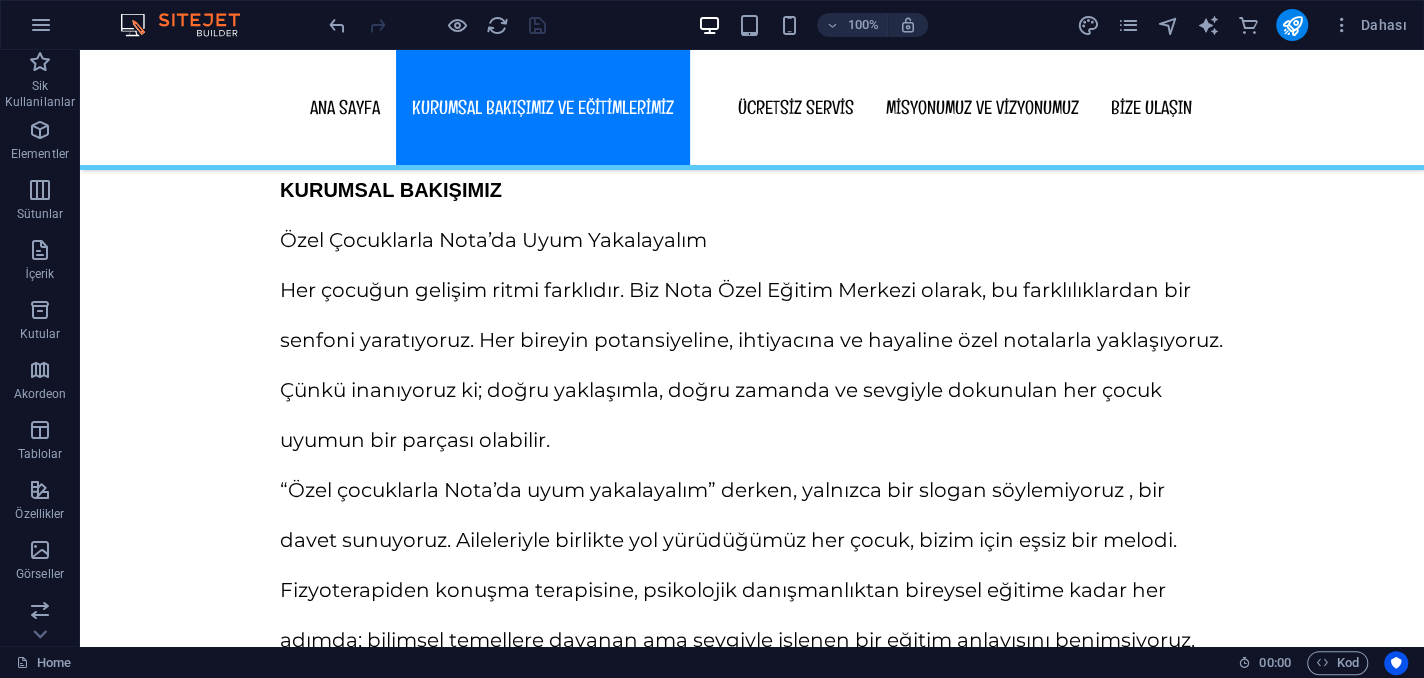 scroll, scrollTop: 525, scrollLeft: 0, axis: vertical 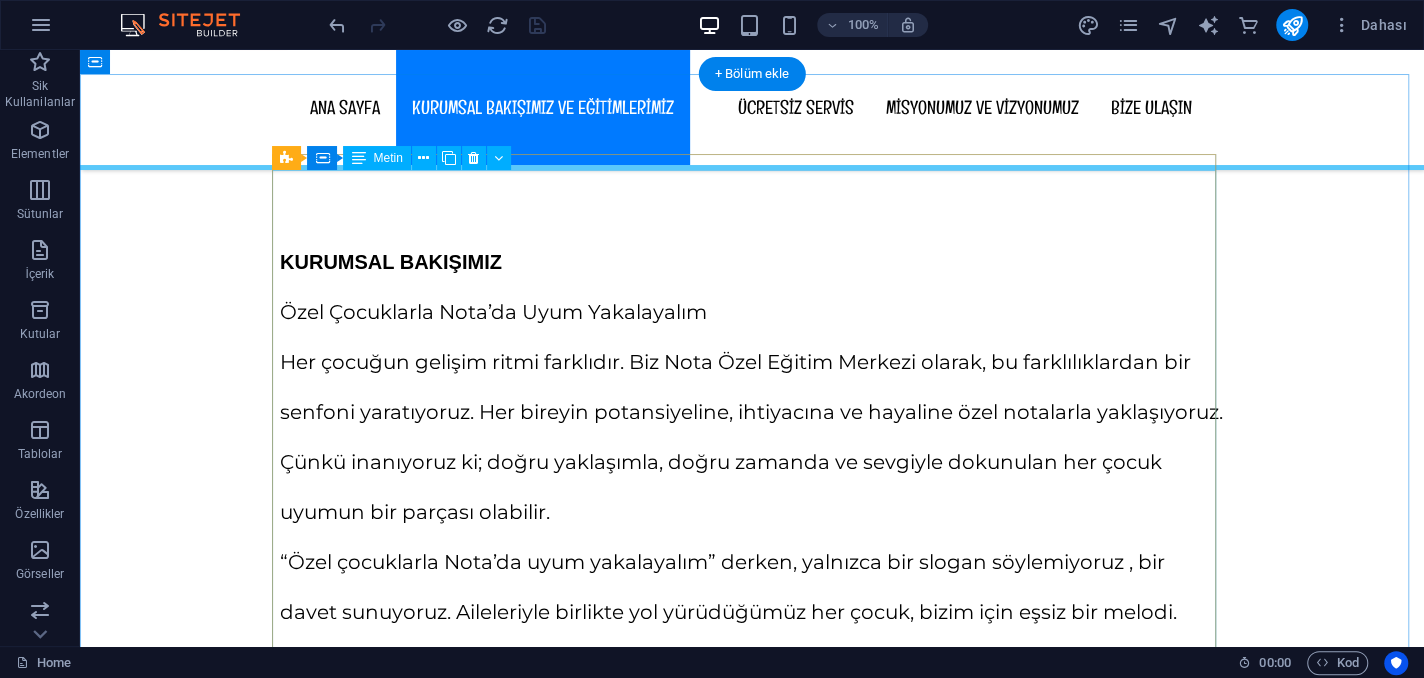 click on "KURUMSAL BAKIŞIMIZ Özel Çocuklarla Nota’da Uyum Yakalayalım Her çocuğun gelişim ritmi farklıdır. Biz Nota Özel Eğitim Merkezi olarak, bu farklılıklardan bir senfoni yaratıyoruz. Her bireyin potansiyeline, ihtiyacına ve hayaline özel notalarla yaklaşıyoruz. Çünkü inanıyoruz ki; doğru yaklaşımla, doğru zamanda ve sevgiyle dokunulan her çocuk uyumun bir parçası olabilir. “Özel çocuklarla Nota’da uyum yakalayalım” derken, yalnızca bir slogan söylemiyoruz , bir davet sunuyoruz. Aileleriyle birlikte yol yürüdüğümüz her çocuk, bizim için eşsiz bir melodi. Fizyoterapiden konuşma terapisine, psikolojik danışmanlıktan bireysel eğitime kadar her adımda; bilimsel temellere dayanan ama sevgiyle işlenen bir eğitim anlayışını benimsiyoruz. Nota’da her çocuk kendi ritmini bulur, kendi melodisini keşfeder. Ve biz, bu eşsiz orkestrada onların sesine eşlik etmekten gurur duyuyoruz." at bounding box center [752, 537] 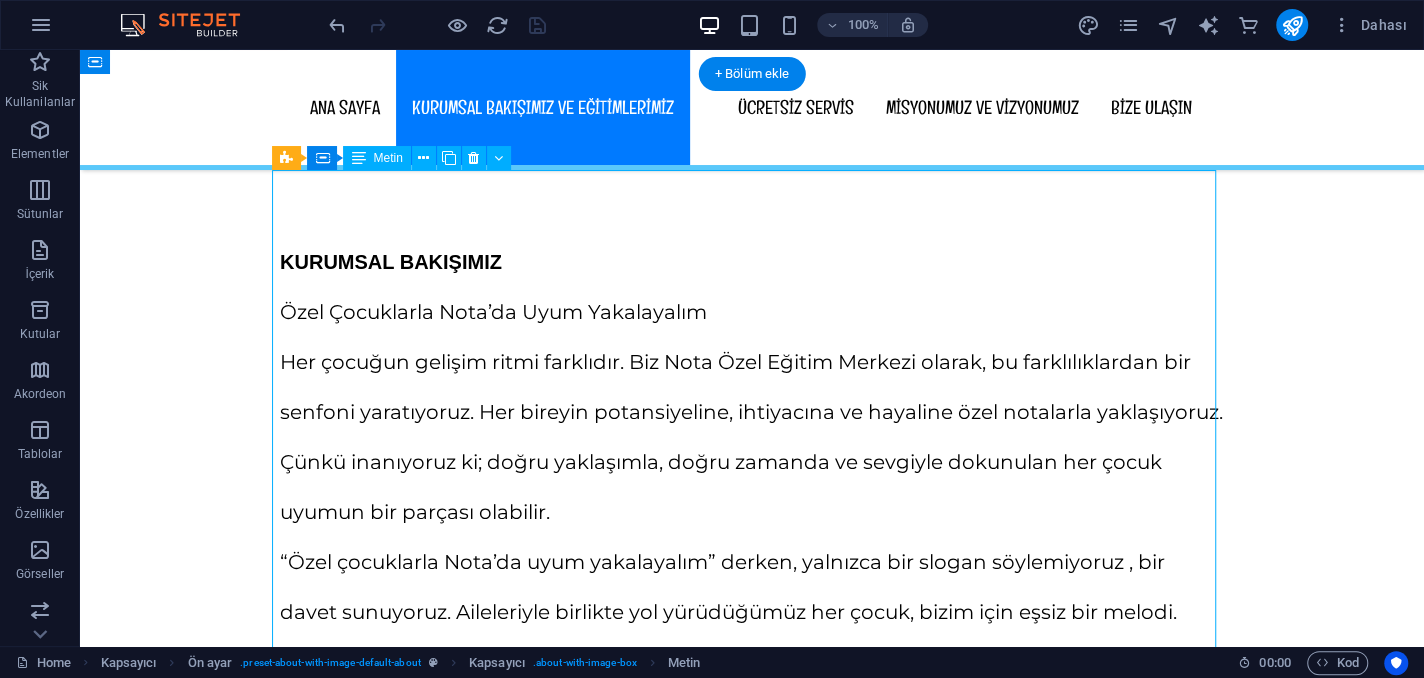 click on "KURUMSAL BAKIŞIMIZ Özel Çocuklarla Nota’da Uyum Yakalayalım Her çocuğun gelişim ritmi farklıdır. Biz Nota Özel Eğitim Merkezi olarak, bu farklılıklardan bir senfoni yaratıyoruz. Her bireyin potansiyeline, ihtiyacına ve hayaline özel notalarla yaklaşıyoruz. Çünkü inanıyoruz ki; doğru yaklaşımla, doğru zamanda ve sevgiyle dokunulan her çocuk uyumun bir parçası olabilir. “Özel çocuklarla Nota’da uyum yakalayalım” derken, yalnızca bir slogan söylemiyoruz , bir davet sunuyoruz. Aileleriyle birlikte yol yürüdüğümüz her çocuk, bizim için eşsiz bir melodi. Fizyoterapiden konuşma terapisine, psikolojik danışmanlıktan bireysel eğitime kadar her adımda; bilimsel temellere dayanan ama sevgiyle işlenen bir eğitim anlayışını benimsiyoruz. Nota’da her çocuk kendi ritmini bulur, kendi melodisini keşfeder. Ve biz, bu eşsiz orkestrada onların sesine eşlik etmekten gurur duyuyoruz." at bounding box center (752, 537) 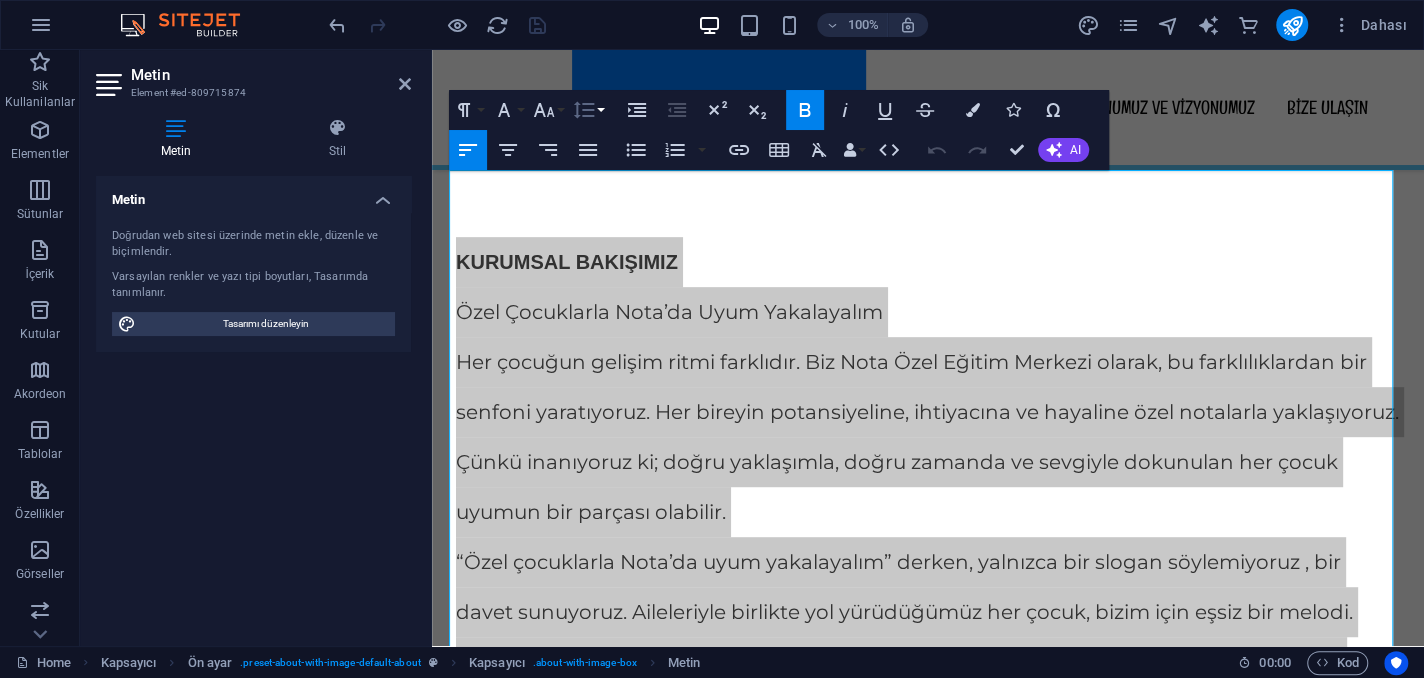 click on "Line Height" at bounding box center [588, 110] 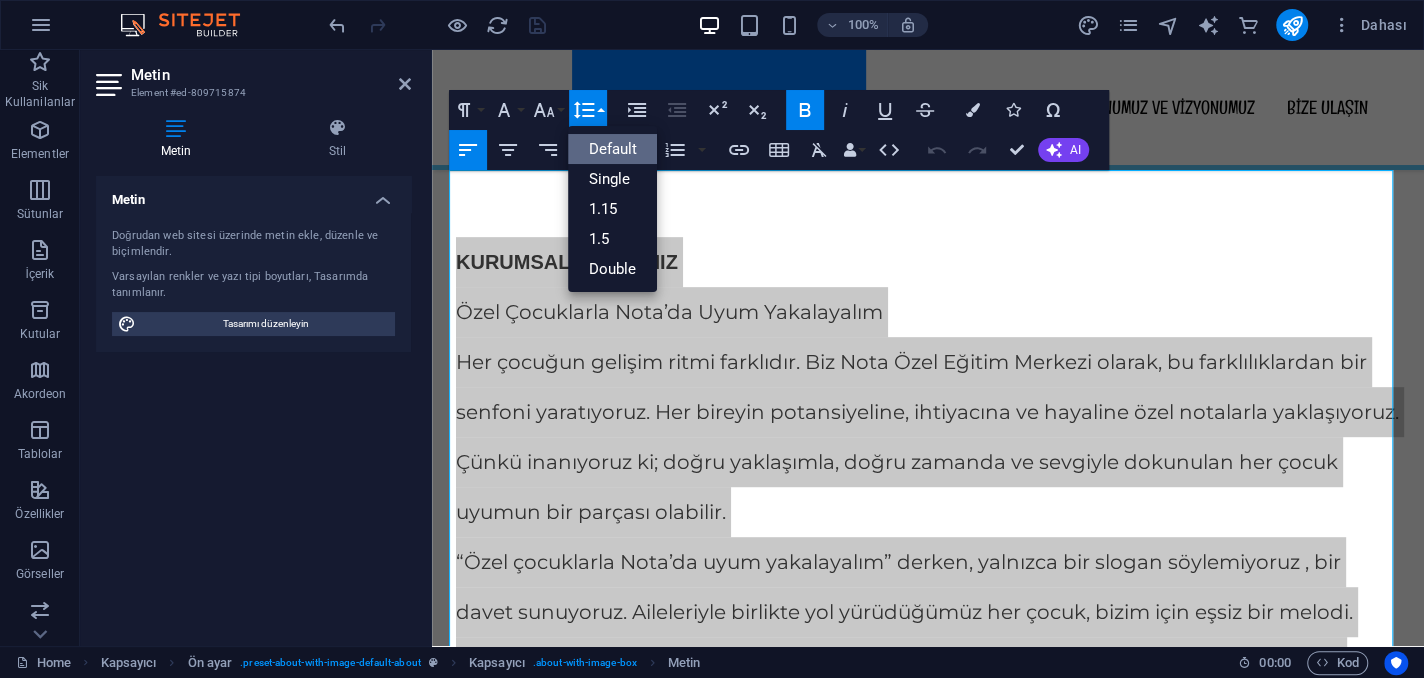 scroll, scrollTop: 0, scrollLeft: 0, axis: both 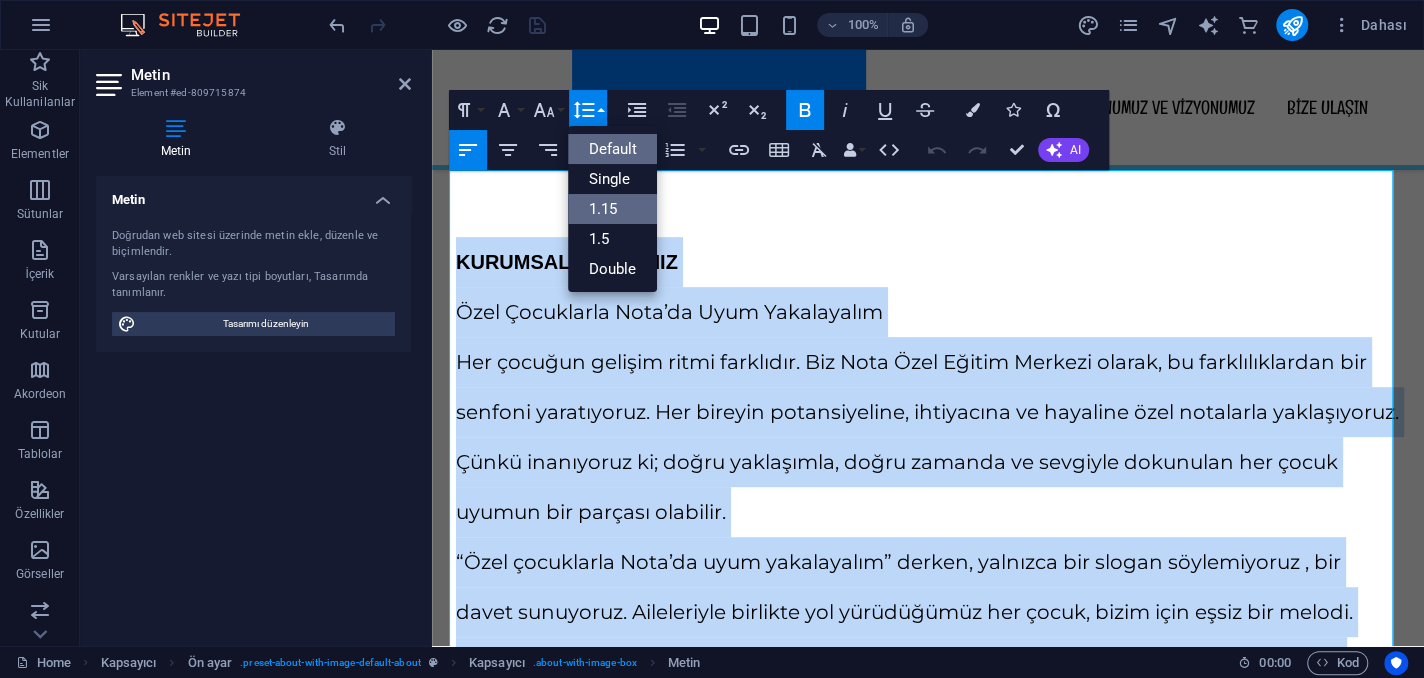 click on "1.15" at bounding box center [612, 209] 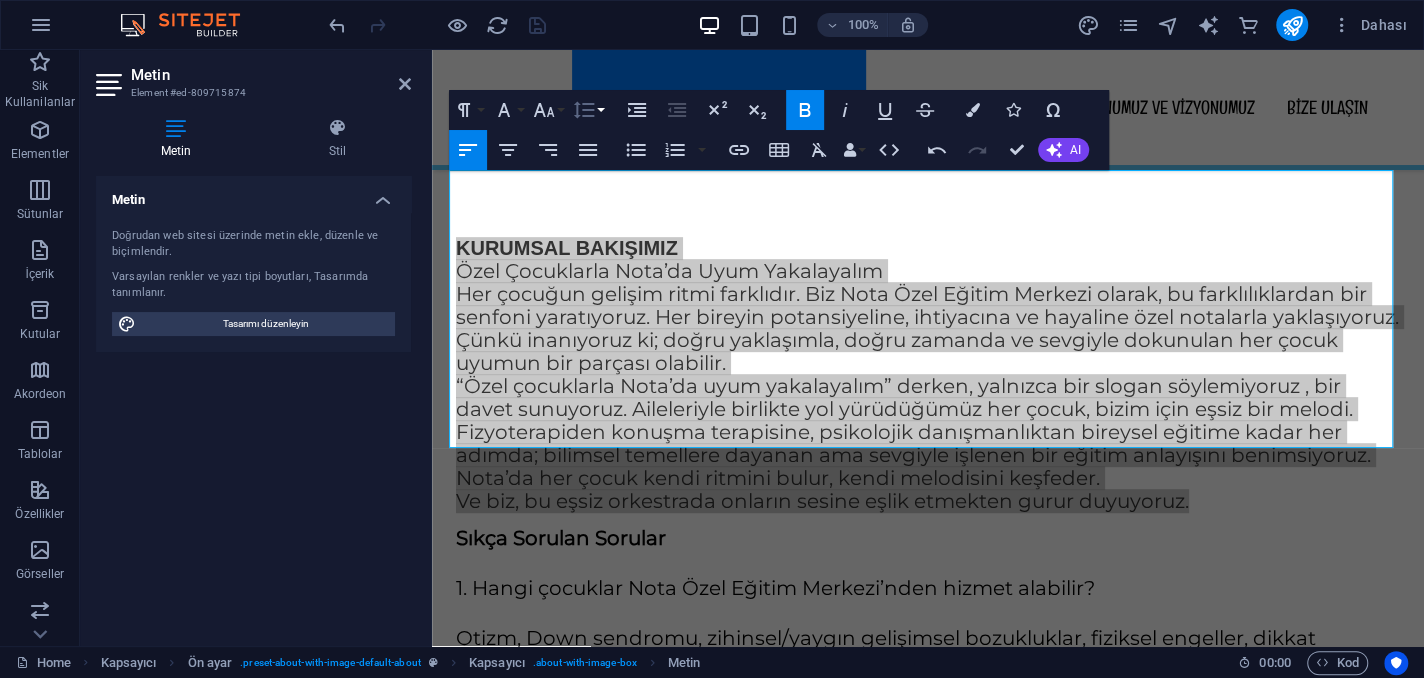 click on "Line Height" at bounding box center [588, 110] 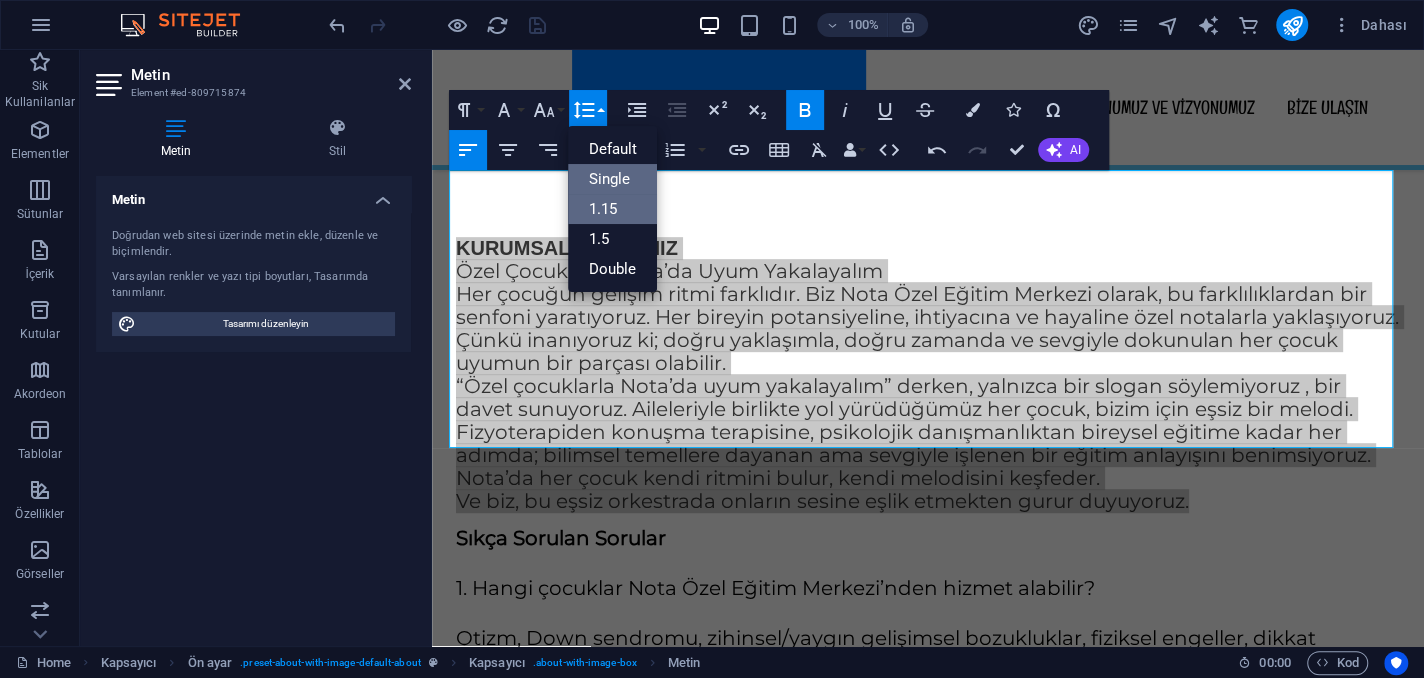 scroll, scrollTop: 0, scrollLeft: 0, axis: both 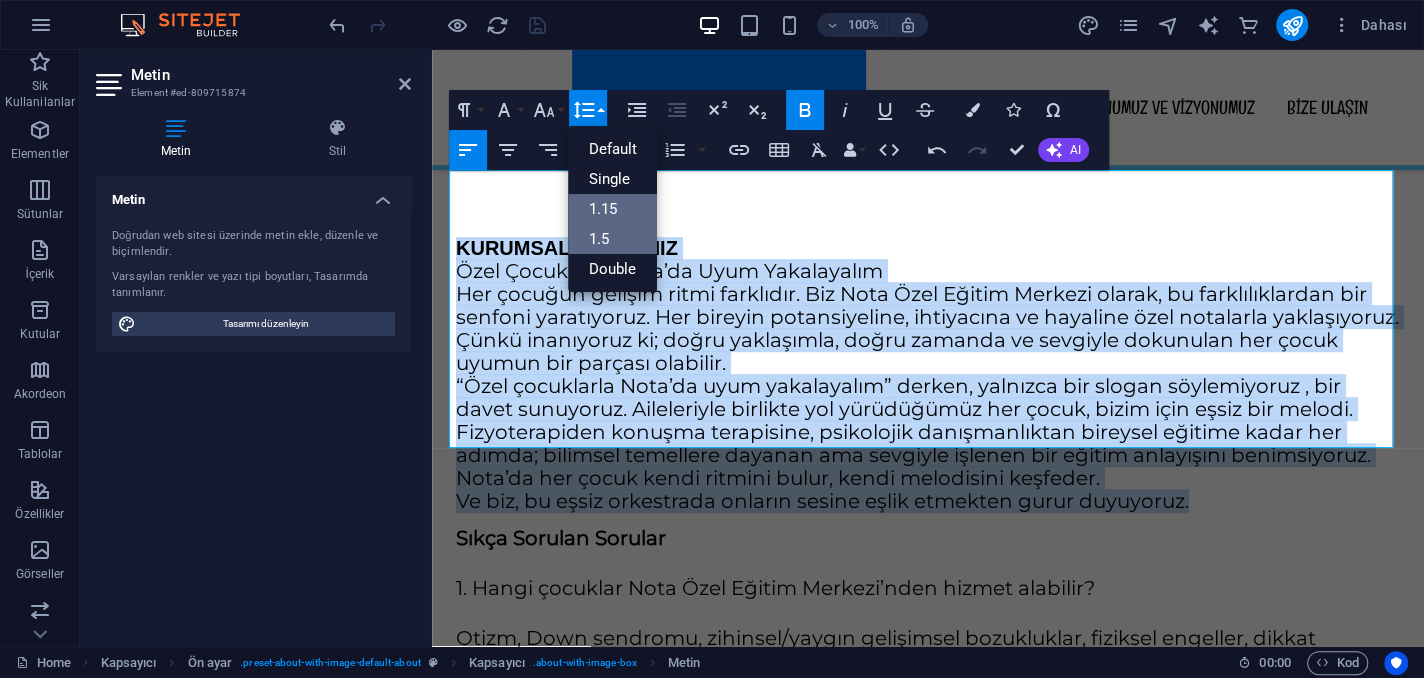 click on "1.5" at bounding box center (612, 239) 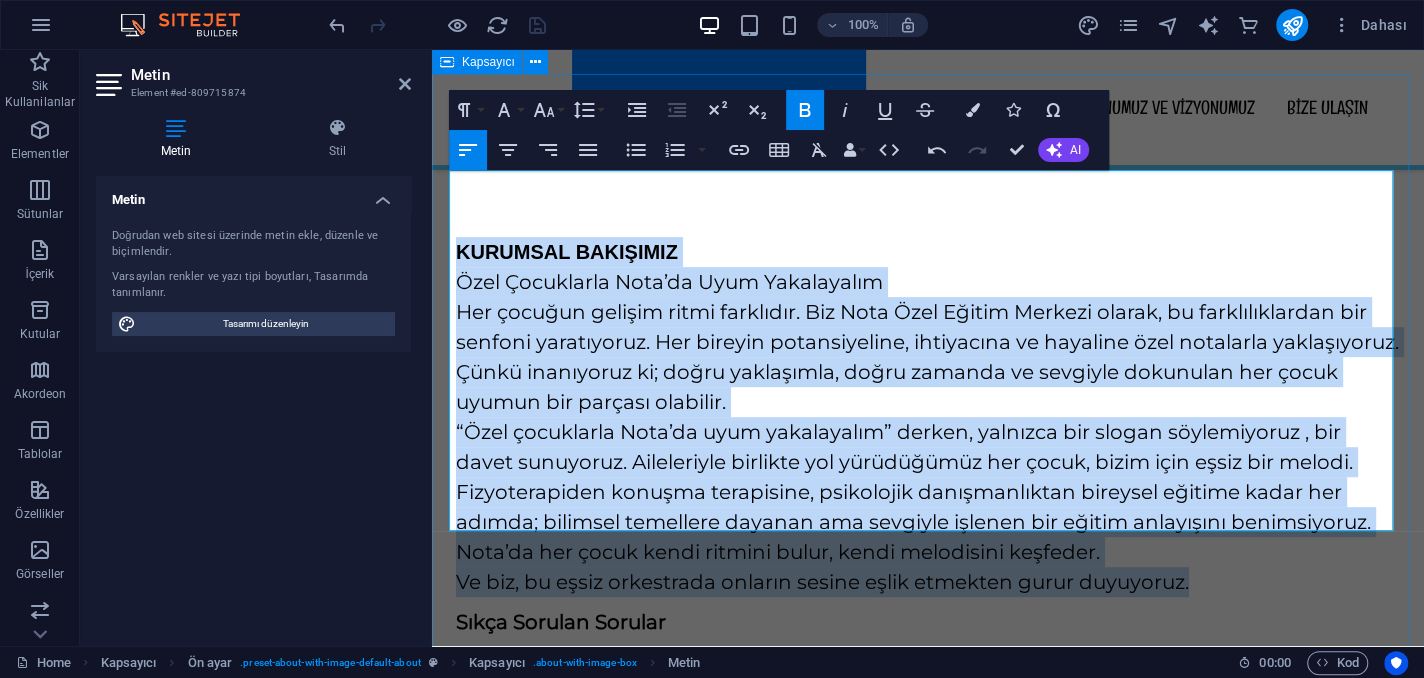 click on "KURUMSAL BAKIŞIMIZ Özel Çocuklarla Nota’da Uyum Yakalayalım Her çocuğun gelişim ritmi farklıdır. Biz Nota Özel Eğitim Merkezi olarak, bu farklılıklardan bir senfoni yaratıyoruz. Her bireyin potansiyeline, ihtiyacına ve hayaline özel notalarla yaklaşıyoruz. Çünkü inanıyoruz ki; doğru yaklaşımla, doğru zamanda ve sevgiyle dokunulan her çocuk uyumun bir parçası olabilir. “Özel çocuklarla Nota’da uyum yakalayalım” derken, yalnızca bir slogan söylemiyoruz , bir davet sunuyoruz. Aileleriyle birlikte yol yürüdüğümüz her çocuk, bizim için eşsiz bir melodi. Fizyoterapiden konuşma terapisine, psikolojik danışmanlıktan bireysel eğitime kadar her adımda; bilimsel temellere dayanan ama sevgiyle işlenen bir eğitim anlayışını benimsiyoruz. Nota’da her çocuk kendi ritmini bulur, kendi melodisini keşfeder. Ve biz, bu eşsiz orkestrada onların sesine eşlik etmekten gurur duyuyoruz. Sıkça Sorulan Sorular 2. Eğitim programları nasıl planlanıyor?" at bounding box center (928, 966) 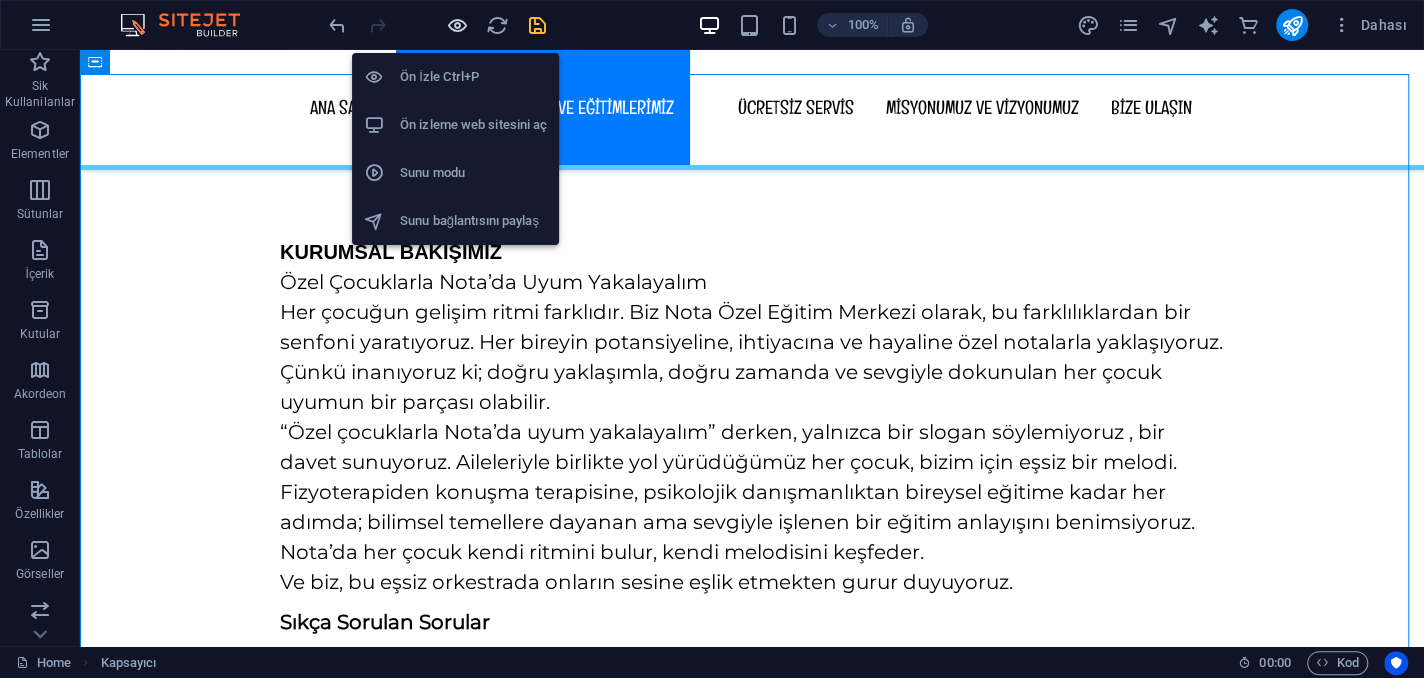 click at bounding box center (457, 25) 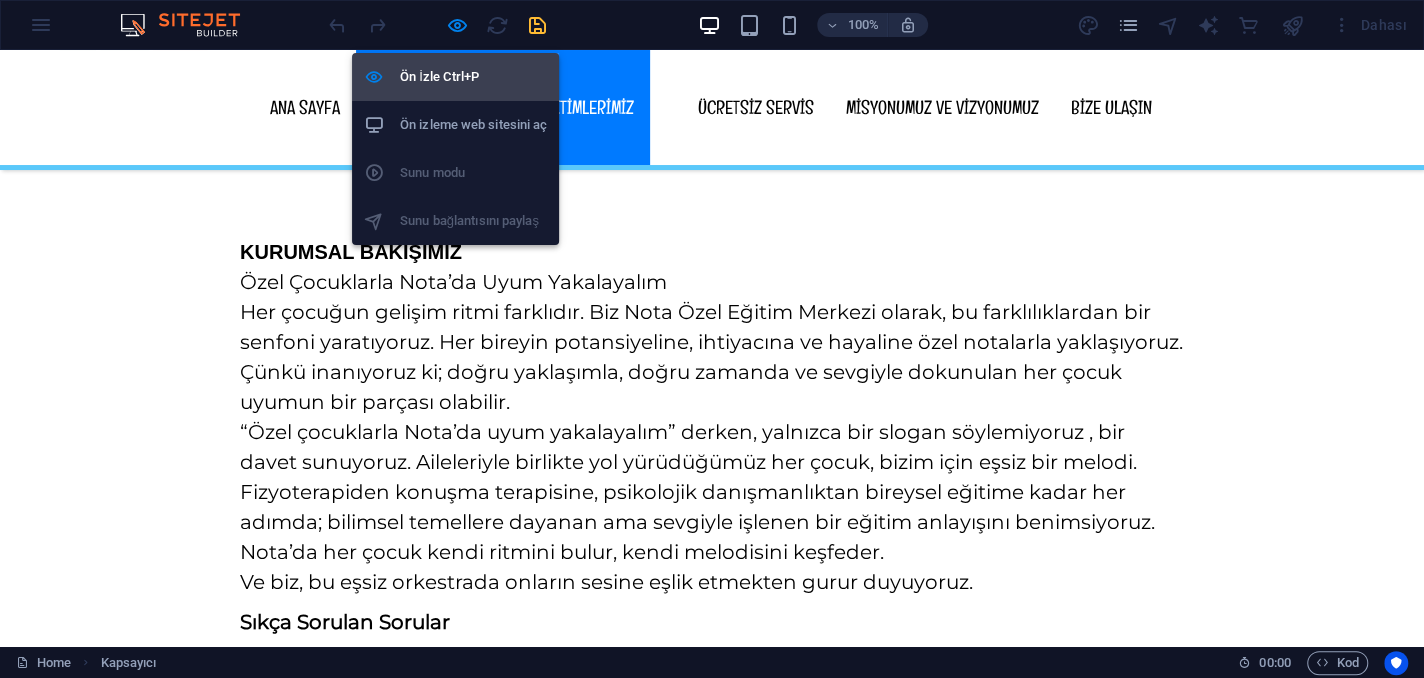 click on "Ön İzle Ctrl+P" at bounding box center (473, 77) 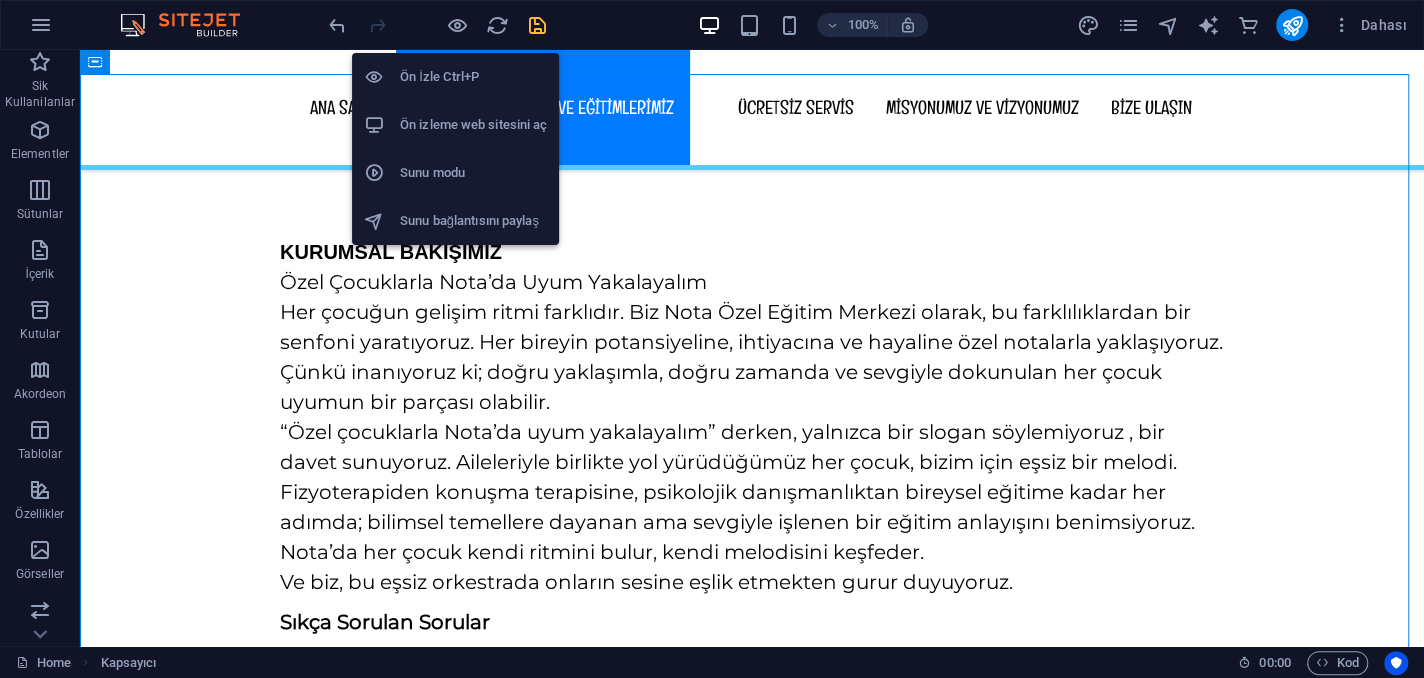 click on "Ön İzle Ctrl+P" at bounding box center (473, 77) 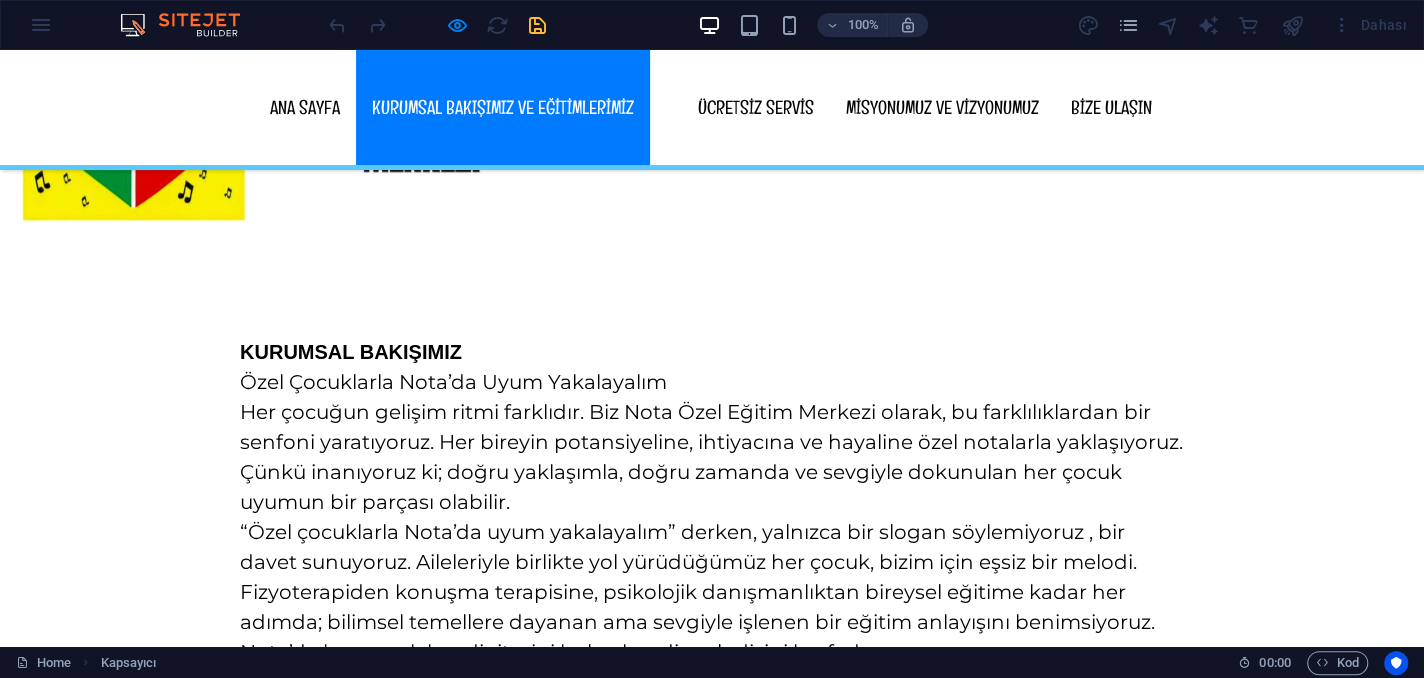 scroll, scrollTop: 405, scrollLeft: 0, axis: vertical 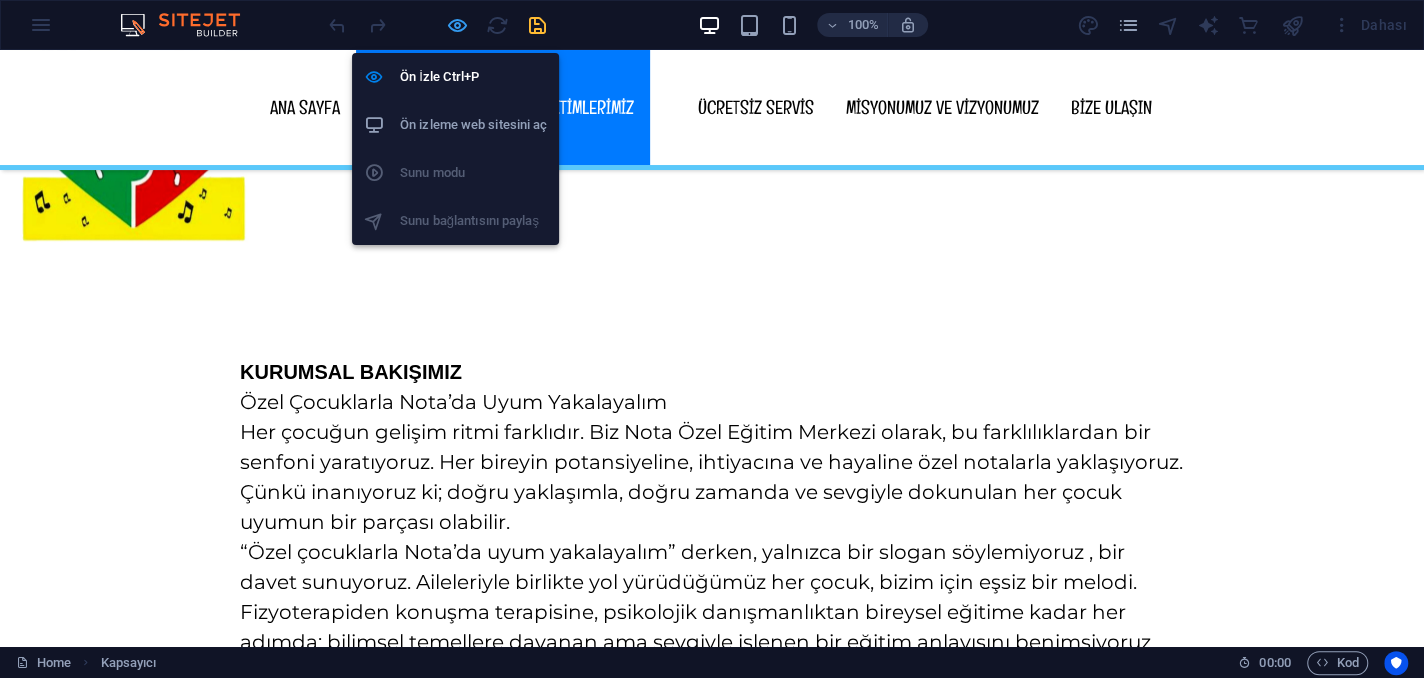 click at bounding box center (457, 25) 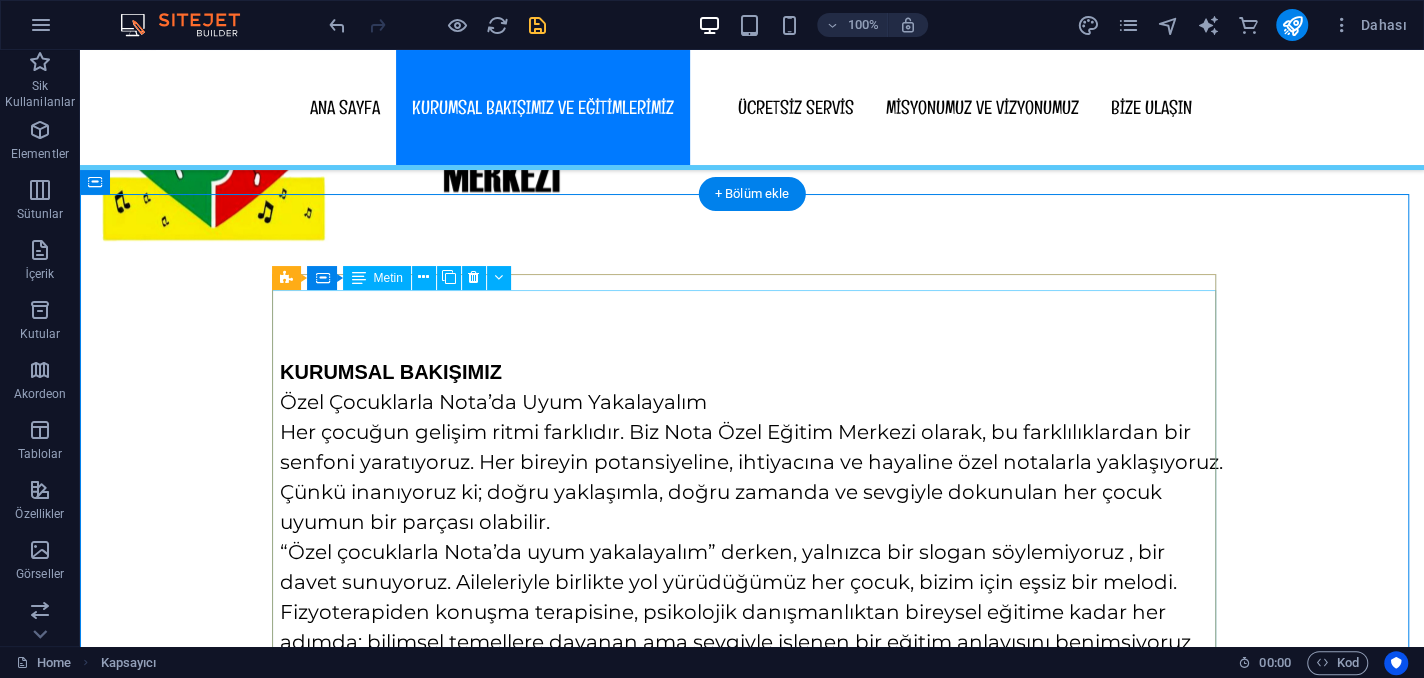 click on "KURUMSAL BAKIŞIMIZ Özel Çocuklarla Nota’da Uyum Yakalayalım Her çocuğun gelişim ritmi farklıdır. Biz Nota Özel Eğitim Merkezi olarak, bu farklılıklardan bir senfoni yaratıyoruz. Her bireyin potansiyeline, ihtiyacına ve hayaline özel notalarla yaklaşıyoruz. Çünkü inanıyoruz ki; doğru yaklaşımla, doğru zamanda ve sevgiyle dokunulan her çocuk uyumun bir parçası olabilir. “Özel çocuklarla Nota’da uyum yakalayalım” derken, yalnızca bir slogan söylemiyoruz , bir davet sunuyoruz. Aileleriyle birlikte yol yürüdüğümüz her çocuk, bizim için eşsiz bir melodi. Fizyoterapiden konuşma terapisine, psikolojik danışmanlıktan bireysel eğitime kadar her adımda; bilimsel temellere dayanan ama sevgiyle işlenen bir eğitim anlayışını benimsiyoruz. Nota’da her çocuk kendi ritmini bulur, kendi melodisini keşfeder. Ve biz, bu eşsiz orkestrada onların sesine eşlik etmekten gurur duyuyoruz." at bounding box center [752, 537] 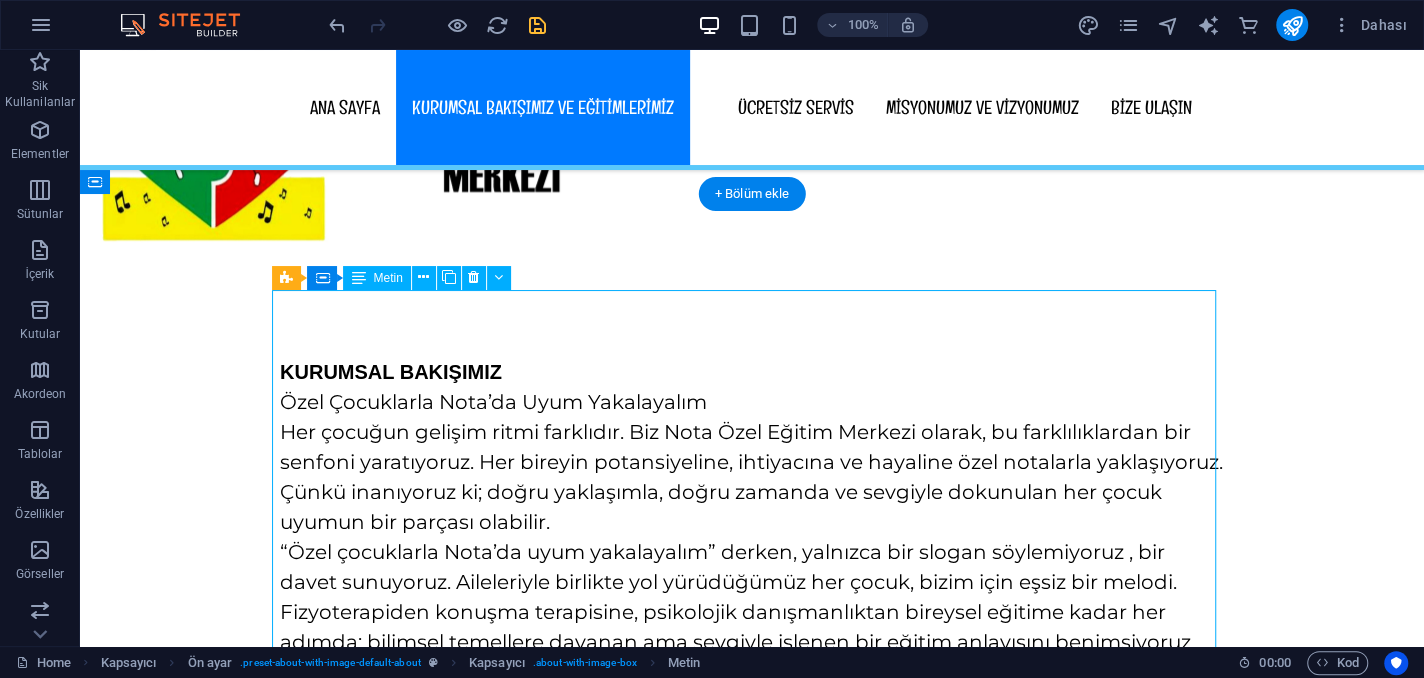 click on "KURUMSAL BAKIŞIMIZ Özel Çocuklarla Nota’da Uyum Yakalayalım Her çocuğun gelişim ritmi farklıdır. Biz Nota Özel Eğitim Merkezi olarak, bu farklılıklardan bir senfoni yaratıyoruz. Her bireyin potansiyeline, ihtiyacına ve hayaline özel notalarla yaklaşıyoruz. Çünkü inanıyoruz ki; doğru yaklaşımla, doğru zamanda ve sevgiyle dokunulan her çocuk uyumun bir parçası olabilir. “Özel çocuklarla Nota’da uyum yakalayalım” derken, yalnızca bir slogan söylemiyoruz , bir davet sunuyoruz. Aileleriyle birlikte yol yürüdüğümüz her çocuk, bizim için eşsiz bir melodi. Fizyoterapiden konuşma terapisine, psikolojik danışmanlıktan bireysel eğitime kadar her adımda; bilimsel temellere dayanan ama sevgiyle işlenen bir eğitim anlayışını benimsiyoruz. Nota’da her çocuk kendi ritmini bulur, kendi melodisini keşfeder. Ve biz, bu eşsiz orkestrada onların sesine eşlik etmekten gurur duyuyoruz." at bounding box center (752, 537) 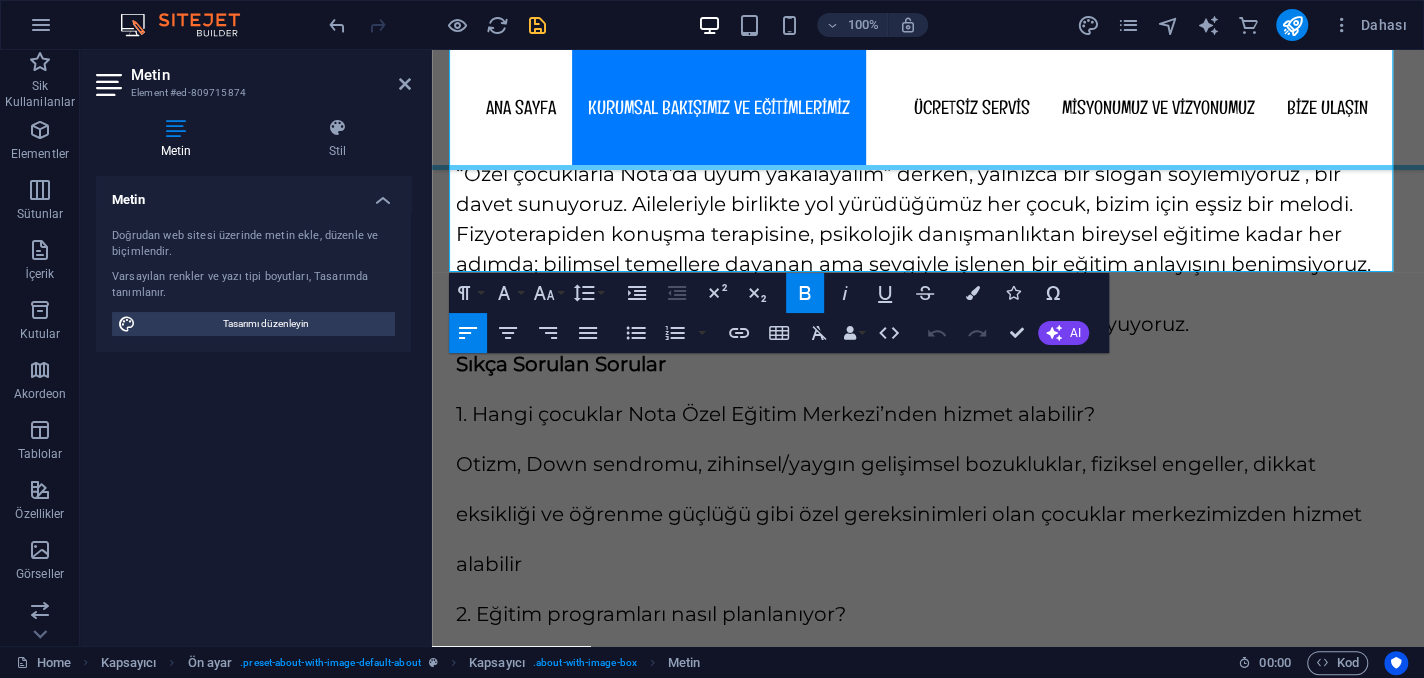 scroll, scrollTop: 730, scrollLeft: 0, axis: vertical 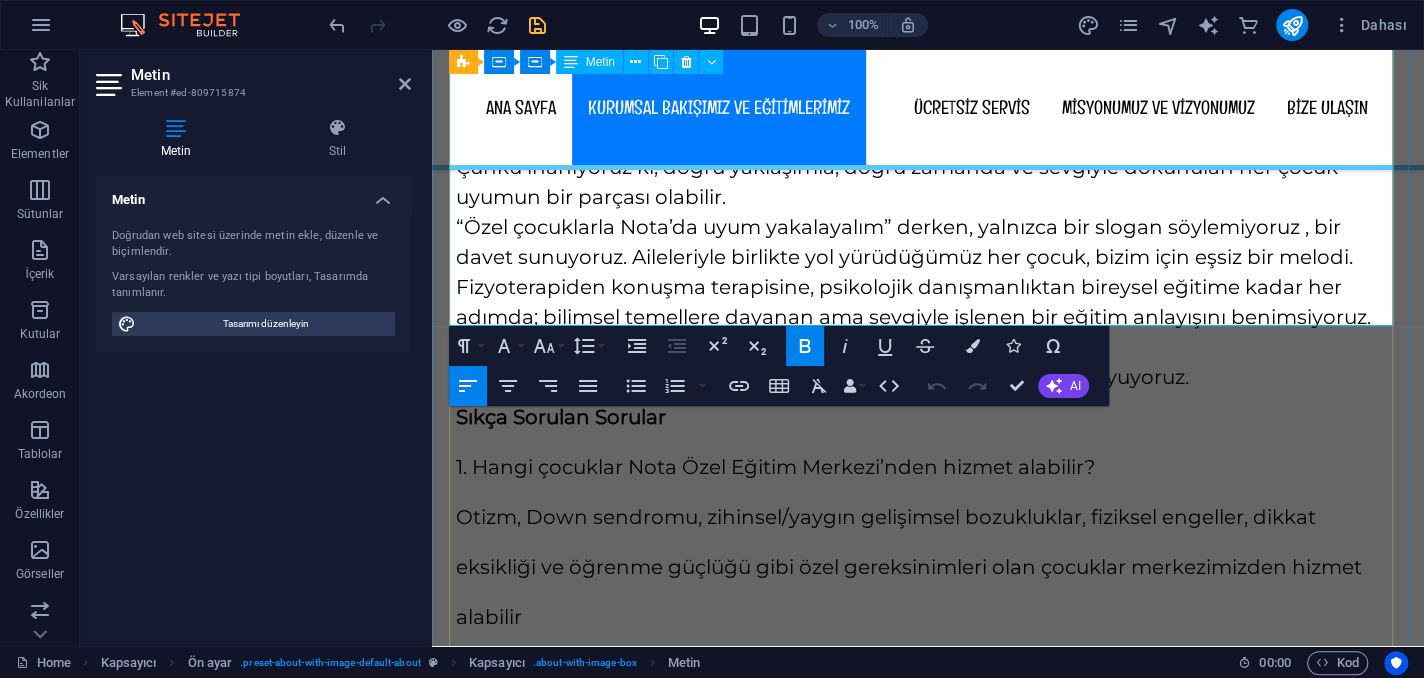 click on "Nota’da her çocuk kendi ritmini bulur, kendi melodisini keşfeder." at bounding box center (928, 347) 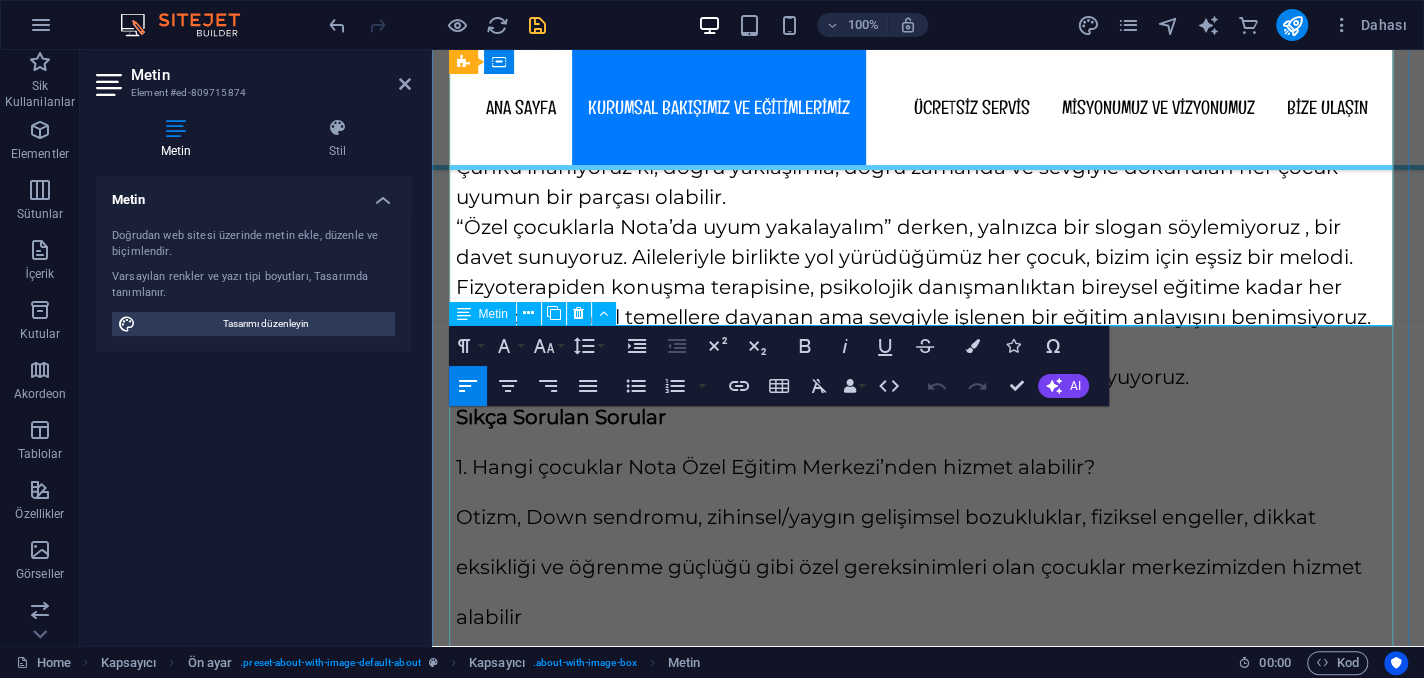 click on "Sıkça Sorulan Sorular 1. Hangi çocuklar Nota Özel Eğitim Merkezi’nden hizmet alabilir? Otizm, Down sendromu, zihinsel/yaygın gelişimsel bozukluklar, fiziksel engeller, dikkat eksikliği ve öğrenme güçlüğü gibi özel gereksinimleri olan çocuklar merkezimizden hizmet alabilir 2. Eğitim programları nasıl planlanıyor? Her çocuğun gelişim düzeyi uzmanlarımız tarafından değerlendirilir ve bireysel eğitim programı hazırlanır. Bu programlar çocuğun ihtiyaçlarına ve gelişim hedeflerine göre düzenli olarak güncellenir. 3. Aileler eğitim sürecine dâhil ediliyor mu? Evet. Aile katılımı bizim için çok önemlidir. Gelişim takibi, ev çalışmaları ve danışmanlık görüşmeleriyle aileyi sürece aktif şekilde dâhil ediyoruz. 4. Hizmetlerinizden nasıl yararlanabiliriz? İlk olarak kurumumuzla iletişime geçerek randevu oluşturabilirsiniz. Gerekli değerlendirmeler yapıldıktan sonra uygun program başlatılır. 5. Hangi uzmanlar merkezinizde görev yapıyor?" at bounding box center [928, 917] 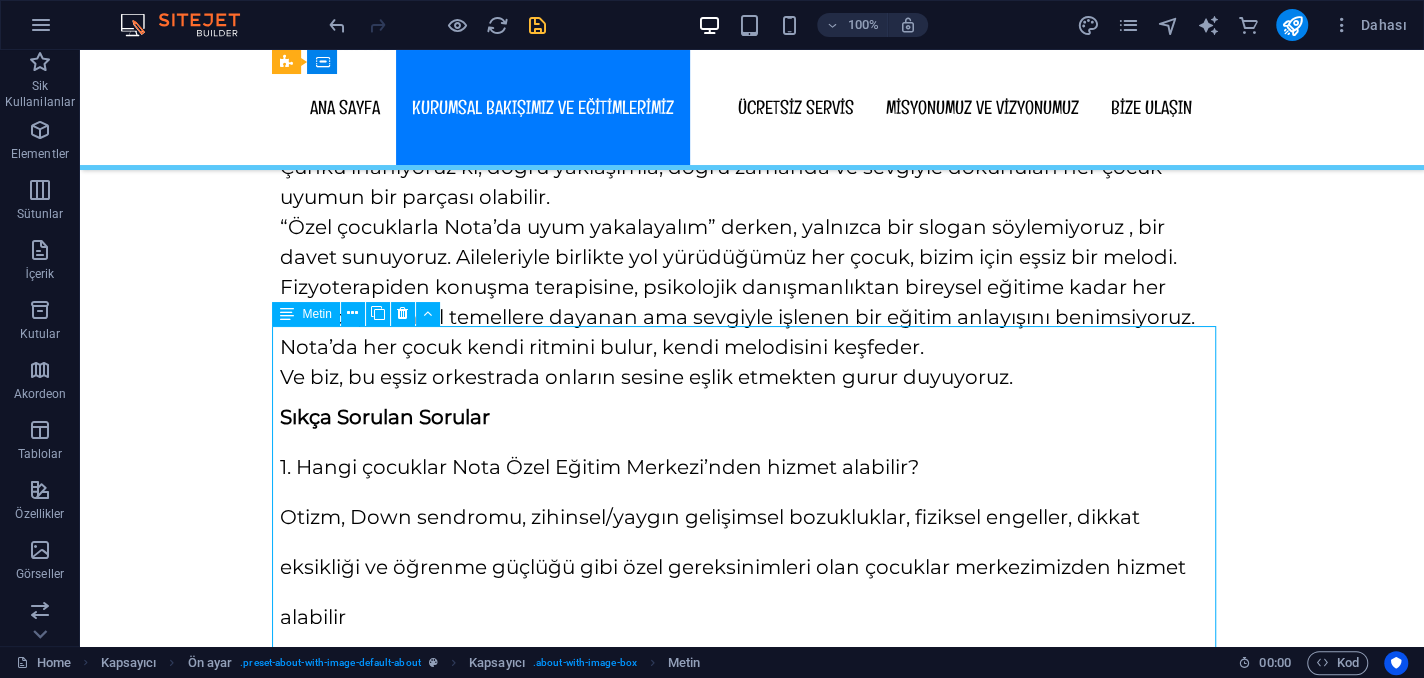 click on "Sıkça Sorulan Sorular 1. Hangi çocuklar Nota Özel Eğitim Merkezi’nden hizmet alabilir? Otizm, Down sendromu, zihinsel/yaygın gelişimsel bozukluklar, fiziksel engeller, dikkat eksikliği ve öğrenme güçlüğü gibi özel gereksinimleri olan çocuklar merkezimizden hizmet alabilir 2. Eğitim programları nasıl planlanıyor? Her çocuğun gelişim düzeyi uzmanlarımız tarafından değerlendirilir ve bireysel eğitim programı hazırlanır. Bu programlar çocuğun ihtiyaçlarına ve gelişim hedeflerine göre düzenli olarak güncellenir. 3. Aileler eğitim sürecine dâhil ediliyor mu? Evet. Aile katılımı bizim için çok önemlidir. Gelişim takibi, ev çalışmaları ve danışmanlık görüşmeleriyle aileyi sürece aktif şekilde dâhil ediyoruz. 4. Hizmetlerinizden nasıl yararlanabiliriz? İlk olarak kurumumuzla iletişime geçerek randevu oluşturabilirsiniz. Gerekli değerlendirmeler yapıldıktan sonra uygun program başlatılır. 5. Hangi uzmanlar merkezinizde görev yapıyor?" at bounding box center (752, 917) 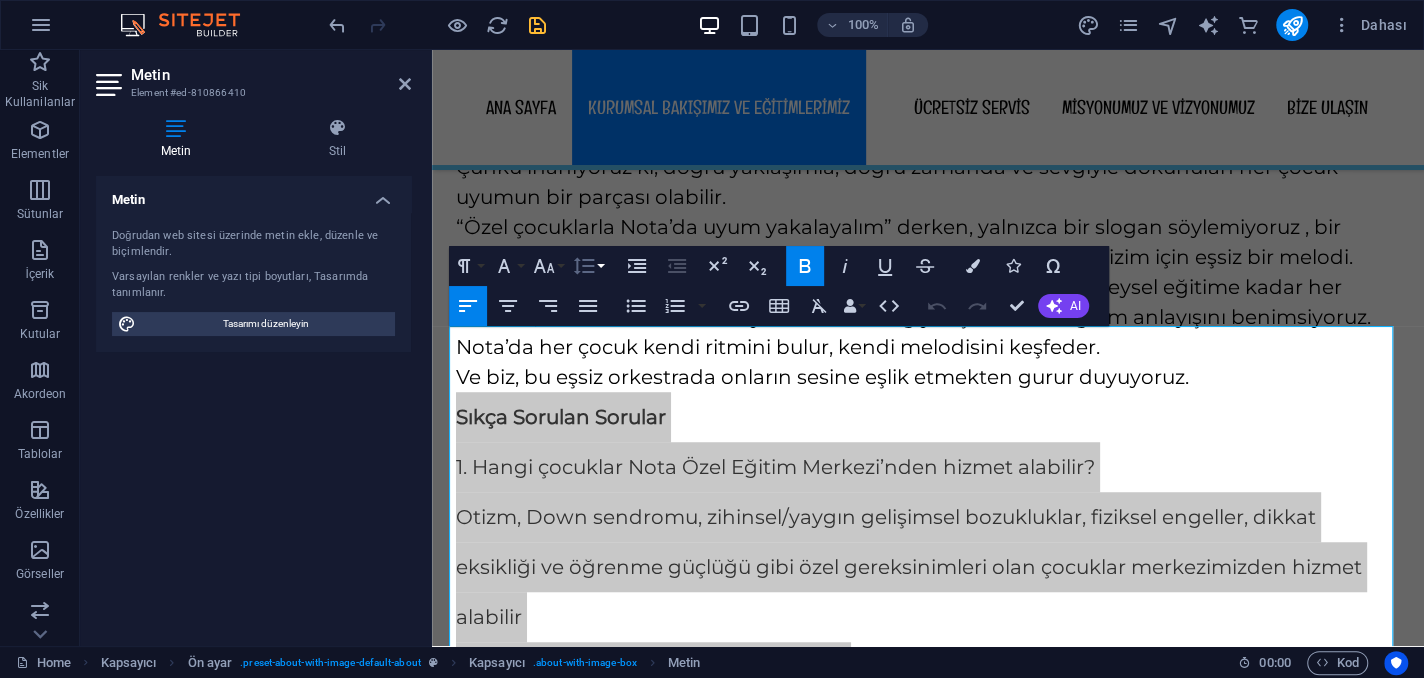 click on "Line Height" at bounding box center [588, 266] 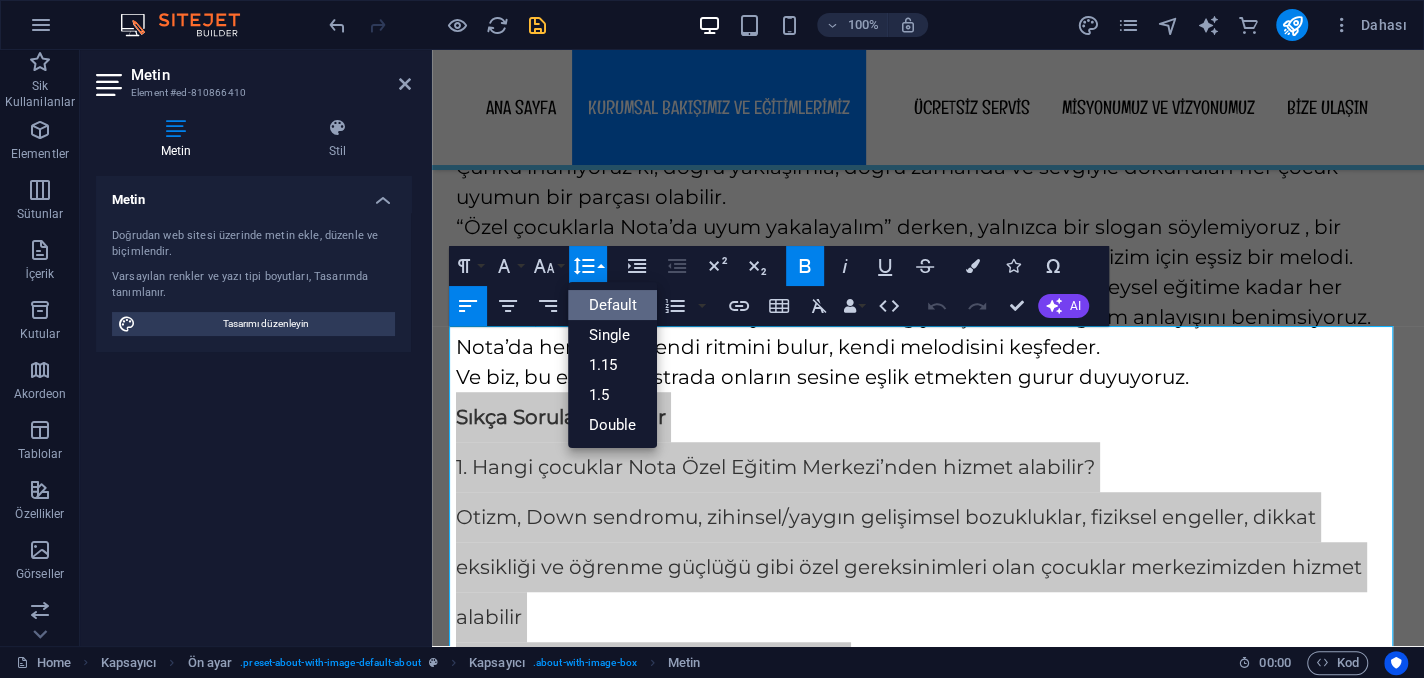 scroll, scrollTop: 0, scrollLeft: 0, axis: both 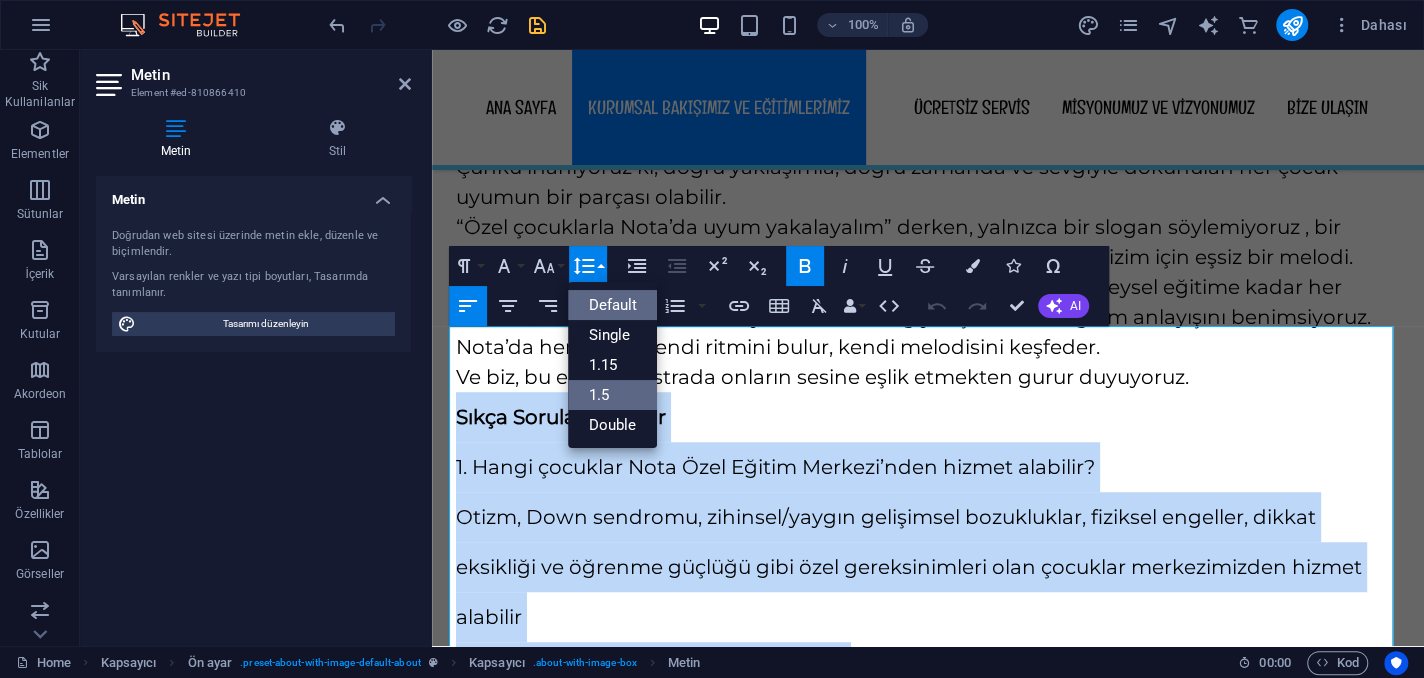click on "1.5" at bounding box center [612, 395] 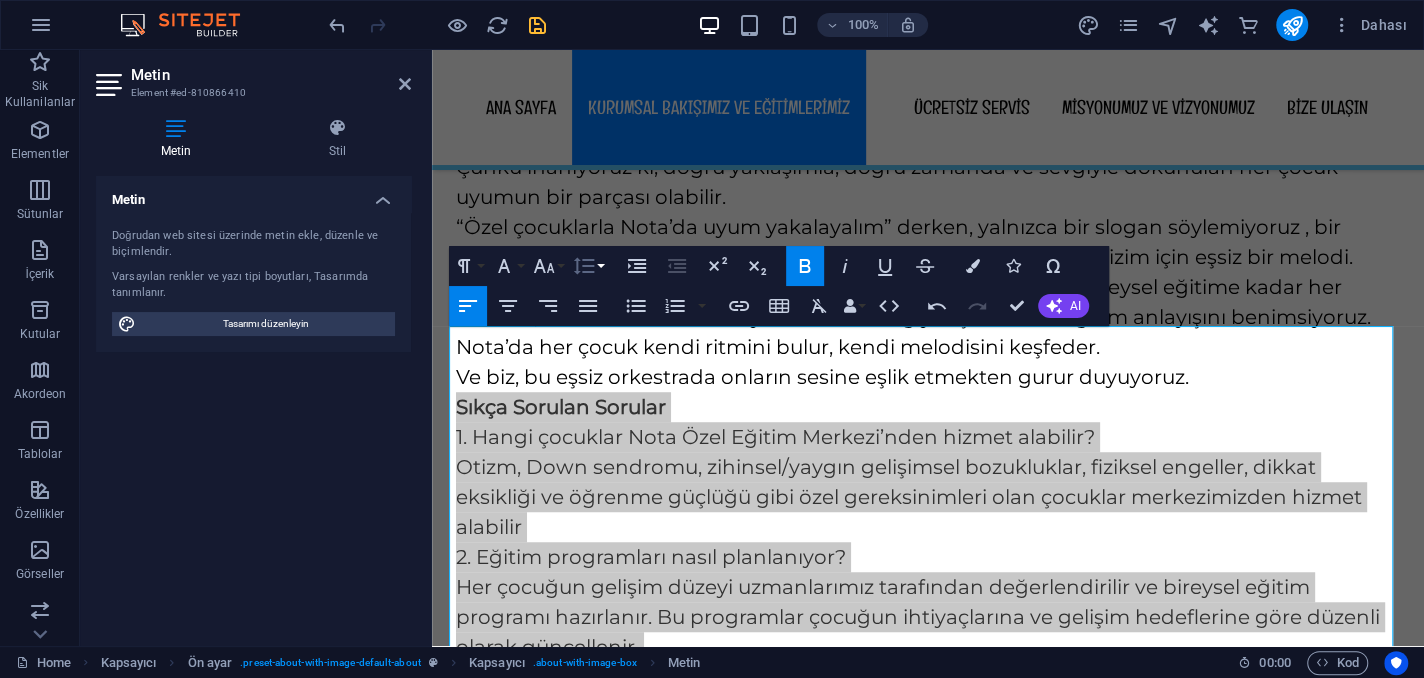 click on "Line Height" at bounding box center (588, 266) 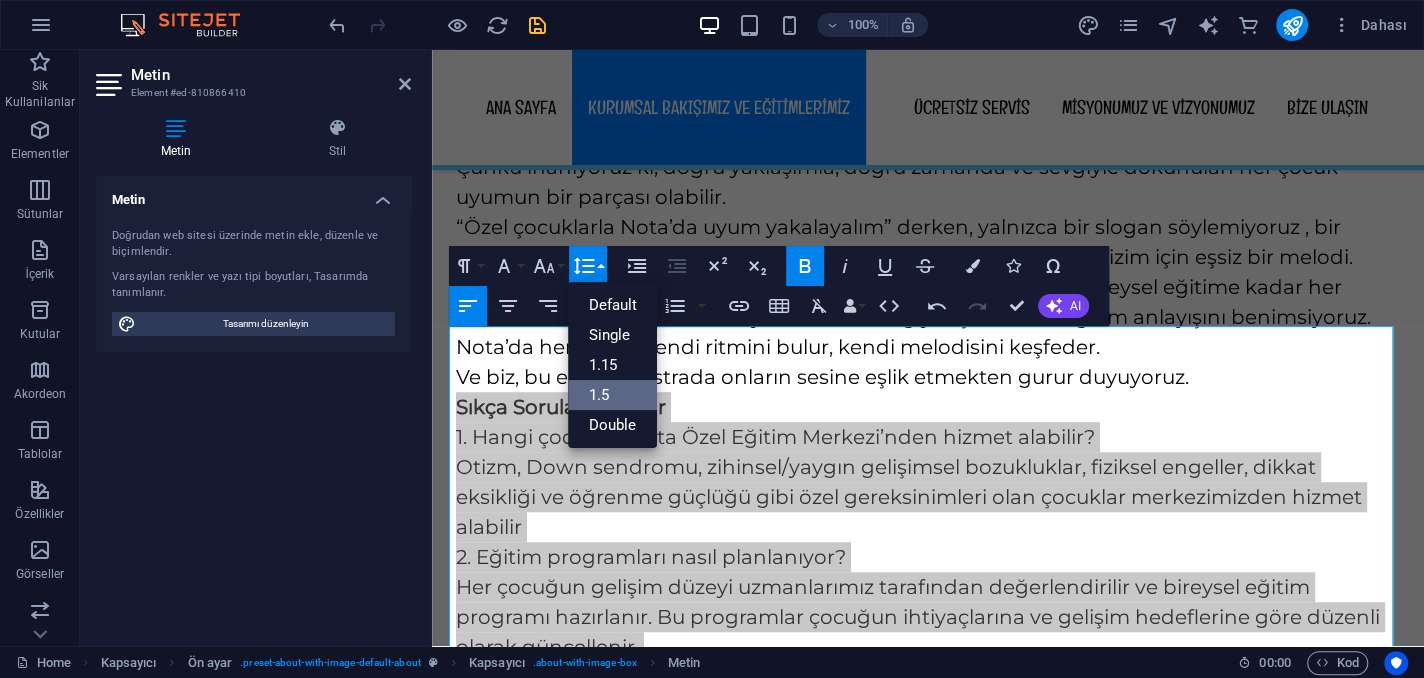 scroll, scrollTop: 0, scrollLeft: 0, axis: both 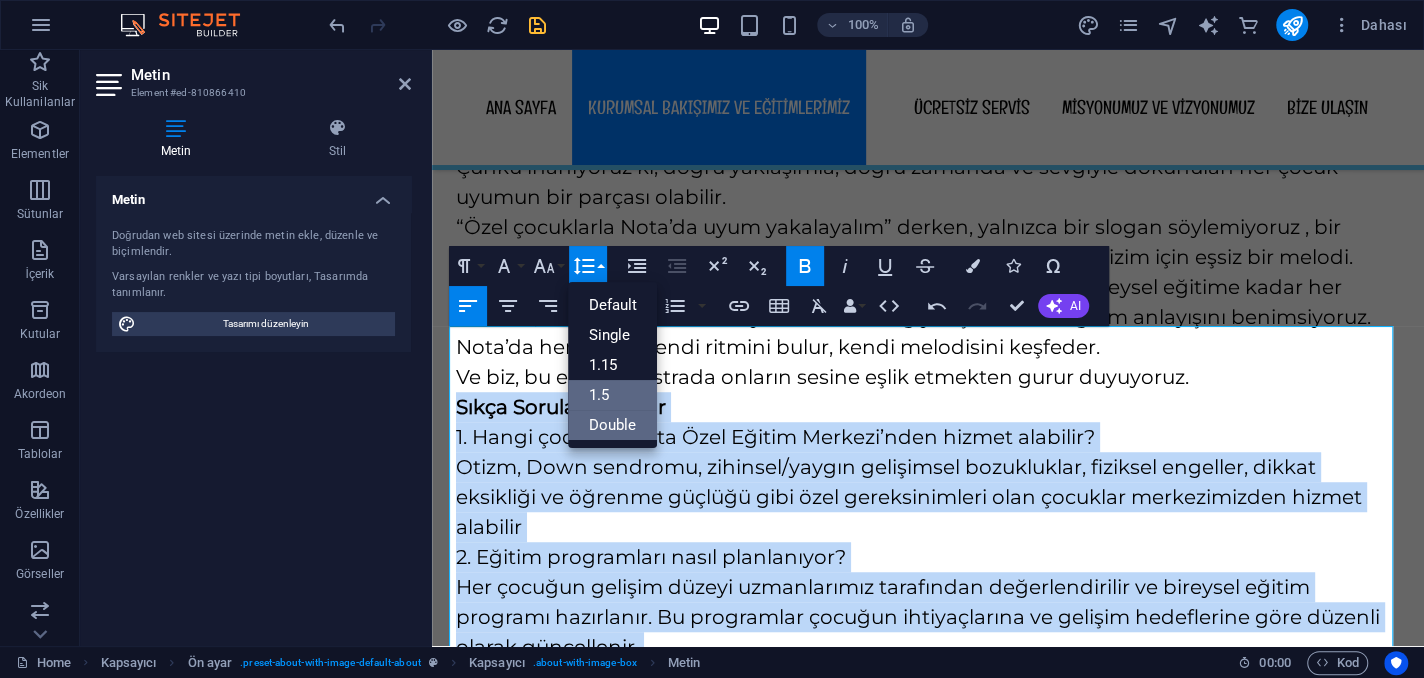 click on "Double" at bounding box center (612, 425) 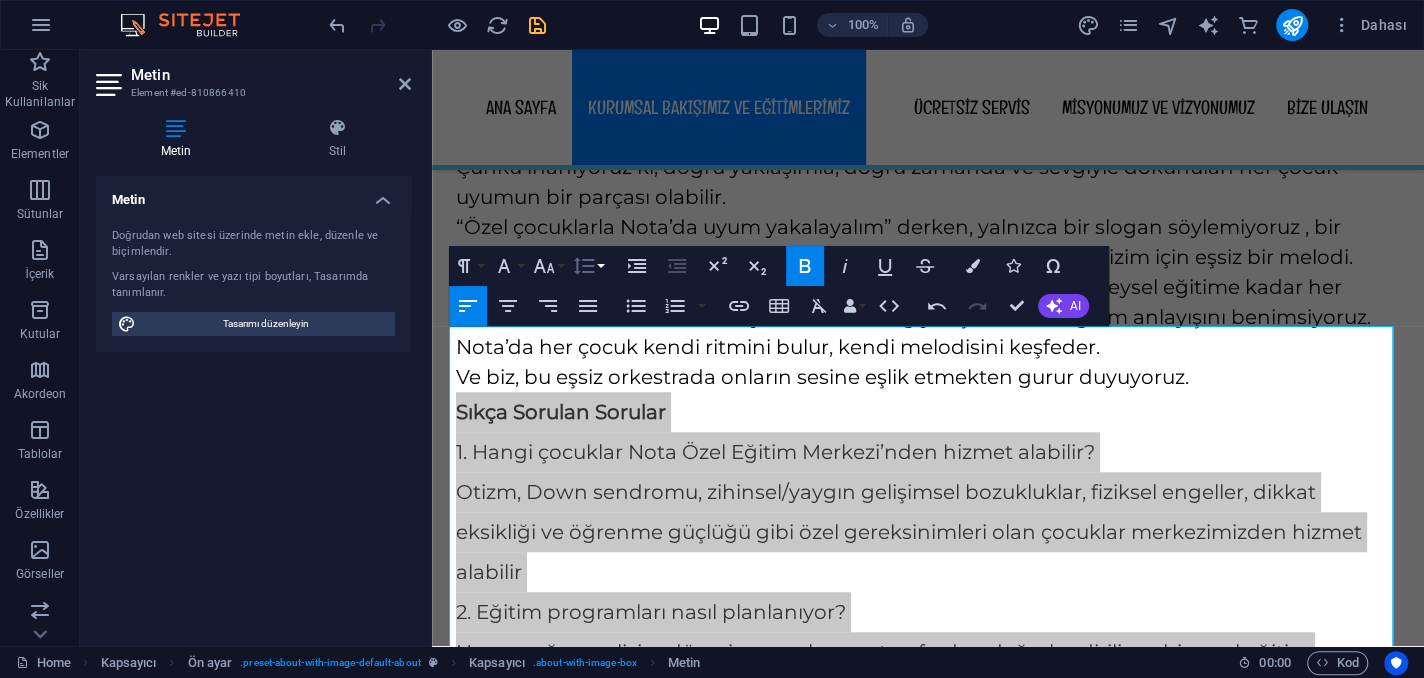 click on "Line Height" at bounding box center [588, 266] 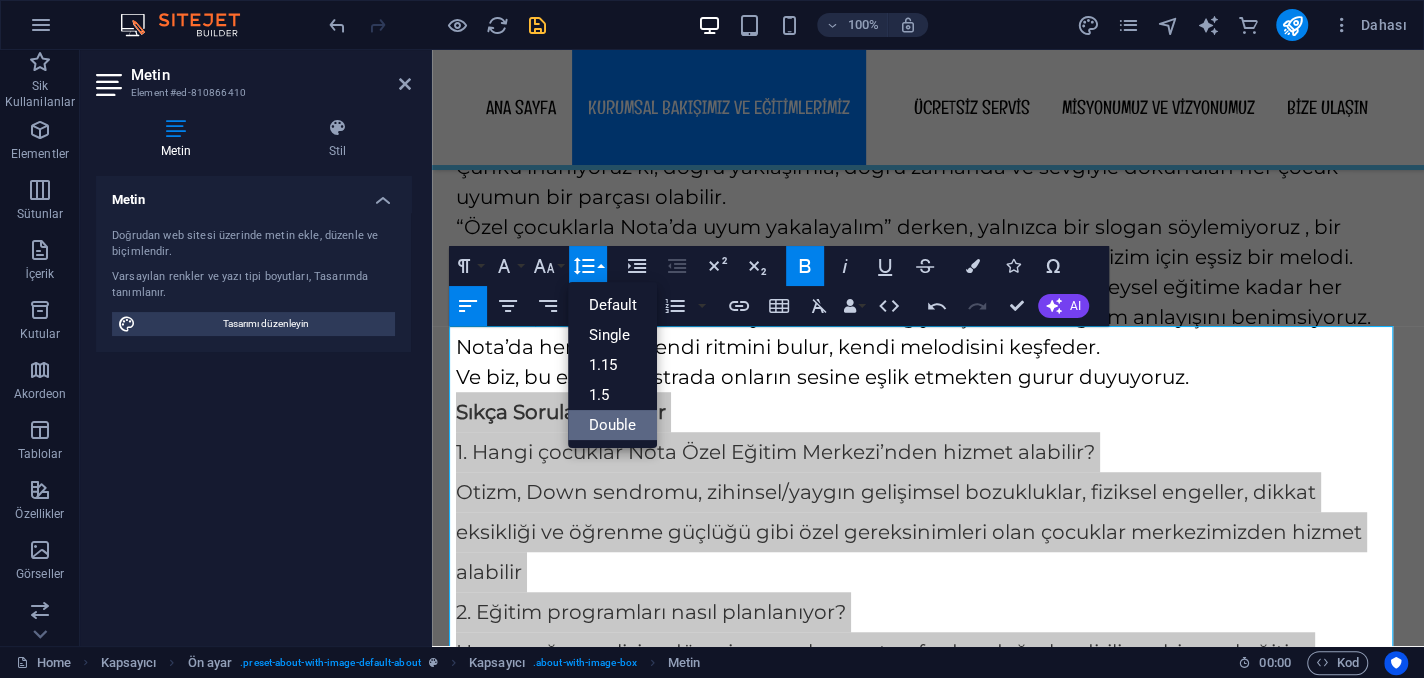 scroll, scrollTop: 0, scrollLeft: 0, axis: both 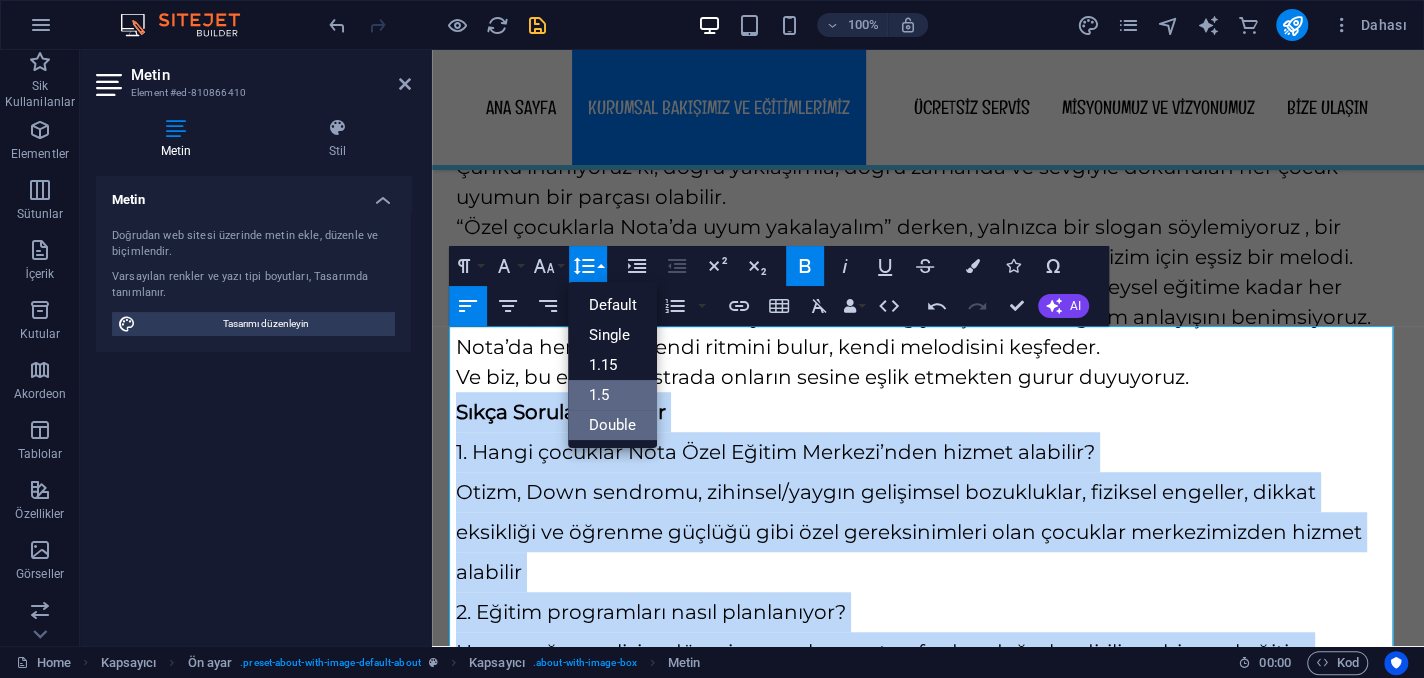 click on "1.5" at bounding box center [612, 395] 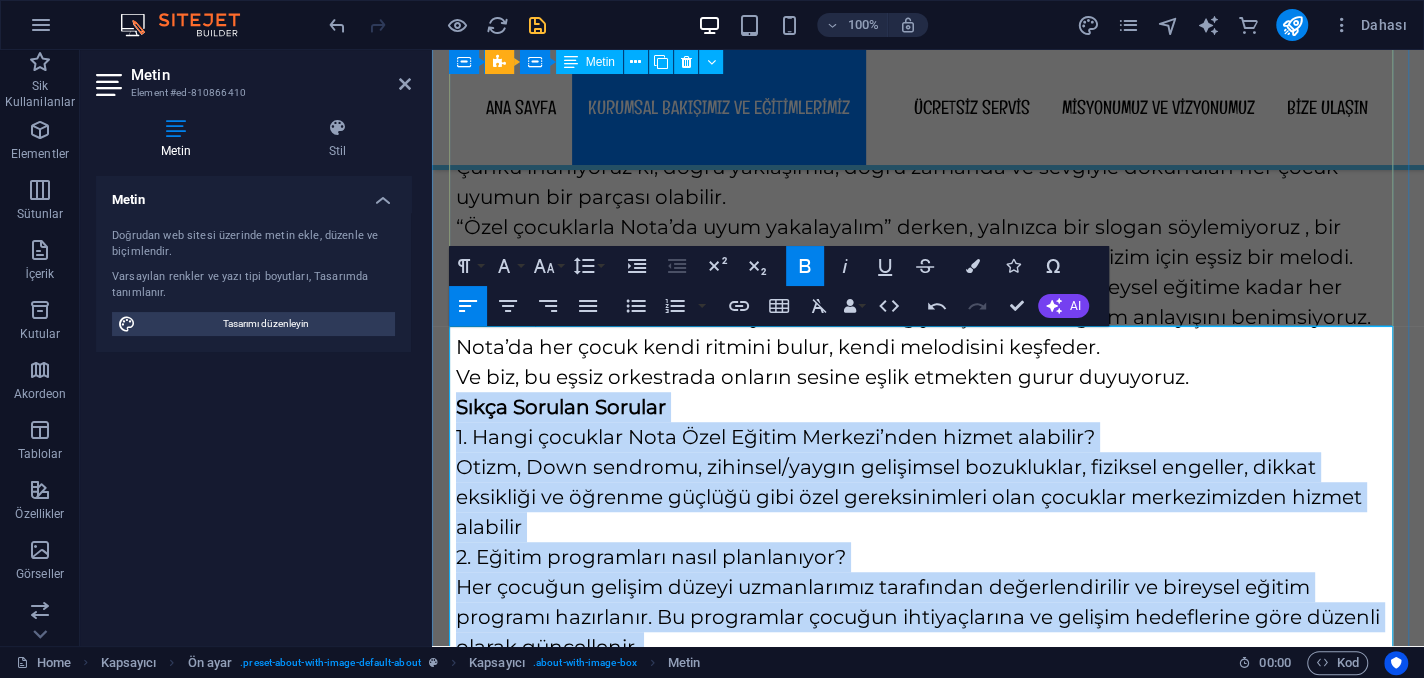 click on "KURUMSAL BAKIŞIMIZ Özel Çocuklarla Nota’da Uyum Yakalayalım Her çocuğun gelişim ritmi farklıdır. Biz Nota Özel Eğitim Merkezi olarak, bu farklılıklardan bir senfoni yaratıyoruz. Her bireyin potansiyeline, ihtiyacına ve hayaline özel notalarla yaklaşıyoruz. Çünkü inanıyoruz ki; doğru yaklaşımla, doğru zamanda ve sevgiyle dokunulan her çocuk uyumun bir parçası olabilir. “Özel çocuklarla Nota’da uyum yakalayalım” derken, yalnızca bir slogan söylemiyoruz , bir davet sunuyoruz. Aileleriyle birlikte yol yürüdüğümüz her çocuk, bizim için eşsiz bir melodi. Fizyoterapiden konuşma terapisine, psikolojik danışmanlıktan bireysel eğitime kadar her adımda; bilimsel temellere dayanan ama sevgiyle işlenen bir eğitim anlayışını benimsiyoruz. Nota’da her çocuk kendi ritmini bulur, kendi melodisini keşfeder. Ve biz, bu eşsiz orkestrada onların sesine eşlik etmekten gurur duyuyoruz." at bounding box center [928, 212] 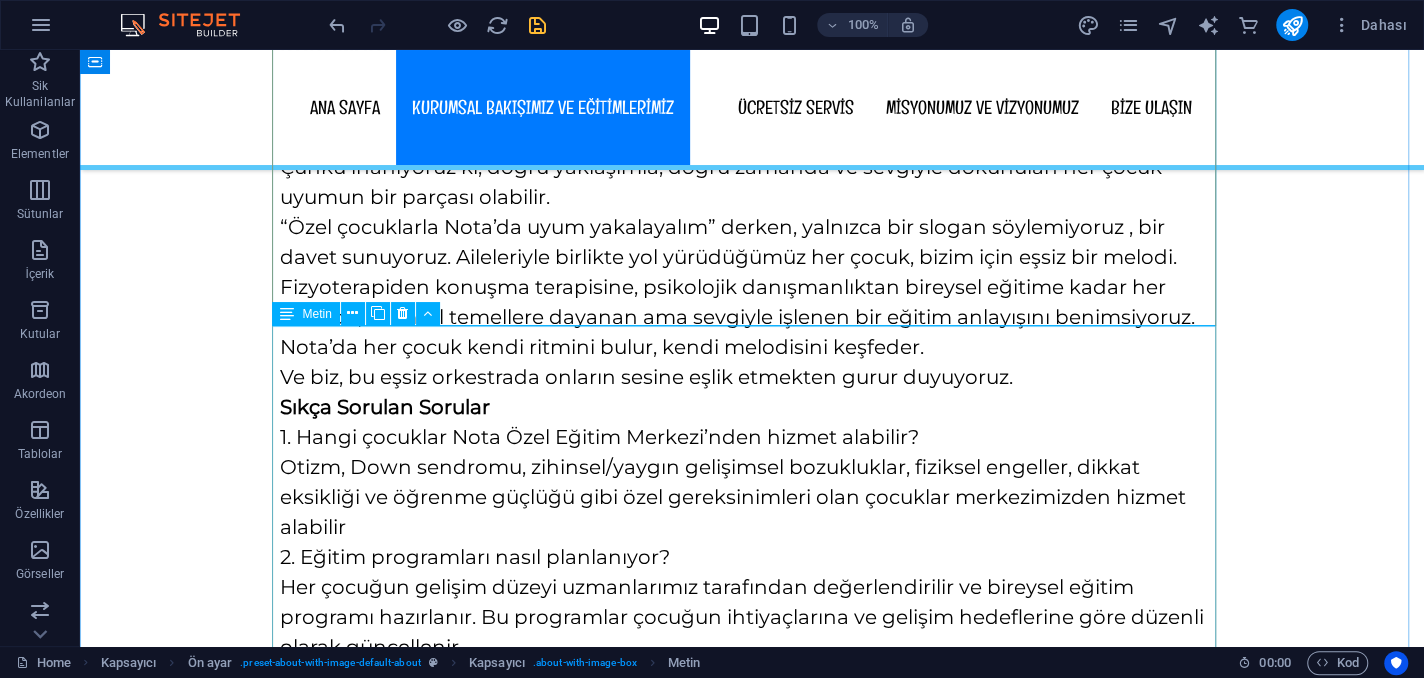 click on "Sıkça Sorulan Sorular 1. Hangi çocuklar Nota Özel Eğitim Merkezi’nden hizmet alabilir? Otizm, Down sendromu, zihinsel/yaygın gelişimsel bozukluklar, fiziksel engeller, dikkat eksikliği ve öğrenme güçlüğü gibi özel gereksinimleri olan çocuklar merkezimizden hizmet alabilir 2. Eğitim programları nasıl planlanıyor? Her çocuğun gelişim düzeyi uzmanlarımız tarafından değerlendirilir ve bireysel eğitim programı hazırlanır. Bu programlar çocuğun ihtiyaçlarına ve gelişim hedeflerine göre düzenli olarak güncellenir. 3. Aileler eğitim sürecine dâhil ediliyor mu? Evet. Aile katılımı bizim için çok önemlidir. Gelişim takibi, ev çalışmaları ve danışmanlık görüşmeleriyle aileyi sürece aktif şekilde dâhil ediyoruz. 4. Hizmetlerinizden nasıl yararlanabiliriz? İlk olarak kurumumuzla iletişime geçerek randevu oluşturabilirsiniz. Gerekli değerlendirmeler yapıldıktan sonra uygun program başlatılır. 5. Hangi uzmanlar merkezinizde görev yapıyor?" at bounding box center (752, 707) 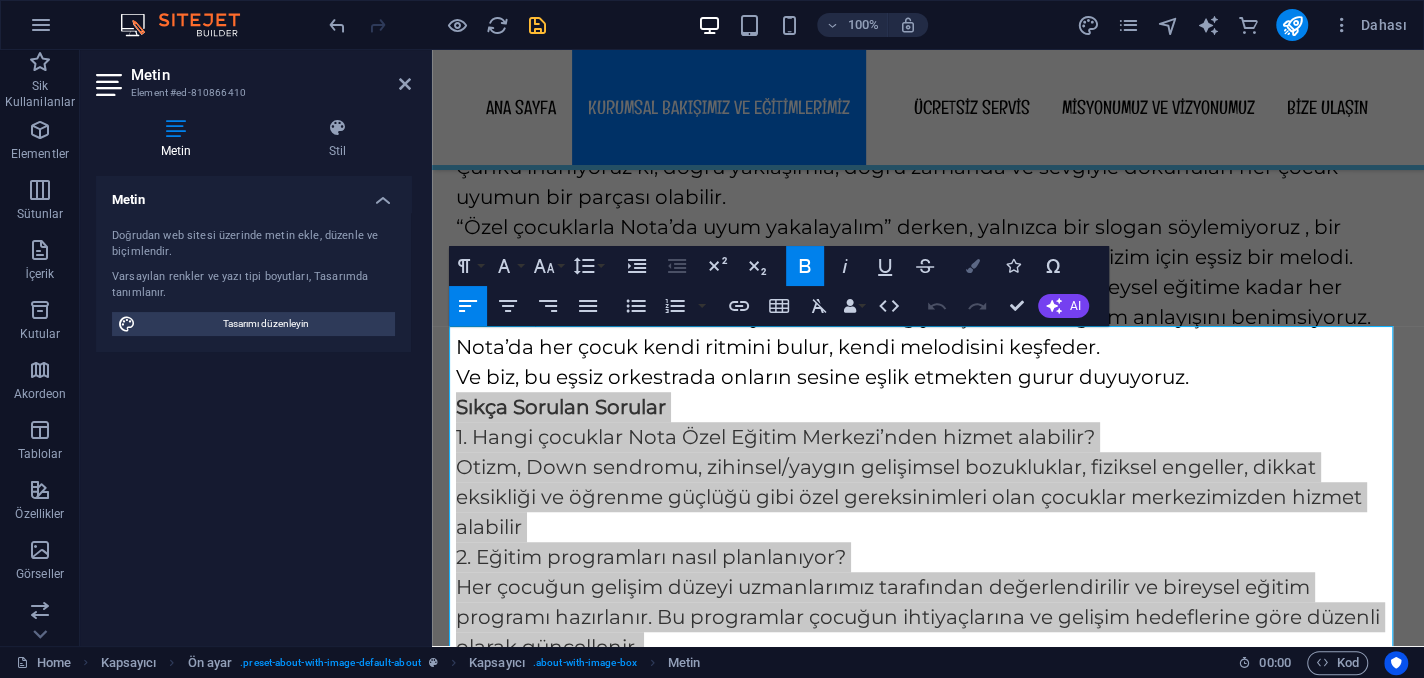 click at bounding box center [973, 266] 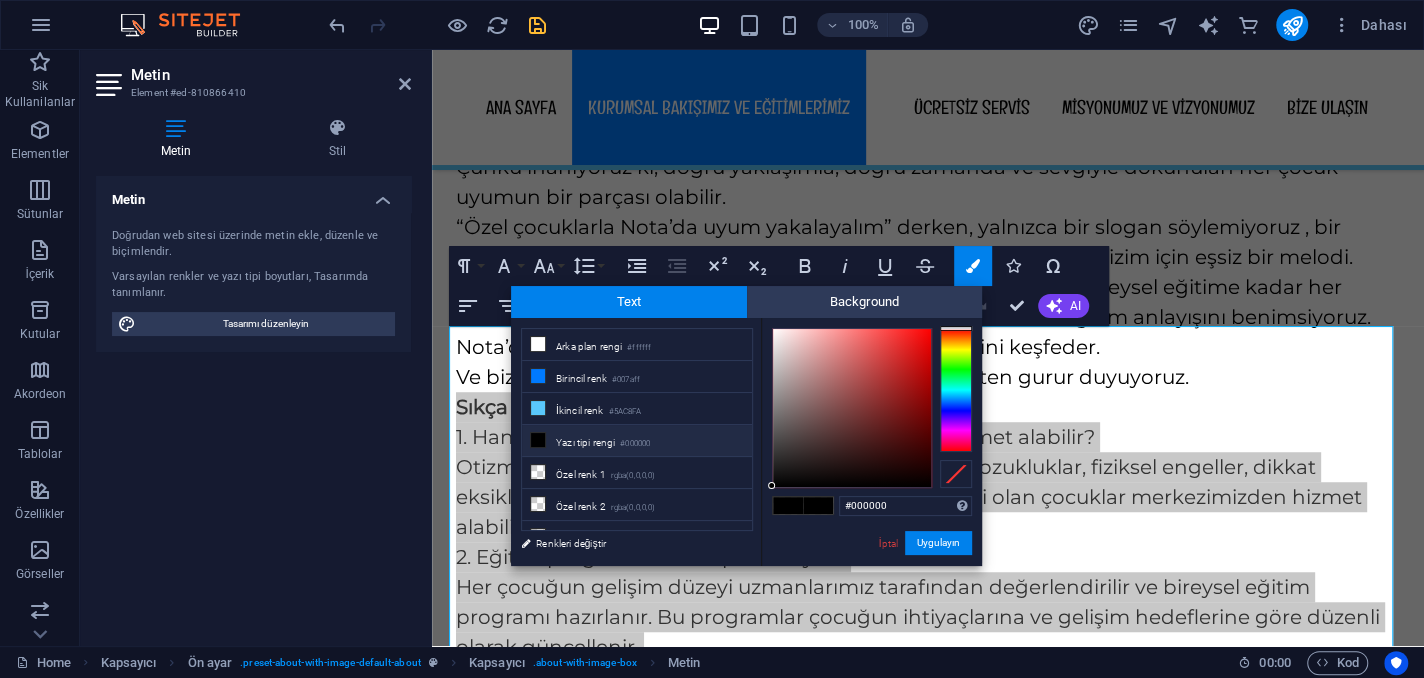 click at bounding box center (956, 390) 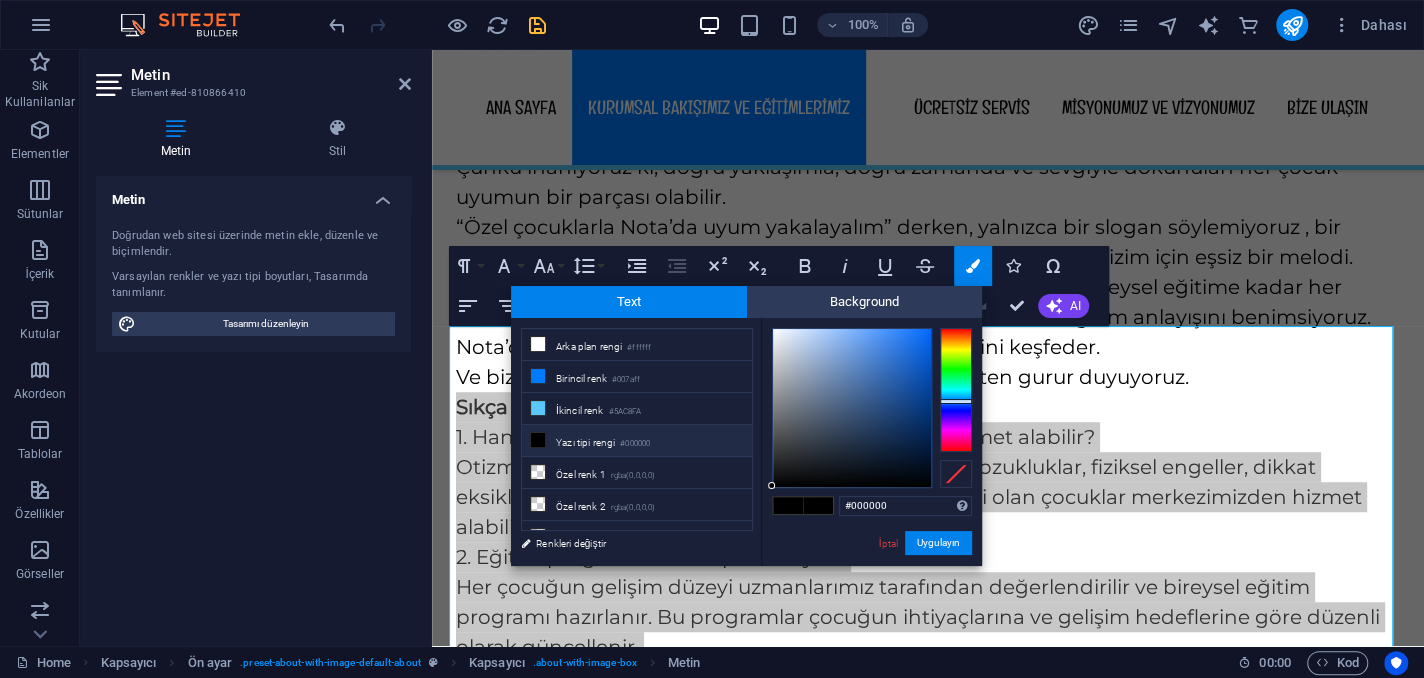 click at bounding box center (956, 401) 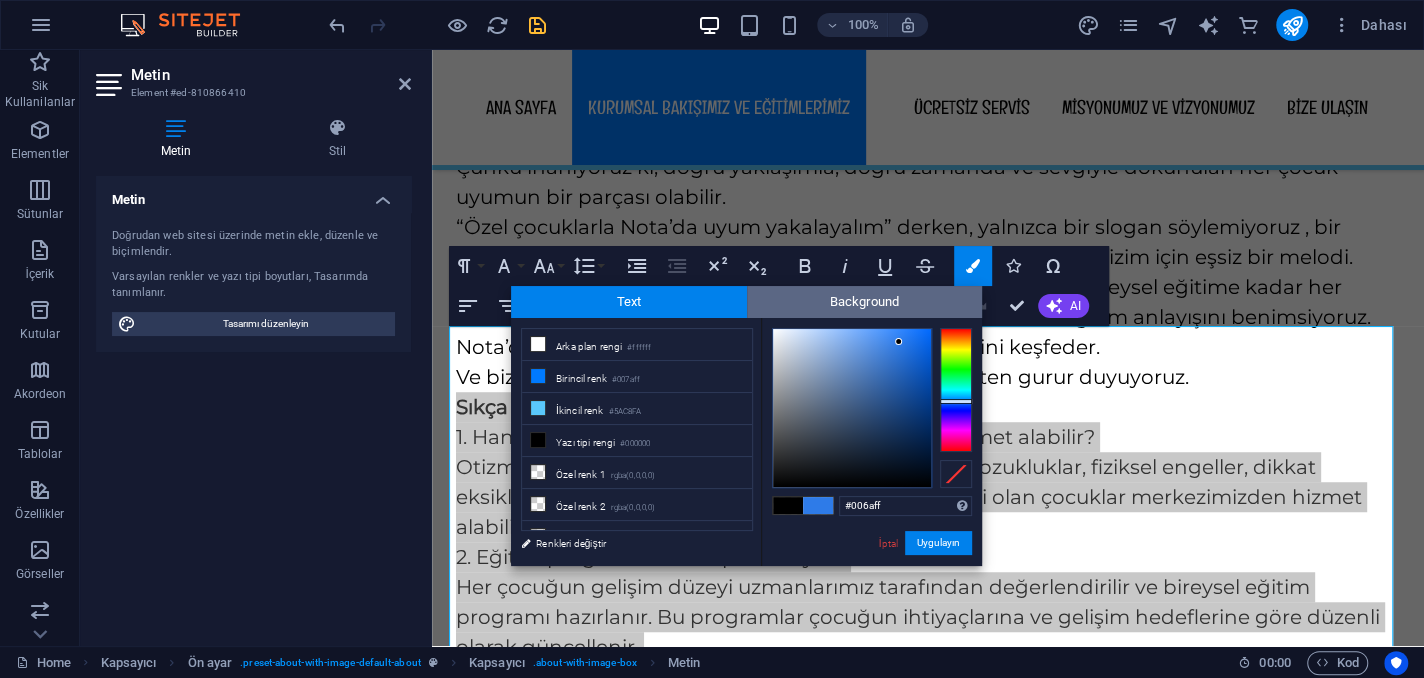 drag, startPoint x: 899, startPoint y: 342, endPoint x: 955, endPoint y: 305, distance: 67.11929 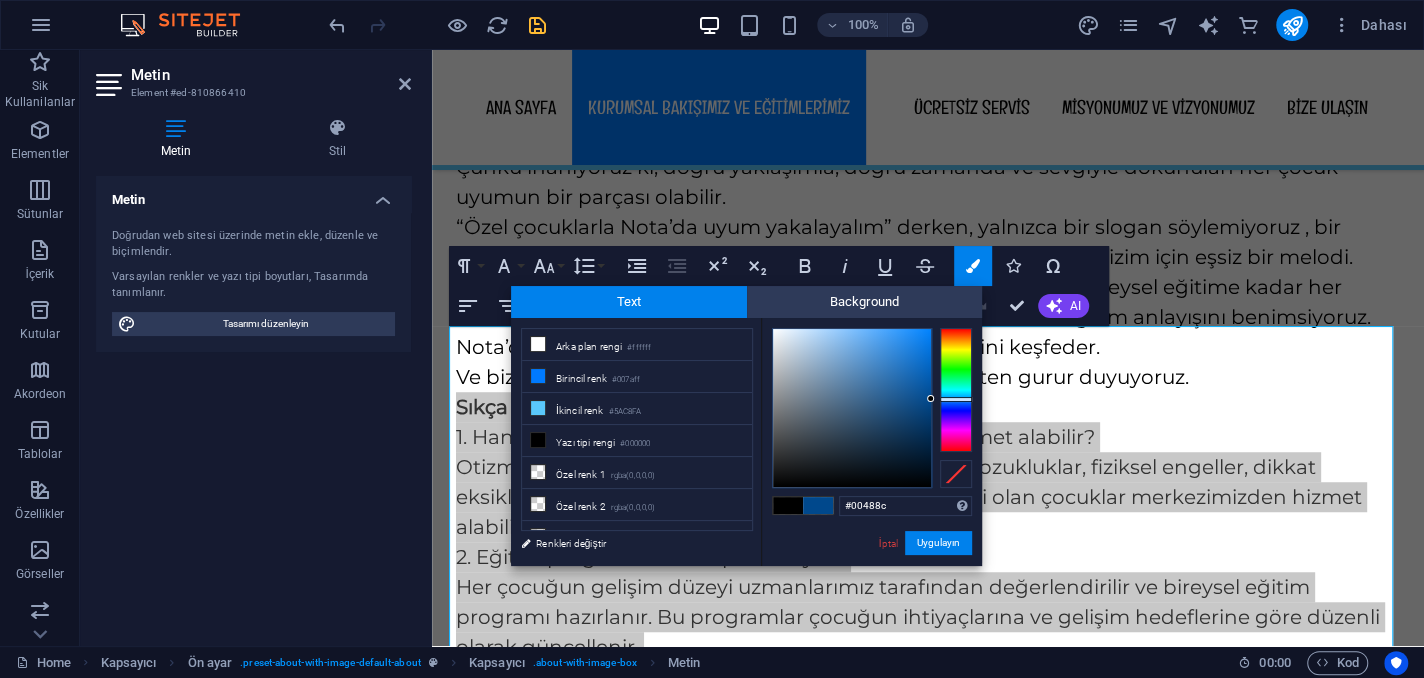 click at bounding box center (956, 399) 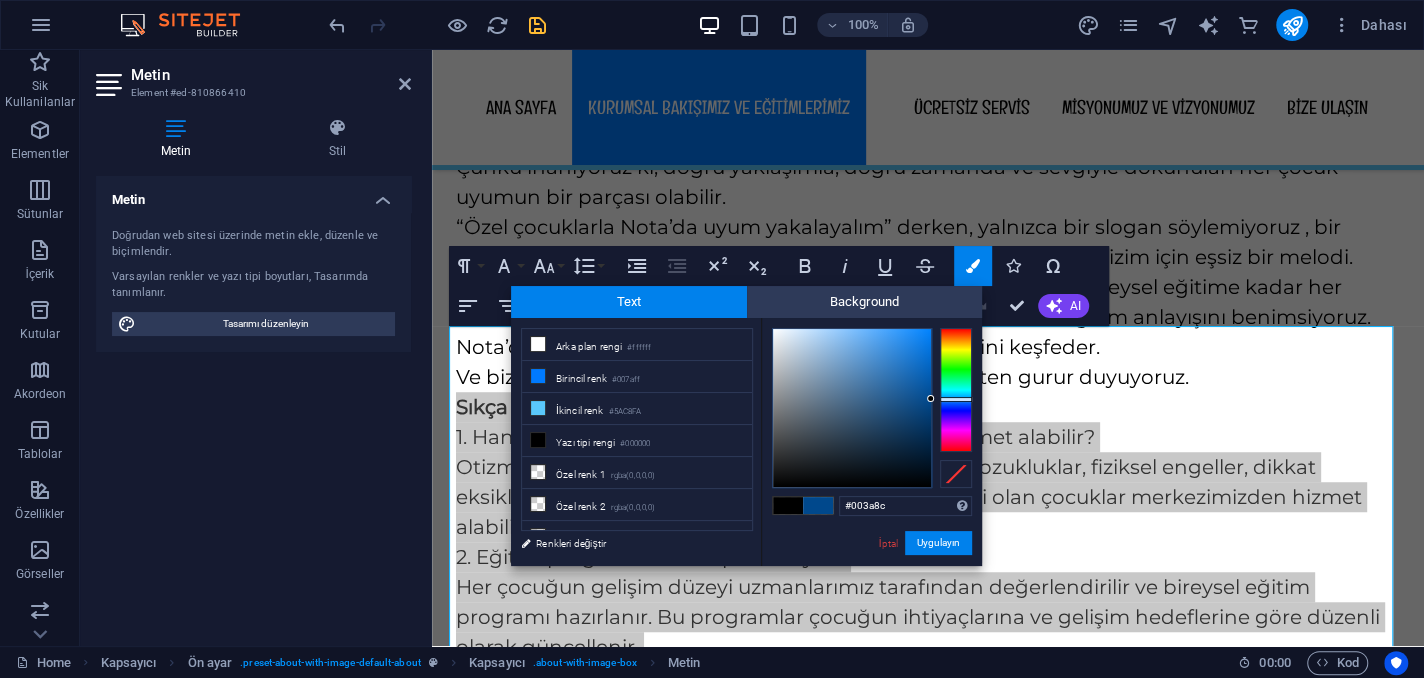 click at bounding box center (956, 390) 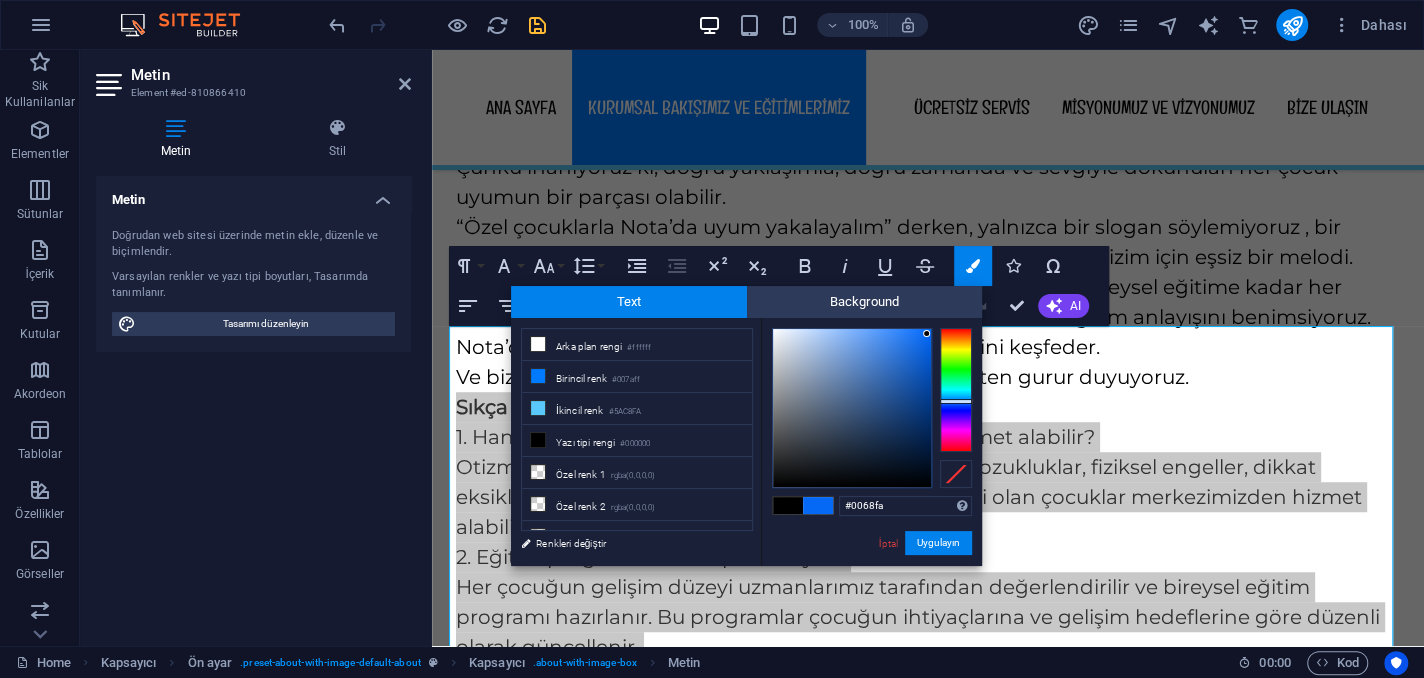 drag, startPoint x: 920, startPoint y: 335, endPoint x: 934, endPoint y: 331, distance: 14.56022 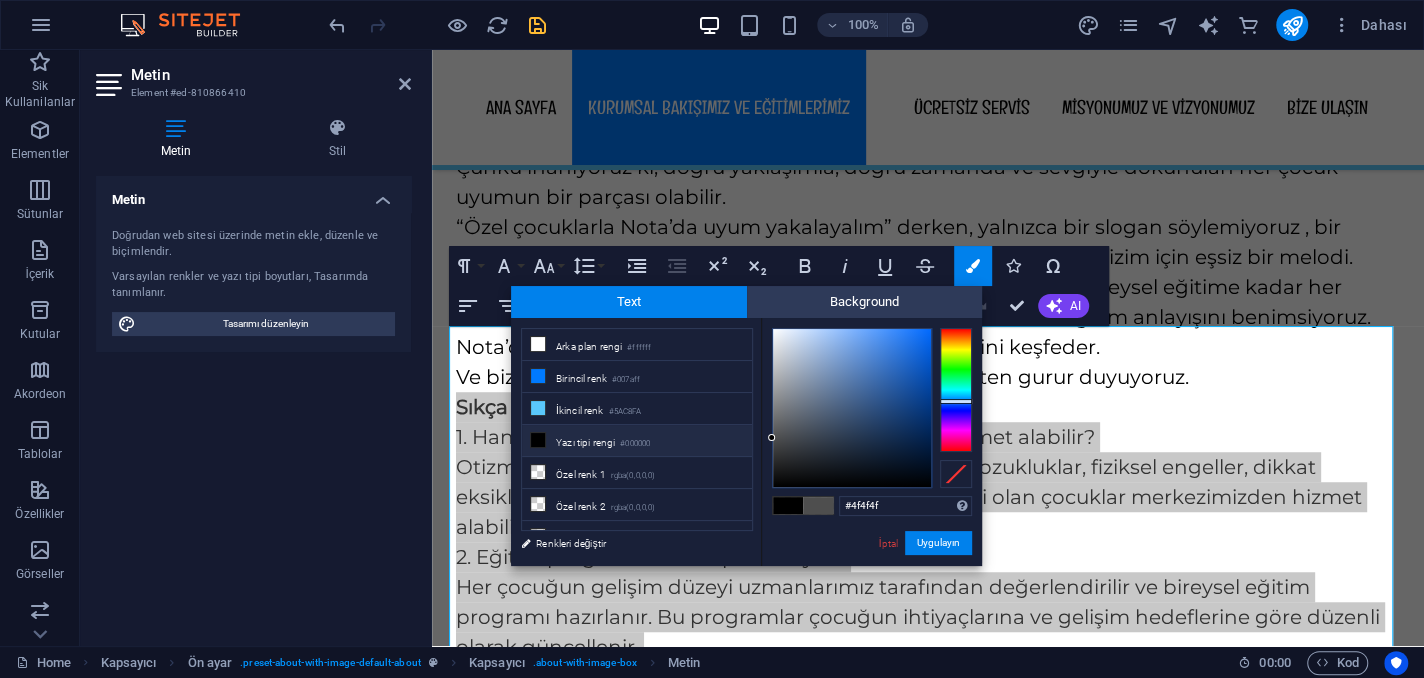 click at bounding box center [538, 440] 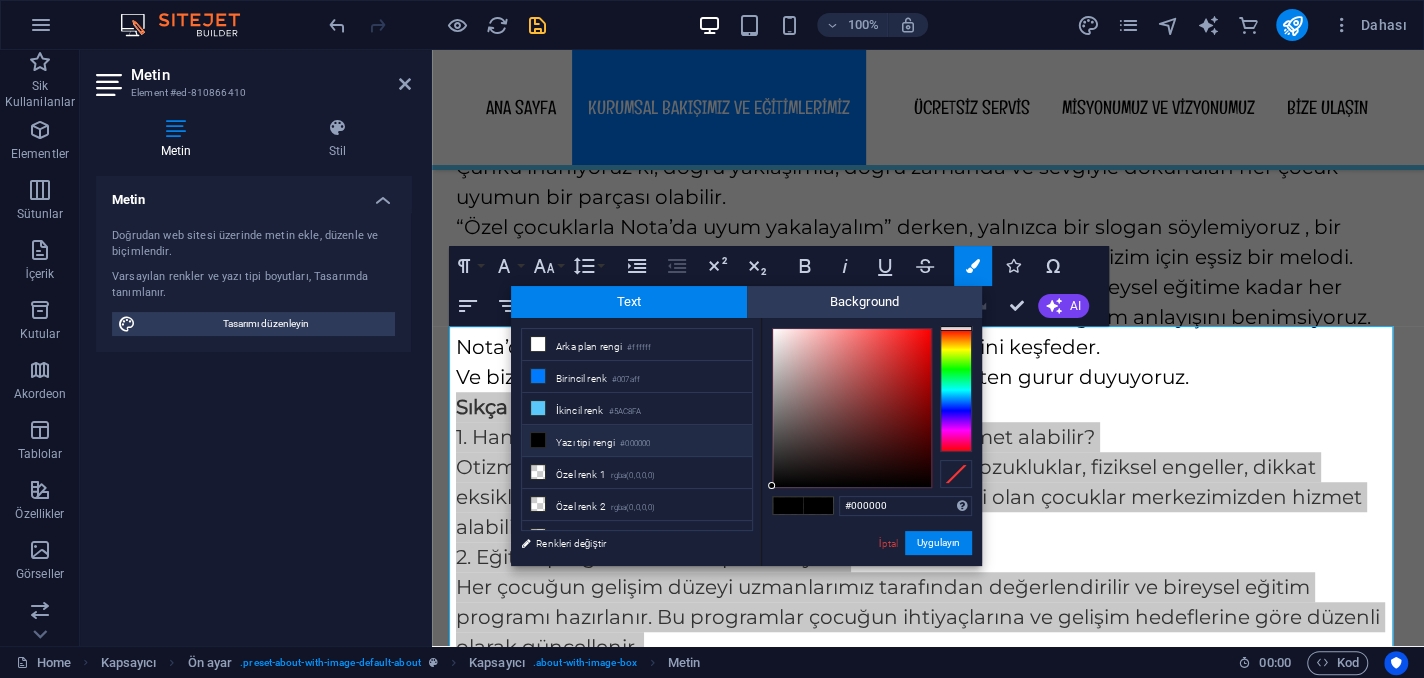 click at bounding box center [538, 440] 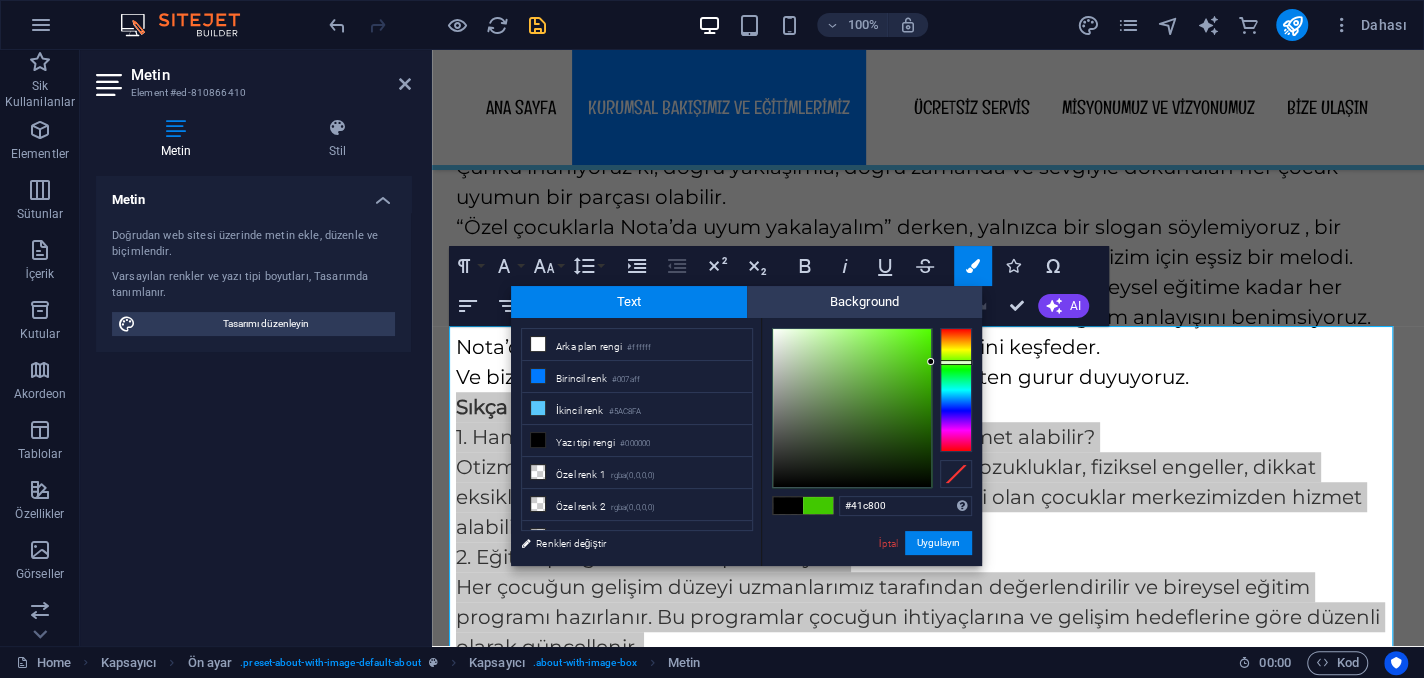 click at bounding box center (956, 390) 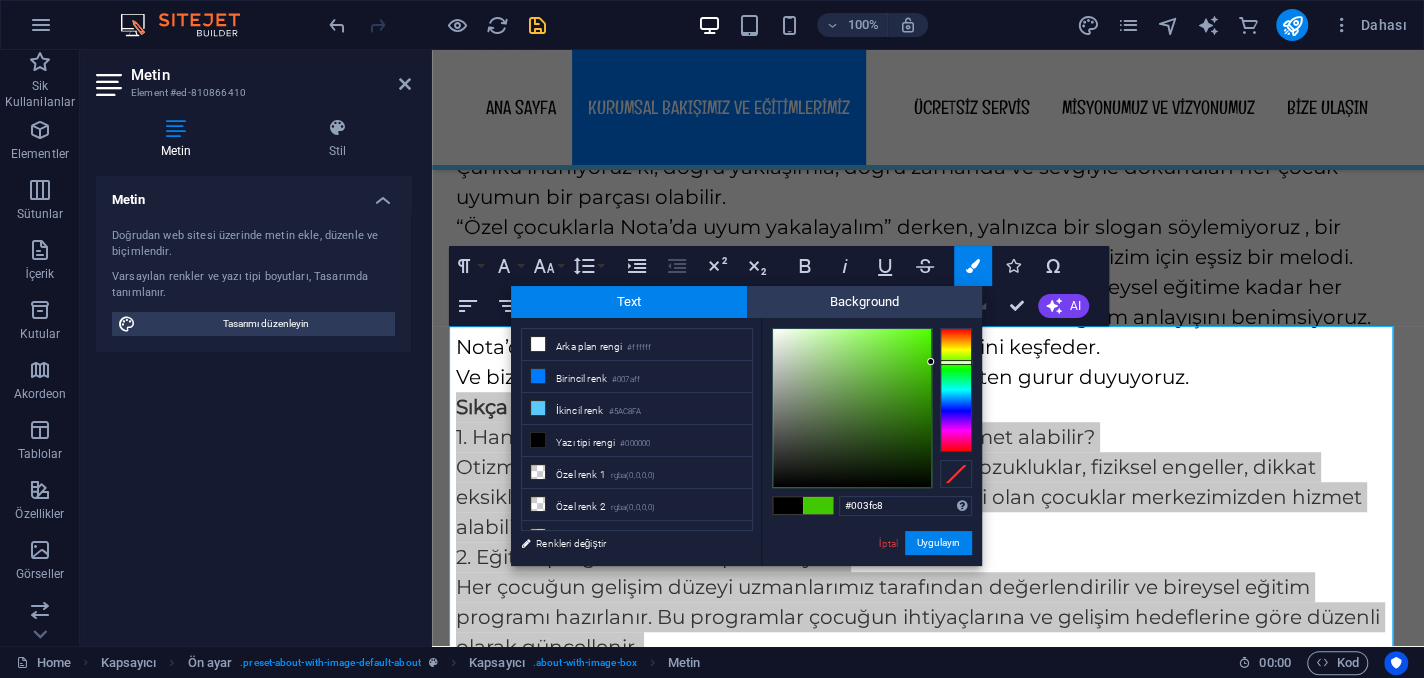 click at bounding box center (956, 390) 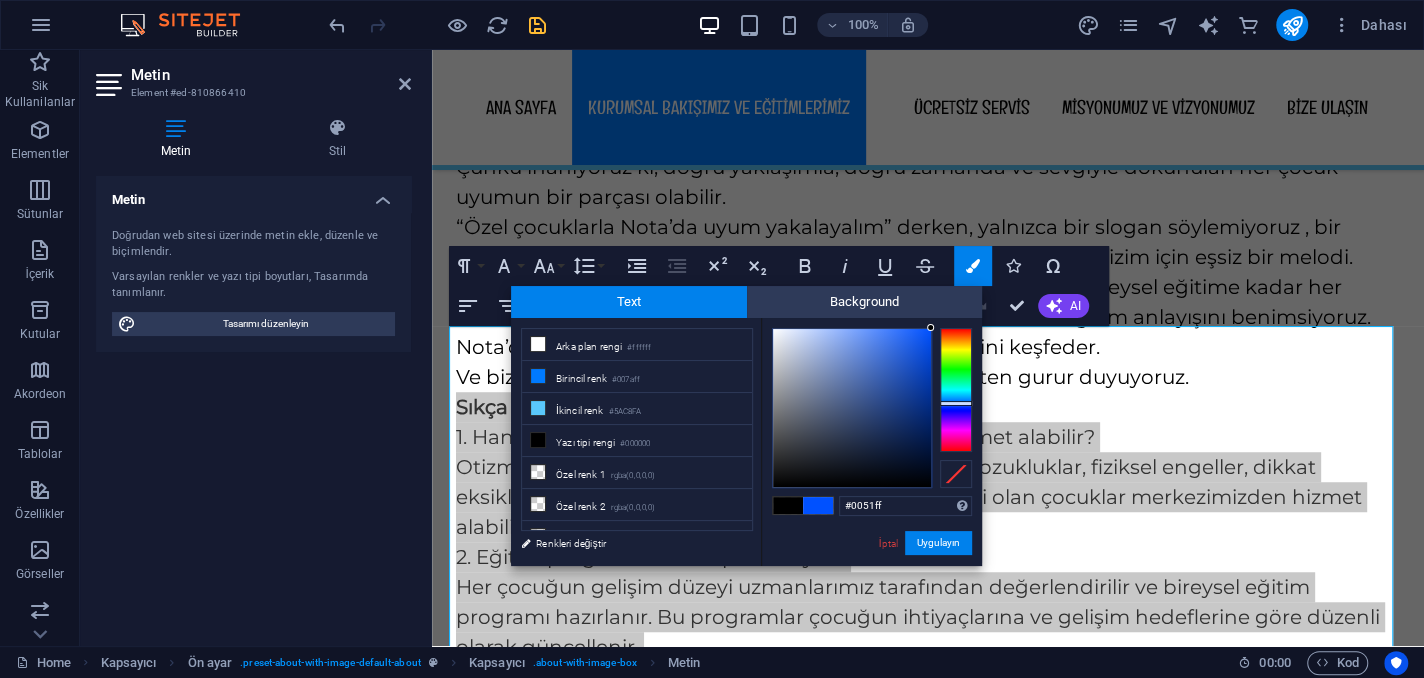 drag, startPoint x: 919, startPoint y: 348, endPoint x: 935, endPoint y: 318, distance: 34 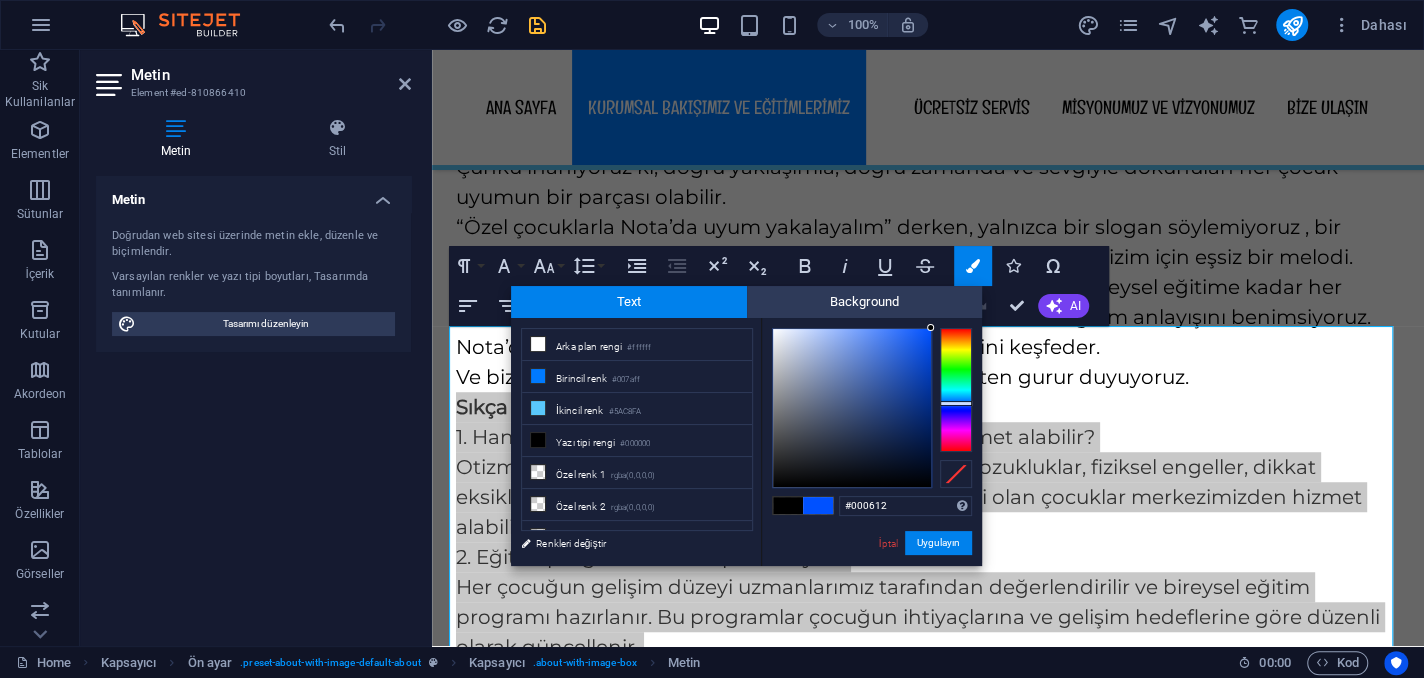 type on "#000000" 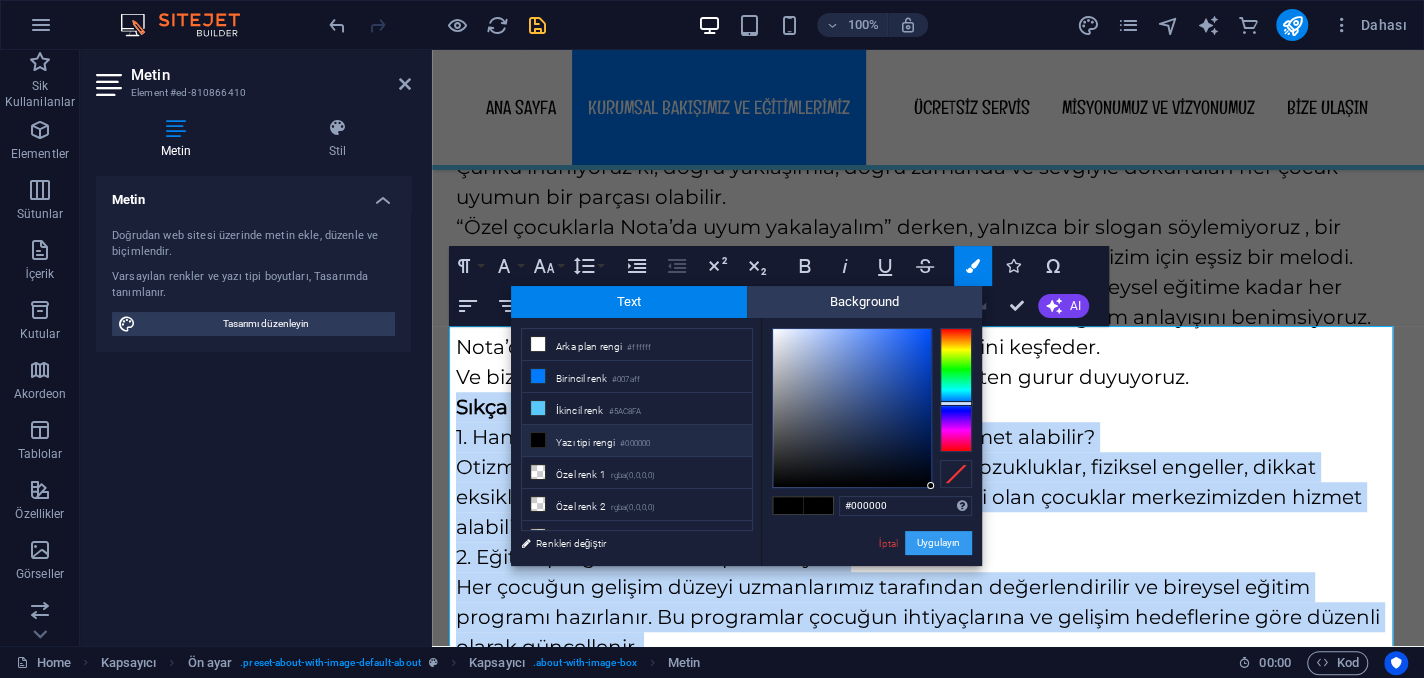 click on "Uygulayın" at bounding box center [938, 543] 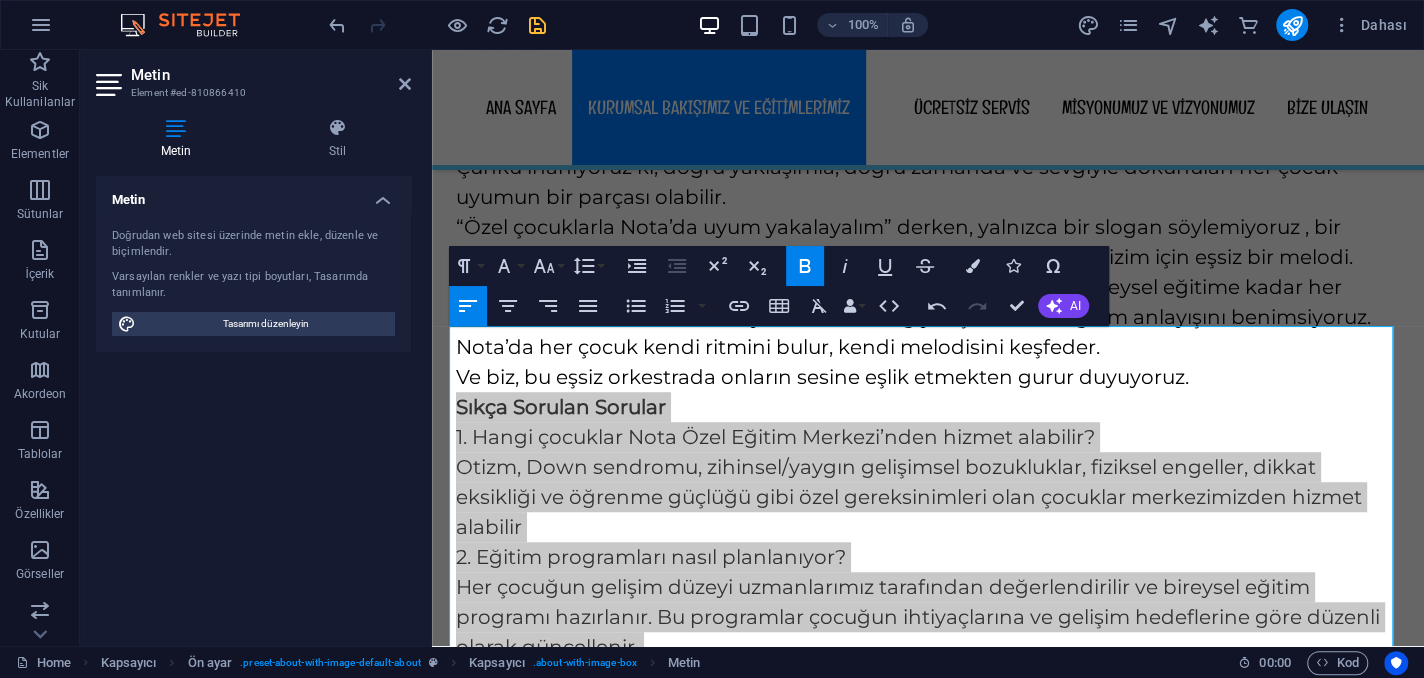 click on "Mevcut içeriği değiştirmek için buraya sürükleyin. Yeni bir element oluşturmak istiyorsanız “Ctrl” tuşuna basın.
H3   Kapsayıcı   Ön ayar   Ön ayar   Kapsayıcı   İmaj   Menü Çubuğu   Aralık   Kapsayıcı   Metin   Kapsayıcı   Menü Çubuğu   Menü   Simge   Kapsayıcı   Ön ayar   Kapsayıcı   Metin   Kapsayıcı   Ön ayar   Kapsayıcı   Ön ayar   Kapsayıcı   Metin   Ön ayar   Kapsayıcı   Aralık Paragraph Format Normal Heading 1 Heading 2 Heading 3 Heading 4 Heading 5 Heading 6 Code Font Family Arial Georgia Impact Tahoma Times New Roman Verdana Englebert Montserrat Font Size 8 9 10 11 12 14 18 24 30 36 48 60 72 96 Line Height Default Single 1.15 1.5 Double Increase Indent Decrease Indent Superscript Subscript Bold Italic Underline Strikethrough Colors Icons Special Characters Align Left Align Center Align Right Align Justify Unordered List   Default Circle Disc Square    Ordered List   Default Lower Alpha Lower Greek Lower Roman Upper Alpha    Firma" at bounding box center [928, 348] 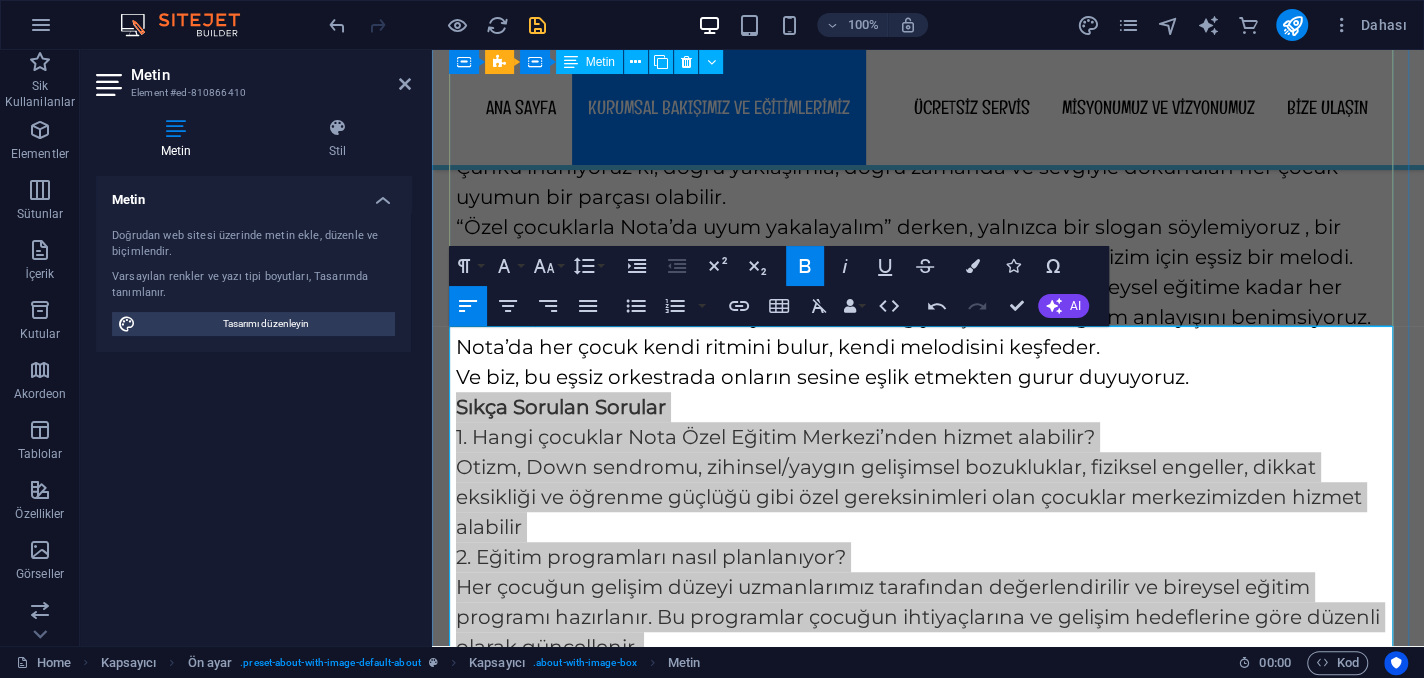 click on "KURUMSAL BAKIŞIMIZ Özel Çocuklarla Nota’da Uyum Yakalayalım Her çocuğun gelişim ritmi farklıdır. Biz Nota Özel Eğitim Merkezi olarak, bu farklılıklardan bir senfoni yaratıyoruz. Her bireyin potansiyeline, ihtiyacına ve hayaline özel notalarla yaklaşıyoruz. Çünkü inanıyoruz ki; doğru yaklaşımla, doğru zamanda ve sevgiyle dokunulan her çocuk uyumun bir parçası olabilir. “Özel çocuklarla Nota’da uyum yakalayalım” derken, yalnızca bir slogan söylemiyoruz , bir davet sunuyoruz. Aileleriyle birlikte yol yürüdüğümüz her çocuk, bizim için eşsiz bir melodi. Fizyoterapiden konuşma terapisine, psikolojik danışmanlıktan bireysel eğitime kadar her adımda; bilimsel temellere dayanan ama sevgiyle işlenen bir eğitim anlayışını benimsiyoruz. Nota’da her çocuk kendi ritmini bulur, kendi melodisini keşfeder. Ve biz, bu eşsiz orkestrada onların sesine eşlik etmekten gurur duyuyoruz." at bounding box center (928, 212) 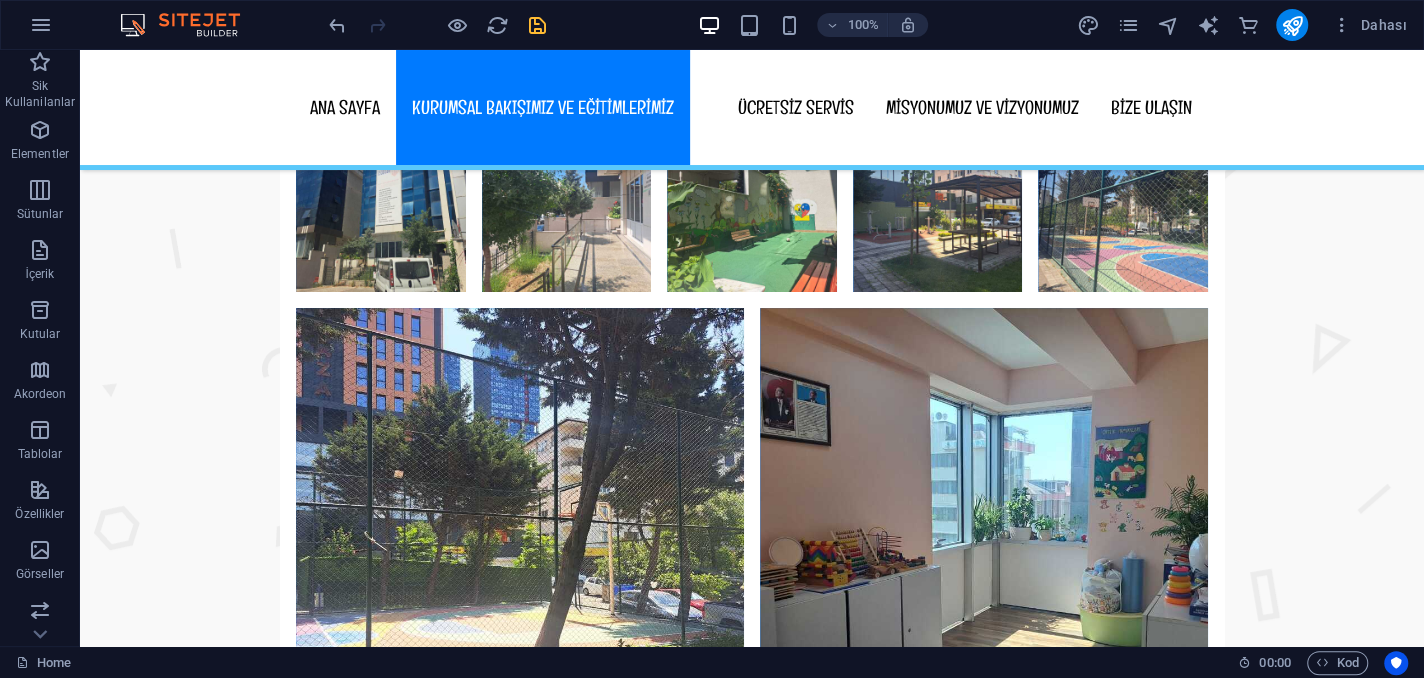 scroll, scrollTop: 4911, scrollLeft: 0, axis: vertical 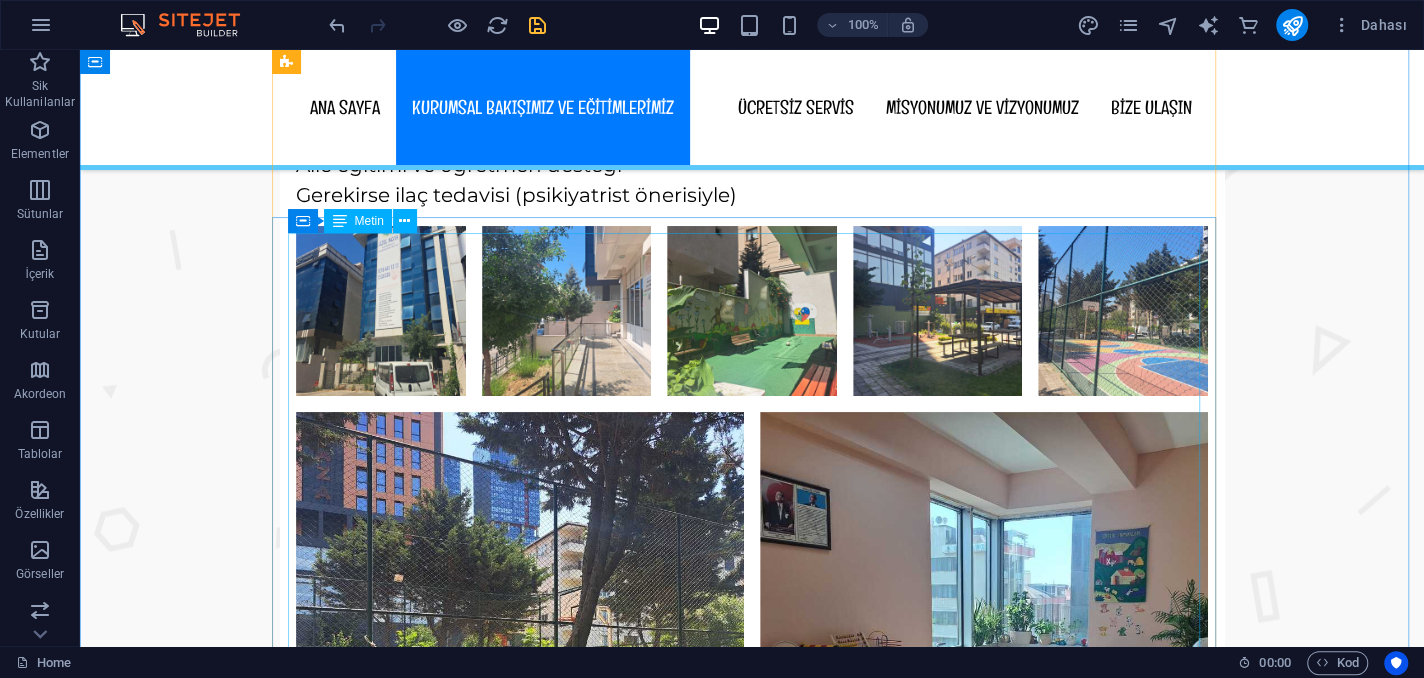 click on "Ekibimiz Nota Özel Eğitim Merkezi, alanında uzman ve deneyimli bir kadroyla çalışır. Her biri çocukların gelişimine gönülden bağlı profesyonellerden oluşan ekibimiz: Uzman Öğreticiler: Özel eğitim alanında deneyimli, bireysel öğrenme ihtiyaçlarına göre eğitim sunan öğretmenler. Okul Öncesi Öğretmeni: 0–6 yaş grubu çocukların gelişimini oyun temelli etkinliklerle destekler, onları ilkokula ve sosyal yaşama hazırlar. Çocuğun bireysel gelişimini izler, ailelerle sürekli iletişim içinde çalışır. Çocuk Gelişimi Uzmanı: Çocukların zihinsel, motor, dil ve sosyal-duygusal gelişimlerini takip eder. Gelişimsel değerlendirmeler yaparak çocuğa ve aileye uygun destek sağlar. Gerekli durumlarda özel eğitime yönlendirme yapar ve eğitim sürecine katkıda bulunur. Odyolog : İşitme sorunlarını belirler, gerekli işitsel desteği sağlar. Fizyoterapistler: Hareket ve motor gelişimi desteklemek için bireysel seanslar düzenler." at bounding box center (752, 1619) 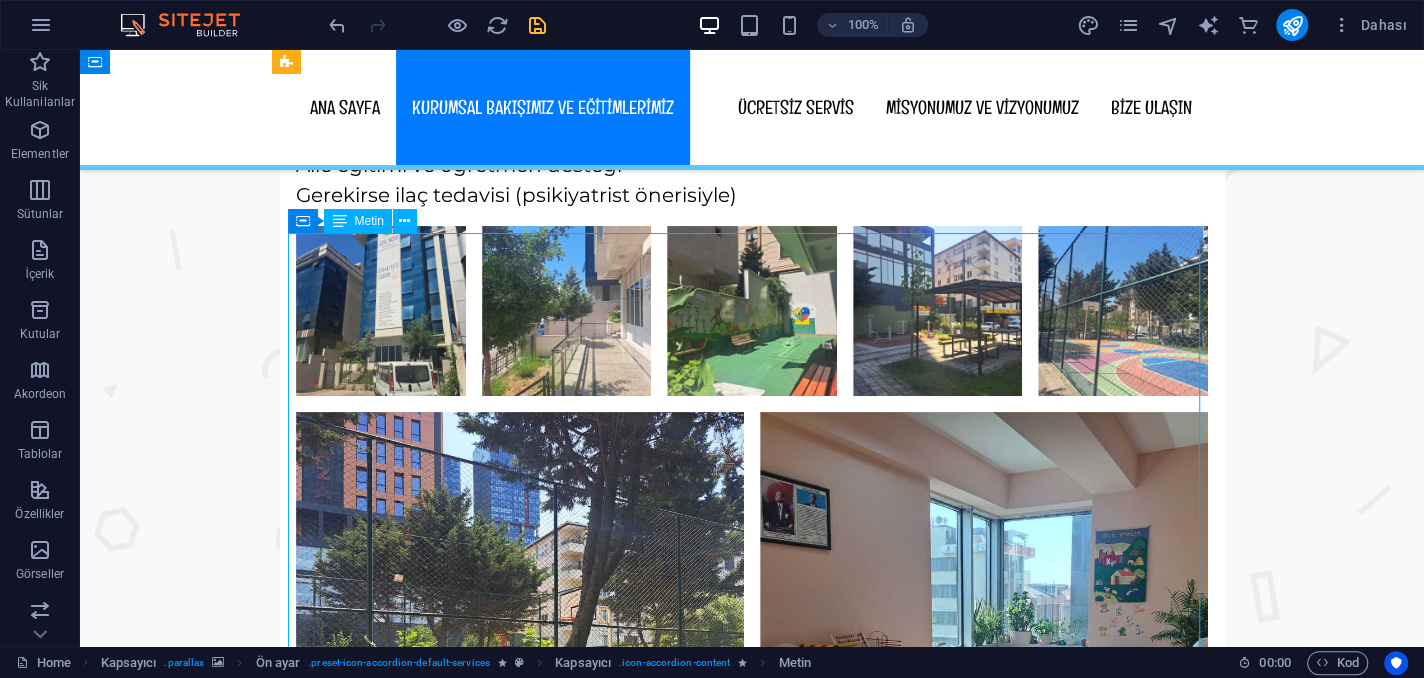 click on "Ekibimiz Nota Özel Eğitim Merkezi, alanında uzman ve deneyimli bir kadroyla çalışır. Her biri çocukların gelişimine gönülden bağlı profesyonellerden oluşan ekibimiz: Uzman Öğreticiler: Özel eğitim alanında deneyimli, bireysel öğrenme ihtiyaçlarına göre eğitim sunan öğretmenler. Okul Öncesi Öğretmeni: 0–6 yaş grubu çocukların gelişimini oyun temelli etkinliklerle destekler, onları ilkokula ve sosyal yaşama hazırlar. Çocuğun bireysel gelişimini izler, ailelerle sürekli iletişim içinde çalışır. Çocuk Gelişimi Uzmanı: Çocukların zihinsel, motor, dil ve sosyal-duygusal gelişimlerini takip eder. Gelişimsel değerlendirmeler yaparak çocuğa ve aileye uygun destek sağlar. Gerekli durumlarda özel eğitime yönlendirme yapar ve eğitim sürecine katkıda bulunur. Odyolog : İşitme sorunlarını belirler, gerekli işitsel desteği sağlar. Fizyoterapistler: Hareket ve motor gelişimi desteklemek için bireysel seanslar düzenler." at bounding box center (752, 1619) 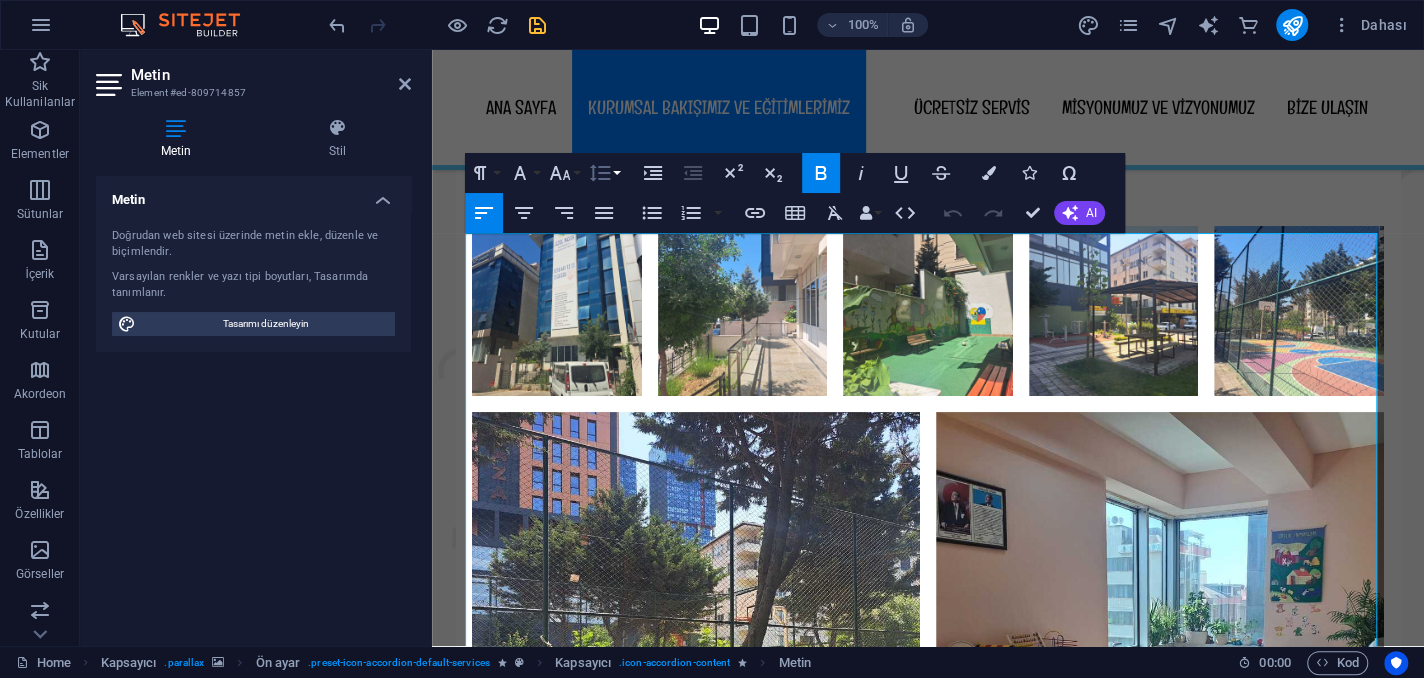 click on "Line Height" at bounding box center [604, 173] 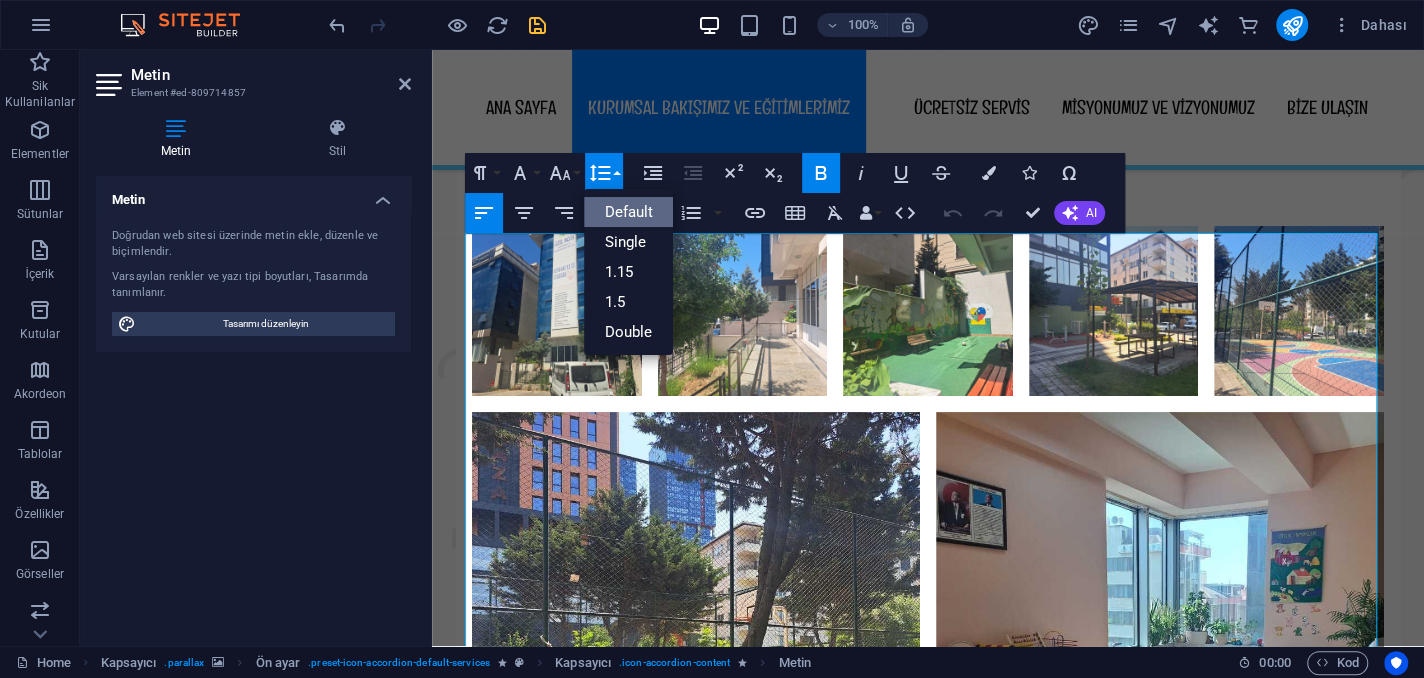 scroll, scrollTop: 0, scrollLeft: 0, axis: both 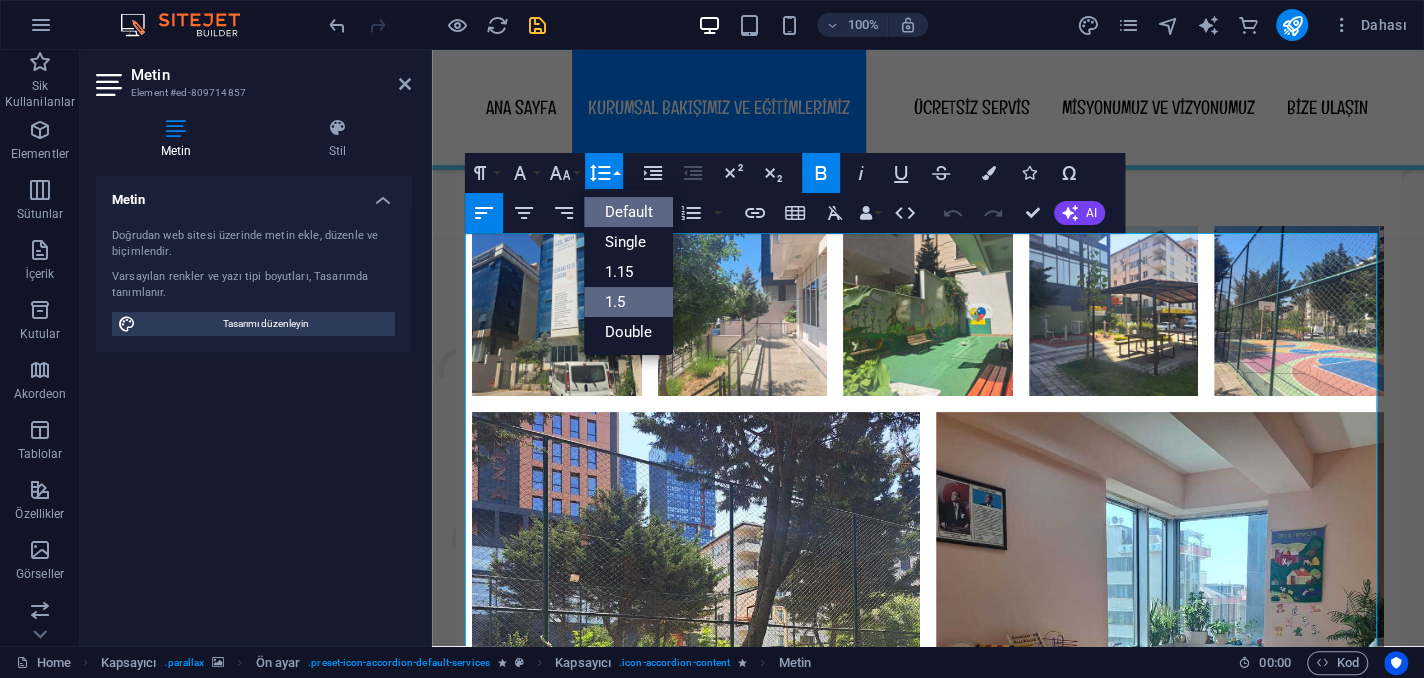 click on "1.5" at bounding box center (628, 302) 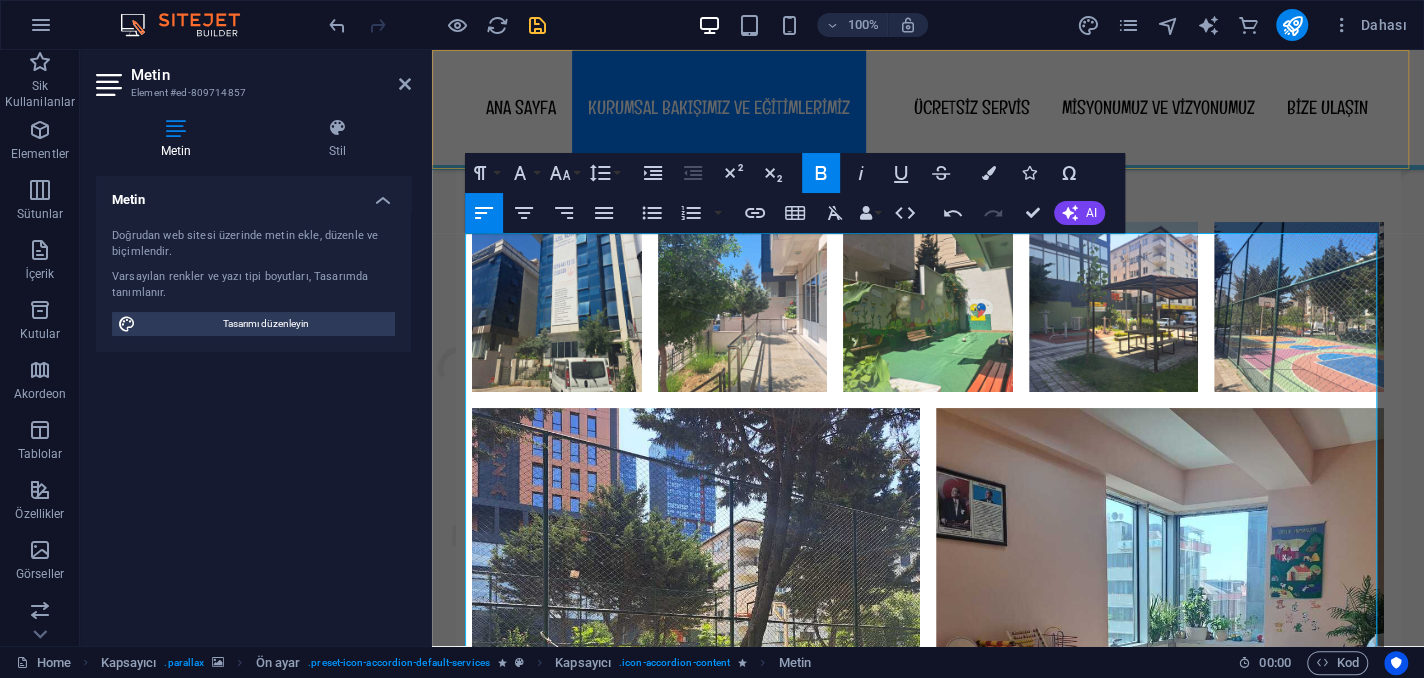 click on "Menu ANA SAYFA KURUMSAL BAKIŞIMIZ VE EĞİTİMLERİMİZ ÜCRETSİZ SERVİS MİSYONUMUZ VE VİZYONUMUZ BİZE ULAŞIN" at bounding box center [928, 110] 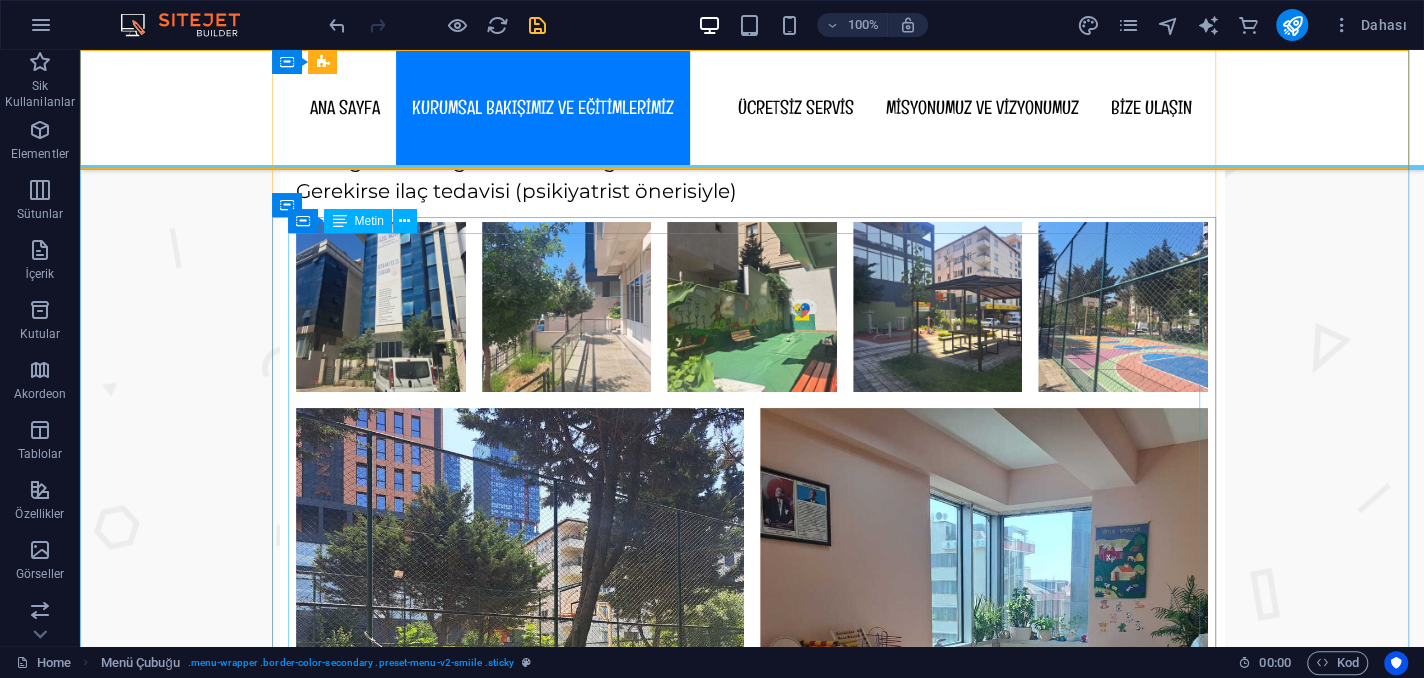 click on "Ekibimiz Nota Özel Eğitim Merkezi, alanında uzman ve deneyimli bir kadroyla çalışır. Her biri çocukların gelişimine gönülden bağlı profesyonellerden oluşan ekibimiz: Uzman Öğreticiler: Özel eğitim alanında deneyimli, bireysel öğrenme ihtiyaçlarına göre eğitim sunan öğretmenler. Okul Öncesi Öğretmeni: 0–6 yaş grubu çocukların gelişimini oyun temelli etkinliklerle destekler, onları ilkokula ve sosyal yaşama hazırlar. Çocuğun bireysel gelişimini izler, ailelerle sürekli iletişim içinde çalışır. Çocuk Gelişimi Uzmanı: Çocukların zihinsel, motor, dil ve sosyal-duygusal gelişimlerini takip eder. Gelişimsel değerlendirmeler yaparak çocuğa ve aileye uygun destek sağlar. Gerekli durumlarda özel eğitime yönlendirme yapar ve eğitim sürecine katkıda bulunur. Odyolog : İşitme sorunlarını belirler, gerekli işitsel desteği sağlar. Fizyoterapistler: Hareket ve motor gelişimi desteklemek için bireysel seanslar düzenler." at bounding box center (752, 1405) 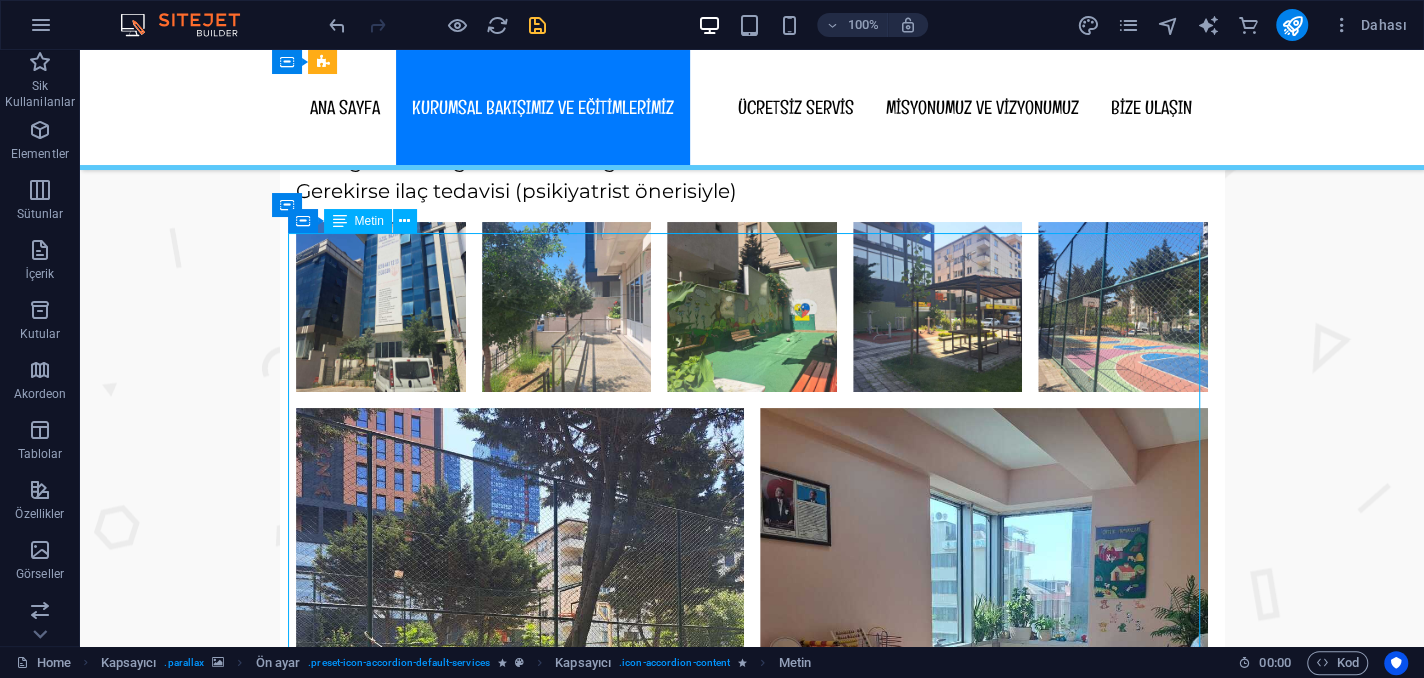 click on "Ekibimiz Nota Özel Eğitim Merkezi, alanında uzman ve deneyimli bir kadroyla çalışır. Her biri çocukların gelişimine gönülden bağlı profesyonellerden oluşan ekibimiz: Uzman Öğreticiler: Özel eğitim alanında deneyimli, bireysel öğrenme ihtiyaçlarına göre eğitim sunan öğretmenler. Okul Öncesi Öğretmeni: 0–6 yaş grubu çocukların gelişimini oyun temelli etkinliklerle destekler, onları ilkokula ve sosyal yaşama hazırlar. Çocuğun bireysel gelişimini izler, ailelerle sürekli iletişim içinde çalışır. Çocuk Gelişimi Uzmanı: Çocukların zihinsel, motor, dil ve sosyal-duygusal gelişimlerini takip eder. Gelişimsel değerlendirmeler yaparak çocuğa ve aileye uygun destek sağlar. Gerekli durumlarda özel eğitime yönlendirme yapar ve eğitim sürecine katkıda bulunur. Odyolog : İşitme sorunlarını belirler, gerekli işitsel desteği sağlar. Fizyoterapistler: Hareket ve motor gelişimi desteklemek için bireysel seanslar düzenler." at bounding box center (752, 1405) 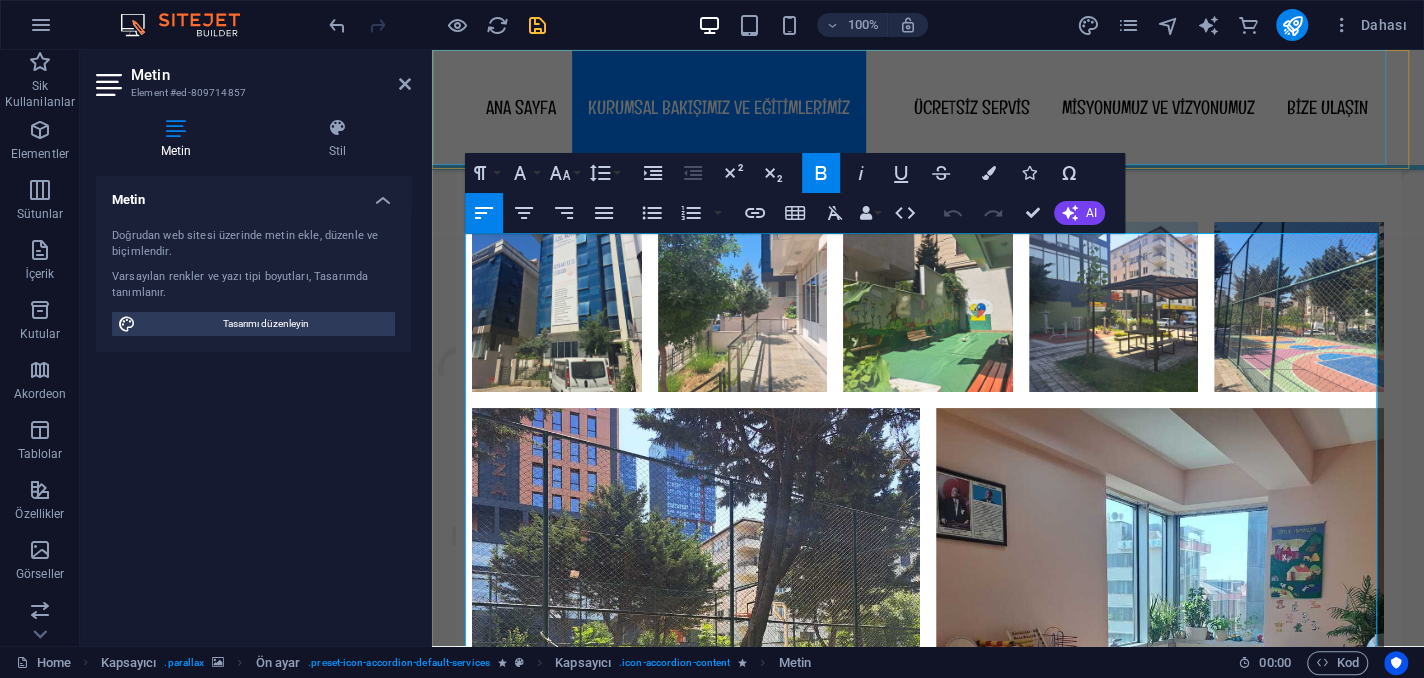 click on "ANA SAYFA KURUMSAL BAKIŞIMIZ VE EĞİTİMLERİMİZ ÜCRETSİZ SERVİS MİSYONUMUZ VE VİZYONUMUZ BİZE ULAŞIN" at bounding box center [928, 107] 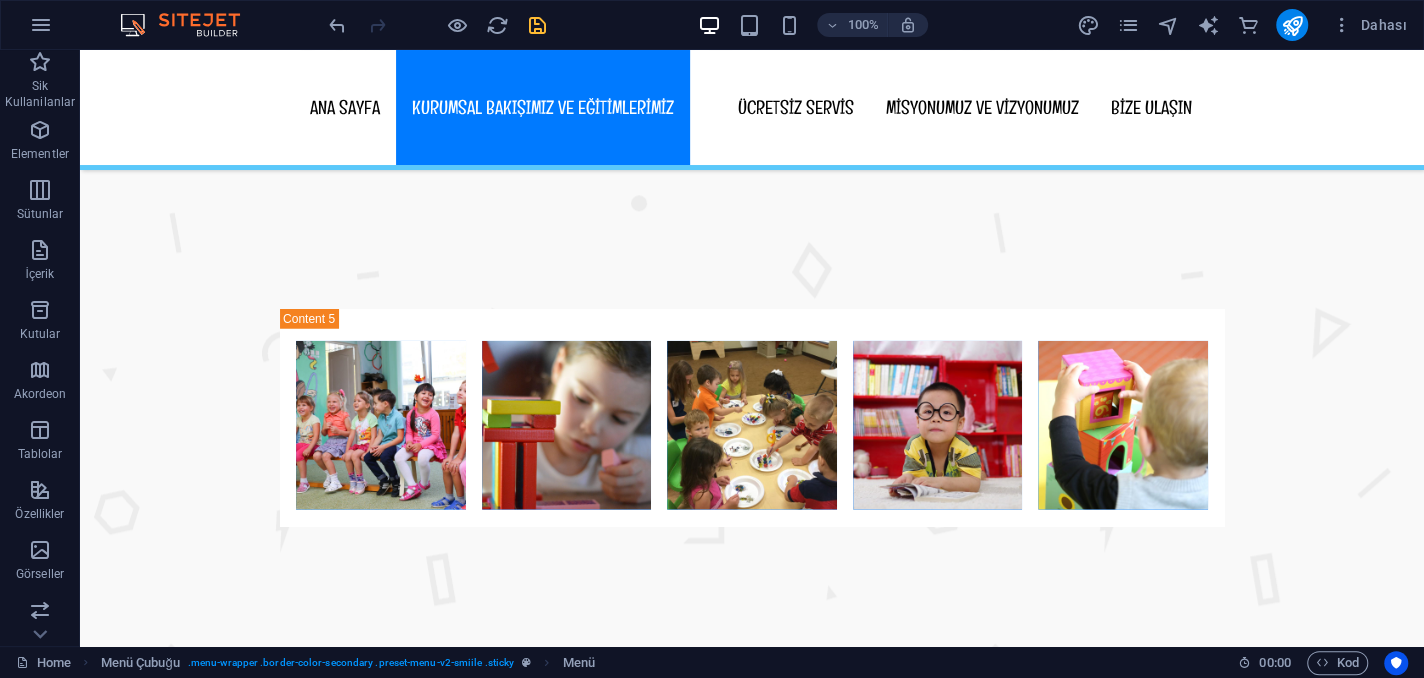 scroll, scrollTop: 8060, scrollLeft: 0, axis: vertical 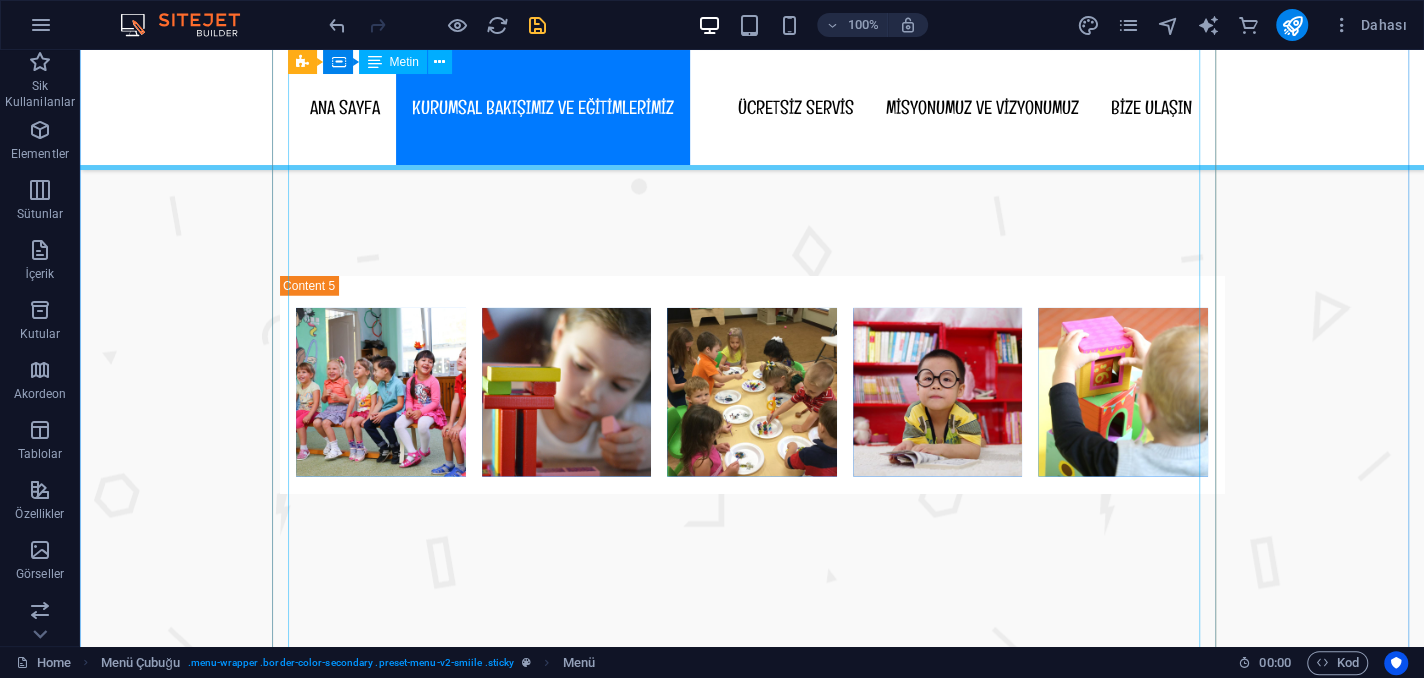 click on "1987 yılında İstanbul Kartal’da doğdum. Eğitim hayatıma Mithatpaşa Kız Meslek Lisesi Çocuk Gelişimi ve Eğitimi Bölümü’nde başladım ve 2005 yılında mezun oldum. Ardından, Eskişehir Anadolu Üniversitesi Okul Öncesi Öğretmenliği Bölümü’nü tamamlayarak 2012 yılında lisans diplomamı aldım. İstanbul Üniversitesi Sosyal Hizmetler Bölümüne devam etmektedim. Meslek hayatım boyunca farklı kurumlarda okul öncesi öğretmeni olarak görev yaptım. Devlet okullarında edindiğim deneyimlerin ardından özel eğitim alanına yöneldim. Bu süreçte birçok çocuğun gelişim yolculuğuna eşlik ettim ve ailelerle iş birliği içinde çalıştım. Görev Aldığım Kurumlar: Şile Ağva Kanan İlköğretim Okulu (2008–2009) Fatih İlköğretim Okulu (2009–2010) Çağdaş Yaşam Türkan Tutumluer İlköğretim Okulu (2010–2011) Mevlana İlköğretim Okulu (2011–2012) Özel Arı Özel Eğitim ve Rehabilitasyon Merkezi (2012–2013) Katıldığım Eğitim ve Seminerler:" at bounding box center (752, 1646) 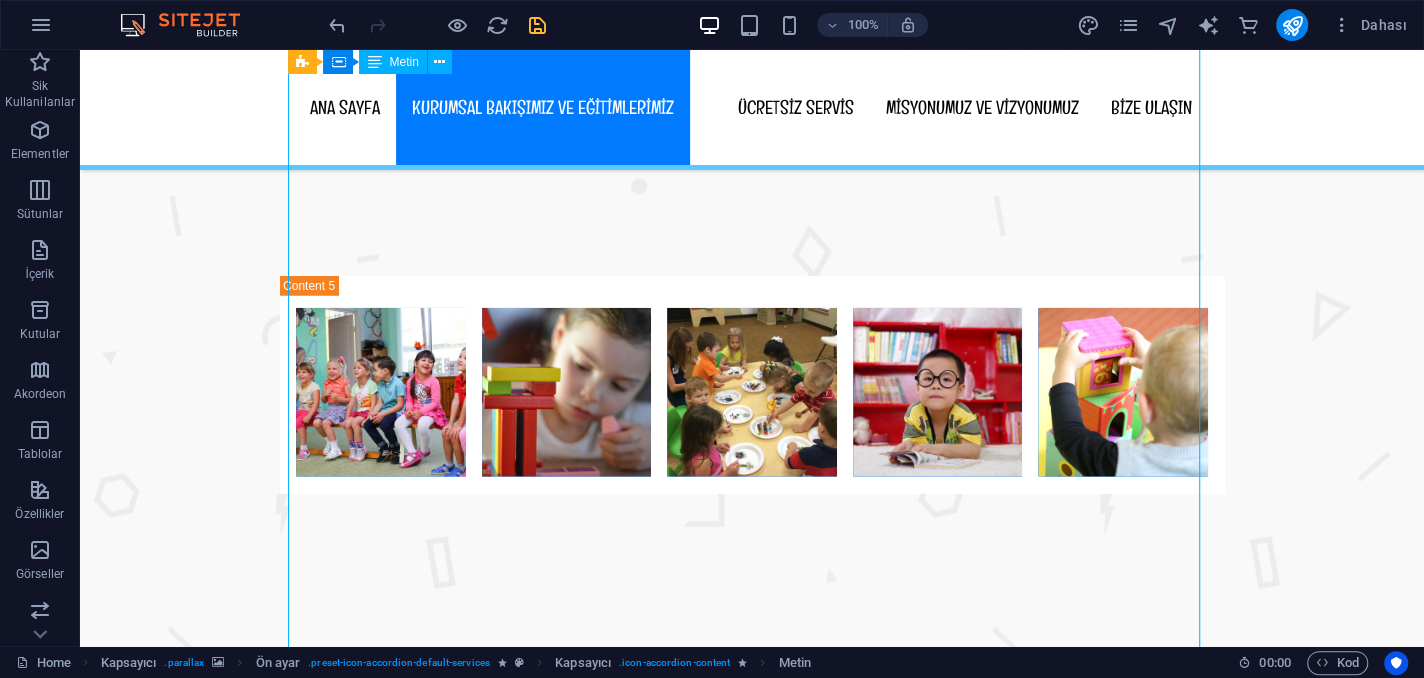 click on "1987 yılında İstanbul Kartal’da doğdum. Eğitim hayatıma Mithatpaşa Kız Meslek Lisesi Çocuk Gelişimi ve Eğitimi Bölümü’nde başladım ve 2005 yılında mezun oldum. Ardından, Eskişehir Anadolu Üniversitesi Okul Öncesi Öğretmenliği Bölümü’nü tamamlayarak 2012 yılında lisans diplomamı aldım. İstanbul Üniversitesi Sosyal Hizmetler Bölümüne devam etmektedim. Meslek hayatım boyunca farklı kurumlarda okul öncesi öğretmeni olarak görev yaptım. Devlet okullarında edindiğim deneyimlerin ardından özel eğitim alanına yöneldim. Bu süreçte birçok çocuğun gelişim yolculuğuna eşlik ettim ve ailelerle iş birliği içinde çalıştım. Görev Aldığım Kurumlar: Şile Ağva Kanan İlköğretim Okulu (2008–2009) Fatih İlköğretim Okulu (2009–2010) Çağdaş Yaşam Türkan Tutumluer İlköğretim Okulu (2010–2011) Mevlana İlköğretim Okulu (2011–2012) Özel Arı Özel Eğitim ve Rehabilitasyon Merkezi (2012–2013) Katıldığım Eğitim ve Seminerler:" at bounding box center (752, 1646) 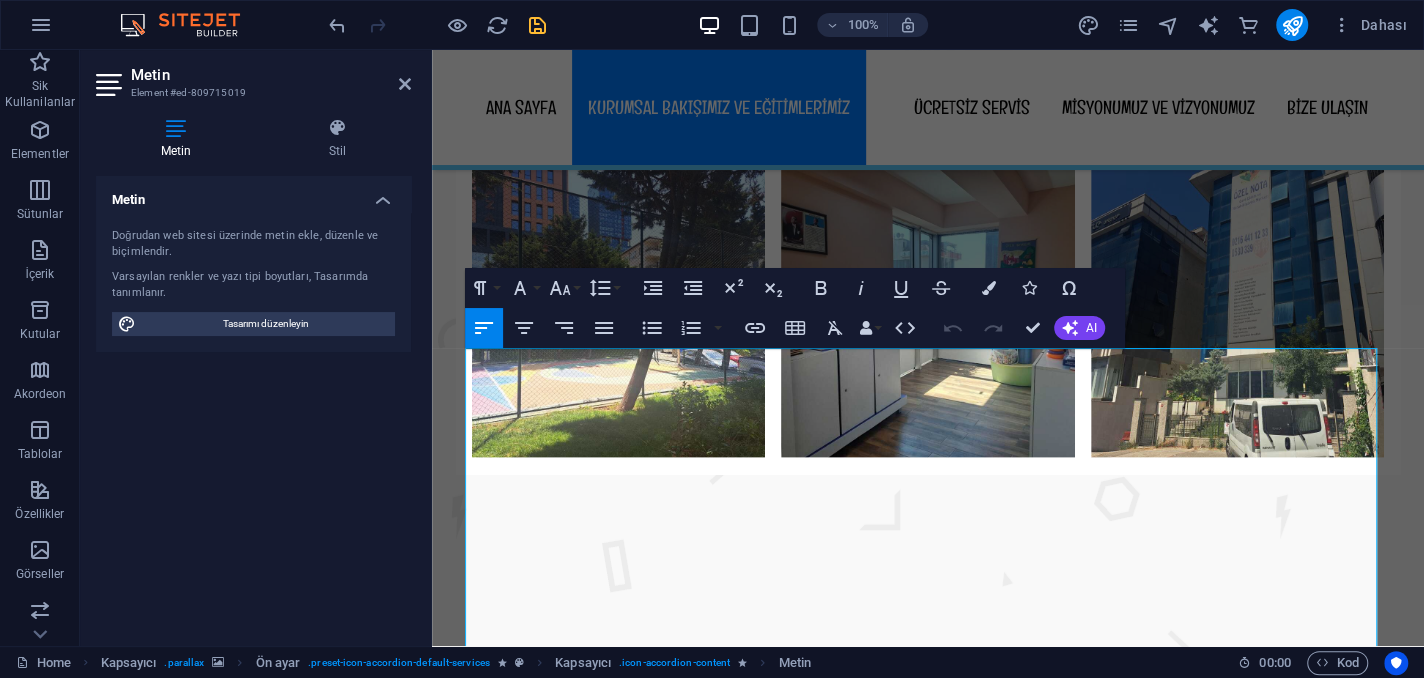 click on "Paragraph Format Normal Heading 1 Heading 2 Heading 3 Heading 4 Heading 5 Heading 6 Code Font Family Arial Georgia Impact Tahoma Times New Roman Verdana Englebert Montserrat Font Size 8 9 10 11 12 14 18 24 30 36 48 60 72 96 Line Height Default Single 1.15 1.5 Double Increase Indent Decrease Indent Superscript Subscript Bold Italic Underline Strikethrough Colors Icons Special Characters Align Left Align Center Align Right Align Justify Unordered List   Default Circle Disc Square    Ordered List   Default Lower Alpha Lower Greek Lower Roman Upper Alpha Upper Roman    Insert Link Insert Table Clear Formatting Data Bindings Firma İlk ad Soyad Sokak Posta Kodu Şehir E-posta Telefon Cep Fax Özel alan 1 Özel alan 2 Özel alan 3 Özel alan 4 Özel alan 5 Özel alan 6 HTML Undo Redo Confirm (Ctrl+⏎) AI Geliştir Kısalt Uzat İmlayı ve dil bilgisini düzelt Şu dile çevir: İngilizce Metin üret" at bounding box center [795, 308] 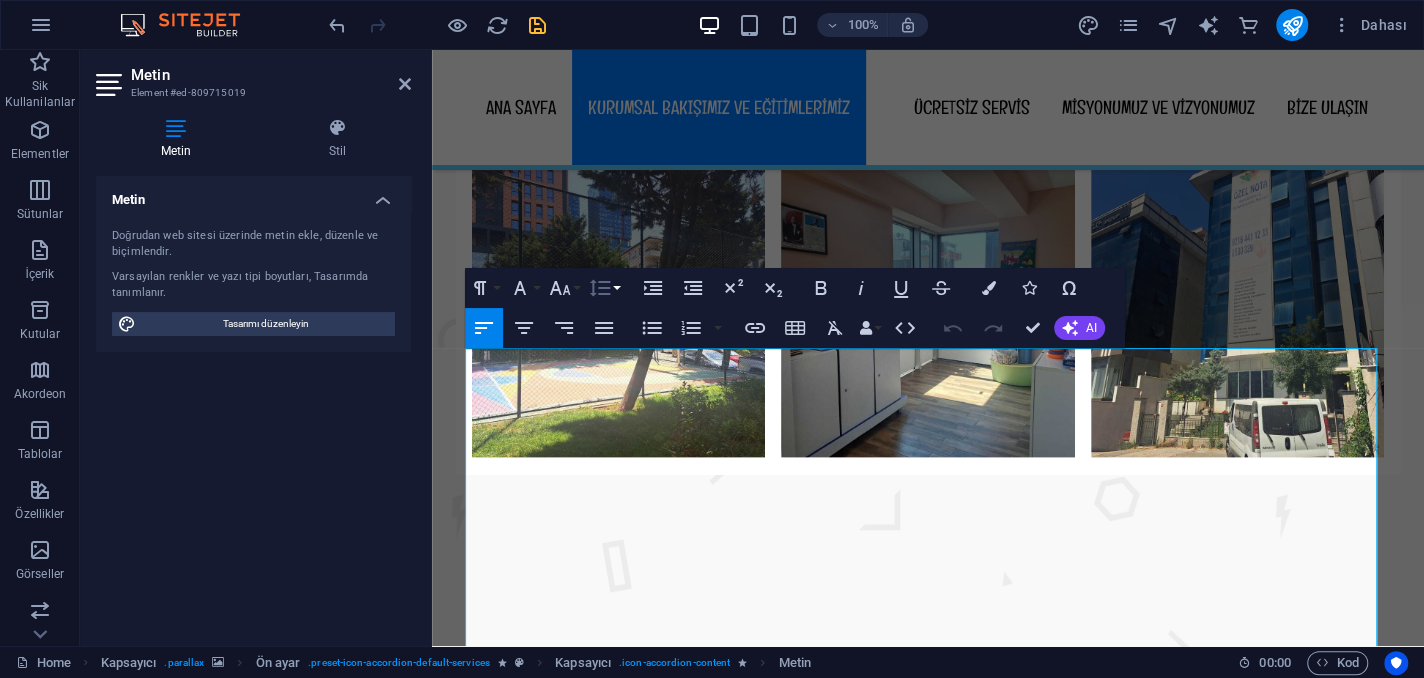 click on "Line Height" at bounding box center (604, 288) 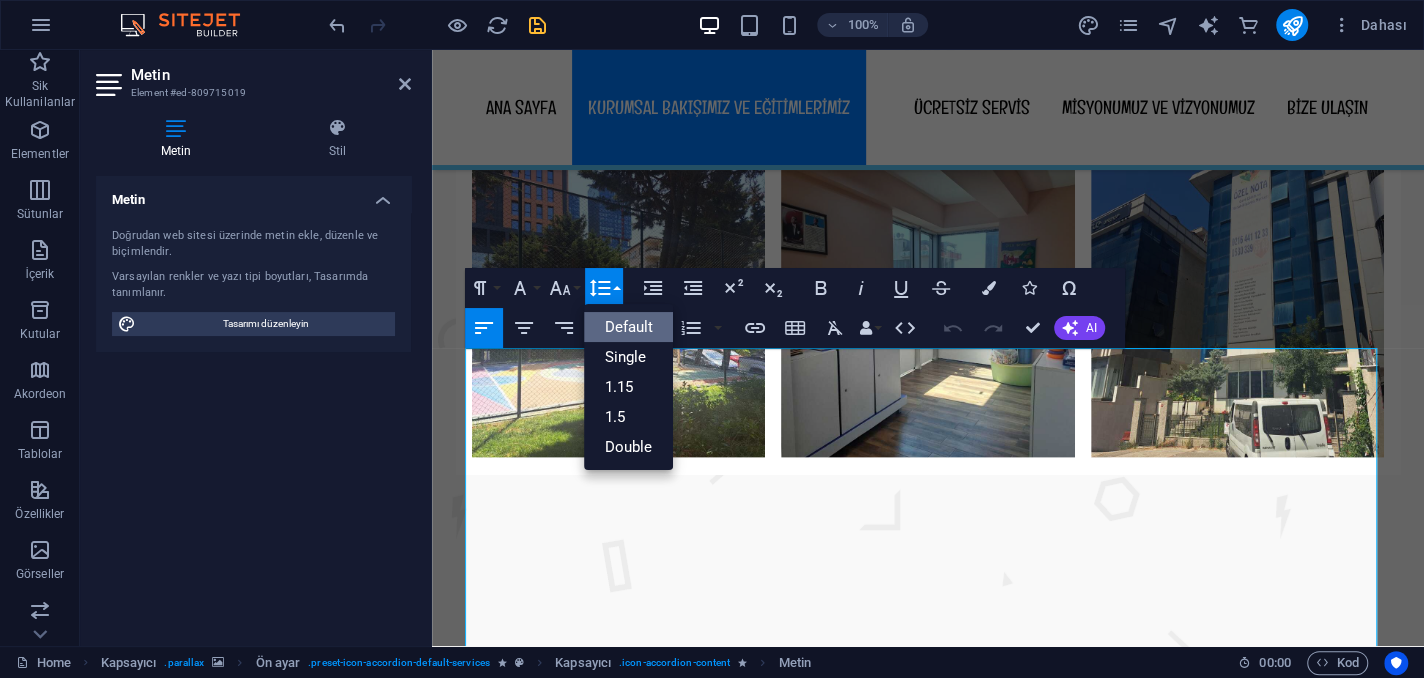 scroll, scrollTop: 0, scrollLeft: 0, axis: both 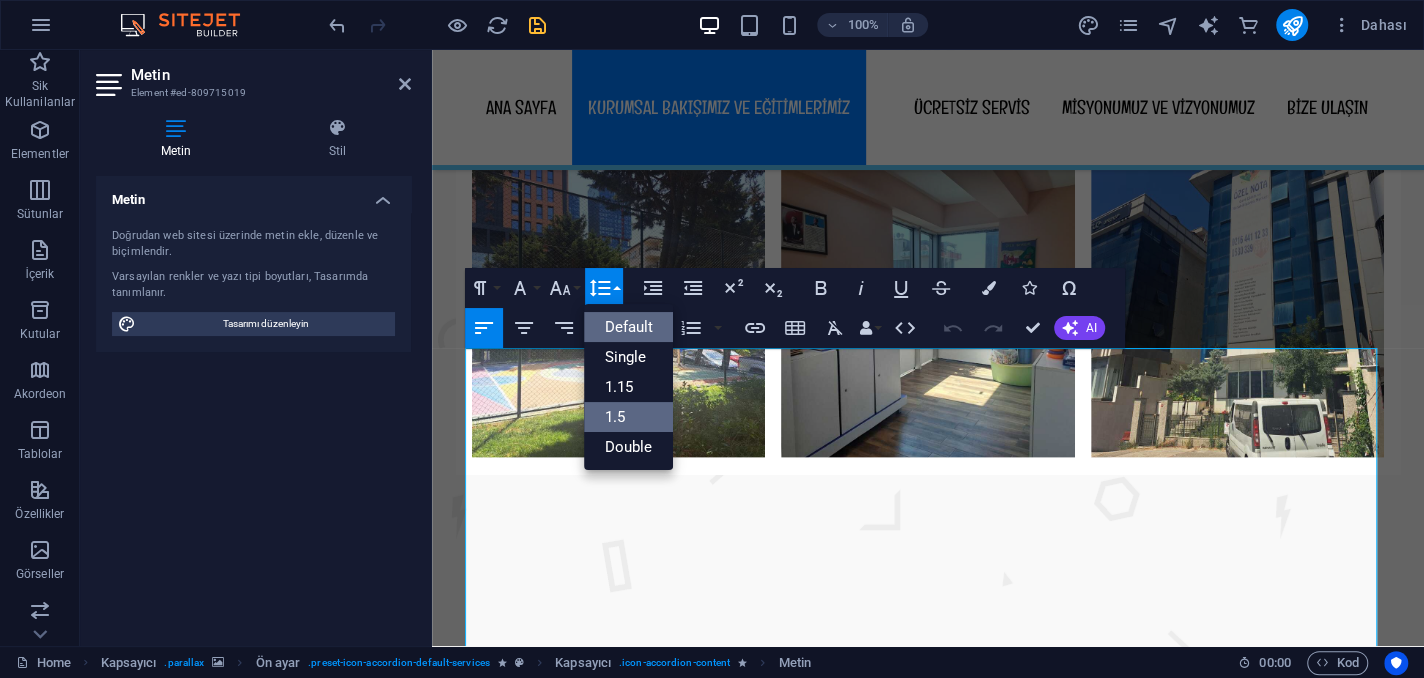 click on "1.5" at bounding box center [628, 417] 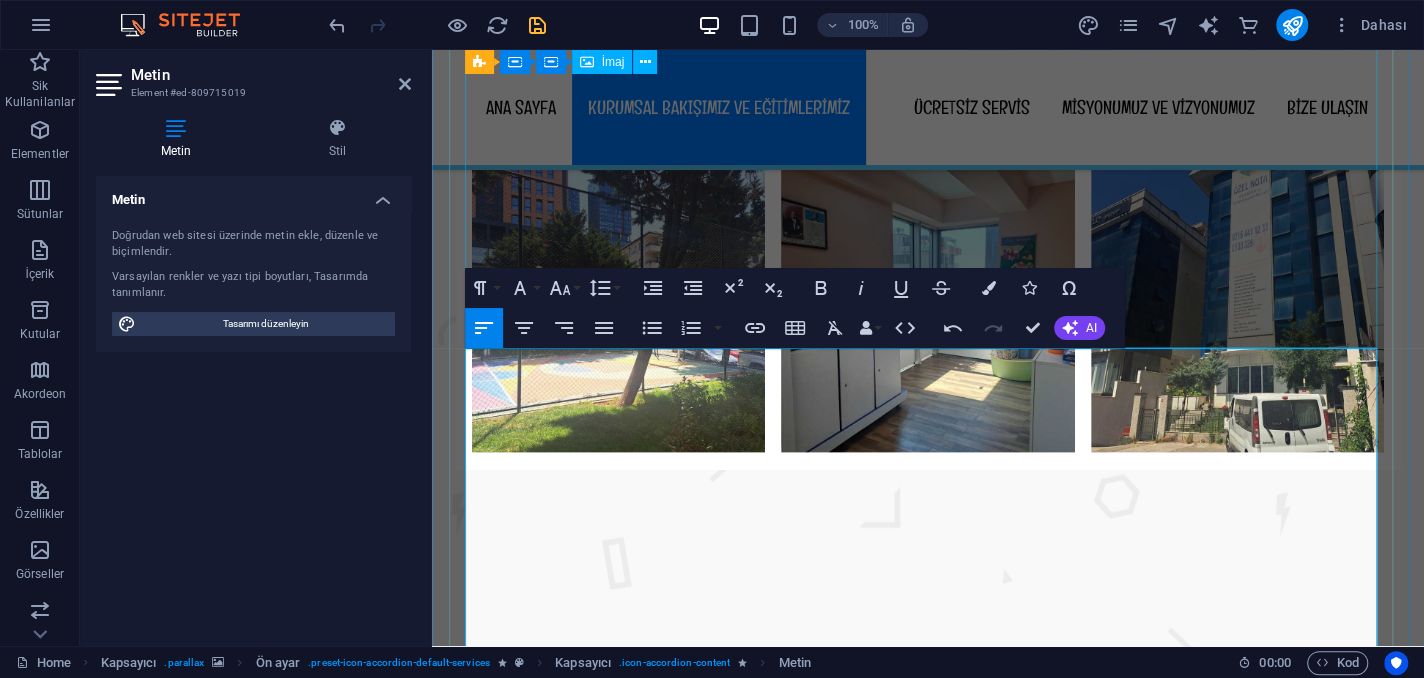 click at bounding box center (928, 1251) 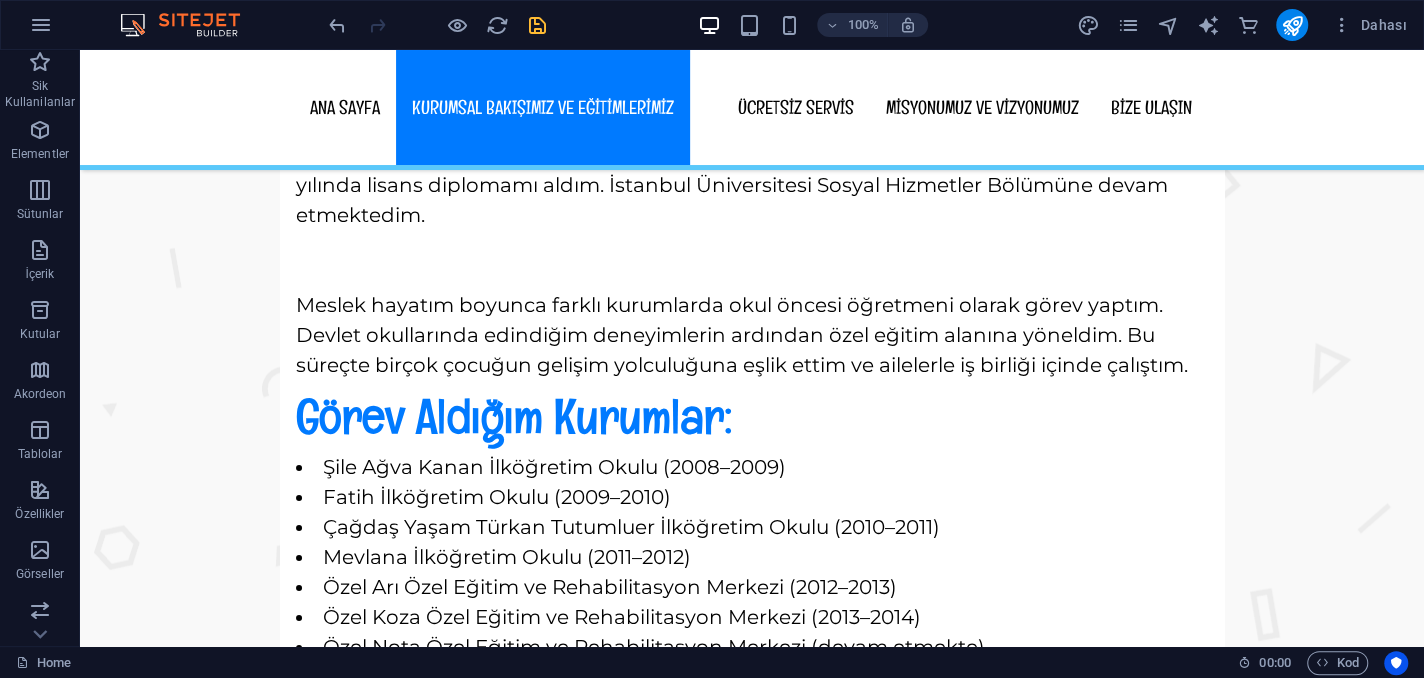 scroll, scrollTop: 9164, scrollLeft: 0, axis: vertical 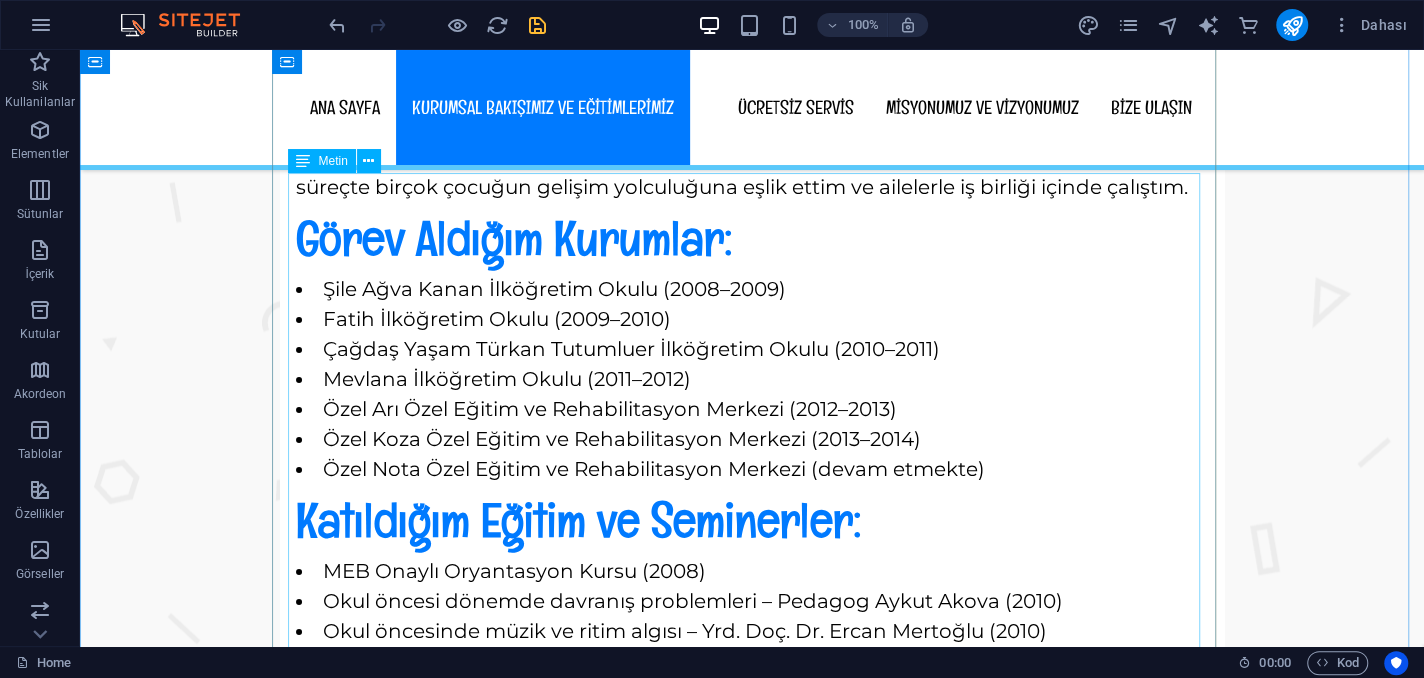 click on "Lisans eğitimimi 1995–2000 yılları arasında Atatürk Üniversitesi Fen-Edebiyat Fakültesi Doğu Dilleri ve Edebiyatı Bölümünü tamamladım. Üniversite eğitimime devam ederken Atatürk Üniversitesi Kazım Karabekir Eğitim Fakültesi'nden Sınıf Öğretmenliği sertifikasını ve yabancı dil yeterlilik belgelerini aldım. İstanbul Üniversitesi Çocuk Gelişimi Bölümü’ne halen devam etmekteyim. Mezuniyetimin ardından çeşitli eğitim kurumlarında kurum müdürlüğü ve öğretmenlik görevlerinde bulundum: 2002–2006: Halkalı İlköğretim Okulu 2006: Aybakan Özel Eğitim ve Rehabilitasyon Merkezi 2007–2013: Güngören Bizim Çocuklarımız Özel Eğitim ve Rehabilitasyon Merkezi 2013–2017: Gaziosmanpaşa Sevgi İlgi Özel Eğitim ve Rehabilitasyon Merkezi 2017–Halen: Nota Özel Eğitim ve Rehabilitasyon Merkezi'nde kurum müdürü olarak görevime devam etmekteyim." at bounding box center (752, 1610) 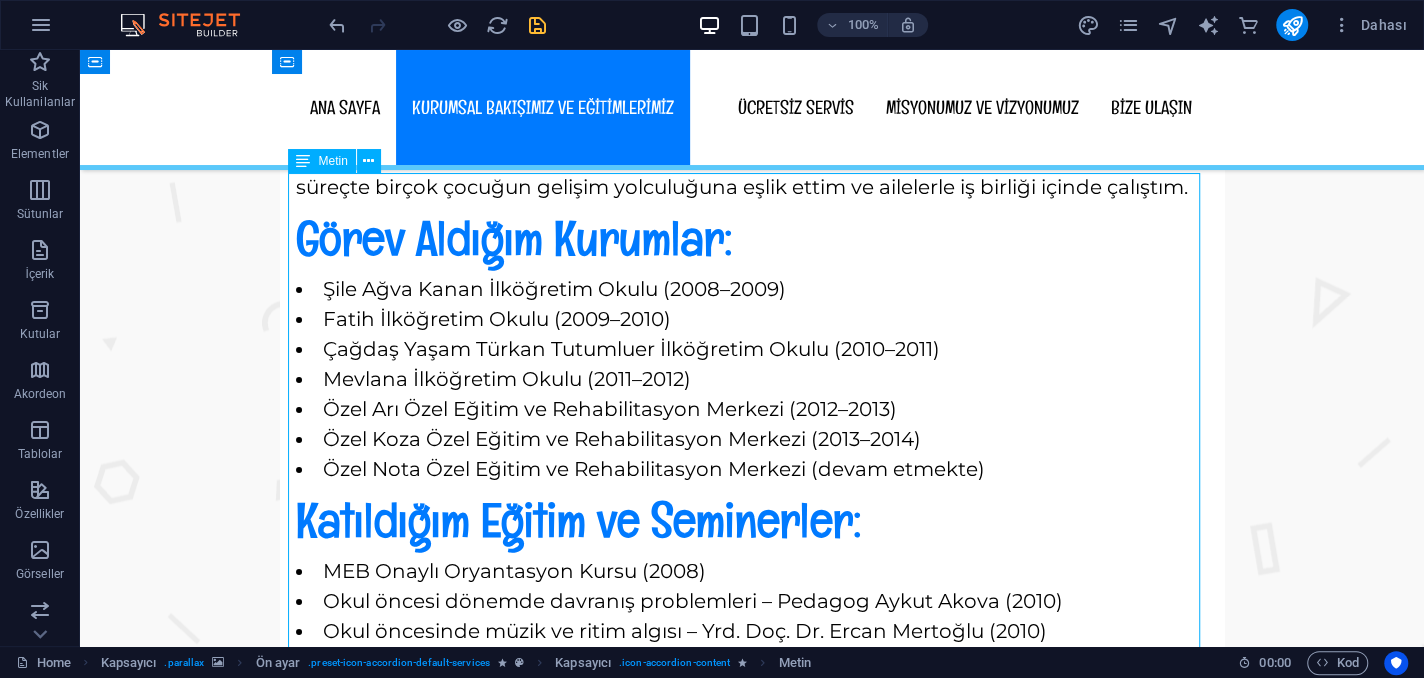 click on "Lisans eğitimimi 1995–2000 yılları arasında Atatürk Üniversitesi Fen-Edebiyat Fakültesi Doğu Dilleri ve Edebiyatı Bölümünü tamamladım. Üniversite eğitimime devam ederken Atatürk Üniversitesi Kazım Karabekir Eğitim Fakültesi'nden Sınıf Öğretmenliği sertifikasını ve yabancı dil yeterlilik belgelerini aldım. İstanbul Üniversitesi Çocuk Gelişimi Bölümü’ne halen devam etmekteyim. Mezuniyetimin ardından çeşitli eğitim kurumlarında kurum müdürlüğü ve öğretmenlik görevlerinde bulundum: 2002–2006: Halkalı İlköğretim Okulu 2006: Aybakan Özel Eğitim ve Rehabilitasyon Merkezi 2007–2013: Güngören Bizim Çocuklarımız Özel Eğitim ve Rehabilitasyon Merkezi 2013–2017: Gaziosmanpaşa Sevgi İlgi Özel Eğitim ve Rehabilitasyon Merkezi 2017–Halen: Nota Özel Eğitim ve Rehabilitasyon Merkezi'nde kurum müdürü olarak görevime devam etmekteyim." at bounding box center (752, 1610) 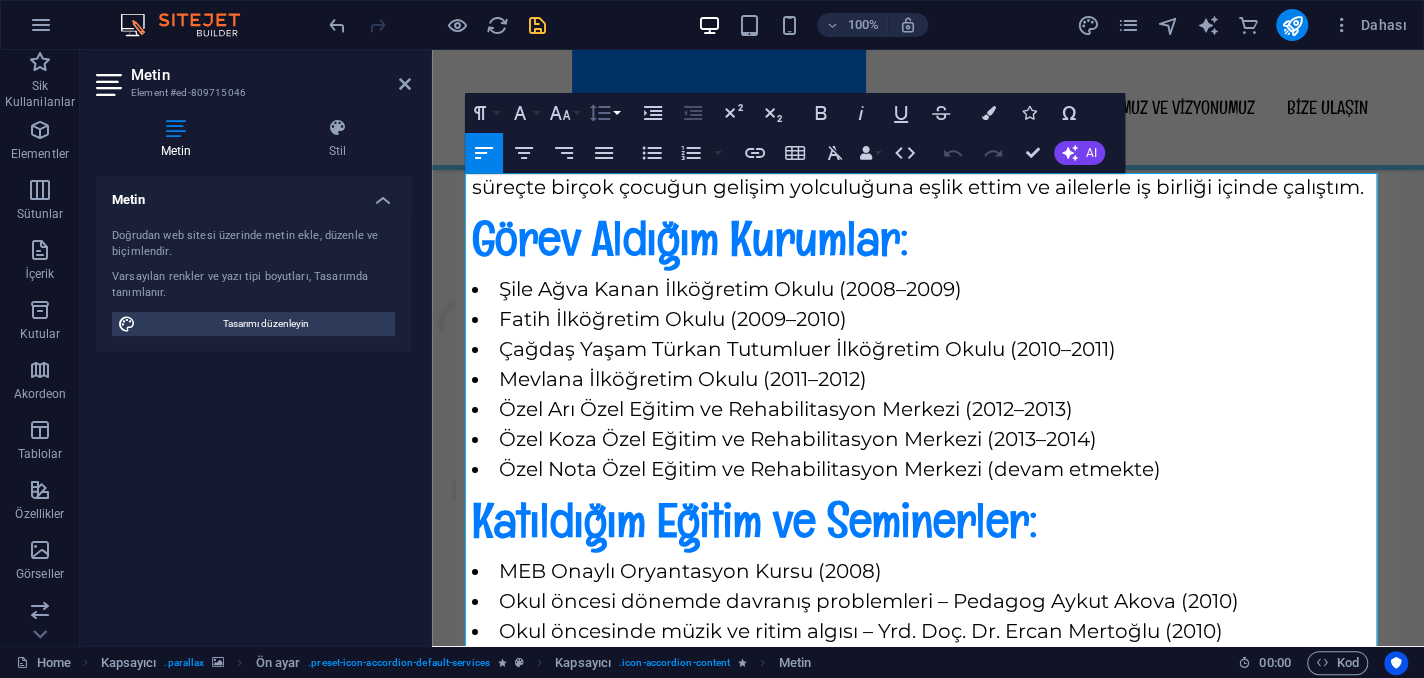 click 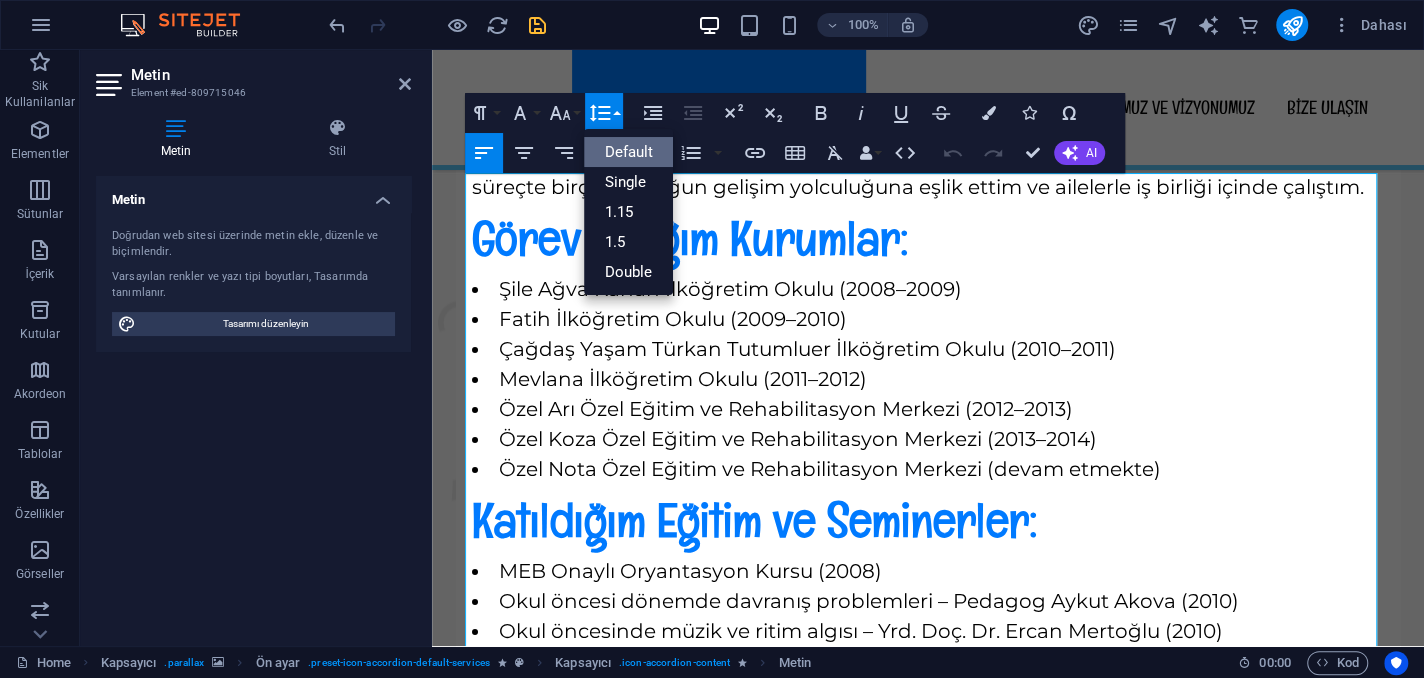scroll, scrollTop: 0, scrollLeft: 0, axis: both 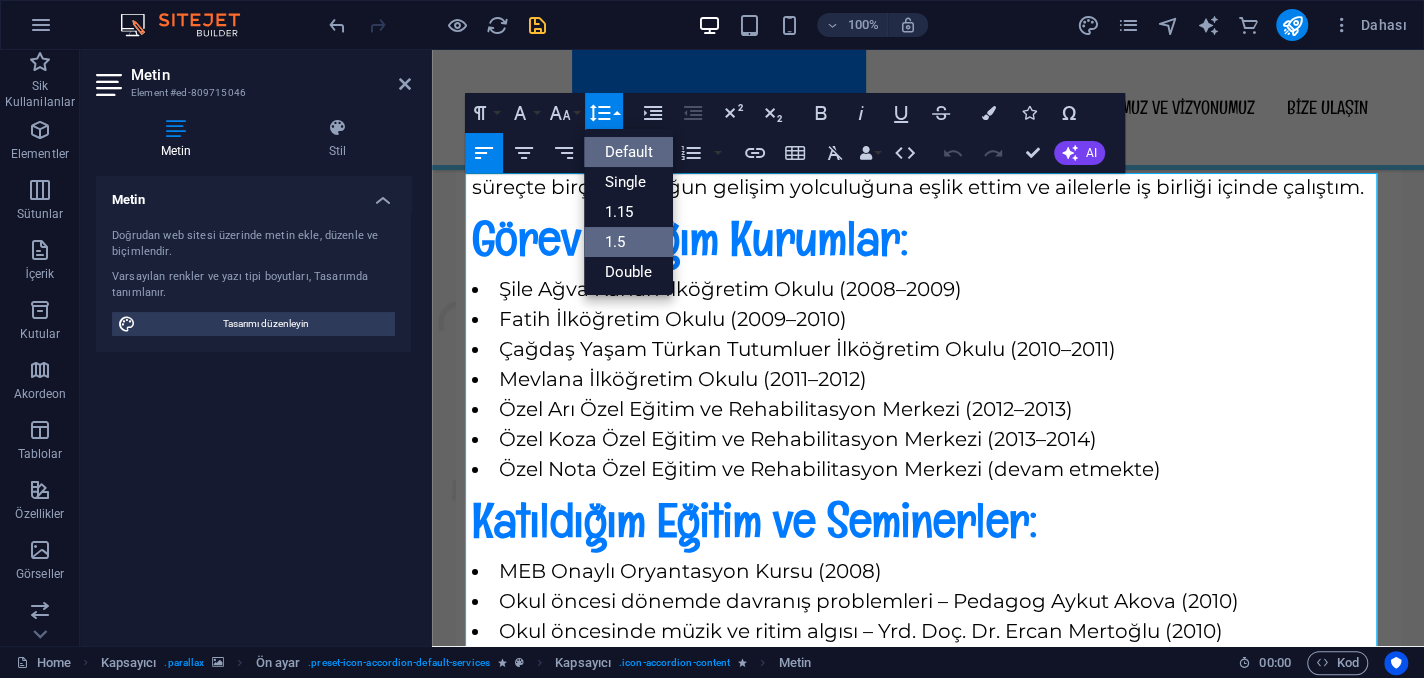 drag, startPoint x: 628, startPoint y: 233, endPoint x: 200, endPoint y: 183, distance: 430.91068 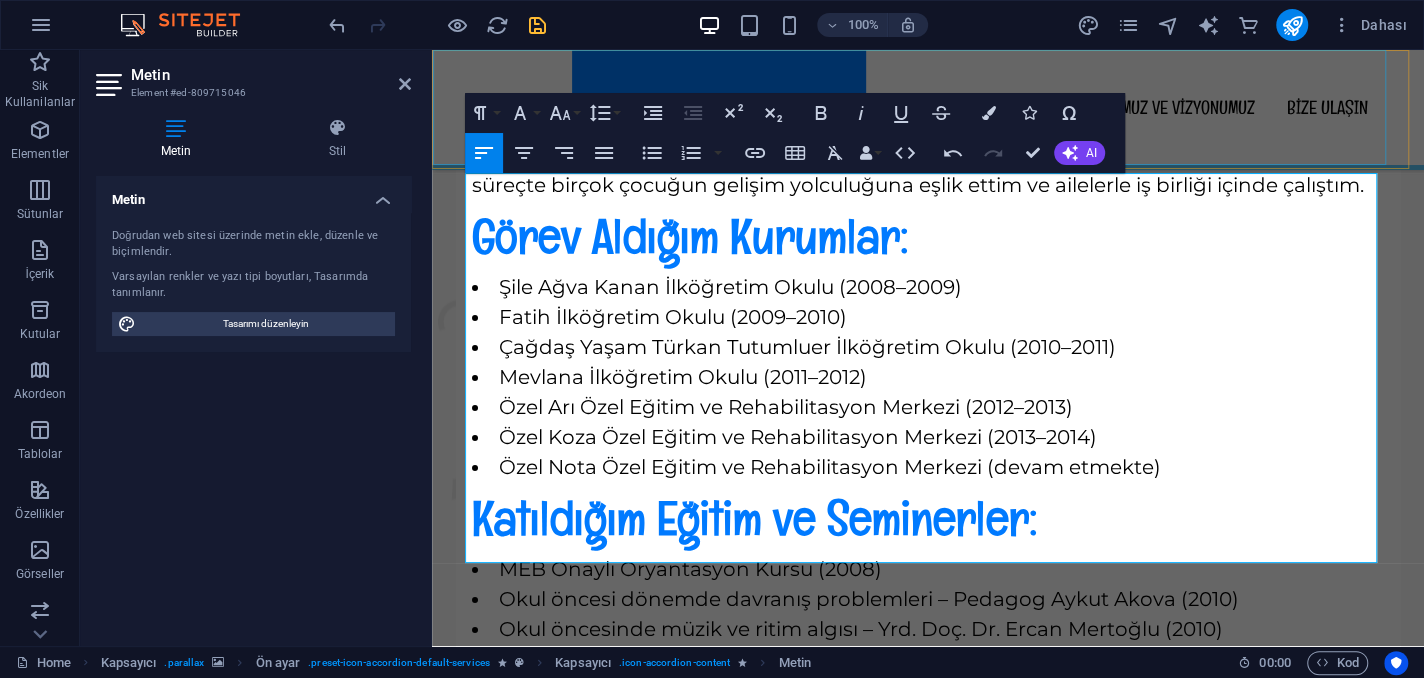 click on "ANA SAYFA KURUMSAL BAKIŞIMIZ VE EĞİTİMLERİMİZ ÜCRETSİZ SERVİS MİSYONUMUZ VE VİZYONUMUZ BİZE ULAŞIN" at bounding box center (928, 107) 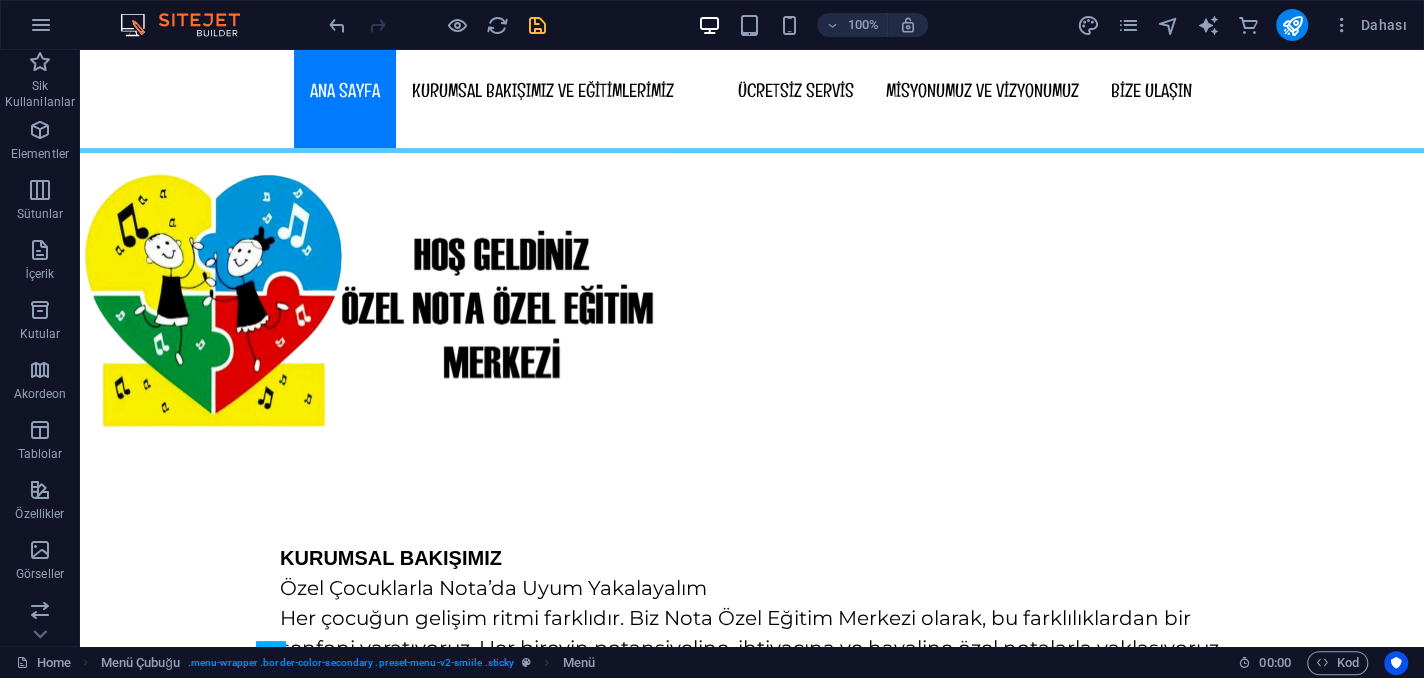 scroll, scrollTop: 0, scrollLeft: 0, axis: both 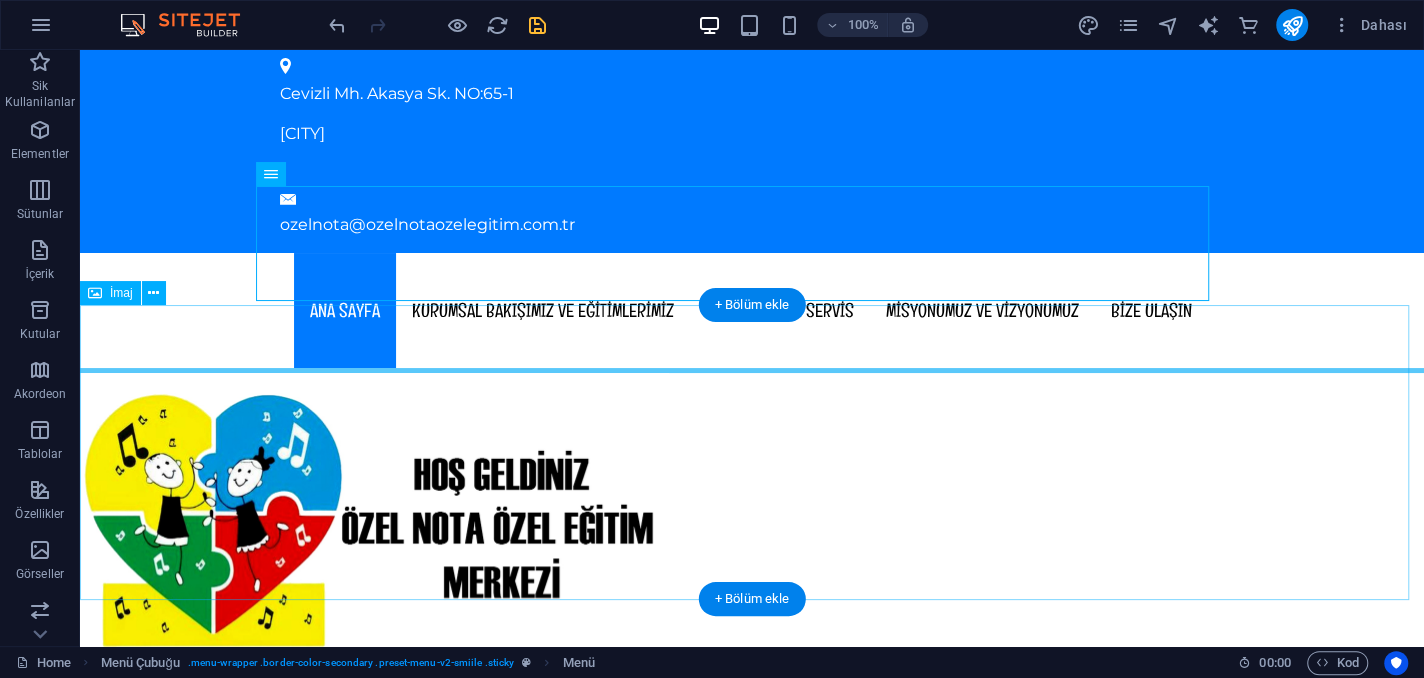 click at bounding box center [752, 520] 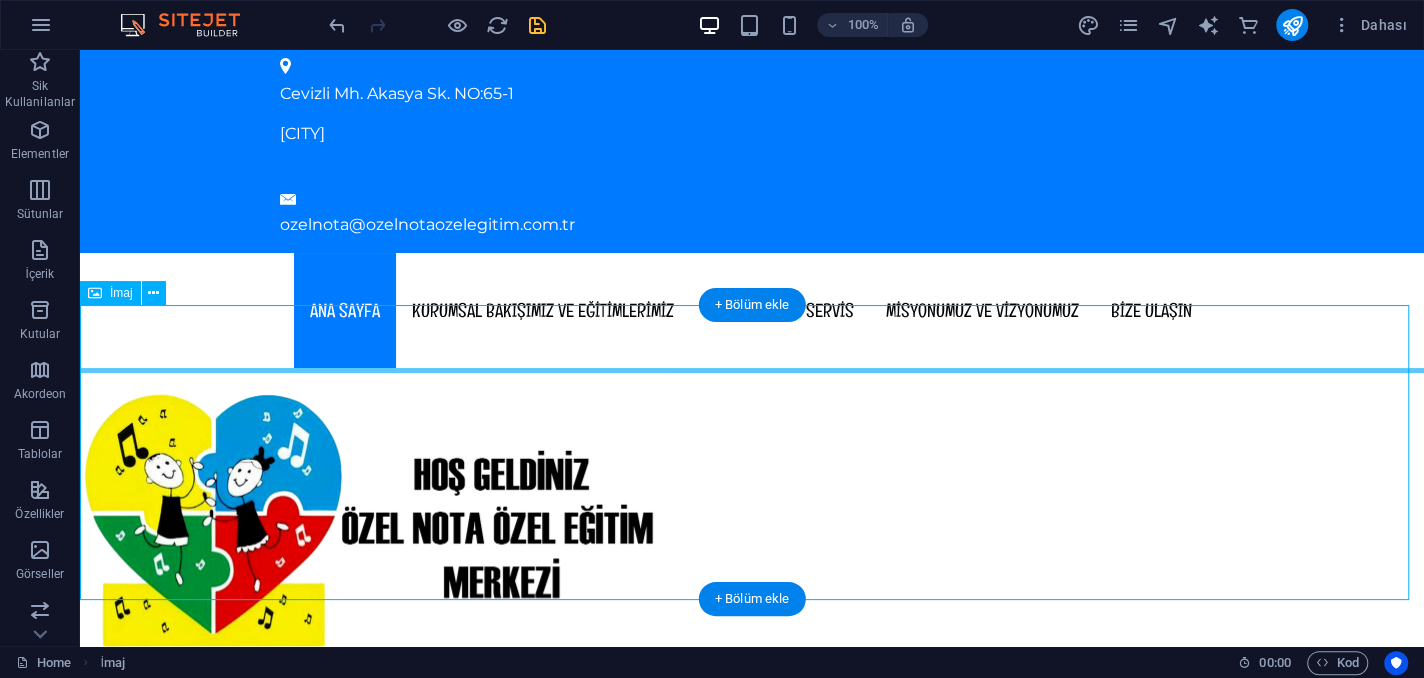 click at bounding box center [752, 520] 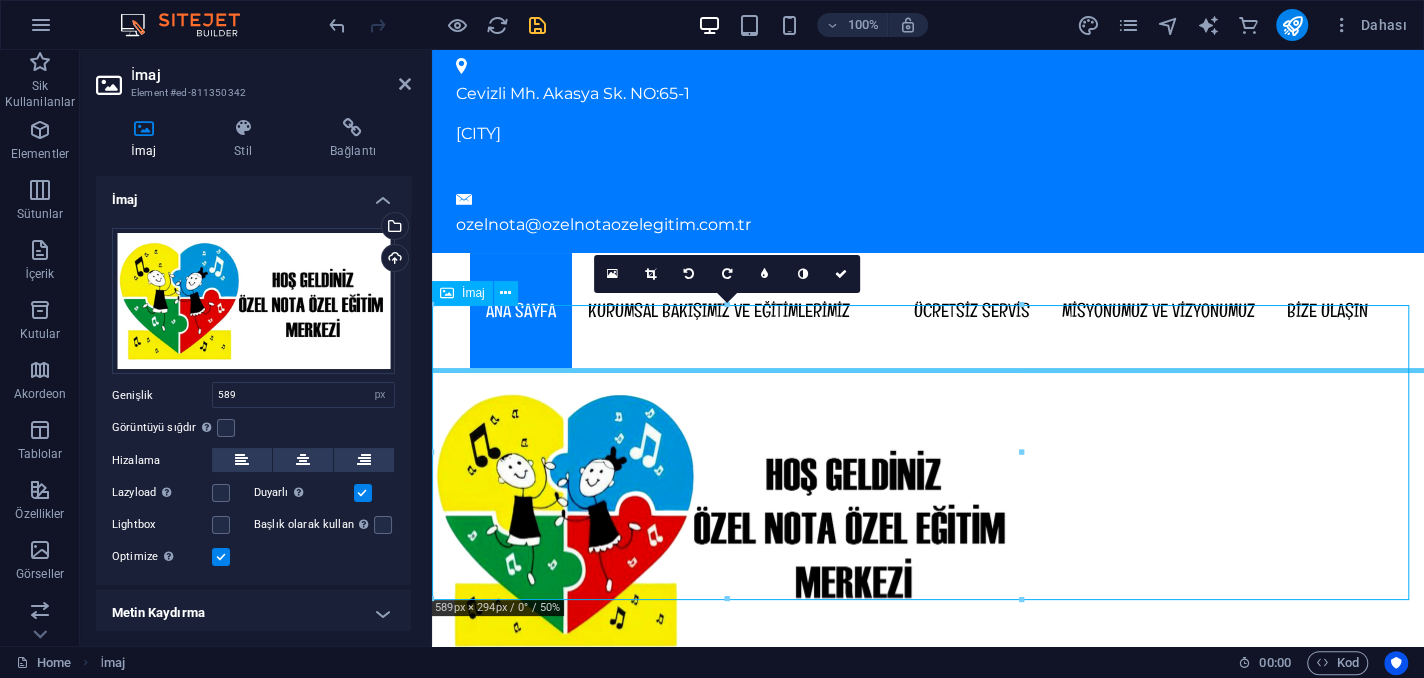 drag, startPoint x: 614, startPoint y: 434, endPoint x: 865, endPoint y: 450, distance: 251.50945 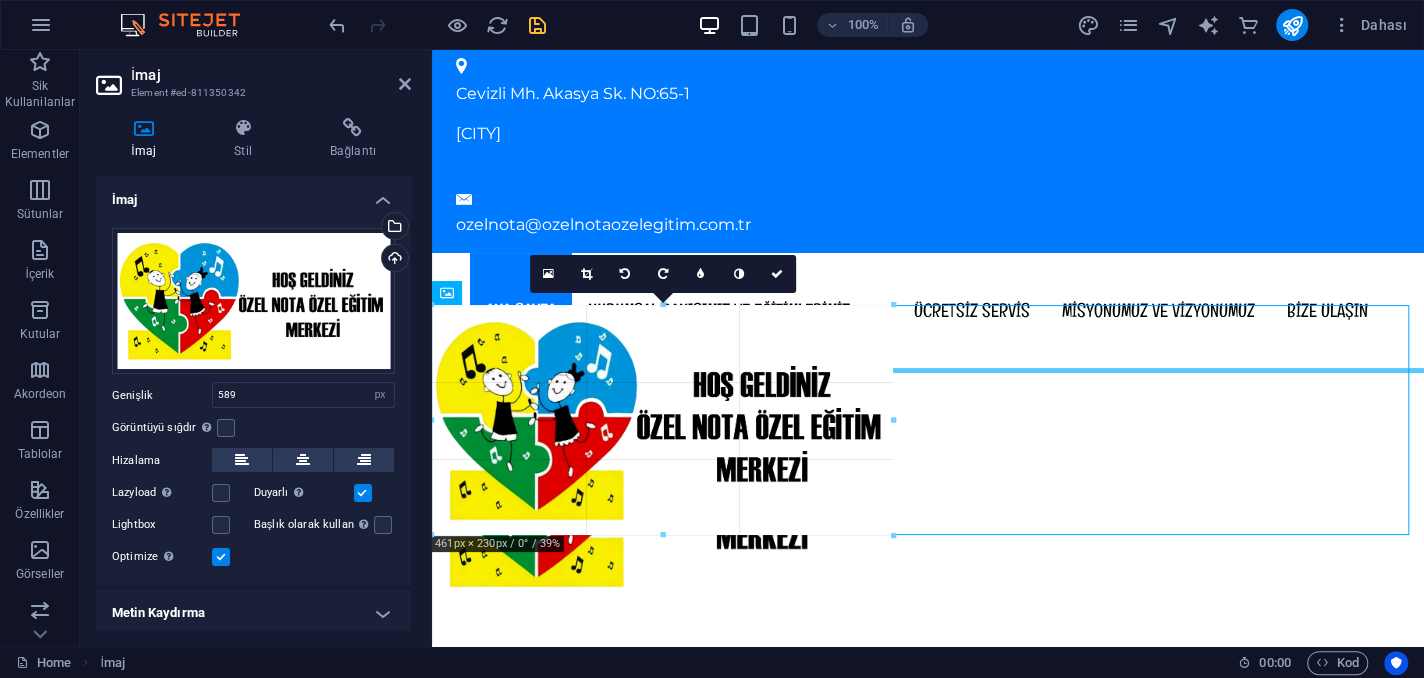 drag, startPoint x: 1022, startPoint y: 450, endPoint x: 894, endPoint y: 447, distance: 128.03516 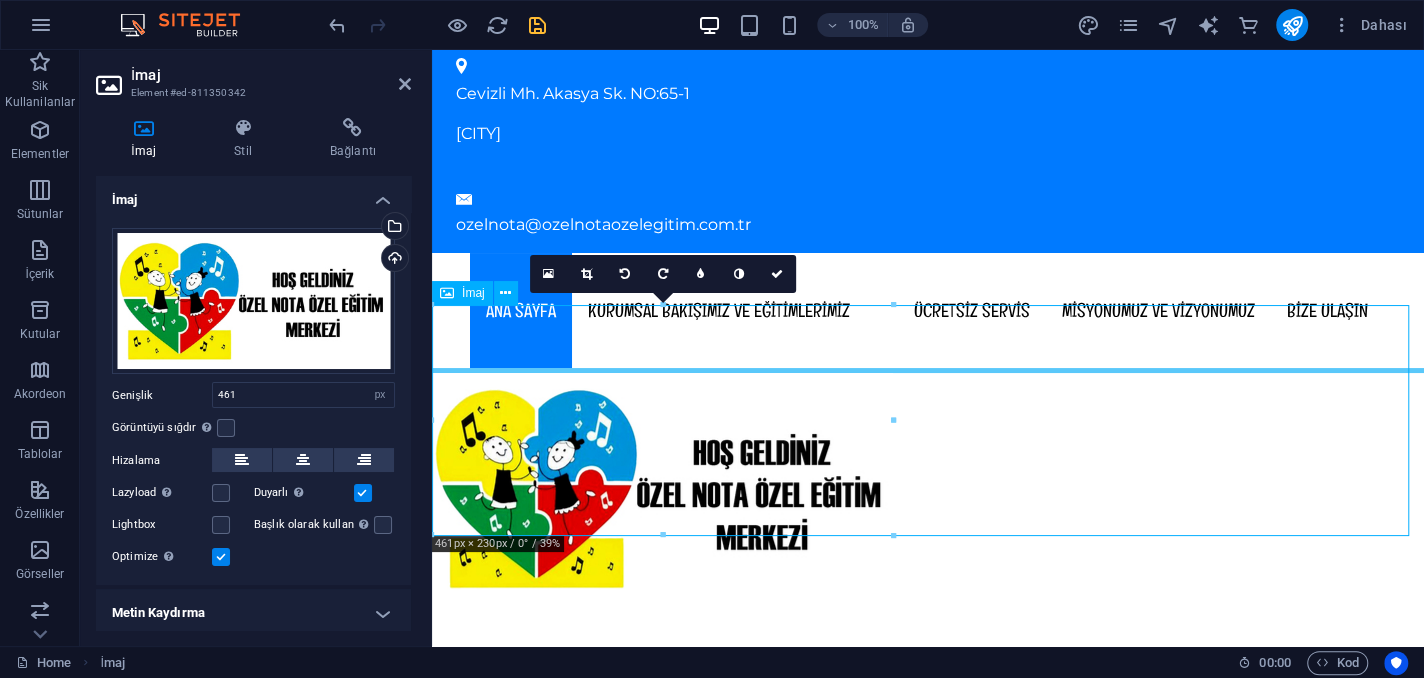 drag, startPoint x: 677, startPoint y: 429, endPoint x: 923, endPoint y: 435, distance: 246.07317 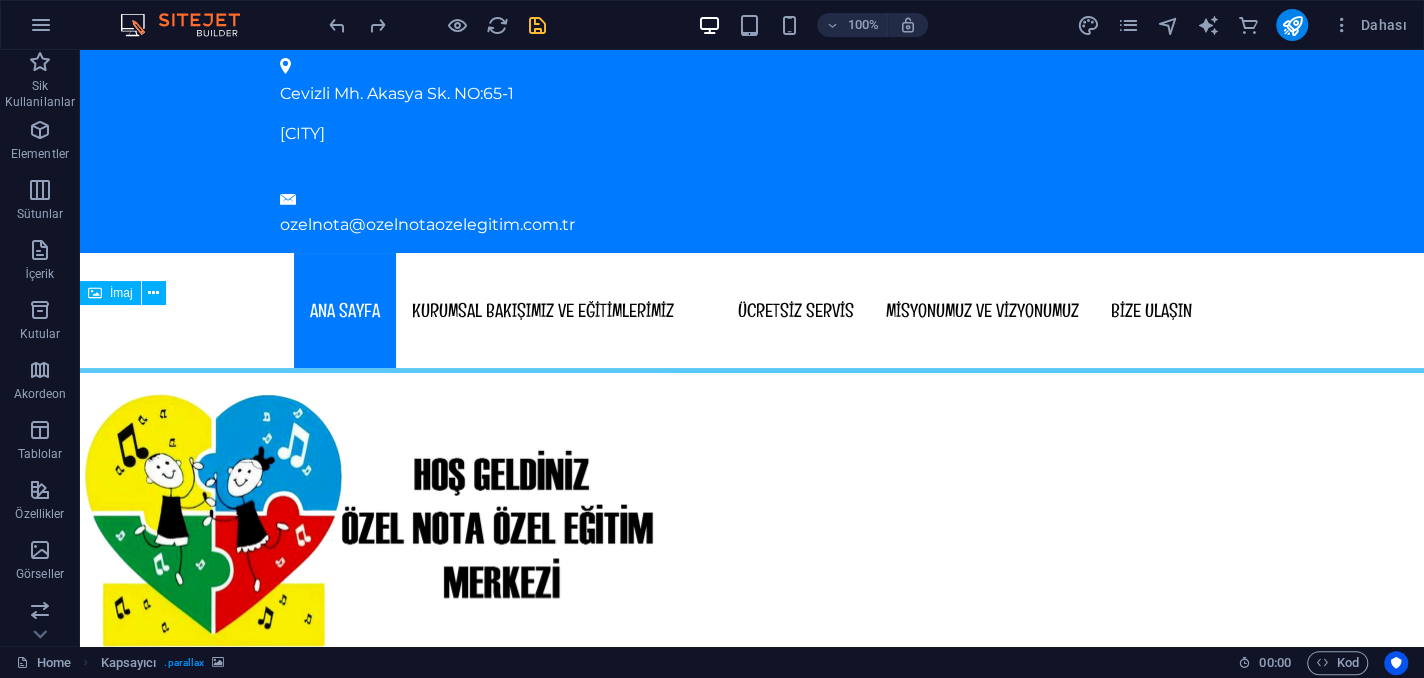 click at bounding box center (752, 520) 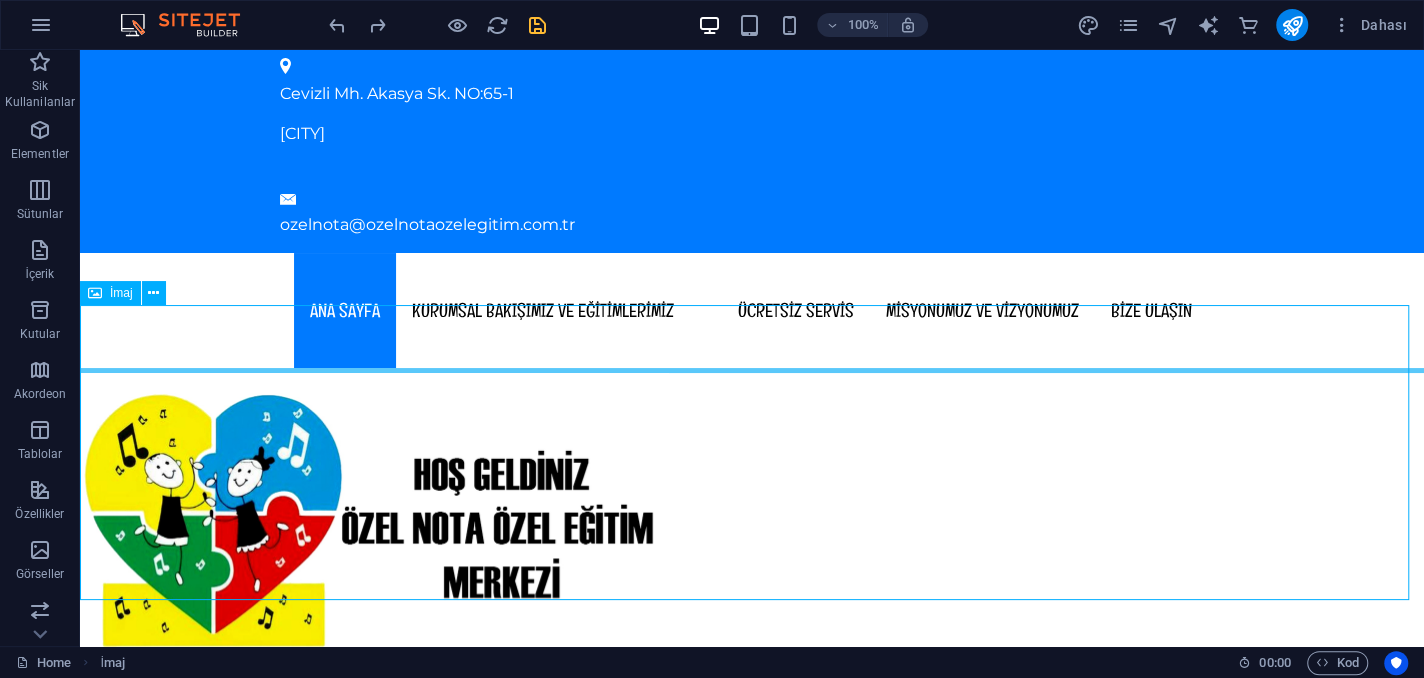 click at bounding box center [752, 520] 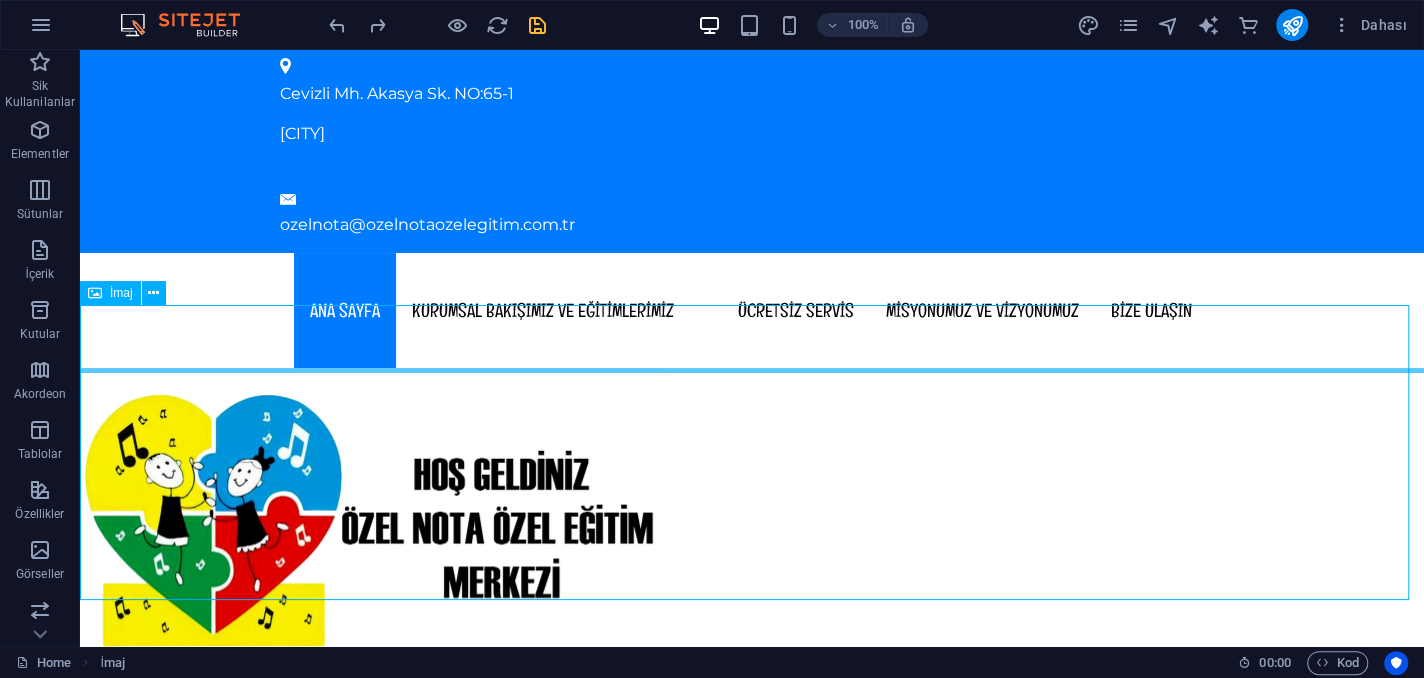 click at bounding box center [752, 520] 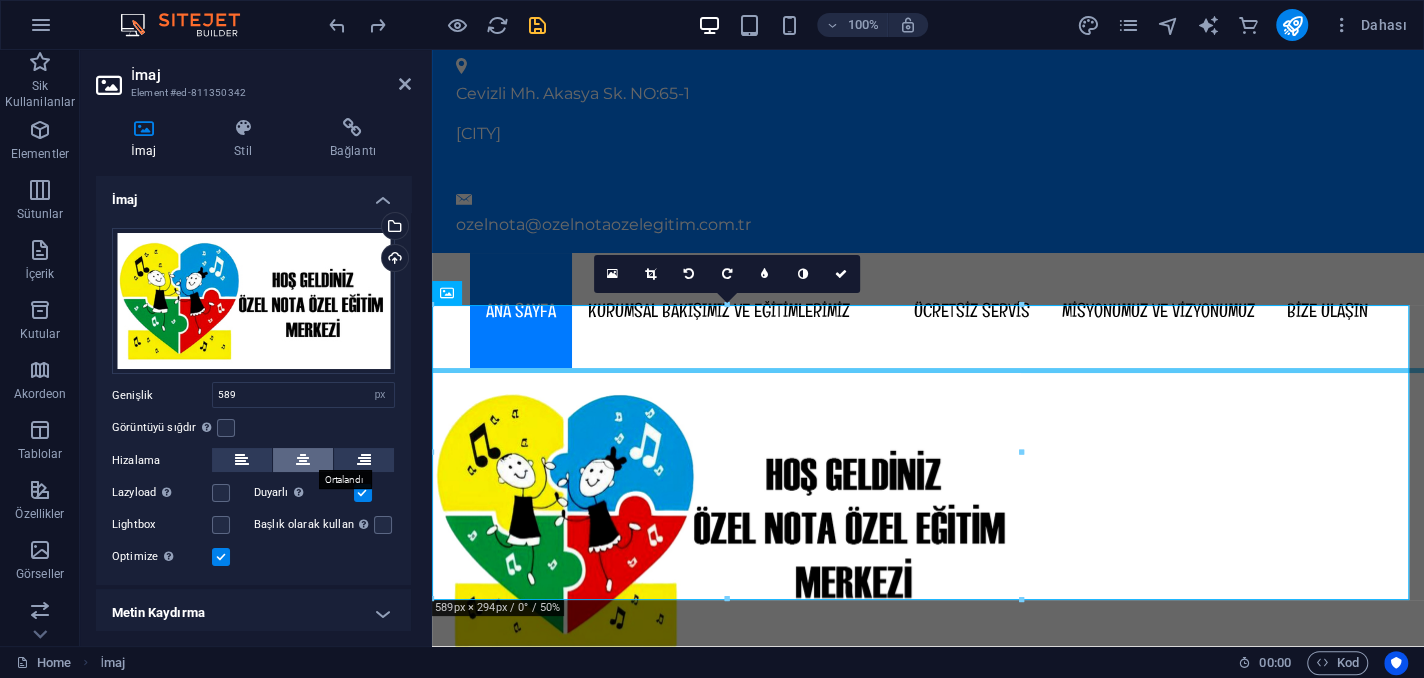 click at bounding box center [303, 460] 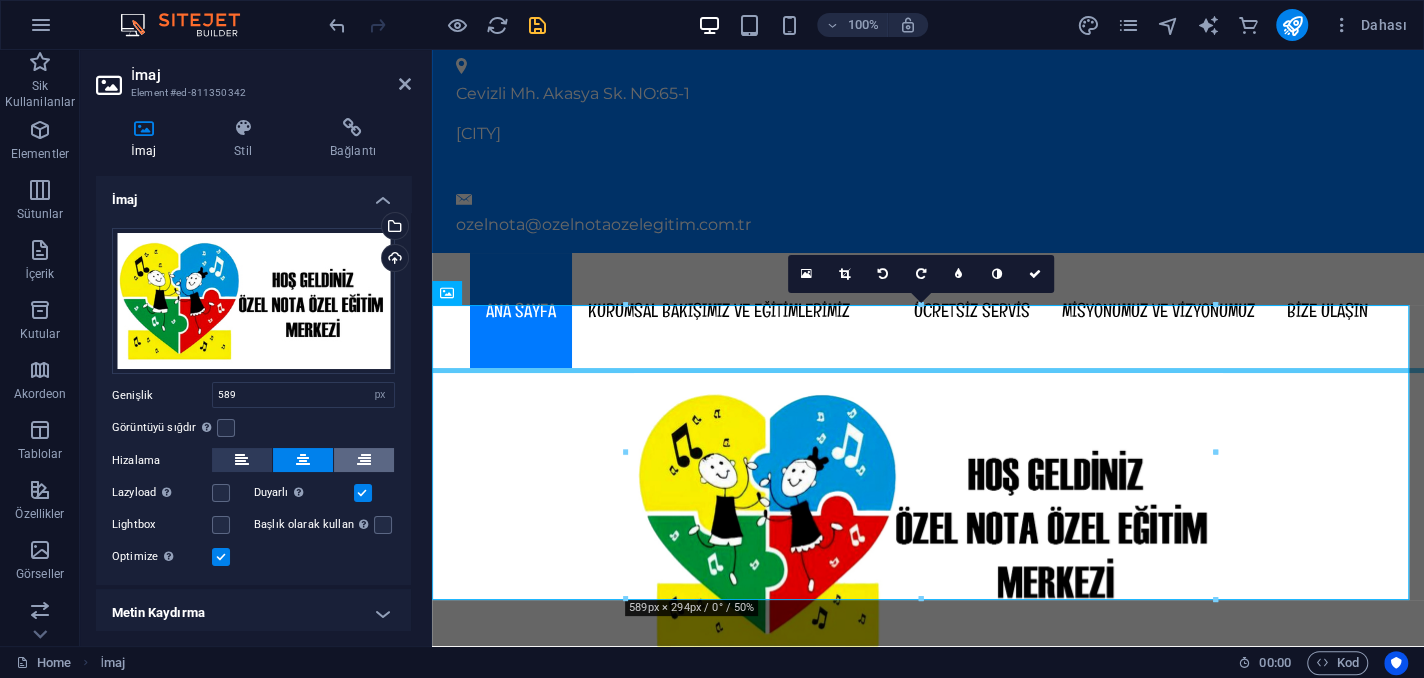 click at bounding box center (364, 460) 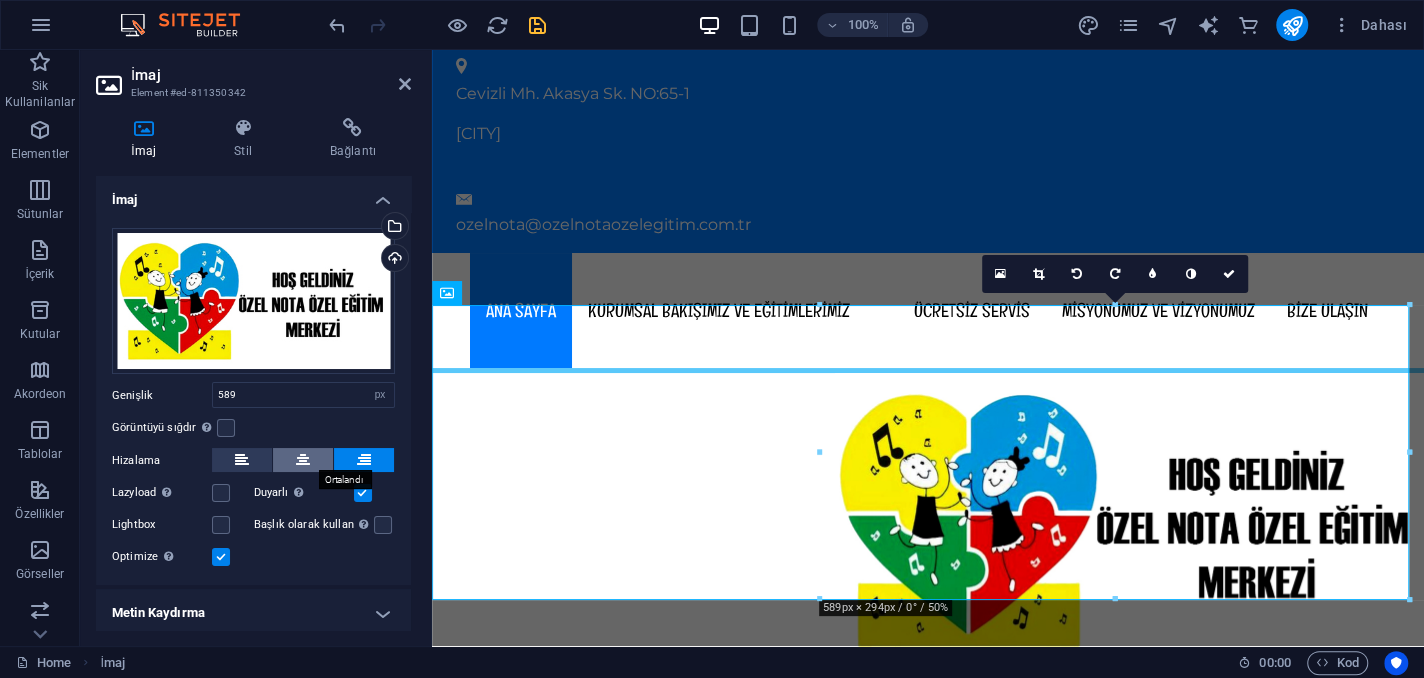click at bounding box center (303, 460) 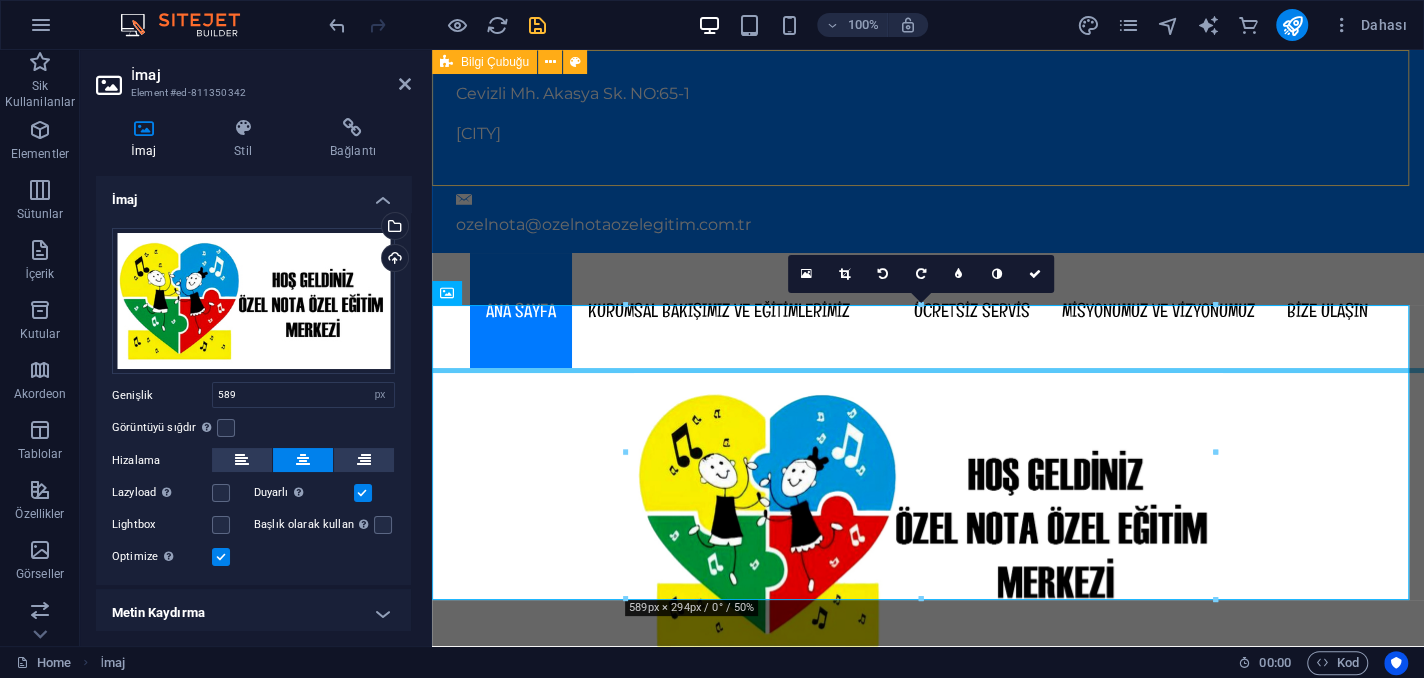 click on "Cevizli Mh. Akasya Sk. NO:65-1  Maltepe/İSTANBUL ozelnota@ozelnotaozelegitim.com.tr" at bounding box center (928, 151) 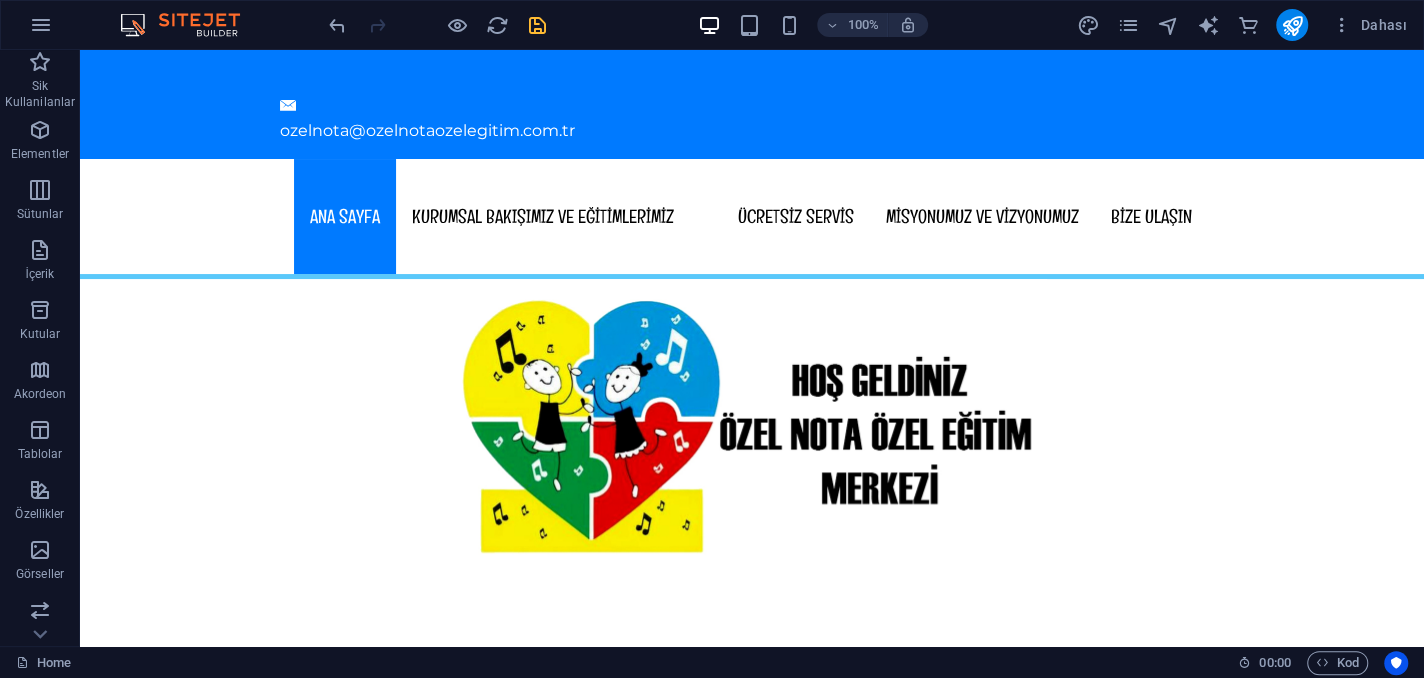 scroll, scrollTop: 62, scrollLeft: 0, axis: vertical 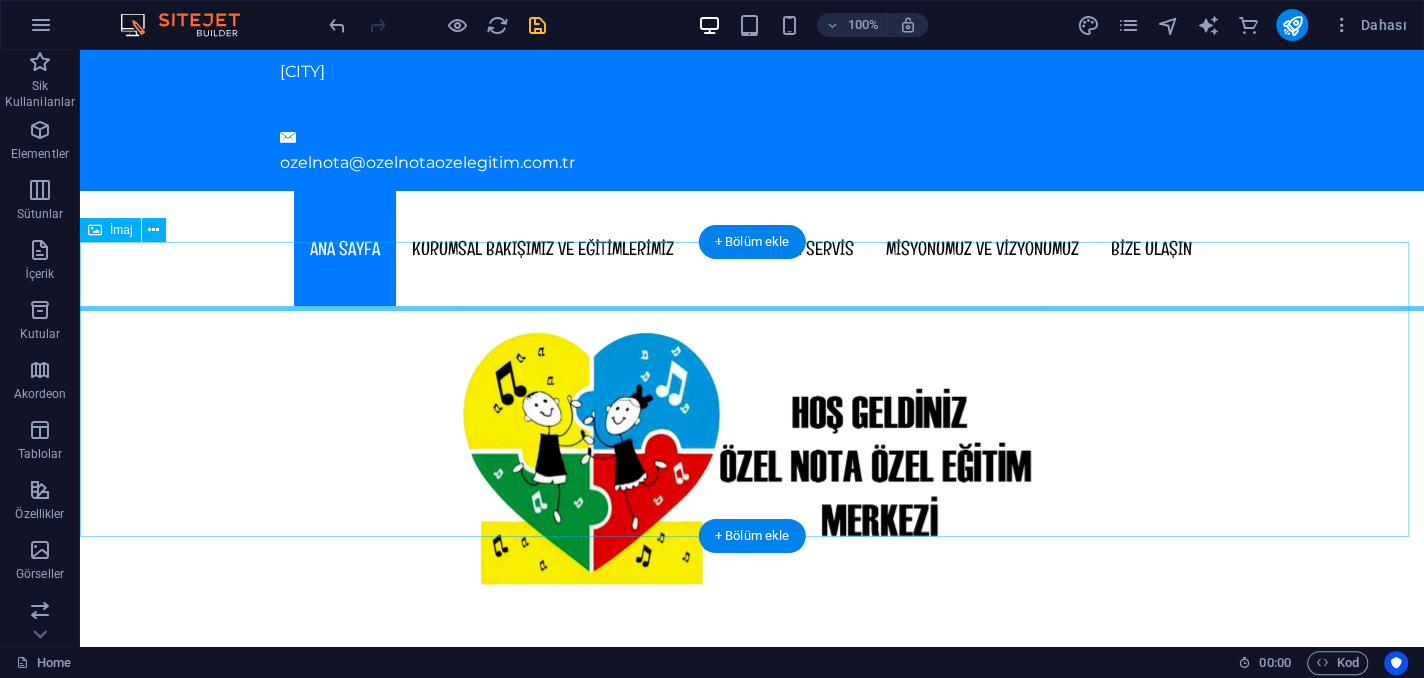 click at bounding box center (752, 458) 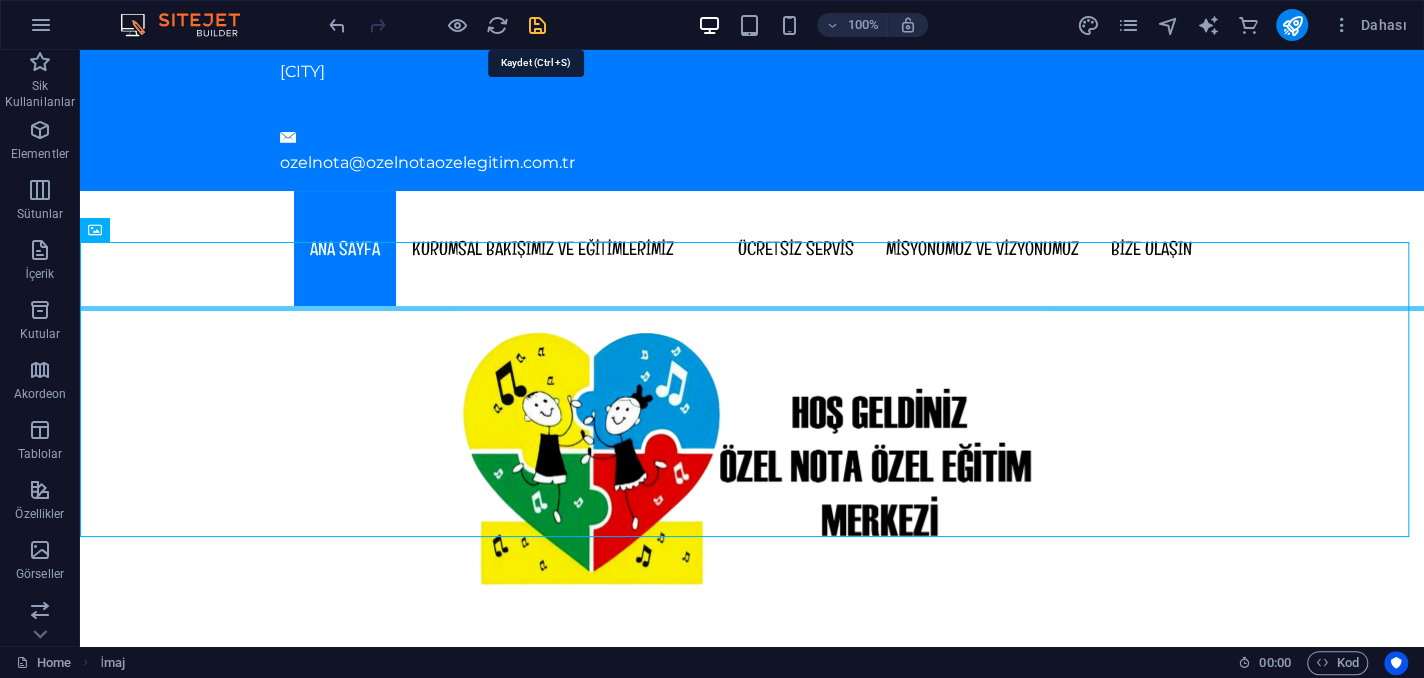 click at bounding box center (537, 25) 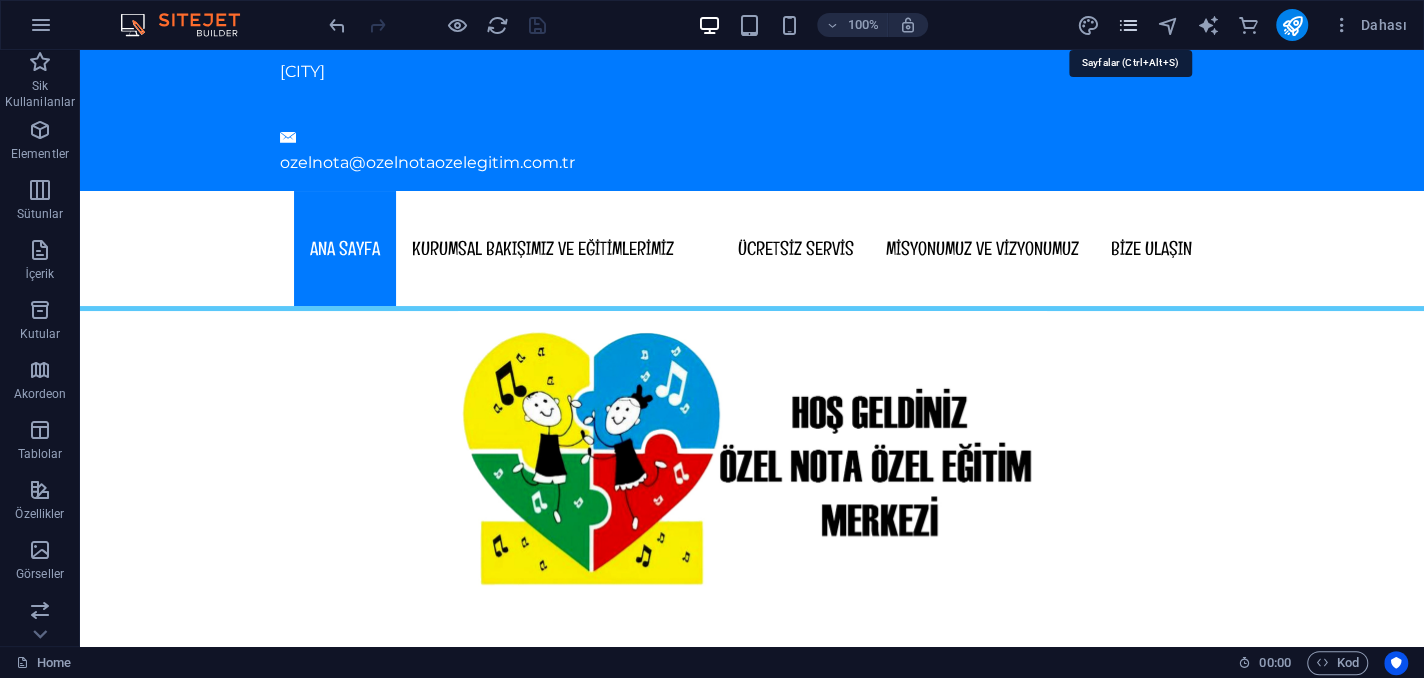 click at bounding box center [1128, 25] 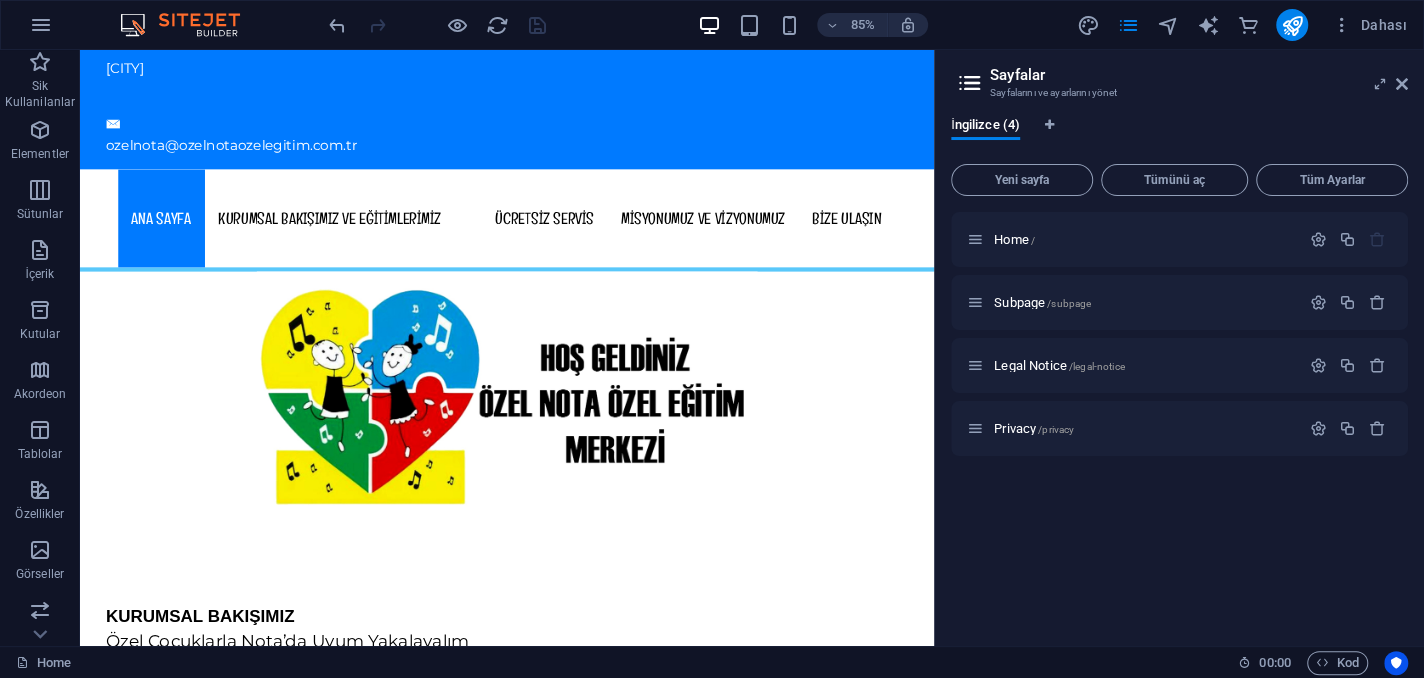 click on "Tüm Ayarlar" at bounding box center (1332, 180) 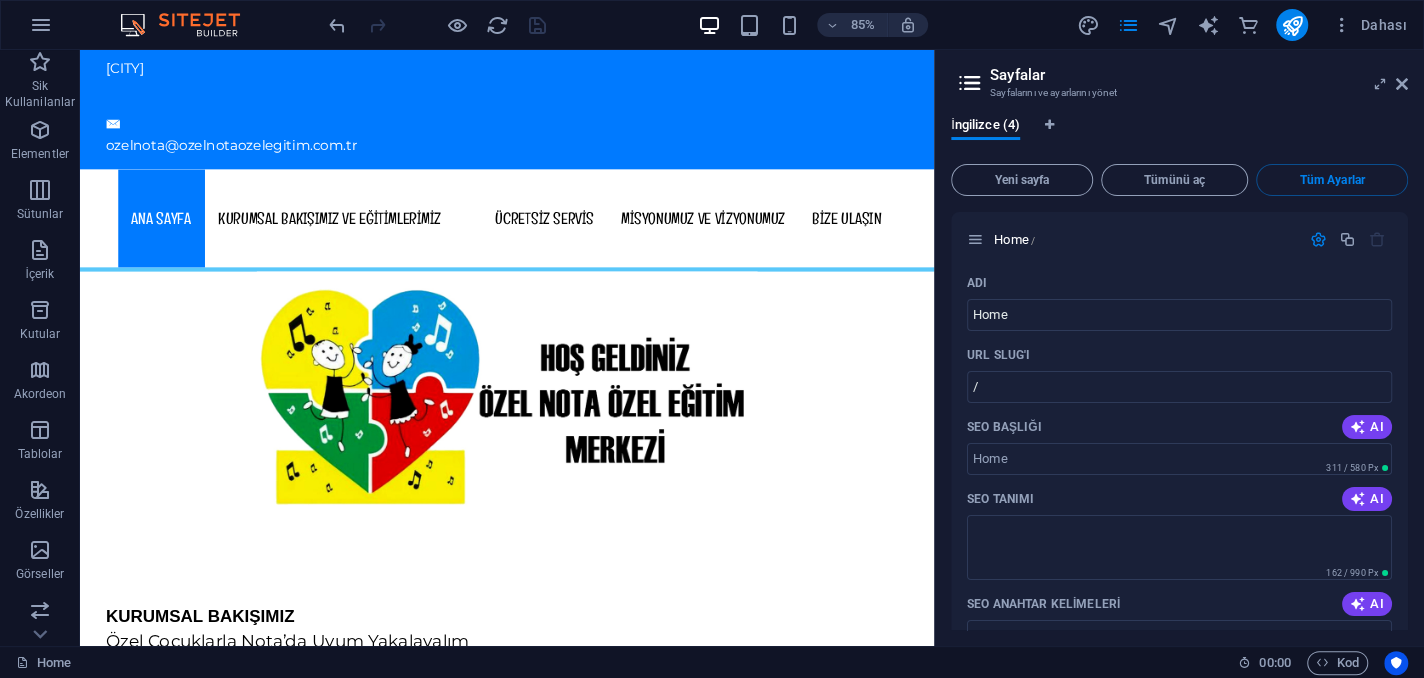 scroll, scrollTop: 2400, scrollLeft: 0, axis: vertical 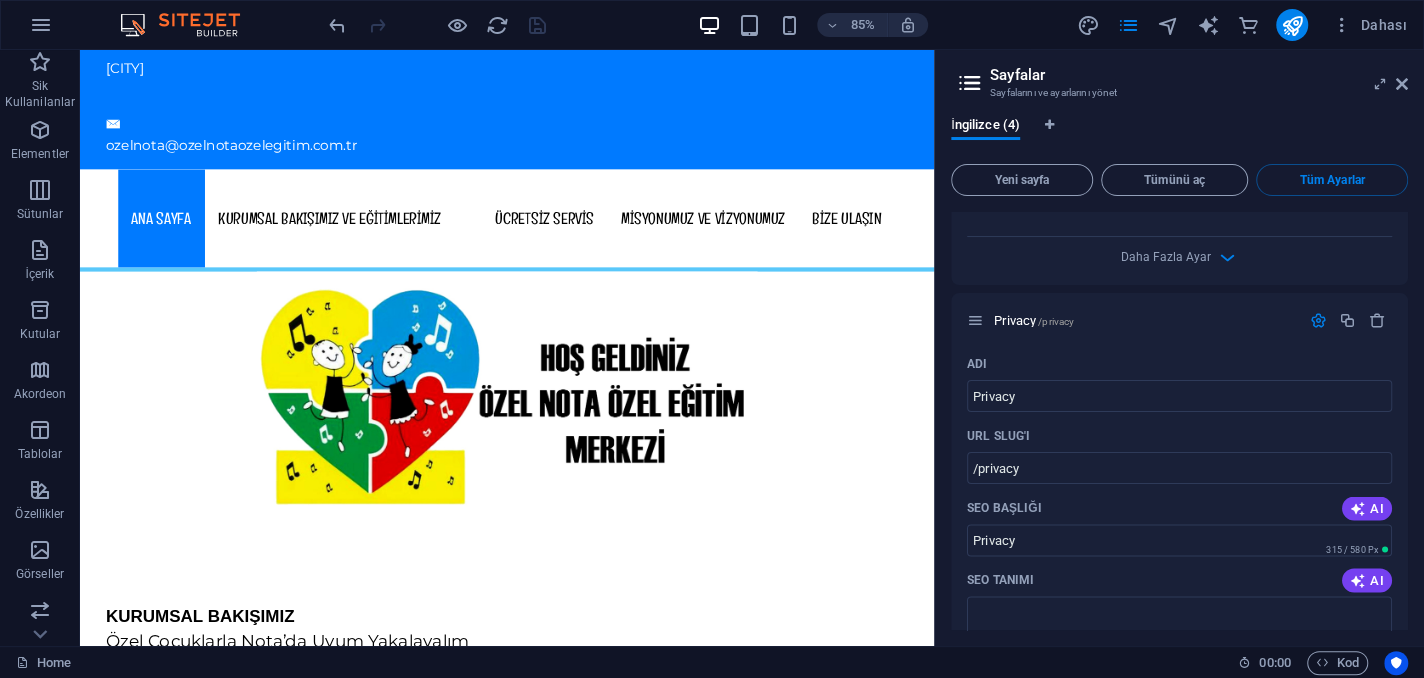 drag, startPoint x: 1407, startPoint y: 530, endPoint x: 1411, endPoint y: 579, distance: 49.162994 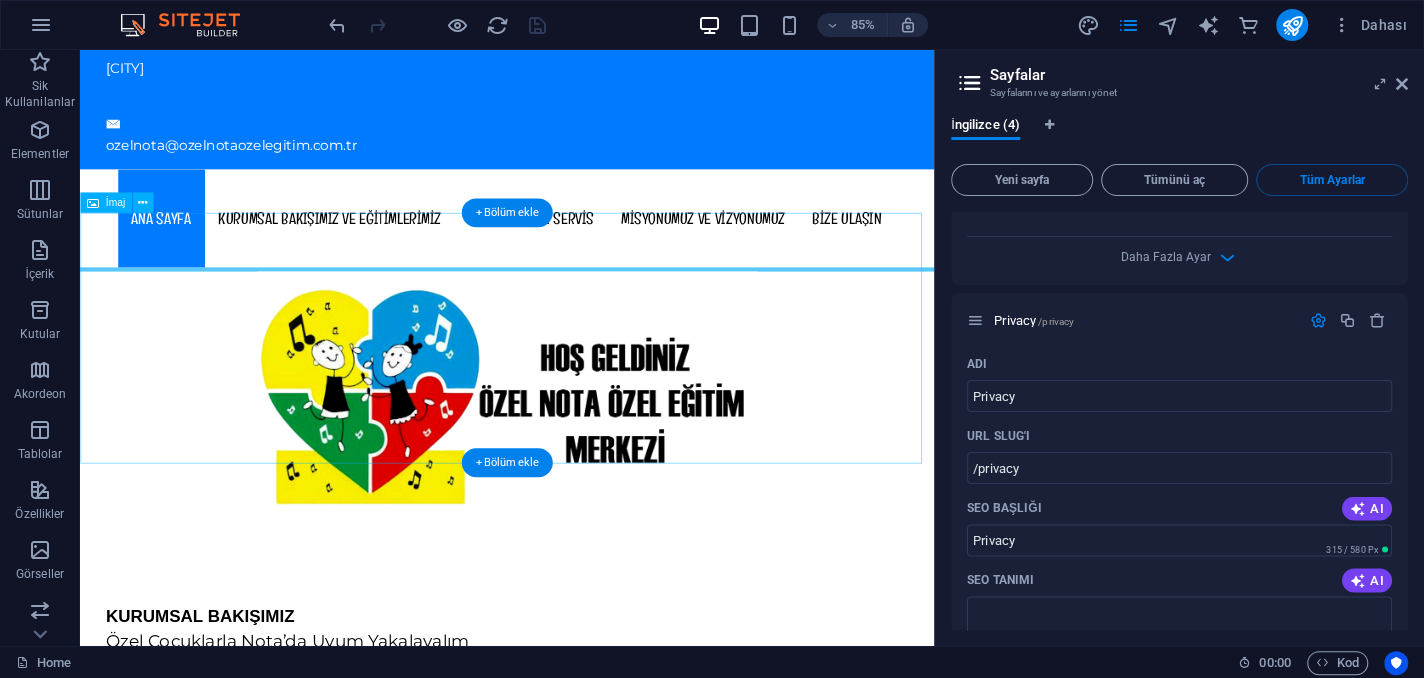 click at bounding box center [582, 458] 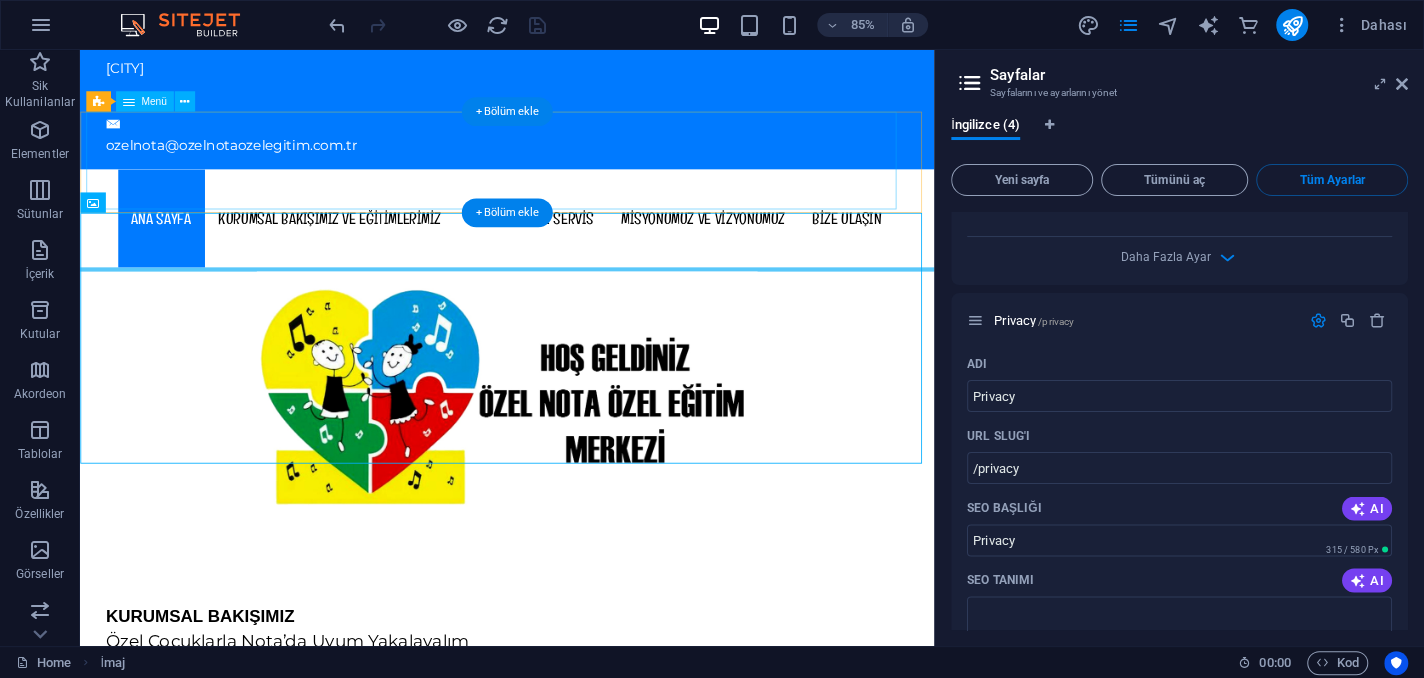 click on "ANA SAYFA KURUMSAL BAKIŞIMIZ VE EĞİTİMLERİMİZ ÜCRETSİZ SERVİS MİSYONUMUZ VE VİZYONUMUZ BİZE ULAŞIN" at bounding box center (583, 248) 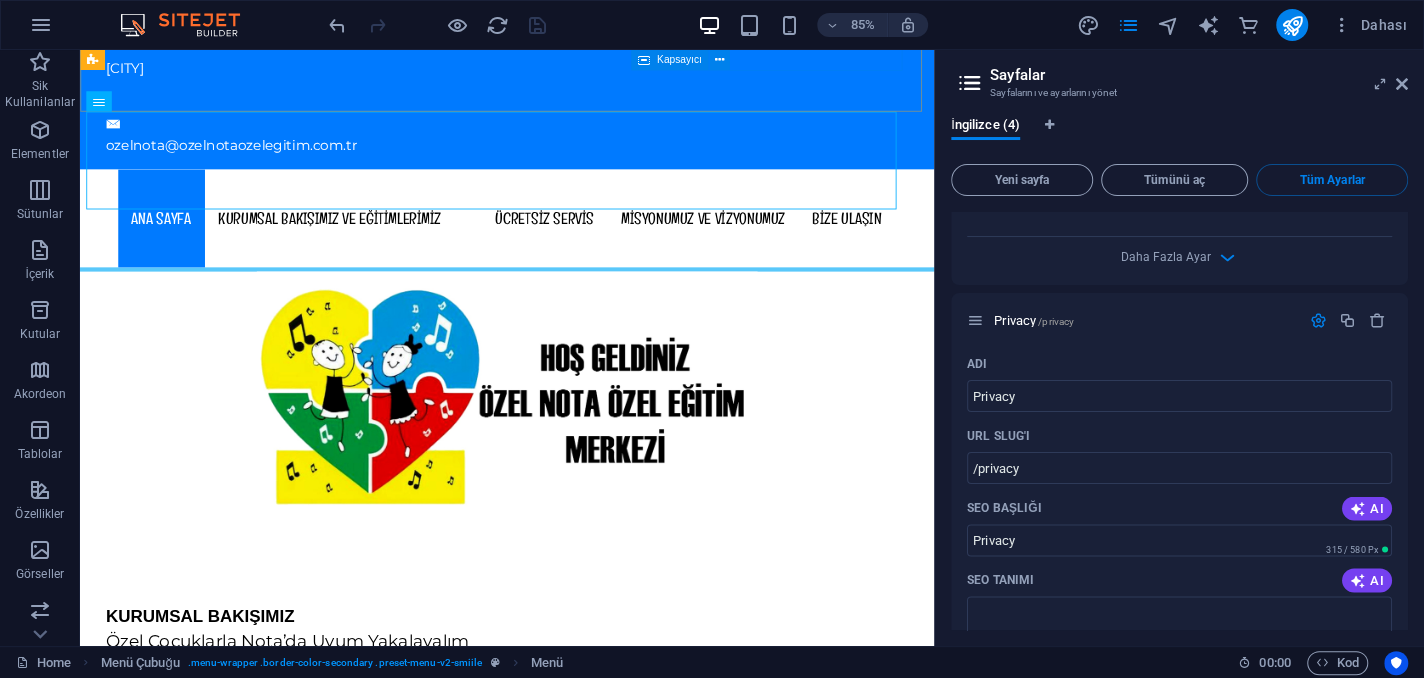 click at bounding box center [644, 60] 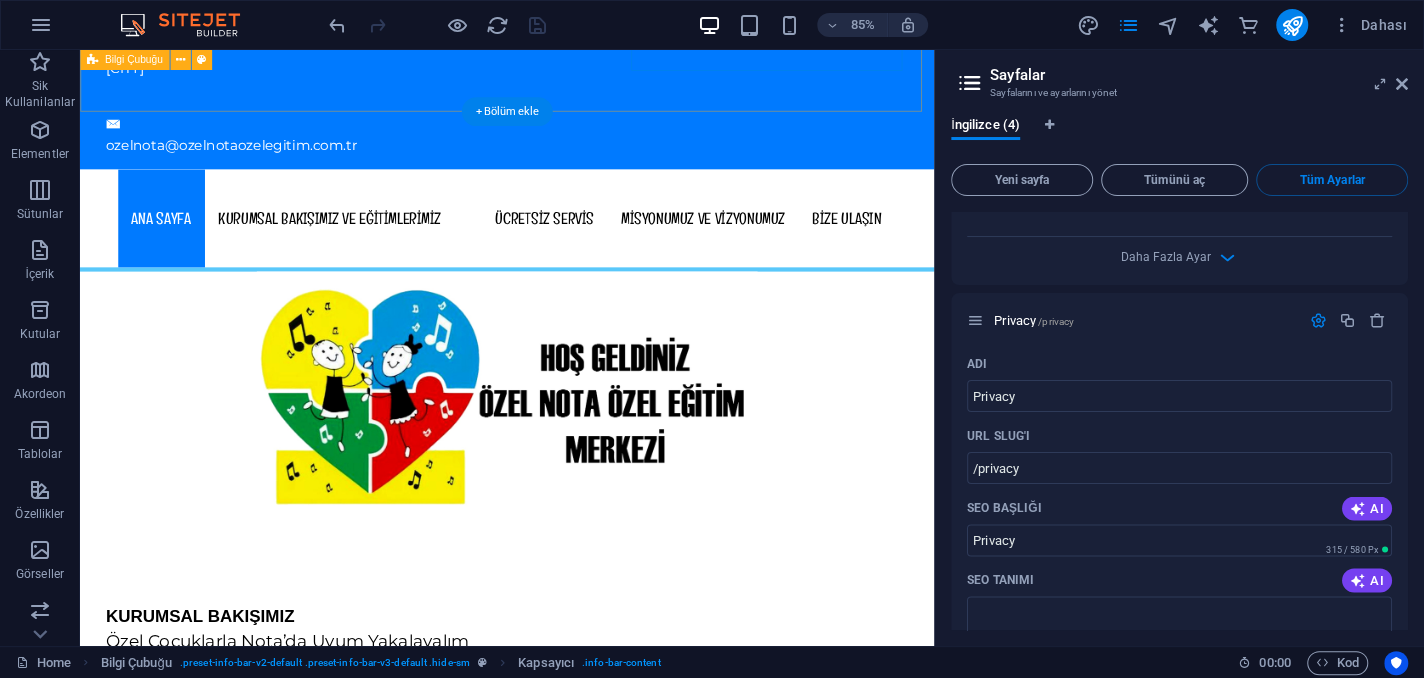 click on "Cevizli Mh. Akasya Sk. NO:65-1  Maltepe/İSTANBUL ozelnota@ozelnotaozelegitim.com.tr" at bounding box center [582, 89] 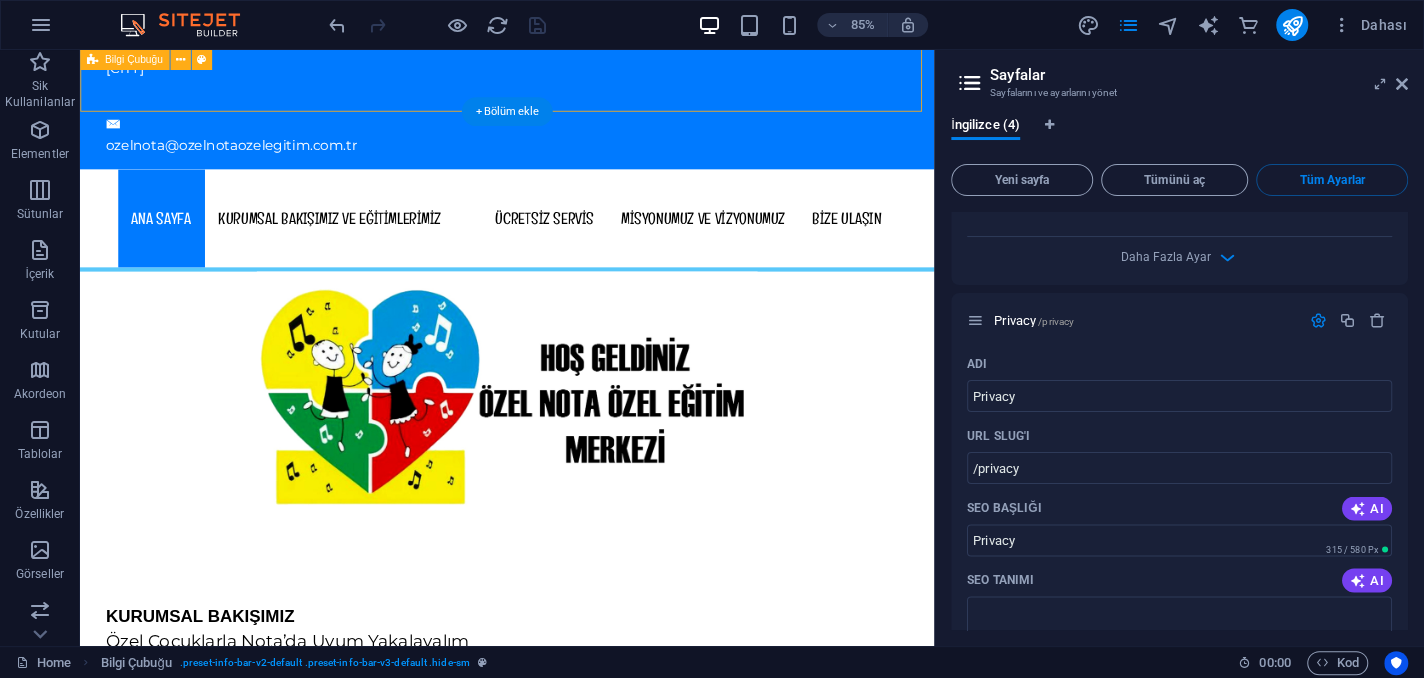 click on "Cevizli Mh. Akasya Sk. NO:65-1  Maltepe/İSTANBUL ozelnota@ozelnotaozelegitim.com.tr" at bounding box center [582, 89] 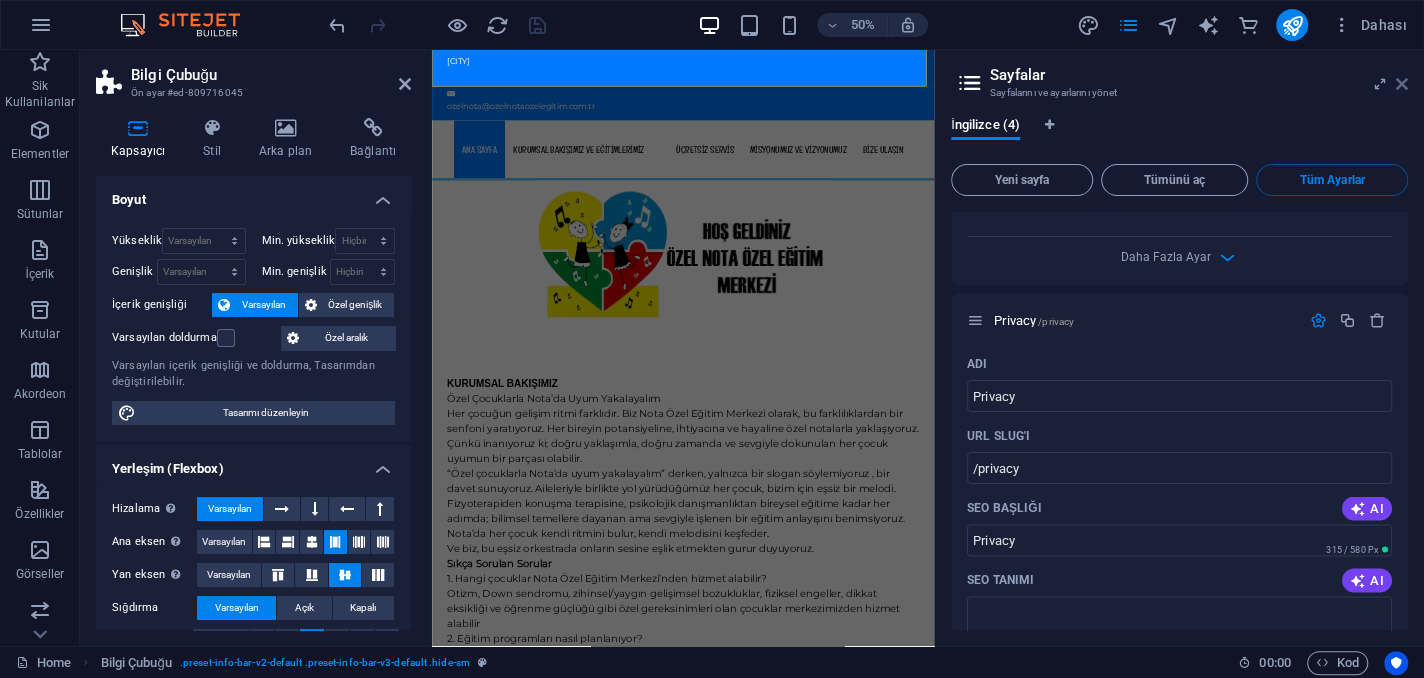 click at bounding box center (1402, 84) 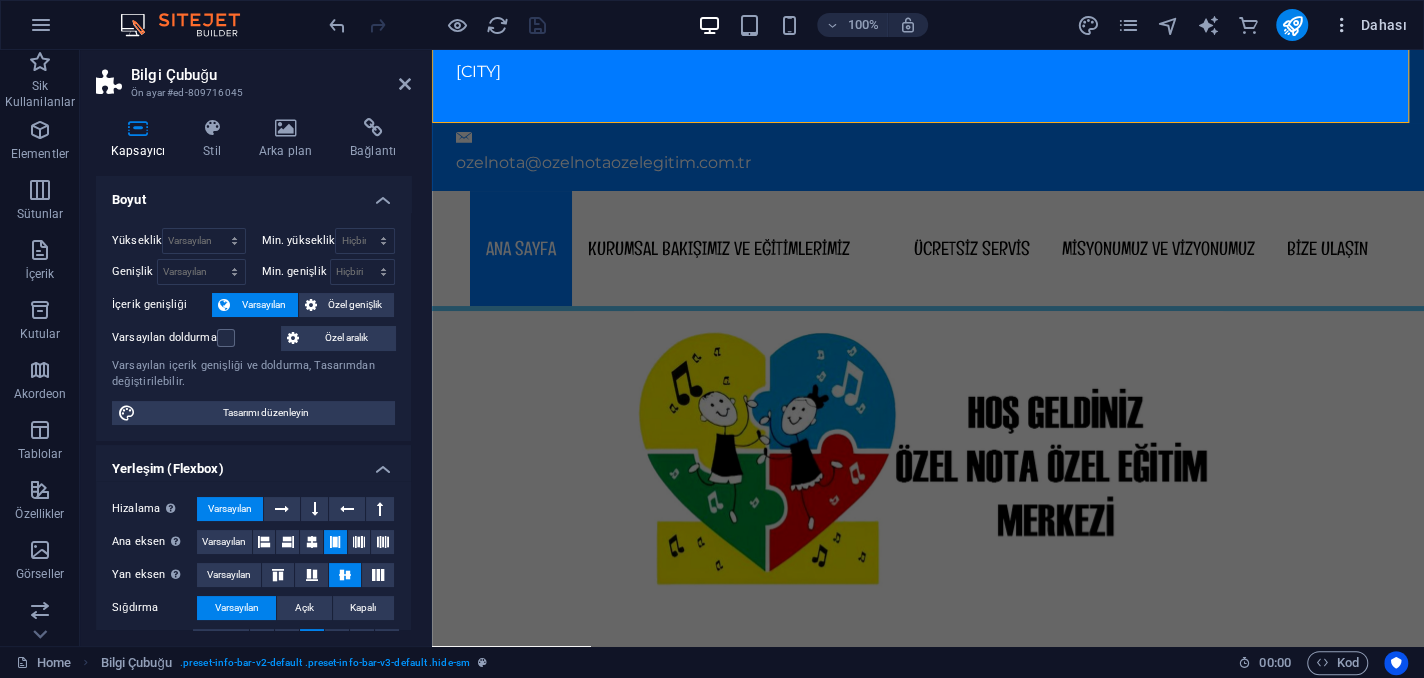 click on "Dahası" at bounding box center (1369, 25) 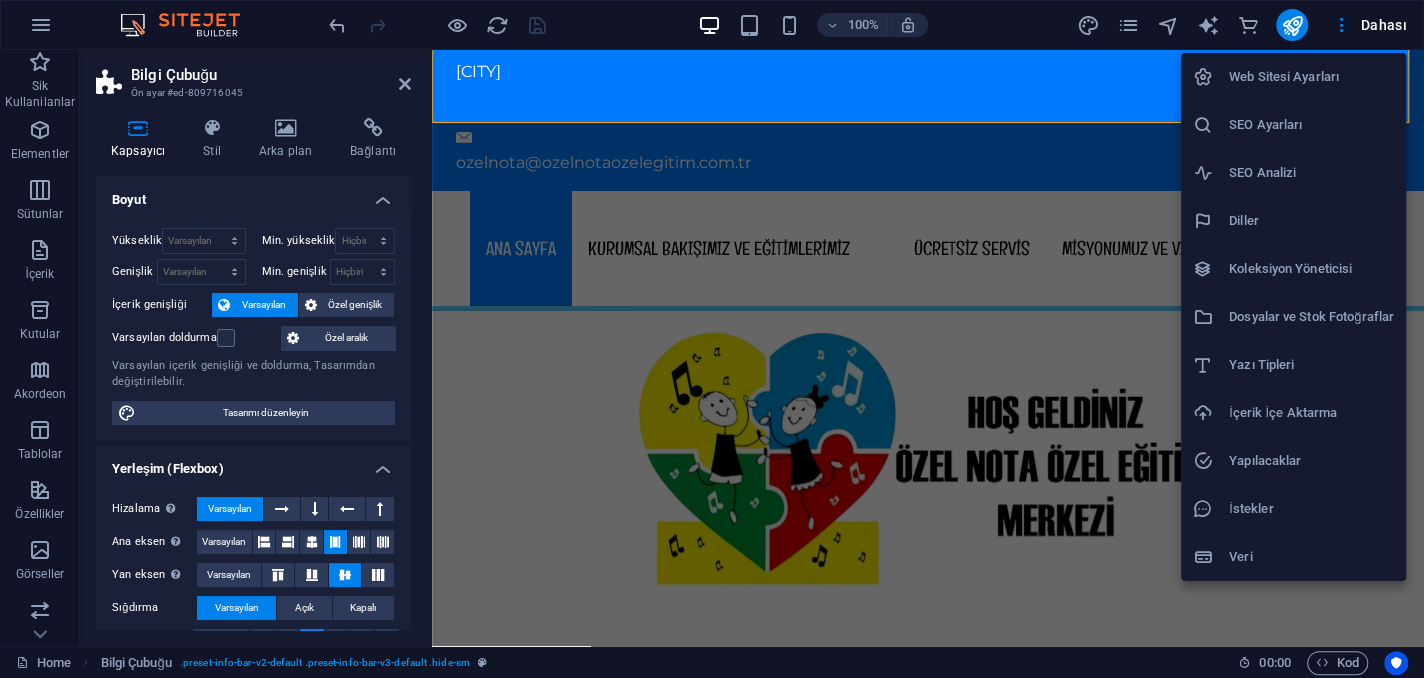 click on "Web Sitesi Ayarları" at bounding box center [1293, 77] 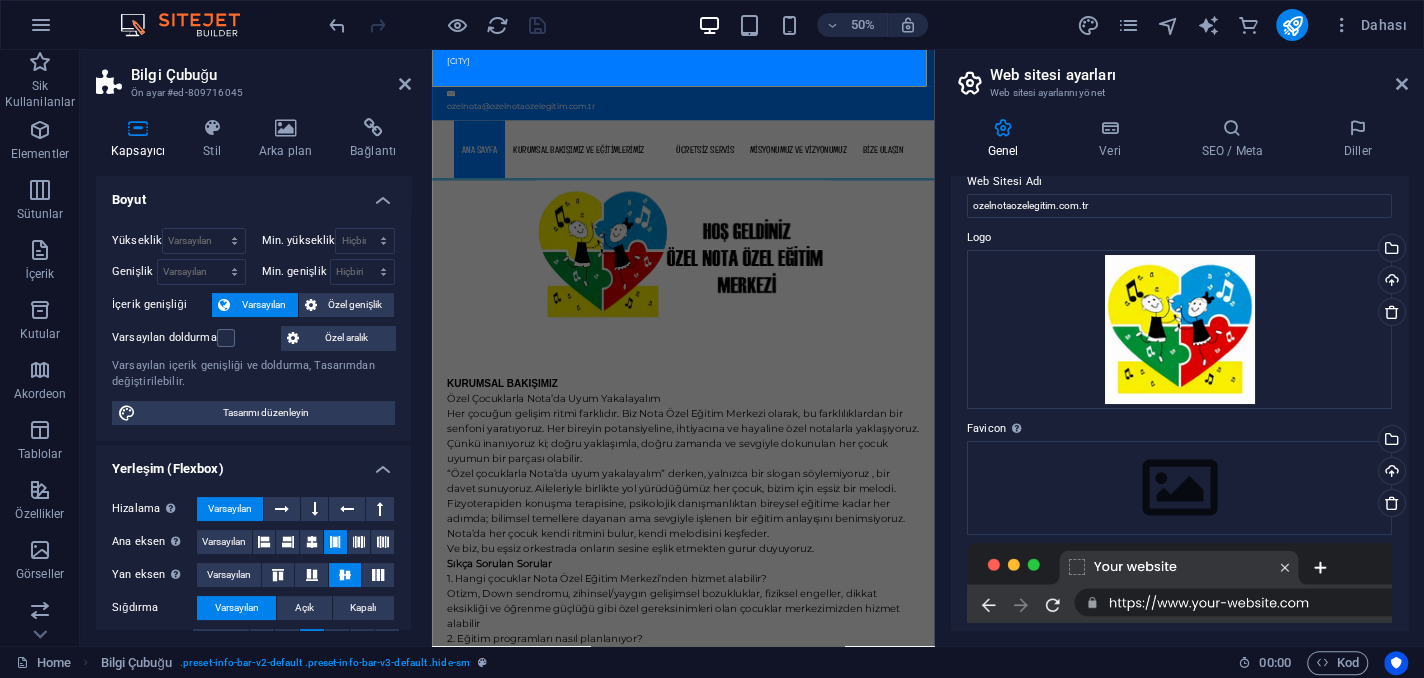 scroll, scrollTop: 0, scrollLeft: 0, axis: both 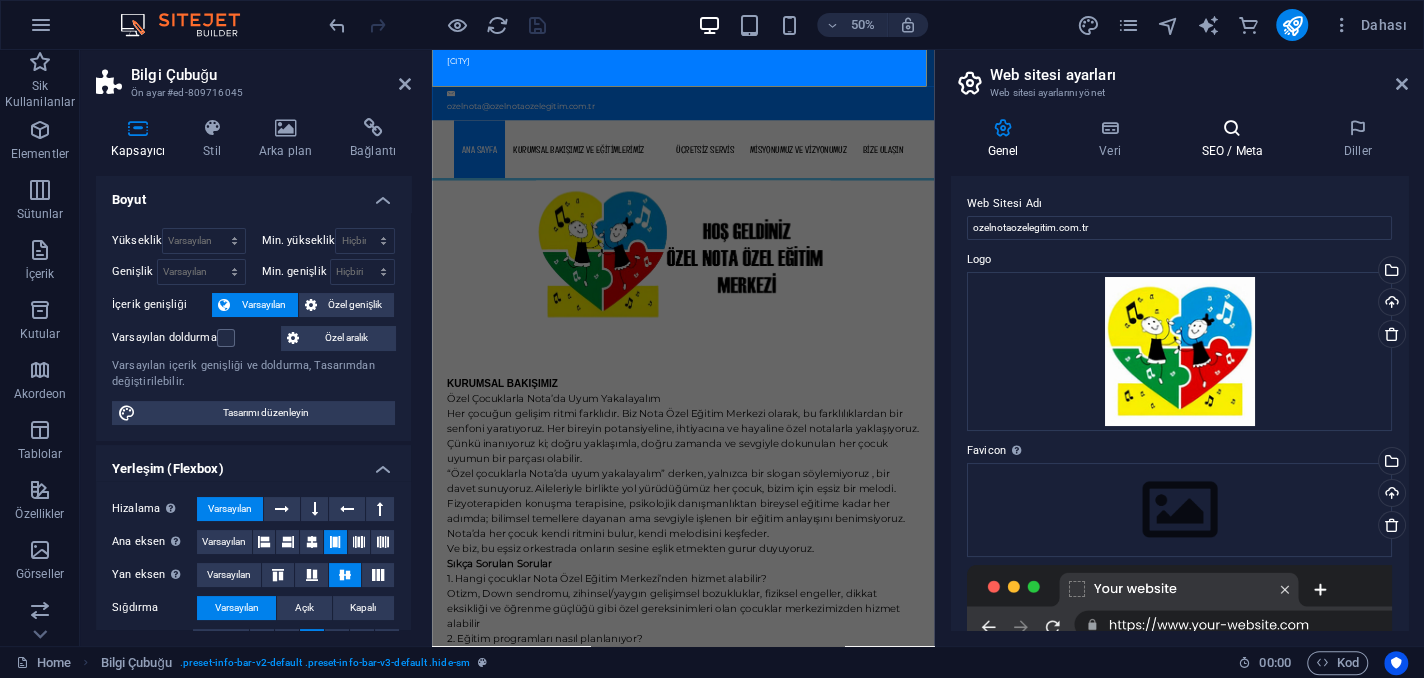 click at bounding box center (1232, 128) 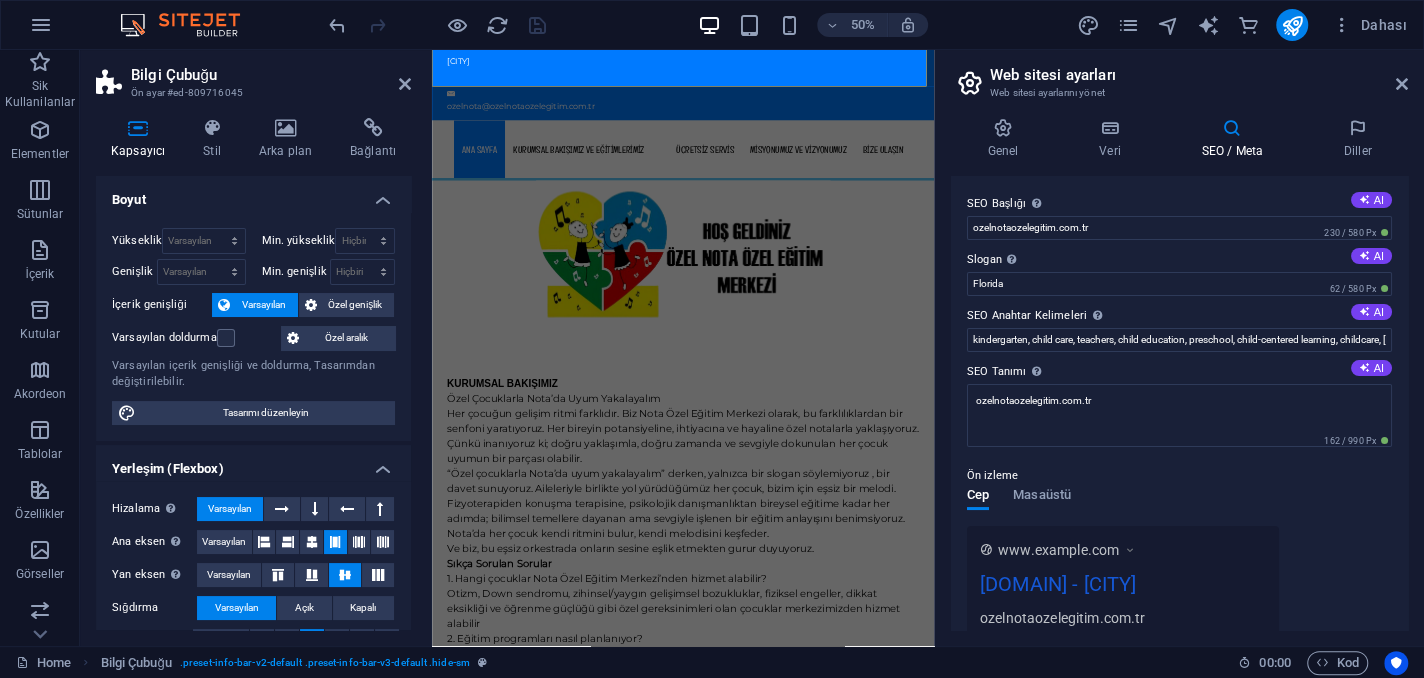 drag, startPoint x: 1402, startPoint y: 373, endPoint x: 1398, endPoint y: 424, distance: 51.156624 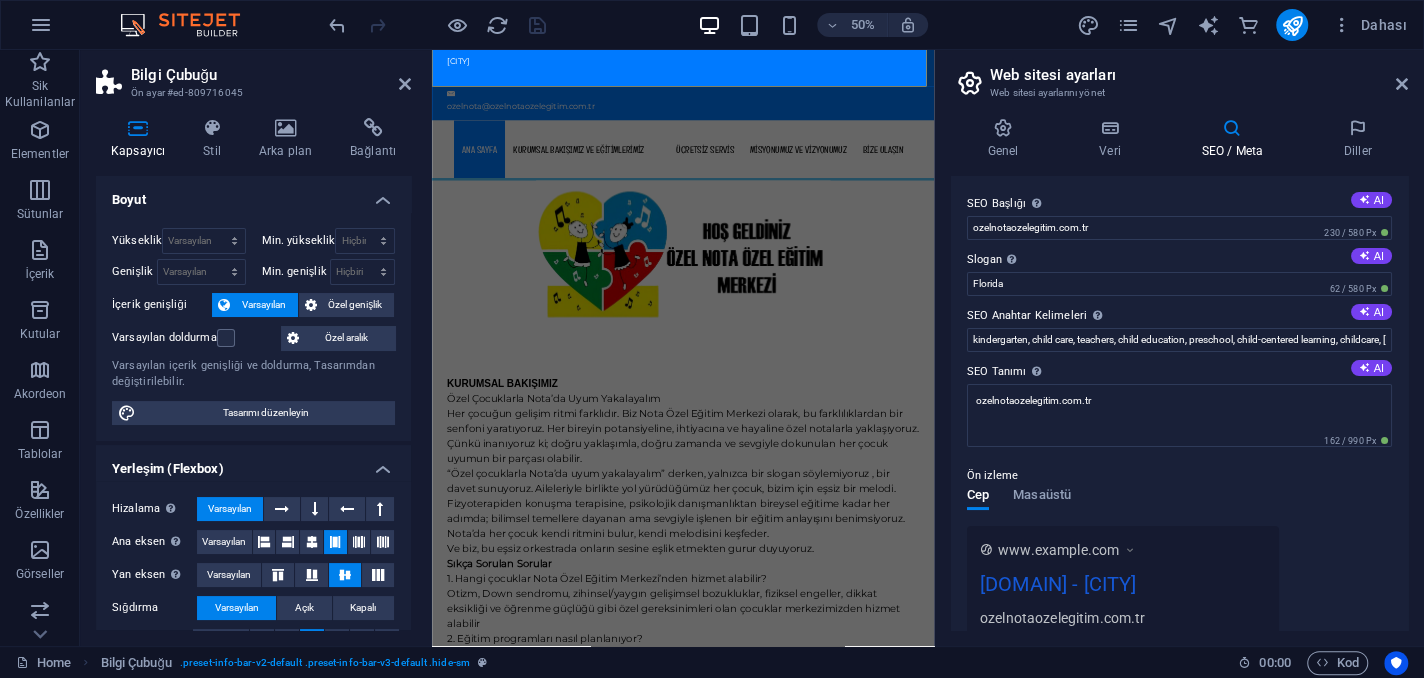 click on "SEO Başlığı Web sitenin başlığı - onu arama motoru sonuçlarında öne çıkan bir şey yap. AI ozelnotaozelegitim.com.tr 230 / 580 Px Slogan Web sitenin sloganı. AI Florida 62 / 580 Px SEO Anahtar Kelimeleri Web siteni temsil eden virgülle ayrılmış anahtar kelime listesi. AI kindergarten, child care, teachers, child education, preschool, child-centered learning, childcare, ozelnotaozelegitim.com.tr, Florida SEO Tanımı Web sitenin içeriğini açıkla - bu, arama motorları ve SEO için çok önemlidir! AI ozelnotaozelegitim.com.tr 162 / 990 Px Ön izleme Cep Masaüstü www.example.com ozelnotaozelegitim.com.tr - Florida ozelnotaozelegitim.com.tr Ayarlar Noindex Arama motorlarına bu web sitesini arama sonuçlarından hariç tutmaları talimatı verin. Duyarlı Web sitesinin ekran çözünürlüğüne bağlı olarak duyarlı olup olmaması gerektiğini belirle. Meta etiketleri Google Analytics Kimliği Google Haritalar API anahtarı" at bounding box center (1179, 403) 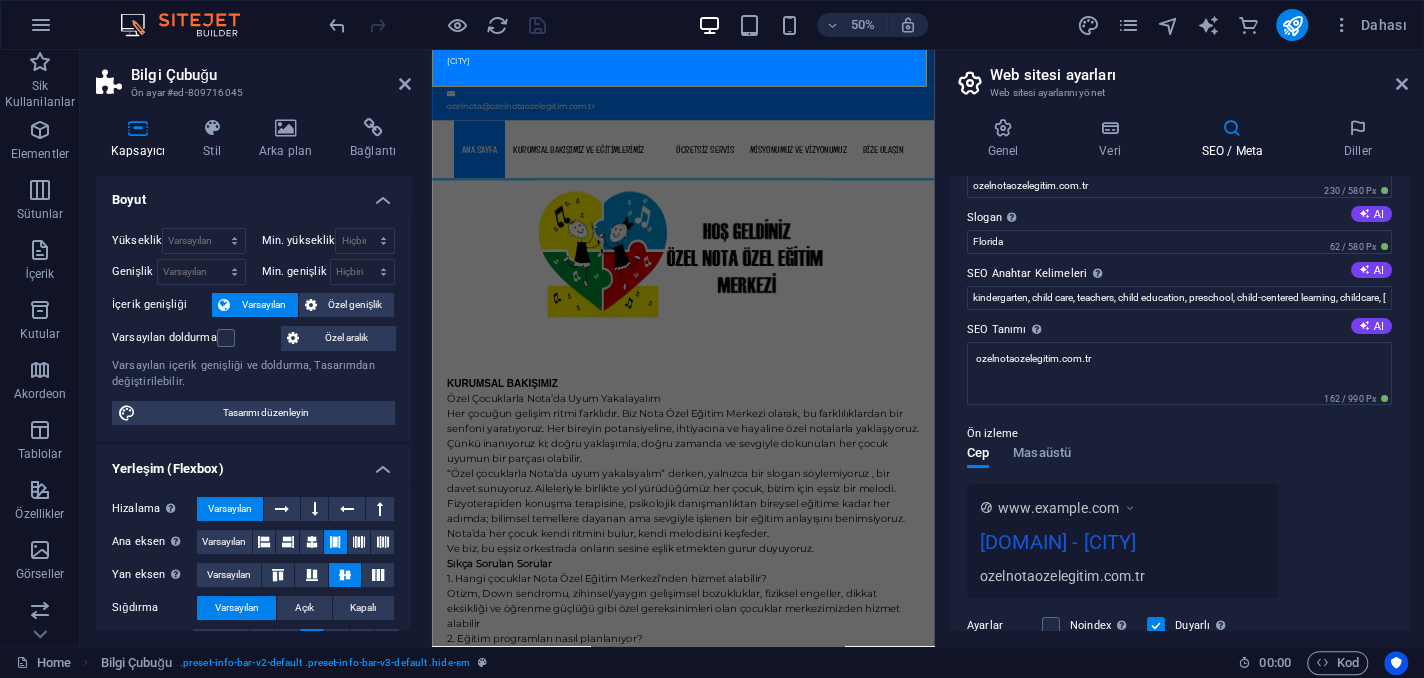 scroll, scrollTop: 0, scrollLeft: 0, axis: both 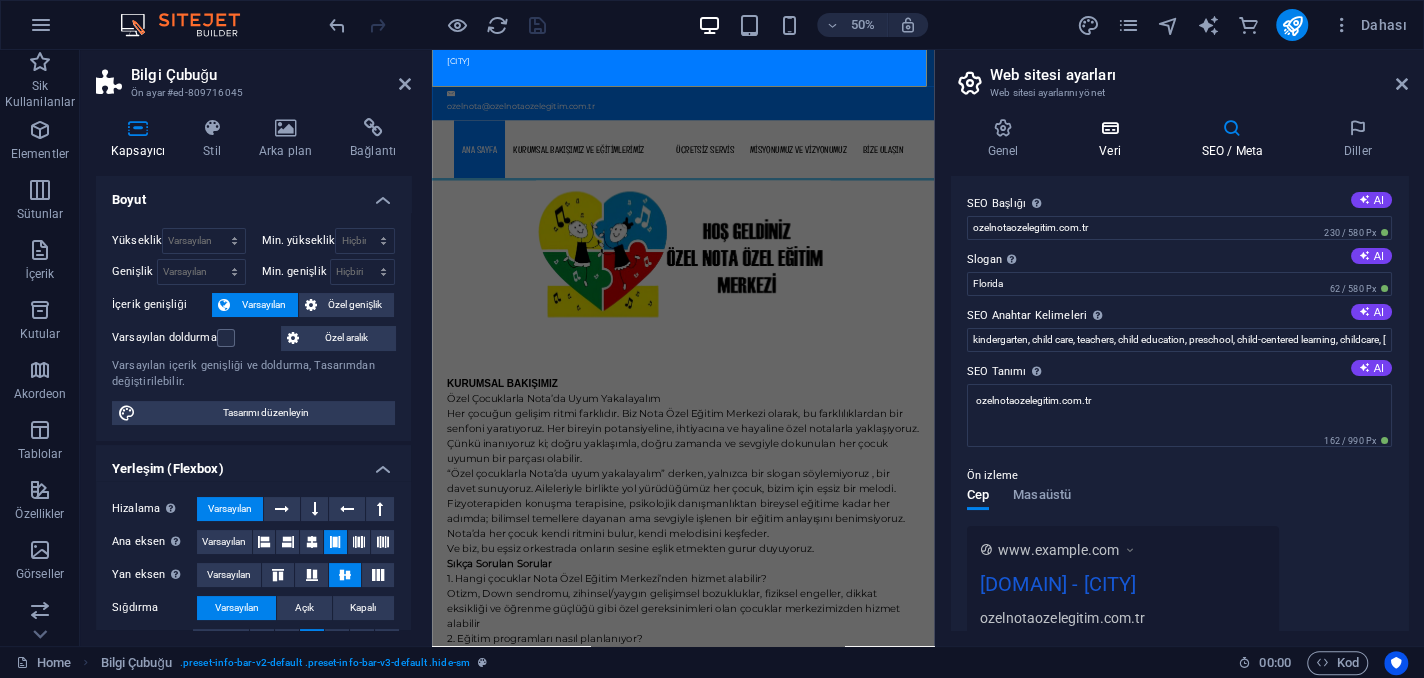 click at bounding box center (1110, 128) 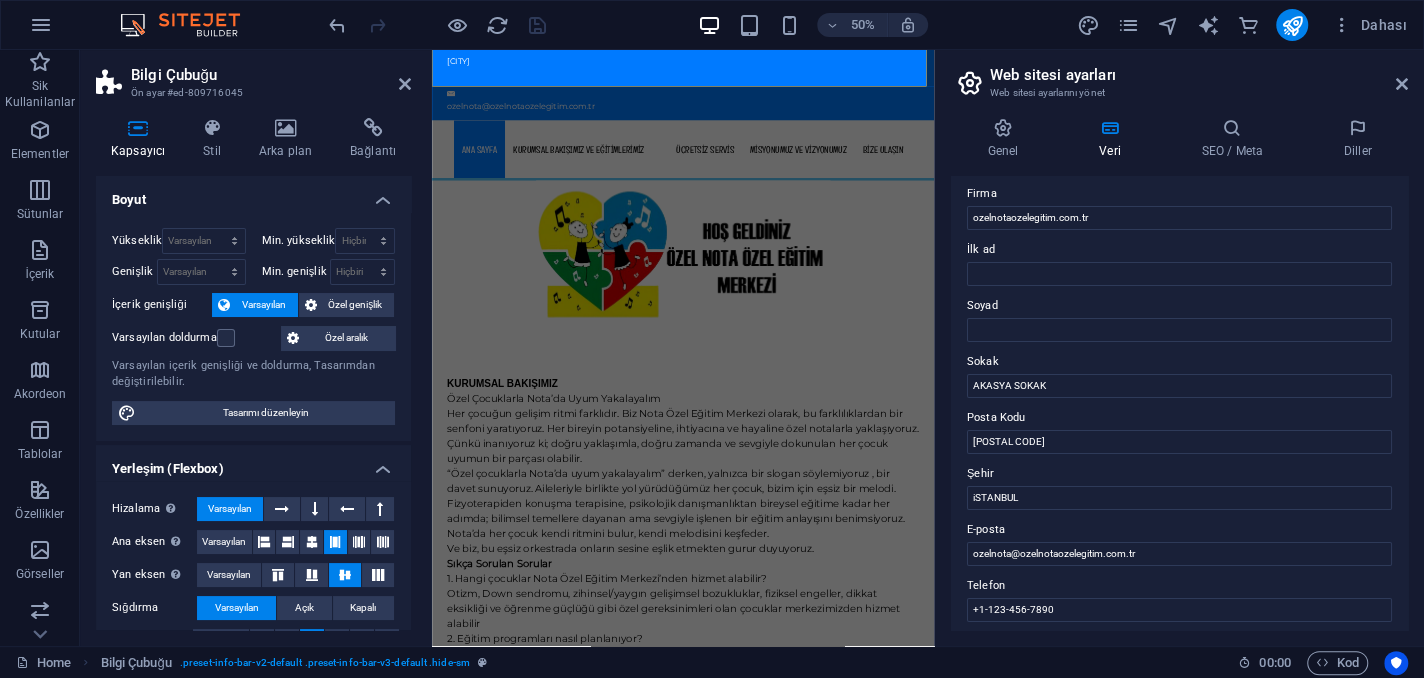 scroll, scrollTop: 65, scrollLeft: 0, axis: vertical 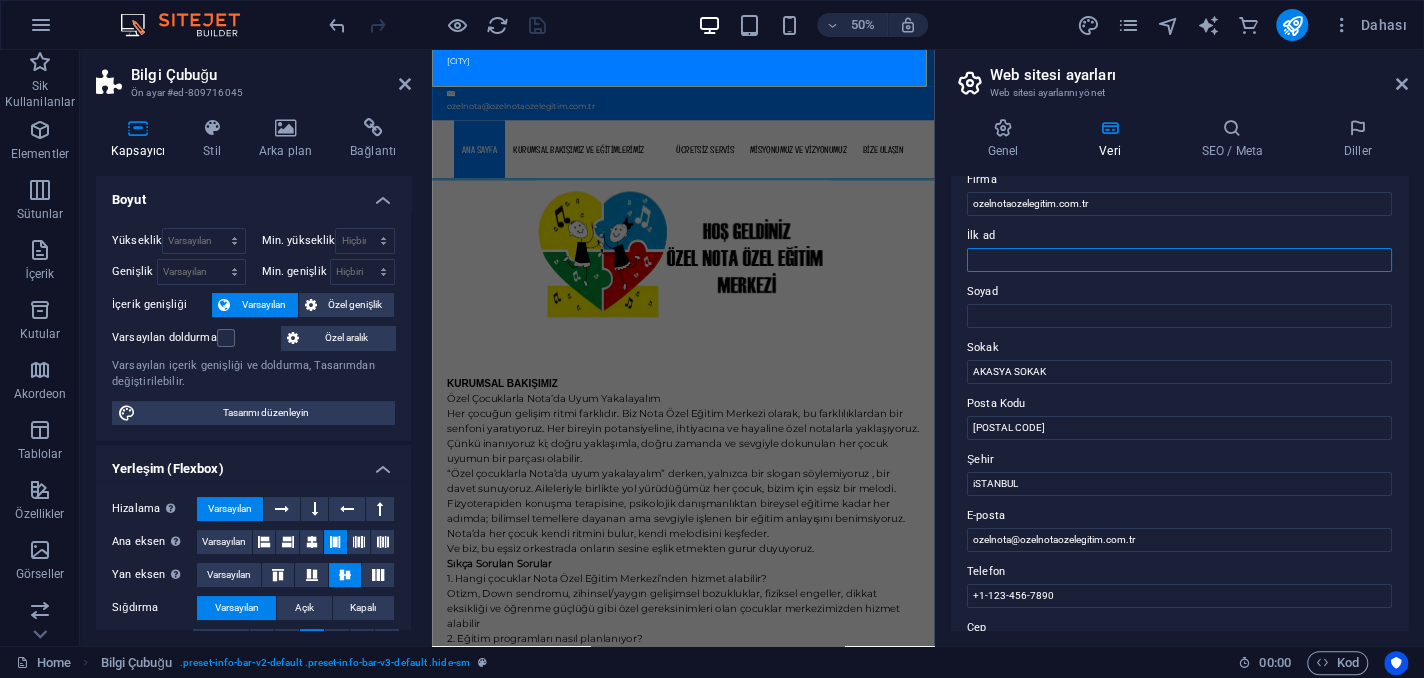 click on "İlk ad" at bounding box center (1179, 260) 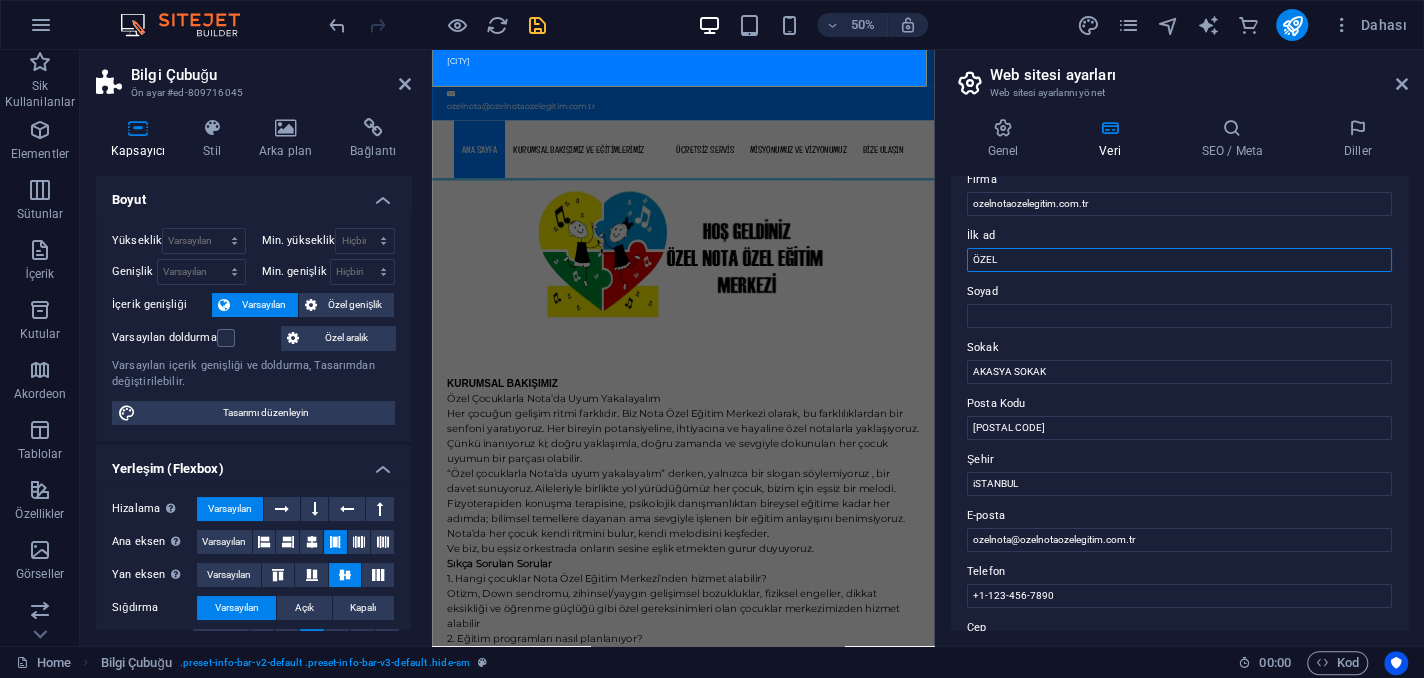 type on "ÖZEL" 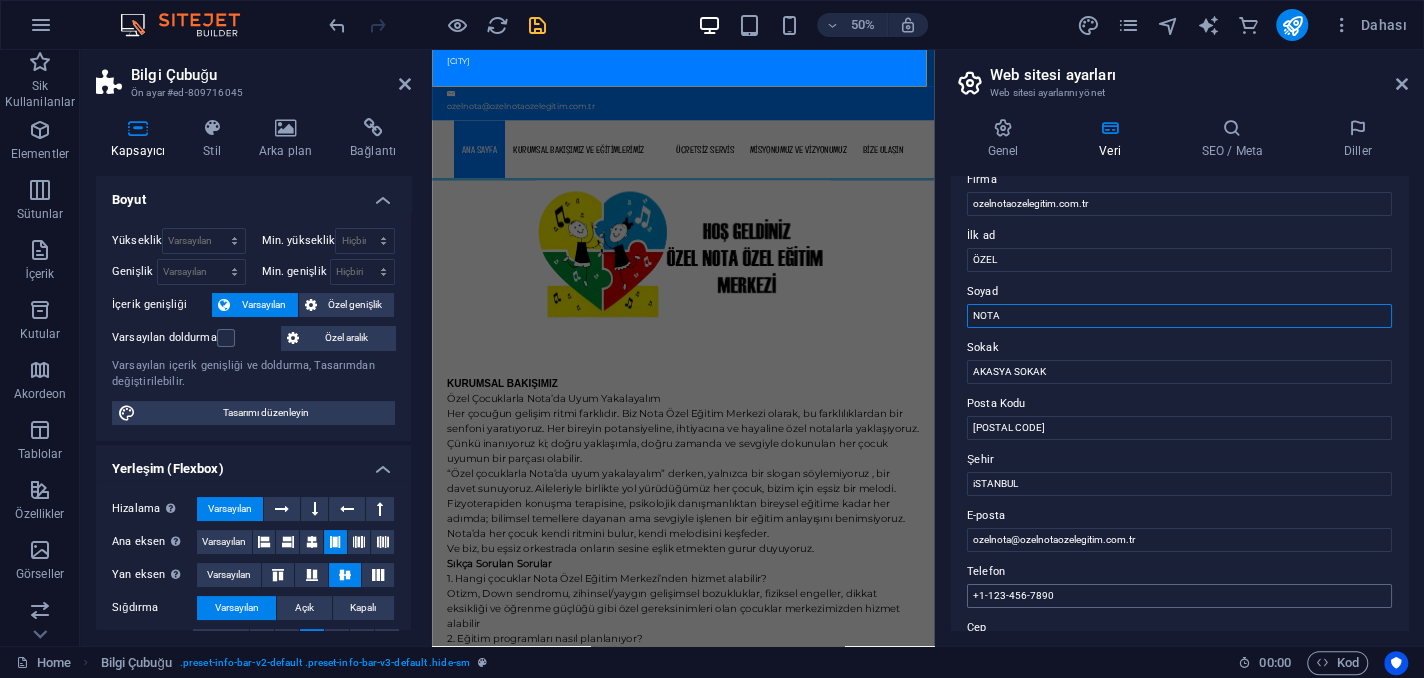 type on "NOTA" 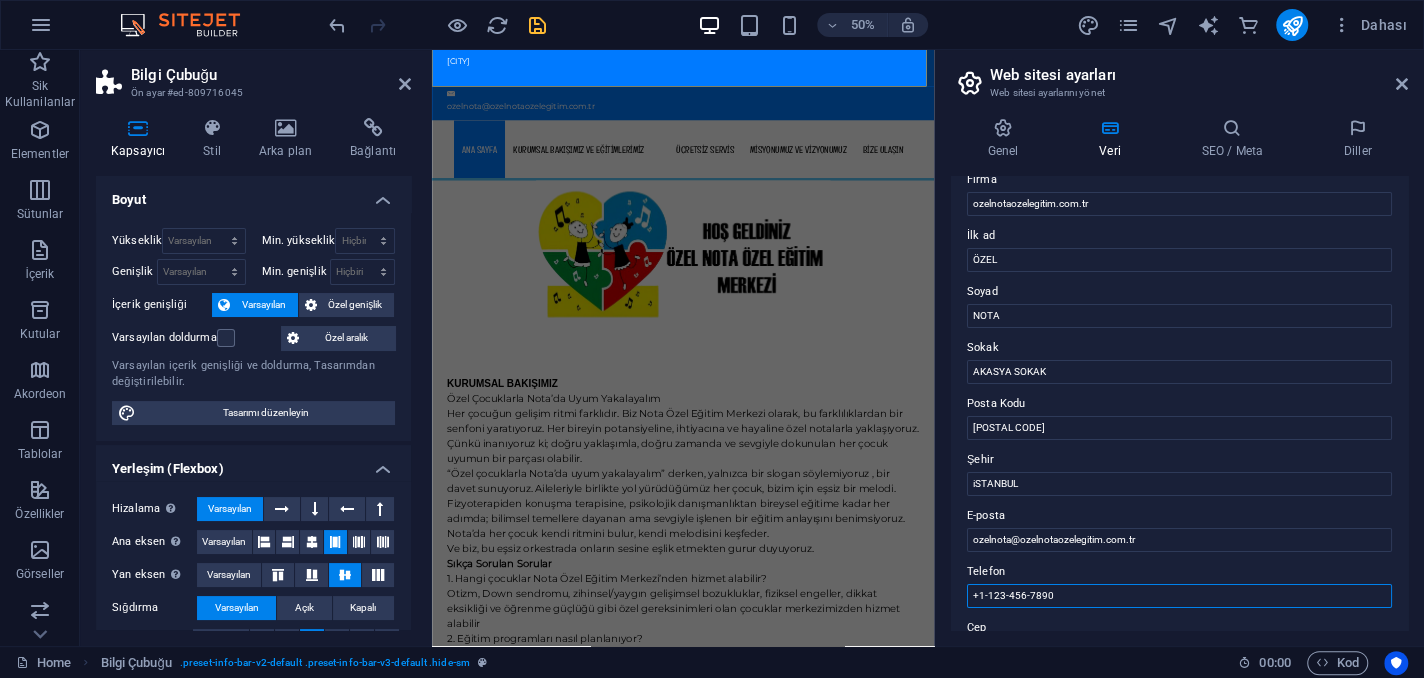 drag, startPoint x: 1060, startPoint y: 592, endPoint x: 960, endPoint y: 582, distance: 100.49876 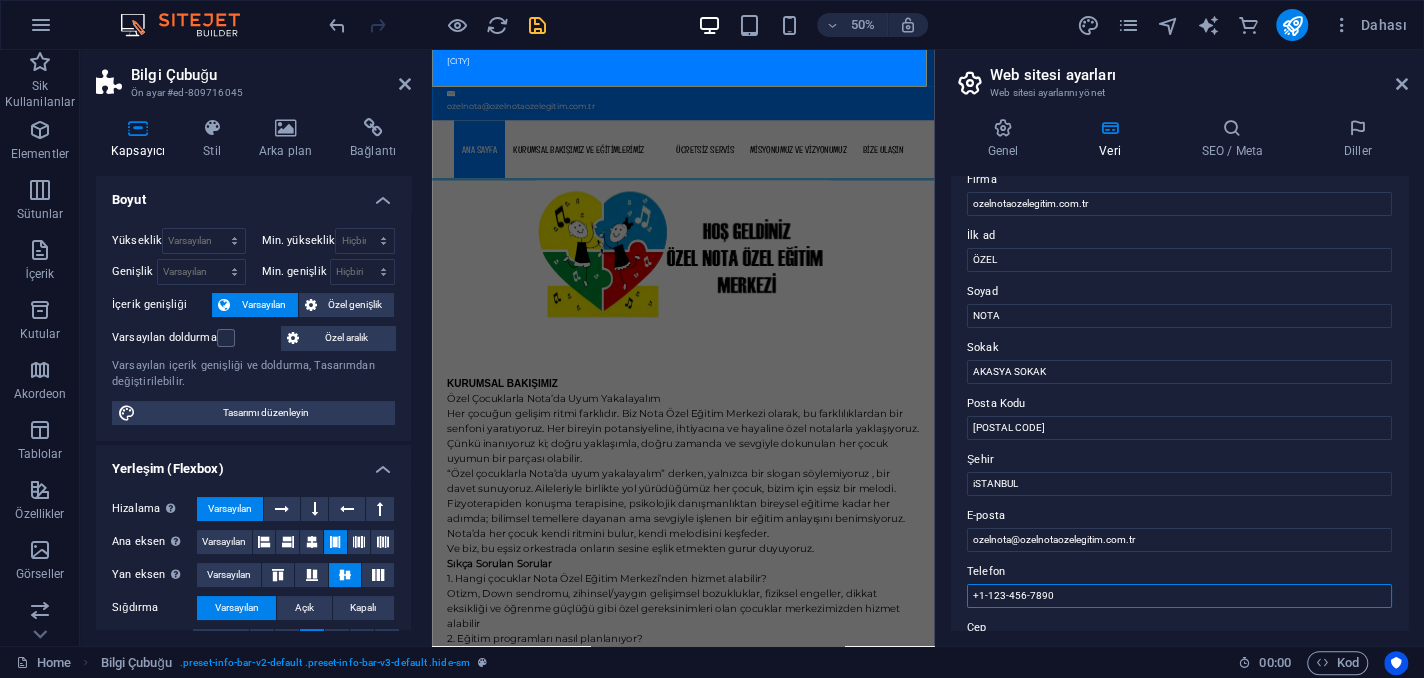 click on "Bu web sitesi için iletişim verileri. Bu, web sitesinde her yerde kullanılabilir ve otomatik olarak güncellenir. Firma ozelnotaozelegitim.com.tr İlk ad ÖZEL Soyad NOTA Sokak AKASYA SOKAK Posta Kodu 34848 Şehir iSTANBUL E-posta ozelnota@ozelnotaozelegitim.com.tr Telefon +1-123-456-7890 Cep +90 530 339  66 82 Fax Özel alan 1 34848 Özel alan 2 Özel alan 3 Özel alan 4 Özel alan 5 Özel alan 6" at bounding box center [1179, 403] 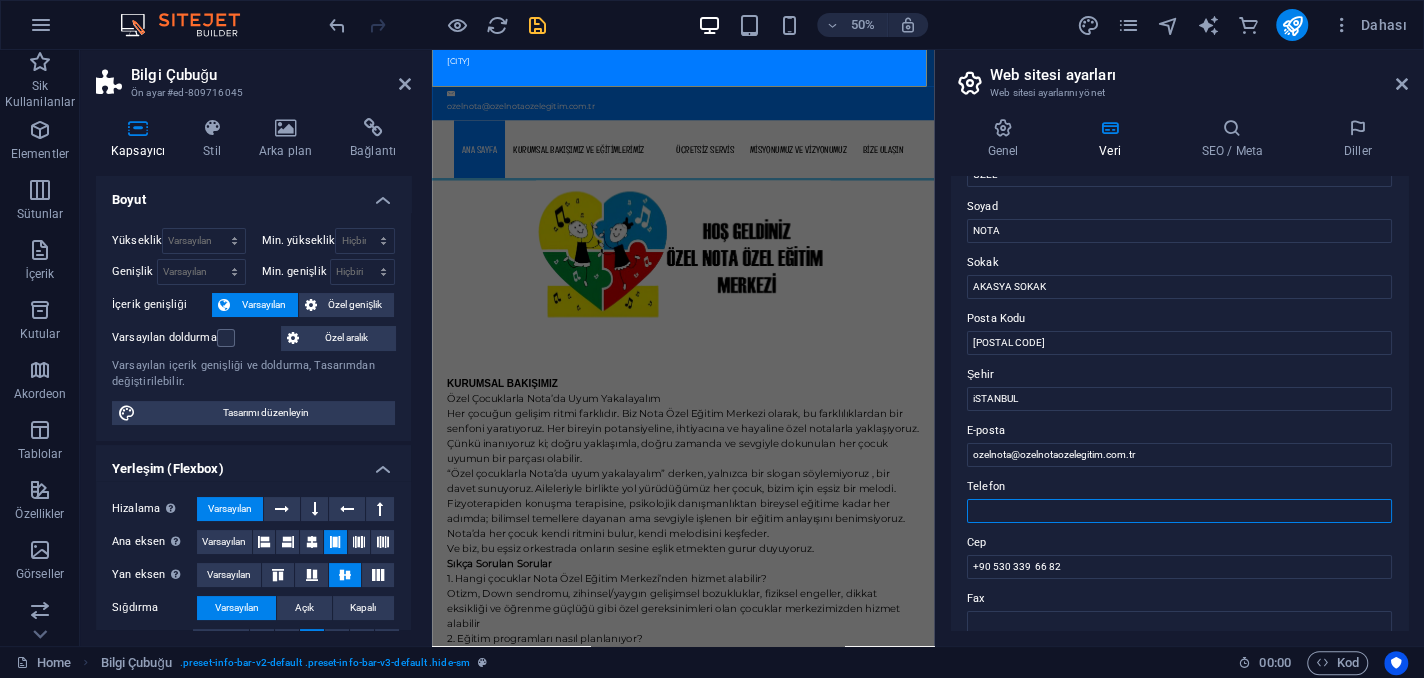 scroll, scrollTop: 151, scrollLeft: 0, axis: vertical 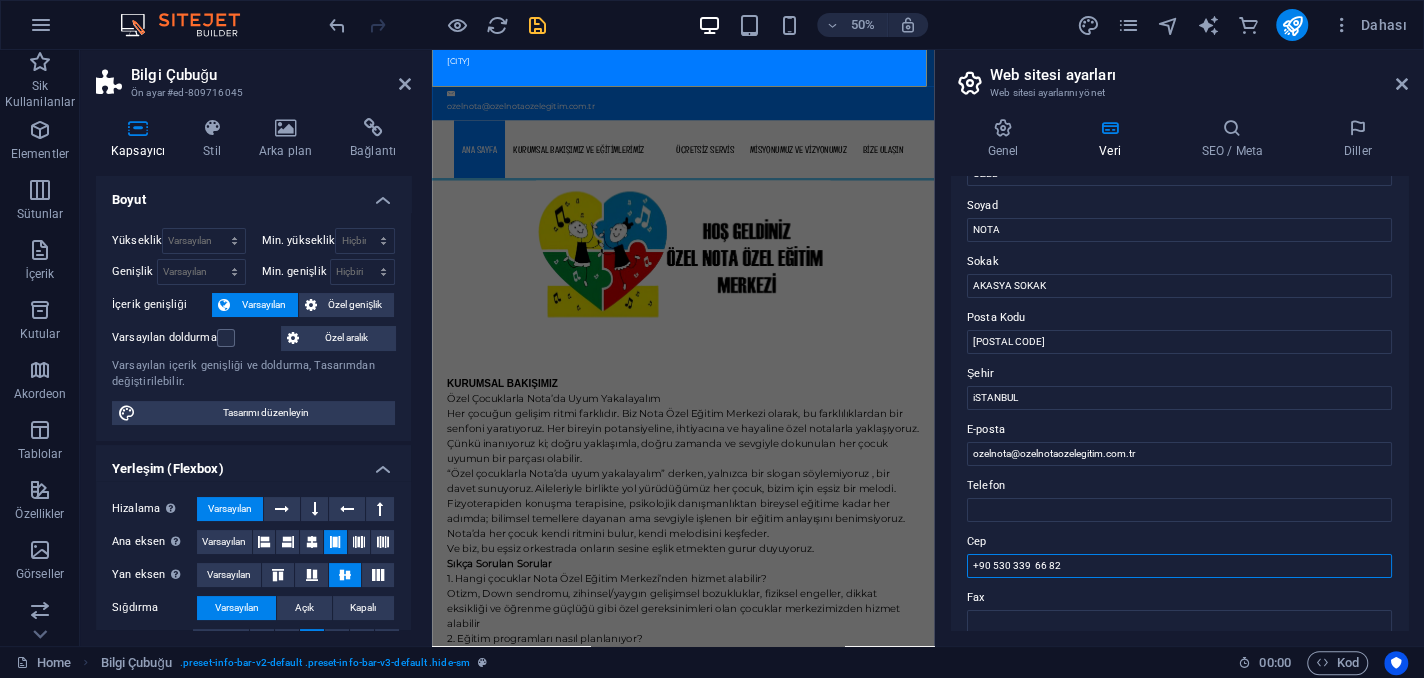 click on "+90 530 339  66 82" at bounding box center (1179, 566) 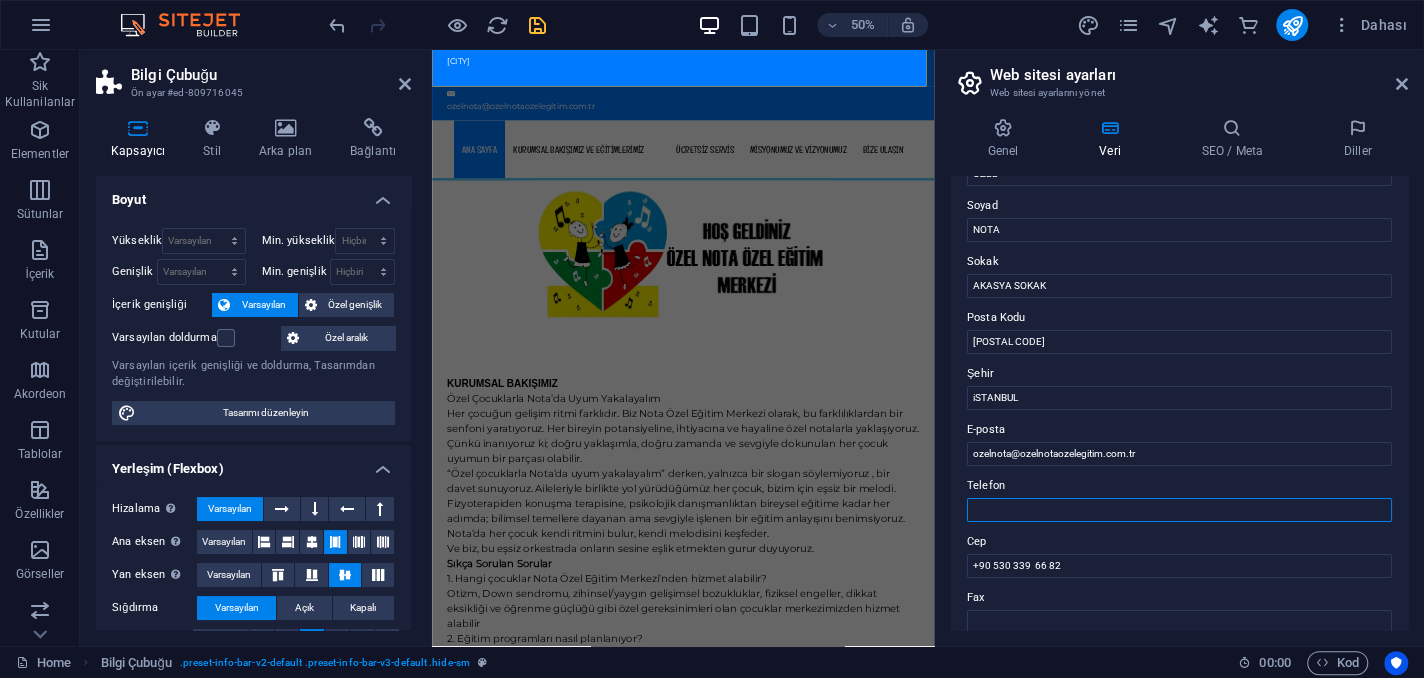 click on "Telefon" at bounding box center [1179, 510] 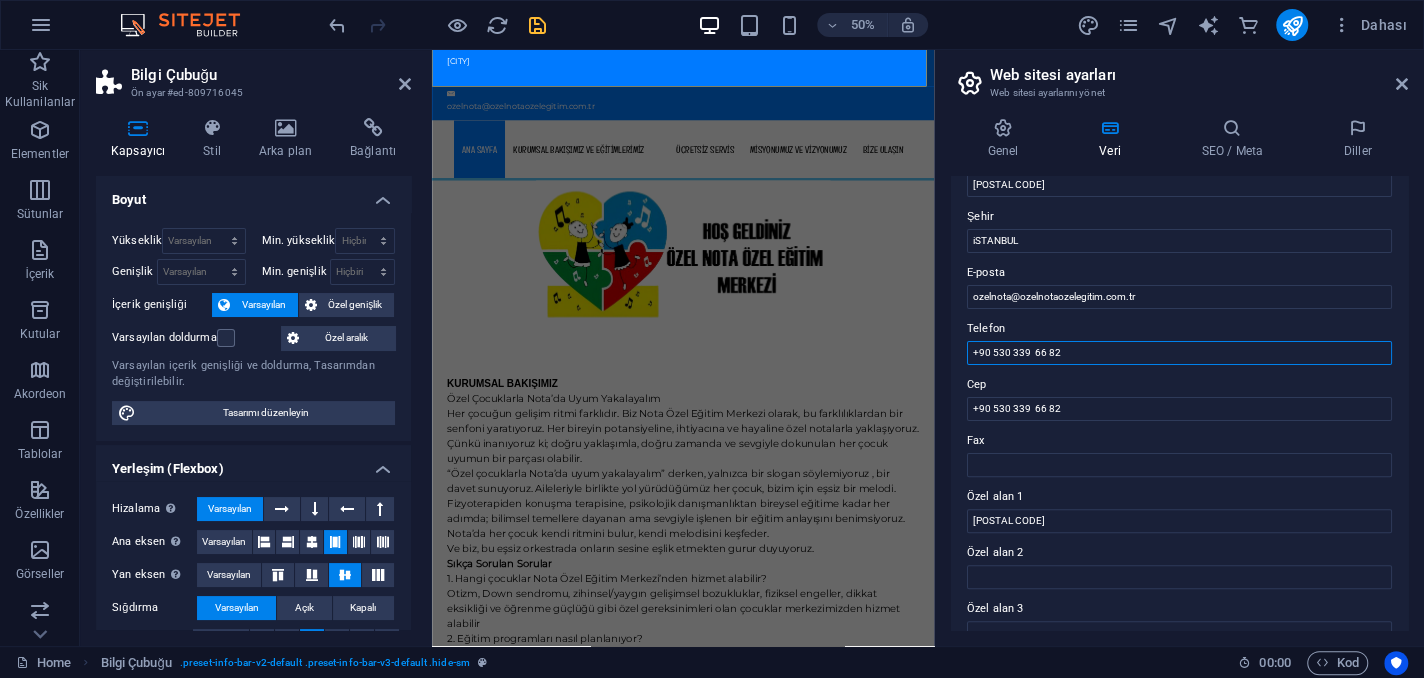 scroll, scrollTop: 306, scrollLeft: 0, axis: vertical 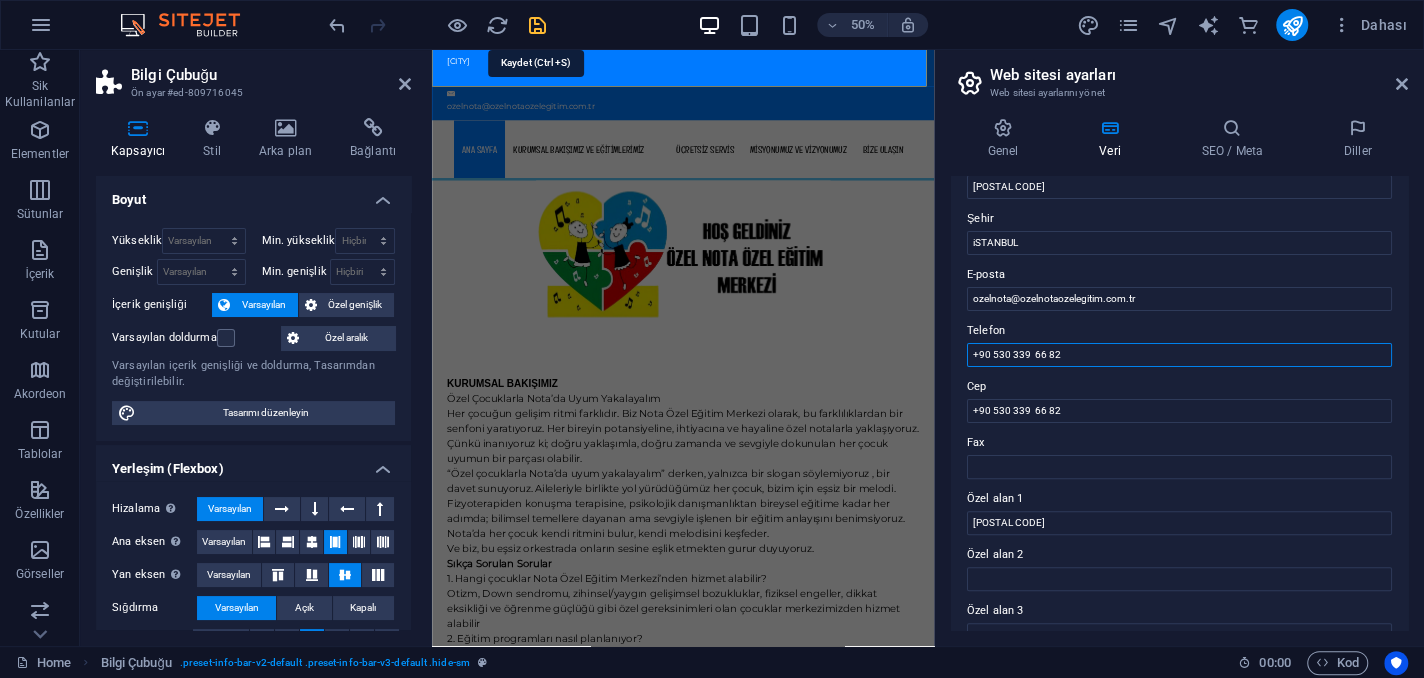 type on "+90 530 339  66 82" 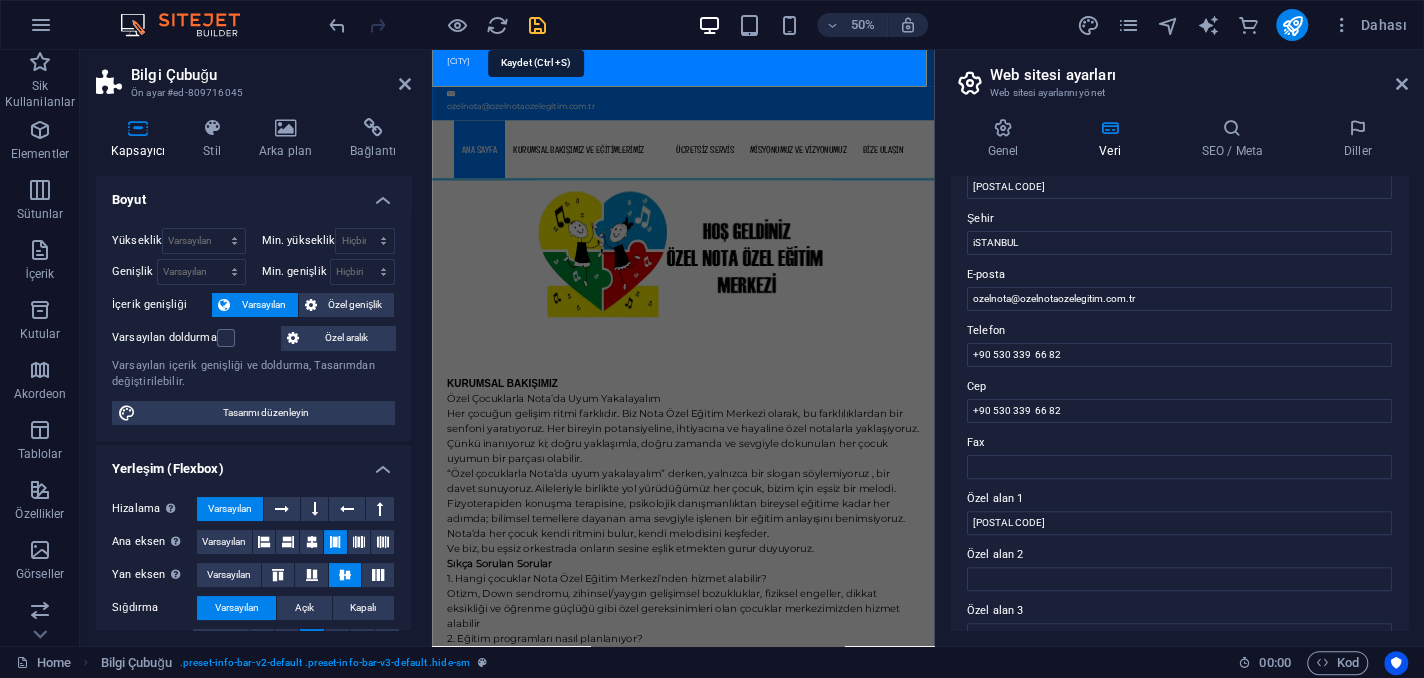 click at bounding box center [537, 25] 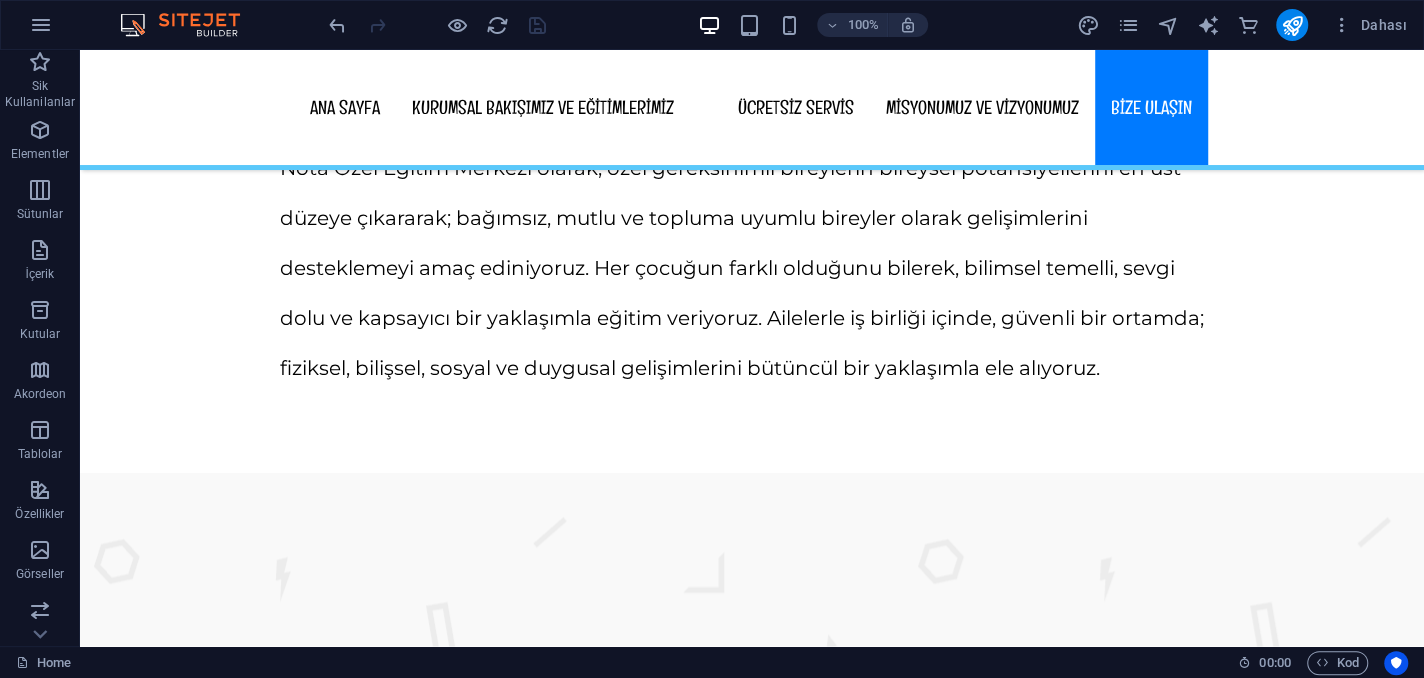 scroll, scrollTop: 10729, scrollLeft: 0, axis: vertical 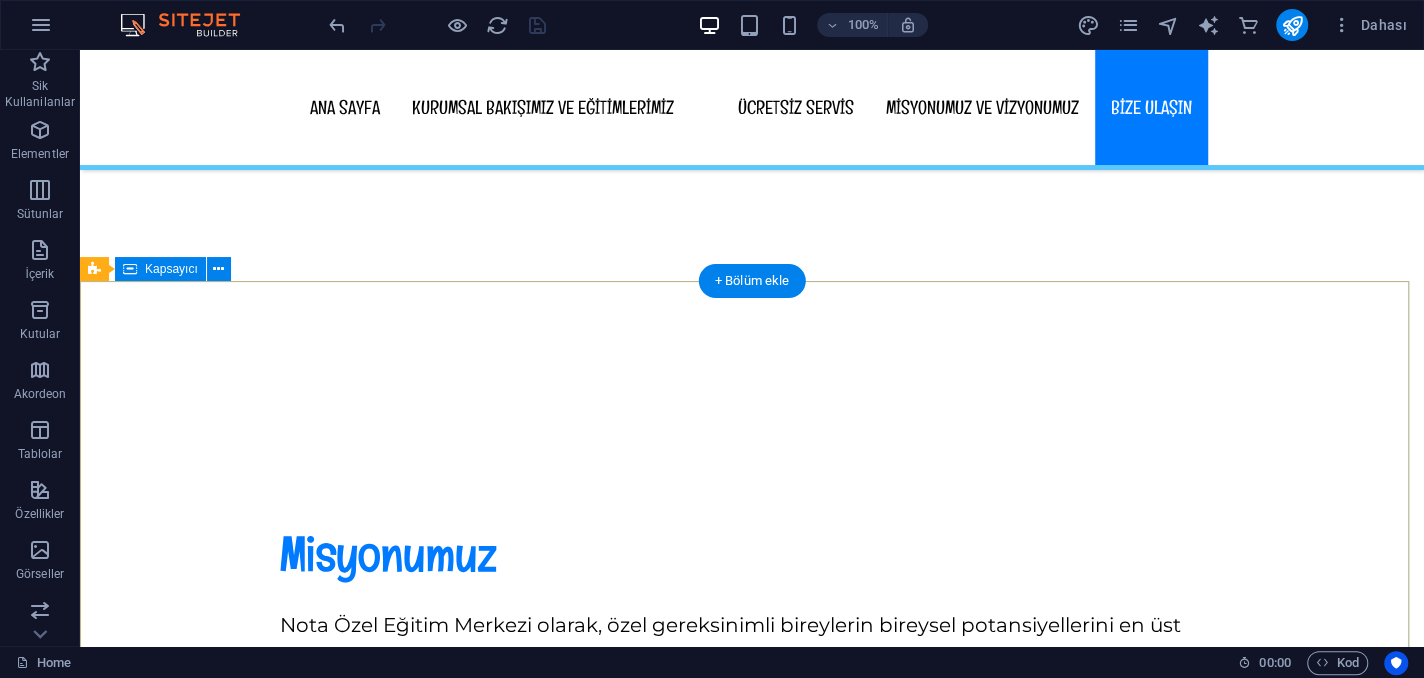 click on "Adres Cevizli Mh. Akasya Sk. NO:65-1  Maltepe/İSTANBUL Telefon     0 530 339 66 82" at bounding box center [752, 2329] 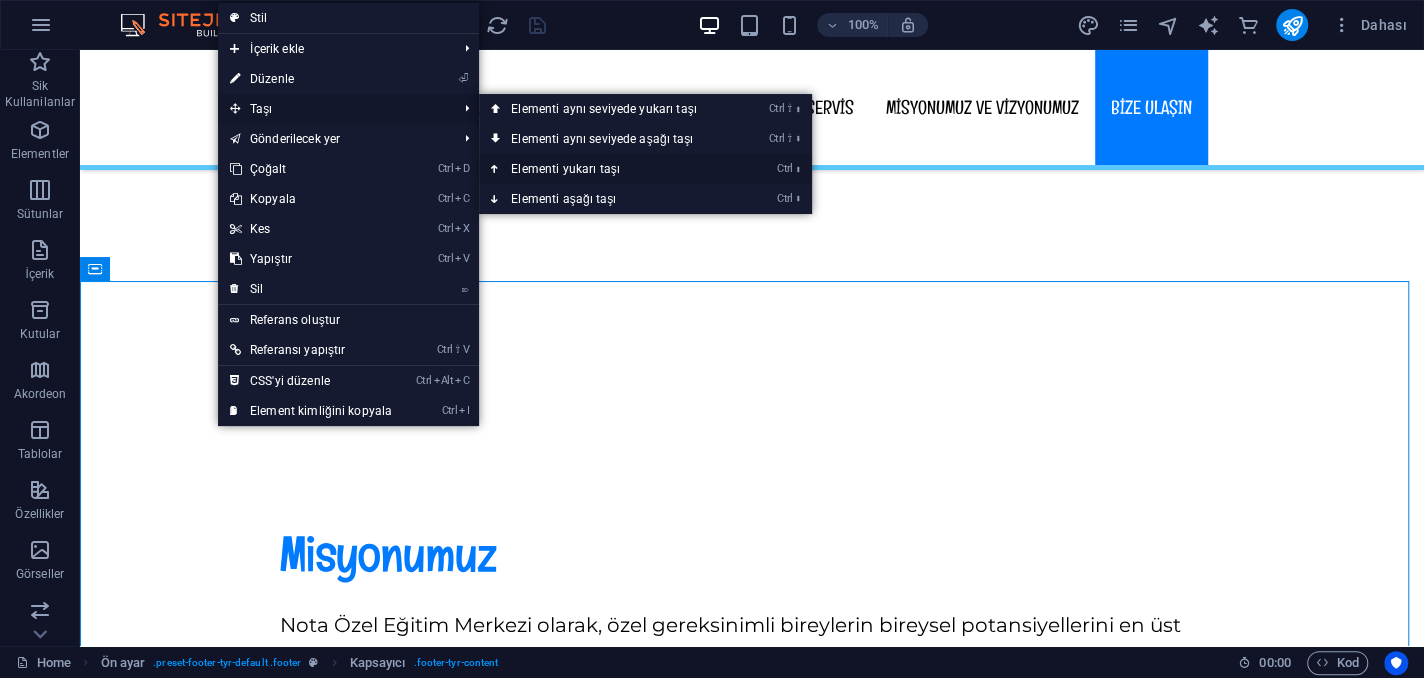 click on "Ctrl ⬆  Elementi yukarı taşı" at bounding box center [608, 169] 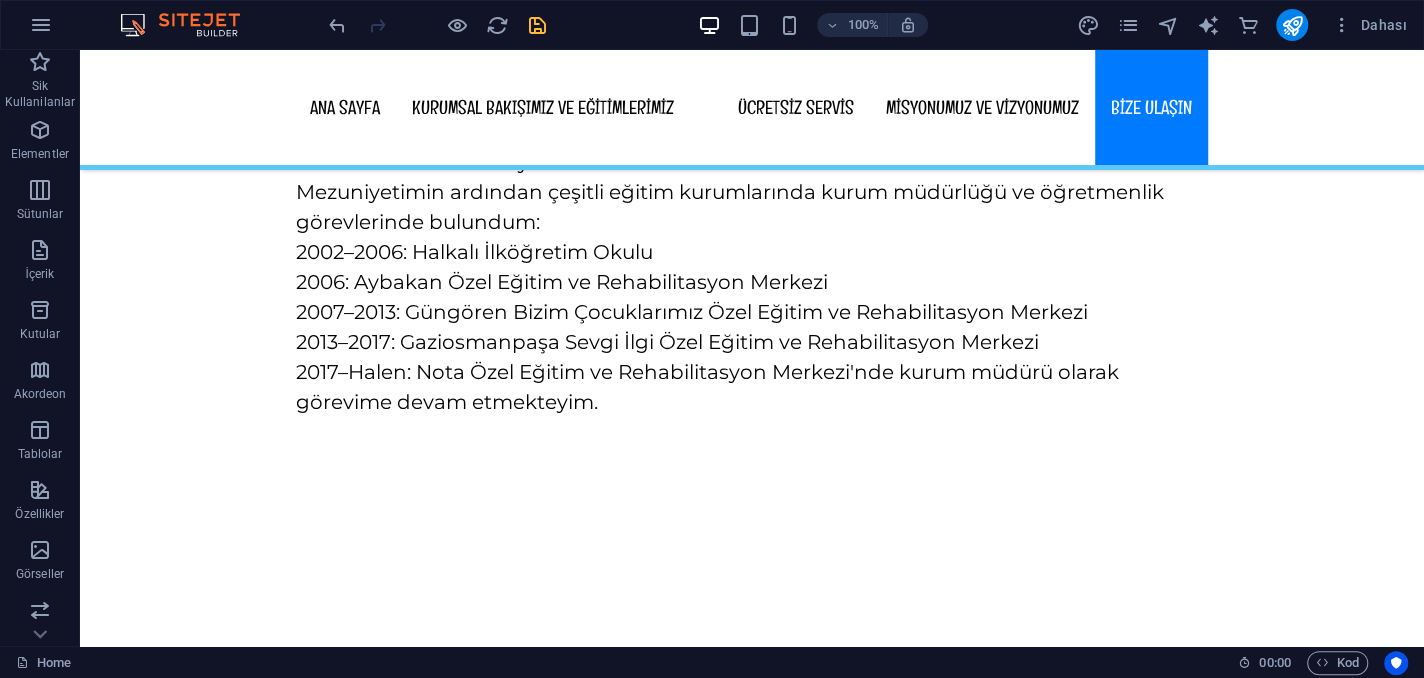scroll, scrollTop: 10420, scrollLeft: 0, axis: vertical 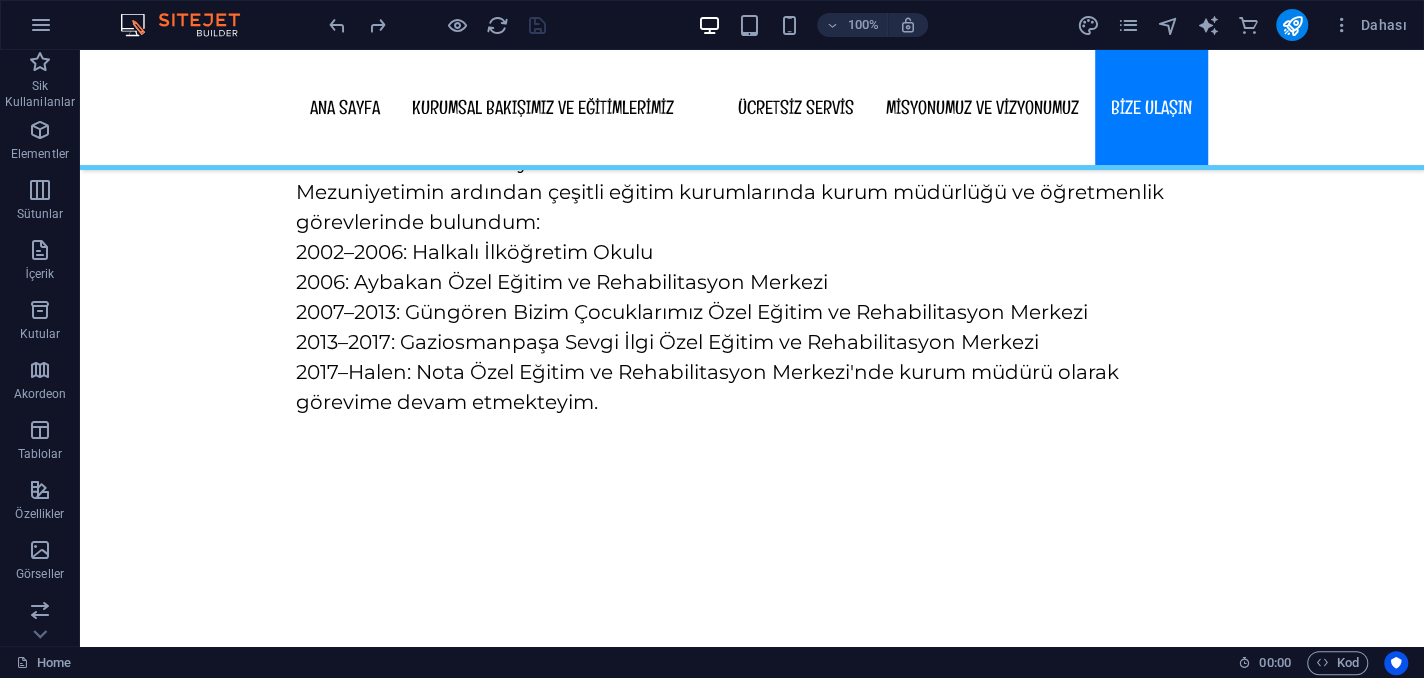 click at bounding box center [437, 25] 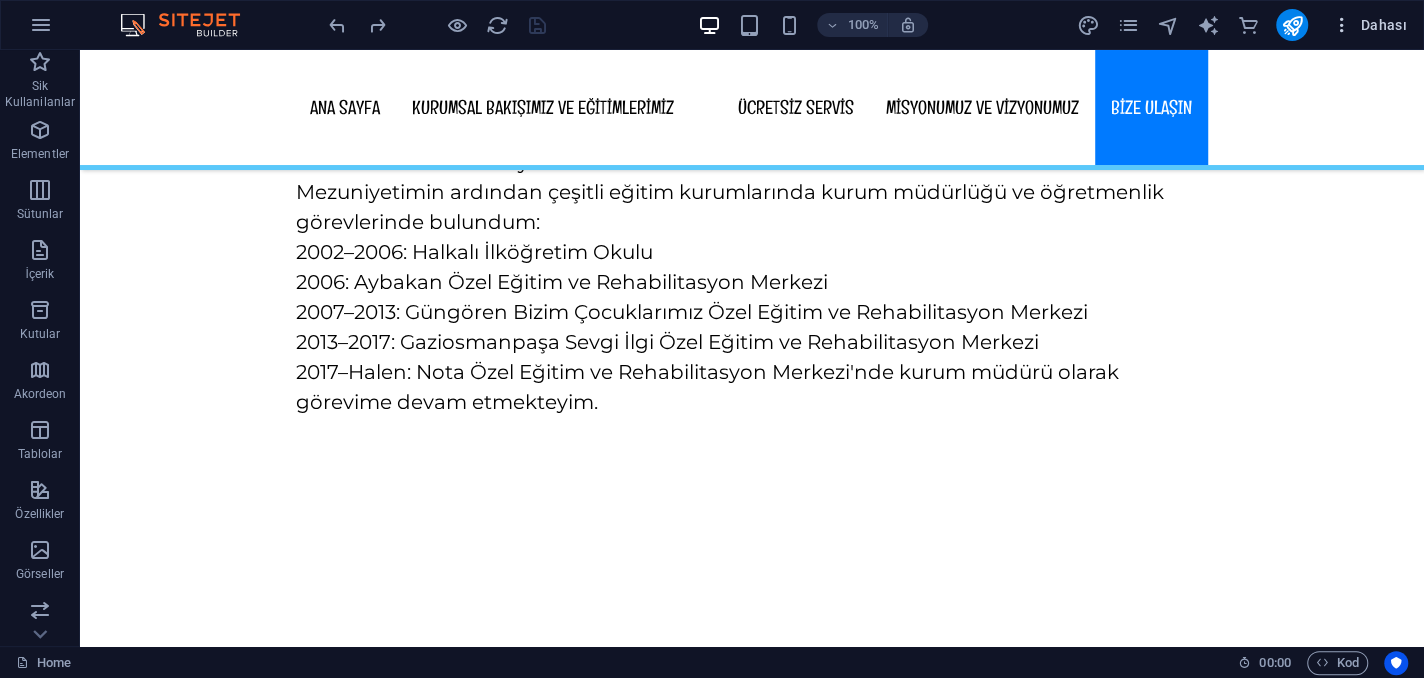 click on "Dahası" at bounding box center (1369, 25) 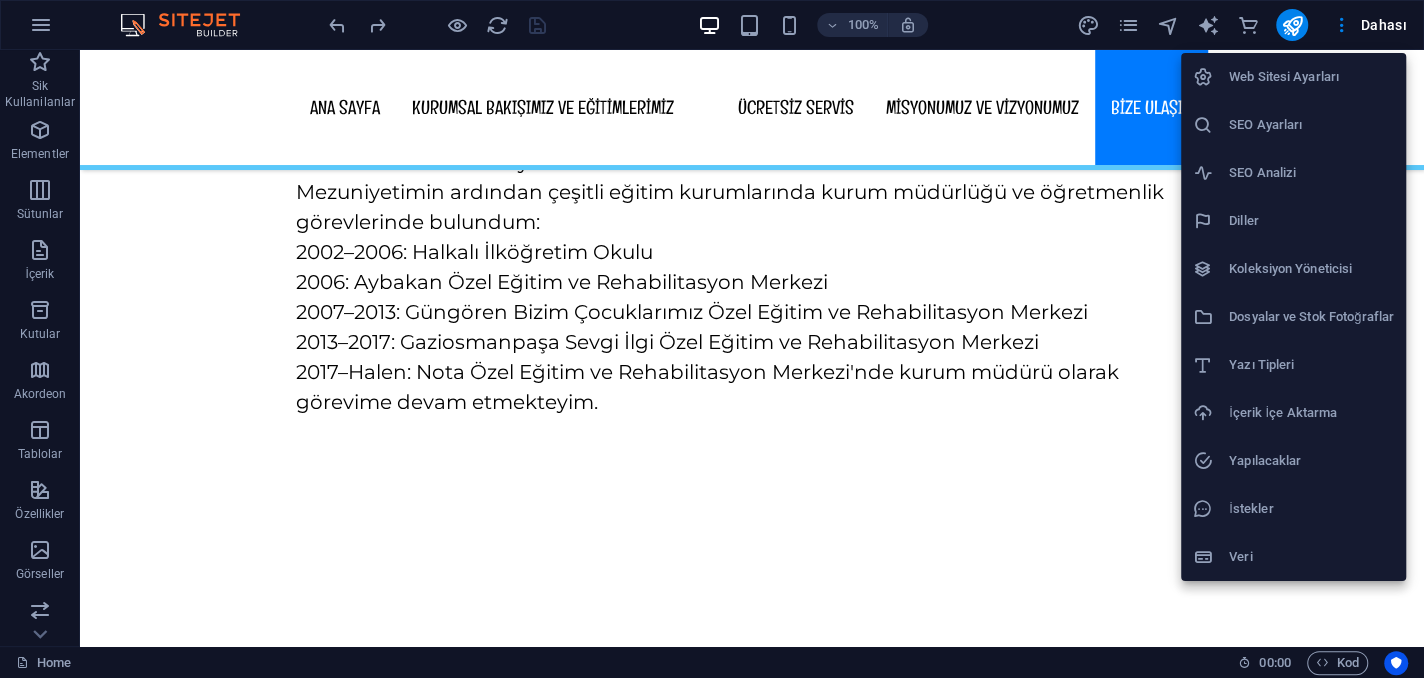 click on "İstekler" at bounding box center [1311, 509] 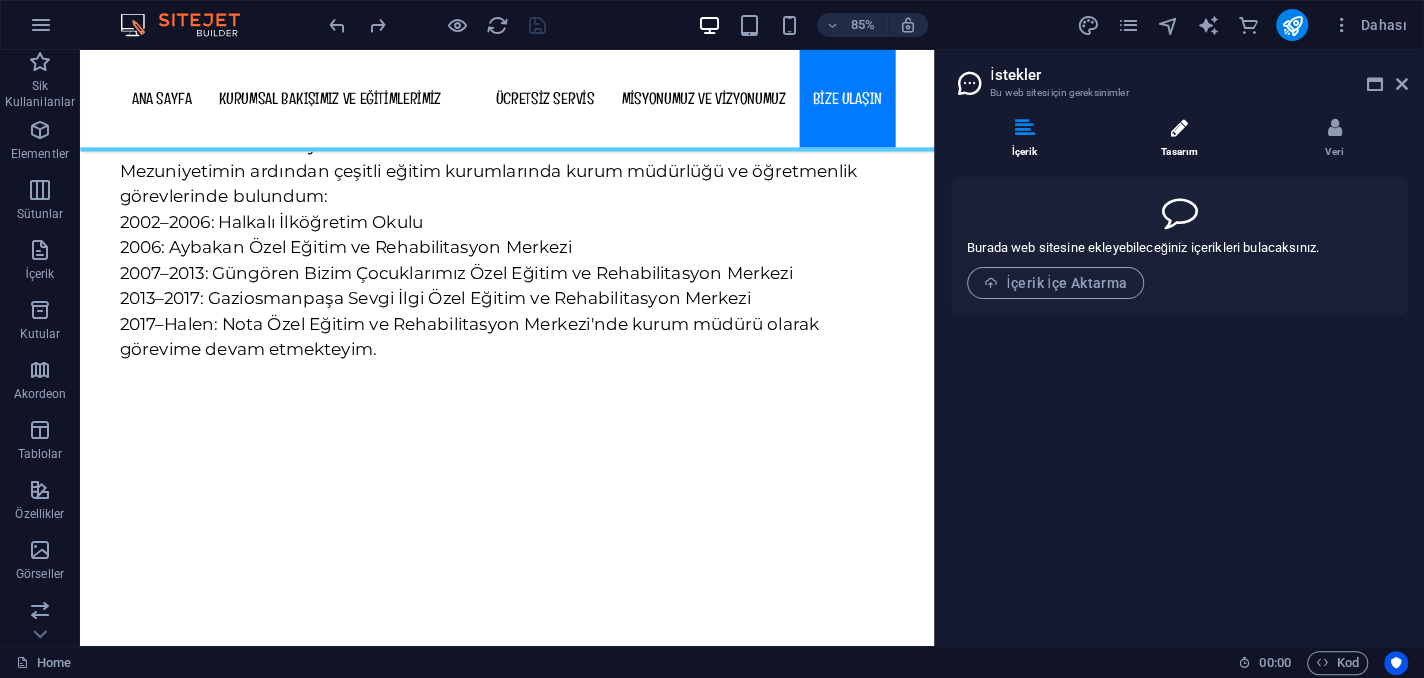 click on "Tasarım" at bounding box center (1183, 139) 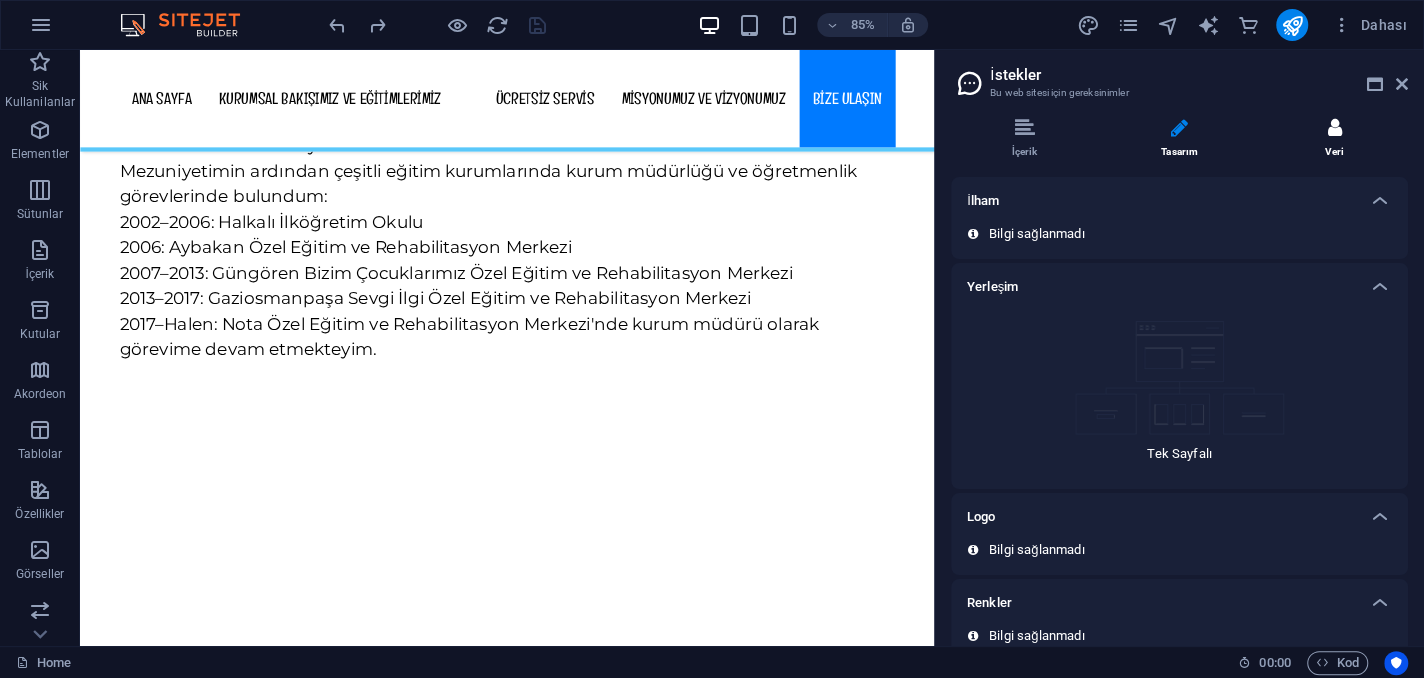 click on "Veri" at bounding box center (1334, 139) 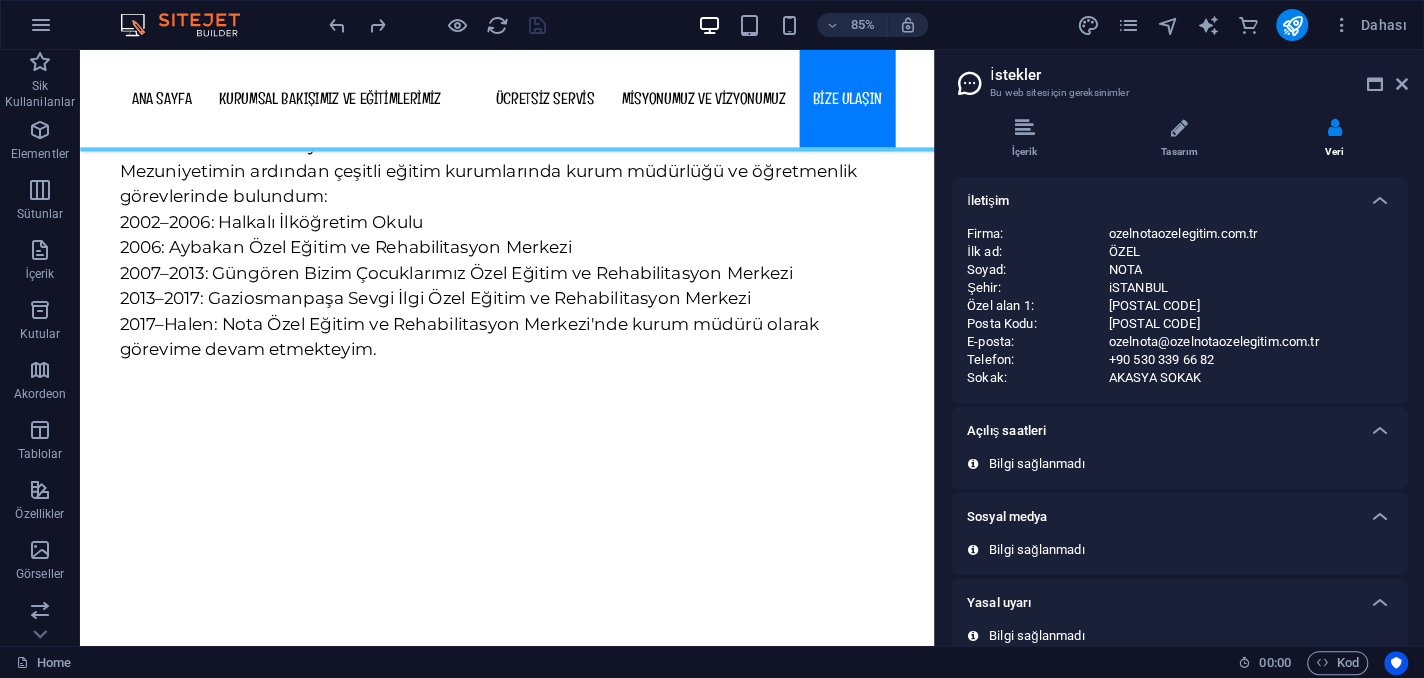 drag, startPoint x: 1142, startPoint y: 320, endPoint x: 1120, endPoint y: 290, distance: 37.202152 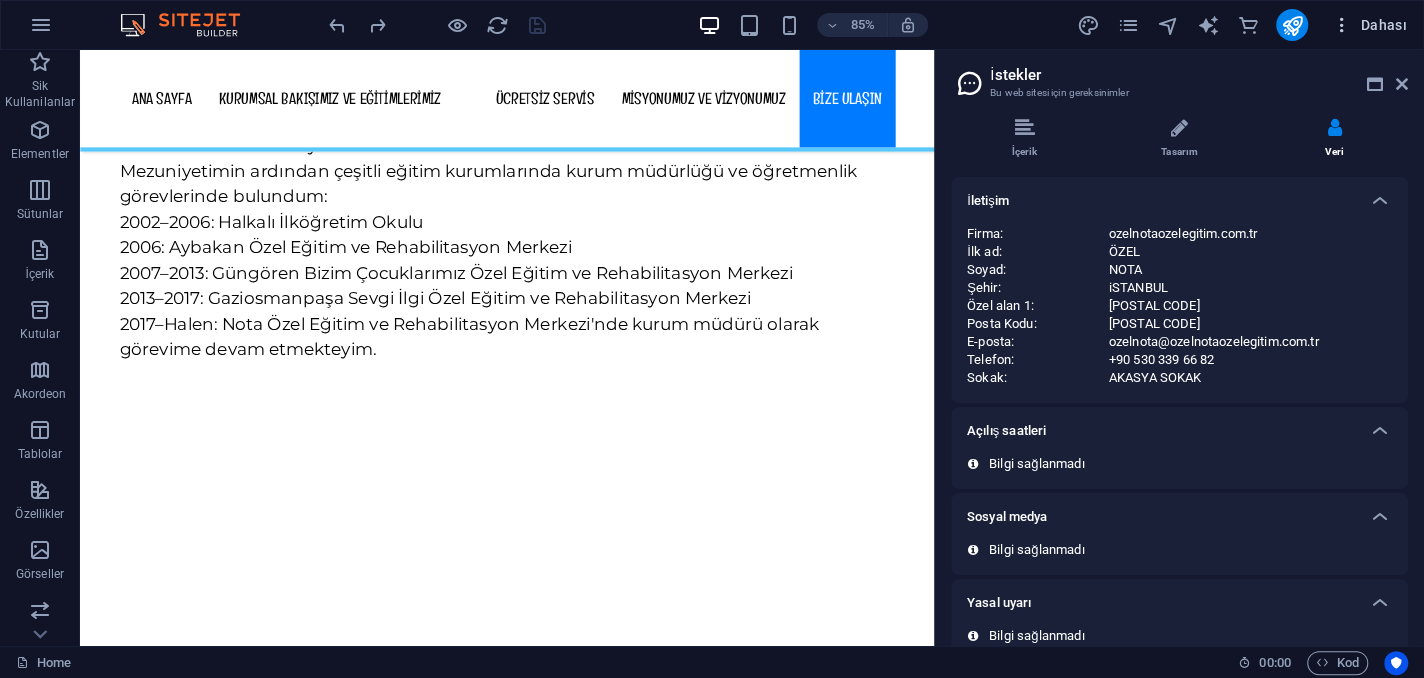 click on "Dahası" at bounding box center [1369, 25] 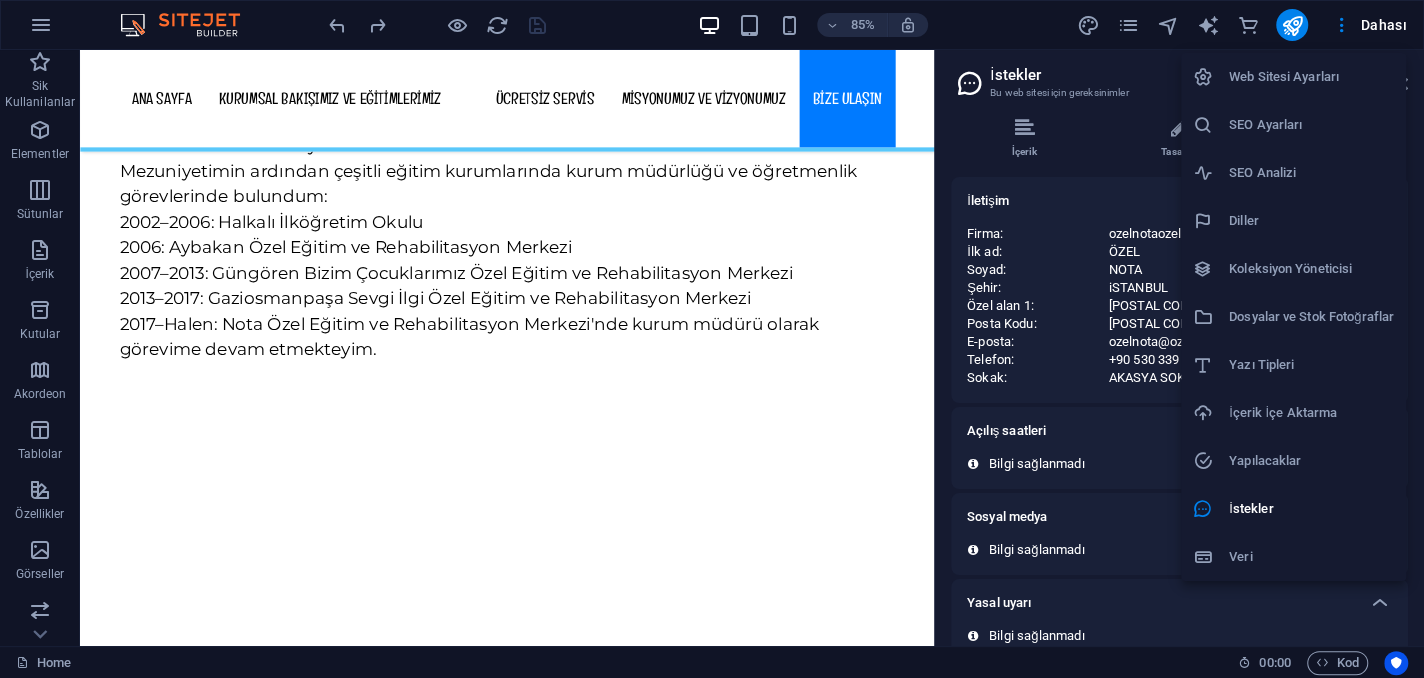 click on "SEO Ayarları" at bounding box center (1293, 125) 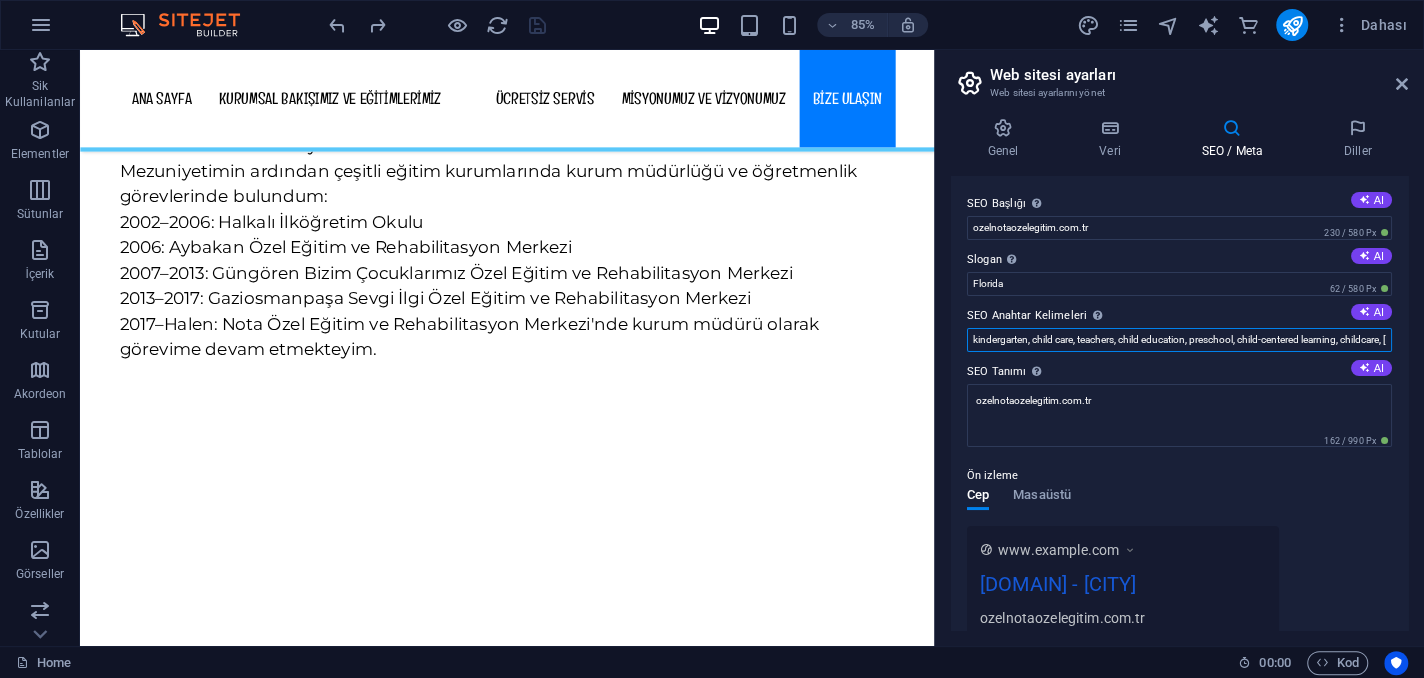 click on "kindergarten, child care, teachers, child education, preschool, child-centered learning, childcare, ozelnotaozelegitim.com.tr, Florida" at bounding box center (1179, 340) 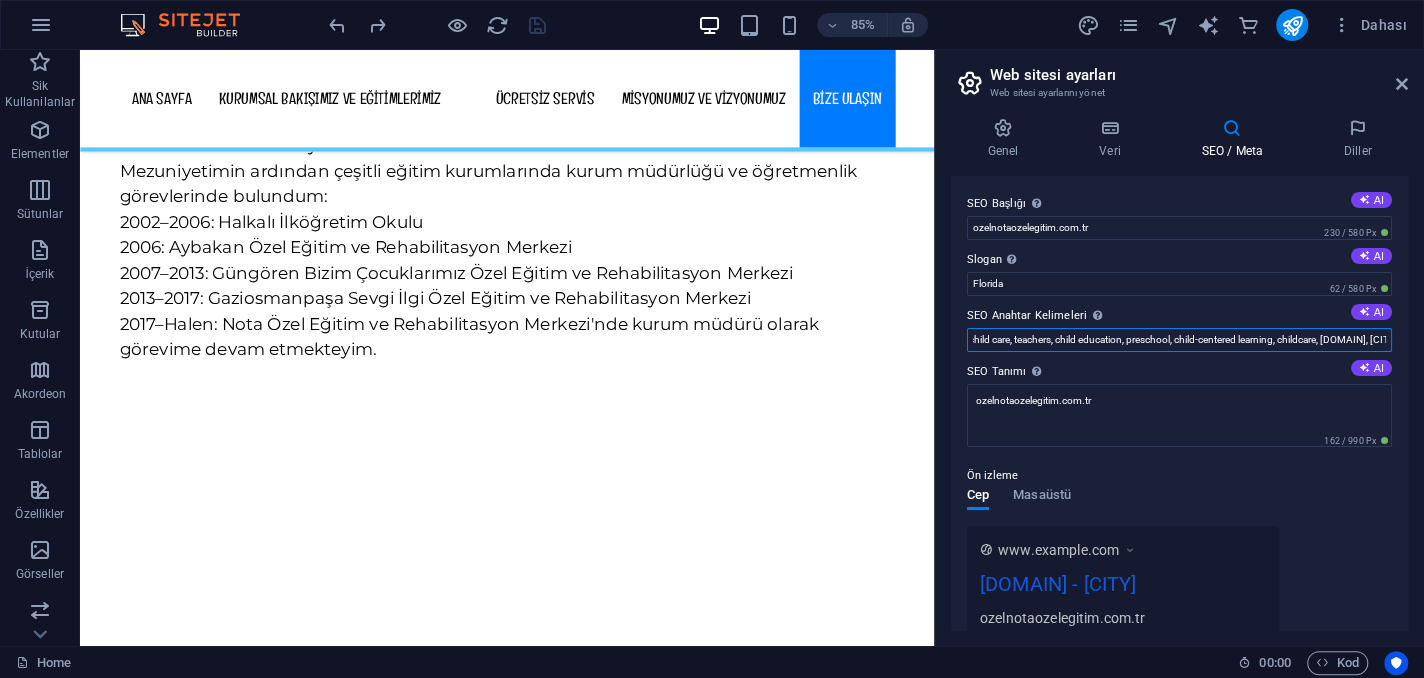 scroll, scrollTop: 0, scrollLeft: 162, axis: horizontal 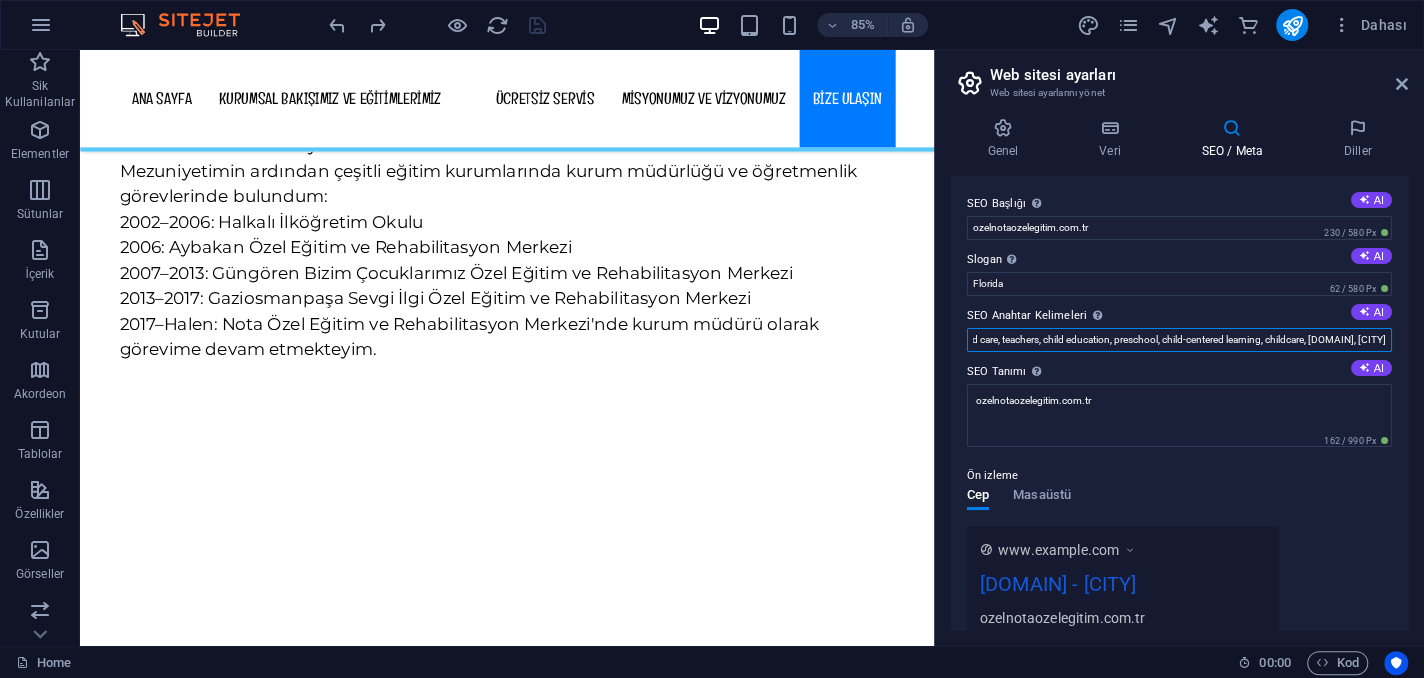 drag, startPoint x: 1232, startPoint y: 335, endPoint x: 1421, endPoint y: 347, distance: 189.38057 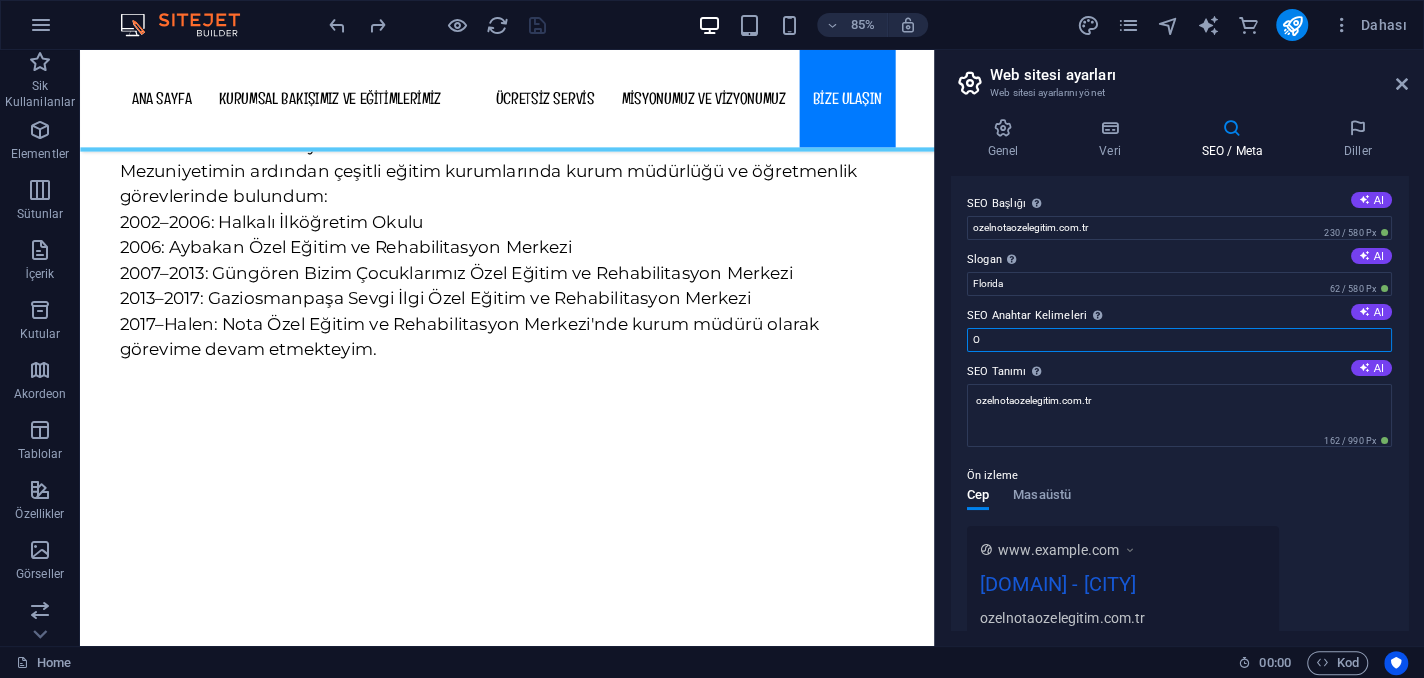 scroll, scrollTop: 0, scrollLeft: 0, axis: both 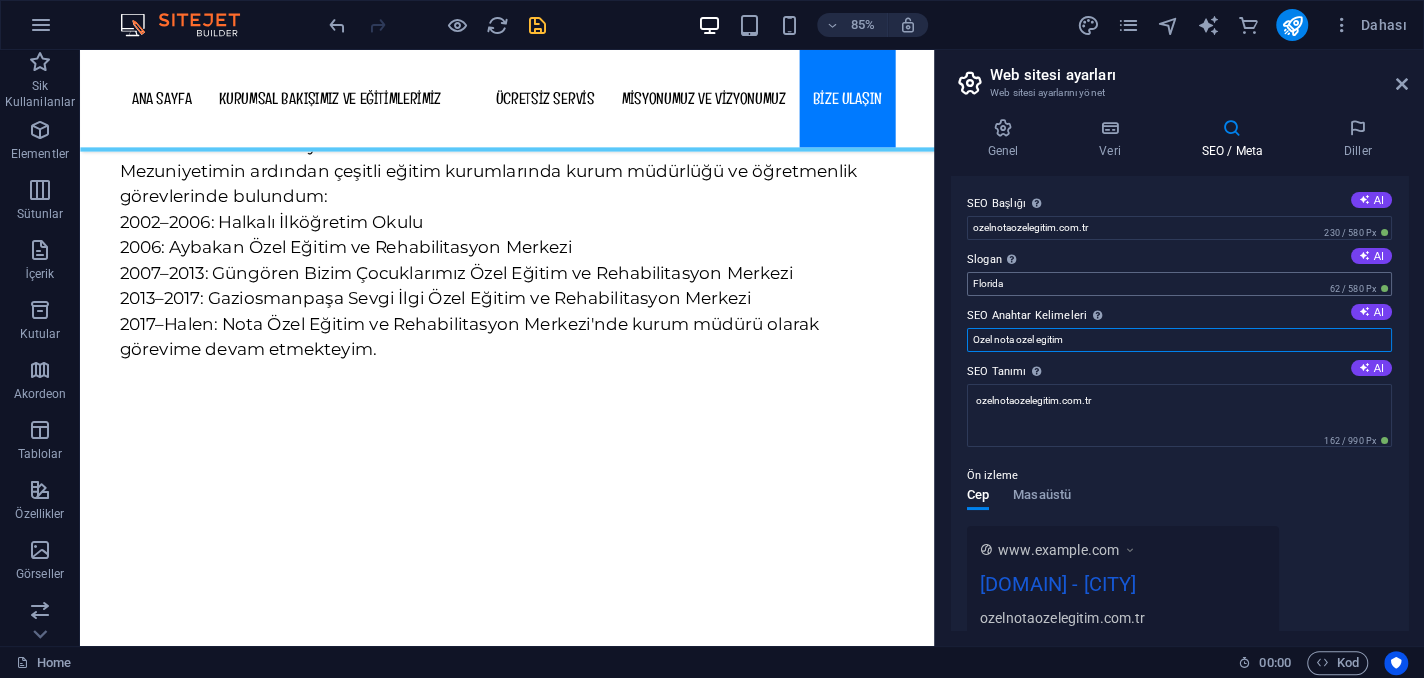 type on "Ozel nota ozel egitim" 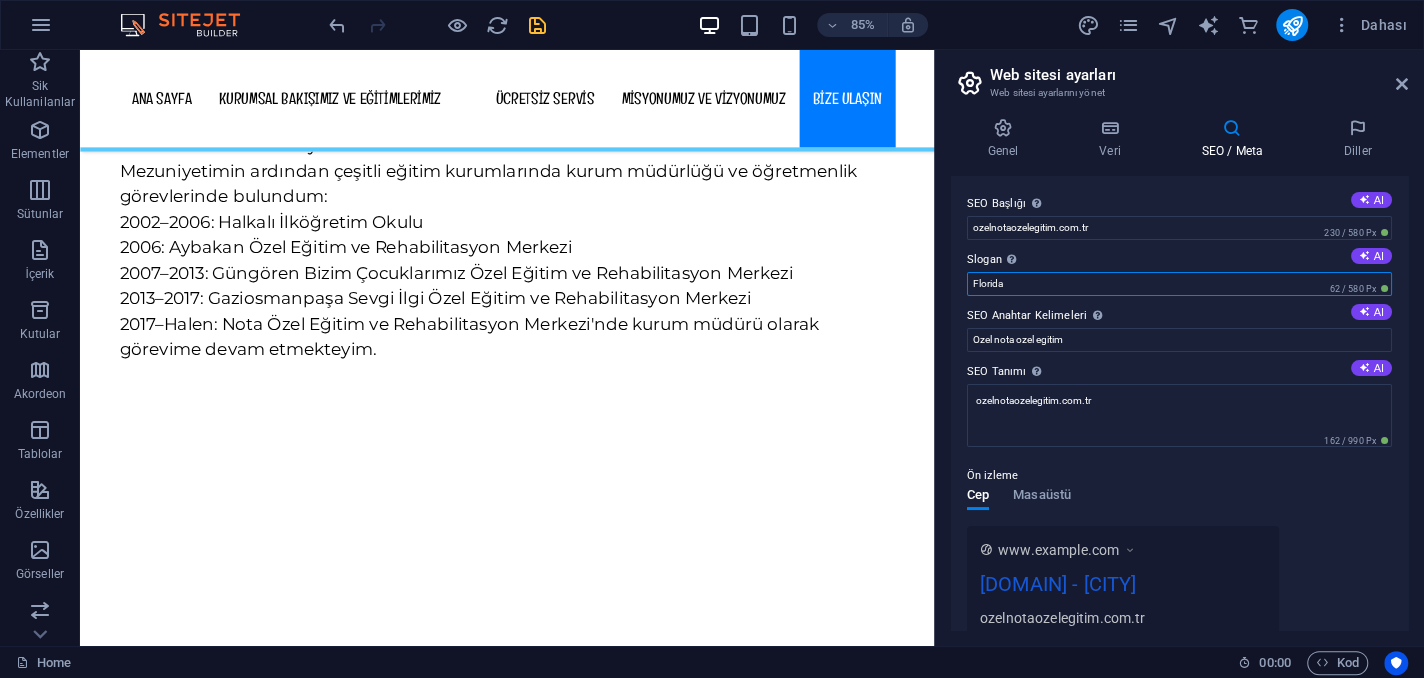 click on "Florida" at bounding box center [1179, 284] 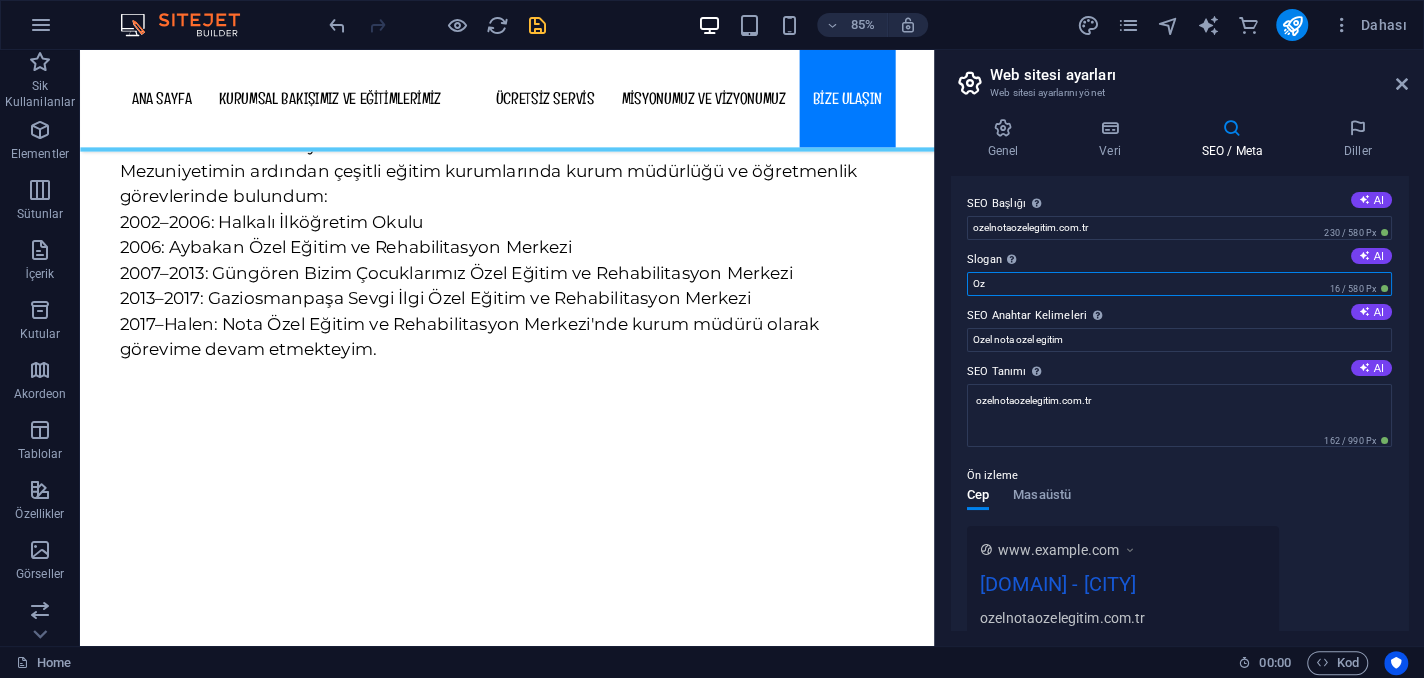 type on "O" 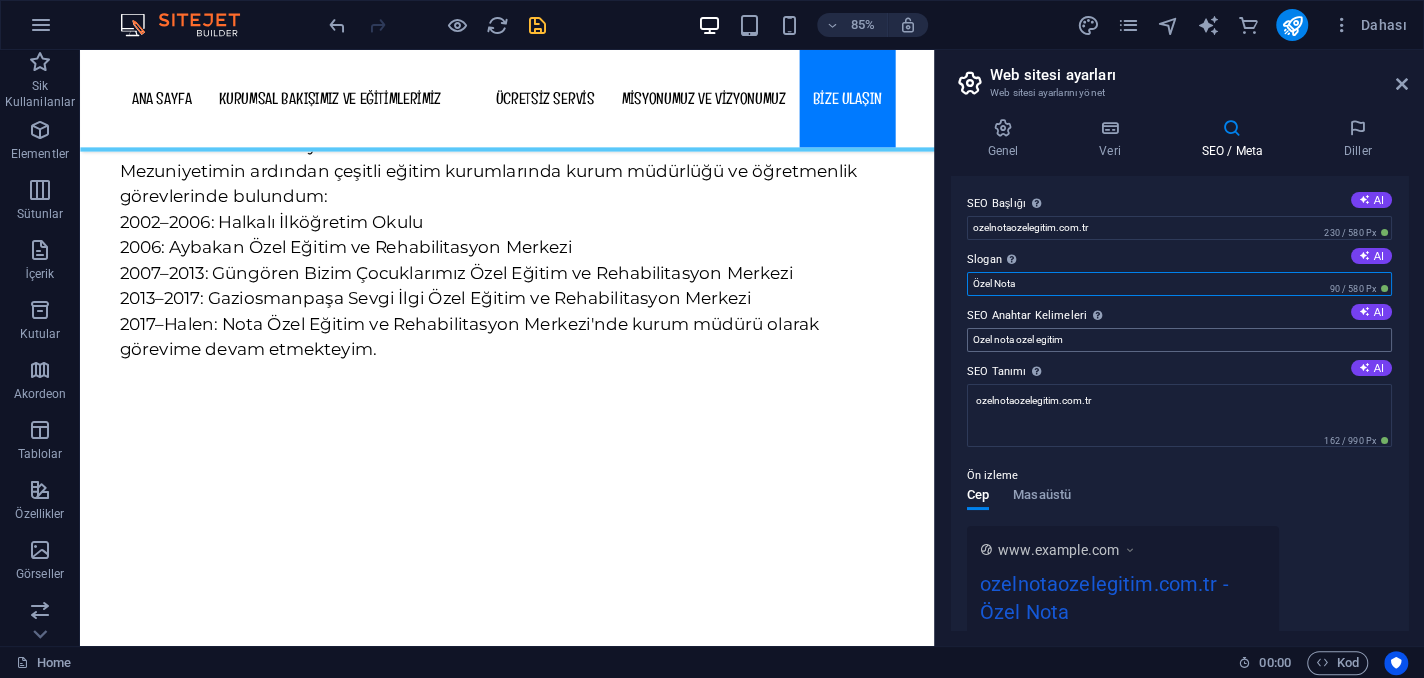 type on "Özel Nota" 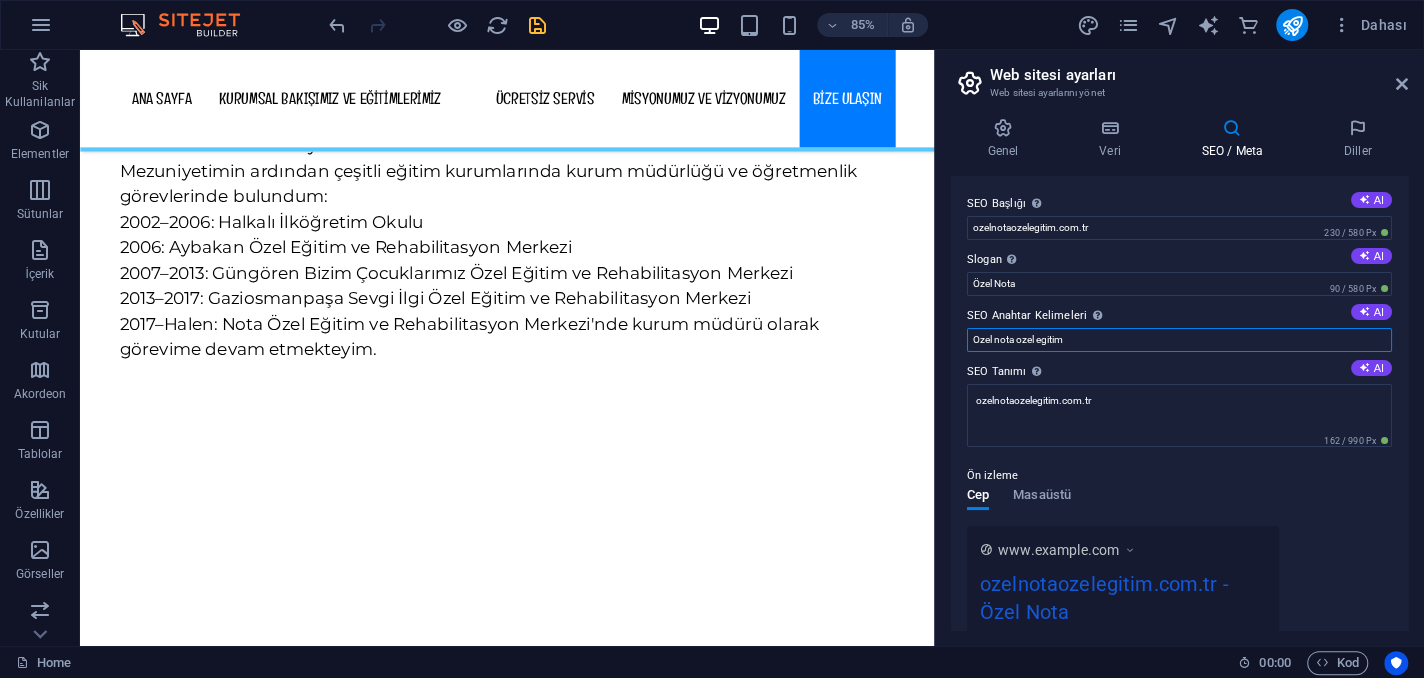 drag, startPoint x: 992, startPoint y: 341, endPoint x: 933, endPoint y: 333, distance: 59.5399 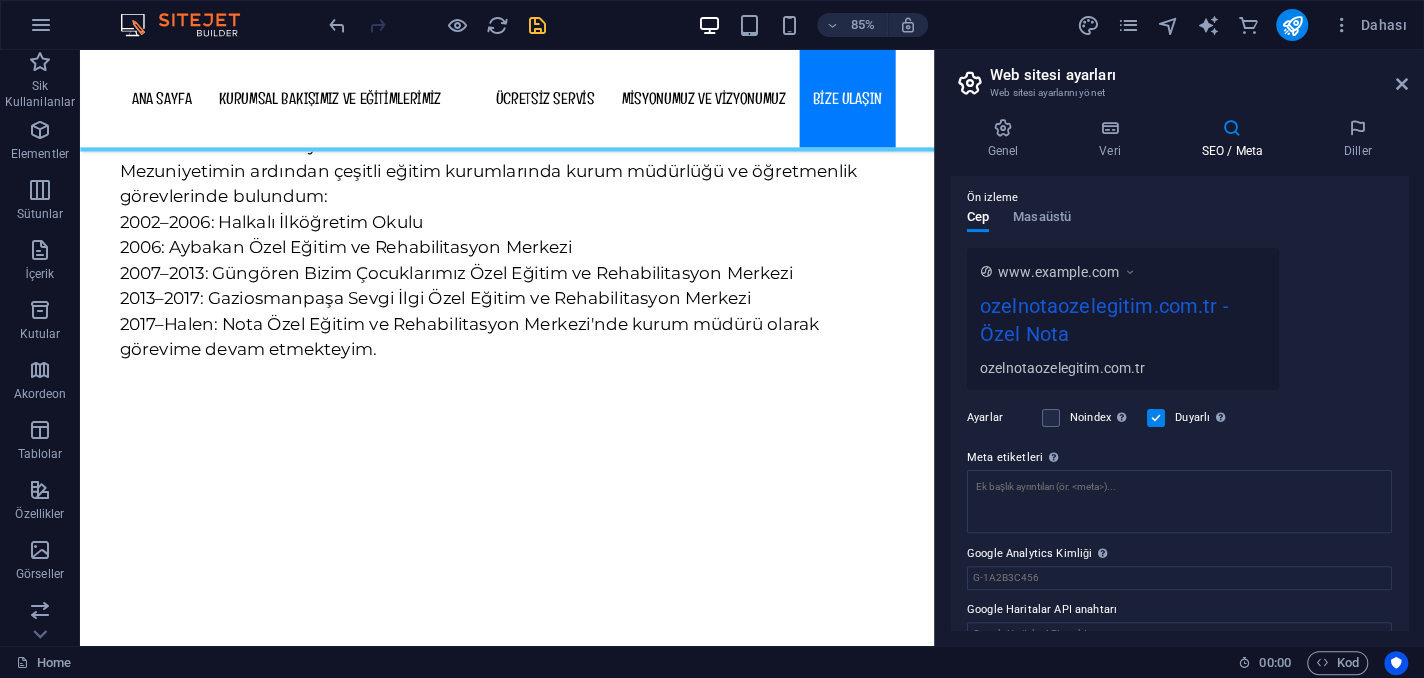 scroll, scrollTop: 307, scrollLeft: 0, axis: vertical 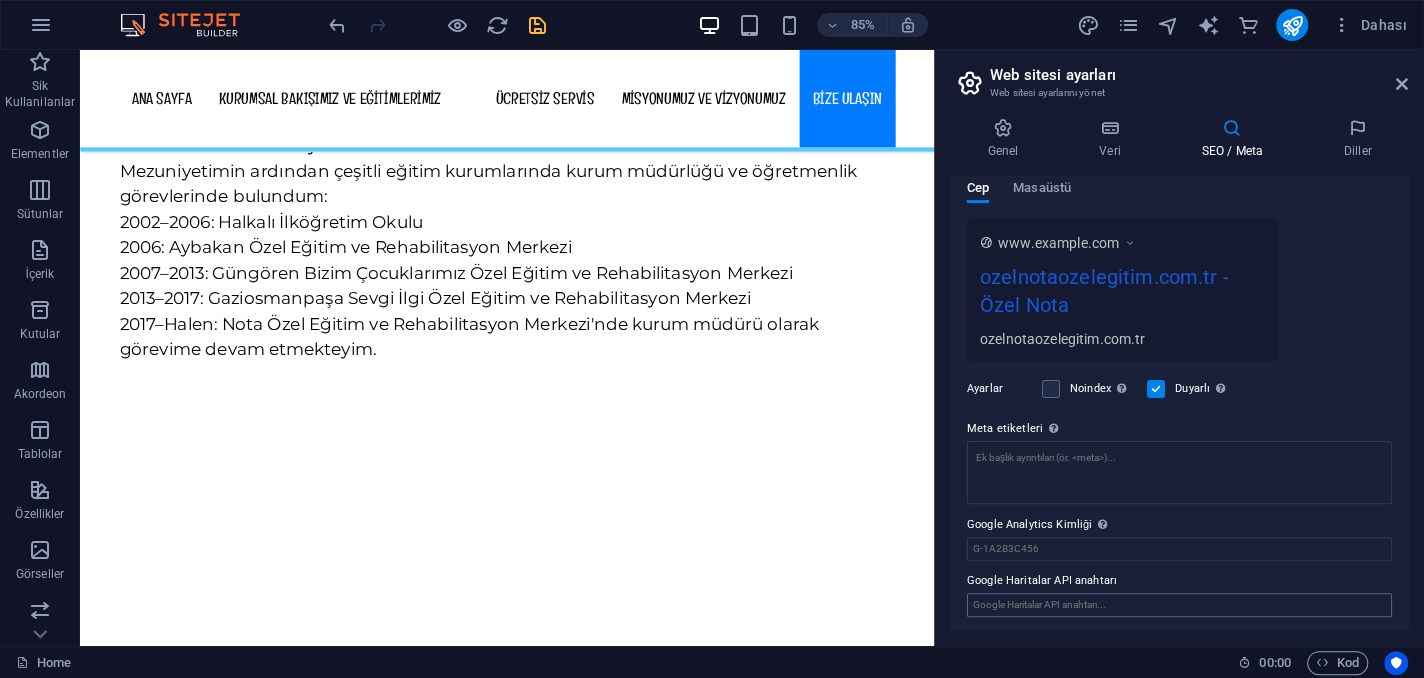 type on "Özel  nota ozel egitim" 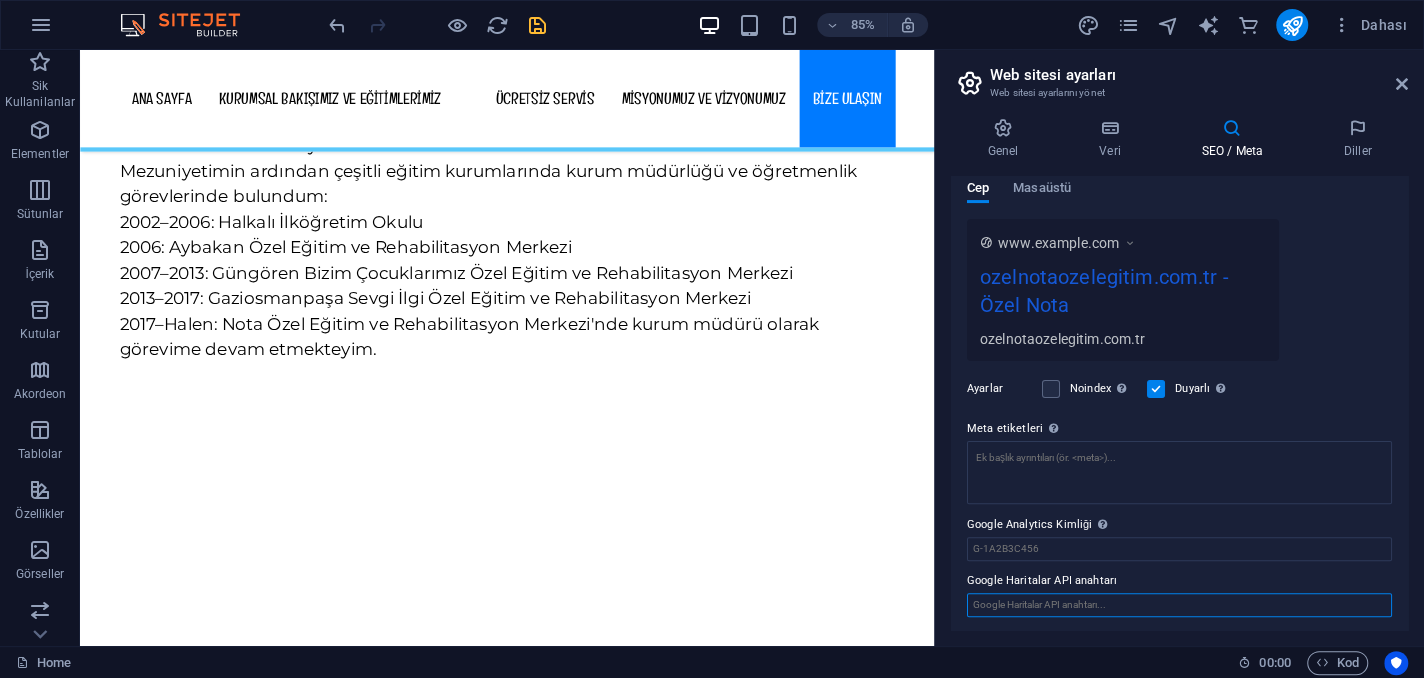 click on "Google Haritalar API anahtarı" at bounding box center [1179, 605] 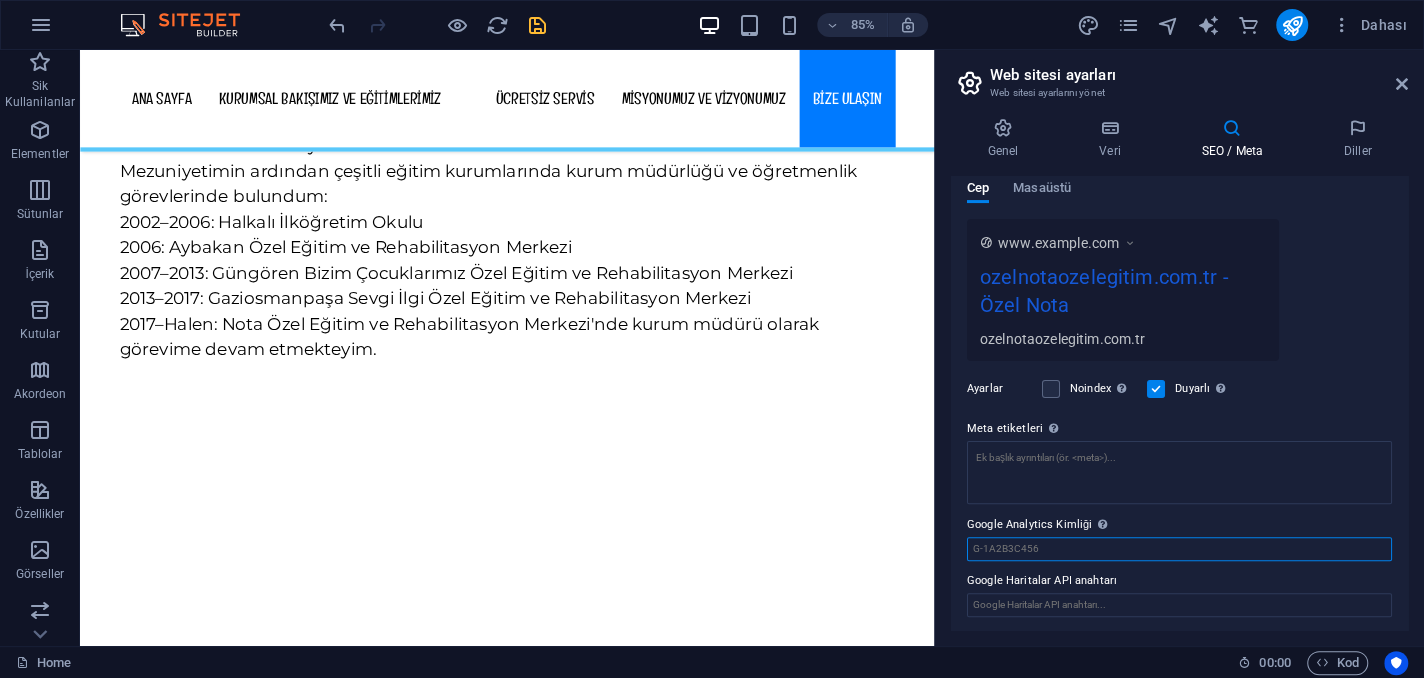 click on "Google Analytics Kimliği Lütfen sadece Google Analytics Kimliğini ekleyin. İzleme kod parçacığına Kimliği otomatik olarak dâhil ediyoruz. Analytics Kimliği şunun gibi görünür: G-1A2B3C456" at bounding box center (1179, 549) 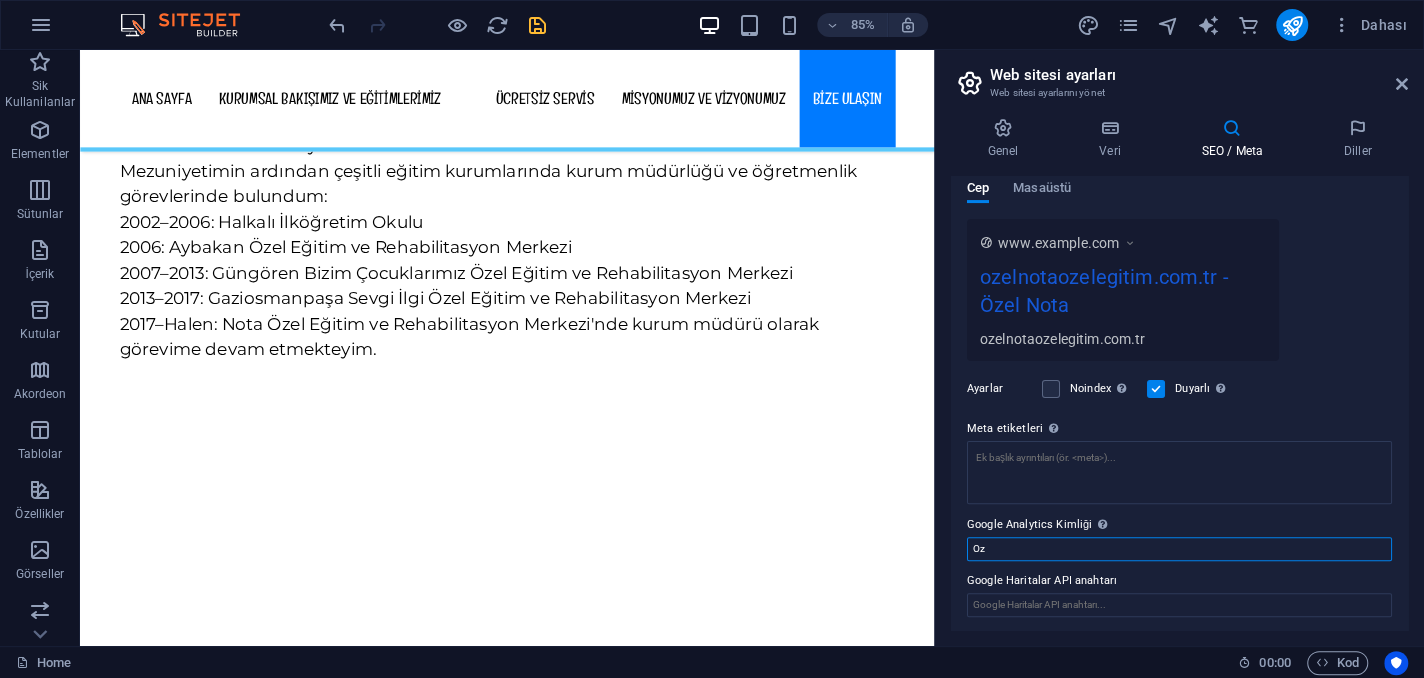 type on "O" 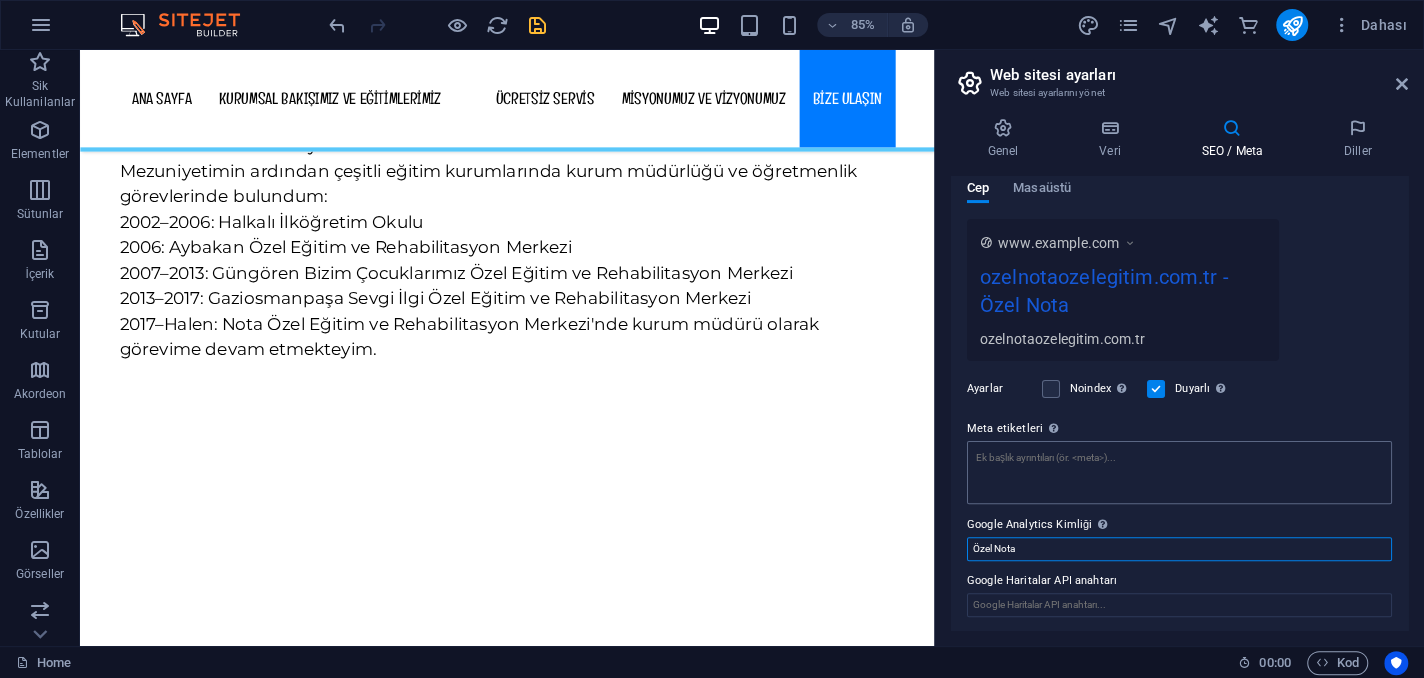 type on "Özel Nota" 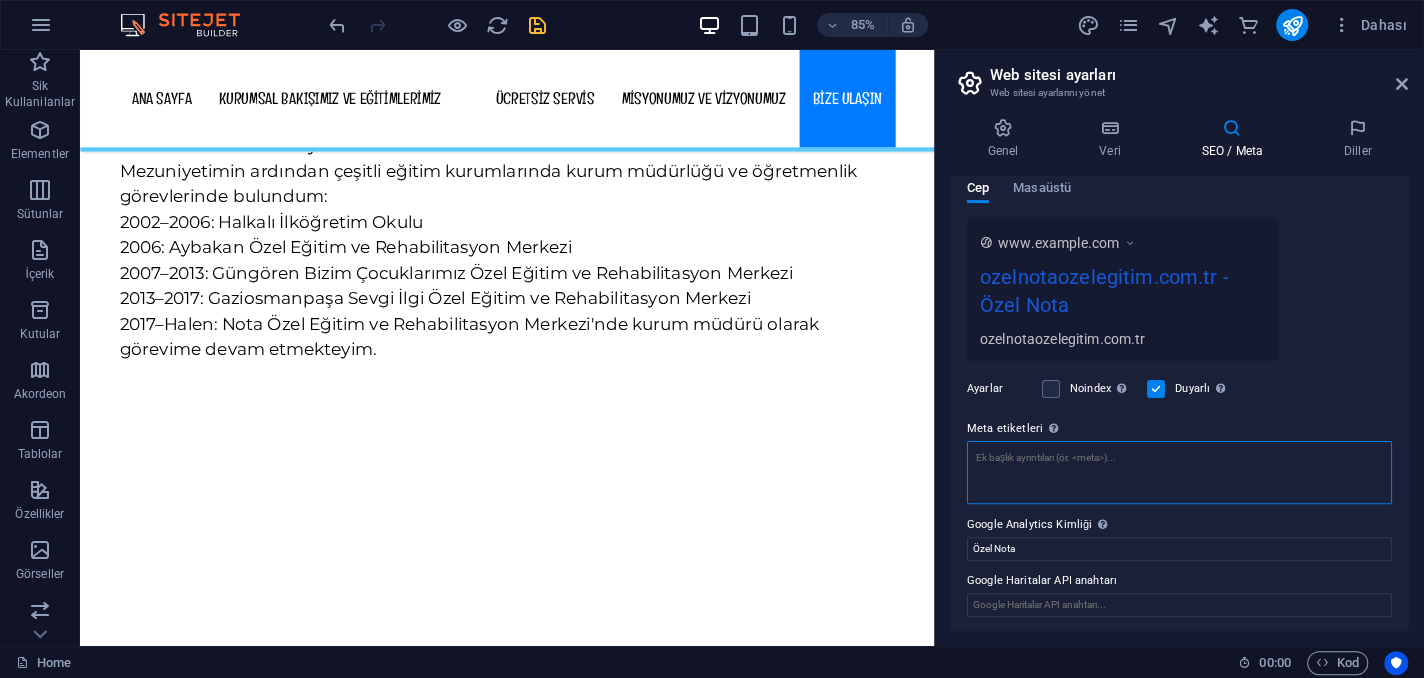 click on "Meta etiketleri Web sitenin  etiketlerinin içine yerleştirilecek HTML kodunu buraya gir. Lütfen hatalı kod eklersen web sitenin çalışmayabileceğini unutma." at bounding box center (1179, 472) 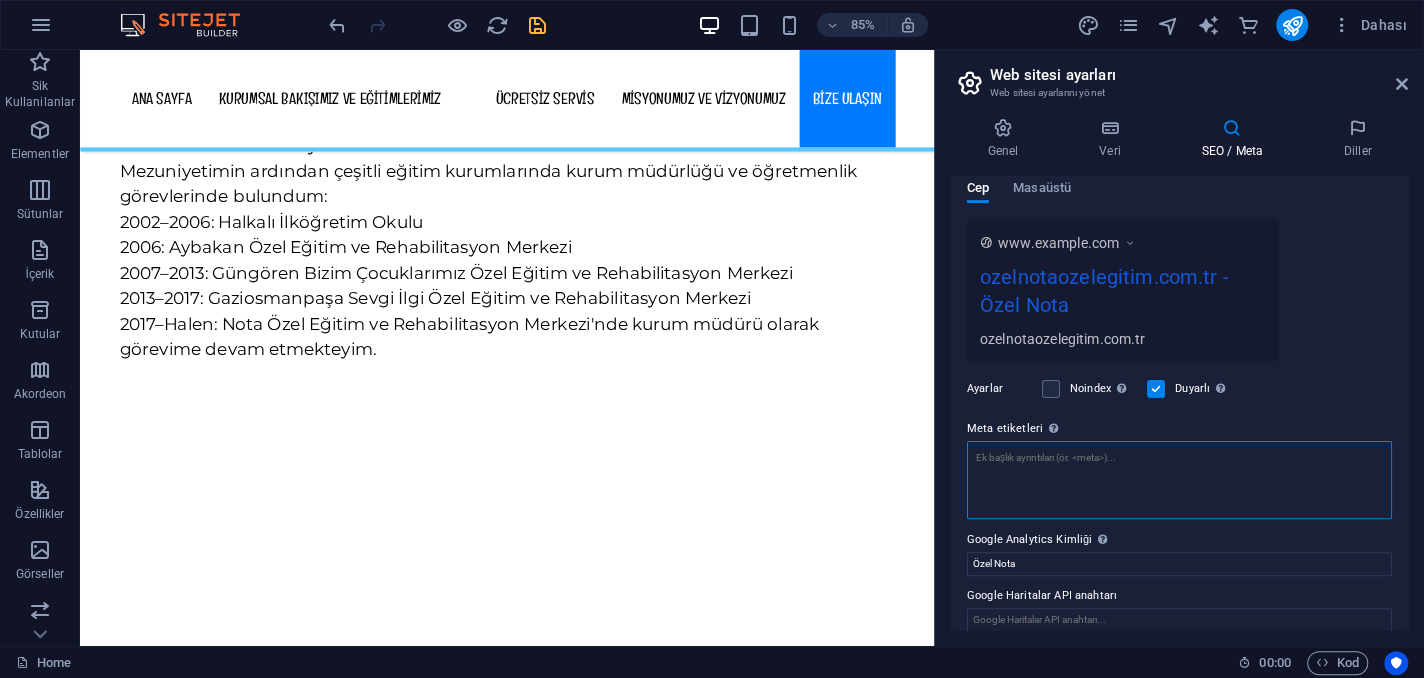 type on "O" 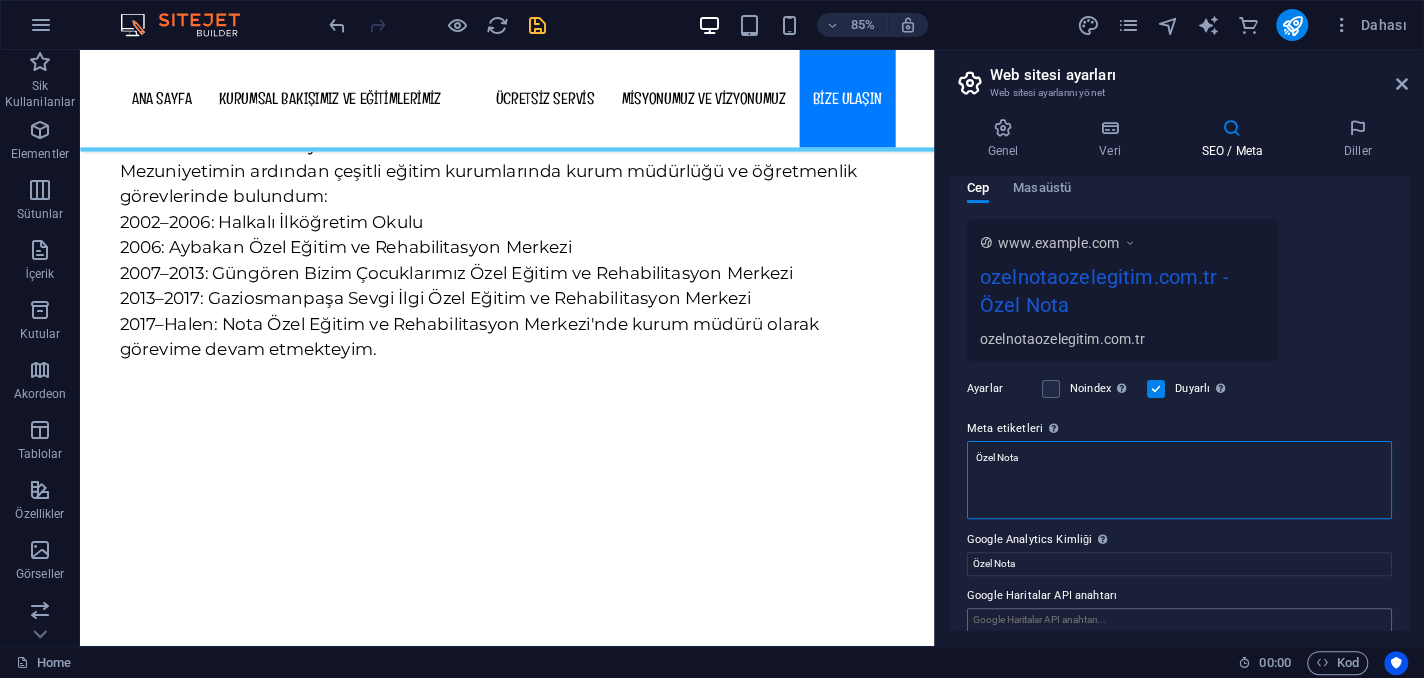 type on "Özel Nota" 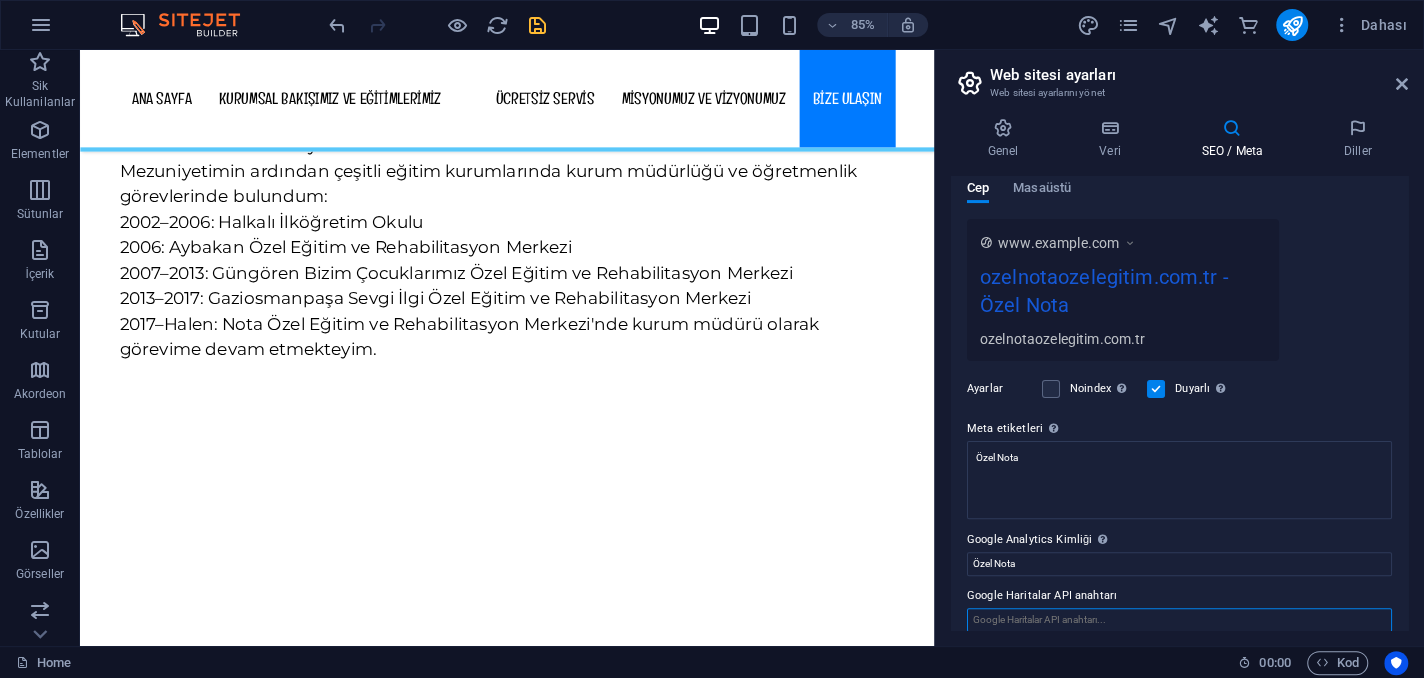 type 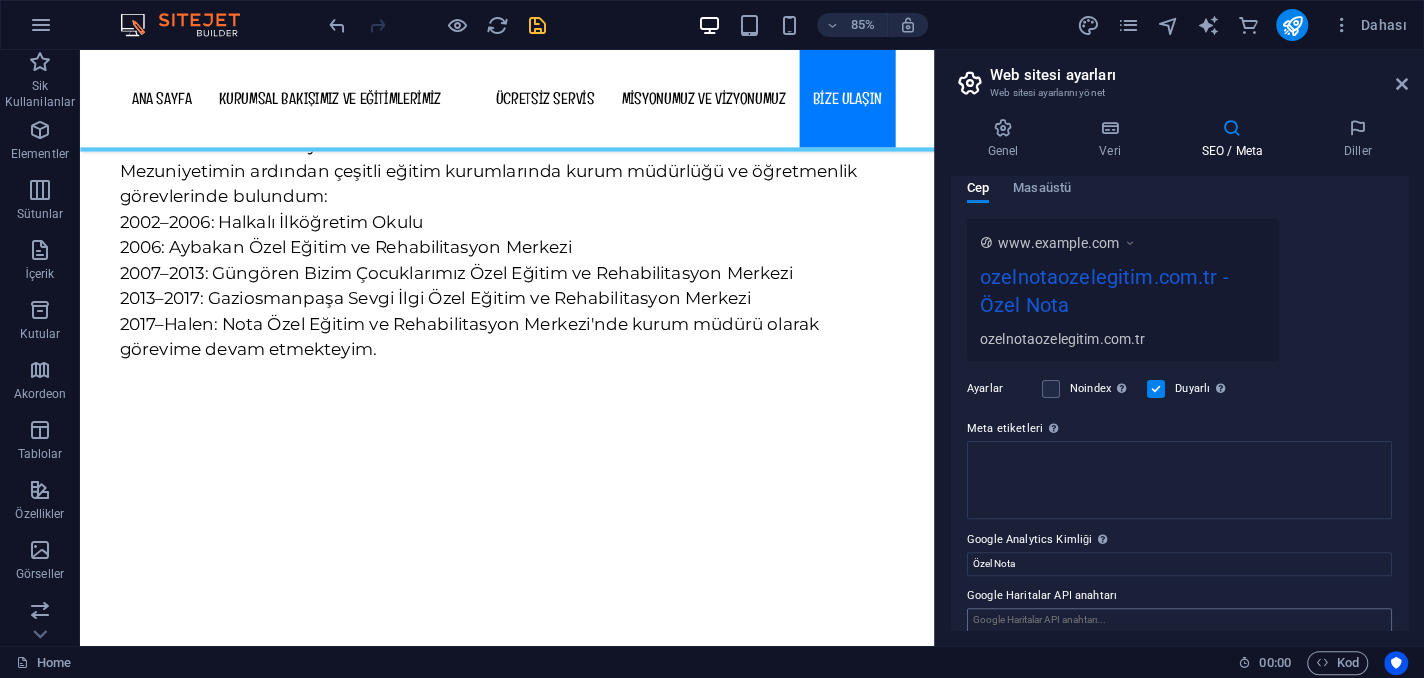 click on "ozelnotaozelegitim.com.tr Home Sik Kullanilanlar Elementler Sütunlar İçerik Kutular Akordeon Tablolar Özellikler Görseller Kaydırıcı Üst bilgi Alt Bigi Formlar Pazarlama Koleksiyonlar Ticaret
Mevcut içeriği değiştirmek için buraya sürükleyin. Yeni bir element oluşturmak istiyorsanız “Ctrl” tuşuna basın.
H3   Kapsayıcı   Kapsayıcı   Ön ayar   Ön ayar   Kapsayıcı   İmaj   Menü Çubuğu   Aralık   Kapsayıcı   Metin   Kapsayıcı   Menü   Simge   Kapsayıcı   Ön ayar   Kapsayıcı   Metin   Ön ayar   Ön ayar   Kapsayıcı   Metin   Ön ayar   Aralık   Aralık   Kapsayıcı   Kapsayıcı   Metin   Ön ayar   Galeri   Ön ayar   Kapsayıcı   H3   Metin   Ön ayar   Kapsayıcı   Aralık   İmaj   Metin   Ön ayar   Kapsayıcı   Kapsayıcı   Kapsayıcı   Ön ayar   Kapsayıcı   İmaj   Bilgi Çubuğu   Aralık   Kapsayıcı   Simge   Kapsayıcı   Metin   Kapsayıcı" at bounding box center (712, 339) 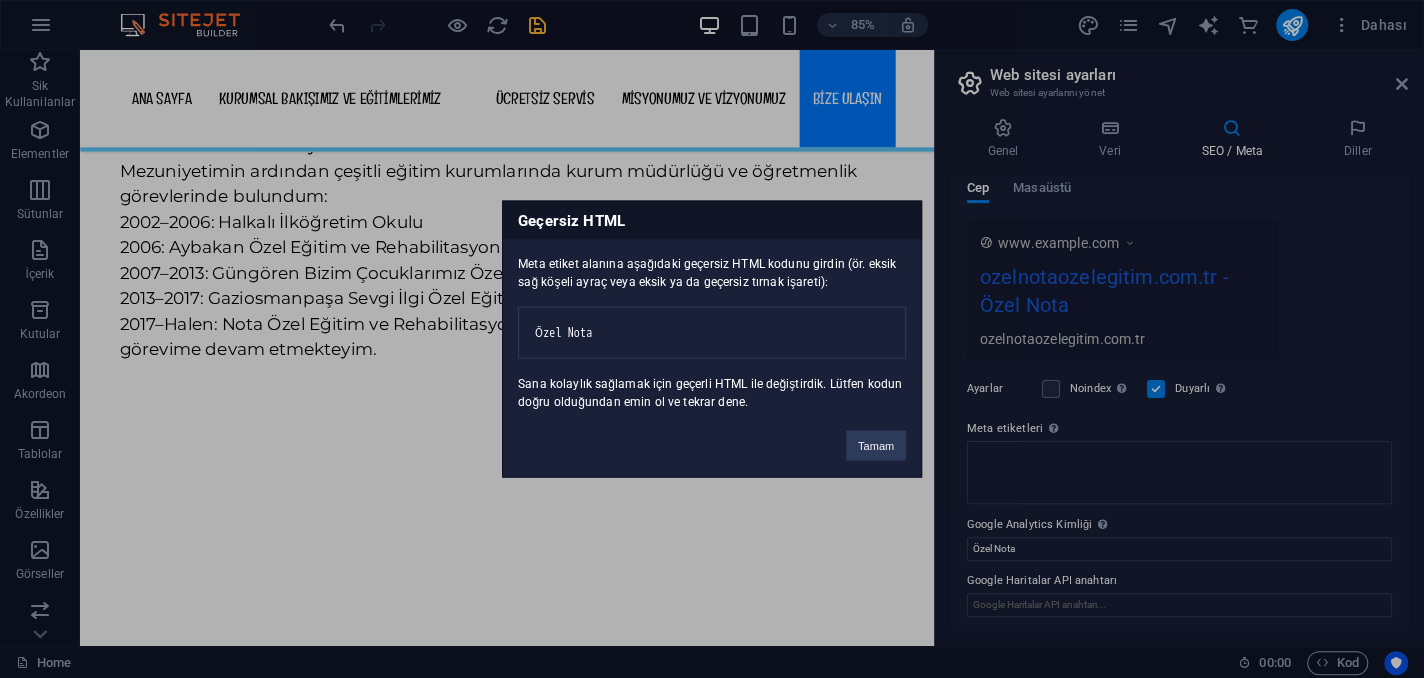 click on "Özel Nota" at bounding box center (712, 333) 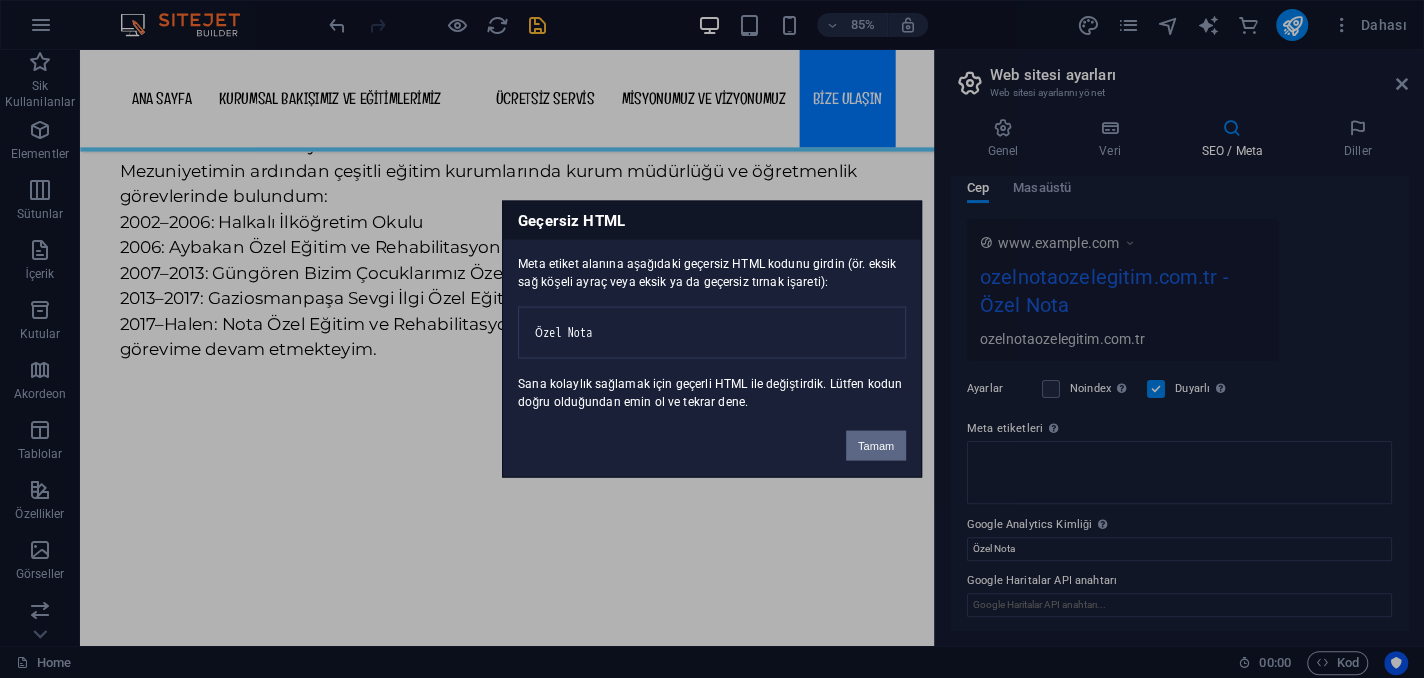 click on "Tamam" at bounding box center (876, 446) 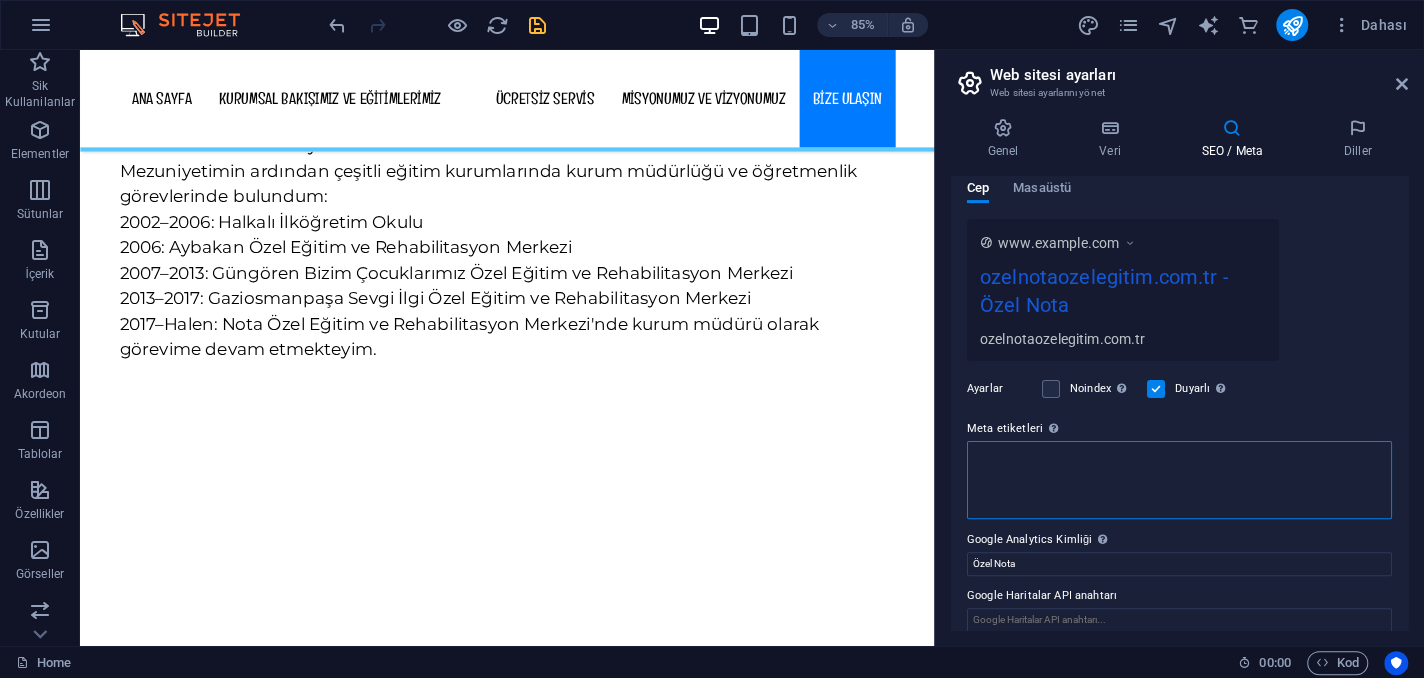 click on "Meta etiketleri Web sitenin  etiketlerinin içine yerleştirilecek HTML kodunu buraya gir. Lütfen hatalı kod eklersen web sitenin çalışmayabileceğini unutma." at bounding box center [1179, 480] 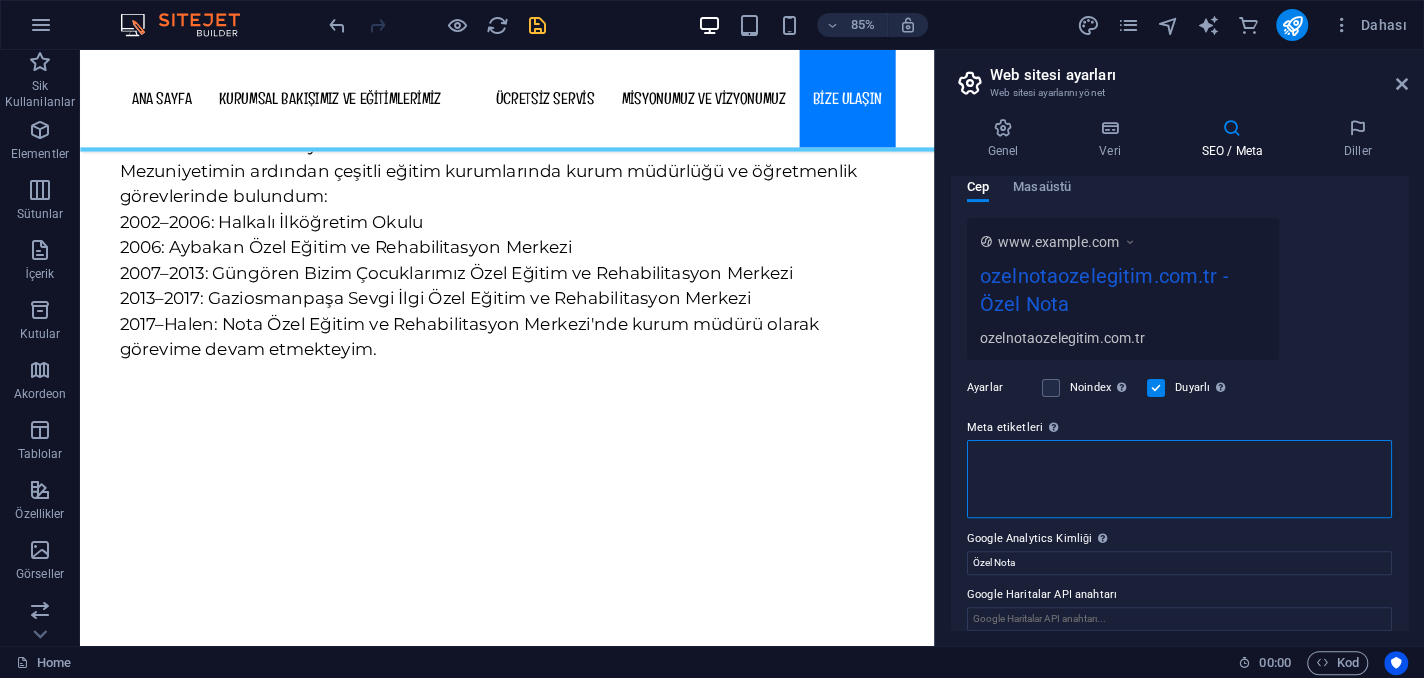 scroll, scrollTop: 322, scrollLeft: 0, axis: vertical 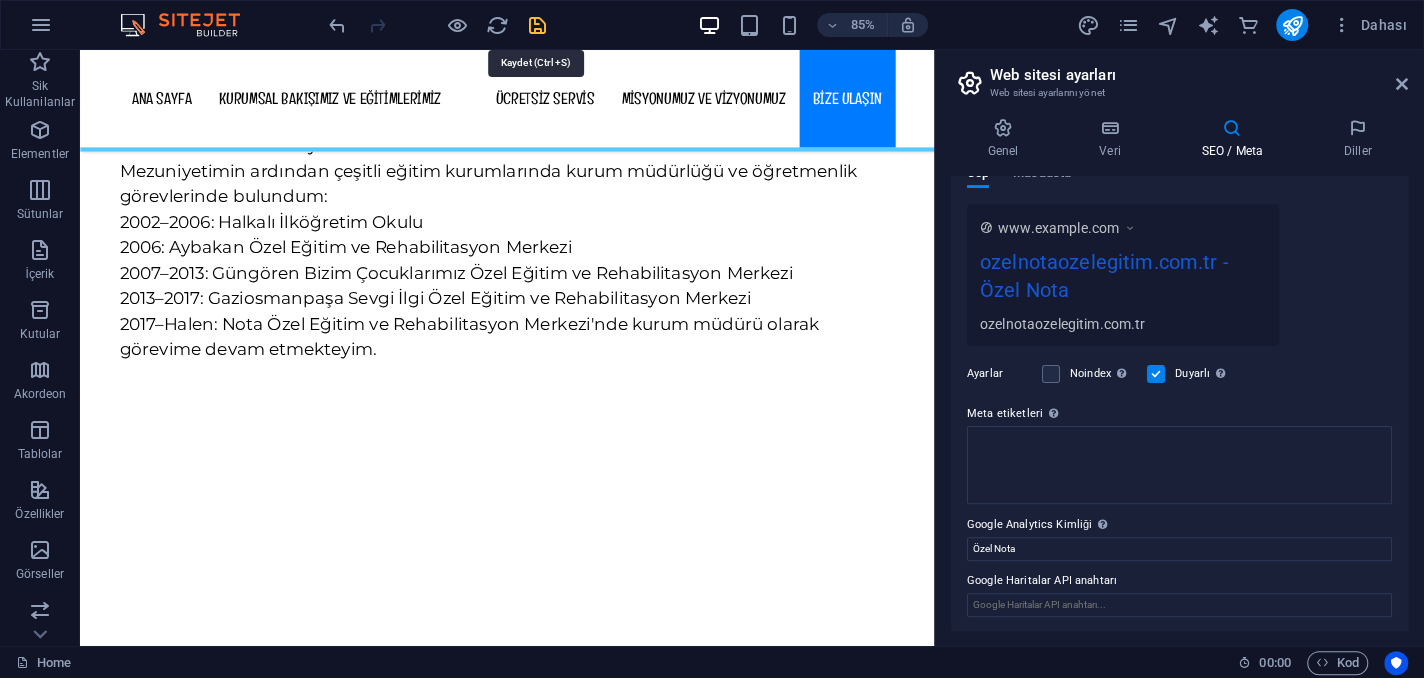 click at bounding box center [537, 25] 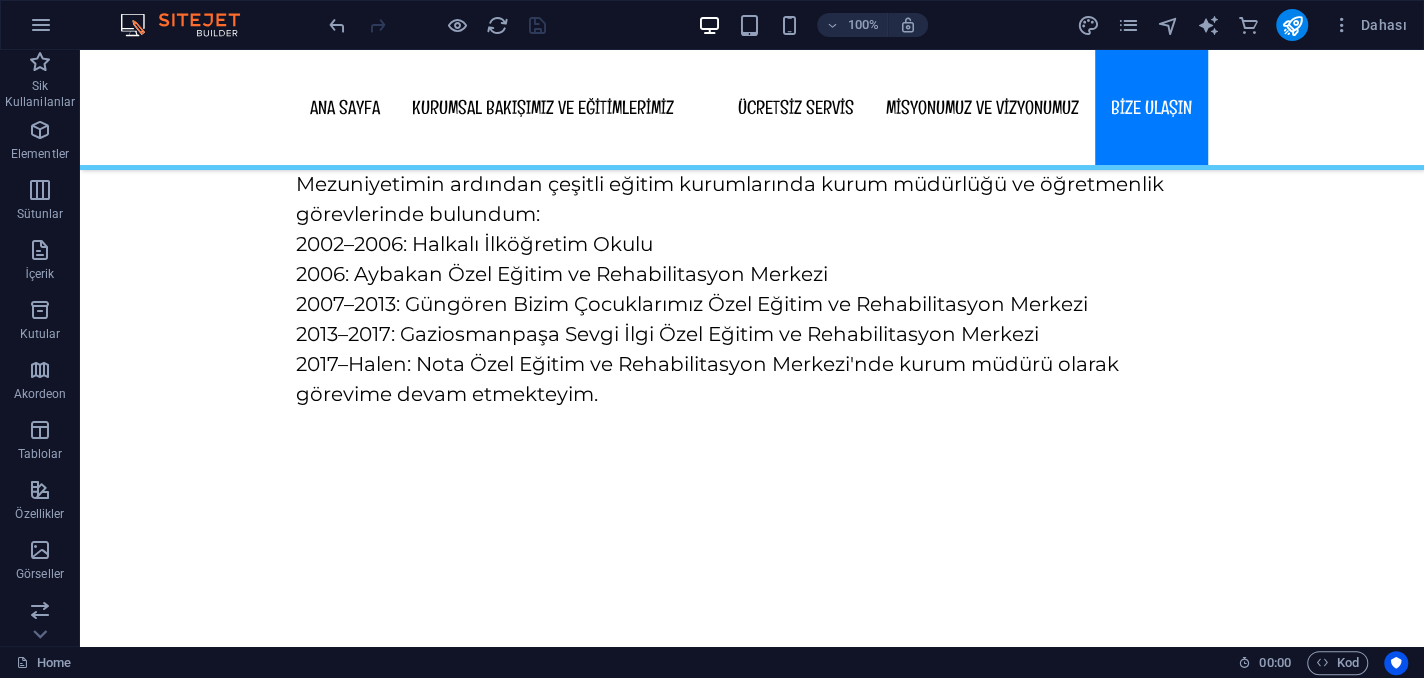 scroll, scrollTop: 10601, scrollLeft: 0, axis: vertical 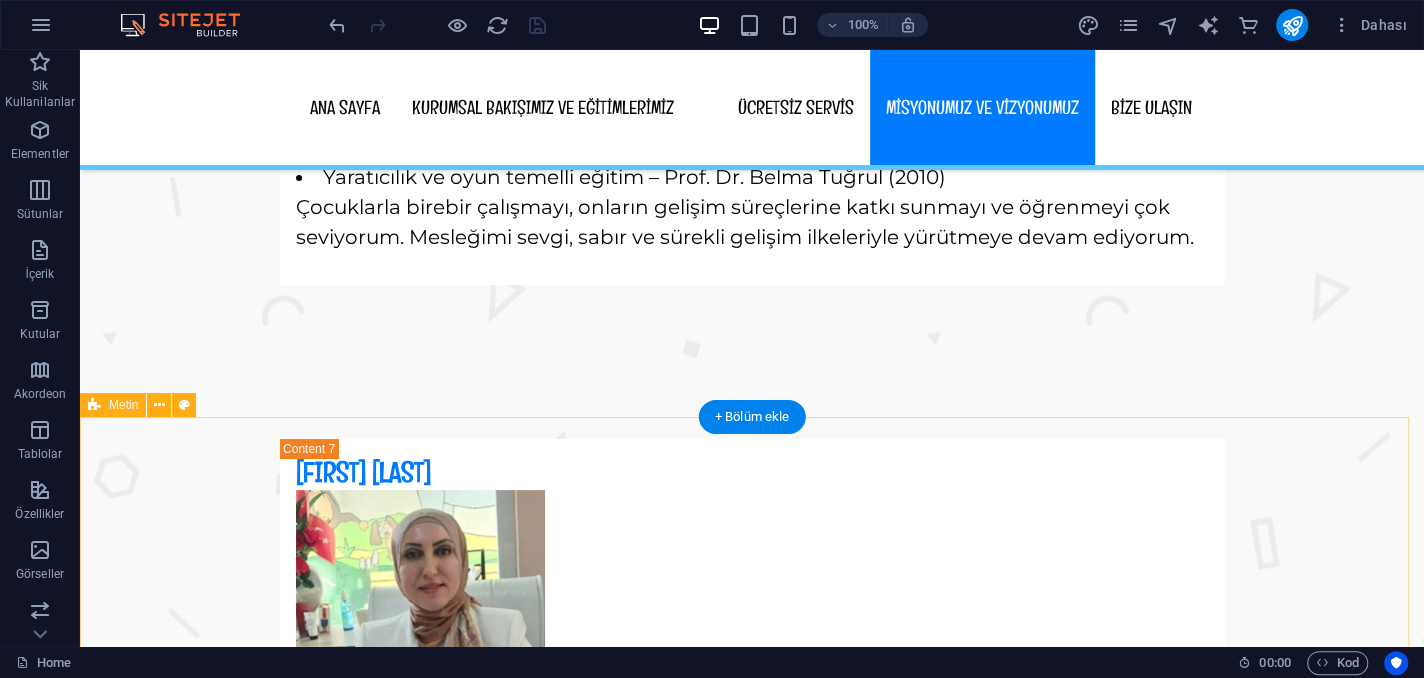 click on "Misyonumuz Nota Özel Eğitim Merkezi olarak, özel gereksinimli bireylerin bireysel potansiyellerini en üst düzeye çıkararak; bağımsız, mutlu ve topluma uyumlu bireyler olarak gelişimlerini desteklemeyi amaç ediniyoruz. Her çocuğun farklı olduğunu bilerek, bilimsel temelli, sevgi dolu ve kapsayıcı bir yaklaşımla eğitim veriyoruz. Ailelerle iş birliği içinde, güvenli bir ortamda; fiziksel, bilişsel, sosyal ve duygusal gelişimlerini bütüncül bir yaklaşımla ele alıyoruz." at bounding box center [752, 1770] 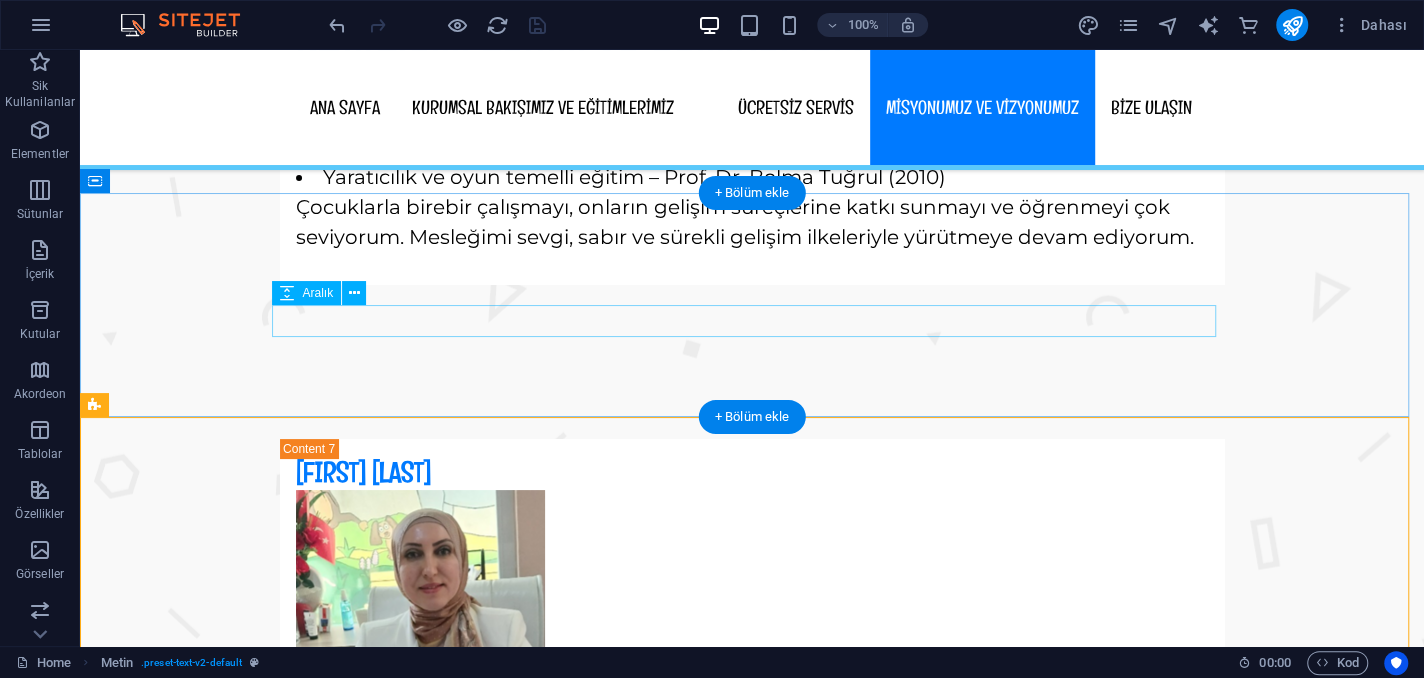 click at bounding box center (752, 1399) 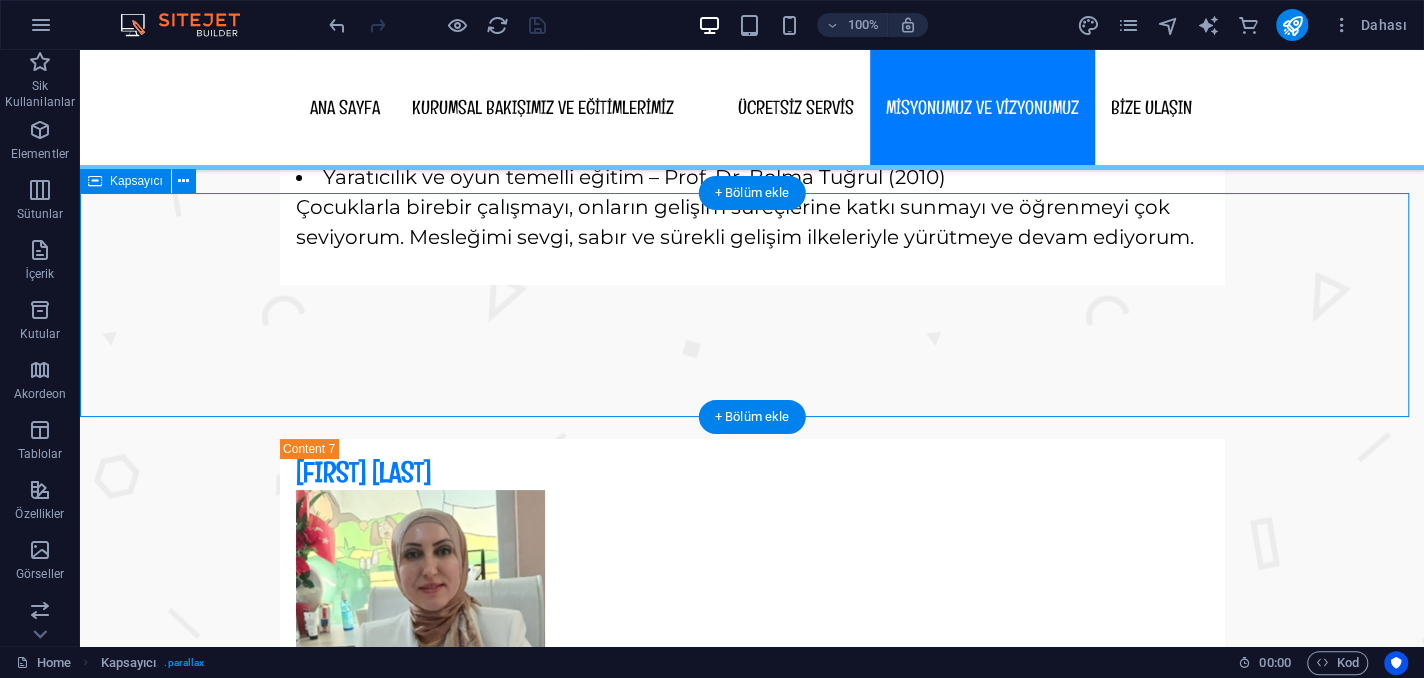 drag, startPoint x: 226, startPoint y: 230, endPoint x: 348, endPoint y: 251, distance: 123.79418 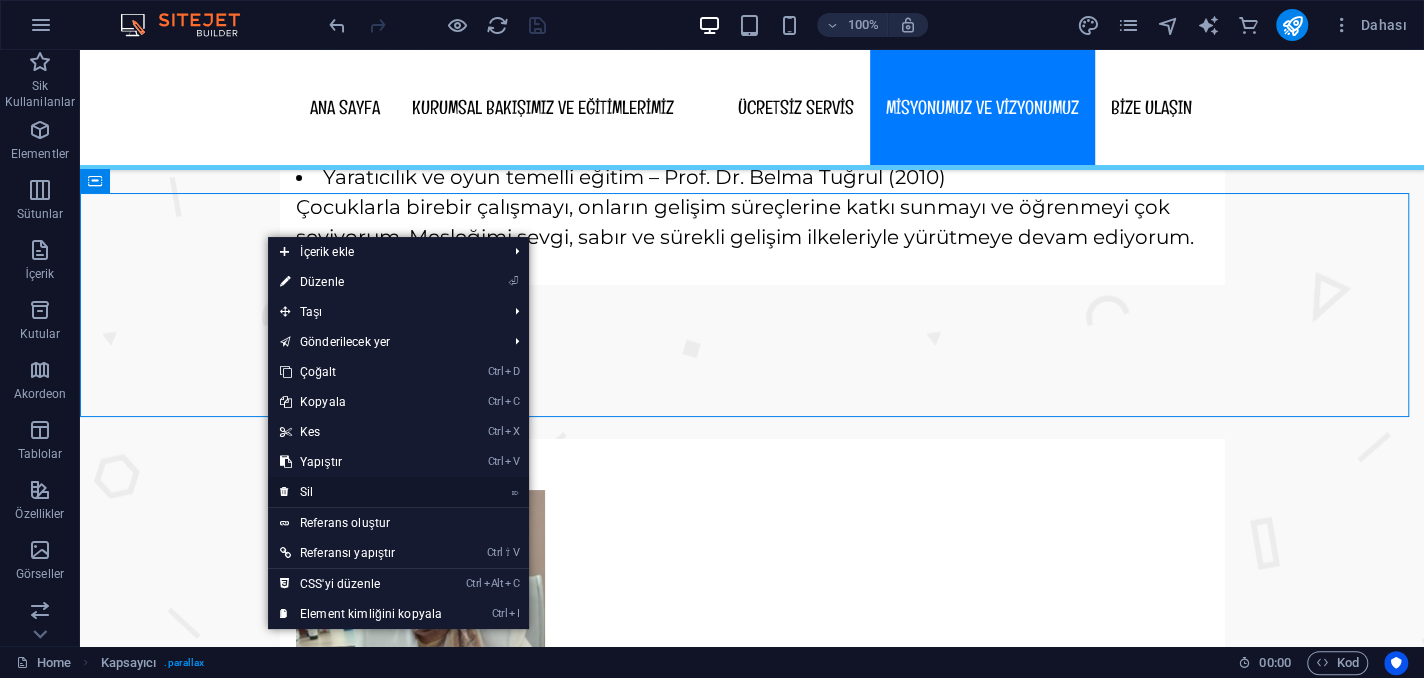 click on "⌦  Sil" at bounding box center [361, 492] 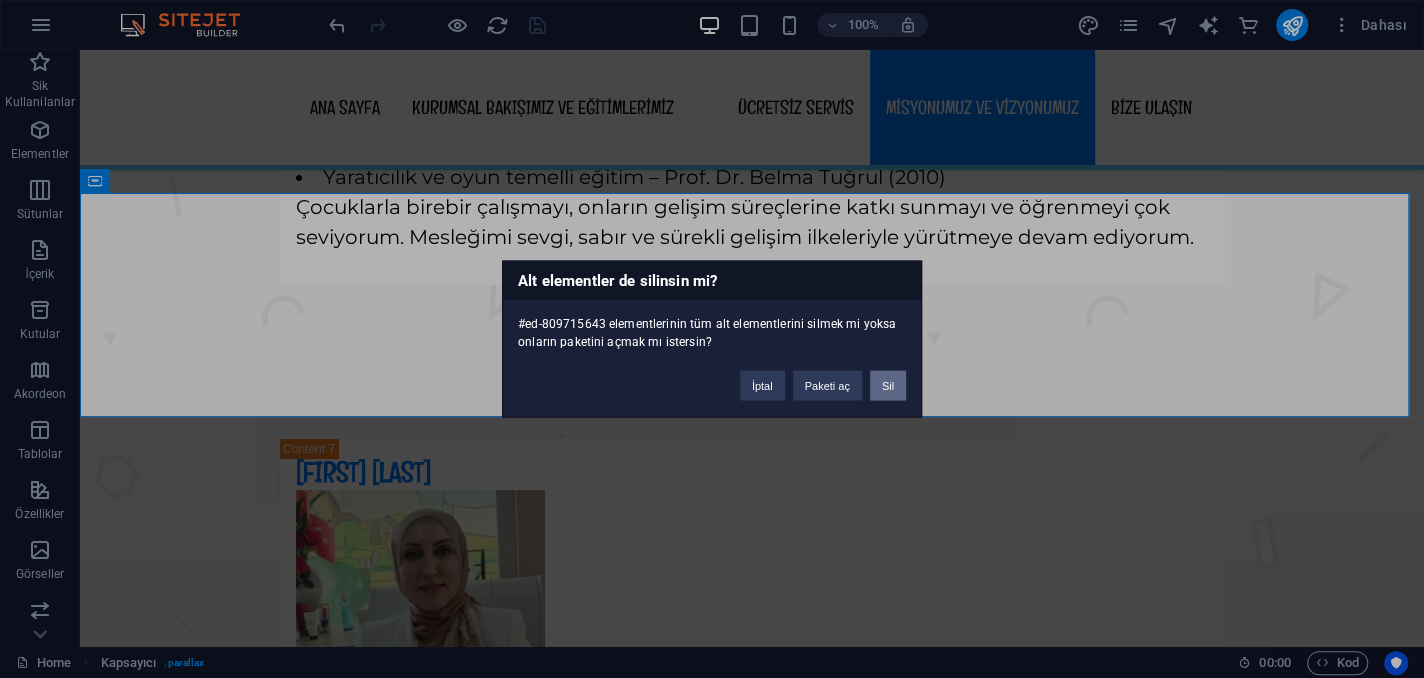 click on "Sil" at bounding box center (888, 386) 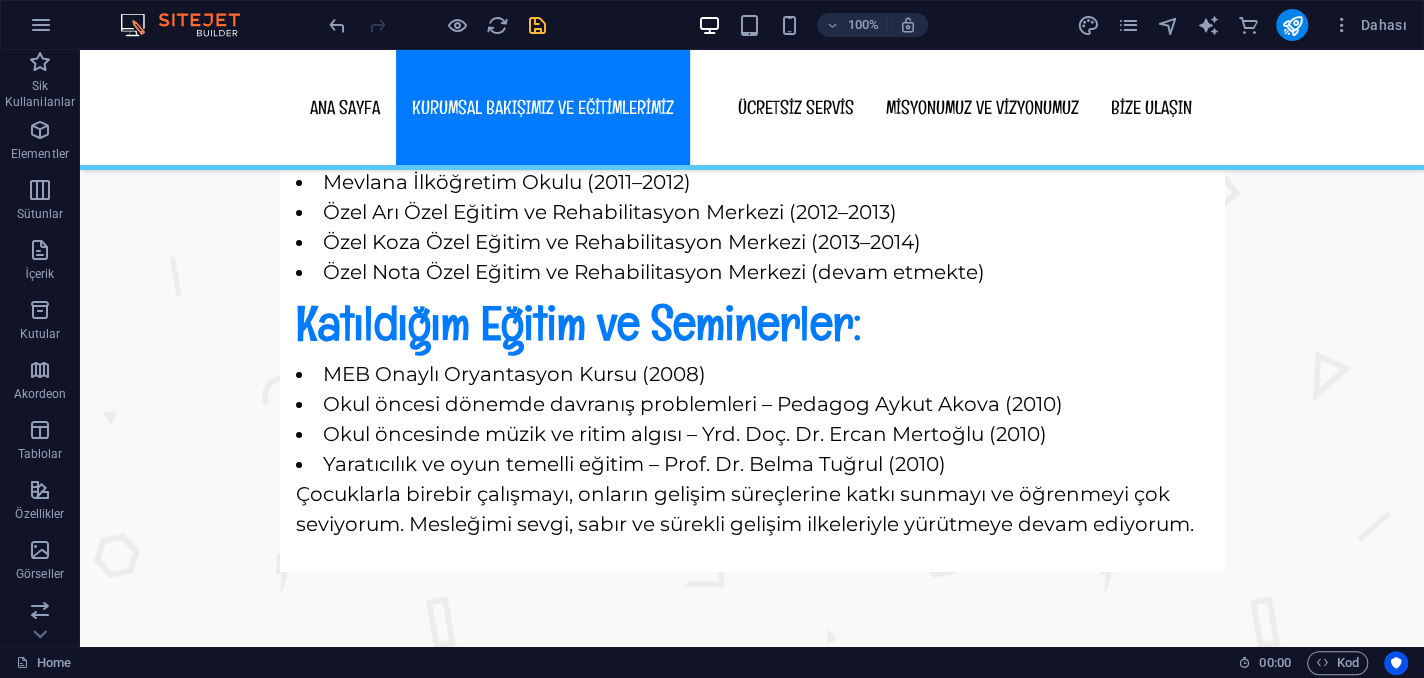 scroll, scrollTop: 9483, scrollLeft: 0, axis: vertical 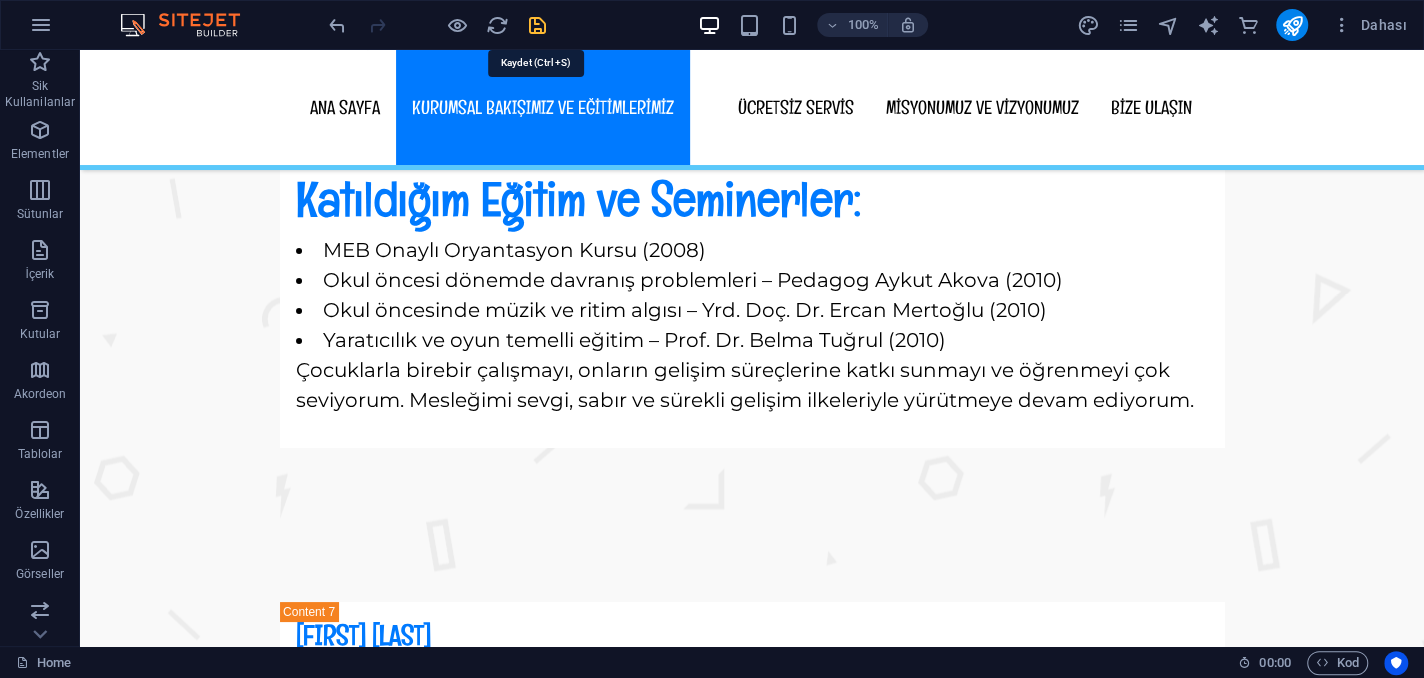 click at bounding box center (537, 25) 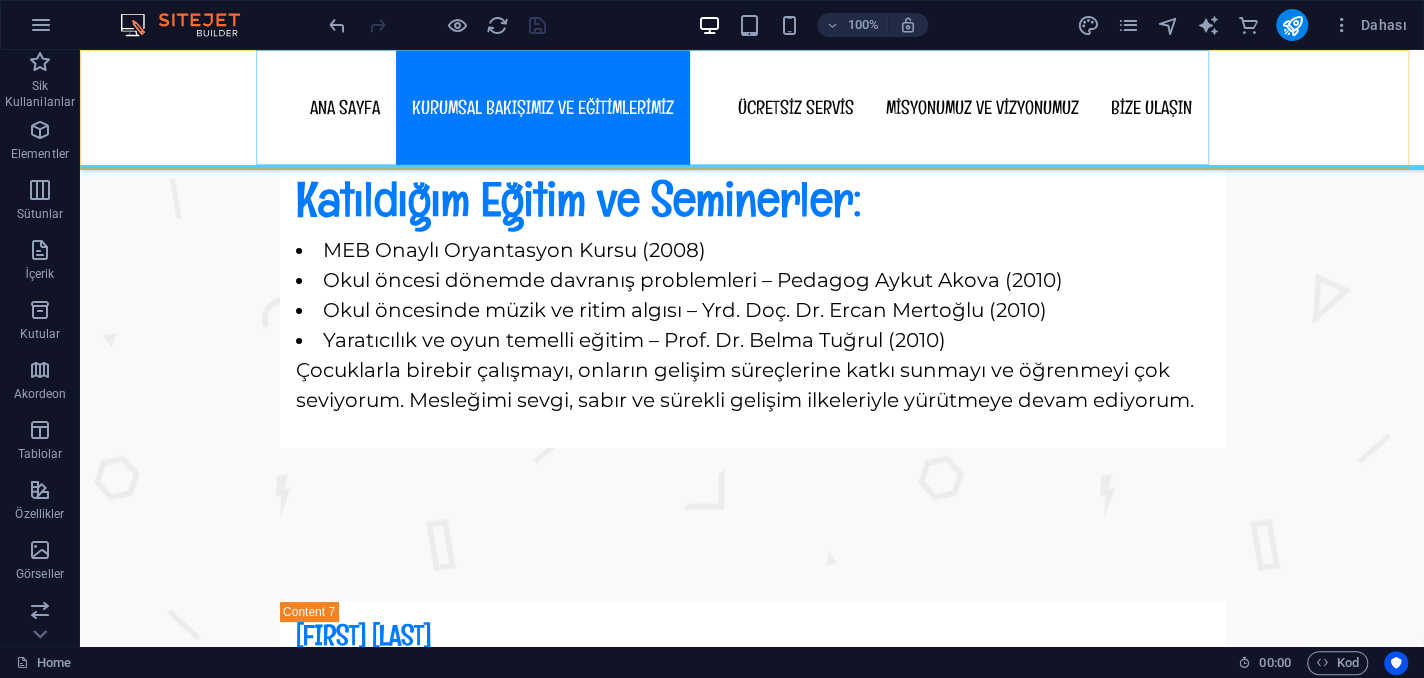 click on "ANA SAYFA KURUMSAL BAKIŞIMIZ VE EĞİTİMLERİMİZ ÜCRETSİZ SERVİS MİSYONUMUZ VE VİZYONUMUZ BİZE ULAŞIN" at bounding box center (752, 107) 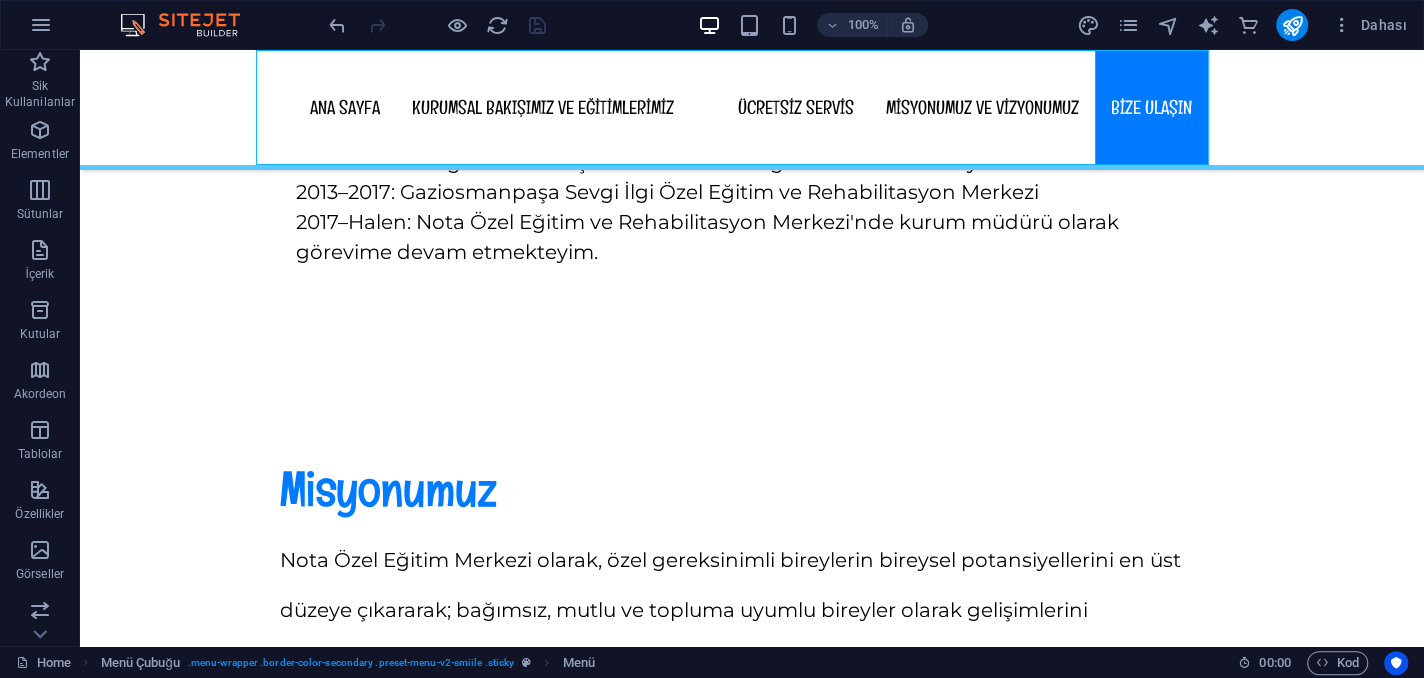 scroll, scrollTop: 10524, scrollLeft: 0, axis: vertical 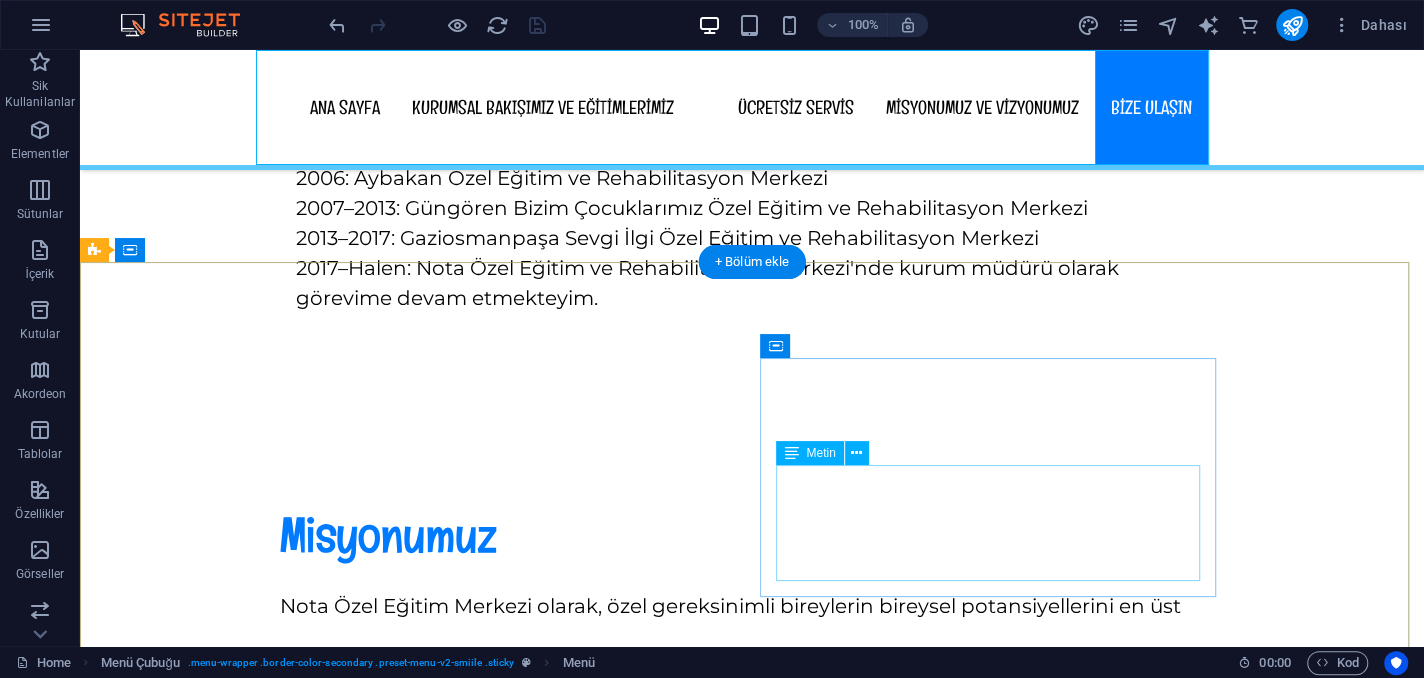 click on "0 530 339 66 82" at bounding box center [752, 2479] 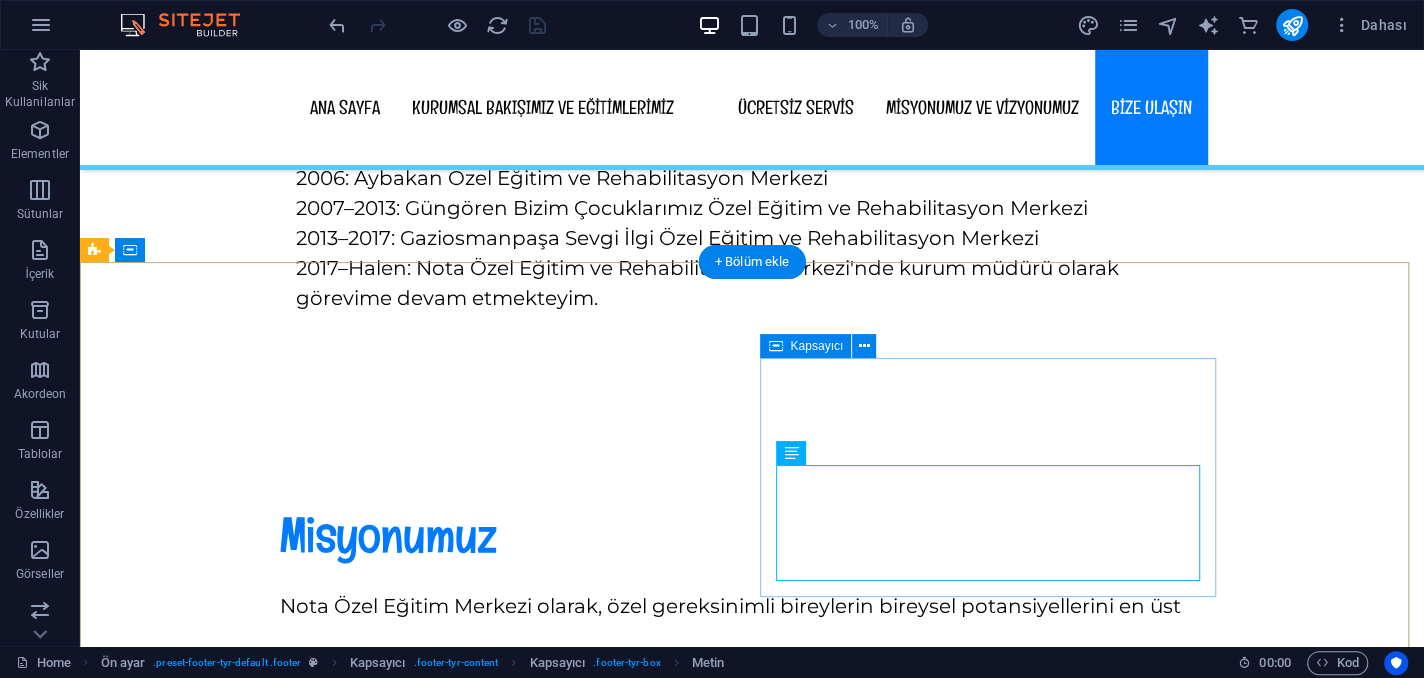 click on "Telefon     0 530 339 66 82" at bounding box center [752, 2437] 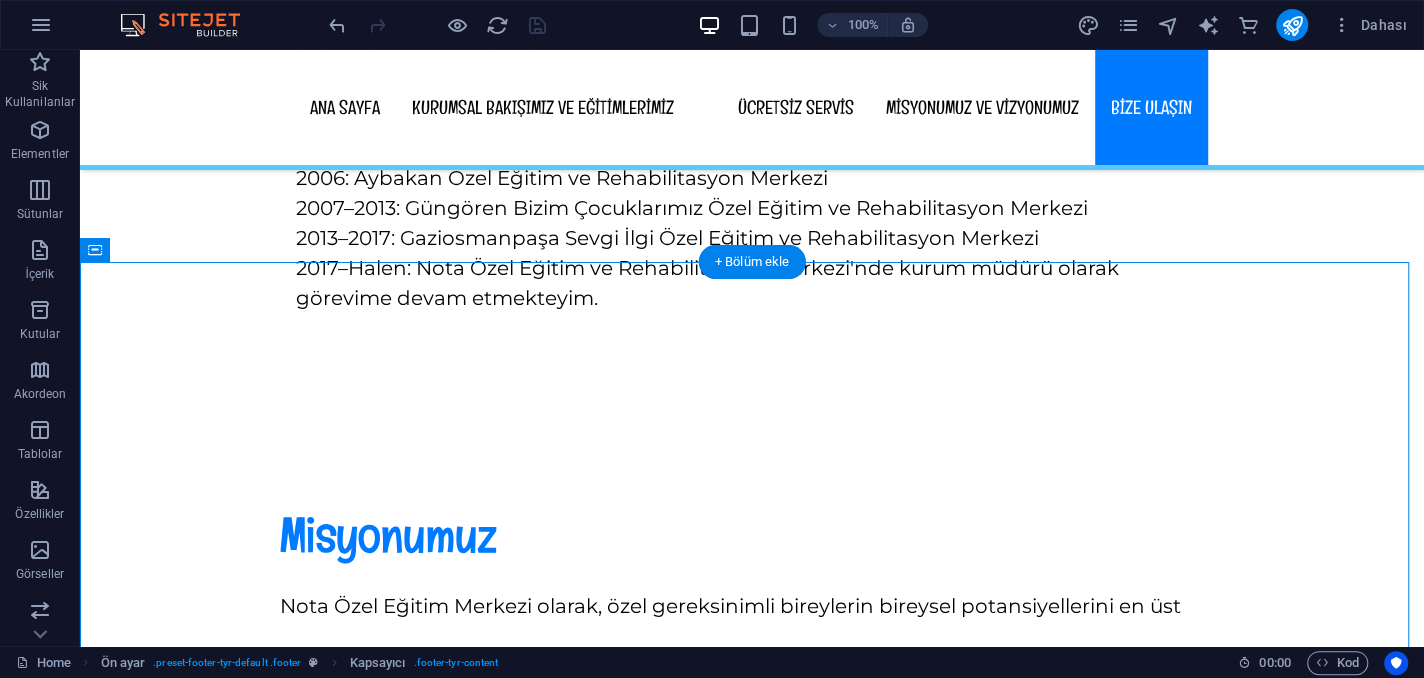 drag, startPoint x: 902, startPoint y: 338, endPoint x: 1028, endPoint y: 484, distance: 192.85228 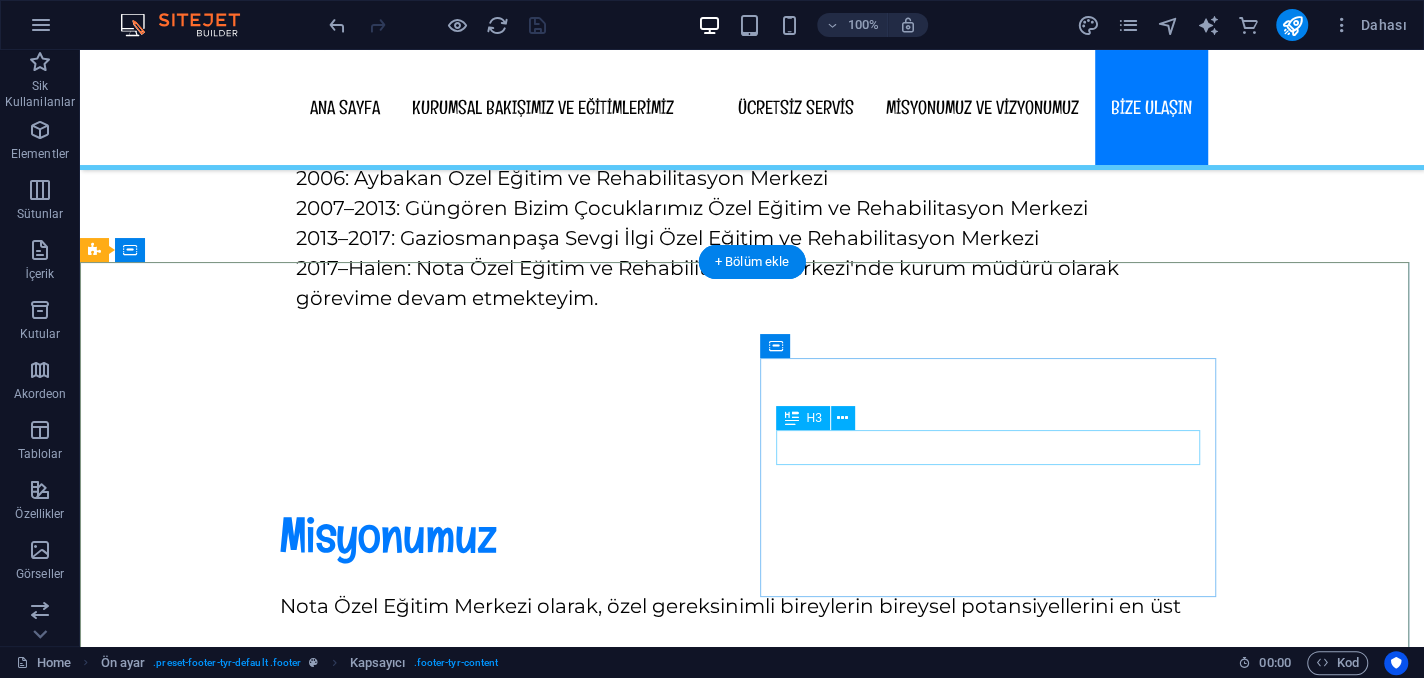 click on "Telefon" at bounding box center (752, 2407) 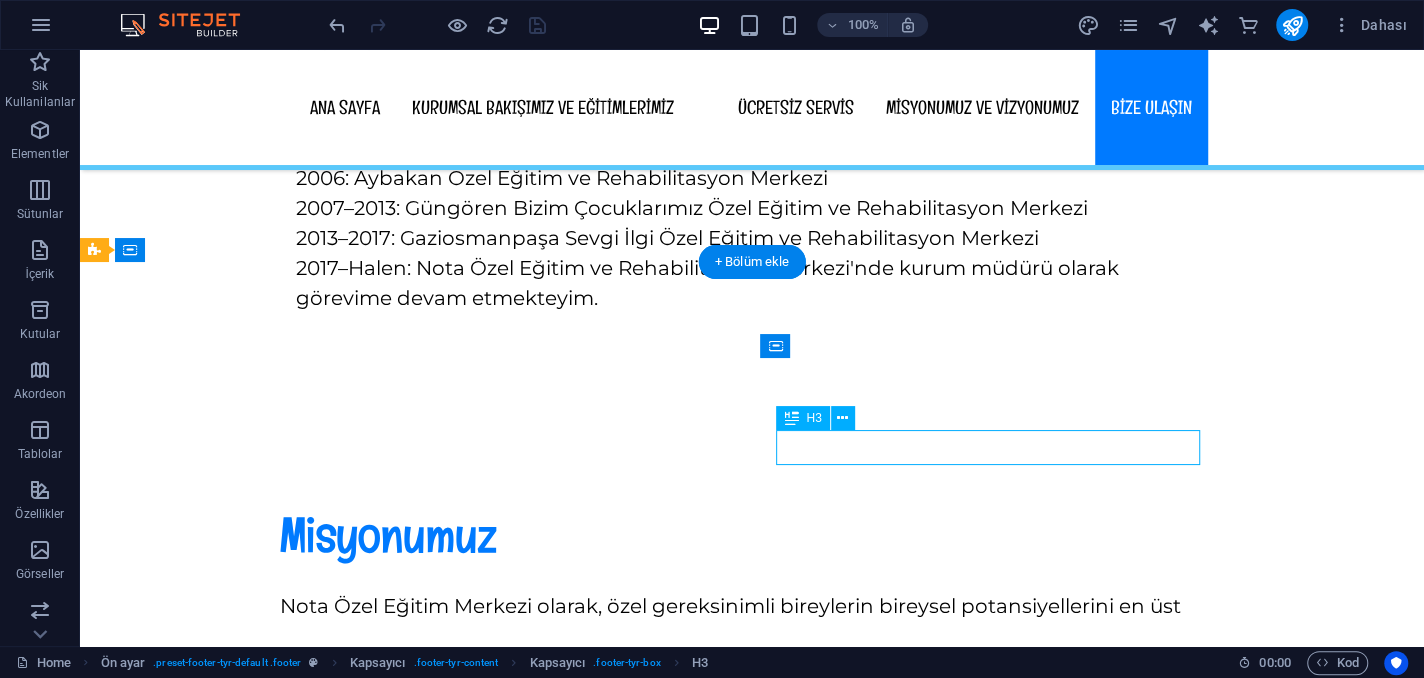 click on "Telefon" at bounding box center [752, 2407] 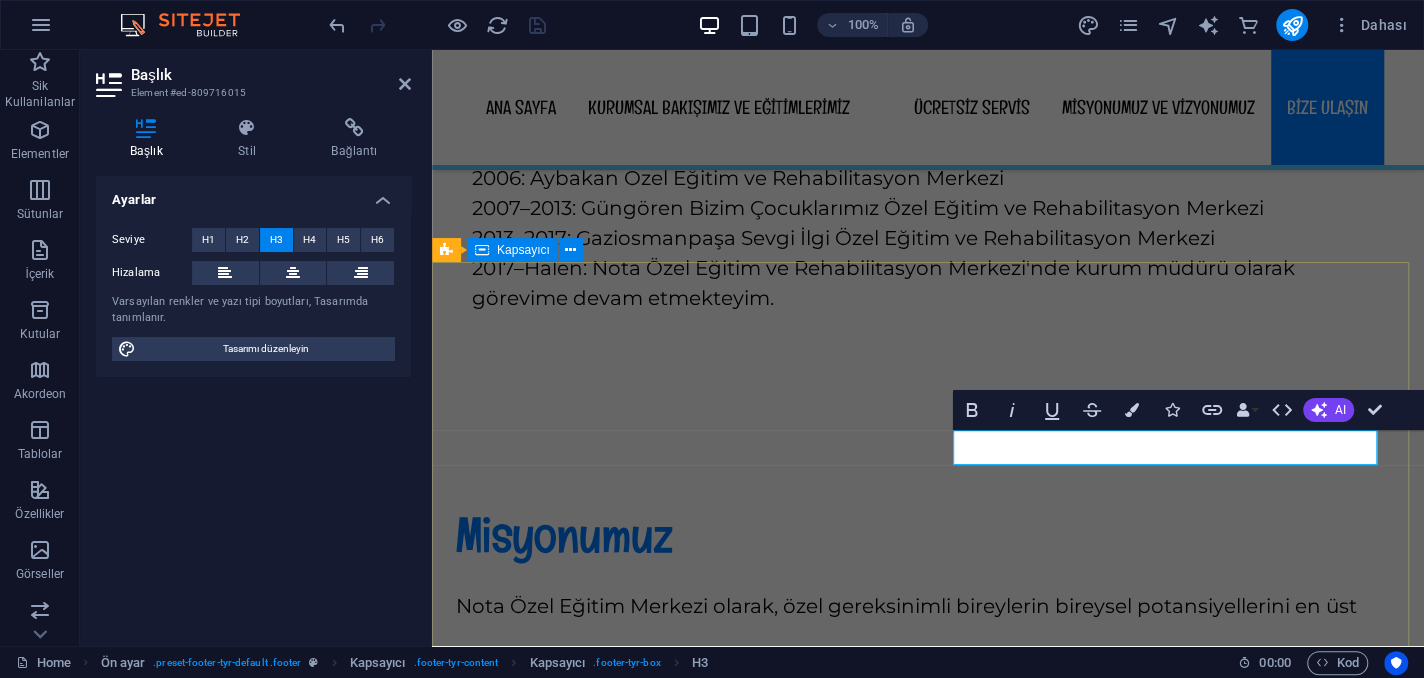 click on "Adres Cevizli Mh. Akasya Sk. NO:65-1  Maltepe/İSTANBUL Telefon     0 530 339 66 82" at bounding box center (928, 2310) 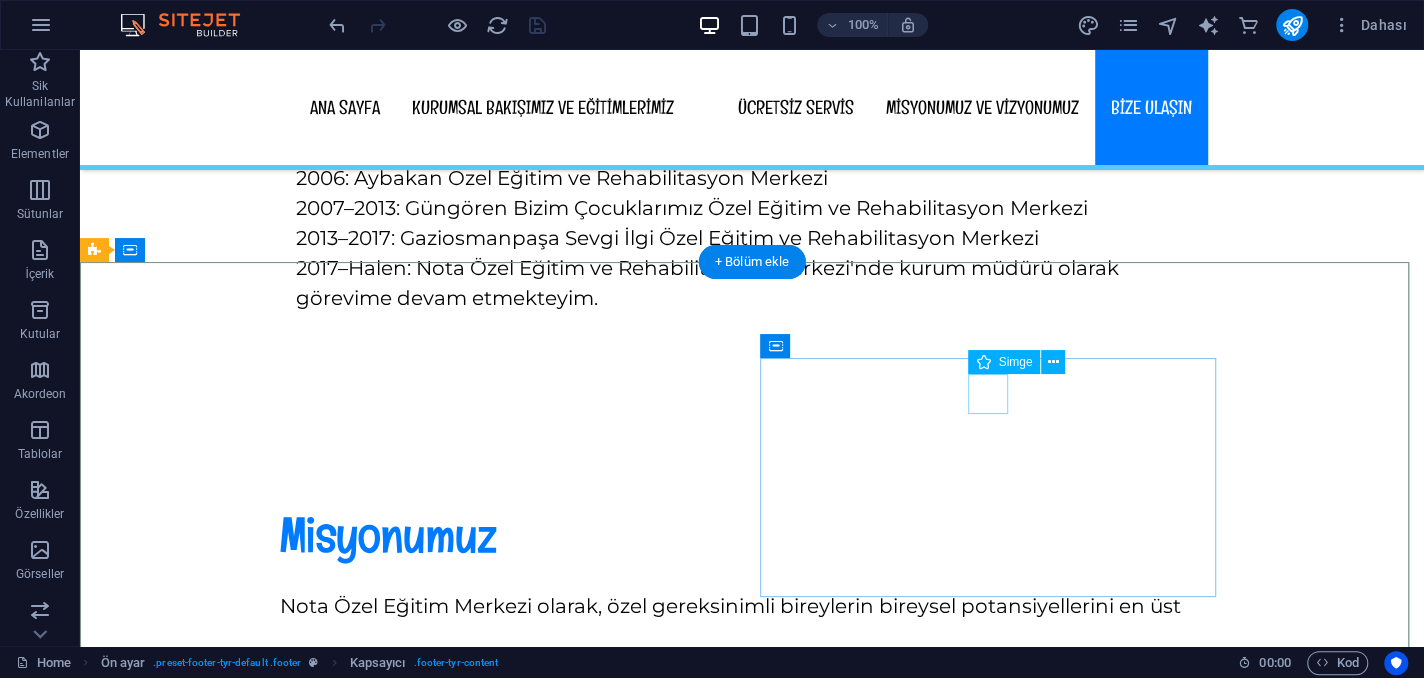 click at bounding box center (752, 2354) 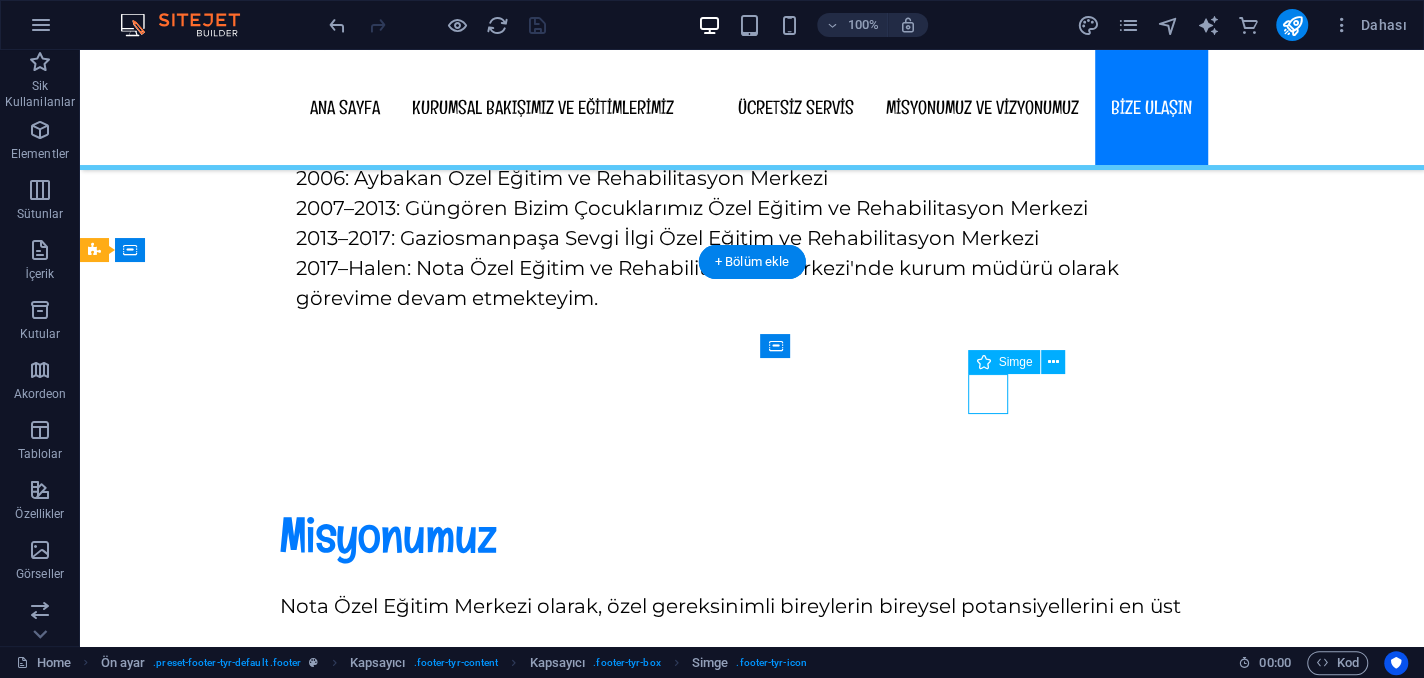 click at bounding box center [752, 2354] 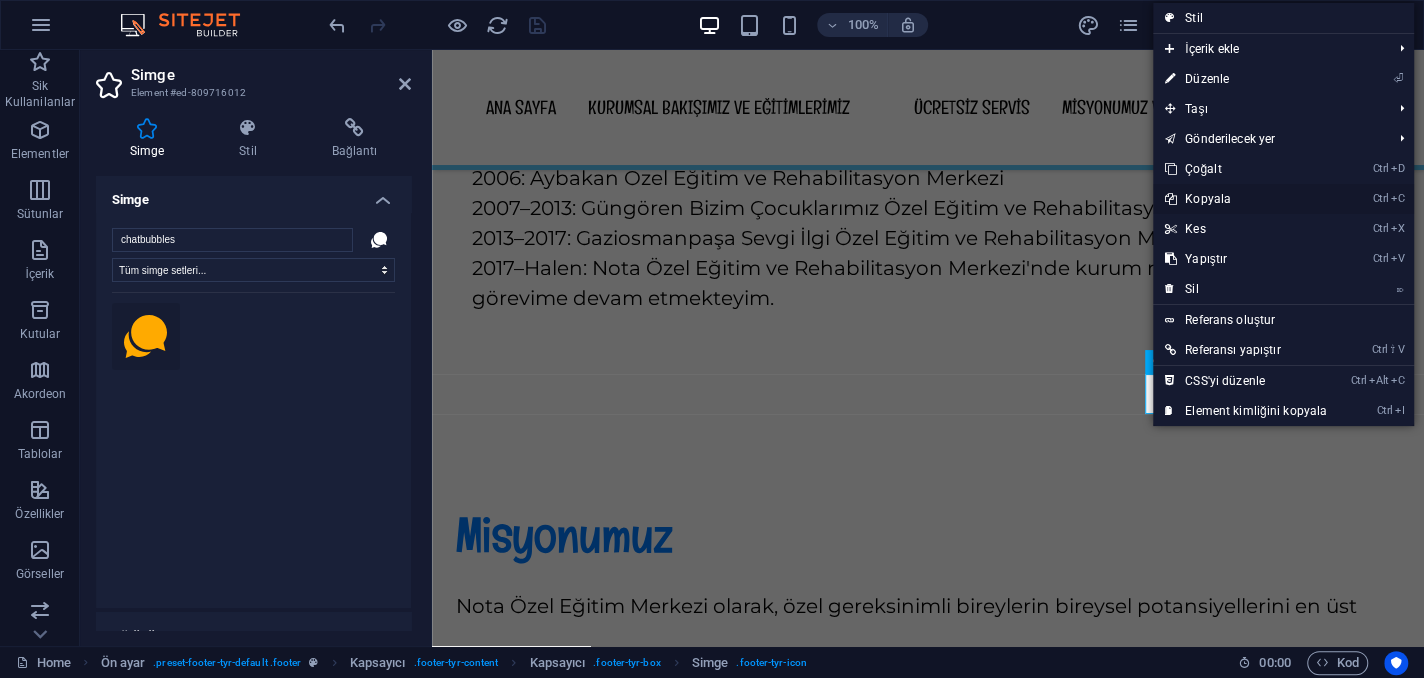click on "Ctrl C  Kopyala" at bounding box center [1246, 199] 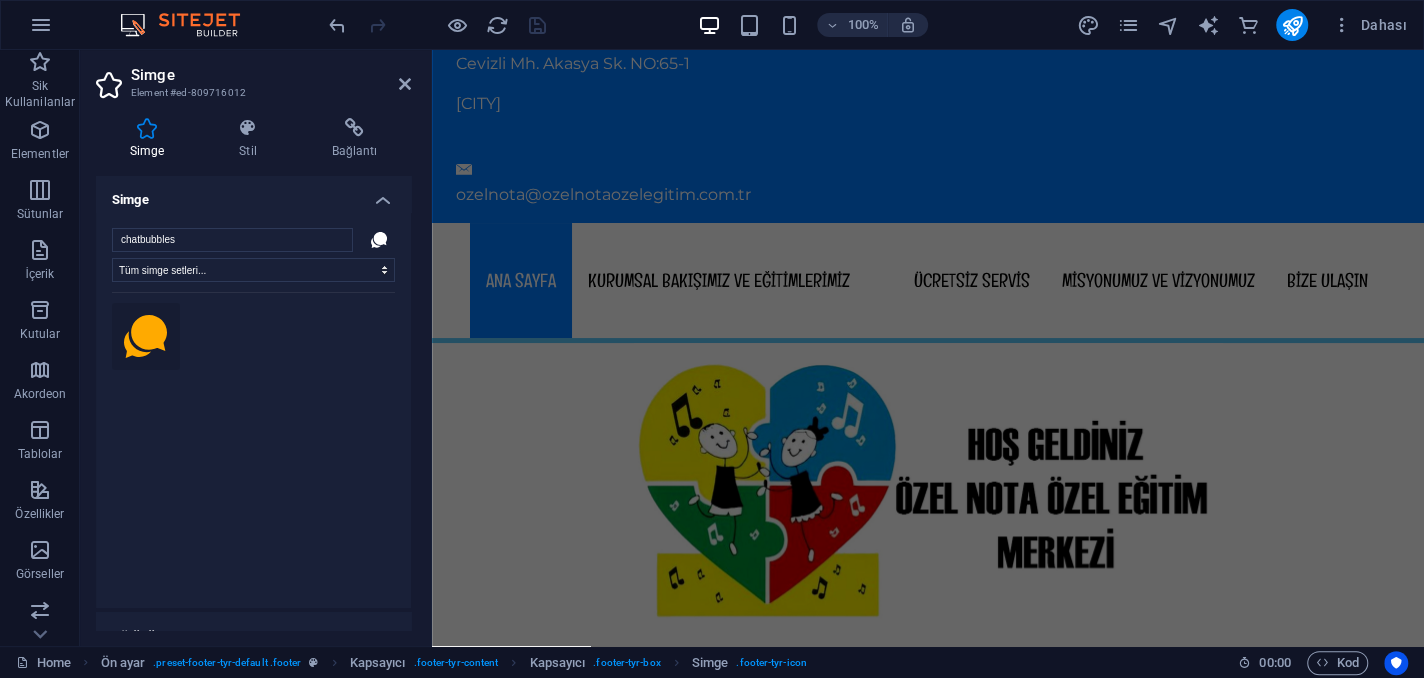 scroll, scrollTop: 0, scrollLeft: 0, axis: both 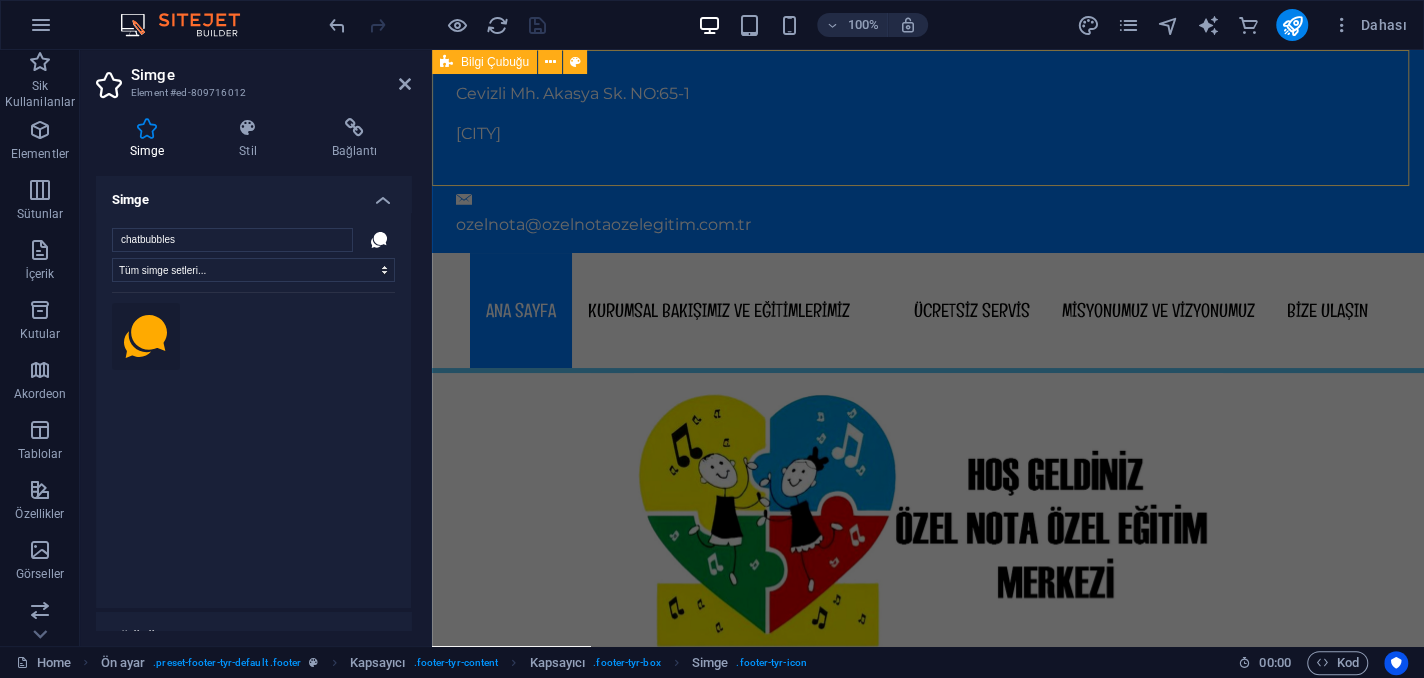 click on "Cevizli Mh. Akasya Sk. NO:65-1  Maltepe/İSTANBUL ozelnota@ozelnotaozelegitim.com.tr" at bounding box center (928, 151) 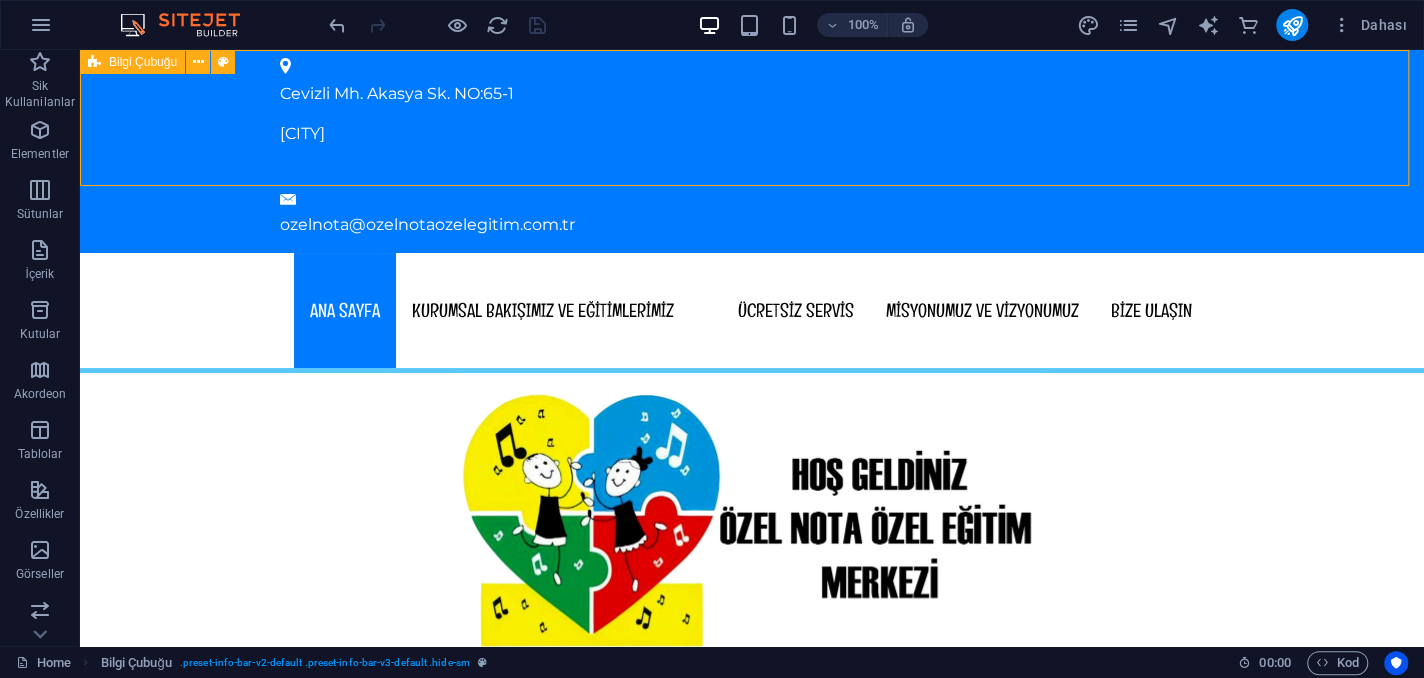 click on "Cevizli Mh. Akasya Sk. NO:65-1  Maltepe/İSTANBUL ozelnota@ozelnotaozelegitim.com.tr" at bounding box center [752, 151] 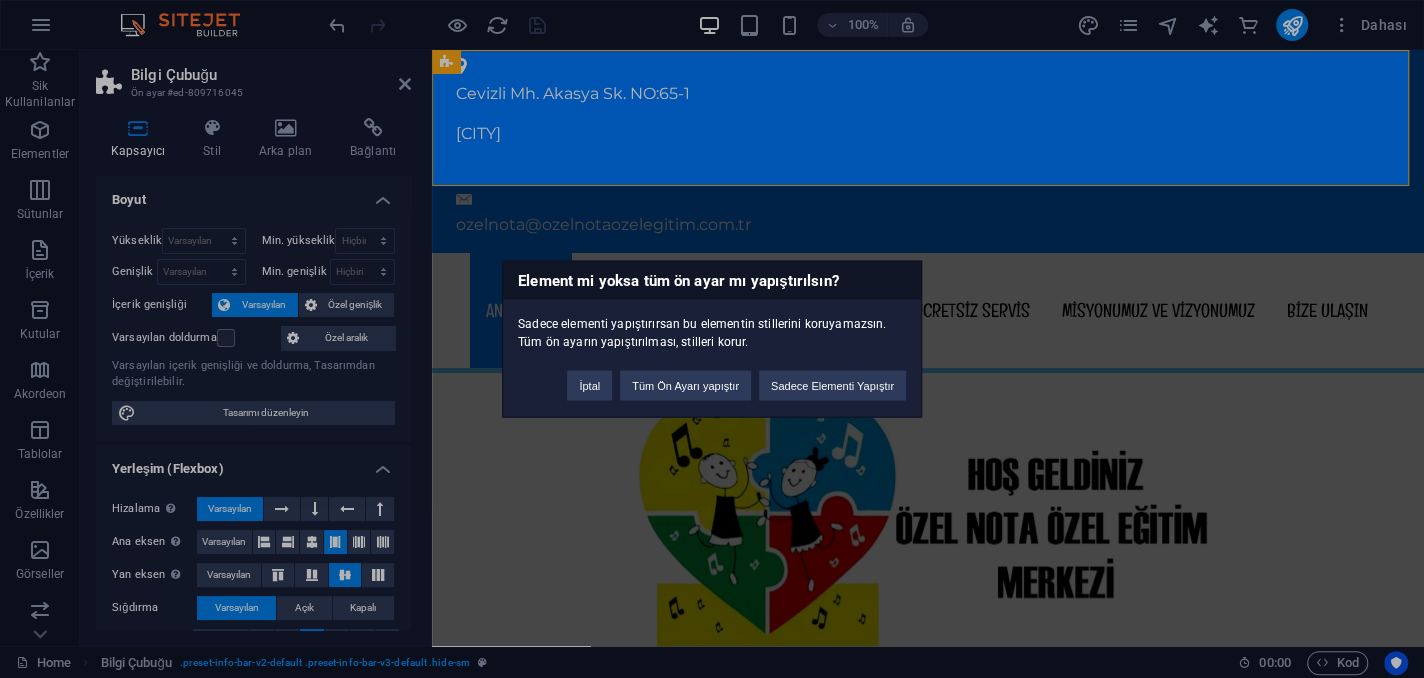 type 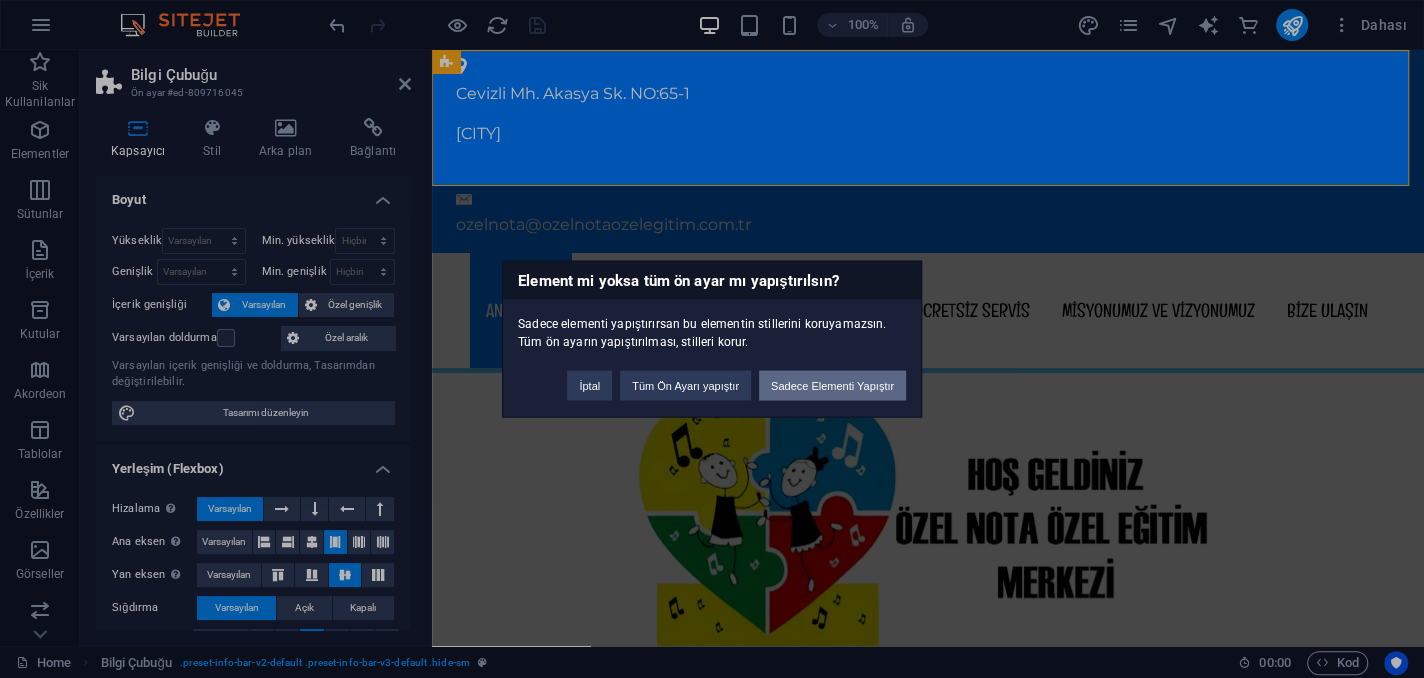 click on "Sadece Elementi Yapıştır" at bounding box center (832, 386) 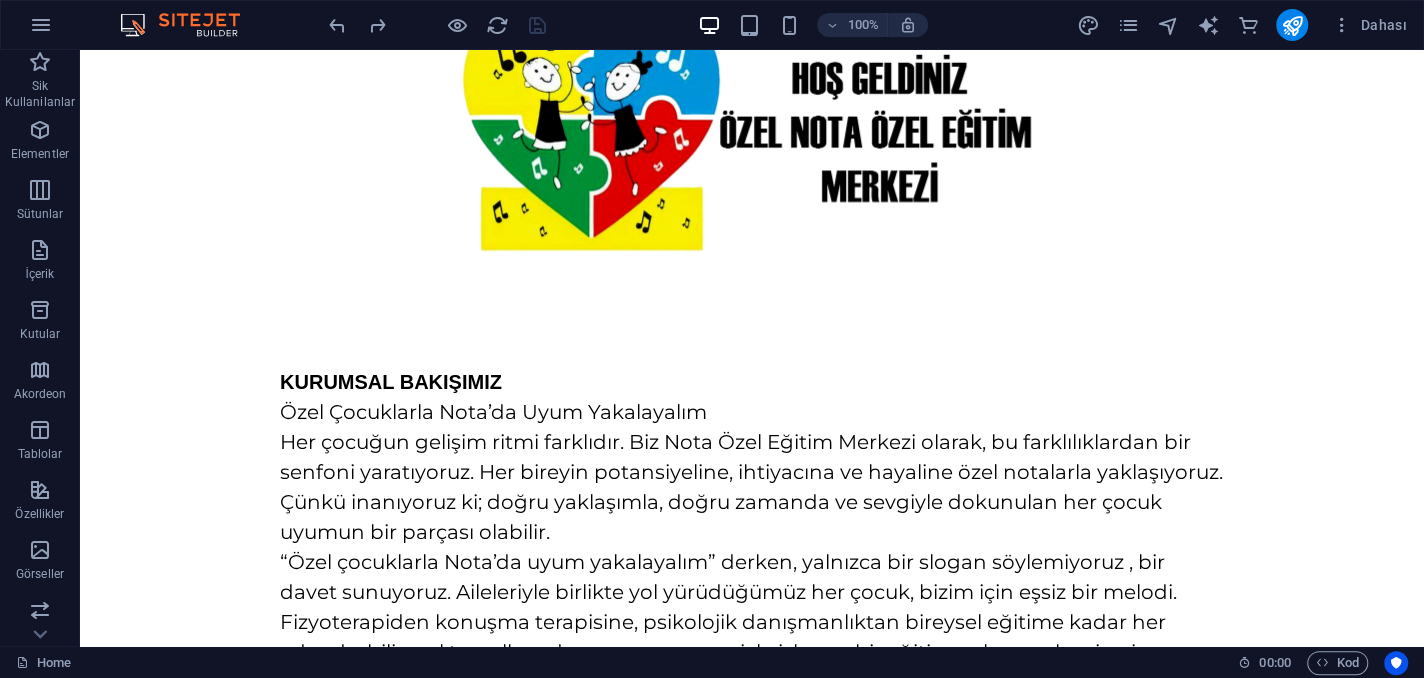 scroll, scrollTop: 0, scrollLeft: 0, axis: both 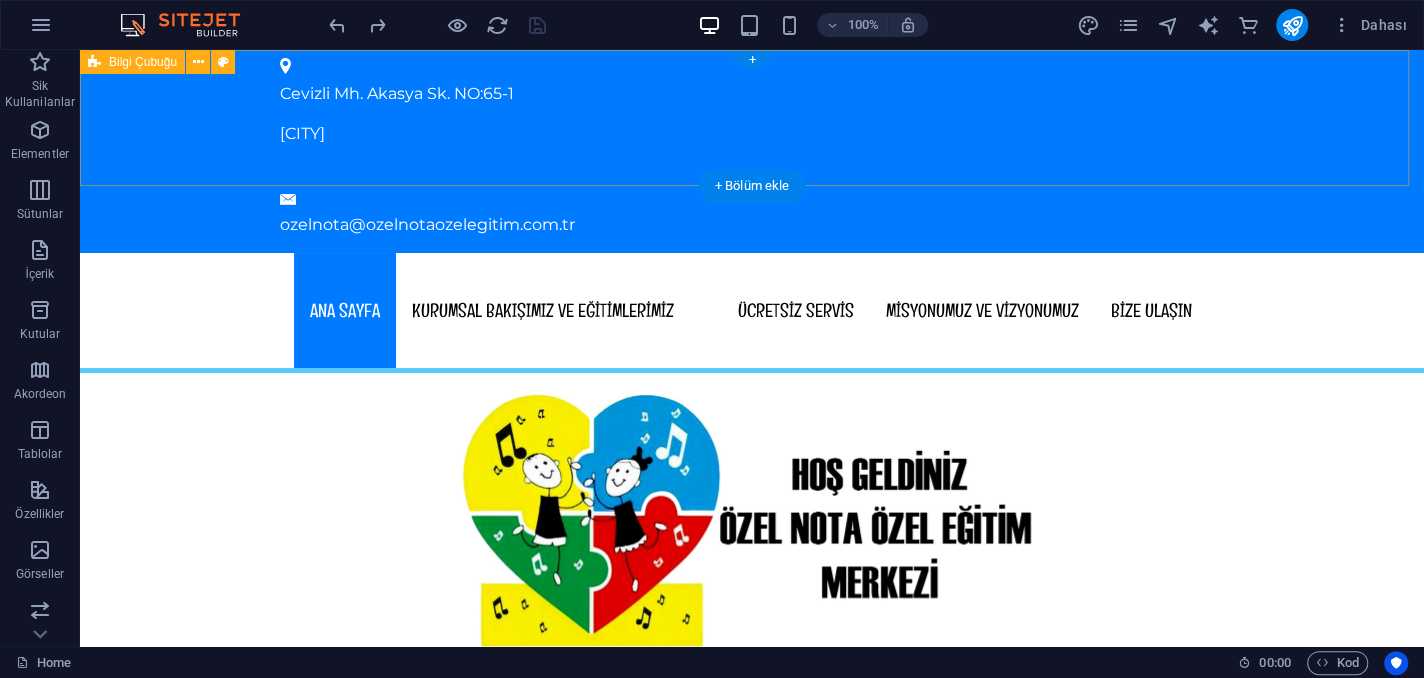 click on "Cevizli Mh. Akasya Sk. NO:65-1  Maltepe/İSTANBUL ozelnota@ozelnotaozelegitim.com.tr" at bounding box center [752, 151] 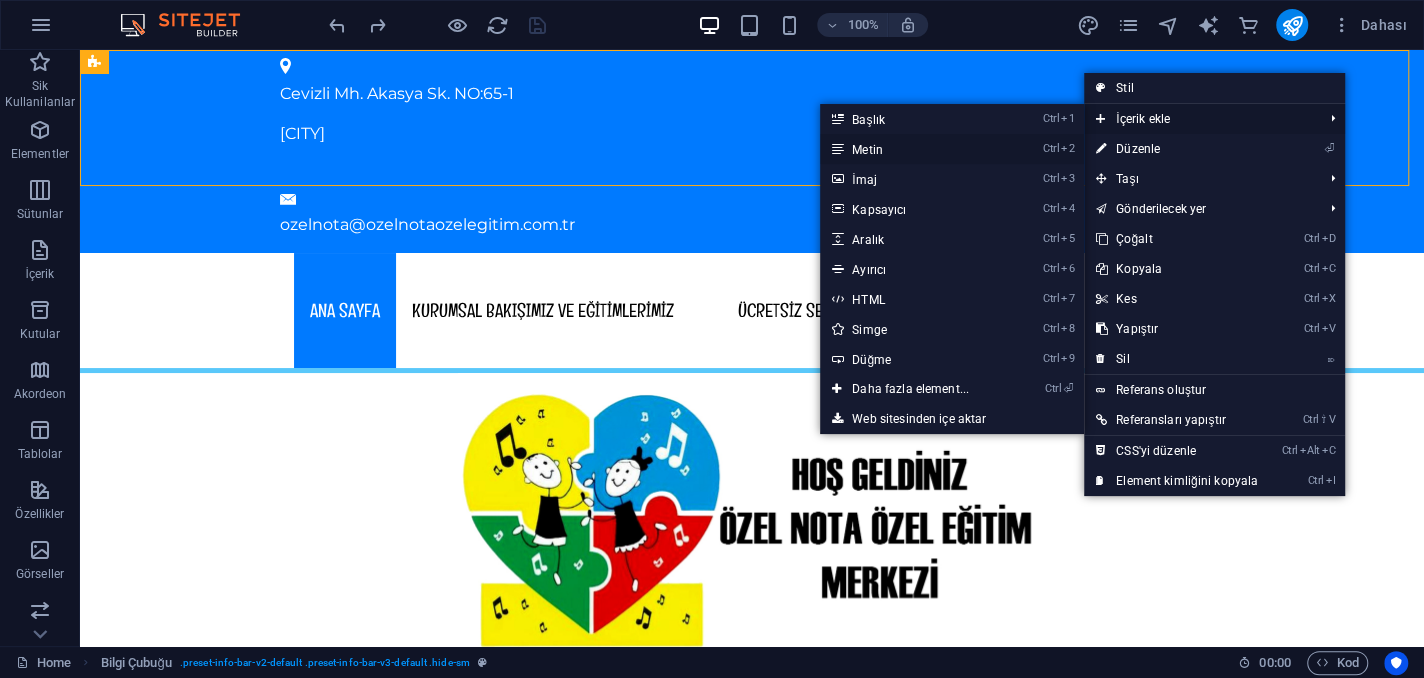 click on "Ctrl 2  Metin" at bounding box center [914, 149] 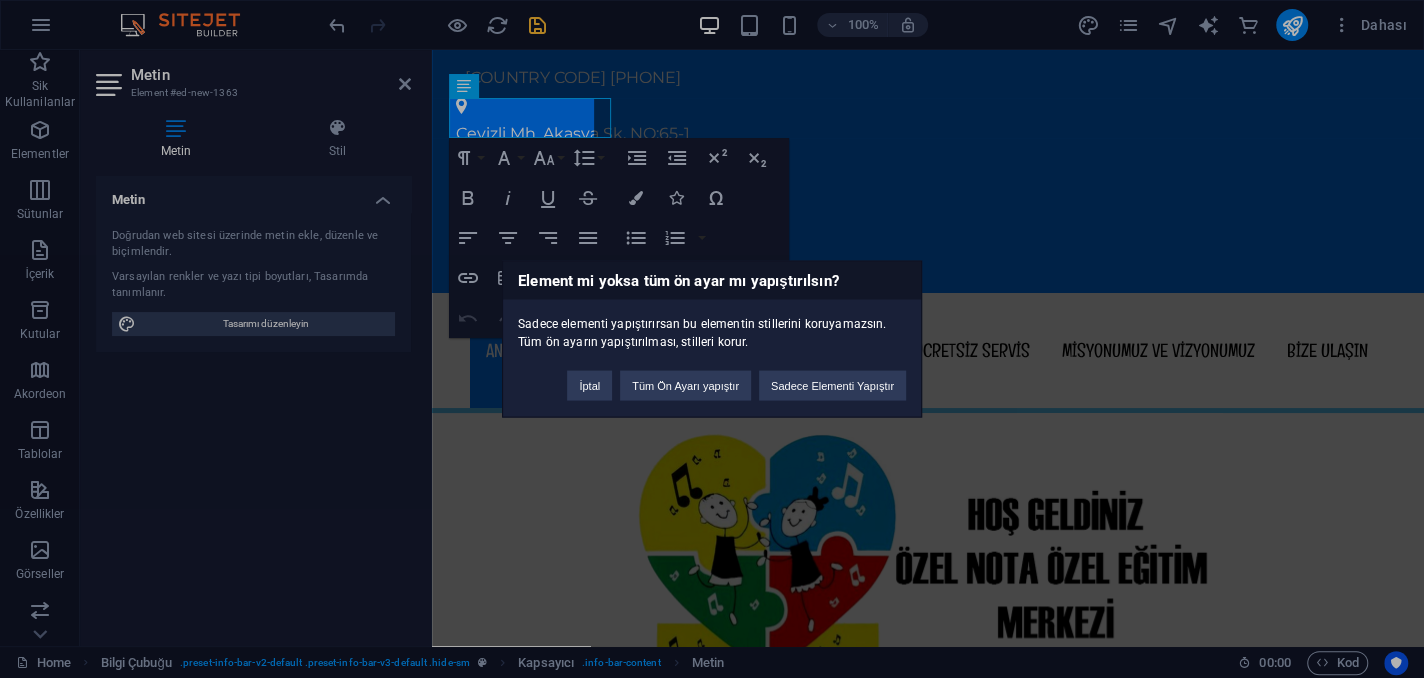 type 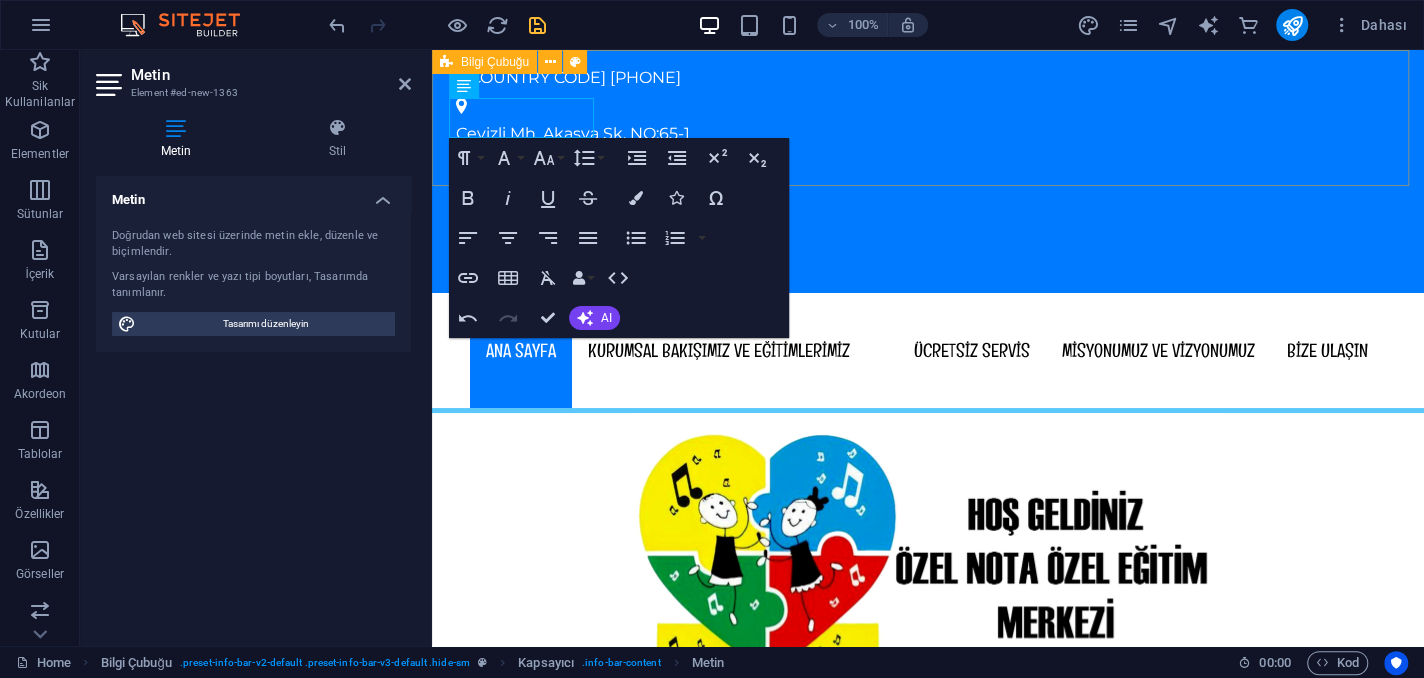 click on "+90 530 339  66 82 +90 530 339  66 82 Cevizli Mh. Akasya Sk. NO:65-1  Maltepe/İSTANBUL ozelnota@ozelnotaozelegitim.com.tr" at bounding box center [928, 171] 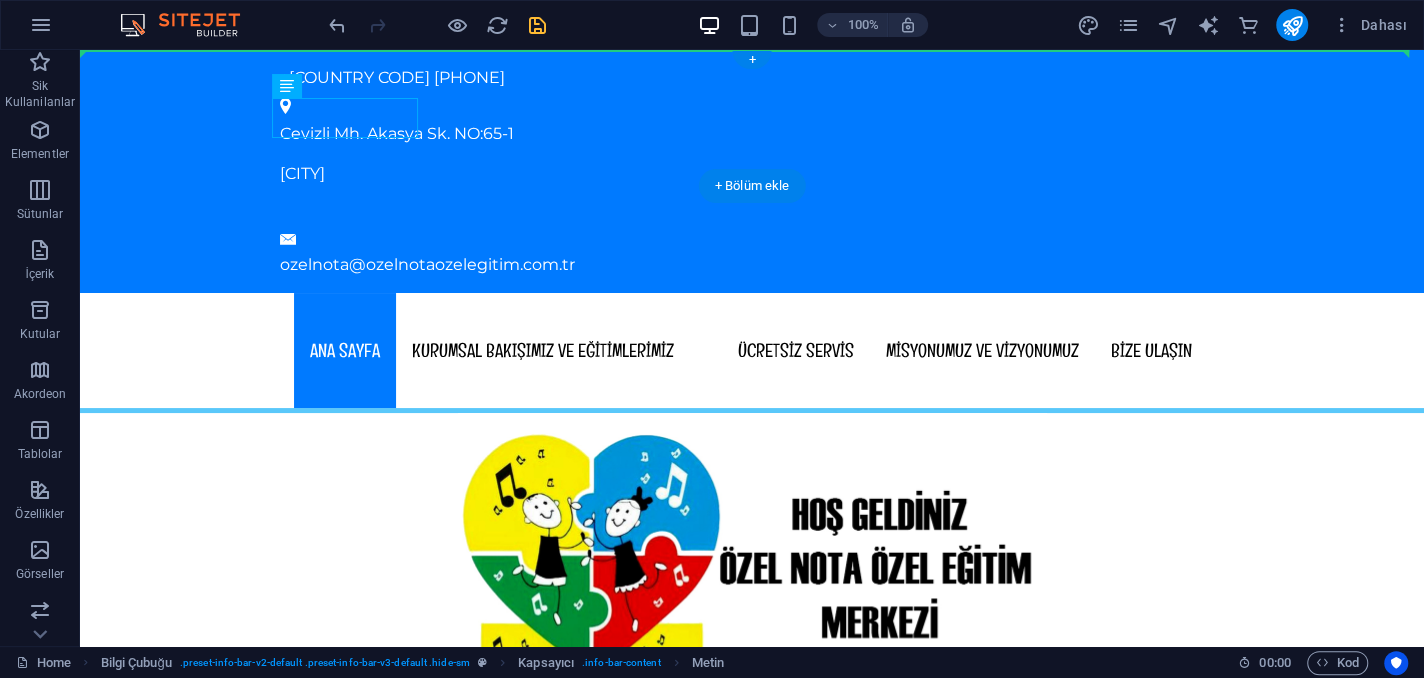 drag, startPoint x: 341, startPoint y: 121, endPoint x: 1034, endPoint y: 80, distance: 694.2118 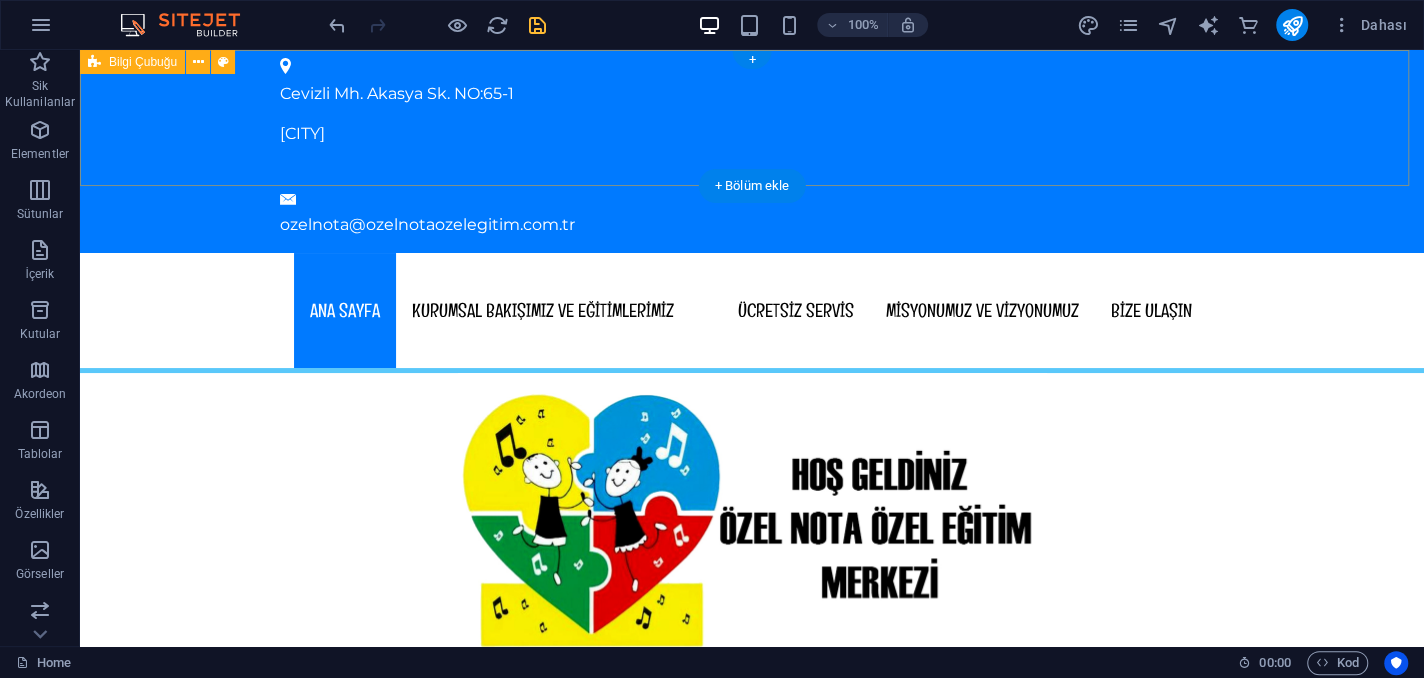 click on "Cevizli Mh. Akasya Sk. NO:65-1  Maltepe/İSTANBUL ozelnota@ozelnotaozelegitim.com.tr" at bounding box center (752, 151) 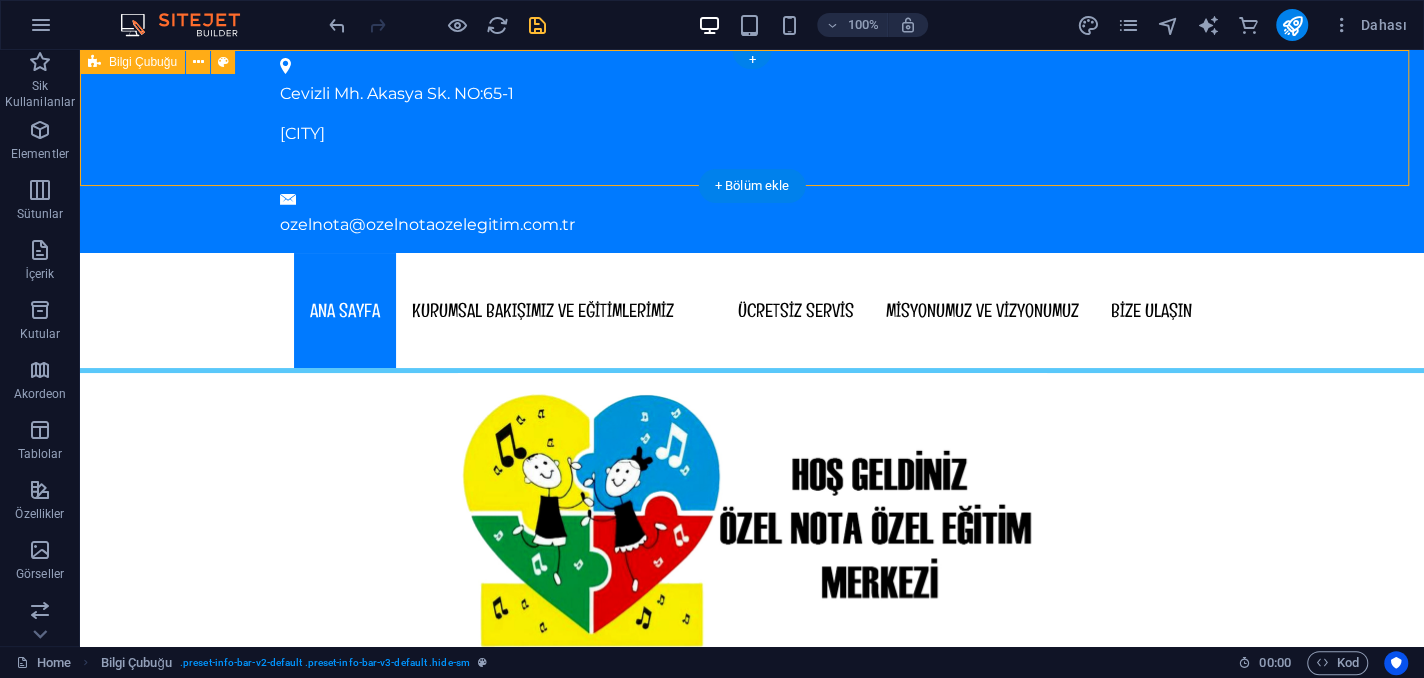 click on "Cevizli Mh. Akasya Sk. NO:65-1  Maltepe/İSTANBUL ozelnota@ozelnotaozelegitim.com.tr" at bounding box center [752, 151] 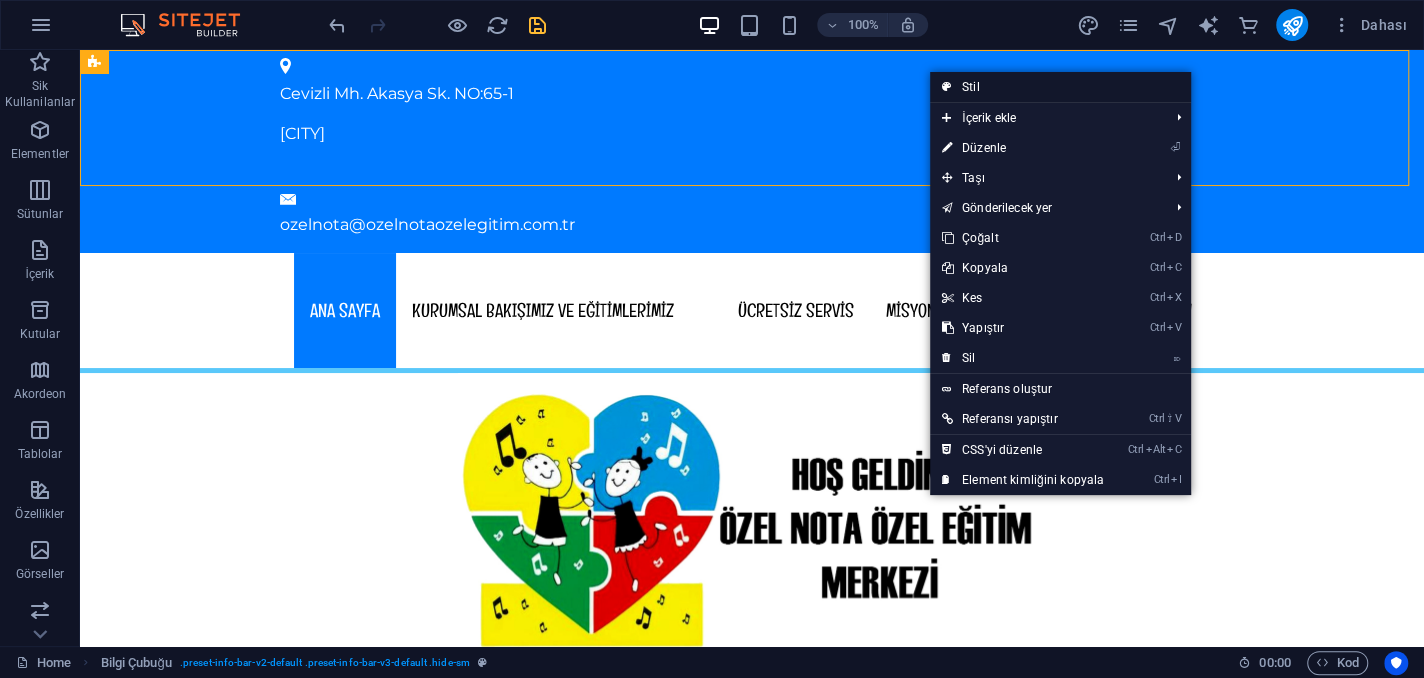 click at bounding box center [947, 87] 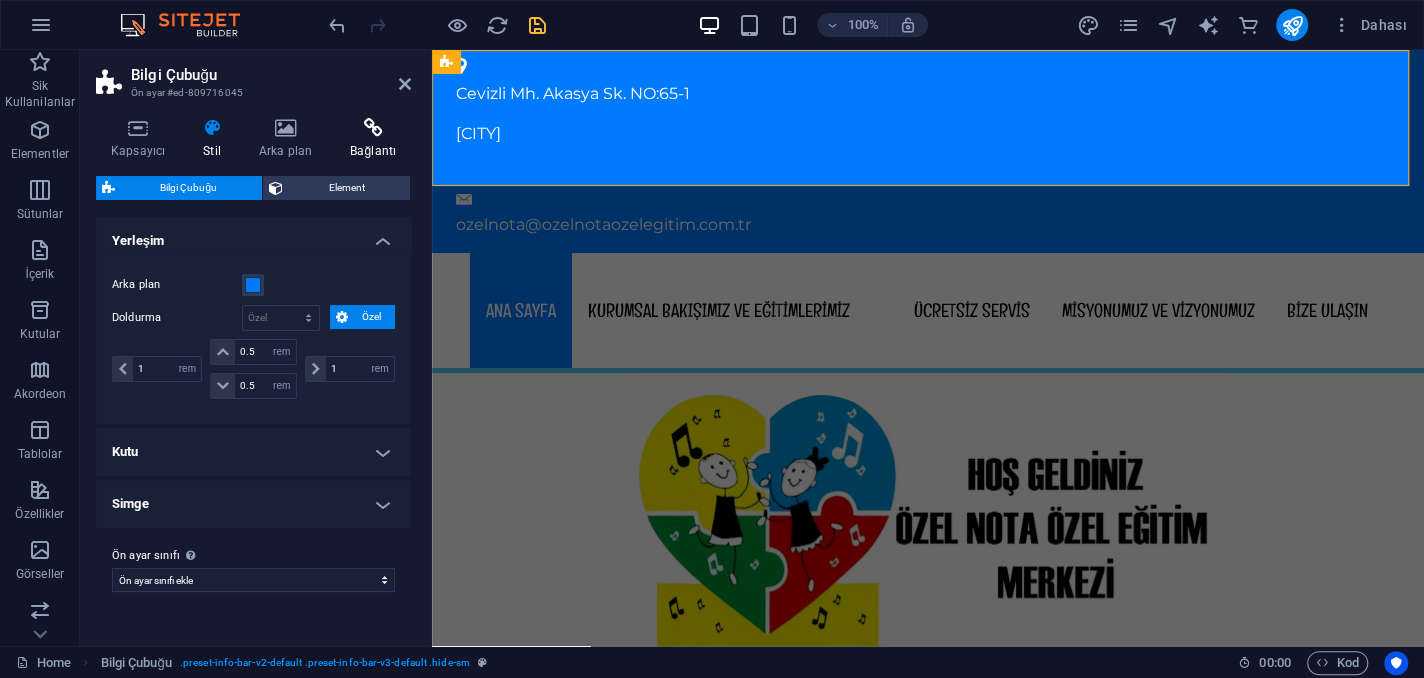 click at bounding box center [373, 128] 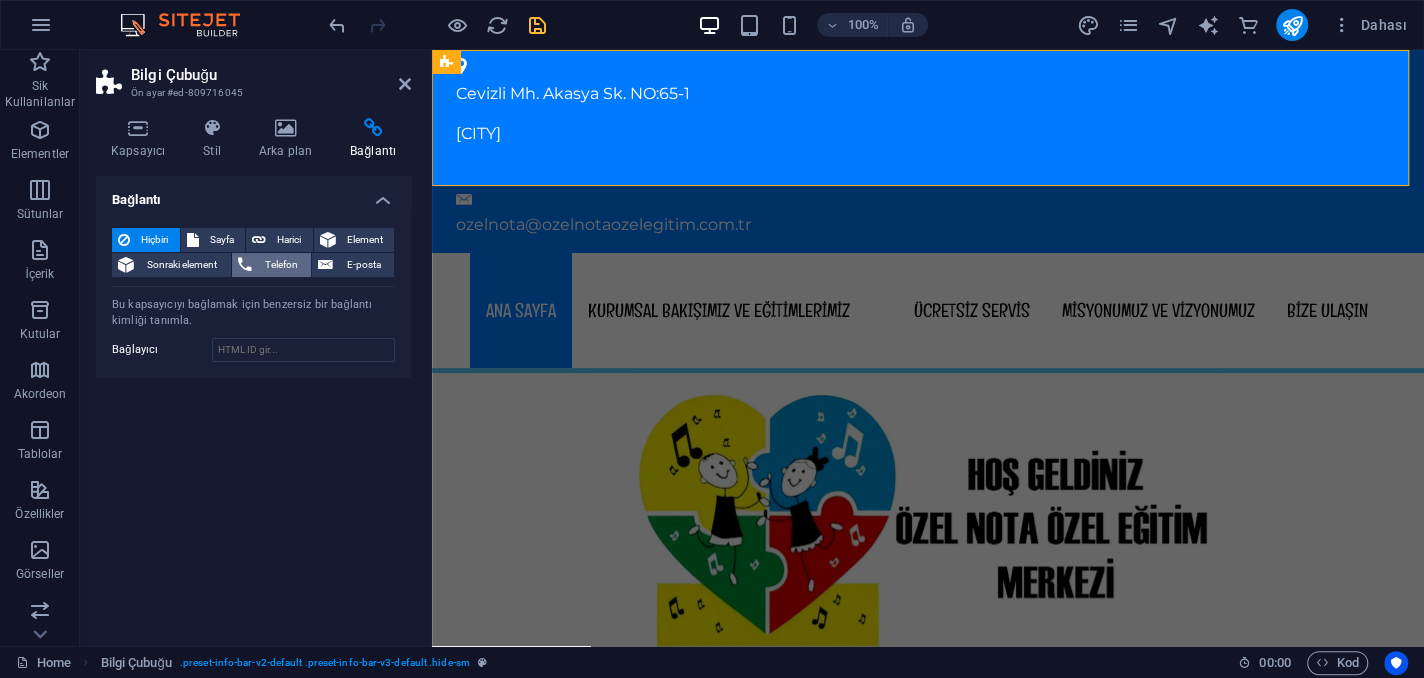 click on "Telefon" at bounding box center [282, 265] 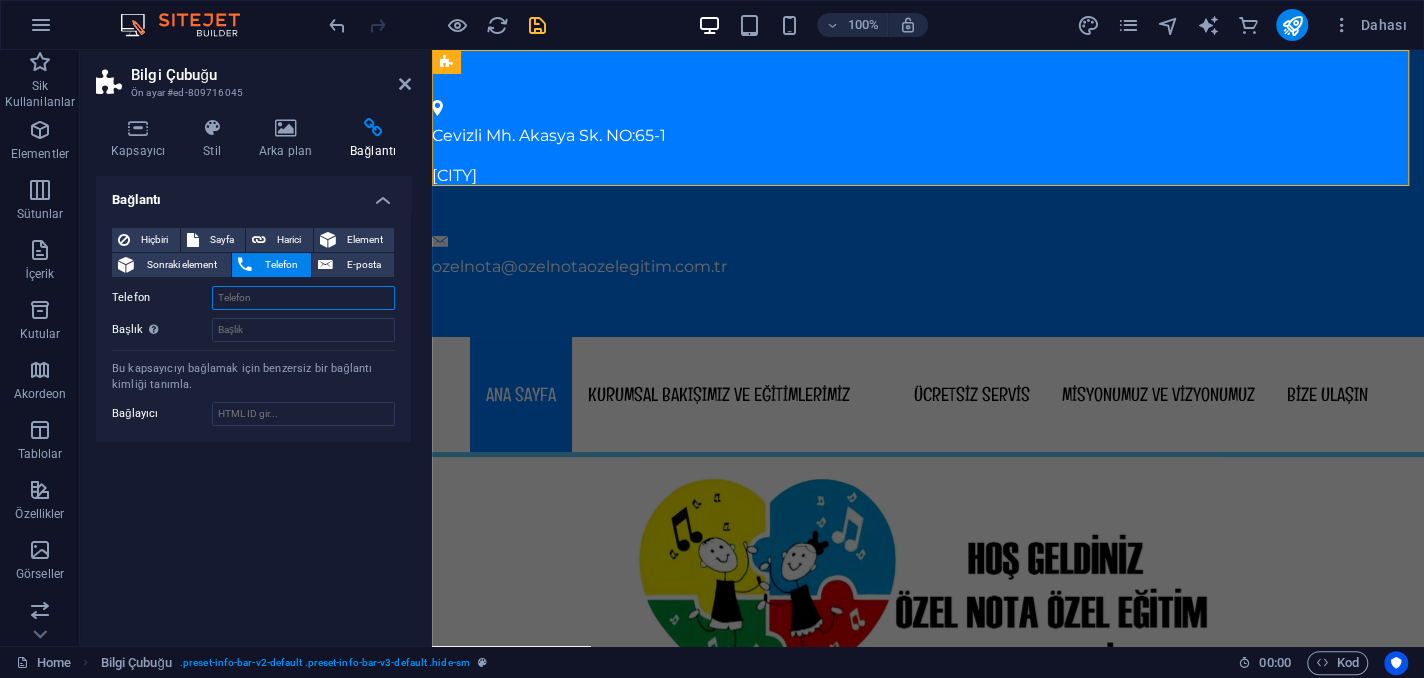 click on "Telefon" at bounding box center [303, 298] 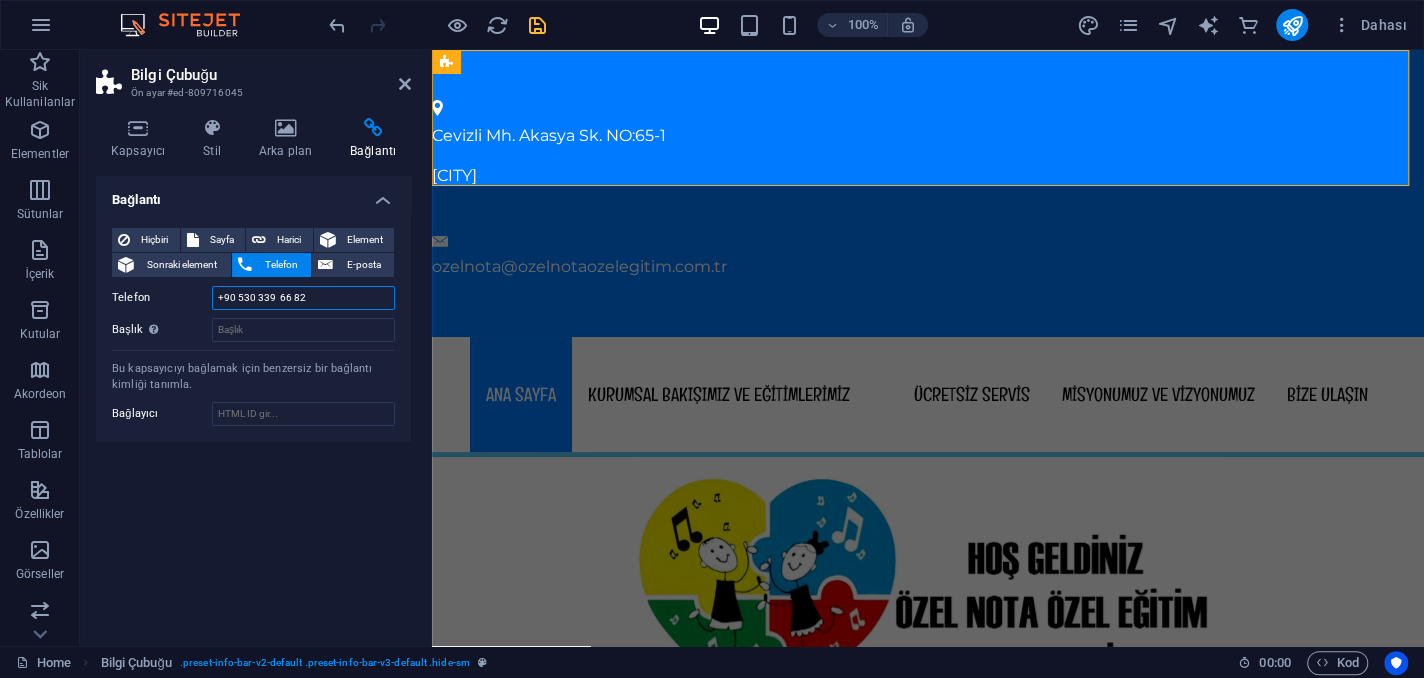 type on "+90 530 339  66 82" 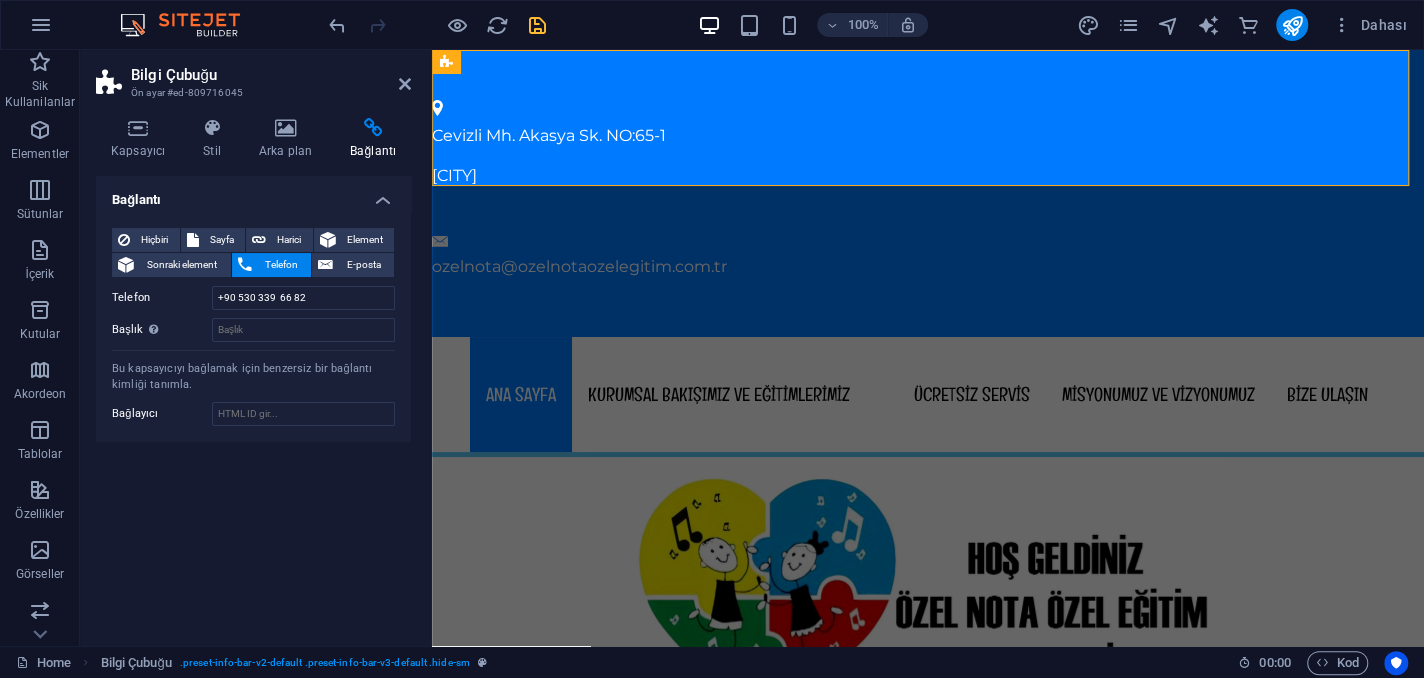 click on "Bağlantı Hiçbiri Sayfa Harici Element Sonraki element Telefon E-posta Sayfa Home Subpage Legal Notice Privacy Element
URL Telefon +90 530 339  66 82 E-posta Bağlantı hedefi Yeni sekme Aynı sekme Kaplama Başlık Ek bağlantı tanımının bağlantı metniyle aynı olmaması gerekir. Başlık, genellikle fare elementin üzerine geldiğinde bir araç ipucu metni olarak gösterilir. Belirsizse boş bırak. İlişki Bu bağlantının bağlantı hedefiyle ilişkisini  ayarlar. Örneğin; "nofollow" (izleme) değeri, arama motorlarına bağlantıyı izleme talimatı verir. Boş bırakılabilir. alternate oluşturan bookmark harici yardım lisans ileri nofollow noreferrer noopener önceki arayın etiket Bu kapsayıcıyı bağlamak için benzersiz bir bağlantı kimliği tanımla. Bağlayıcı" at bounding box center (253, 403) 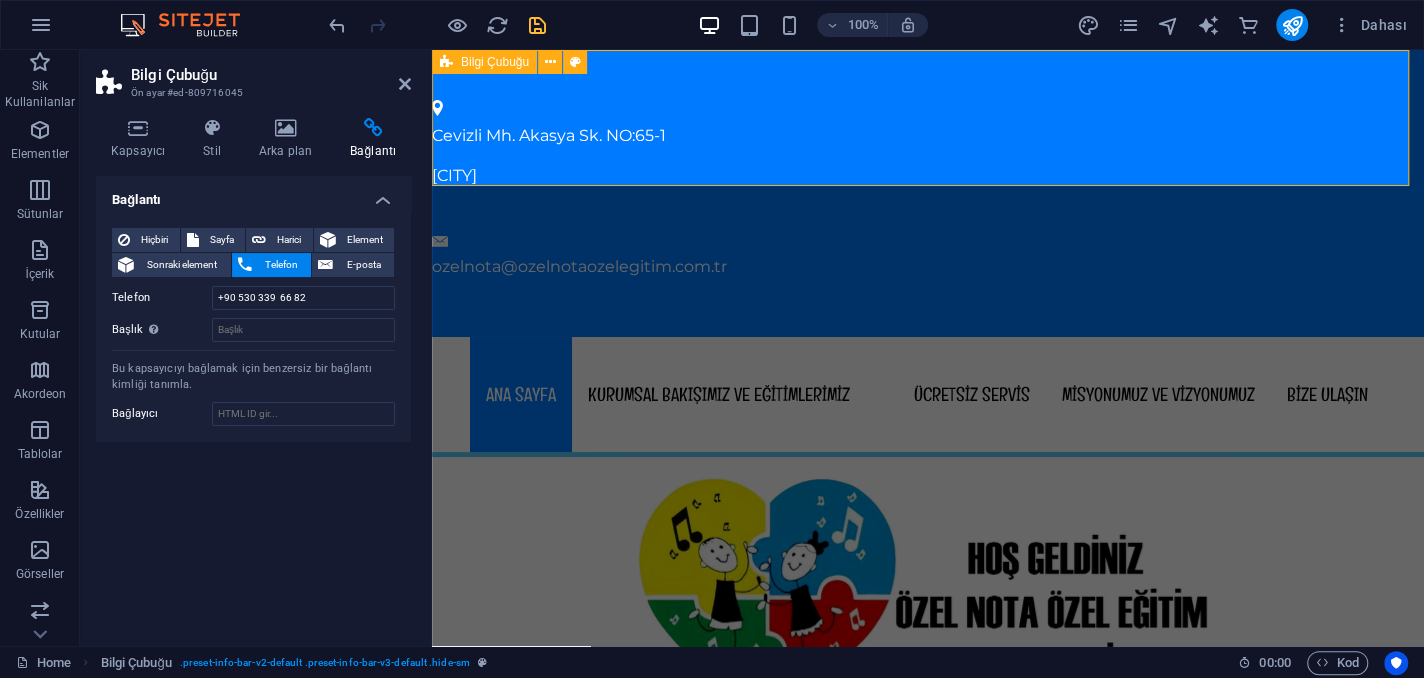 click on "Cevizli Mh. Akasya Sk. NO:65-1  Maltepe/İSTANBUL ozelnota@ozelnotaozelegitim.com.tr" at bounding box center (928, 193) 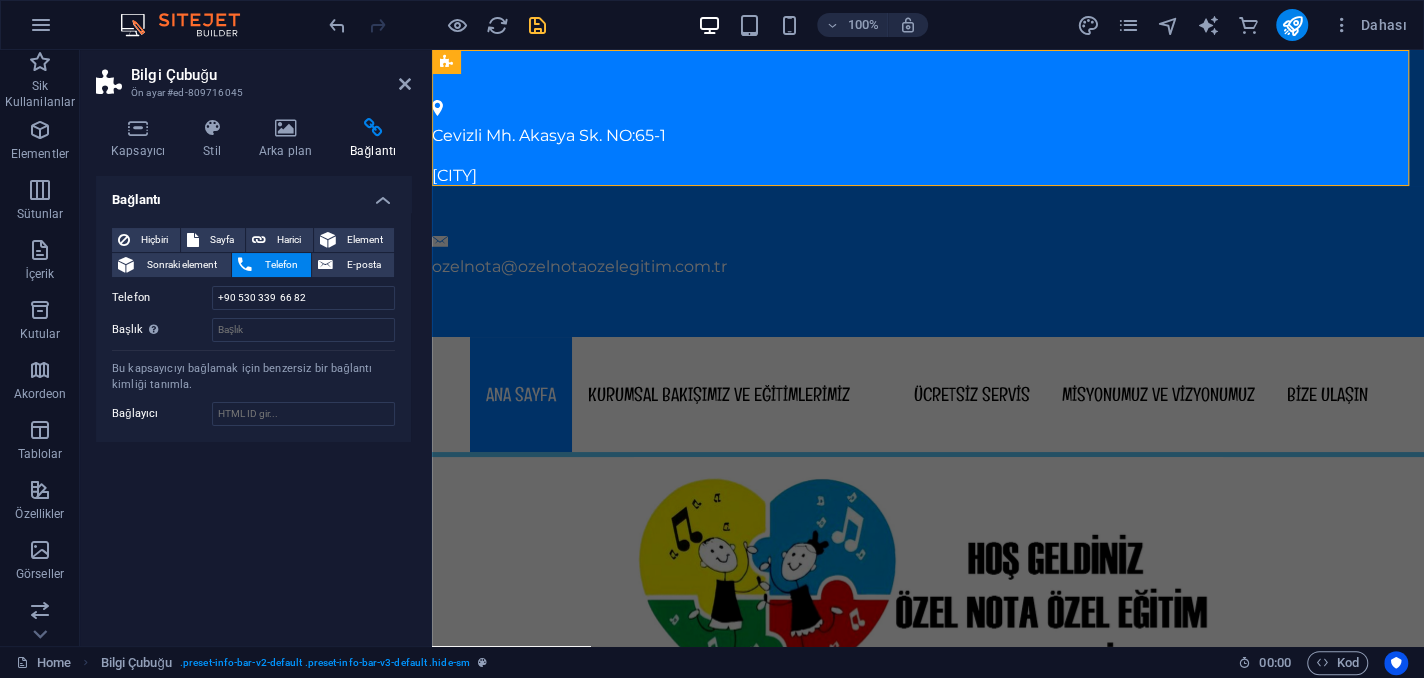 click on "Telefon" at bounding box center [282, 265] 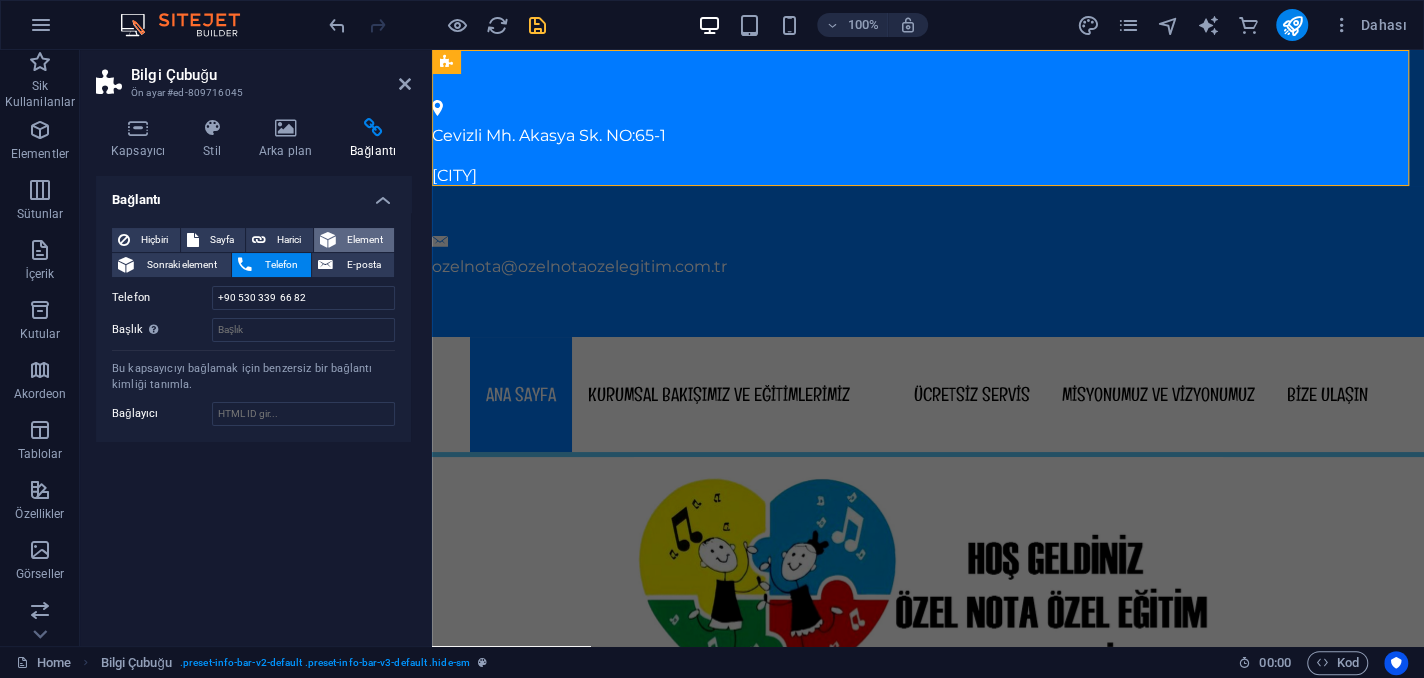 click on "Element" at bounding box center (365, 240) 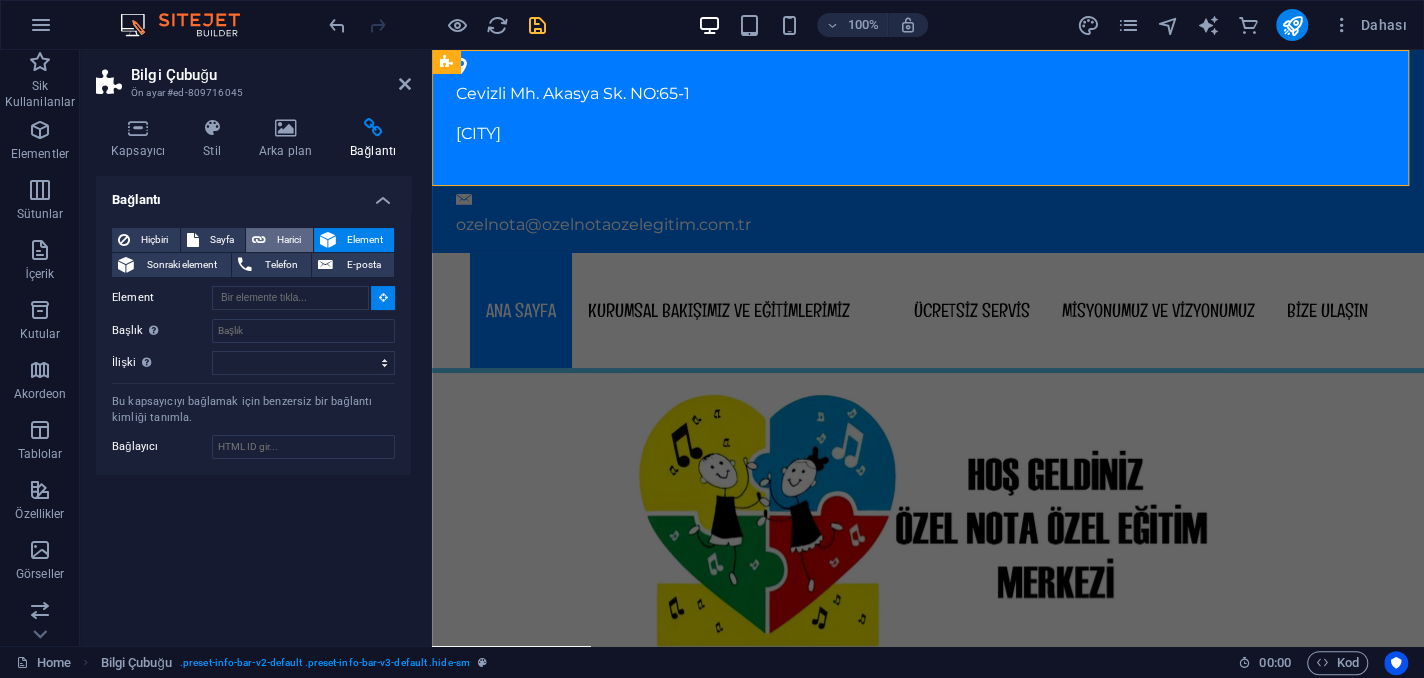 click on "Harici" at bounding box center [289, 240] 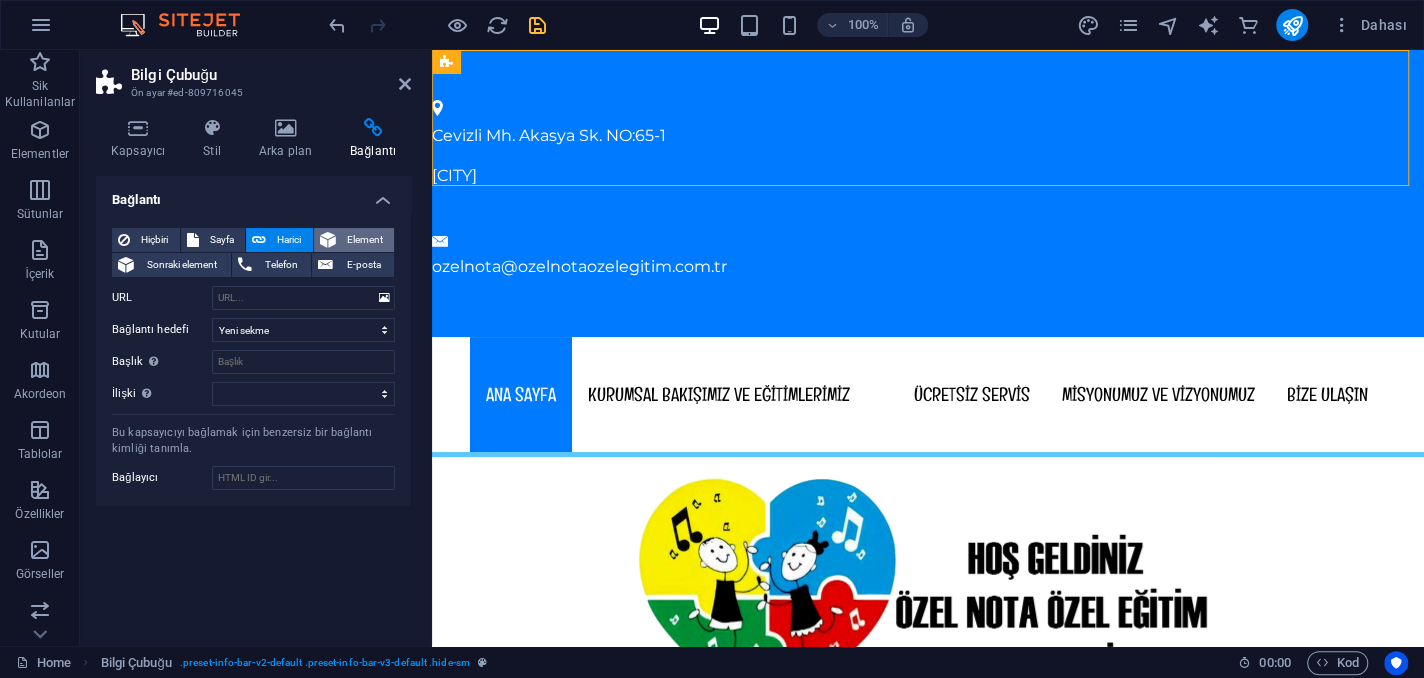 click at bounding box center [328, 240] 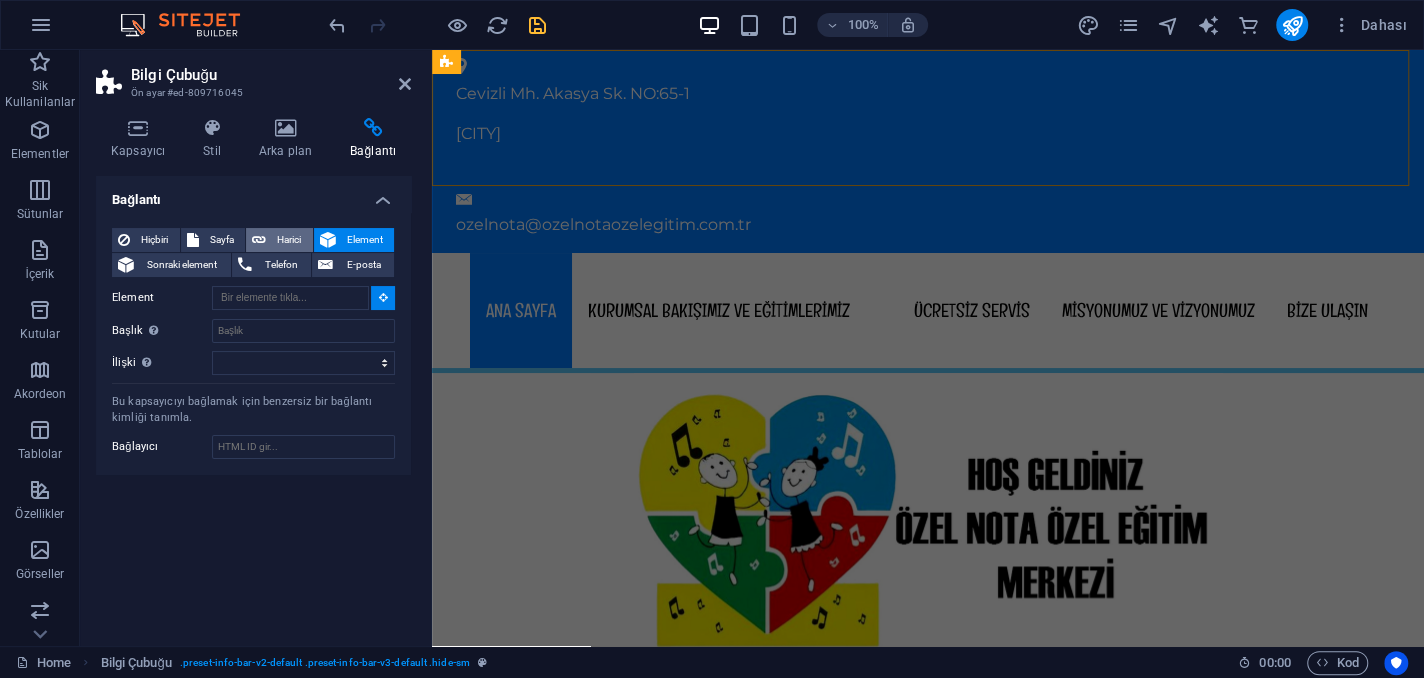 click on "Harici" at bounding box center [289, 240] 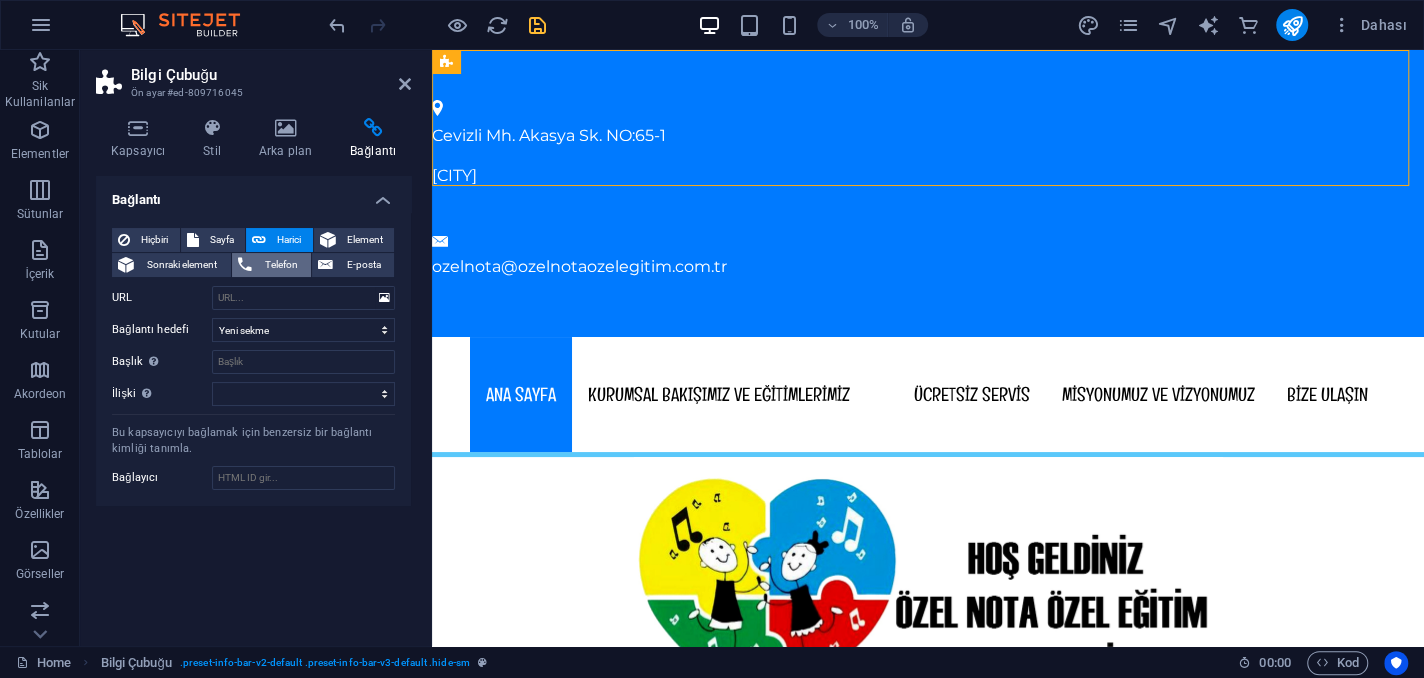 click on "Telefon" at bounding box center [282, 265] 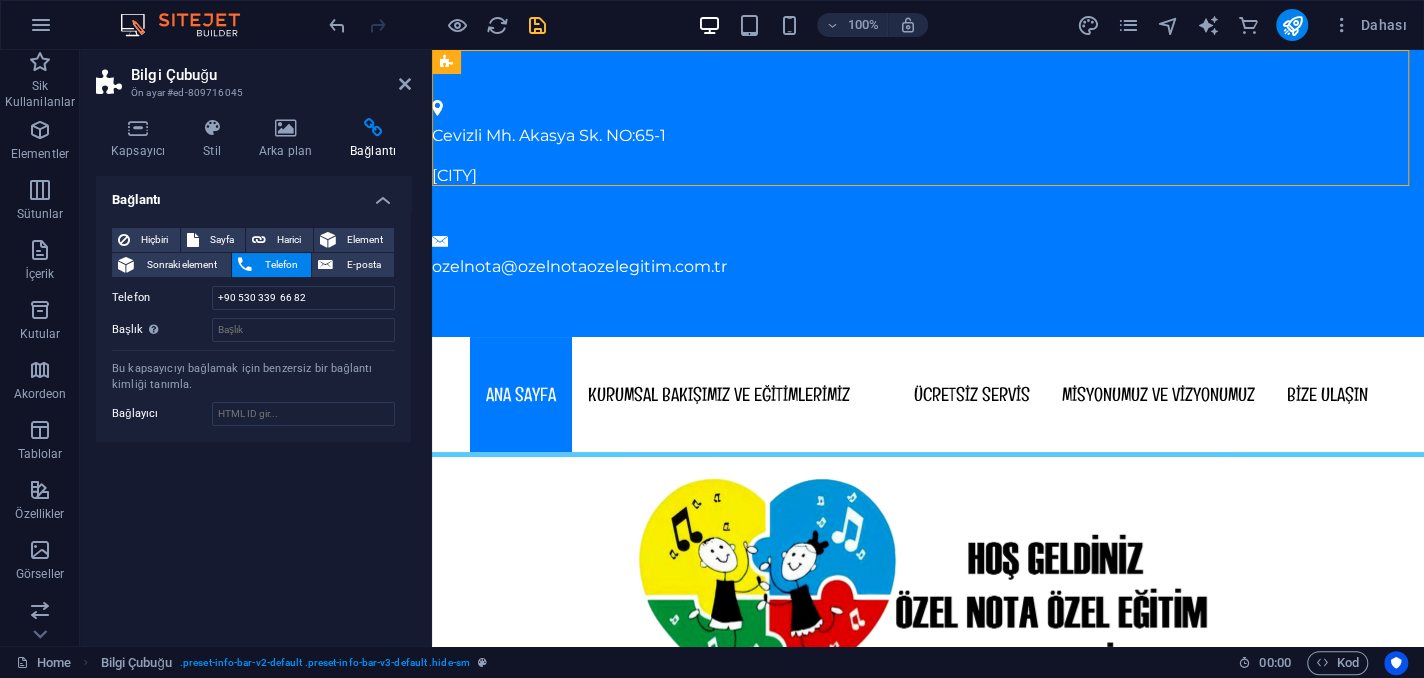 click on "Bağlantı Hiçbiri Sayfa Harici Element Sonraki element Telefon E-posta Sayfa Home Subpage Legal Notice Privacy Element
URL Telefon +90 530 339  66 82 E-posta Bağlantı hedefi Yeni sekme Aynı sekme Kaplama Başlık Ek bağlantı tanımının bağlantı metniyle aynı olmaması gerekir. Başlık, genellikle fare elementin üzerine geldiğinde bir araç ipucu metni olarak gösterilir. Belirsizse boş bırak. İlişki Bu bağlantının bağlantı hedefiyle ilişkisini  ayarlar. Örneğin; "nofollow" (izleme) değeri, arama motorlarına bağlantıyı izleme talimatı verir. Boş bırakılabilir. alternate oluşturan bookmark harici yardım lisans ileri nofollow noreferrer noopener önceki arayın etiket Bu kapsayıcıyı bağlamak için benzersiz bir bağlantı kimliği tanımla. Bağlayıcı" at bounding box center (253, 403) 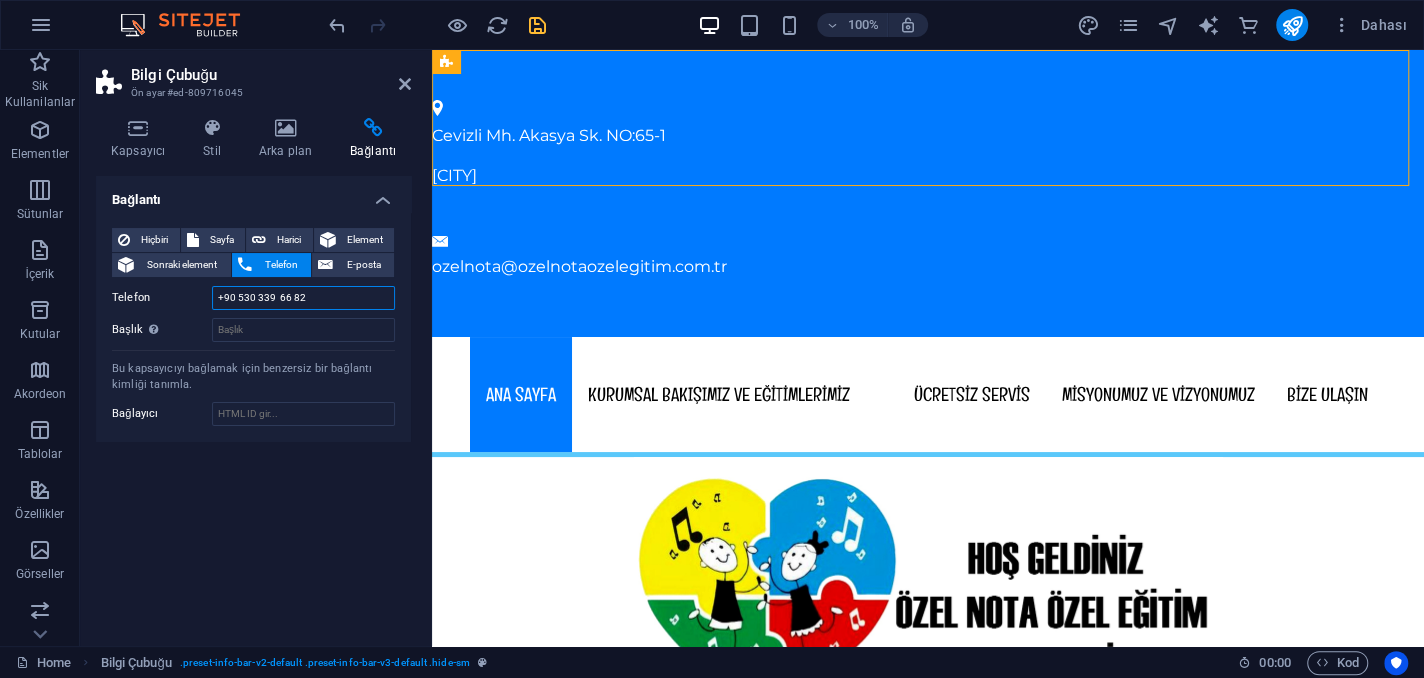 click on "+90 530 339  66 82" at bounding box center (303, 298) 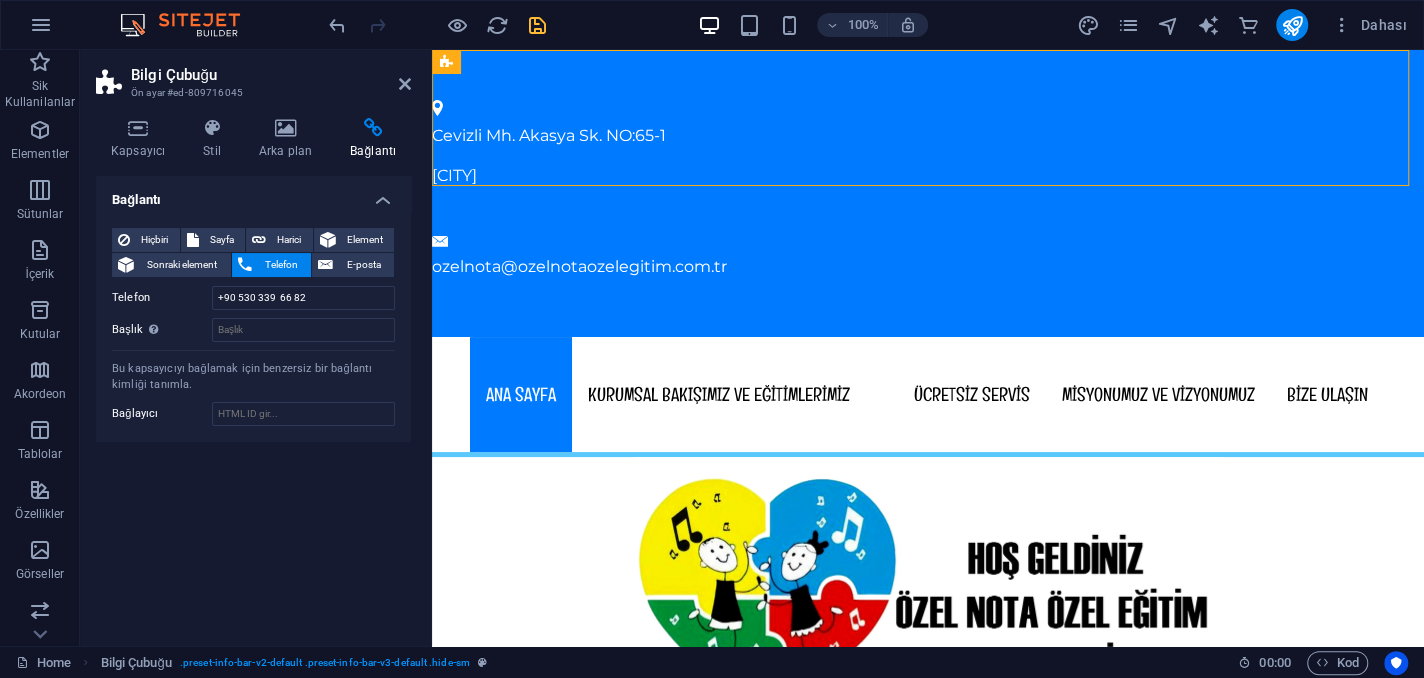 click on "Hiçbiri Sayfa Harici Element Sonraki element Telefon E-posta Sayfa Home Subpage Legal Notice Privacy Element
URL Telefon +90 530 339  66 82 E-posta Bağlantı hedefi Yeni sekme Aynı sekme Kaplama Başlık Ek bağlantı tanımının bağlantı metniyle aynı olmaması gerekir. Başlık, genellikle fare elementin üzerine geldiğinde bir araç ipucu metni olarak gösterilir. Belirsizse boş bırak. İlişki Bu bağlantının bağlantı hedefiyle ilişkisini  ayarlar. Örneğin; "nofollow" (izleme) değeri, arama motorlarına bağlantıyı izleme talimatı verir. Boş bırakılabilir. alternate oluşturan bookmark harici yardım lisans ileri nofollow noreferrer noopener önceki arayın etiket Bu kapsayıcıyı bağlamak için benzersiz bir bağlantı kimliği tanımla. Bağlayıcı" at bounding box center (253, 327) 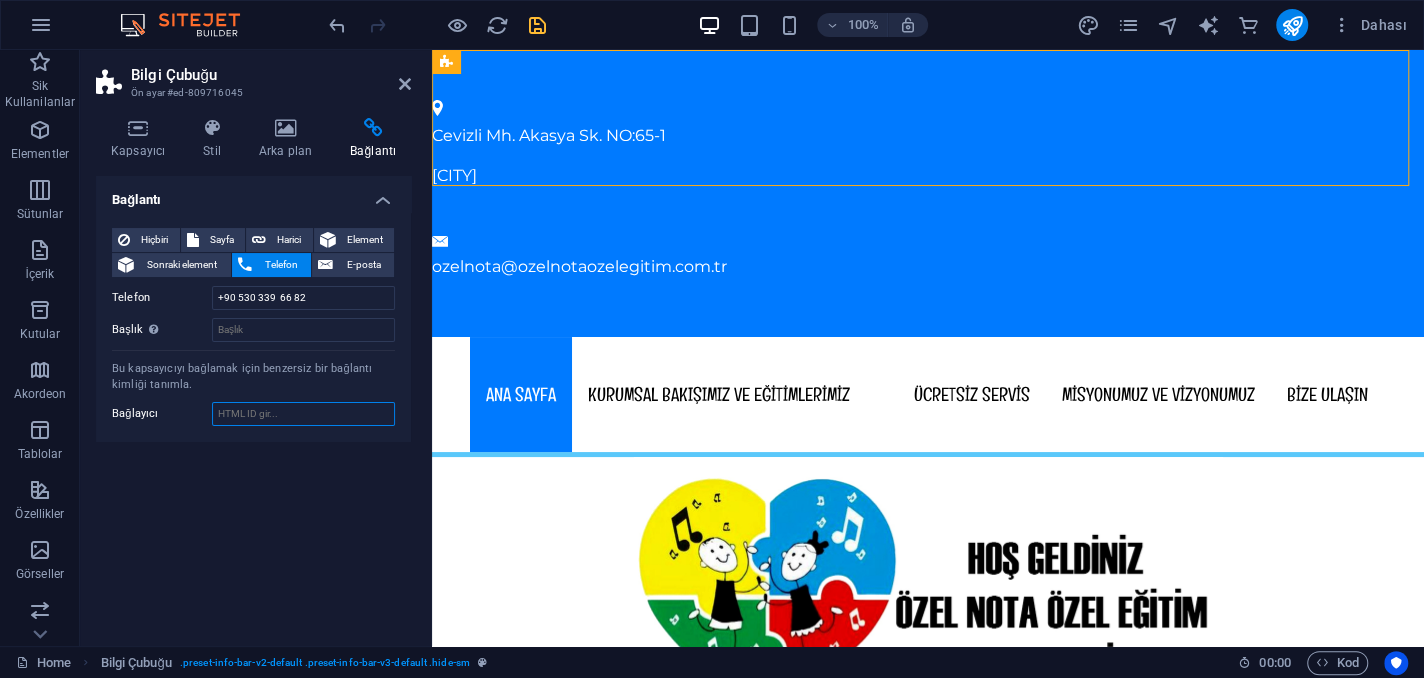 click on "Bağlayıcı" at bounding box center [303, 414] 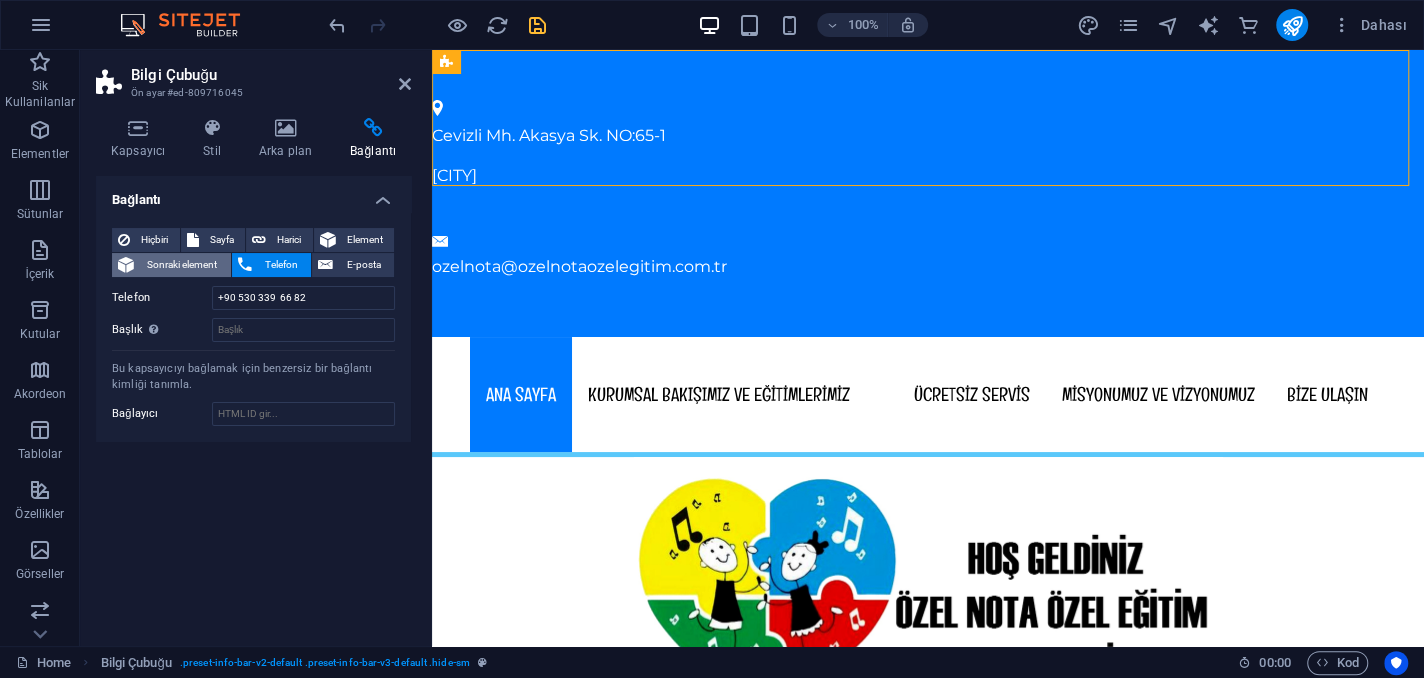 click on "Sonraki element" at bounding box center (182, 265) 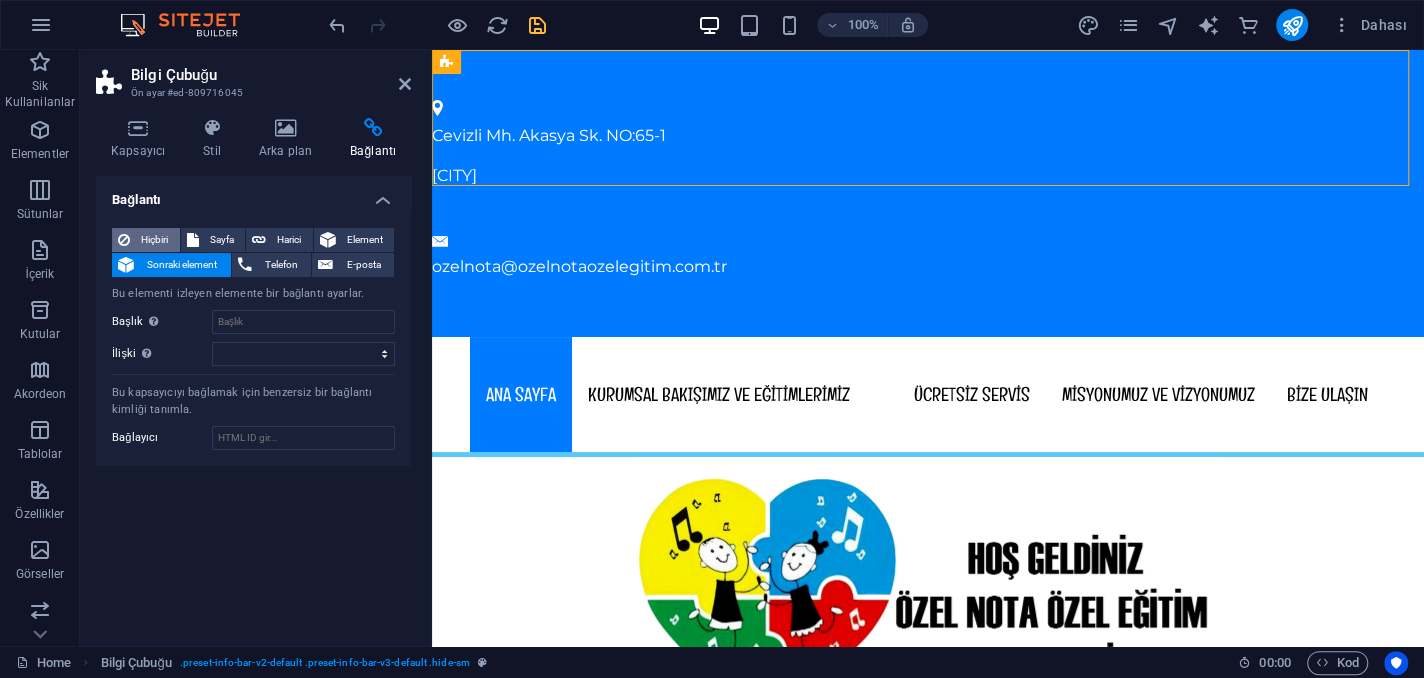 click on "Hiçbiri" at bounding box center [155, 240] 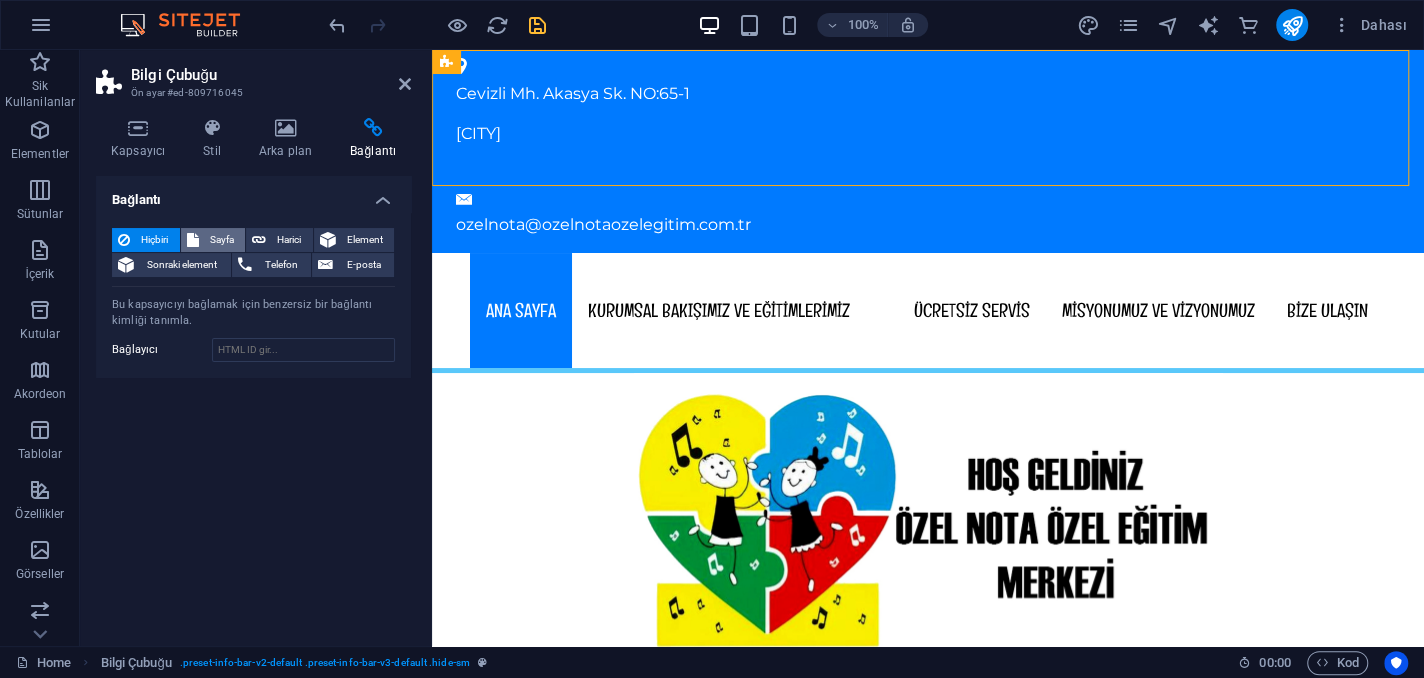 click on "Sayfa" at bounding box center [213, 240] 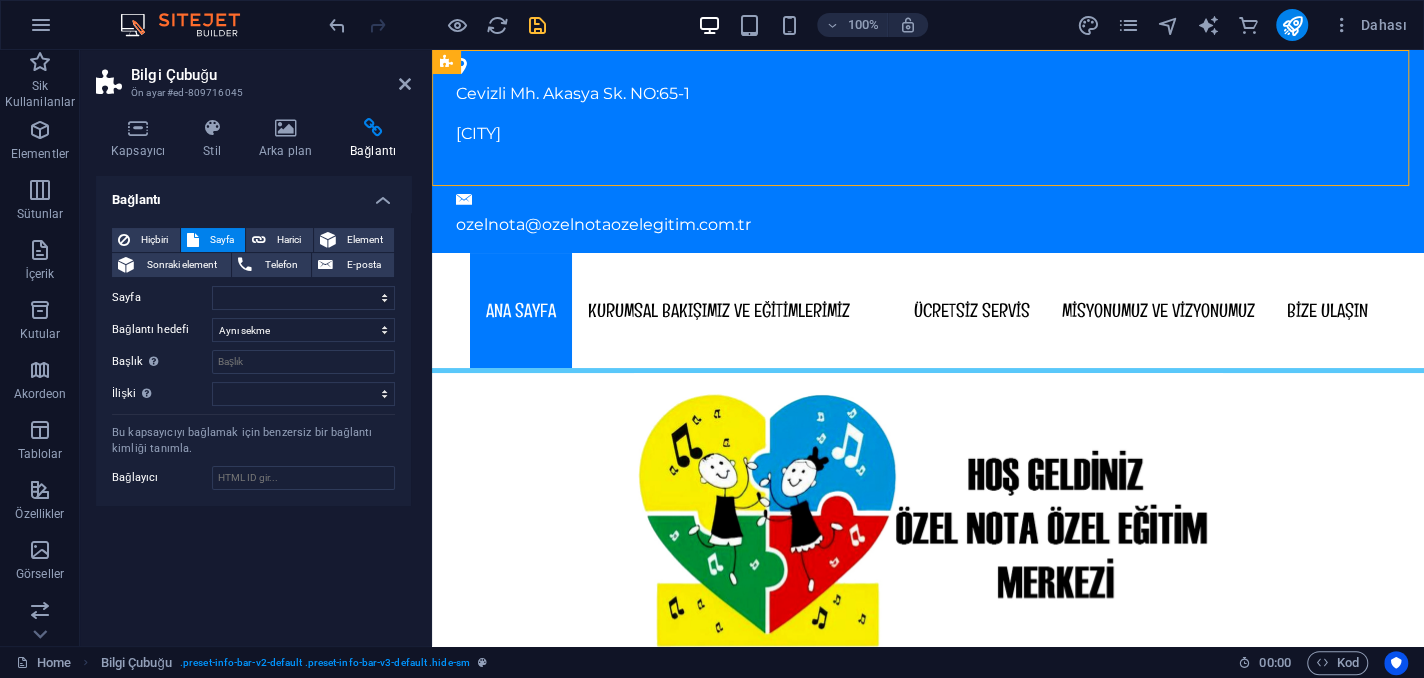 click on "Hiçbiri Sayfa Harici Element Sonraki element Telefon E-posta" at bounding box center [253, 253] 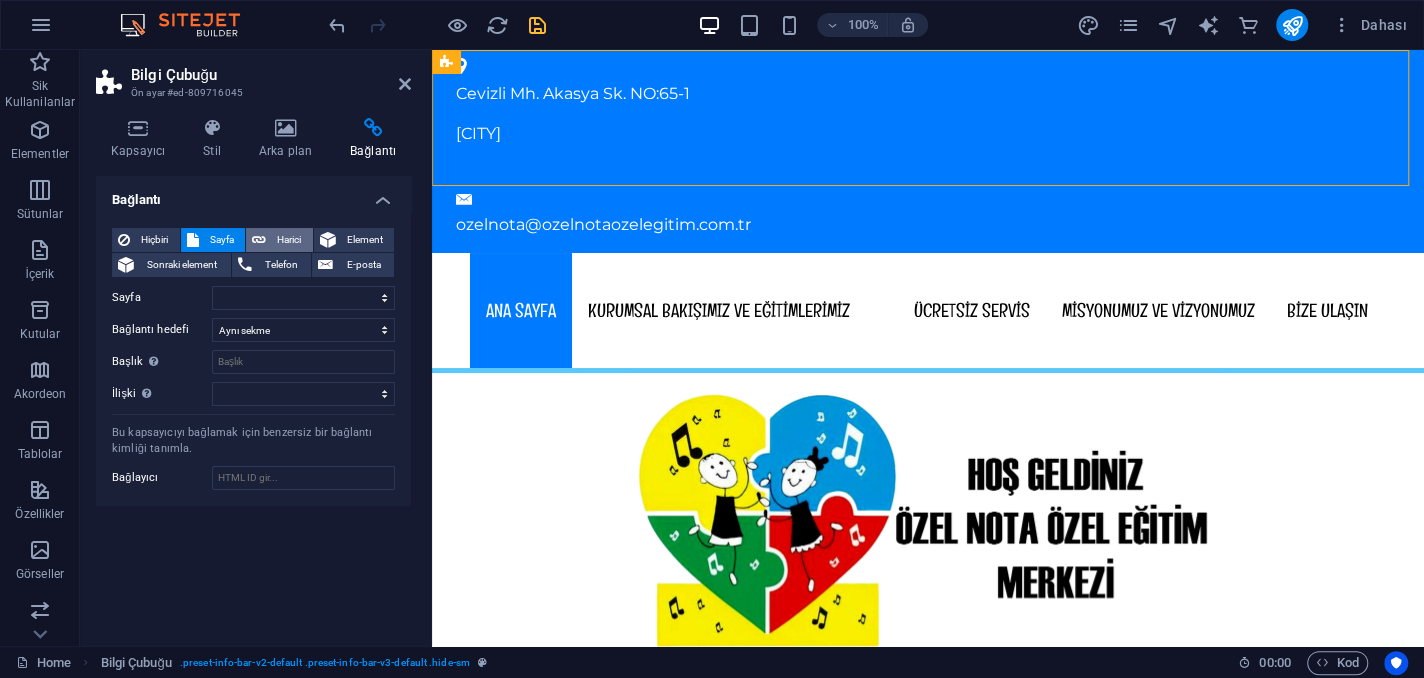 click on "Harici" at bounding box center (279, 240) 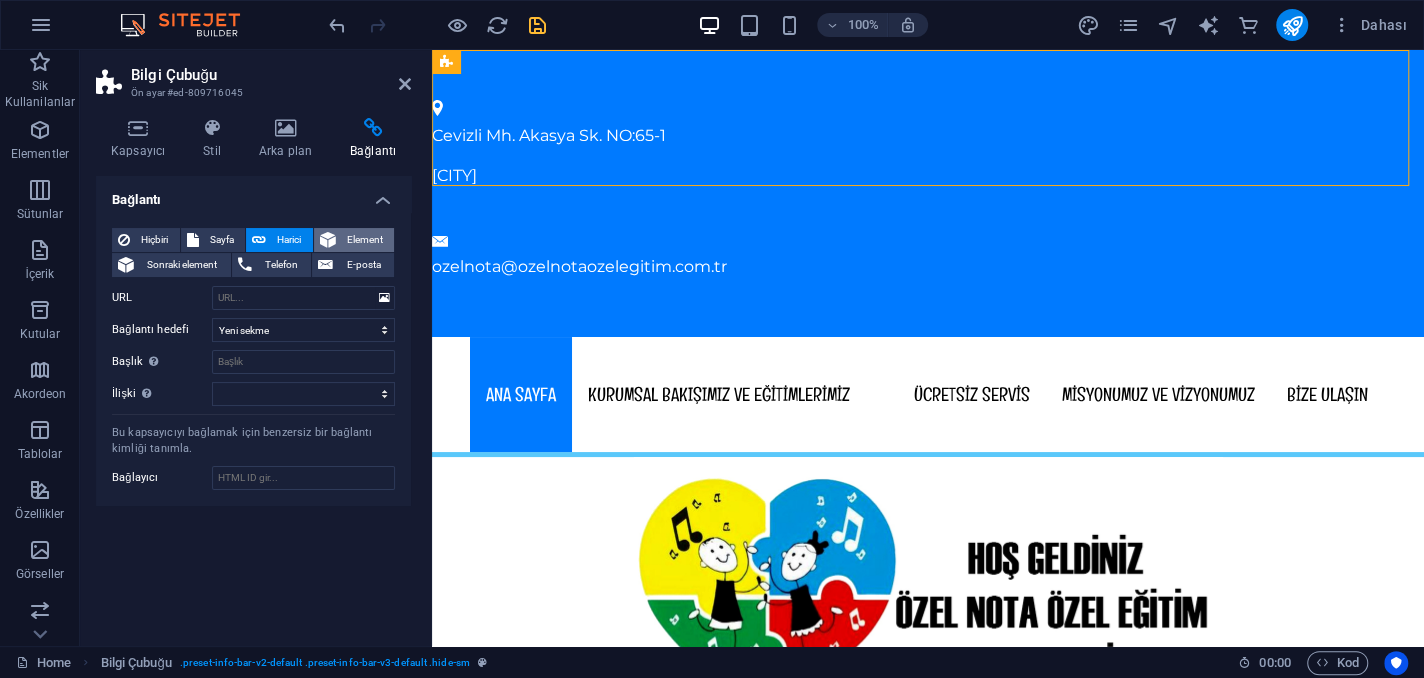 click on "Element" at bounding box center [365, 240] 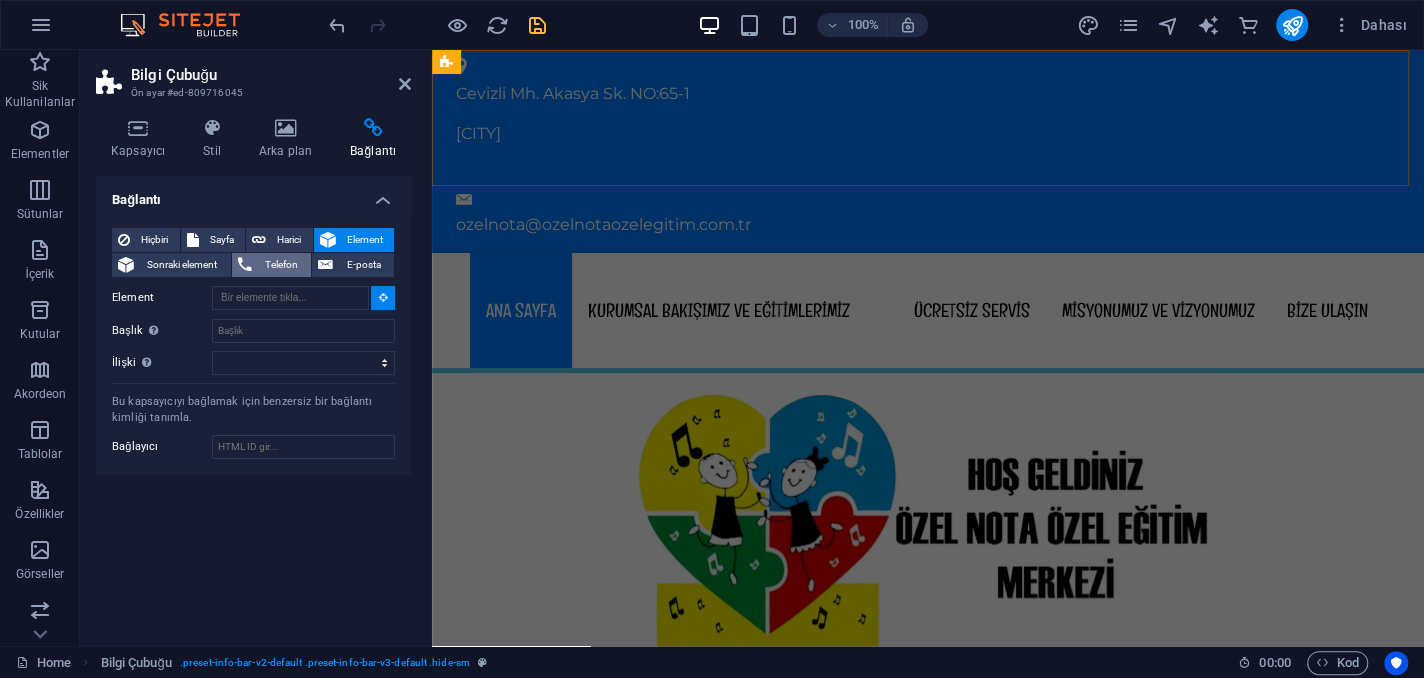 click on "Telefon" at bounding box center (282, 265) 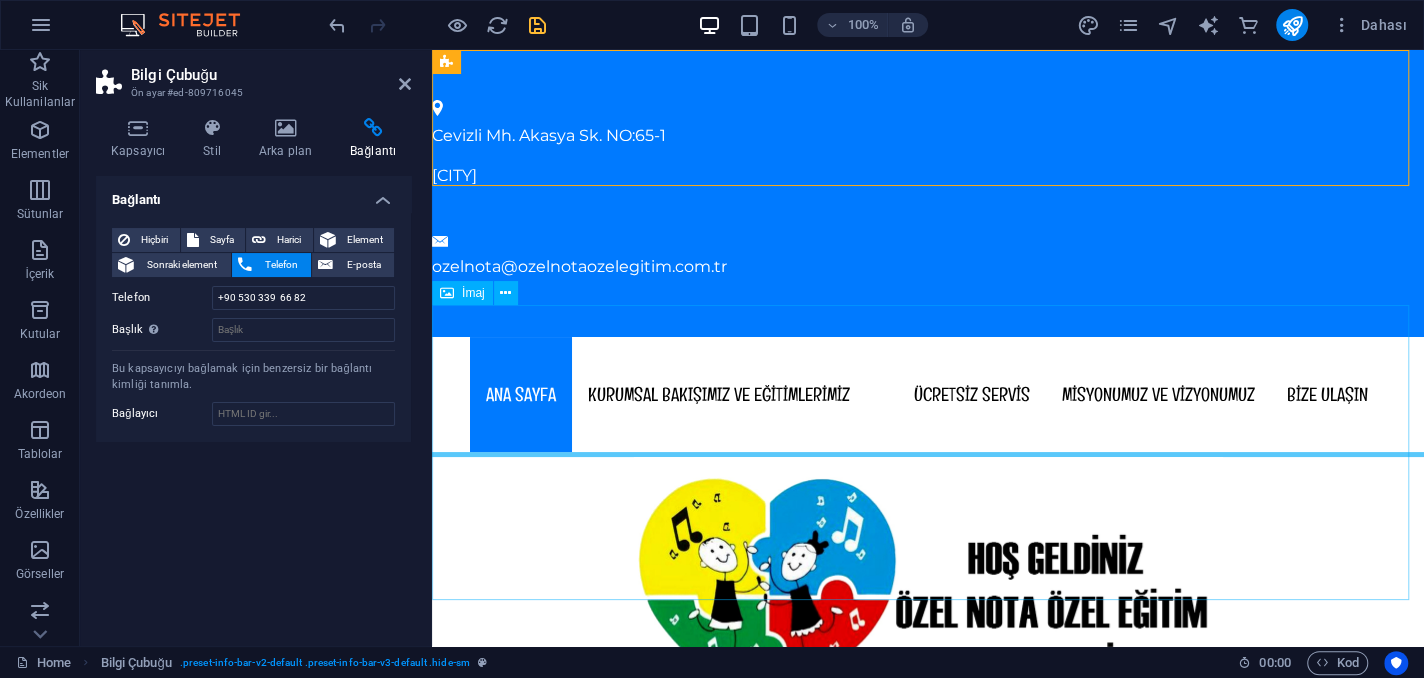 click at bounding box center (928, 604) 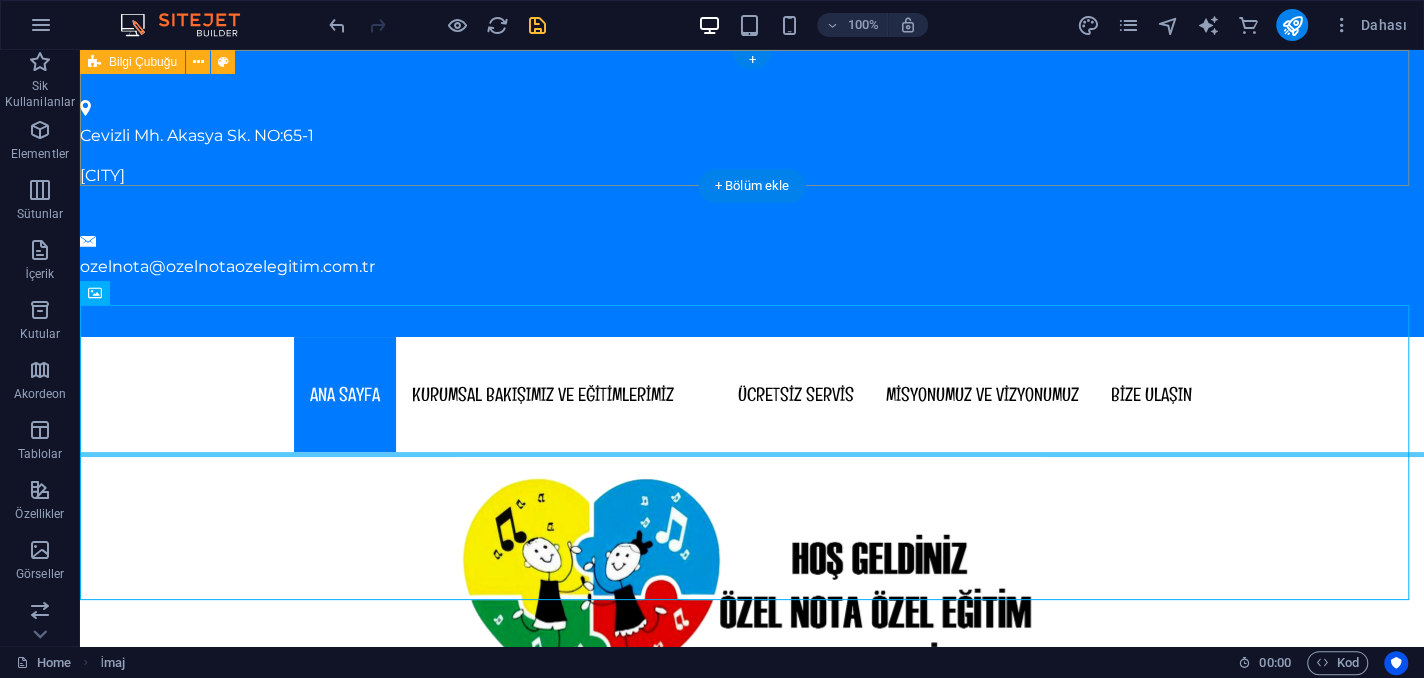 click on "Cevizli Mh. Akasya Sk. NO:65-1  Maltepe/İSTANBUL ozelnota@ozelnotaozelegitim.com.tr" at bounding box center (752, 193) 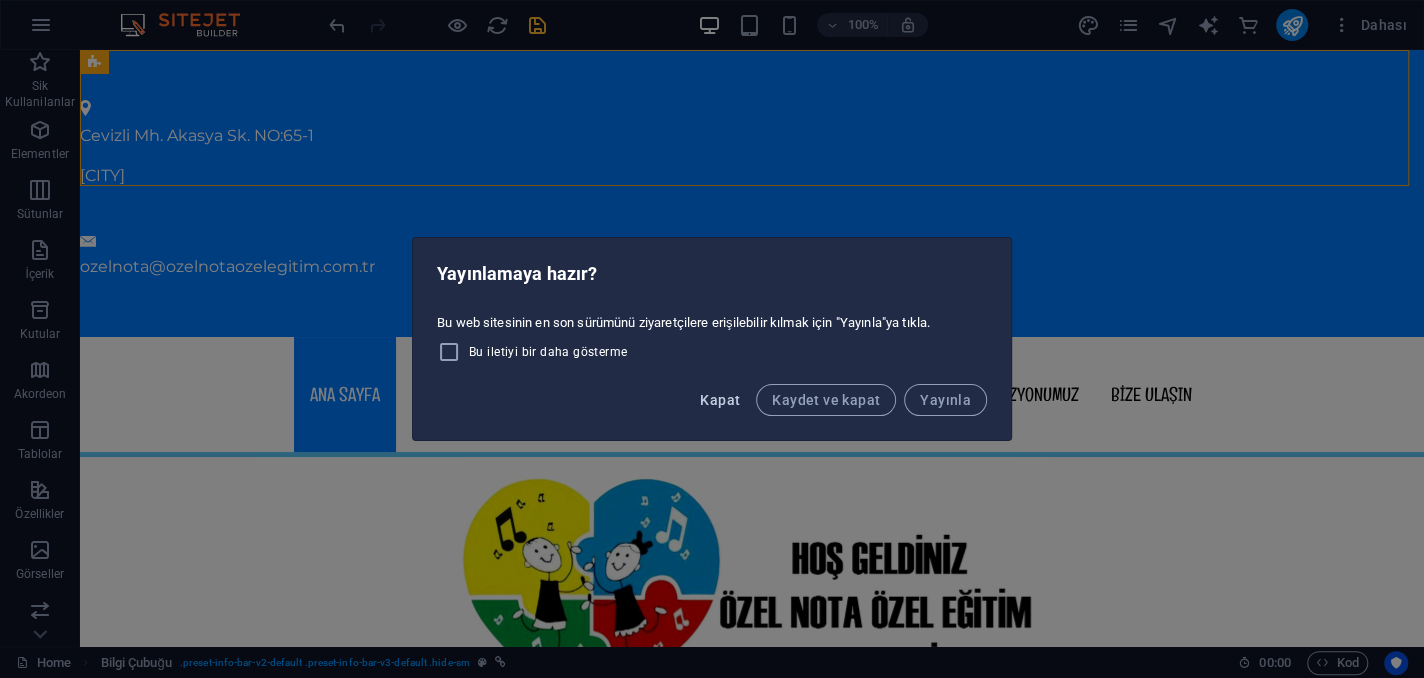 click on "Kapat" at bounding box center (720, 400) 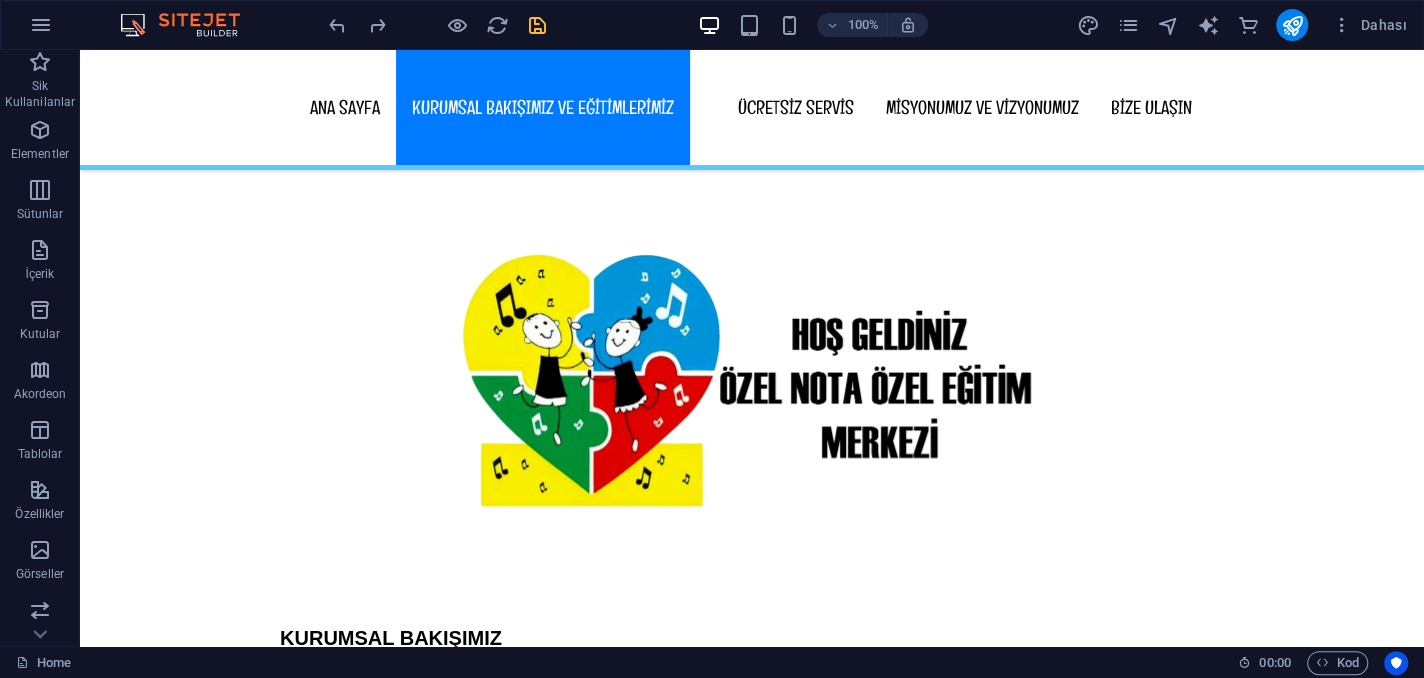 scroll, scrollTop: 0, scrollLeft: 0, axis: both 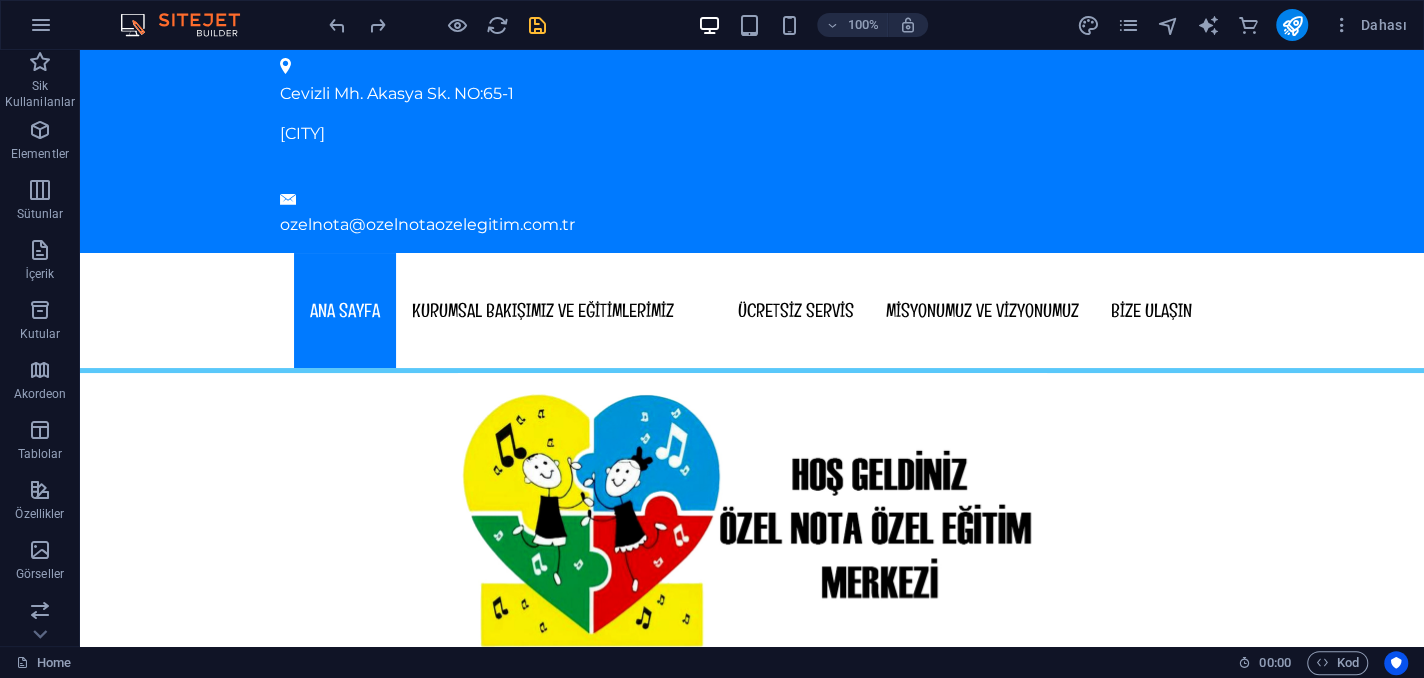 drag, startPoint x: 1413, startPoint y: 87, endPoint x: 1091, endPoint y: 51, distance: 324.00616 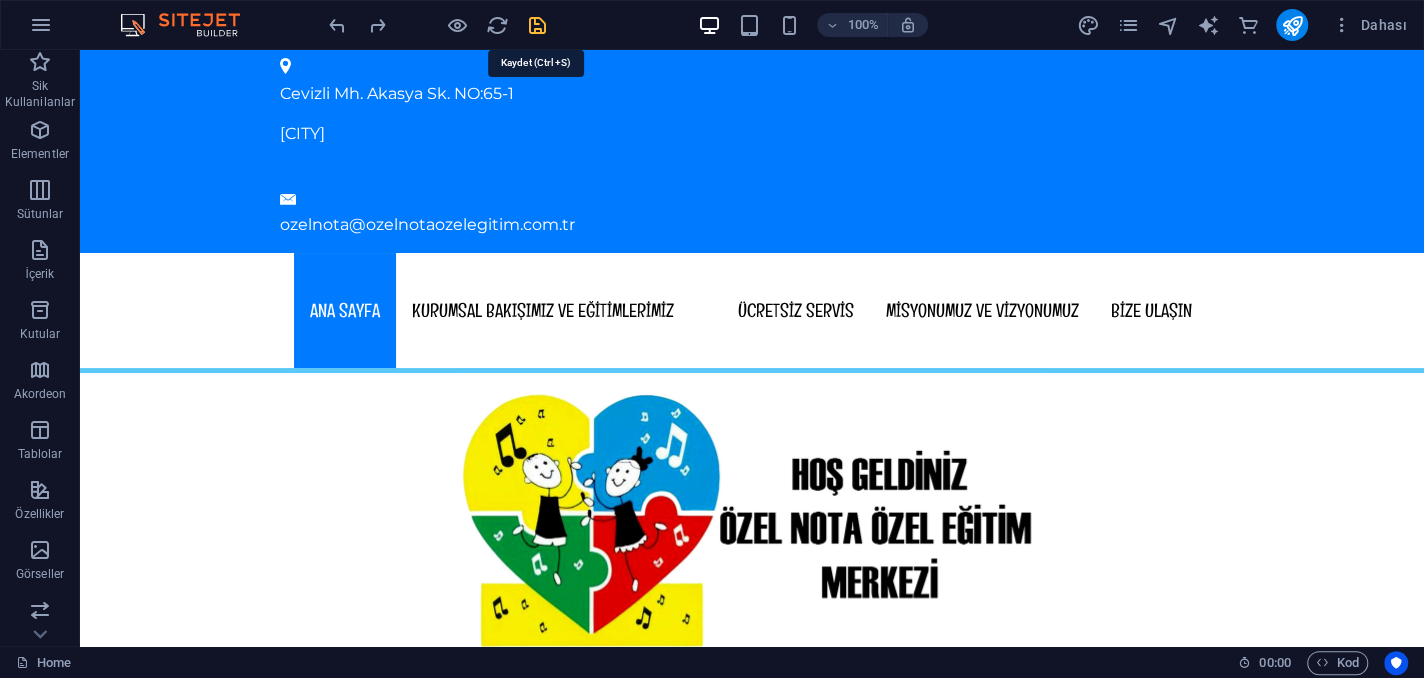 click at bounding box center (537, 25) 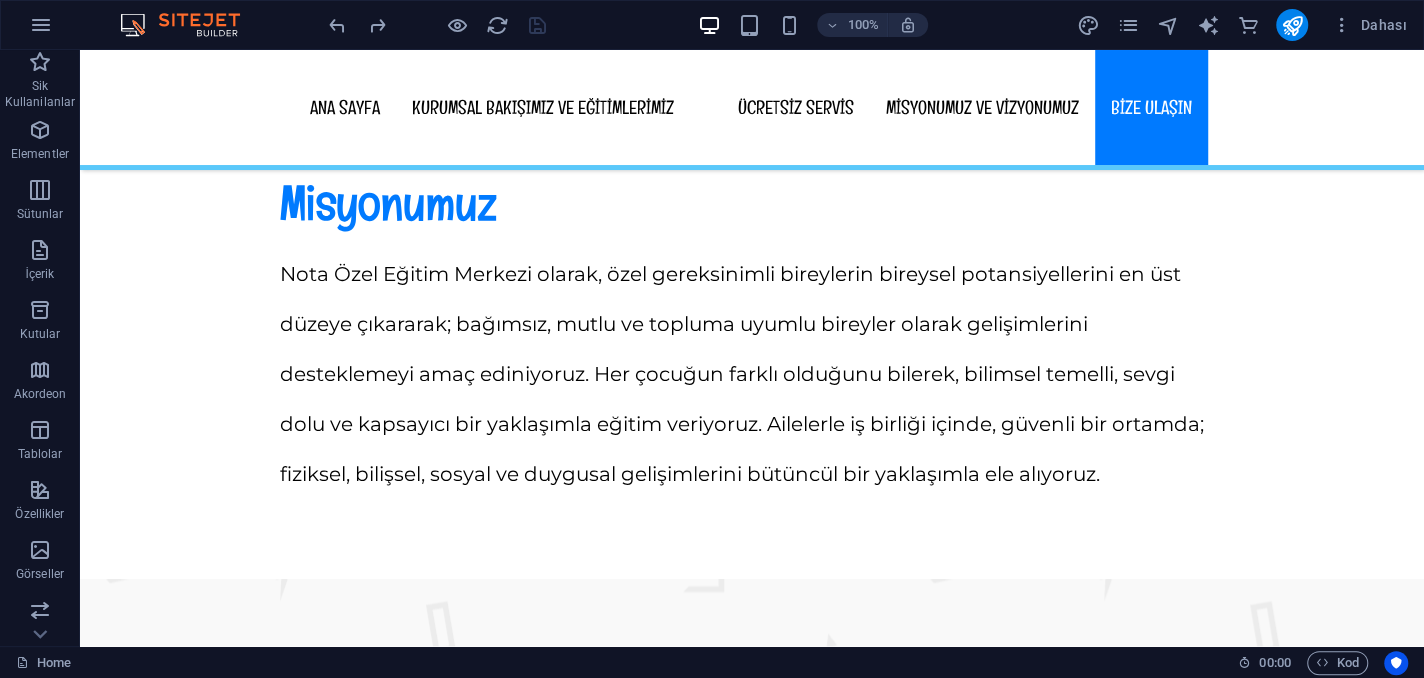 scroll, scrollTop: 10392, scrollLeft: 0, axis: vertical 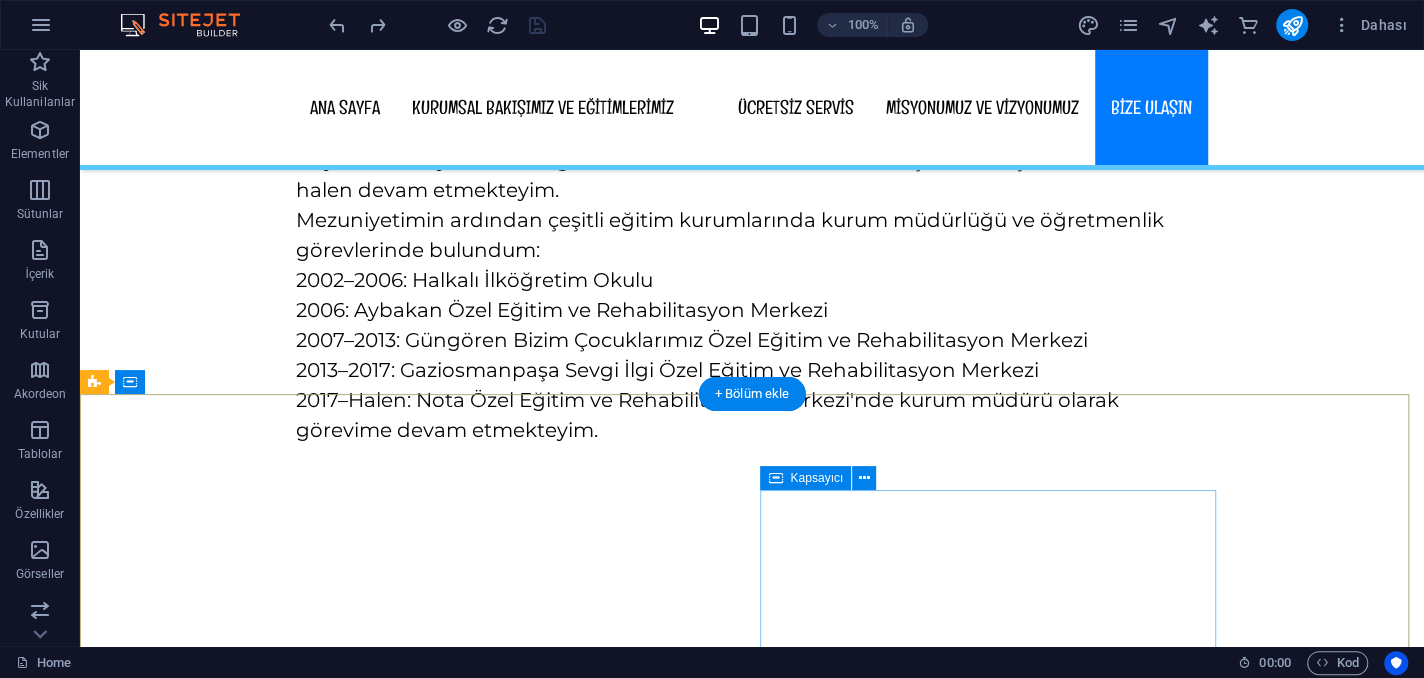 click on "Adres Cevizli Mh. Akasya Sk. NO:65-1  Maltepe/İSTANBUL Telefon     0 530 339 66 82" at bounding box center [752, 2442] 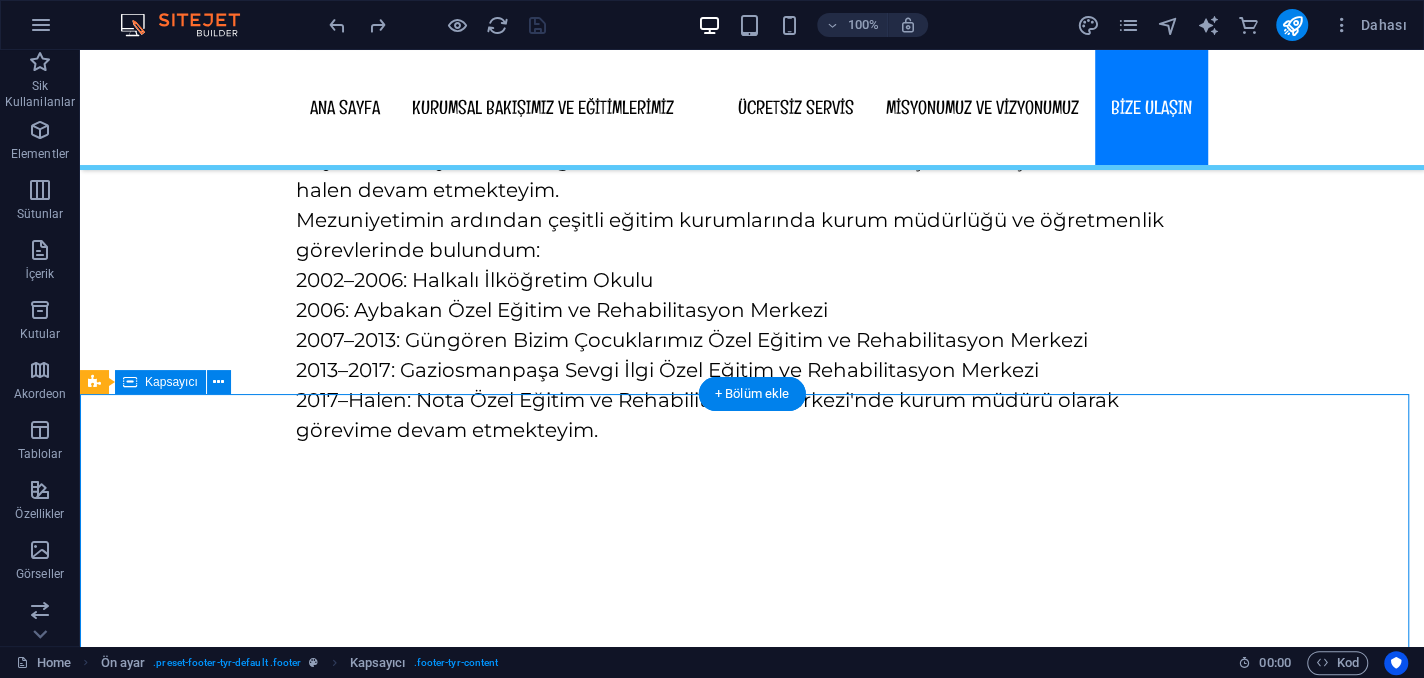 click on "Adres Cevizli Mh. Akasya Sk. NO:65-1  Maltepe/İSTANBUL Telefon     0 530 339 66 82" at bounding box center (752, 2442) 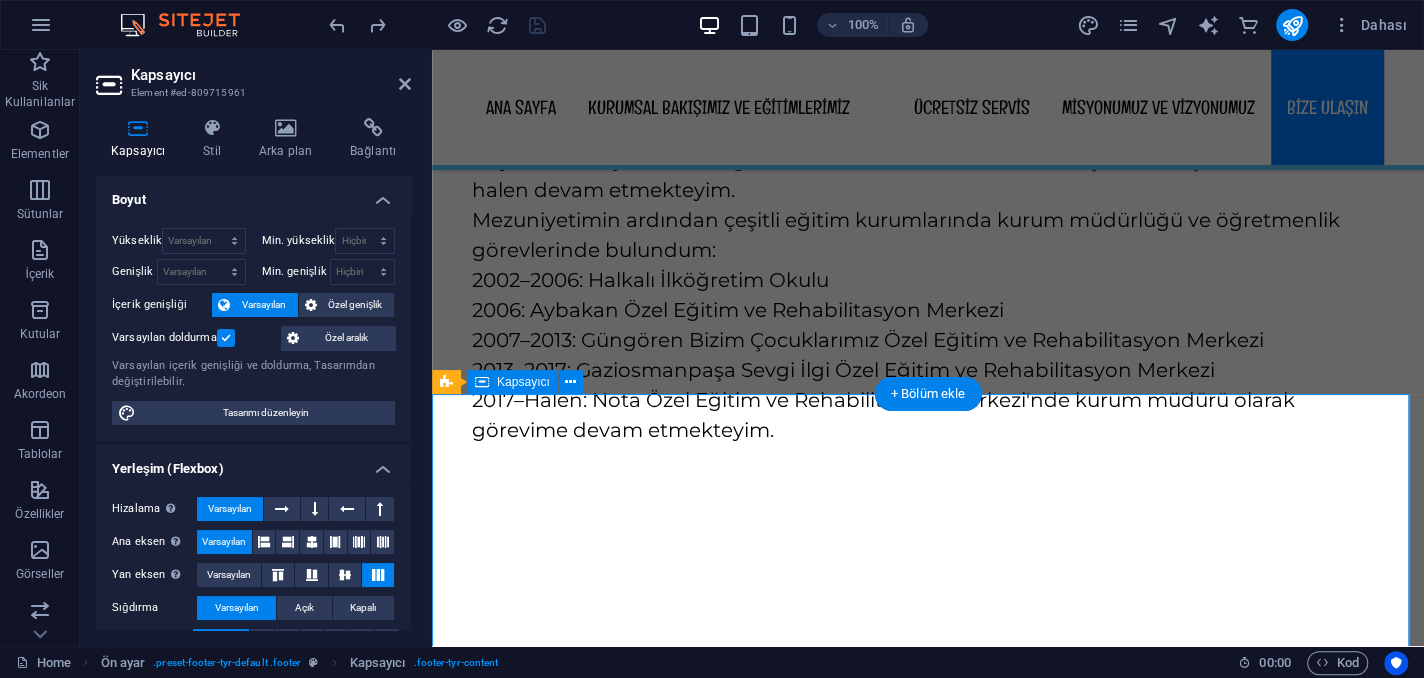 click on "Adres Cevizli Mh. Akasya Sk. NO:65-1  Maltepe/İSTANBUL Telefon     0 530 339 66 82" at bounding box center (928, 2442) 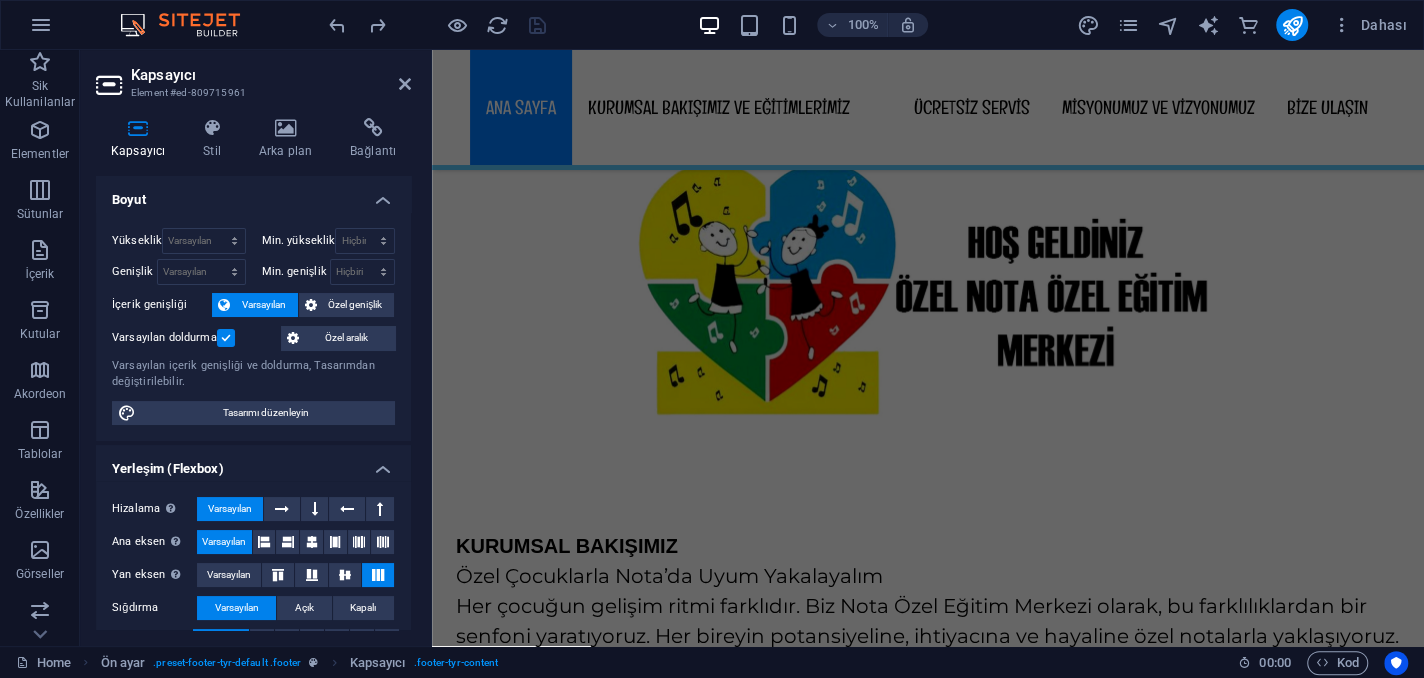 scroll, scrollTop: 0, scrollLeft: 0, axis: both 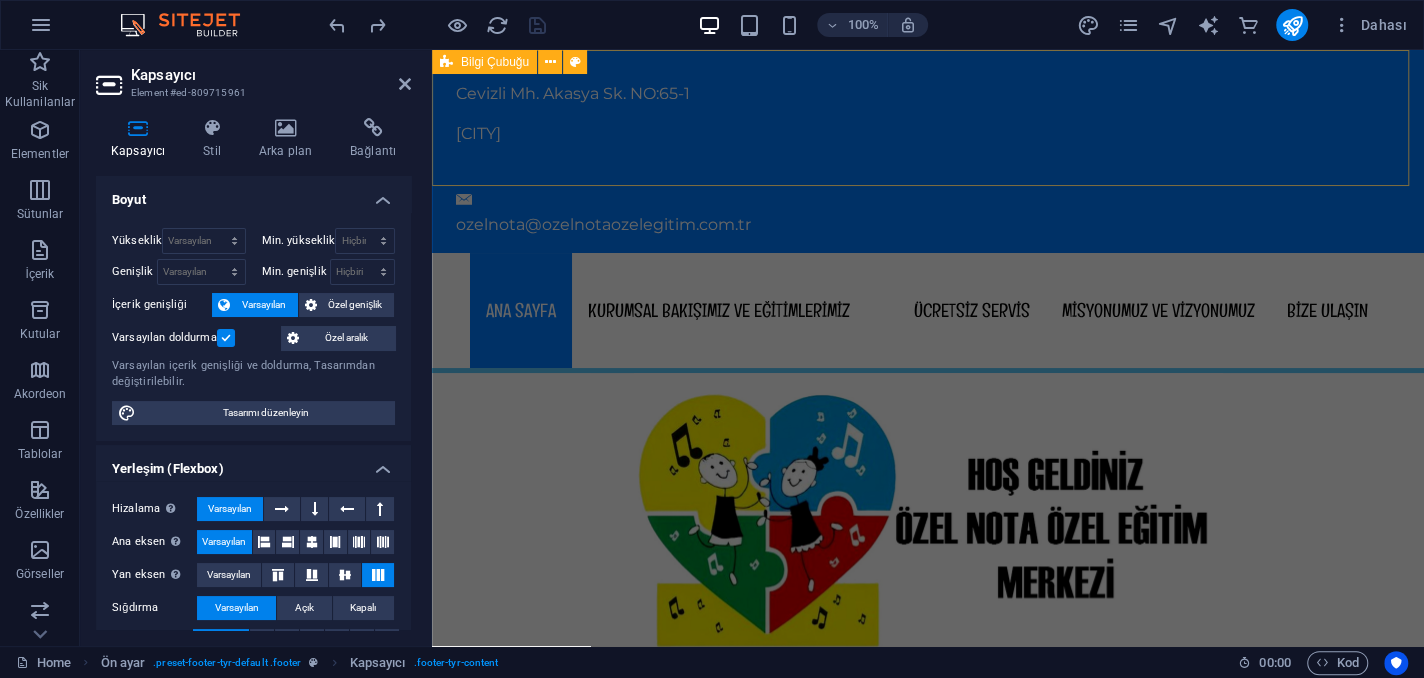 click on "100% Dahası" at bounding box center (712, 25) 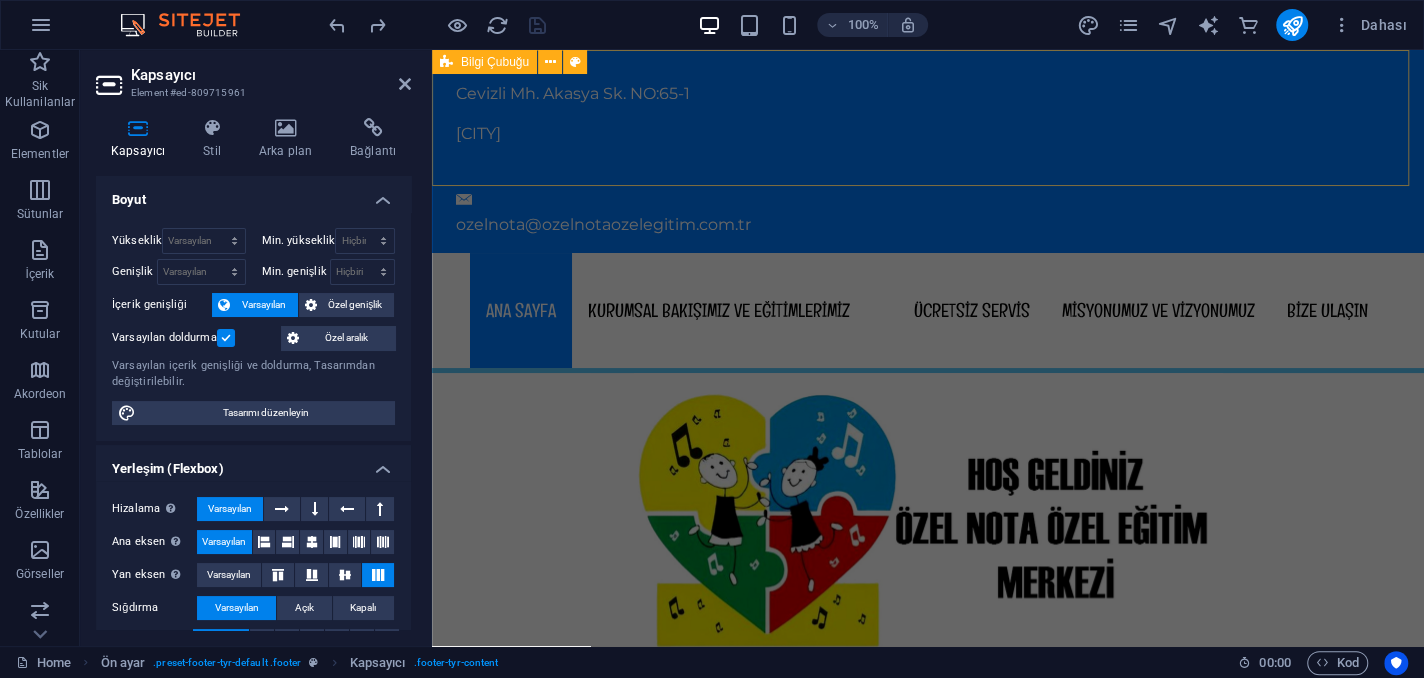 click on "Cevizli Mh. Akasya Sk. NO:65-1  Maltepe/İSTANBUL ozelnota@ozelnotaozelegitim.com.tr" at bounding box center (928, 151) 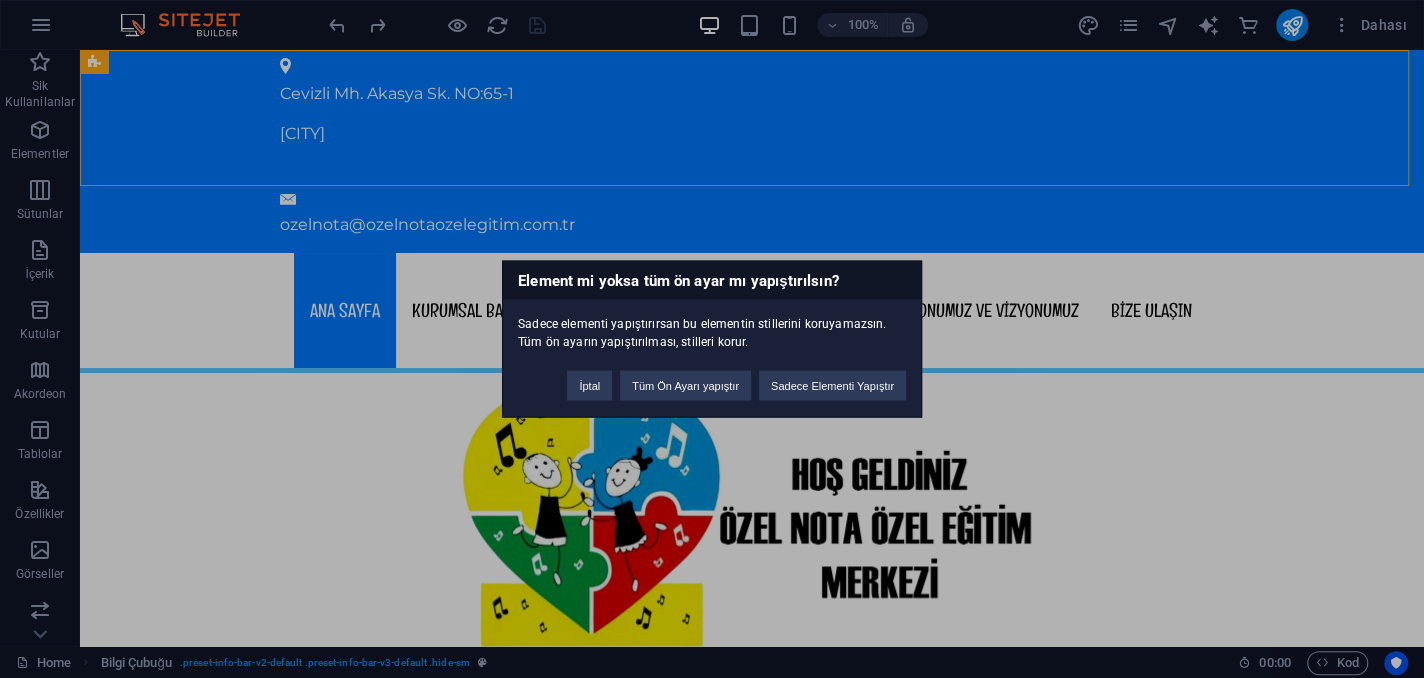 type 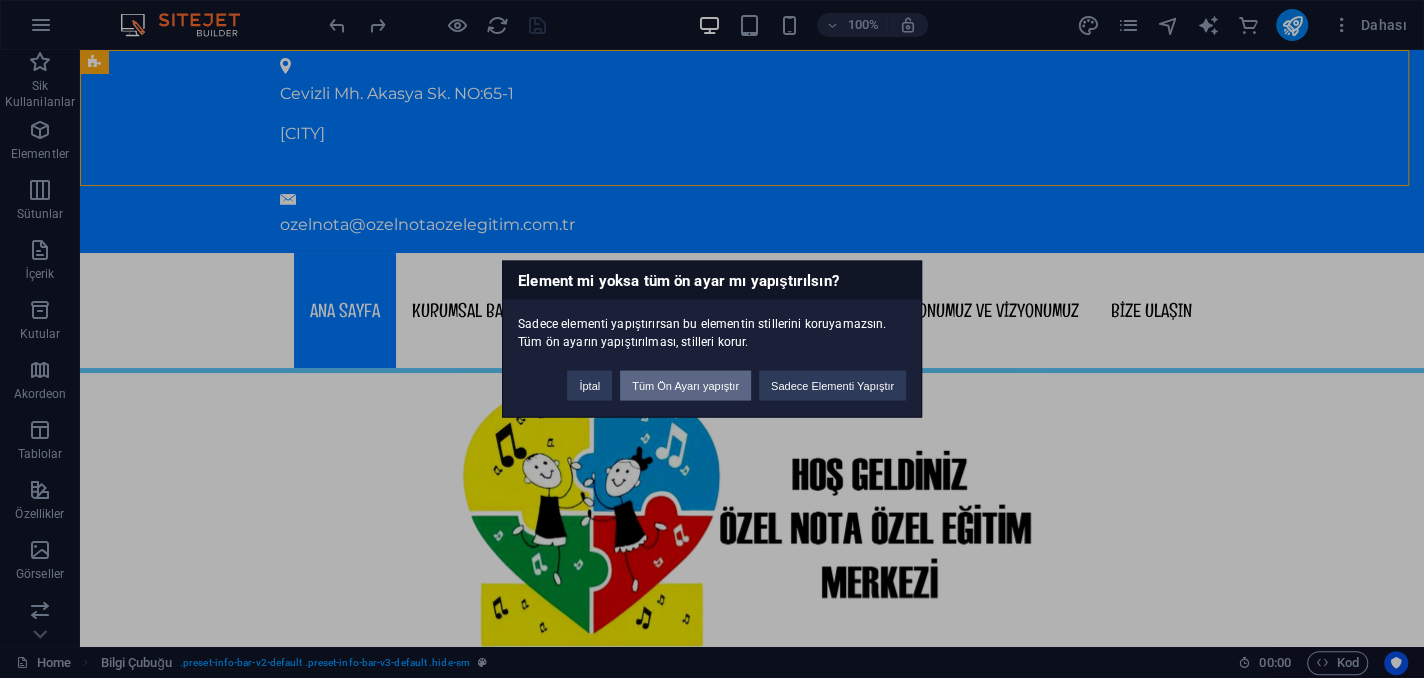 click on "Tüm Ön Ayarı yapıştır" at bounding box center [685, 386] 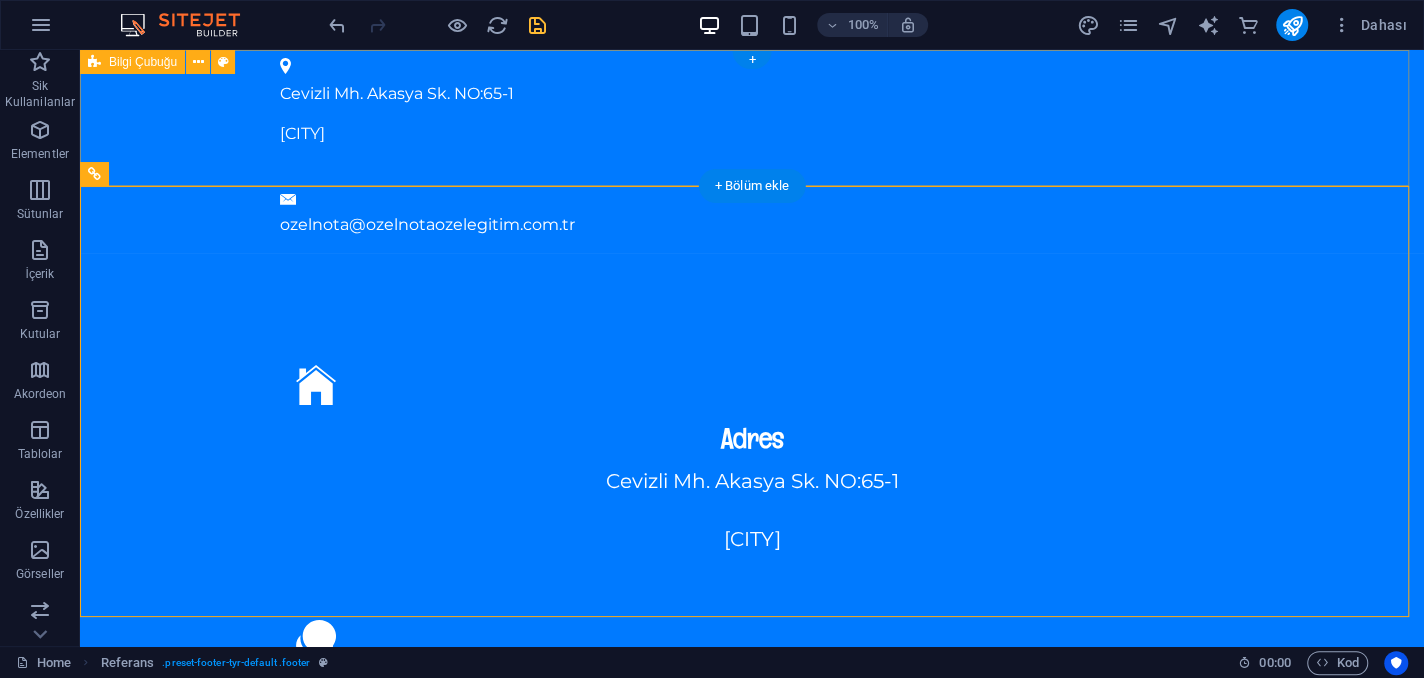 click on "Cevizli Mh. Akasya Sk. NO:65-1  Maltepe/İSTANBUL ozelnota@ozelnotaozelegitim.com.tr" at bounding box center [752, 151] 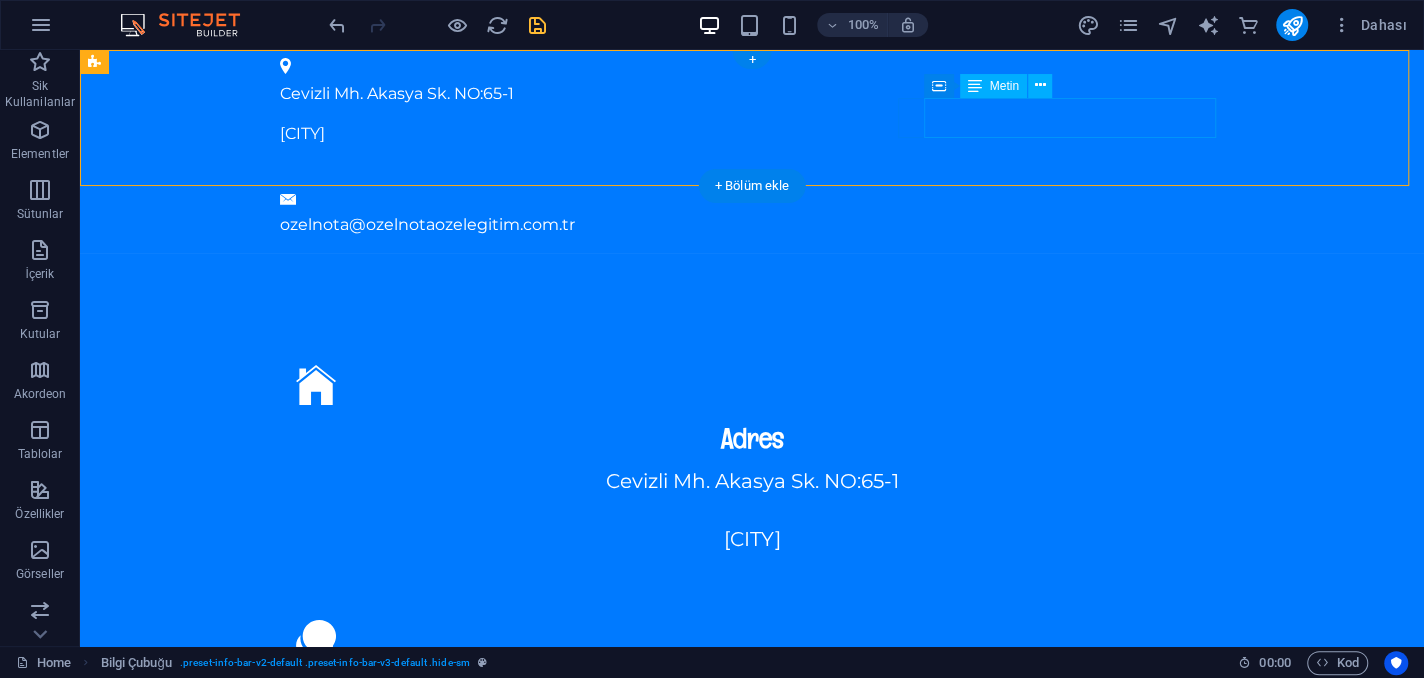 click on "ozelnota@ozelnotaozelegitim.com.tr" at bounding box center (752, 225) 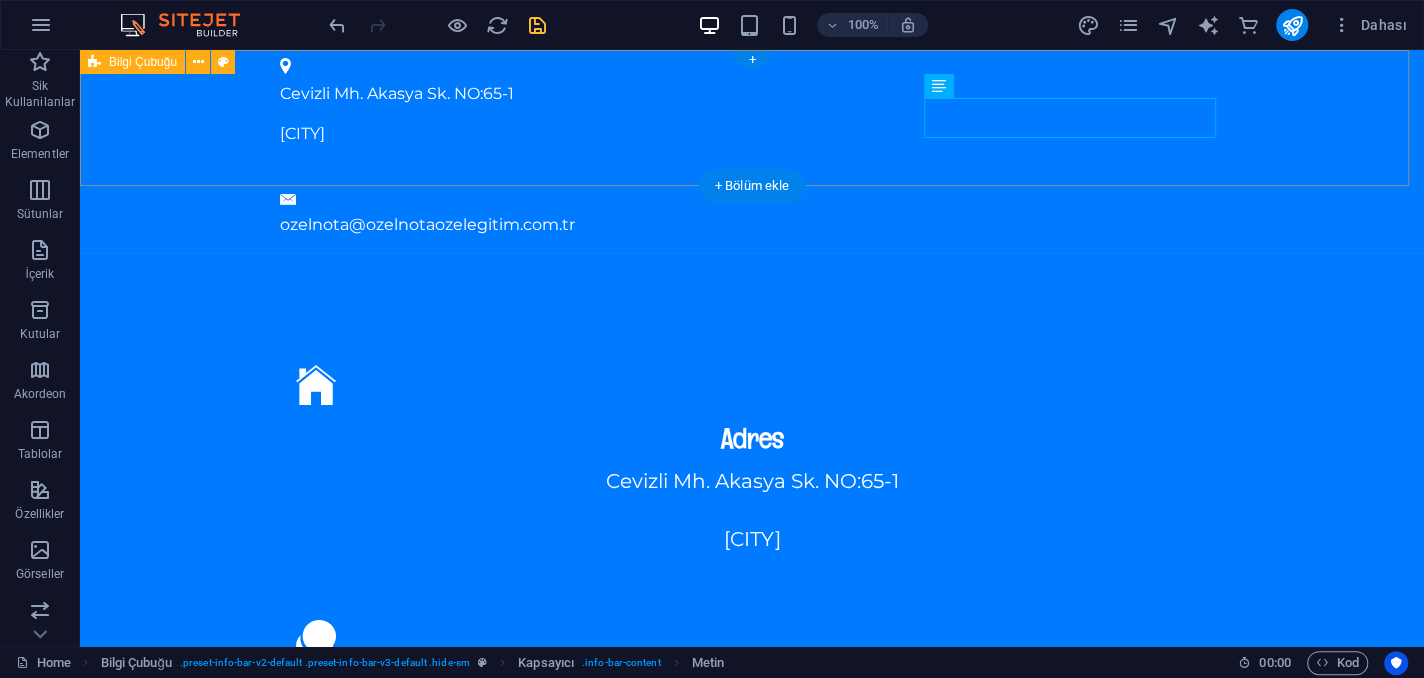 click on "Cevizli Mh. Akasya Sk. NO:65-1  Maltepe/İSTANBUL ozelnota@ozelnotaozelegitim.com.tr" at bounding box center (752, 151) 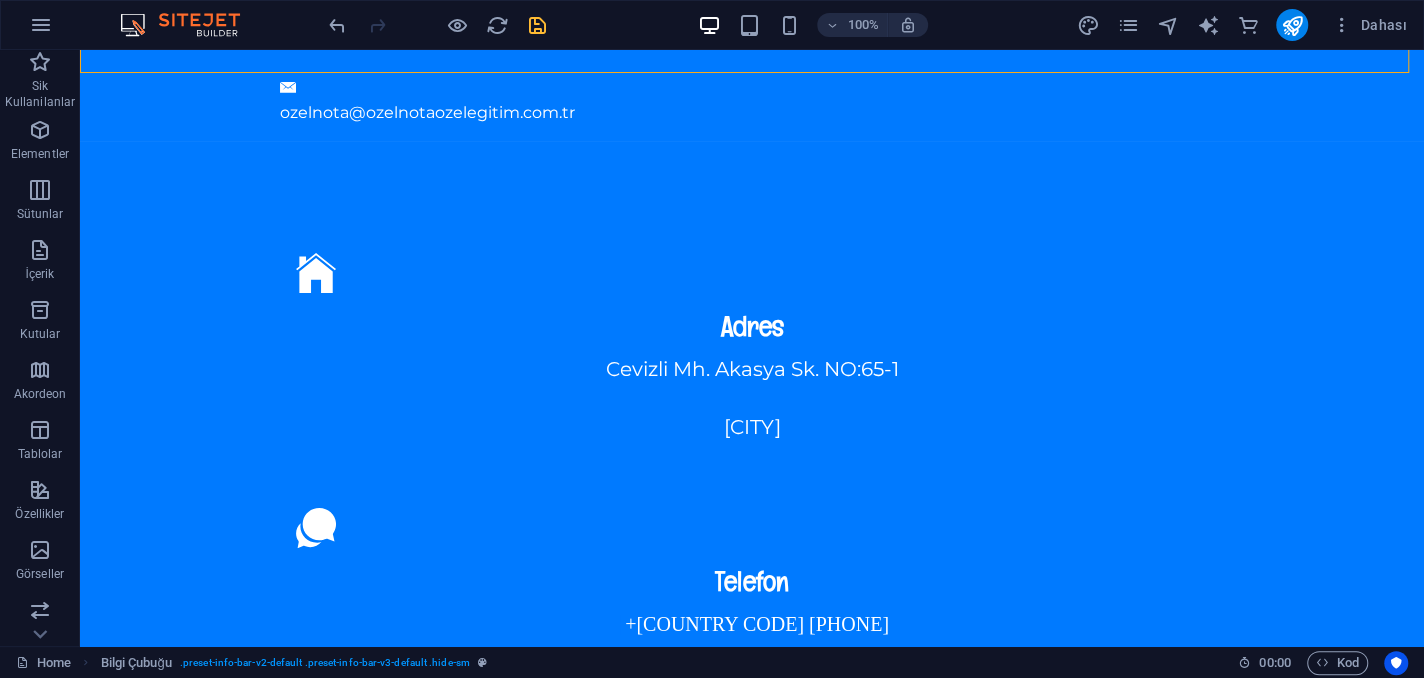 scroll, scrollTop: 0, scrollLeft: 0, axis: both 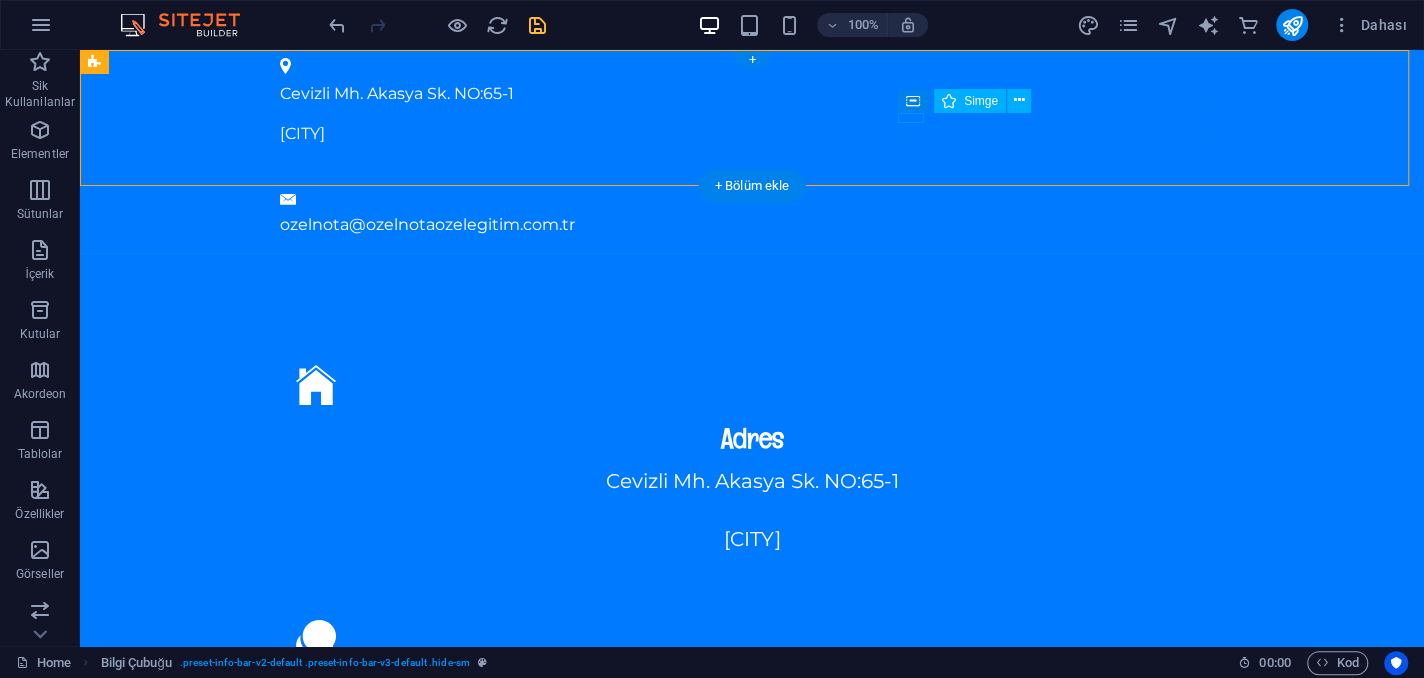 click at bounding box center (752, 199) 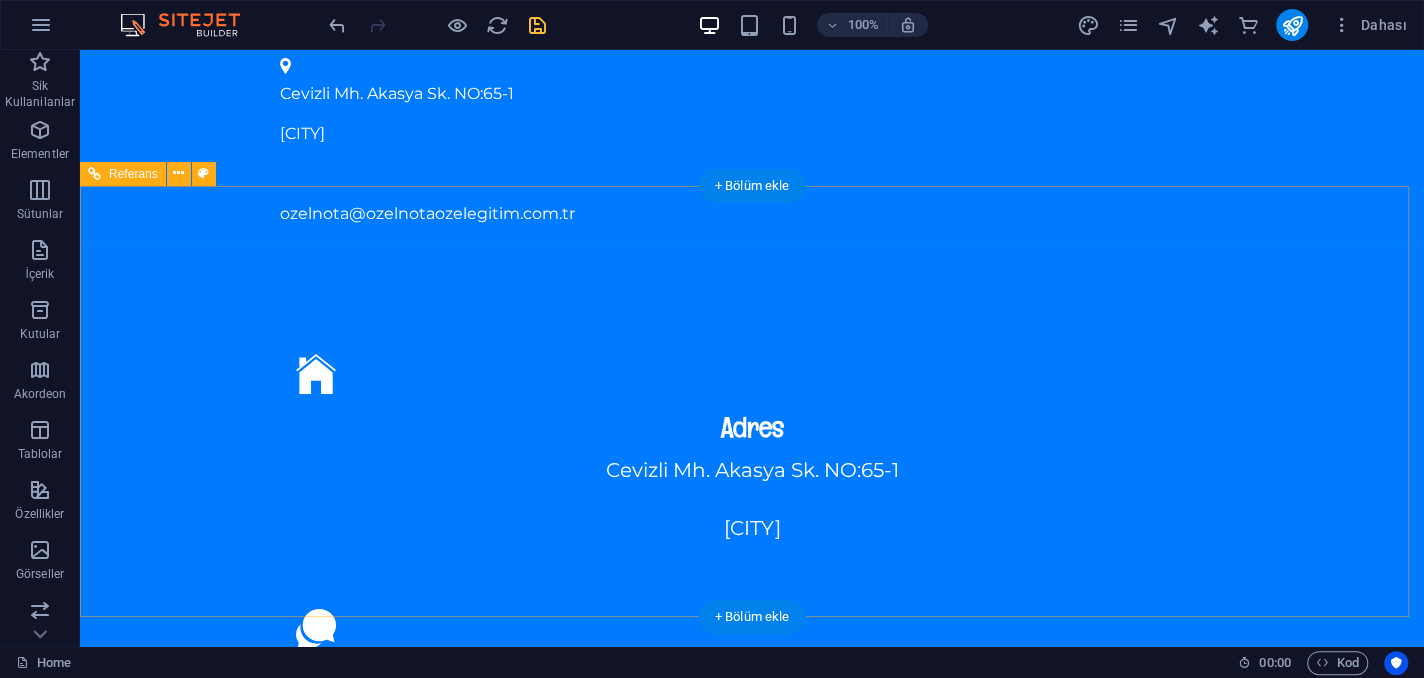 click on "0 530 339 66 82" at bounding box center (752, 754) 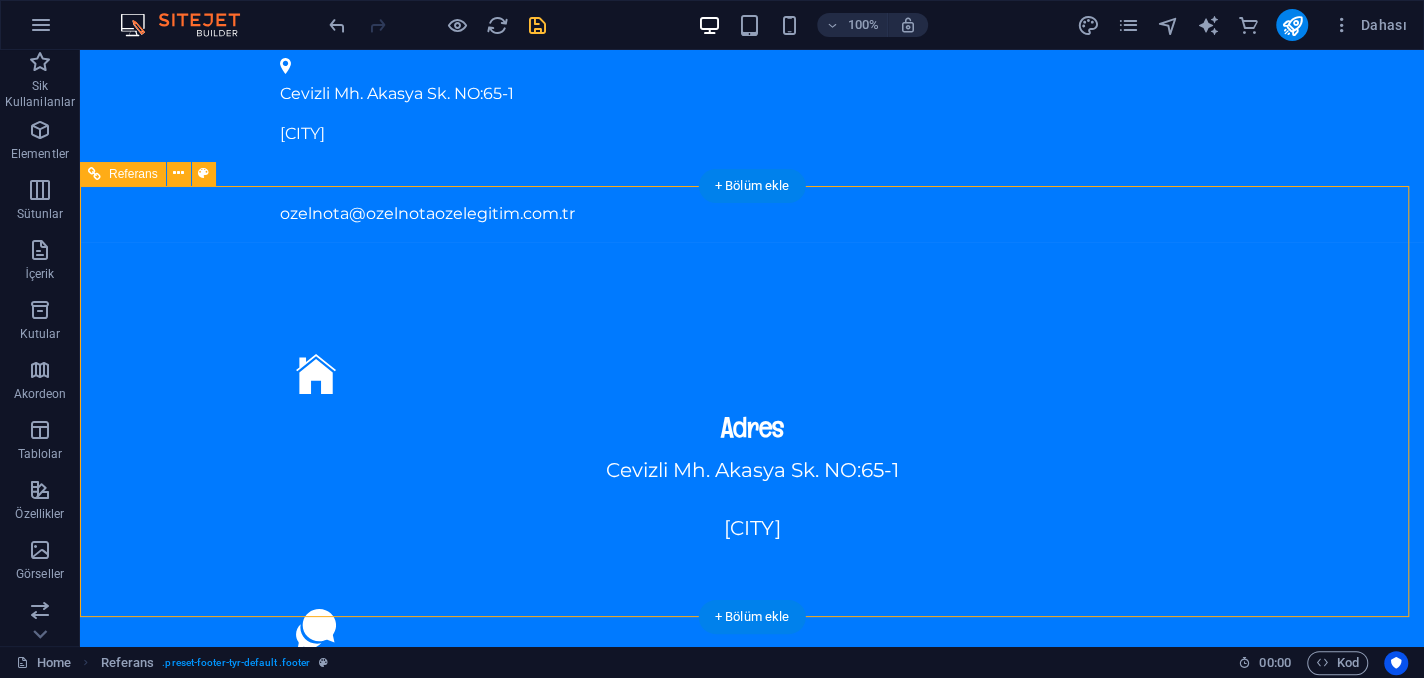 click on "0 530 339 66 82" at bounding box center (752, 754) 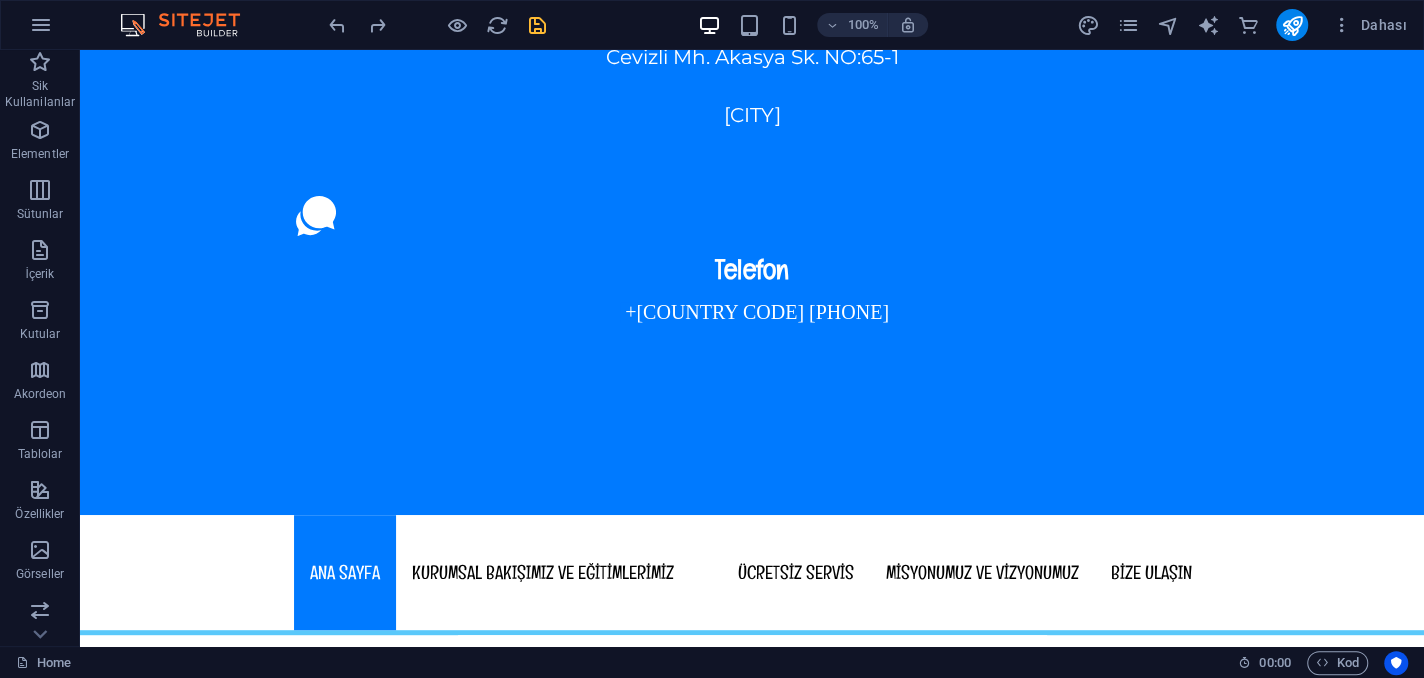 scroll, scrollTop: 0, scrollLeft: 0, axis: both 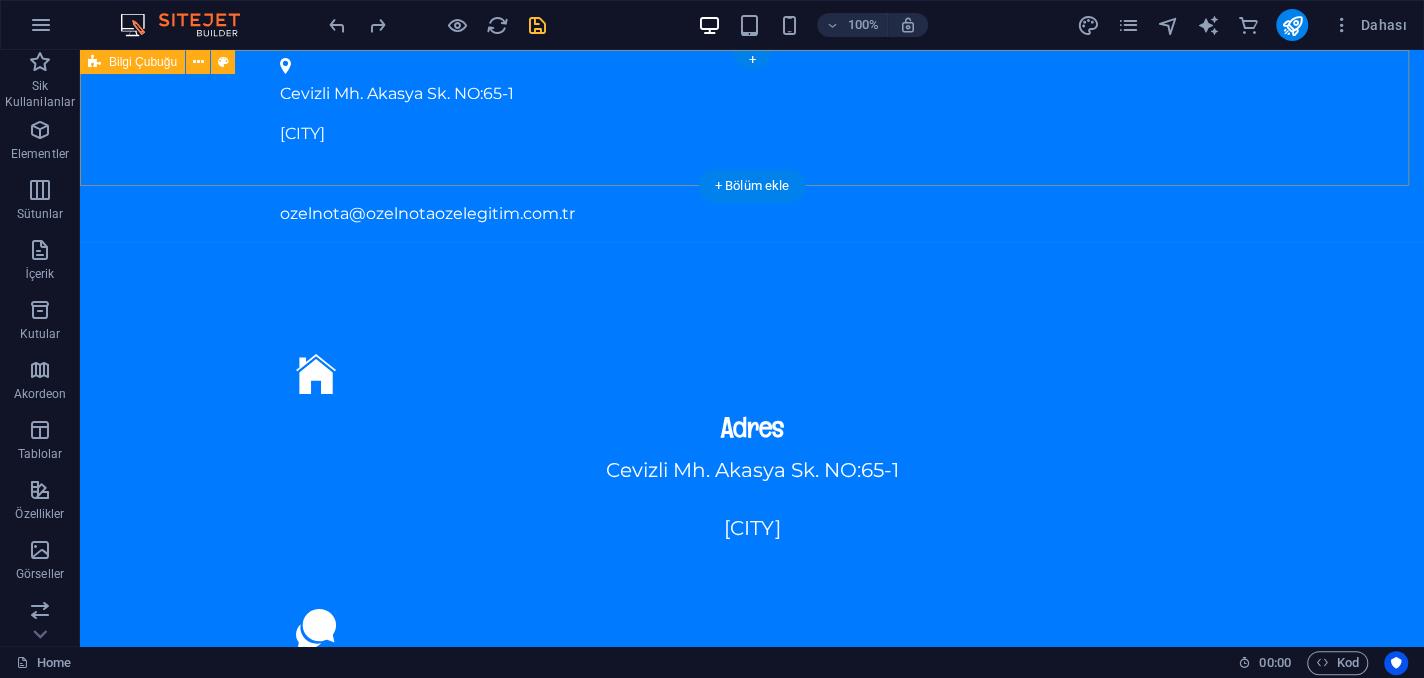 click on "Cevizli Mh. Akasya Sk. NO:65-1  Maltepe/İSTANBUL ozelnota@ozelnotaozelegitim.com.tr" at bounding box center (752, 146) 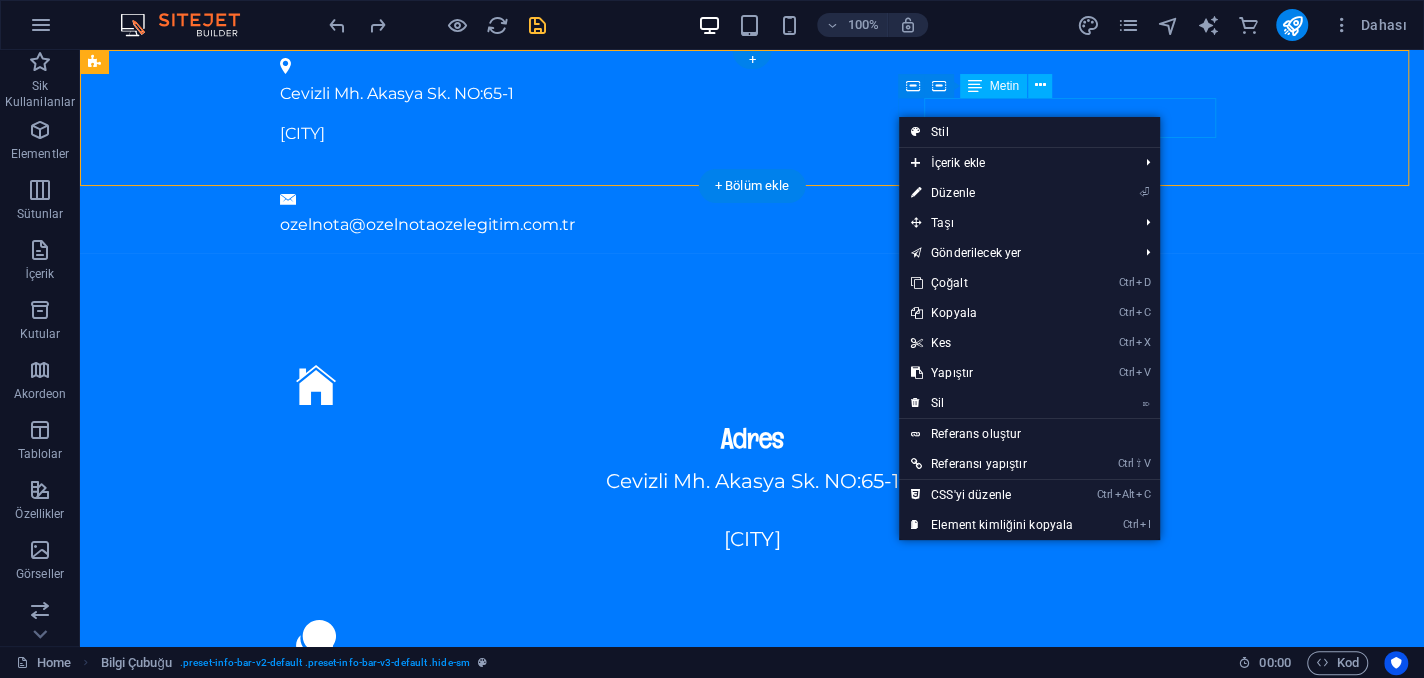 click on "ozelnota@ozelnotaozelegitim.com.tr" at bounding box center (752, 225) 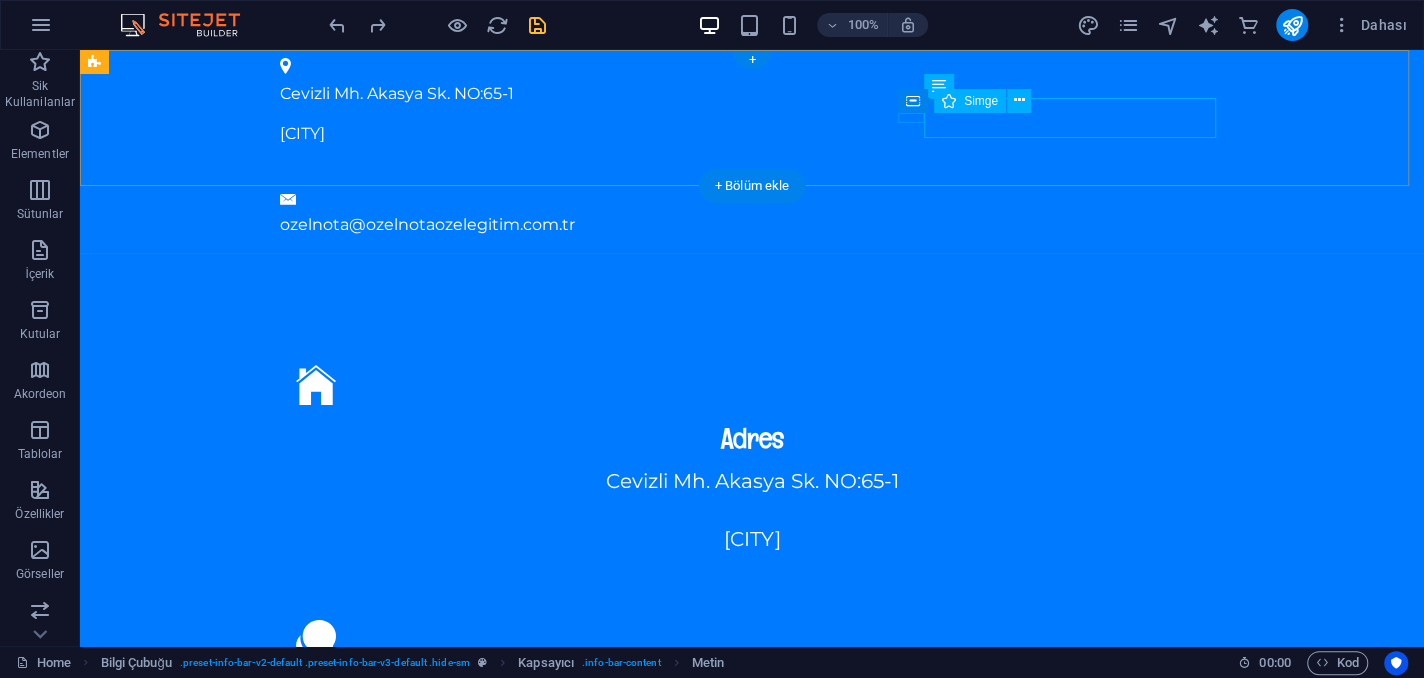 click at bounding box center [752, 199] 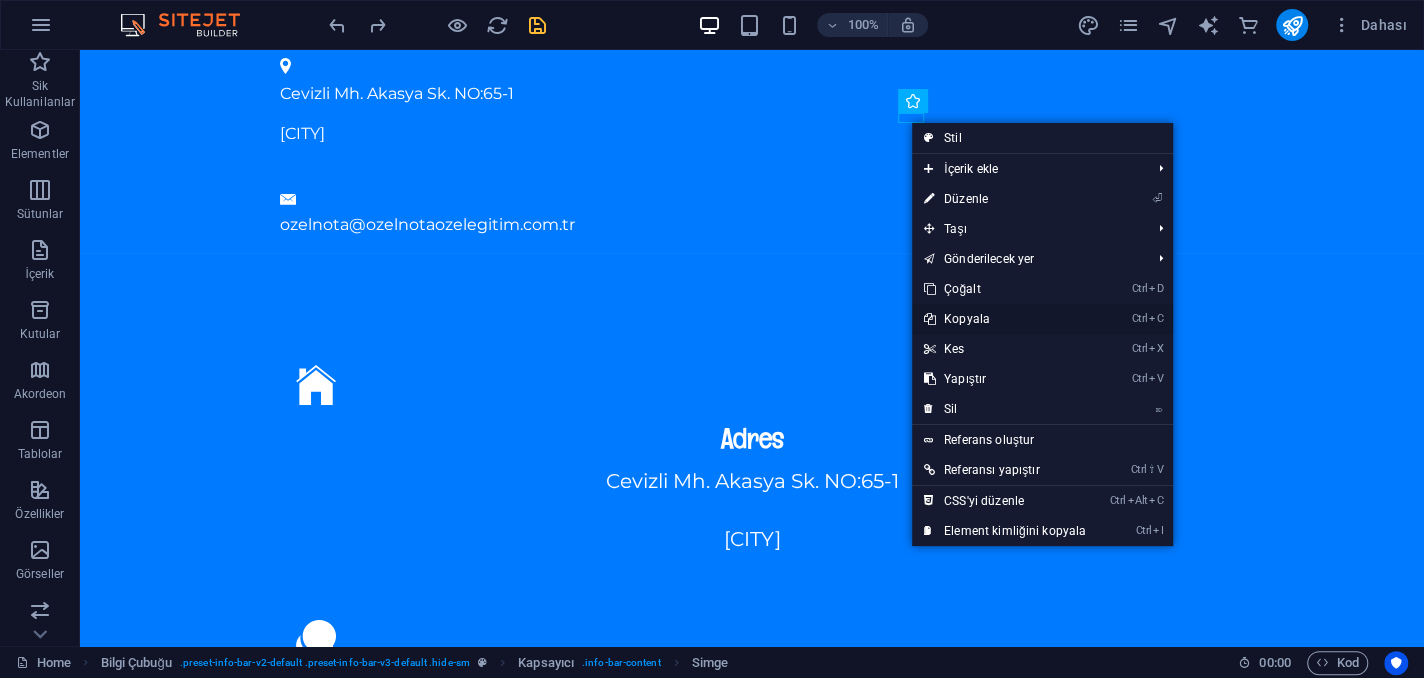 drag, startPoint x: 977, startPoint y: 315, endPoint x: 903, endPoint y: 256, distance: 94.641426 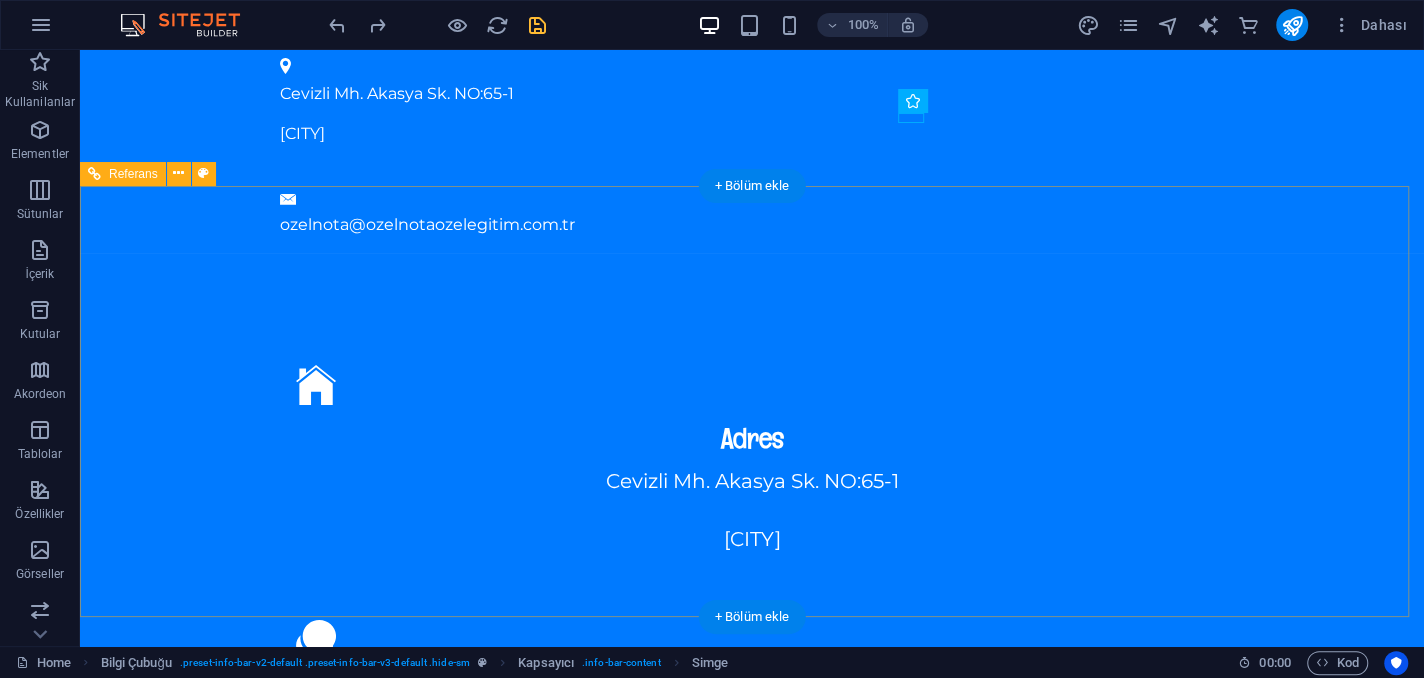 click on "Adres Cevizli Mh. Akasya Sk. NO:65-1  Maltepe/İSTANBUL Telefon     0 530 339 66 82" at bounding box center (752, 596) 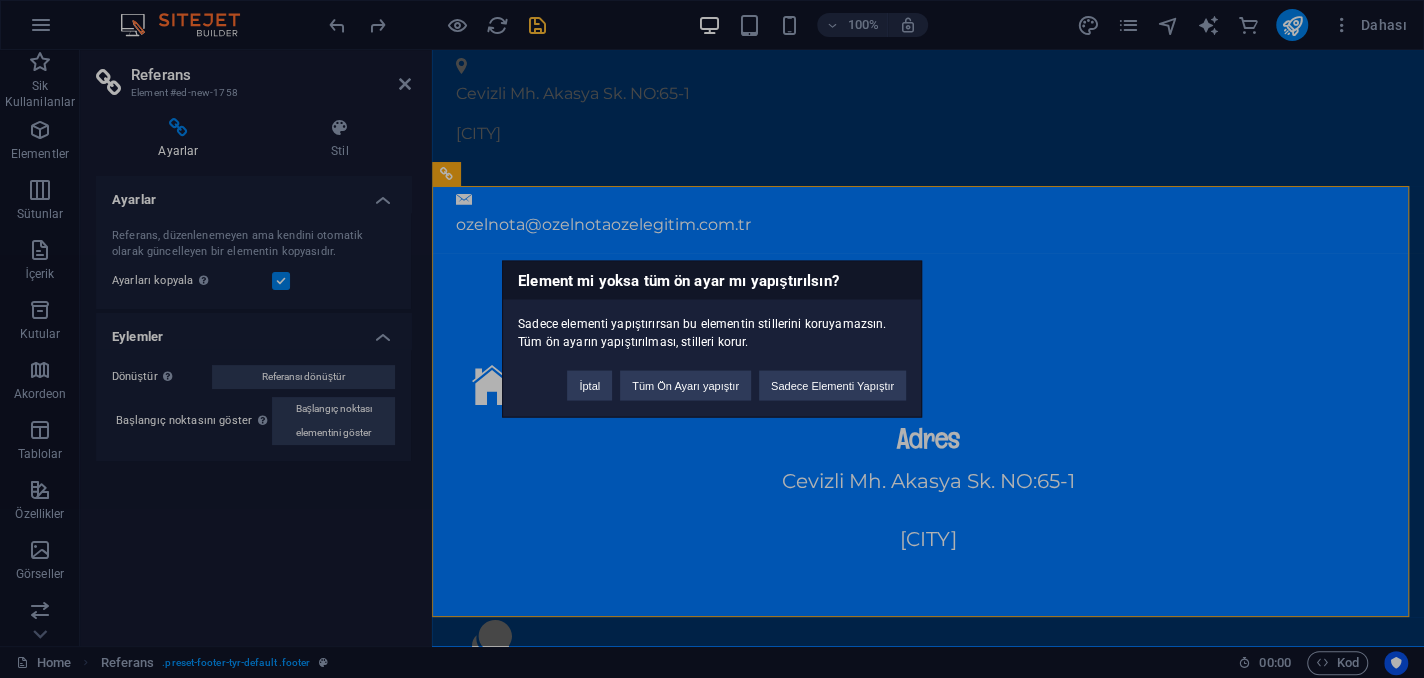 type 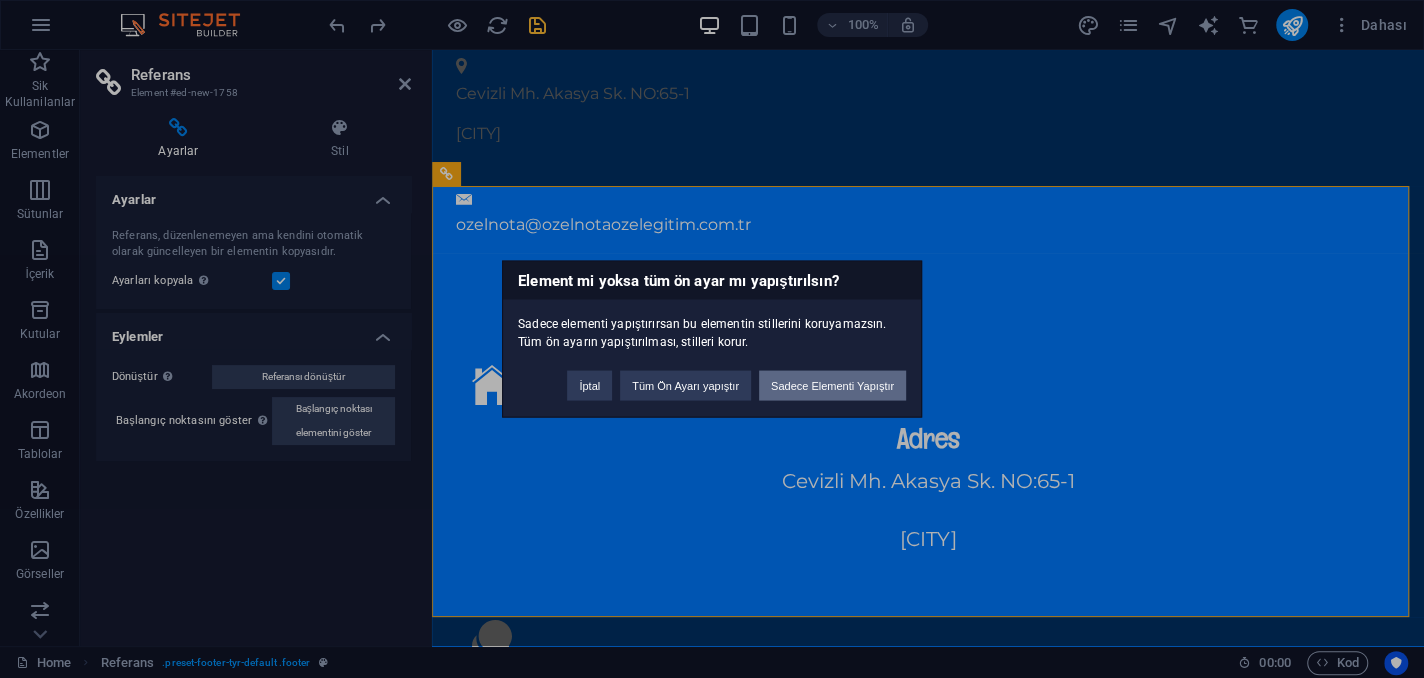 click on "Sadece Elementi Yapıştır" at bounding box center (832, 386) 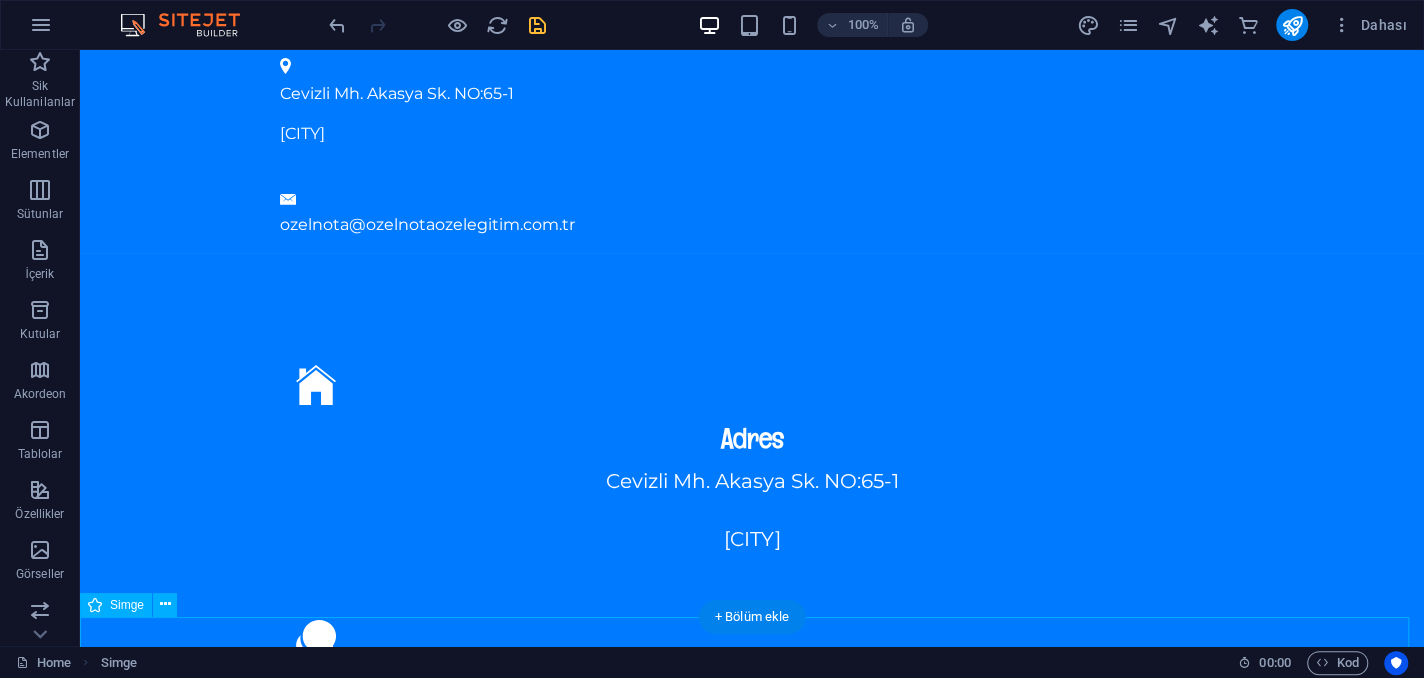 click at bounding box center [752, 1396] 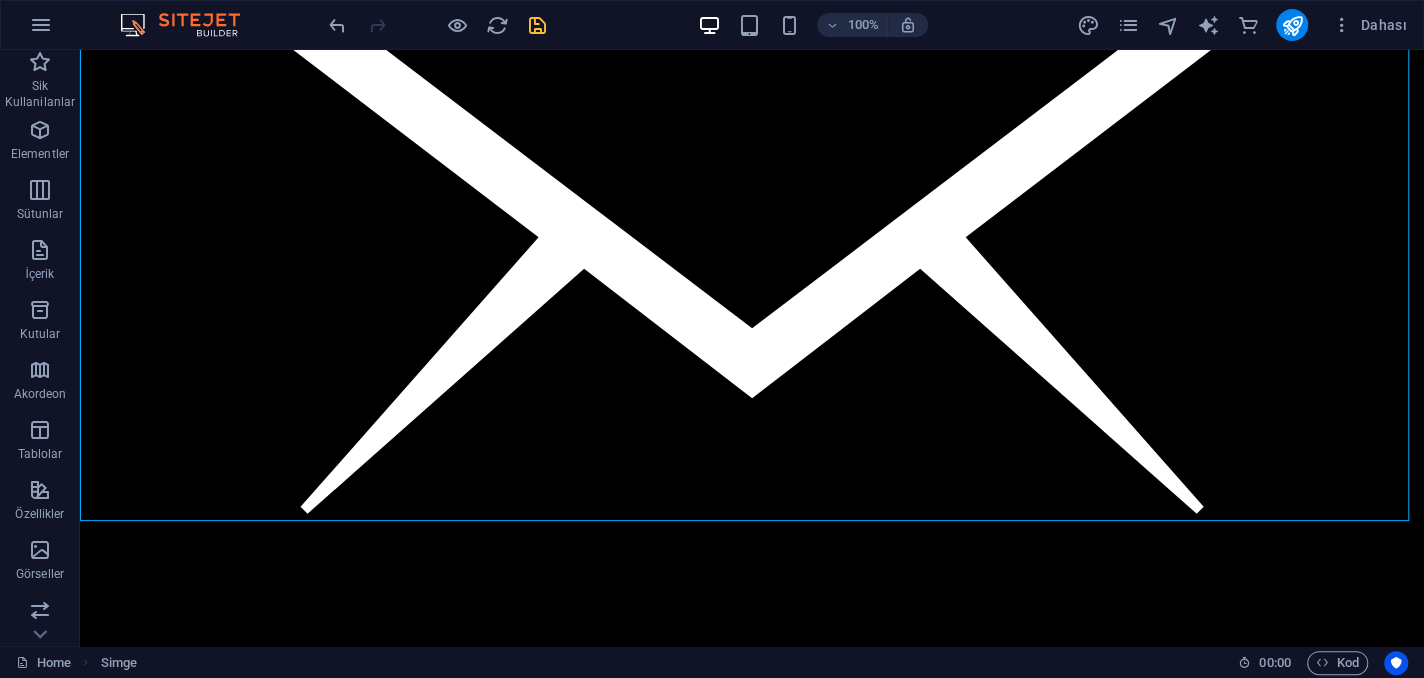 scroll, scrollTop: 981, scrollLeft: 0, axis: vertical 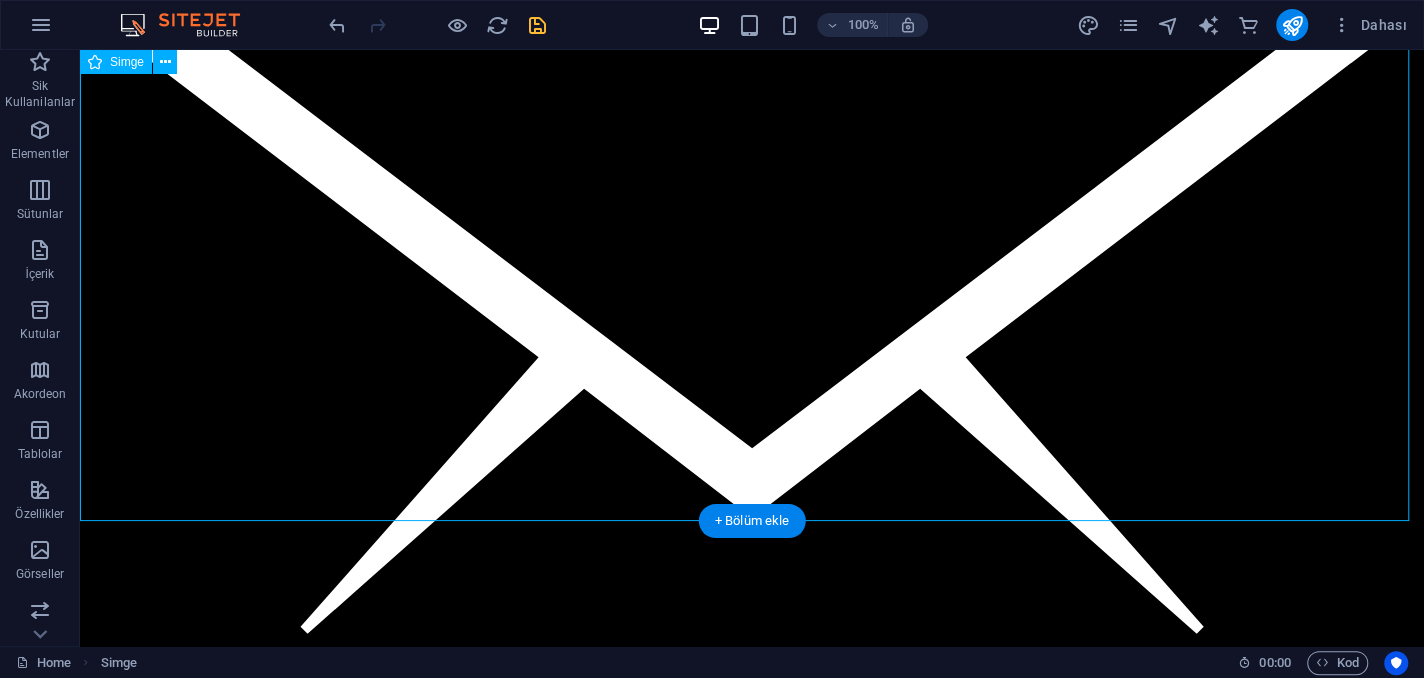 click at bounding box center [752, 415] 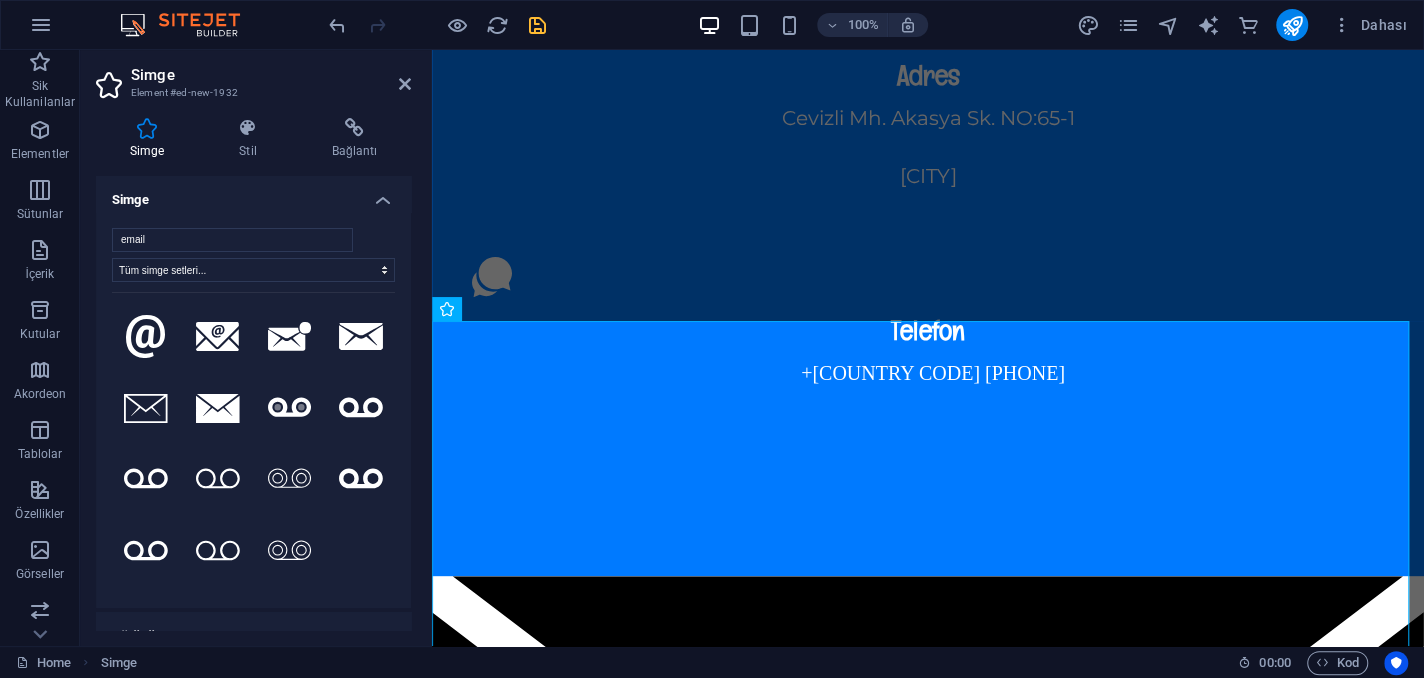 scroll, scrollTop: 397, scrollLeft: 0, axis: vertical 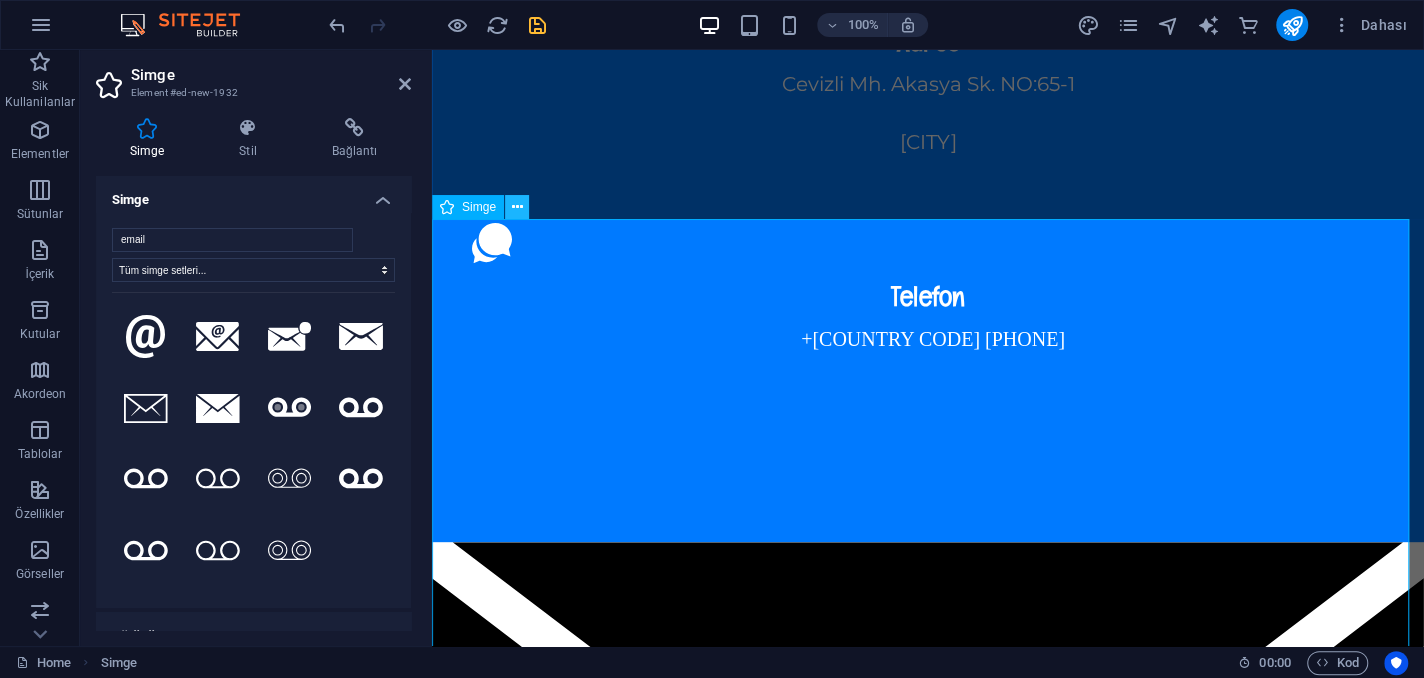 click at bounding box center [517, 207] 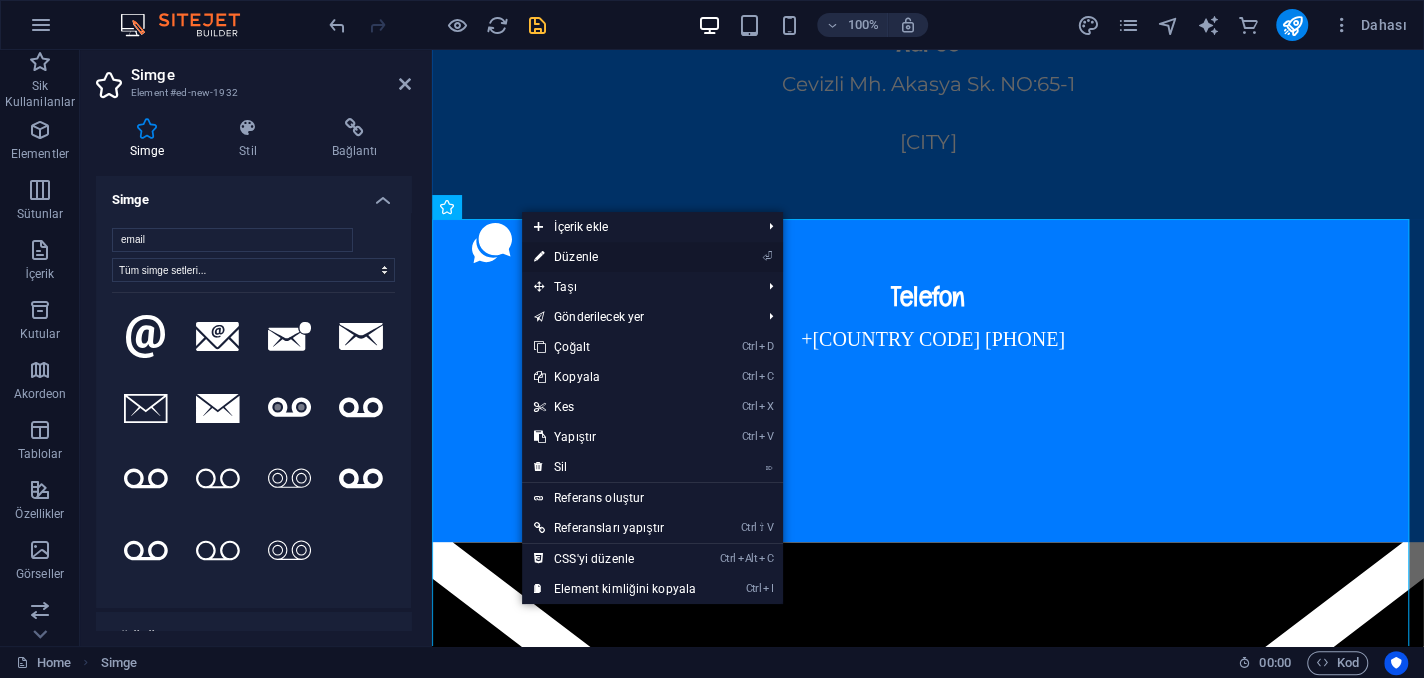 click on "⏎  Düzenle" at bounding box center [615, 257] 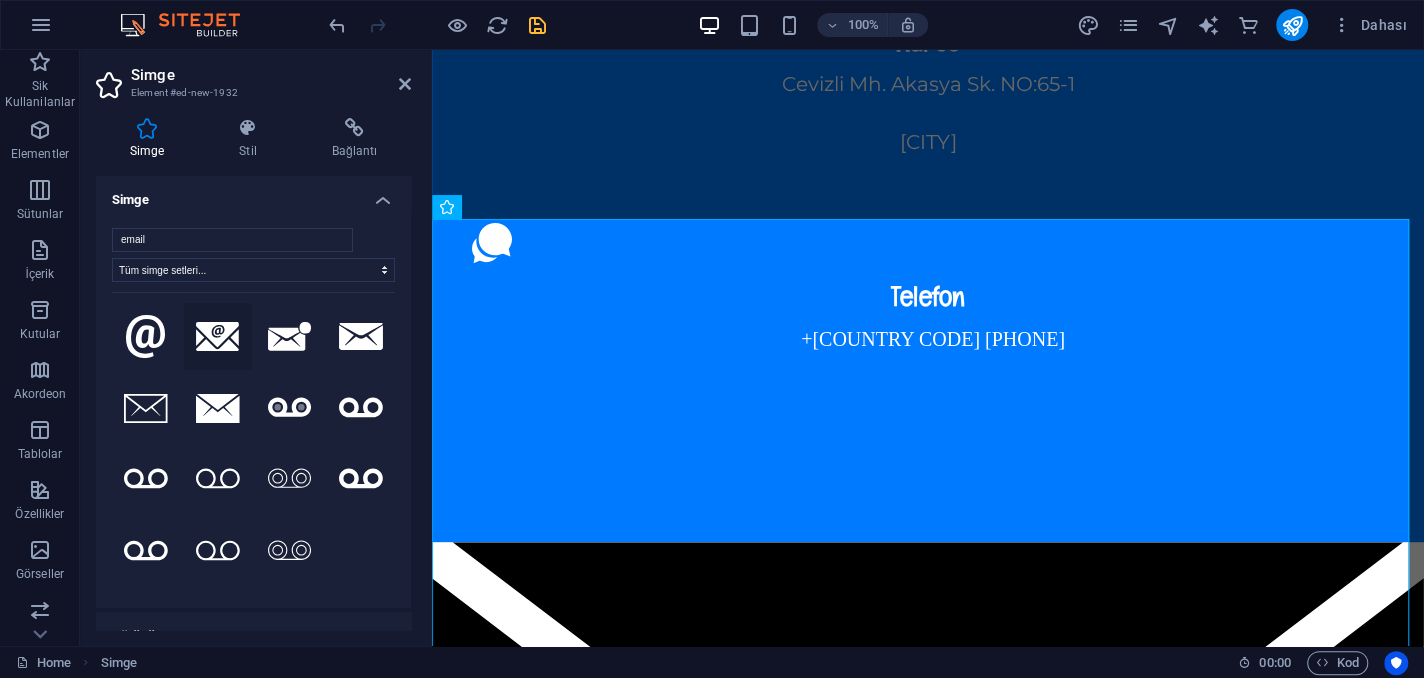 click 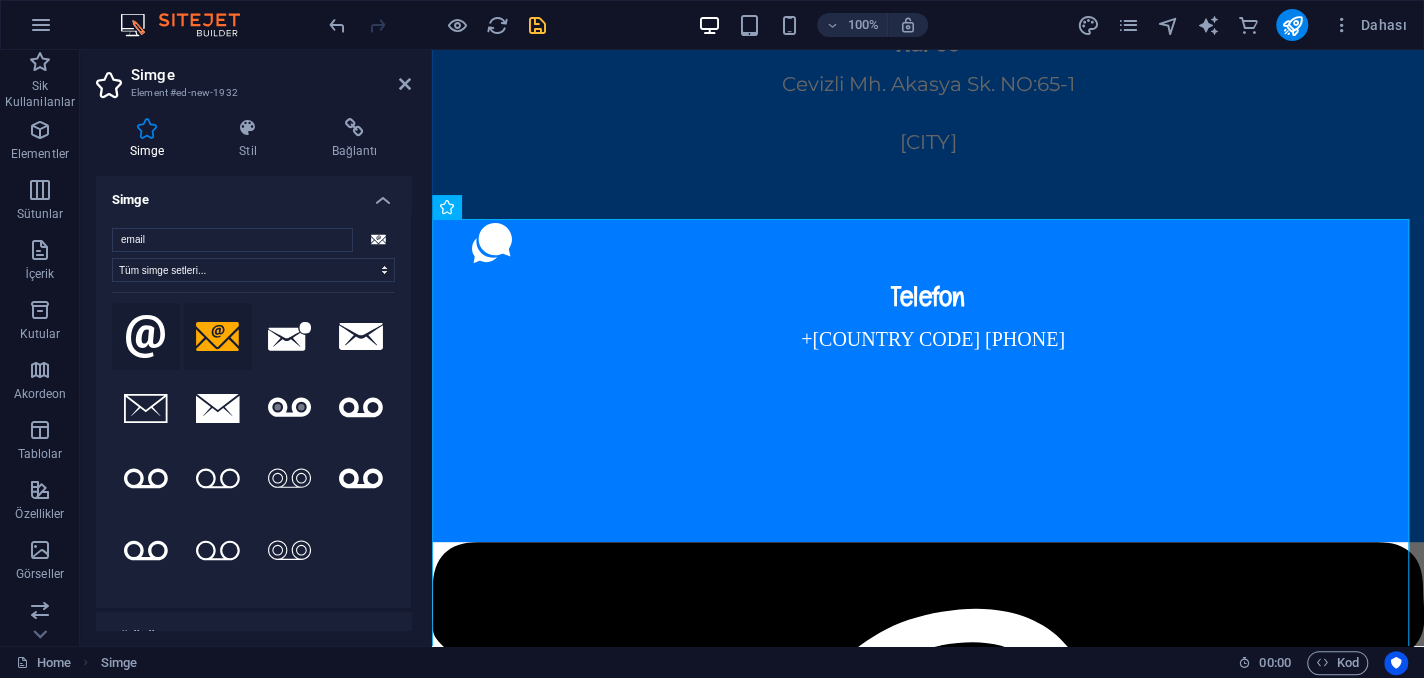 click 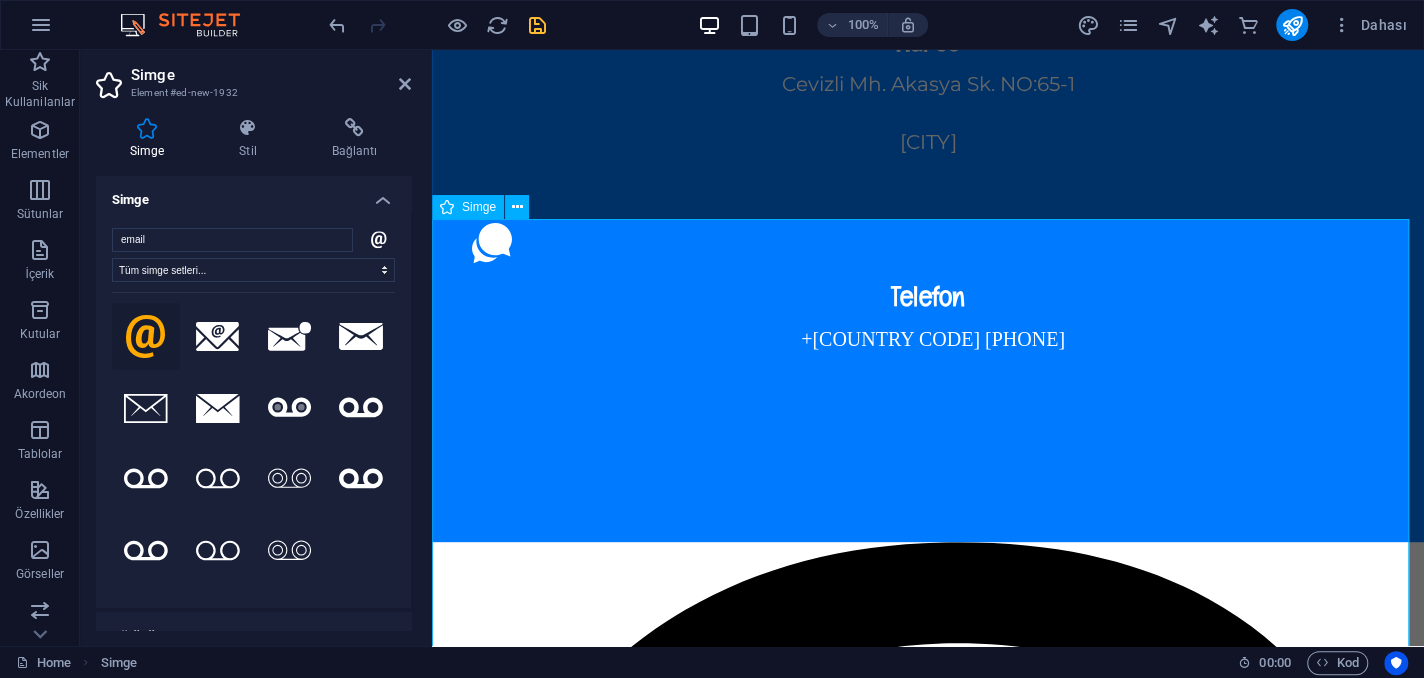 type 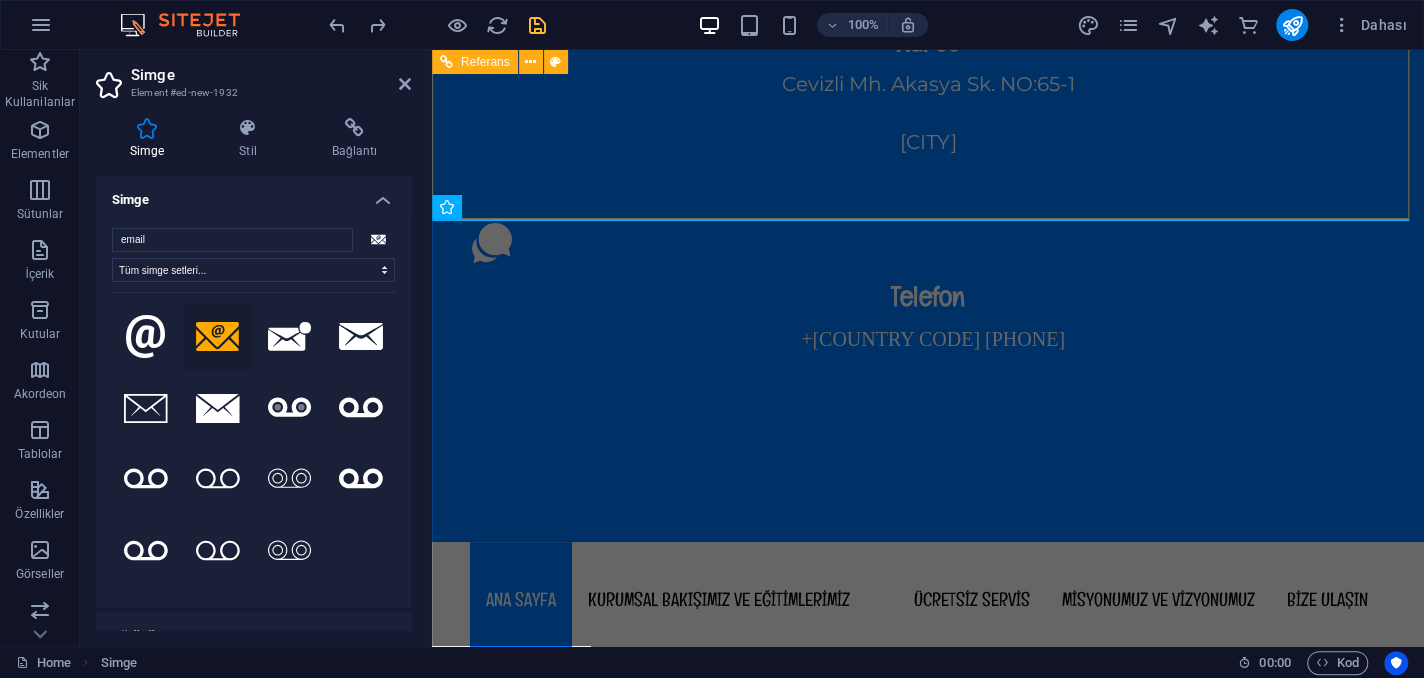 click on "Adres Cevizli Mh. Akasya Sk. NO:65-1  Maltepe/İSTANBUL Telefon     0 530 339 66 82" at bounding box center (928, 199) 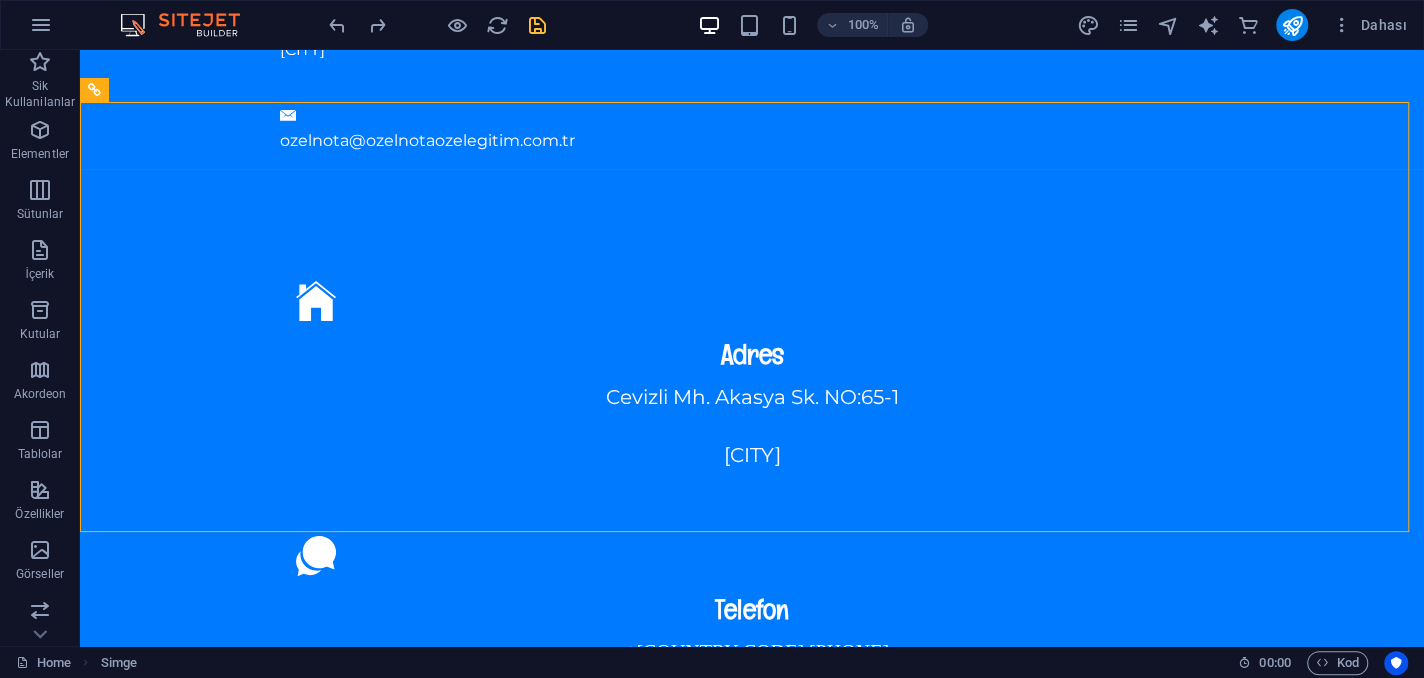 scroll, scrollTop: 0, scrollLeft: 0, axis: both 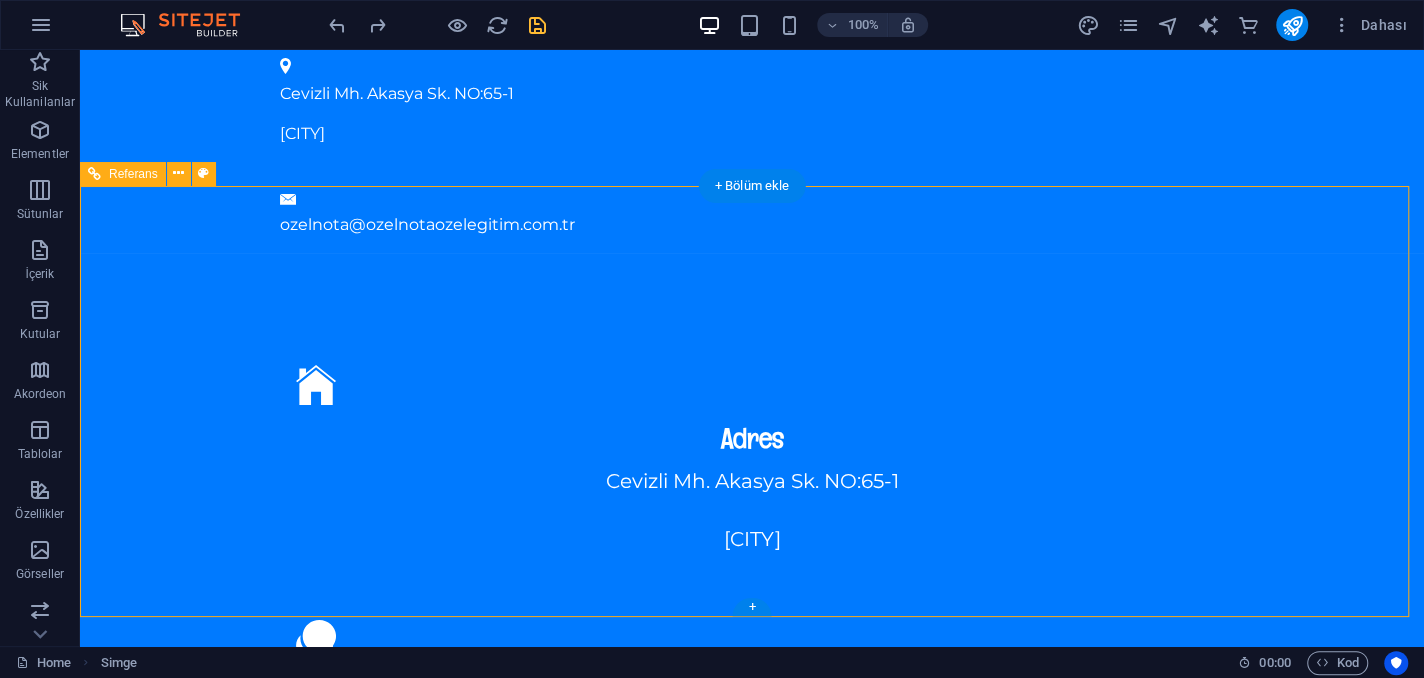 click on "Adres Cevizli Mh. Akasya Sk. NO:65-1  Maltepe/İSTANBUL Telefon     0 530 339 66 82" at bounding box center (752, 596) 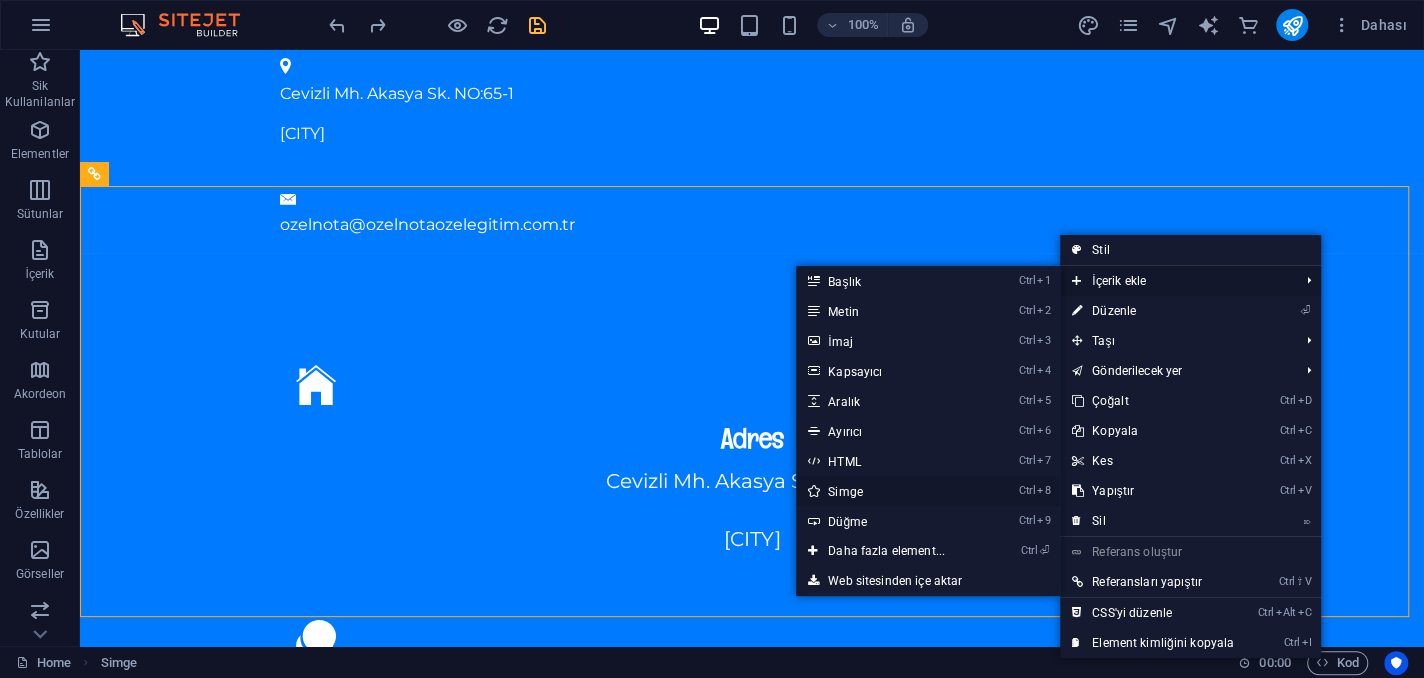 click on "Ctrl 8  Simge" at bounding box center [890, 491] 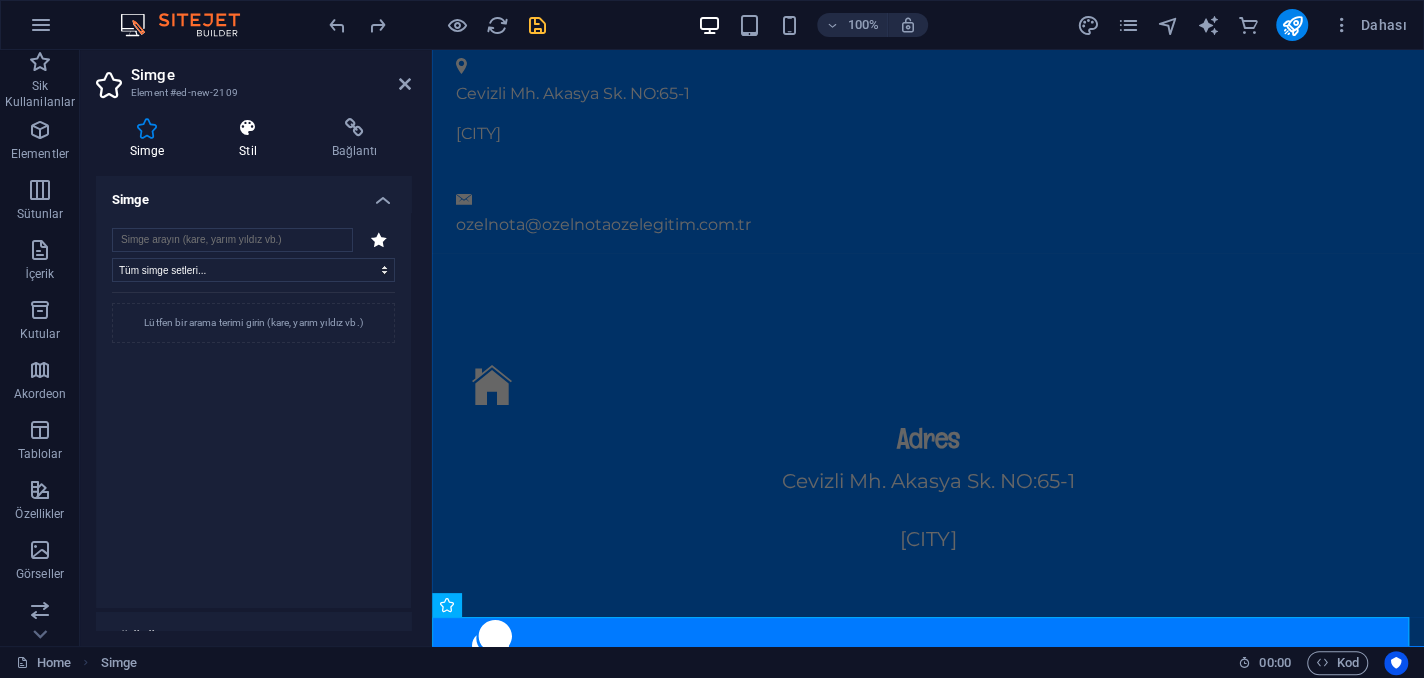 click on "Stil" at bounding box center [252, 139] 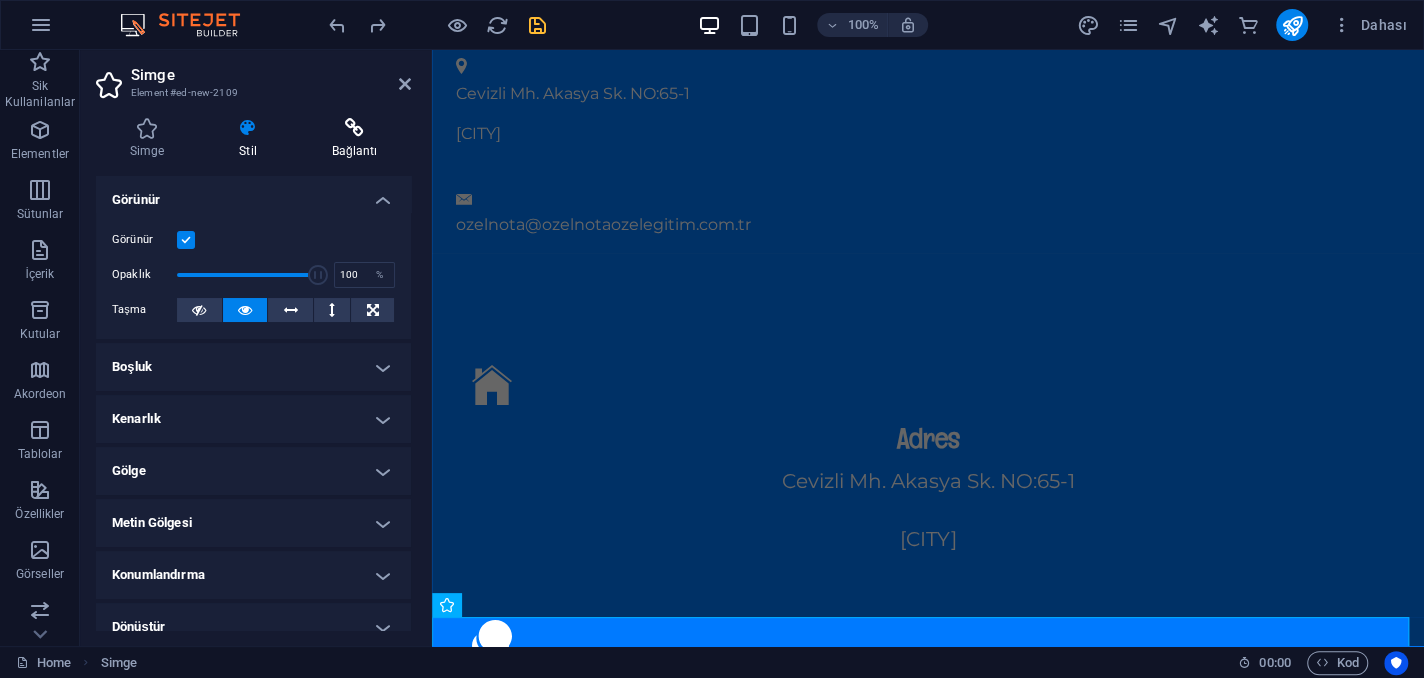click on "Bağlantı" at bounding box center [354, 139] 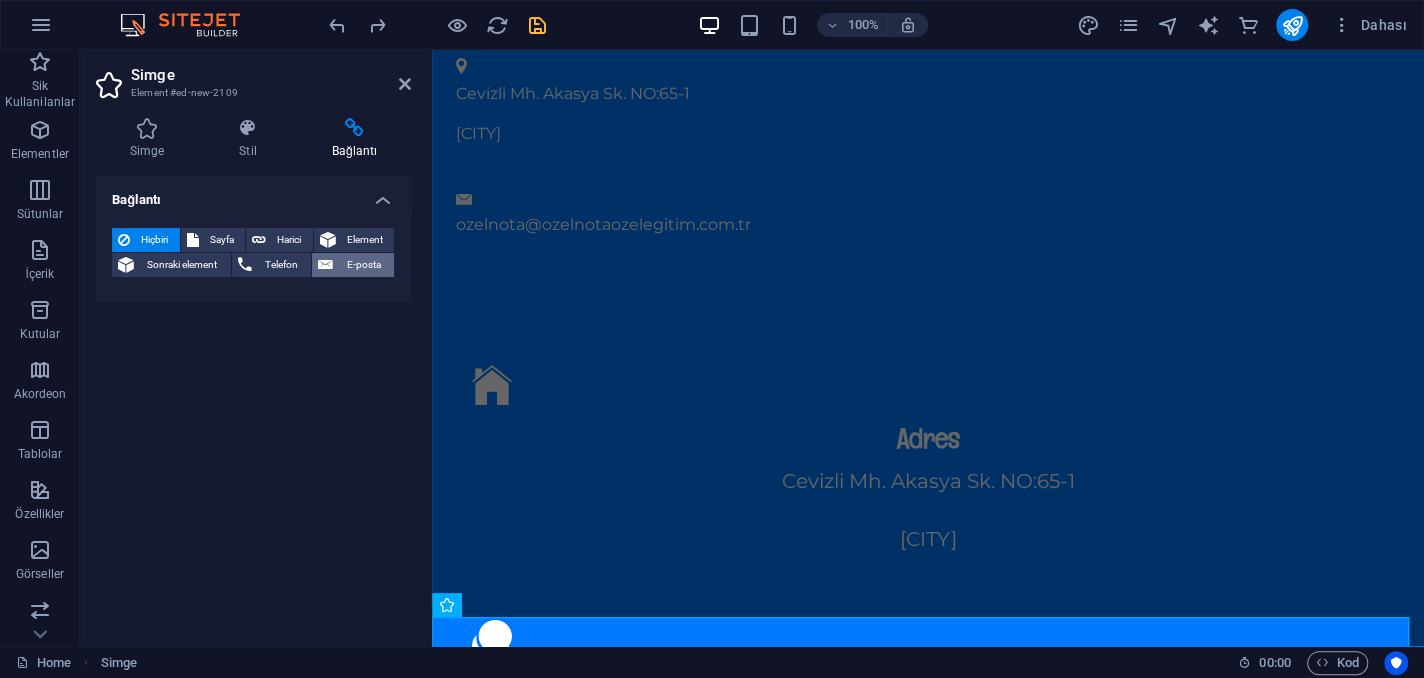 click at bounding box center (325, 265) 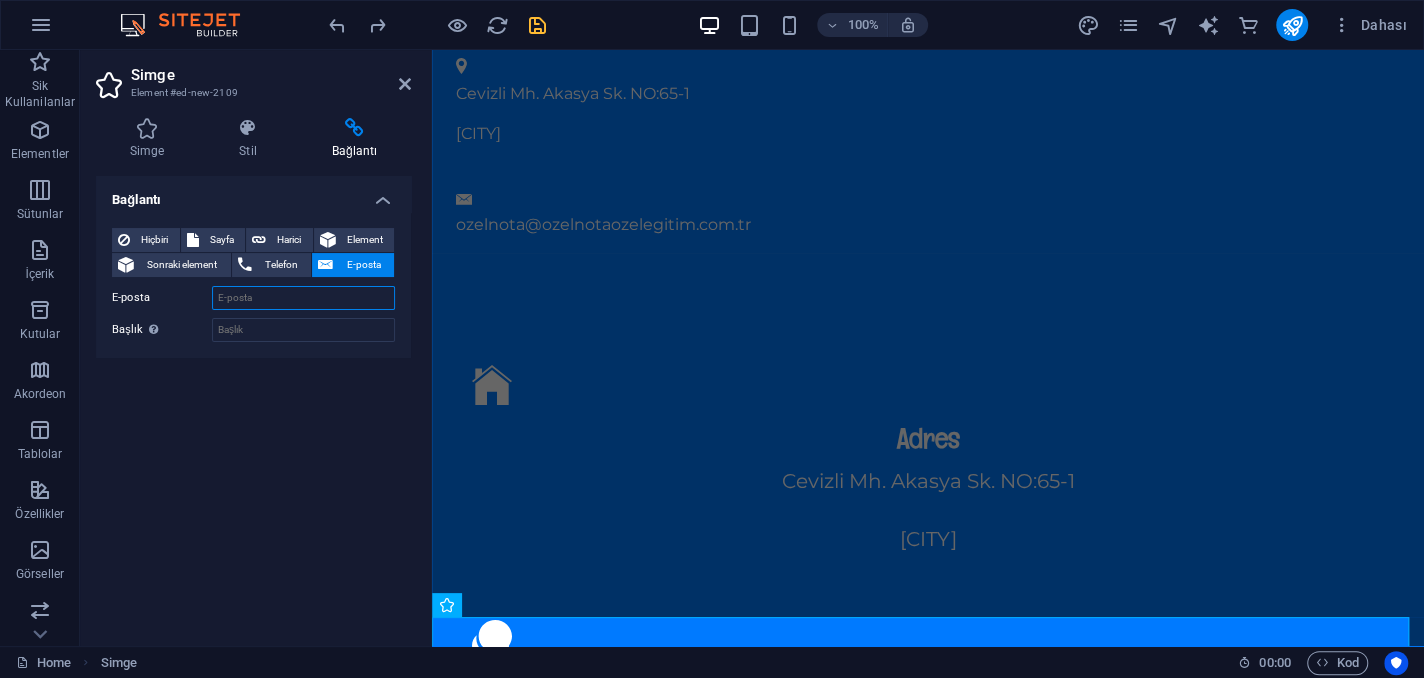 click on "E-posta" at bounding box center (303, 298) 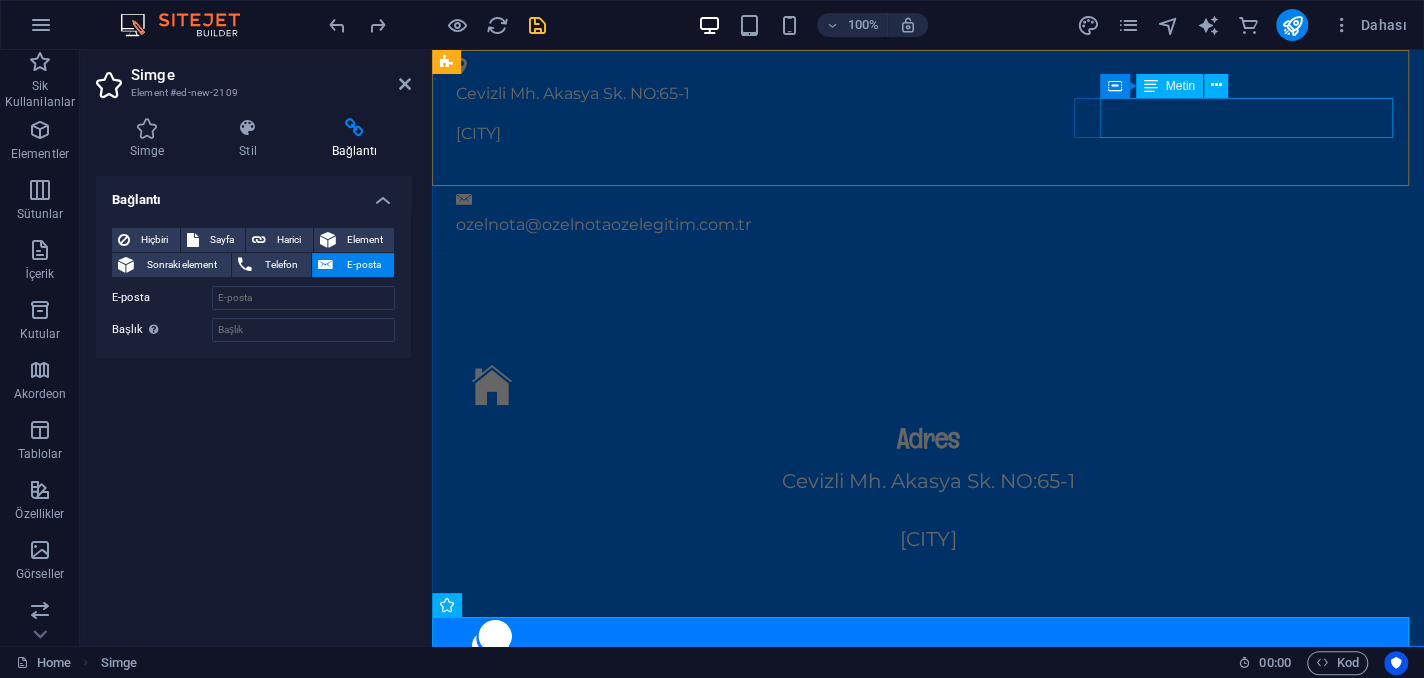 click on "ozelnota@ozelnotaozelegitim.com.tr" at bounding box center (928, 225) 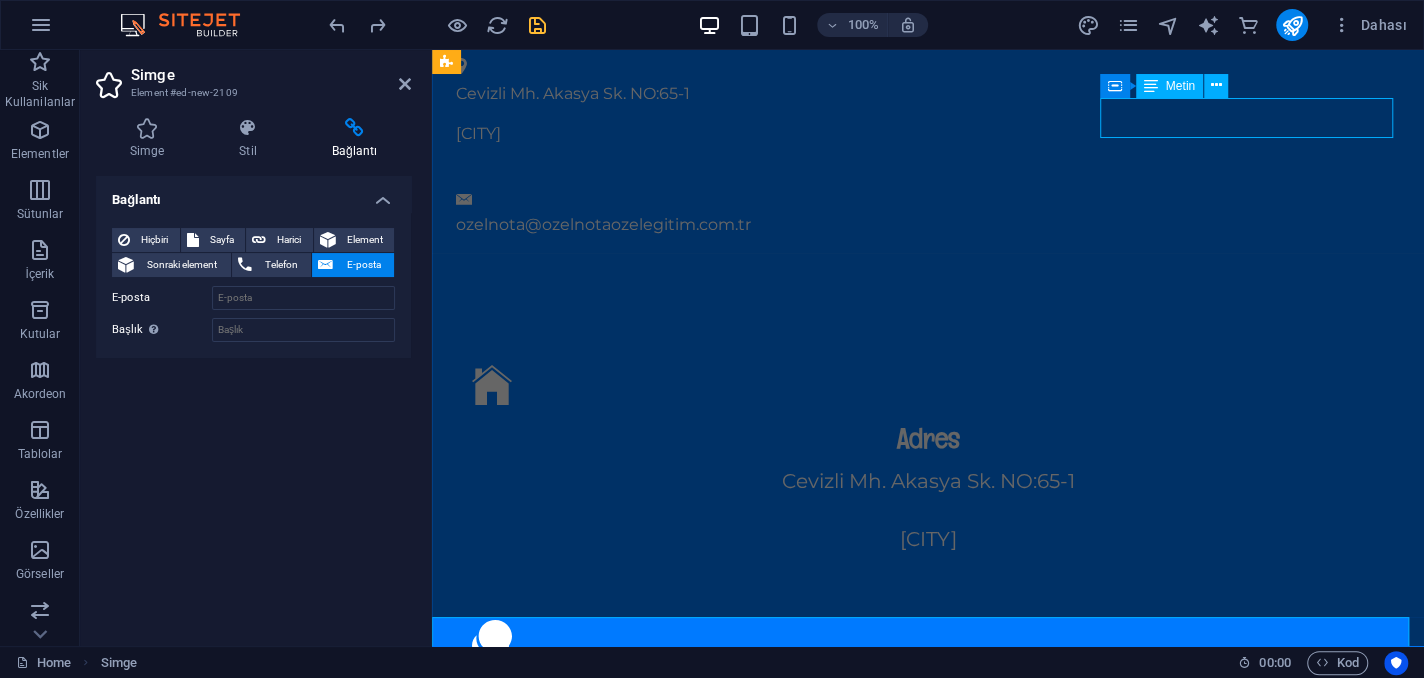 click on "ozelnota@ozelnotaozelegitim.com.tr" at bounding box center (928, 225) 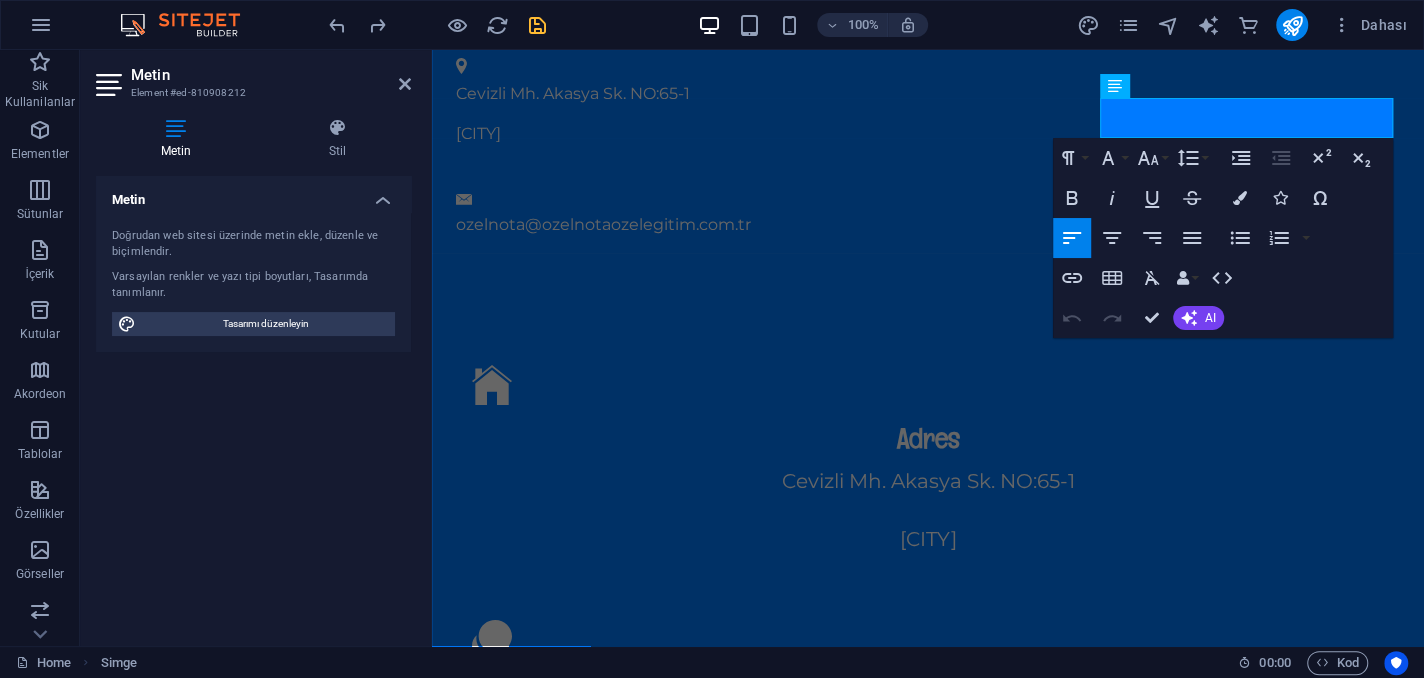 click on "Metin" at bounding box center [180, 139] 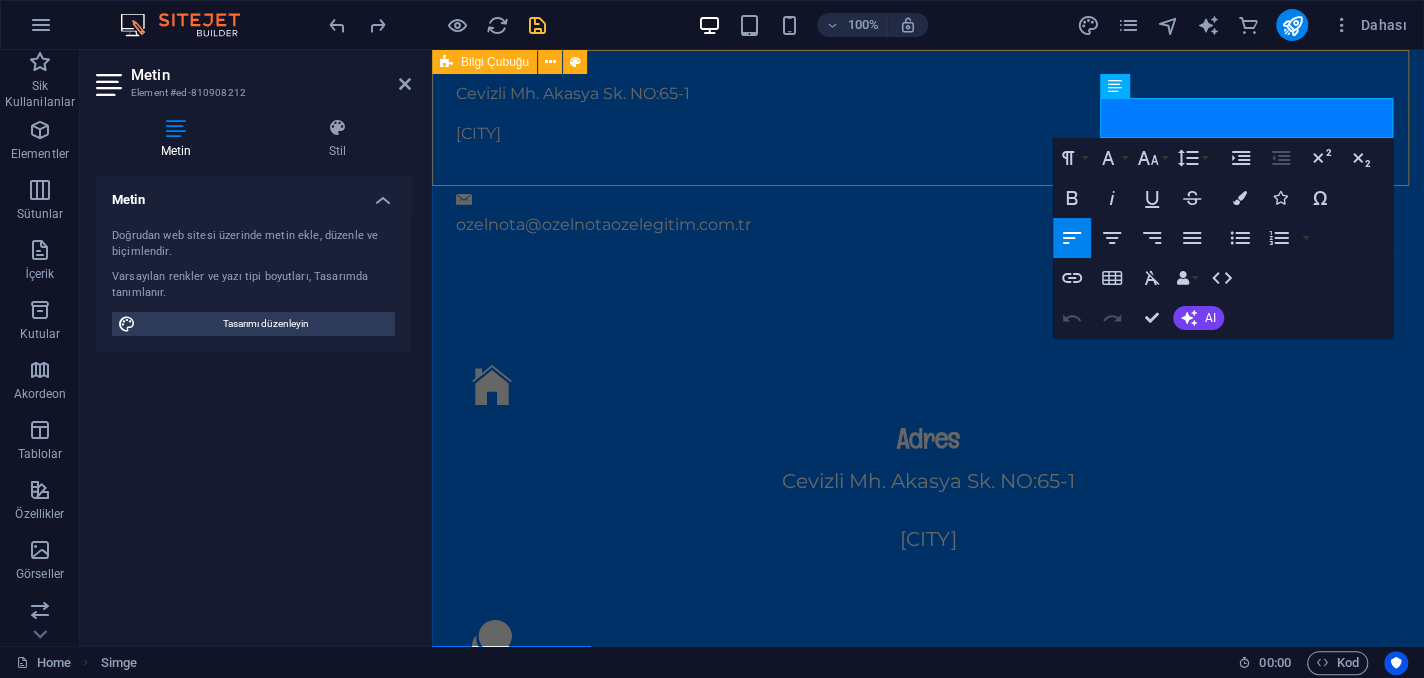 click on "Cevizli Mh. Akasya Sk. NO:65-1  Maltepe/İSTANBUL ozelnota@ozelnotaozelegitim.com.tr" at bounding box center [928, 151] 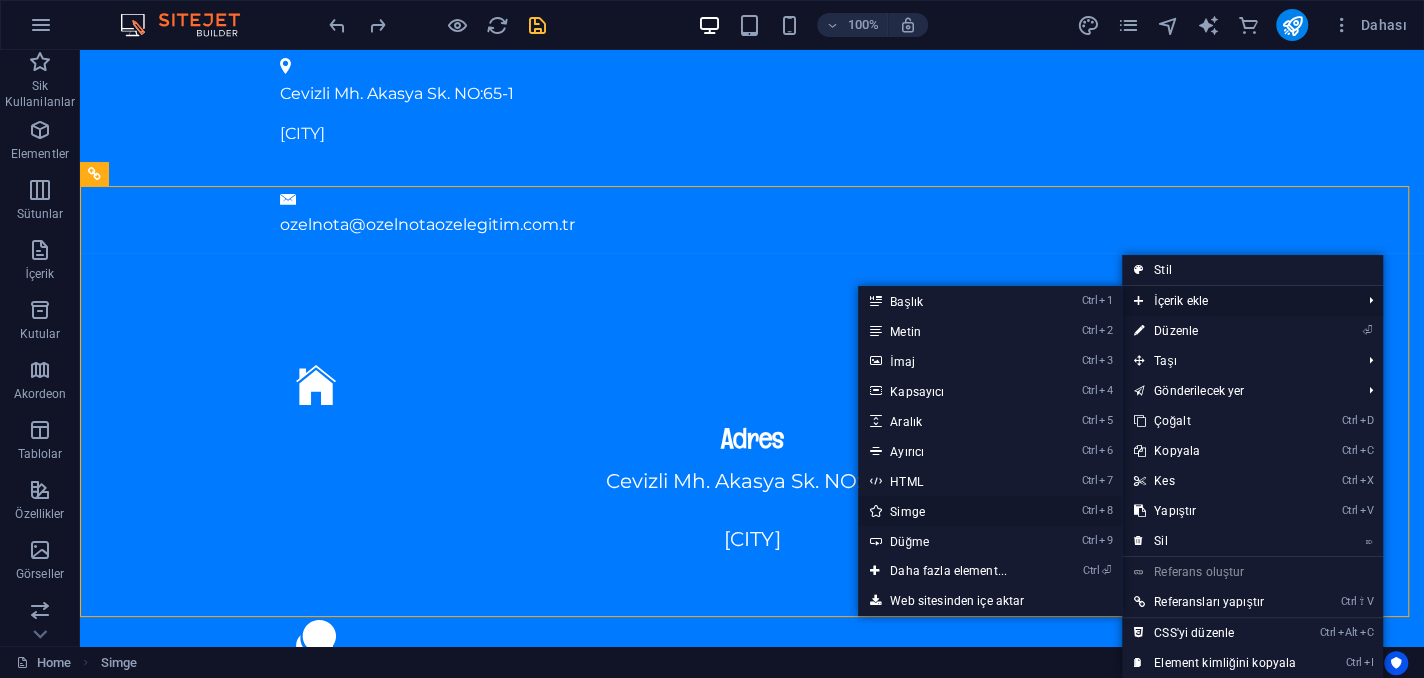 click on "Ctrl 8  Simge" at bounding box center (952, 511) 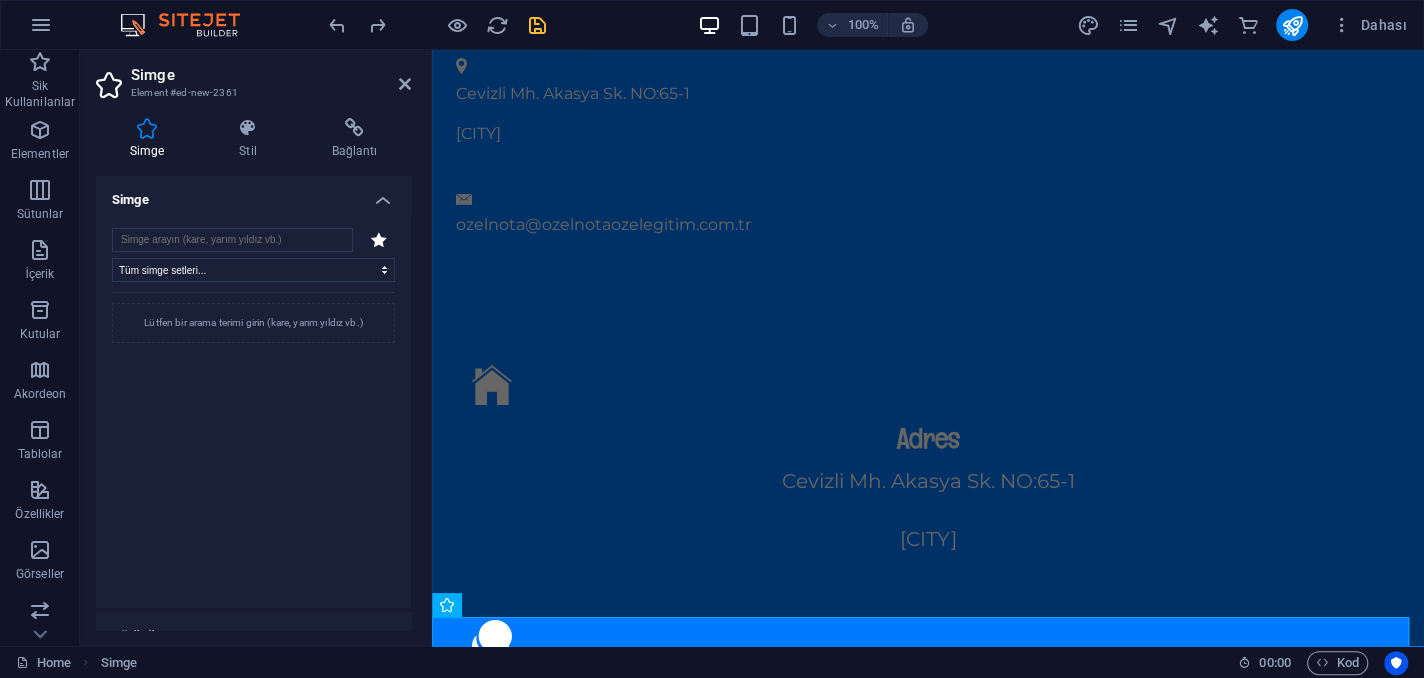 click on "Simge Stil Bağlantı Simge Tüm simge setleri... IcoFont Ionicons FontAwesome Brands FontAwesome Duotone FontAwesome Solid FontAwesome Regular FontAwesome Light FontAwesome Thin FontAwesome Sharp Solid FontAwesome Sharp Regular FontAwesome Sharp Light FontAwesome Sharp Thin Lütfen bir arama terimi girin (kare, yarım yıldız vb.) Görünüm Renk Arka plan Mod Ölçek Sol Orta Sağ Genişlik 100 Varsayılan otomatik px rem % em vh vw Yükseklik Varsayılan otomatik px rem em vh vw Doldurma Varsayılan px rem % em vh vw Çizgi genişliği Varsayılan px rem % em vh vw Çizgi rengi Taşma Hizalama Hizalama Gölge Varsayılan Hiçbiri Dış Renk X uzaklığı 0 px rem vh vw Y uzaklığı 0 px rem vh vw Bulanıklaştırma 0 px rem % vh vw Metin Alternatif metin Alternatif metin, görselleri görüntüleyemeyen cihazlar tarafından kullanılır (ör. görsel arama motorları) ve web sitesinin erişilebilirliğini iyileştirmek için her görsele eklenmelidir. Ön ayar Element Yerleşim Boyut Varsayılan otomatik" at bounding box center [253, 374] 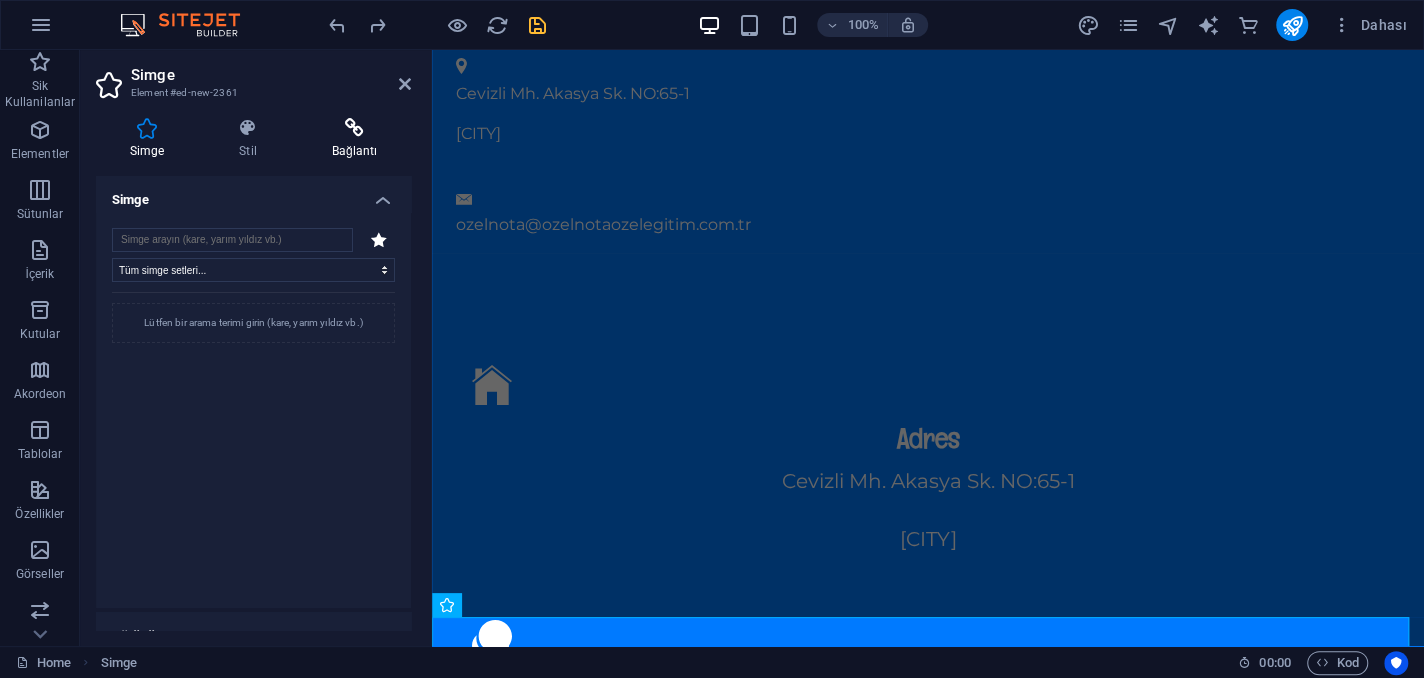 click on "Bağlantı" at bounding box center (354, 139) 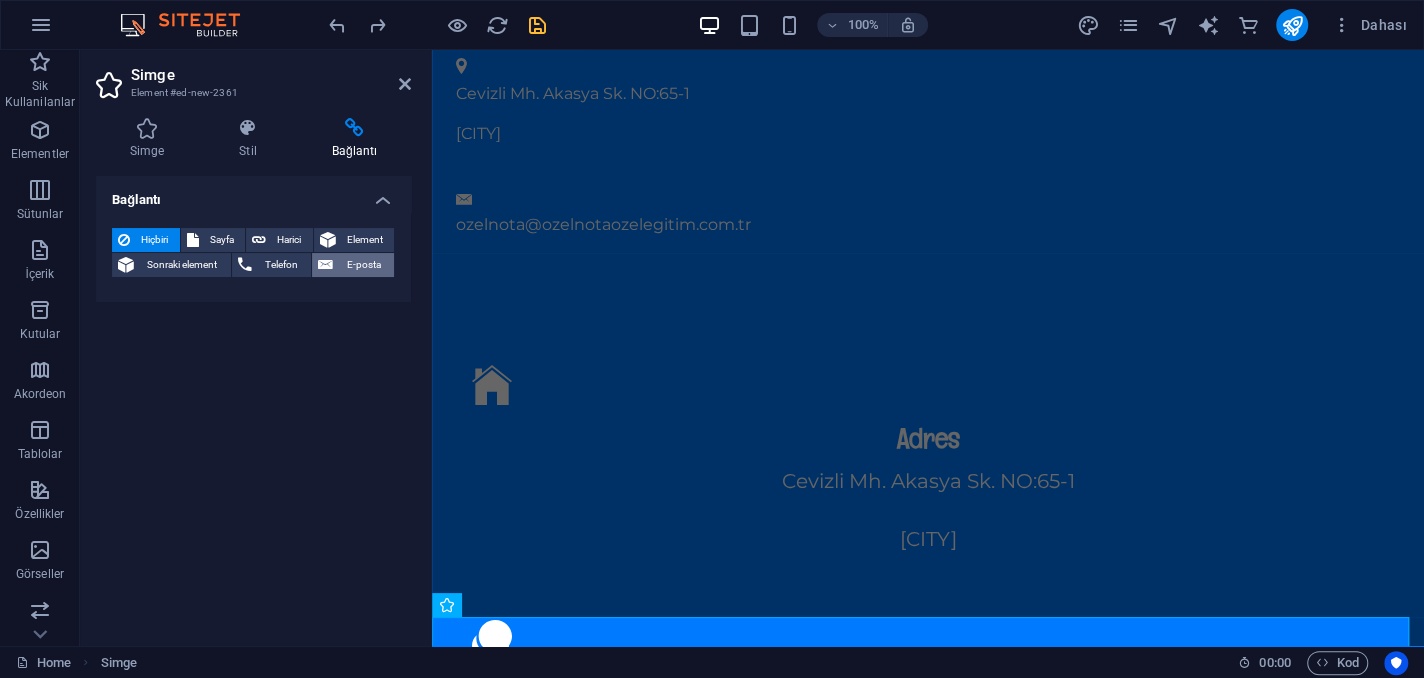 click on "E-posta" at bounding box center (363, 265) 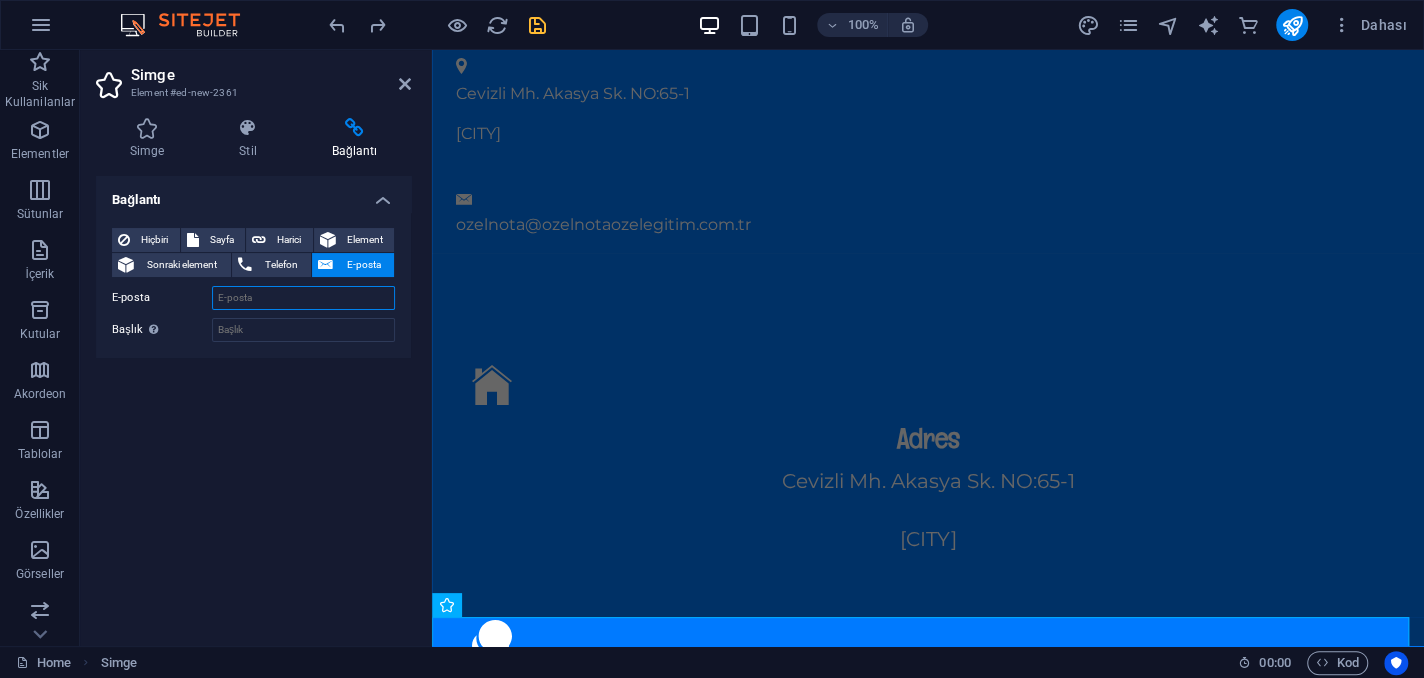click on "E-posta" at bounding box center [303, 298] 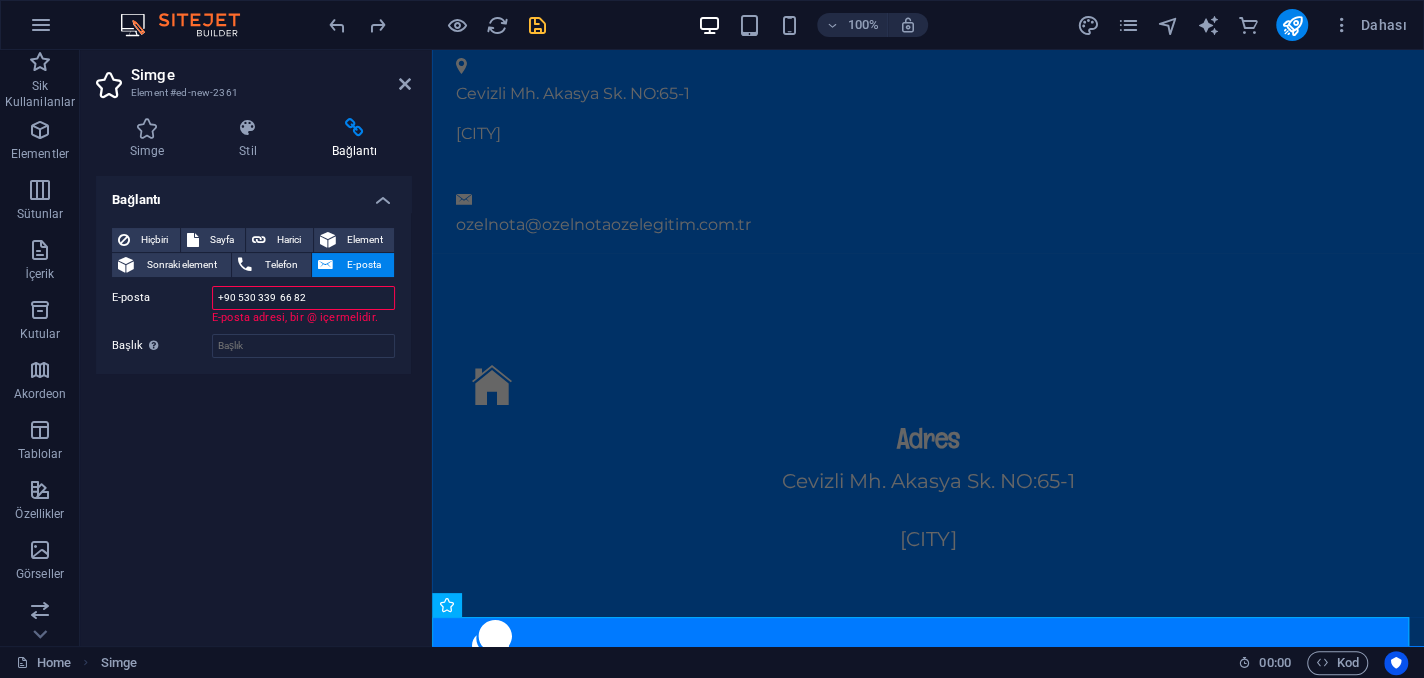 drag, startPoint x: 331, startPoint y: 298, endPoint x: 87, endPoint y: 289, distance: 244.16592 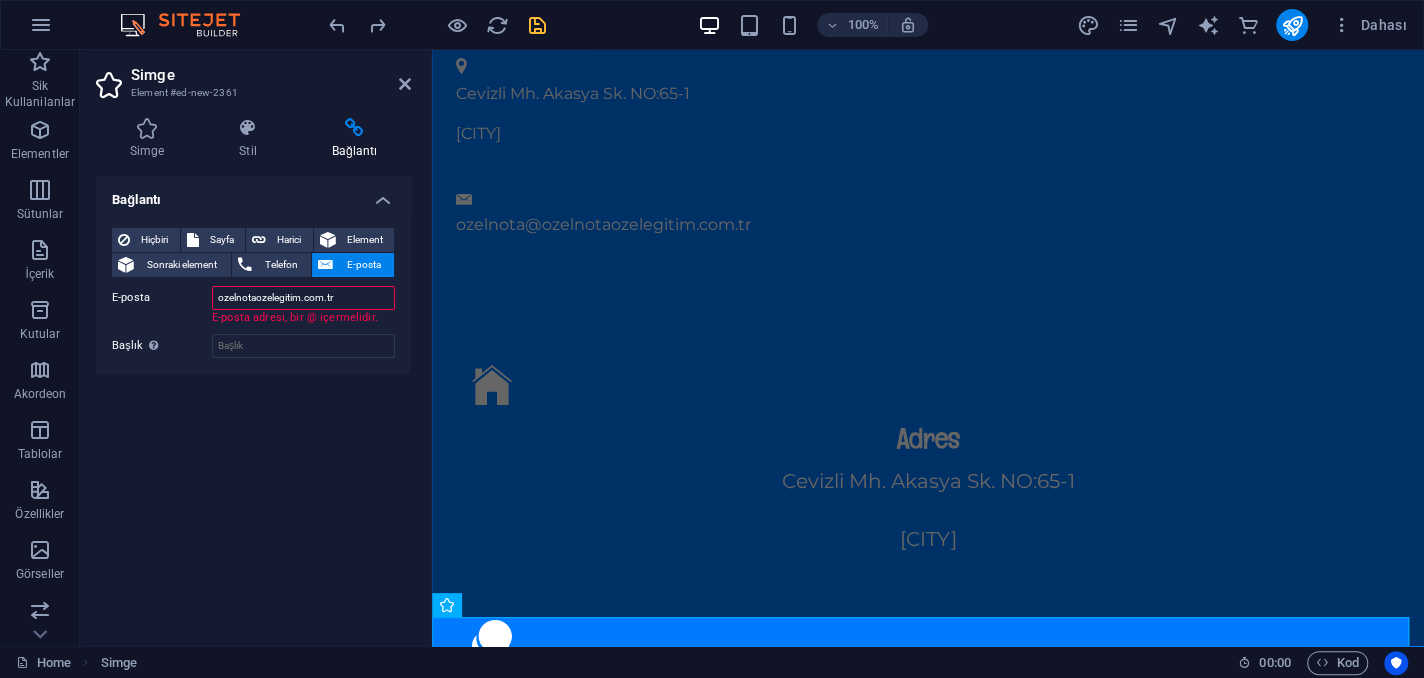 click on "ozelnotaozelegitim.com.tr" at bounding box center (303, 298) 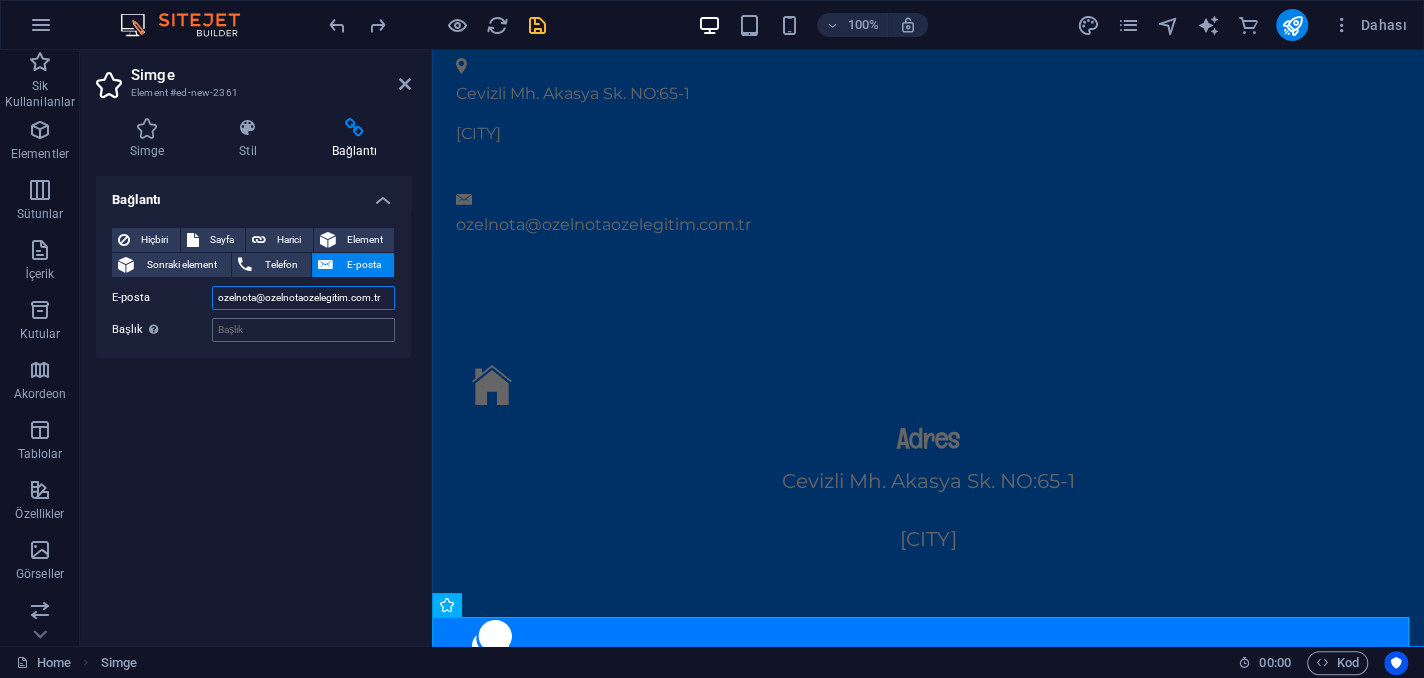 type on "ozelnota@ozelnotaozelegitim.com.tr" 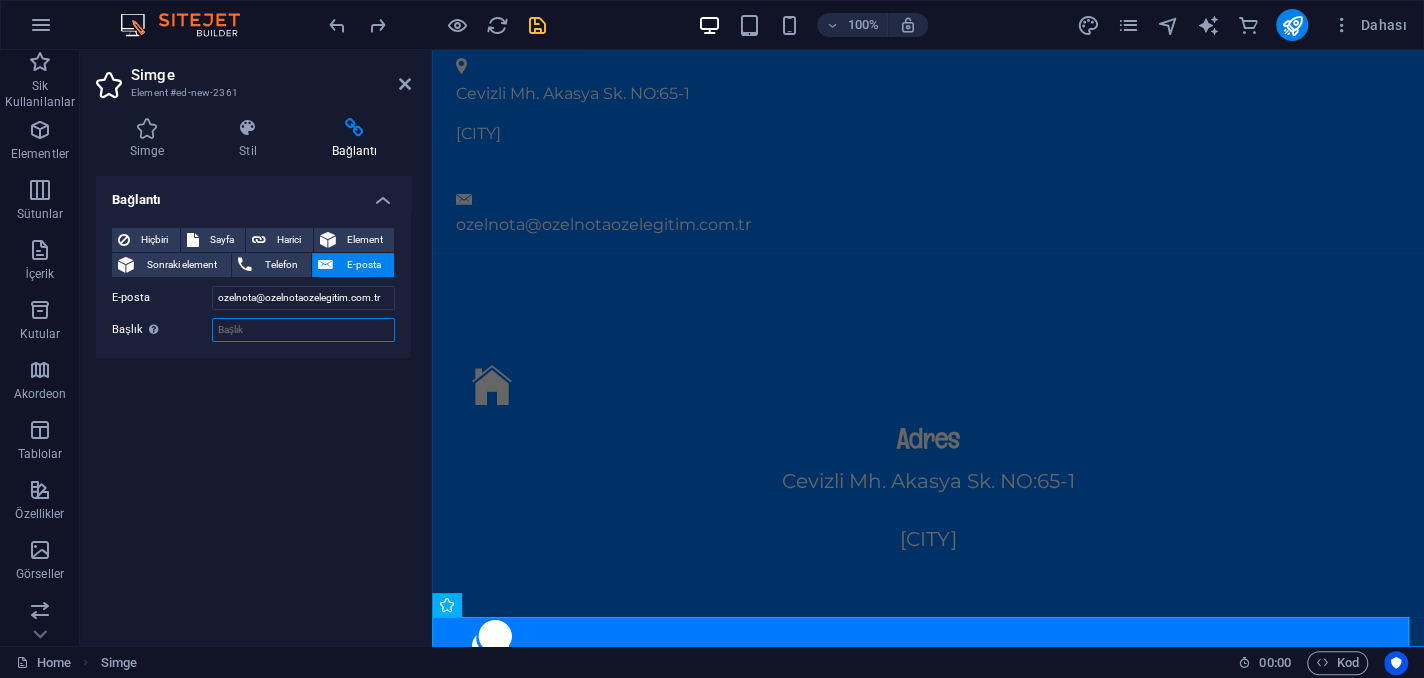 click on "Başlık Ek bağlantı tanımının bağlantı metniyle aynı olmaması gerekir. Başlık, genellikle fare elementin üzerine geldiğinde bir araç ipucu metni olarak gösterilir. Belirsizse boş bırak." at bounding box center [303, 330] 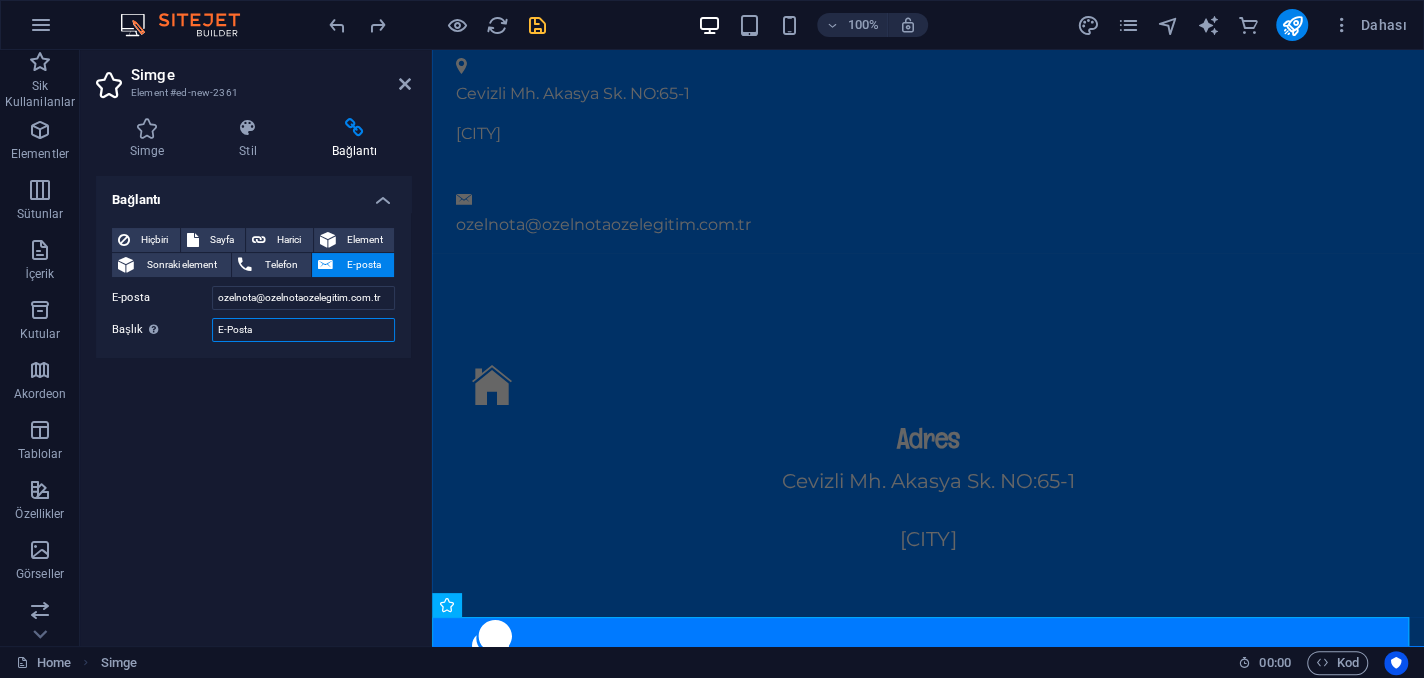 type on "E-Posta" 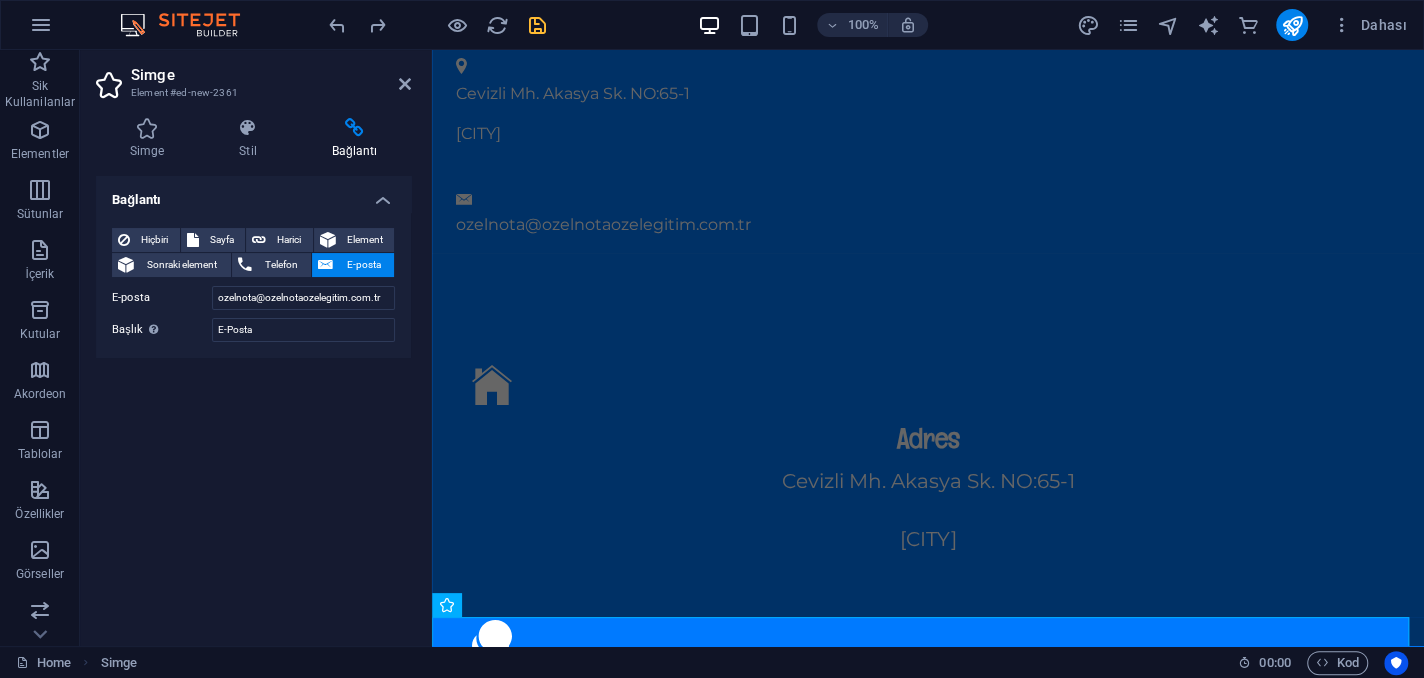 click on "Bağlantı Hiçbiri Sayfa Harici Element Sonraki element Telefon E-posta Sayfa Home Subpage Legal Notice Privacy Element
URL Telefon E-posta ozelnota@ozelnotaozelegitim.com.tr E-posta adresi, bir @ içermelidir. Bağlantı hedefi Yeni sekme Aynı sekme Kaplama Başlık Ek bağlantı tanımının bağlantı metniyle aynı olmaması gerekir. Başlık, genellikle fare elementin üzerine geldiğinde bir araç ipucu metni olarak gösterilir. Belirsizse boş bırak. E-Posta İlişki Bu bağlantının bağlantı hedefiyle ilişkisini  ayarlar. Örneğin; "nofollow" (izleme) değeri, arama motorlarına bağlantıyı izleme talimatı verir. Boş bırakılabilir. alternate oluşturan bookmark harici yardım lisans ileri nofollow noreferrer noopener önceki arayın etiket" at bounding box center [253, 403] 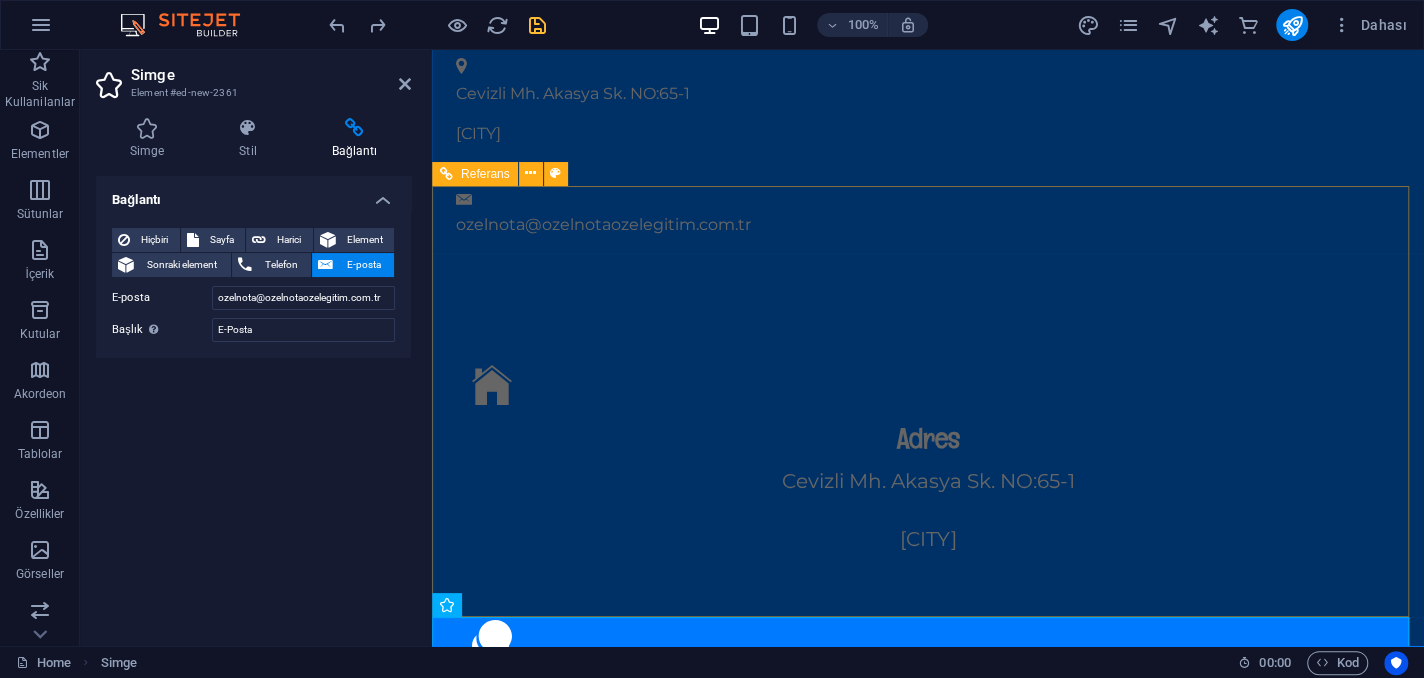 click on "Adres Cevizli Mh. Akasya Sk. NO:65-1  Maltepe/İSTANBUL Telefon     0 530 339 66 82" at bounding box center [928, 596] 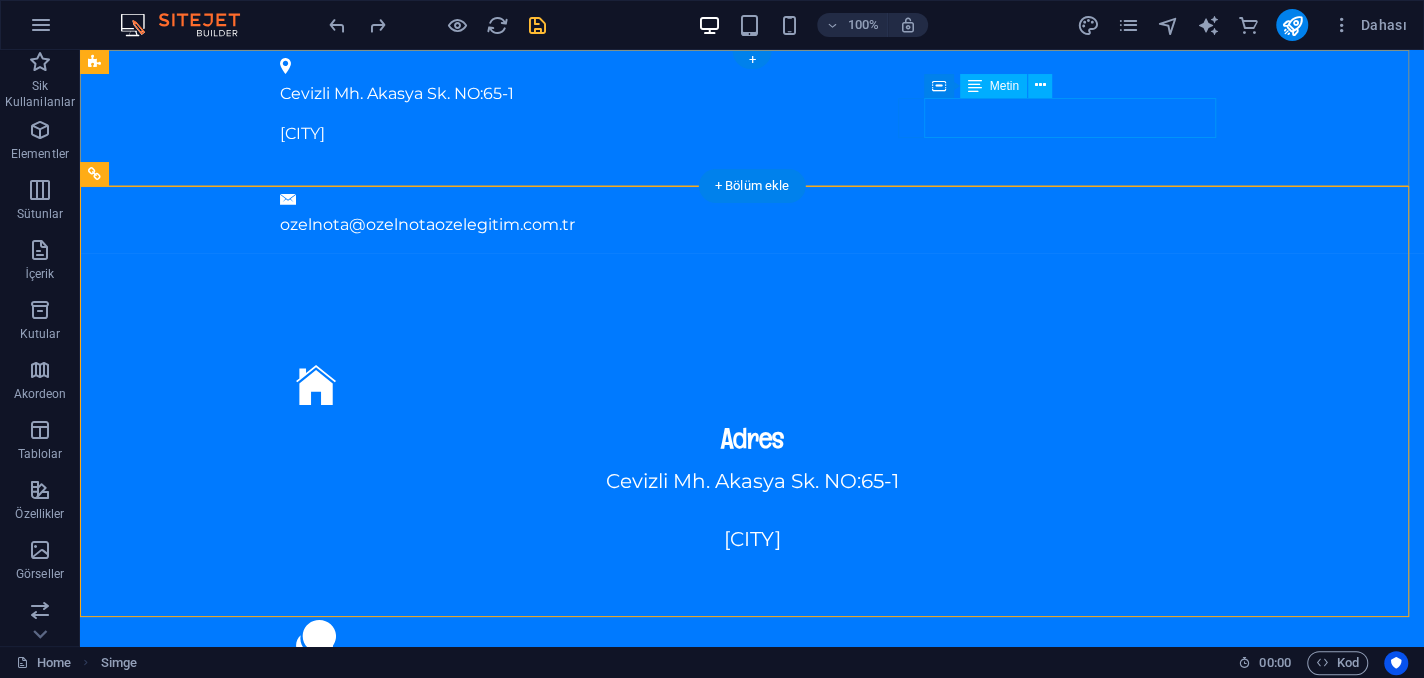 click on "ozelnota@ozelnotaozelegitim.com.tr" at bounding box center [752, 225] 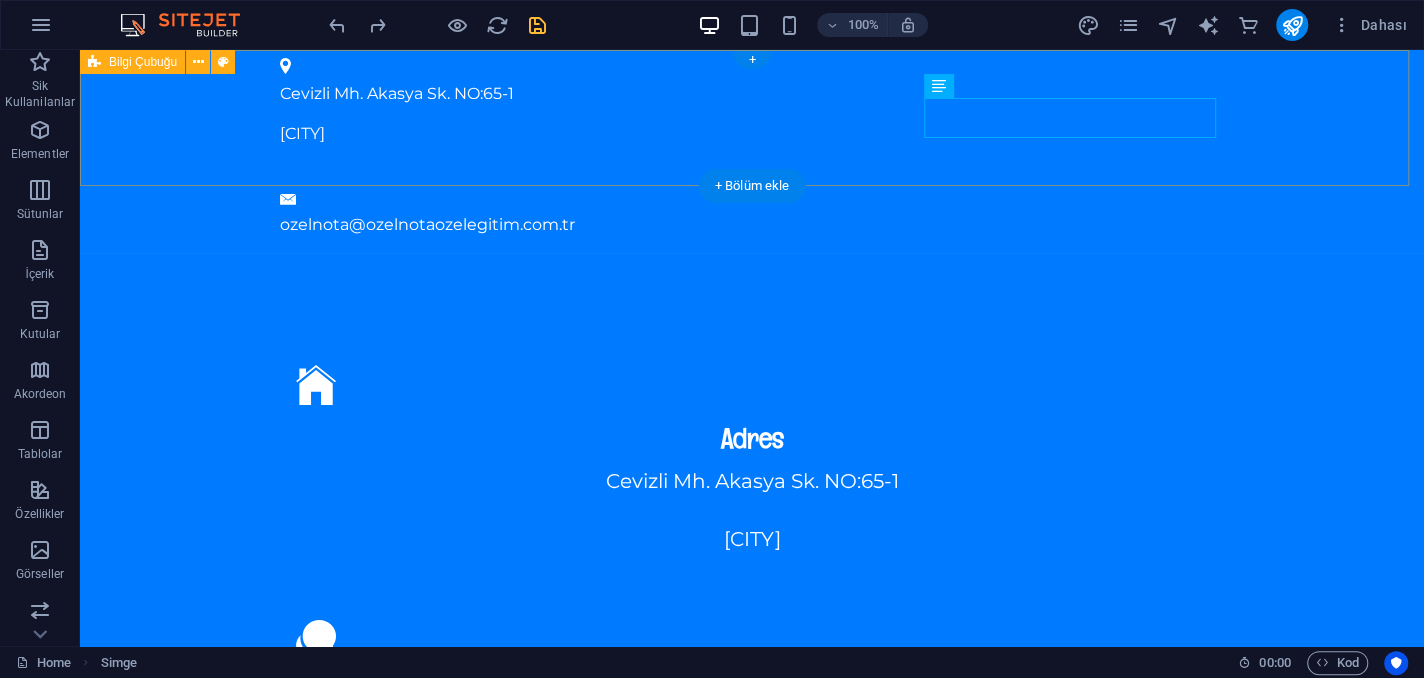 click on "Cevizli Mh. Akasya Sk. NO:65-1  Maltepe/İSTANBUL" at bounding box center (744, 134) 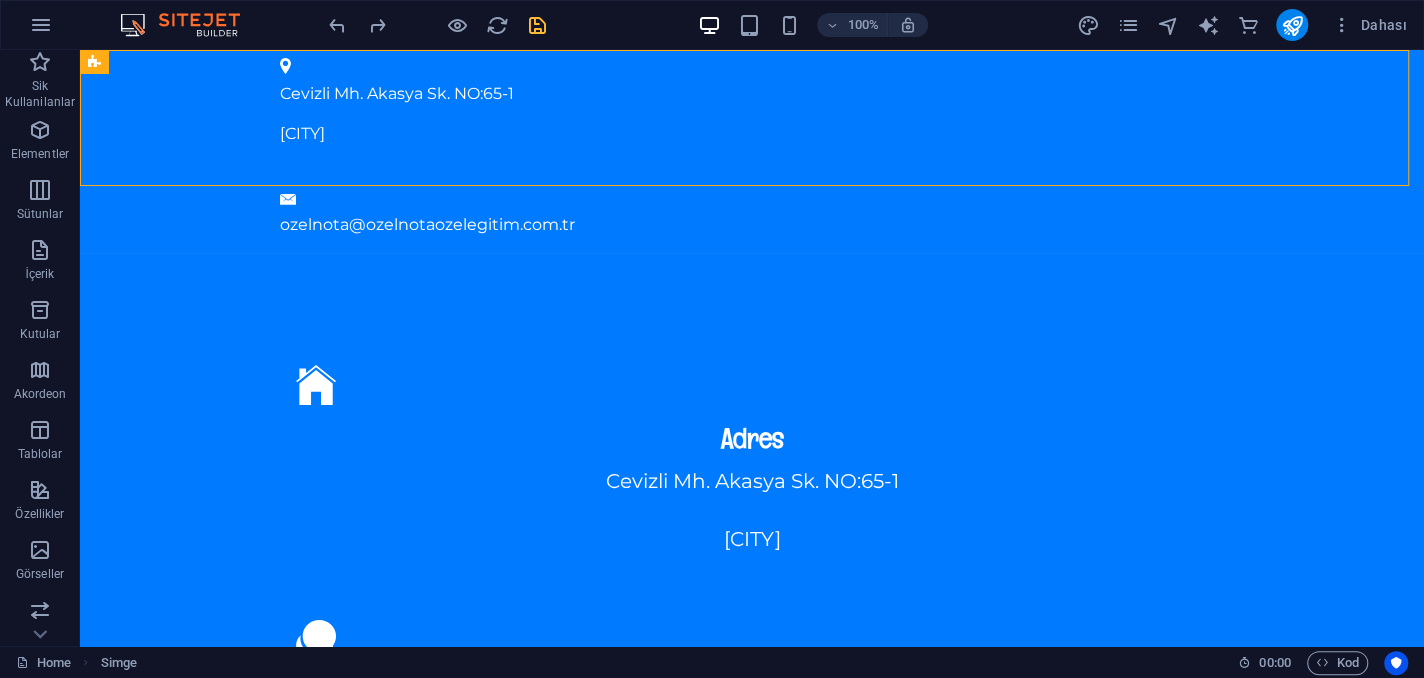 drag, startPoint x: 143, startPoint y: 88, endPoint x: 1421, endPoint y: 135, distance: 1278.8639 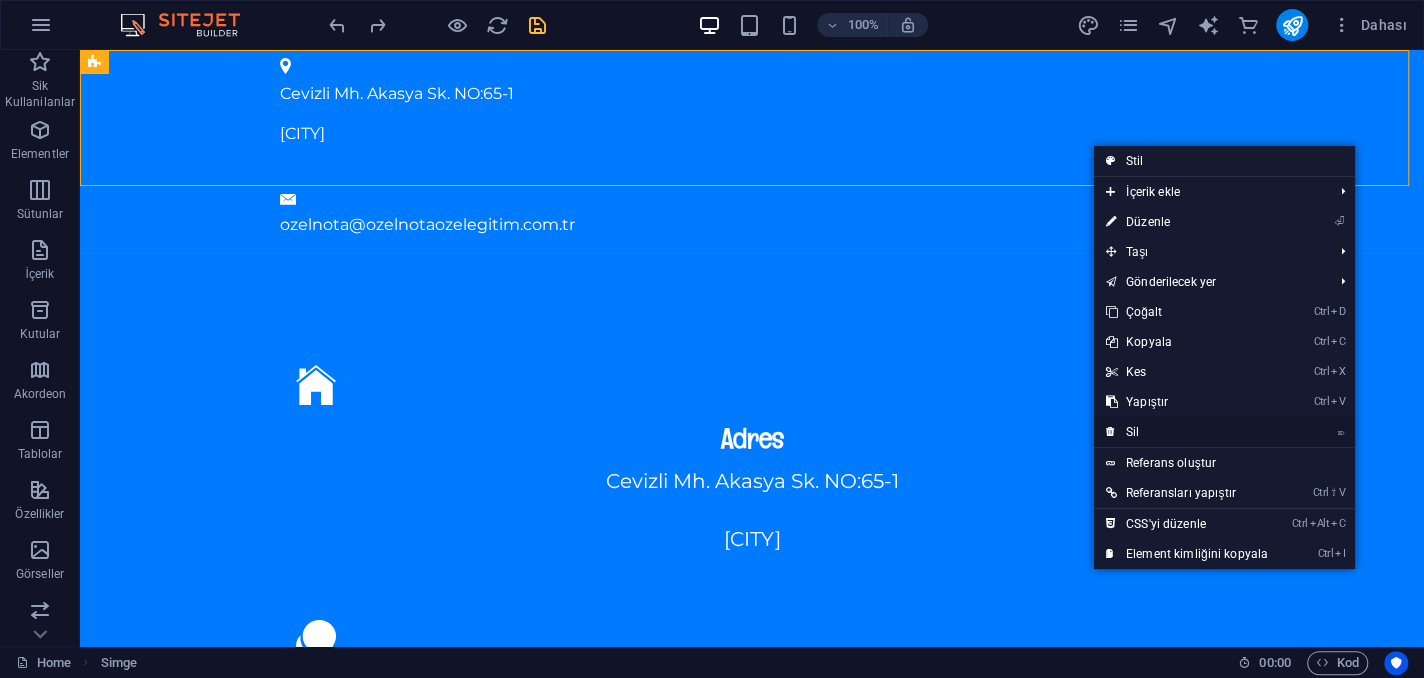 click on "⌦  Sil" at bounding box center [1187, 432] 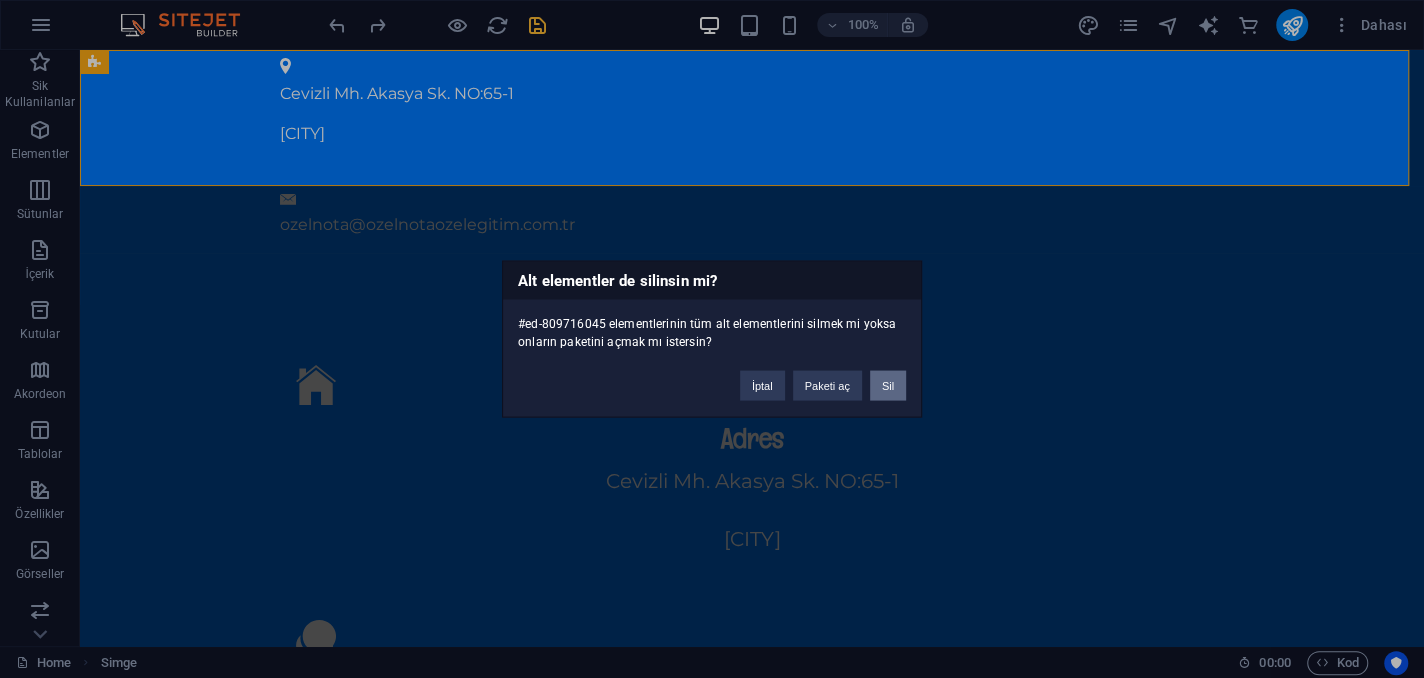 click on "Sil" at bounding box center (888, 386) 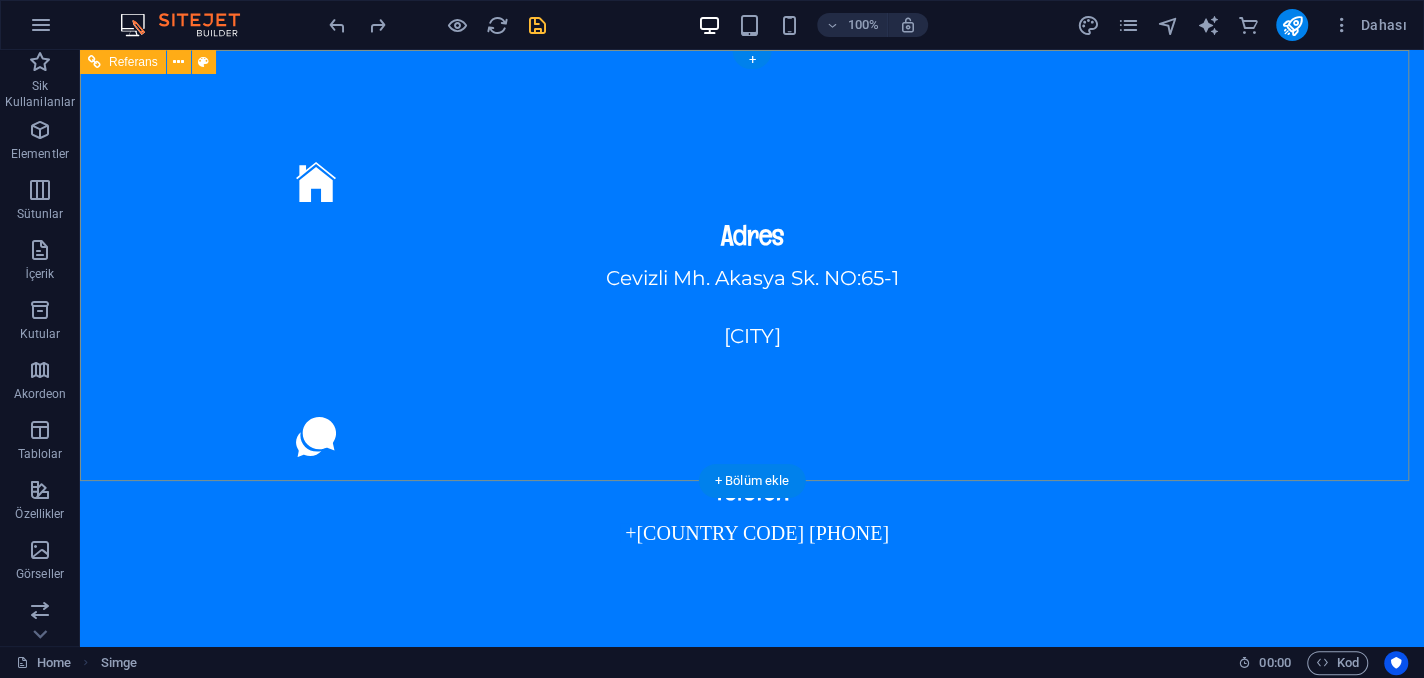 click on "Telefon     0 530 339 66 82" at bounding box center (752, 520) 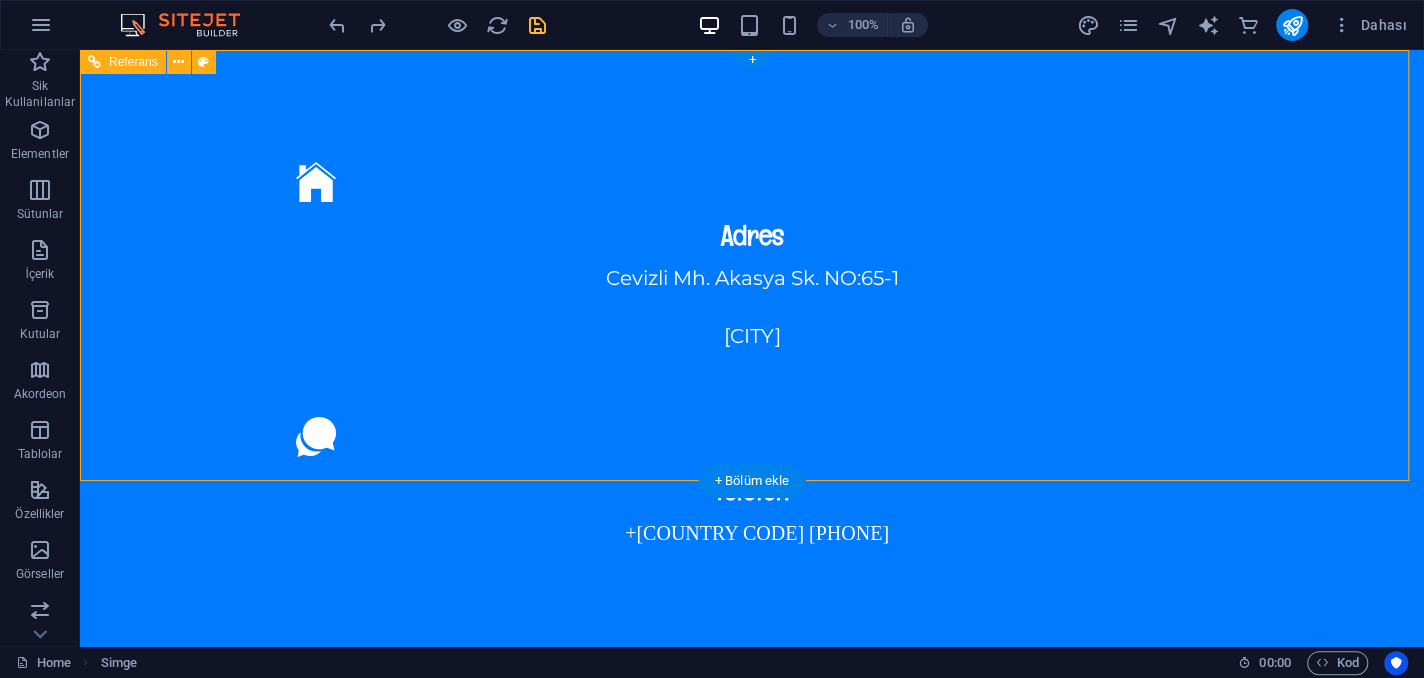 click on "Adres Cevizli Mh. Akasya Sk. NO:65-1  Maltepe/İSTANBUL" at bounding box center (752, 265) 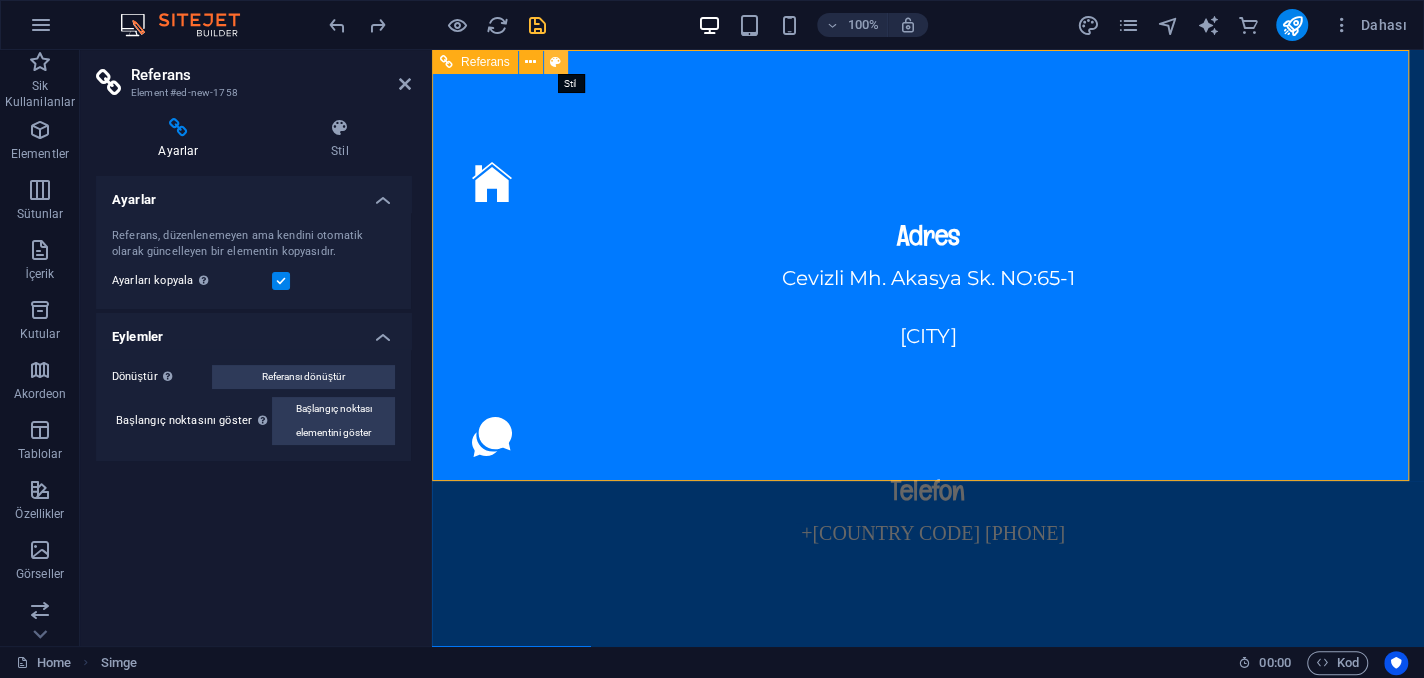 click at bounding box center (555, 62) 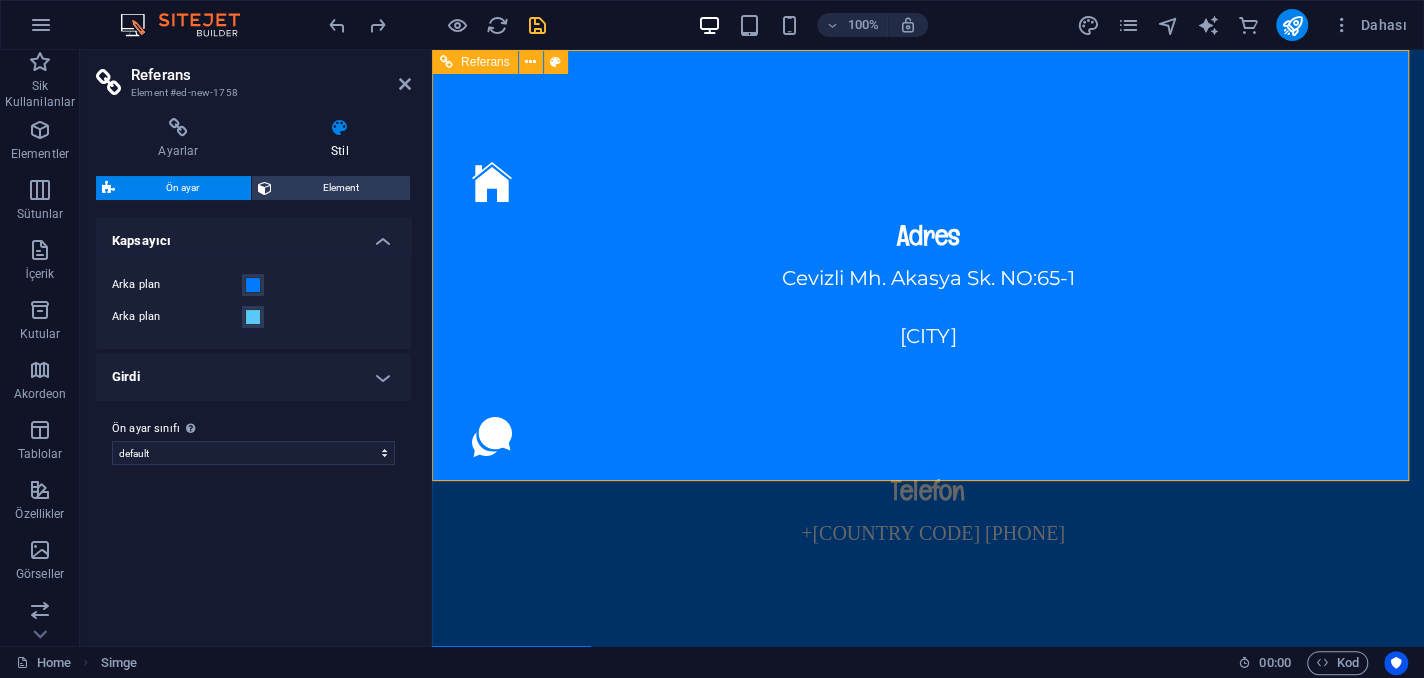 click on "Referans" at bounding box center (485, 62) 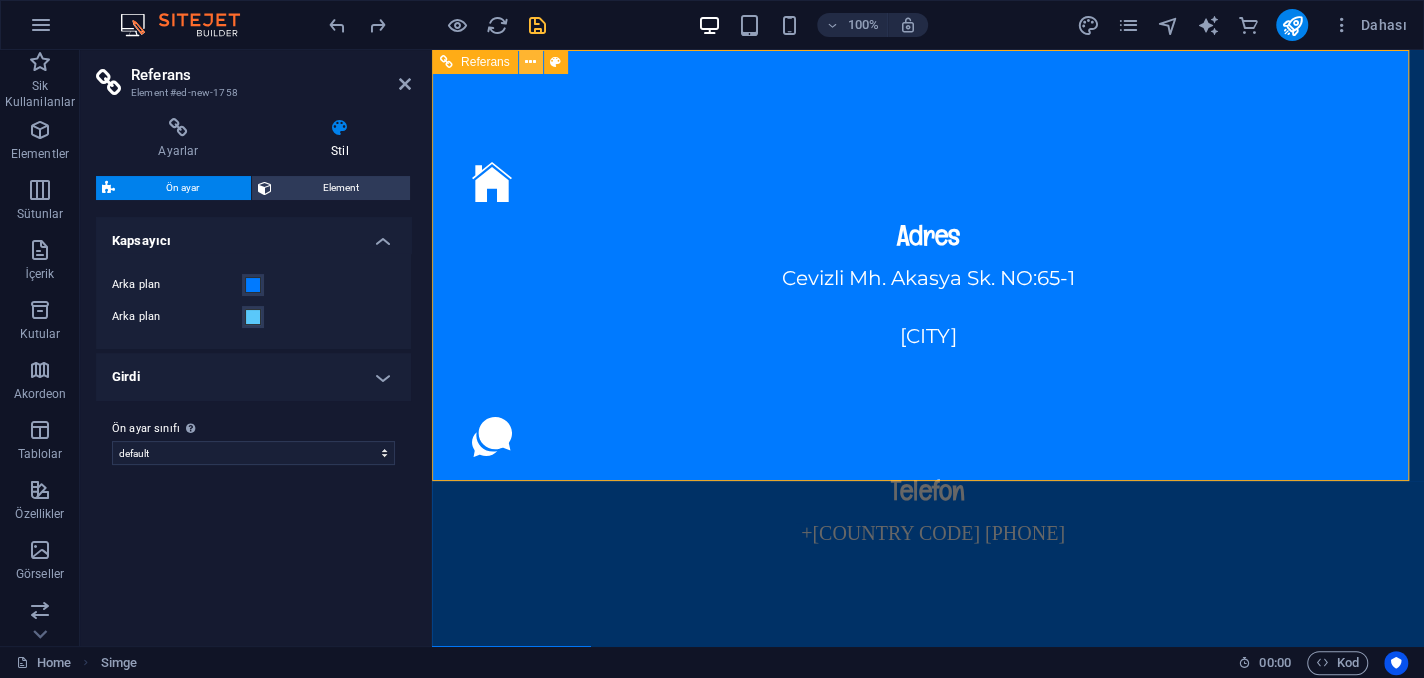 click at bounding box center (530, 62) 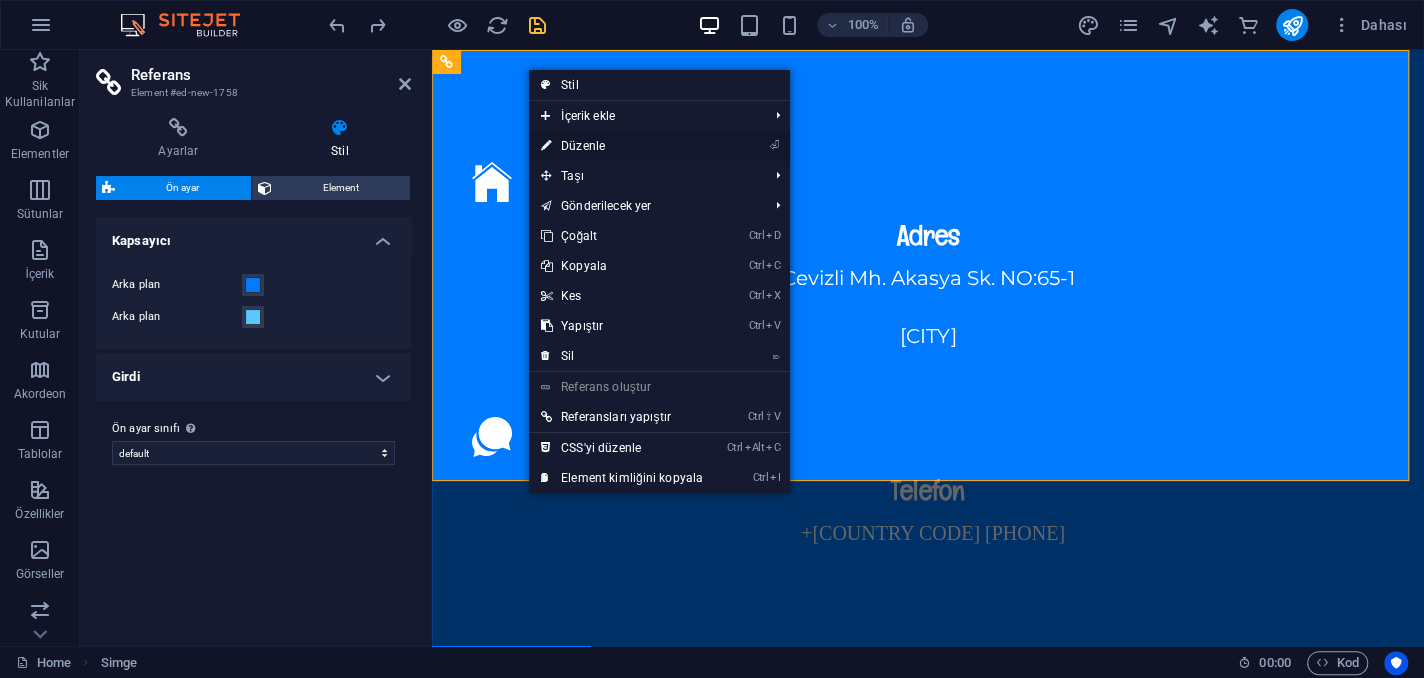 click on "⏎  Düzenle" at bounding box center [622, 146] 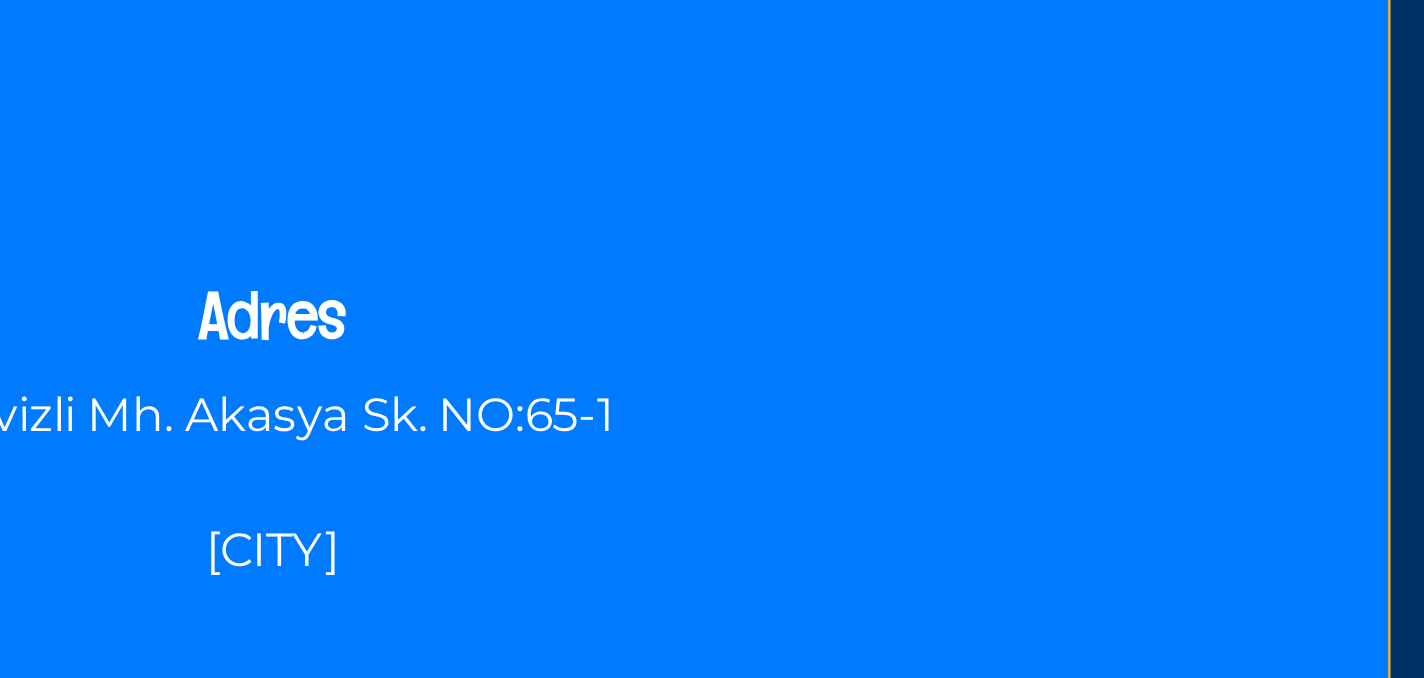scroll, scrollTop: 0, scrollLeft: 0, axis: both 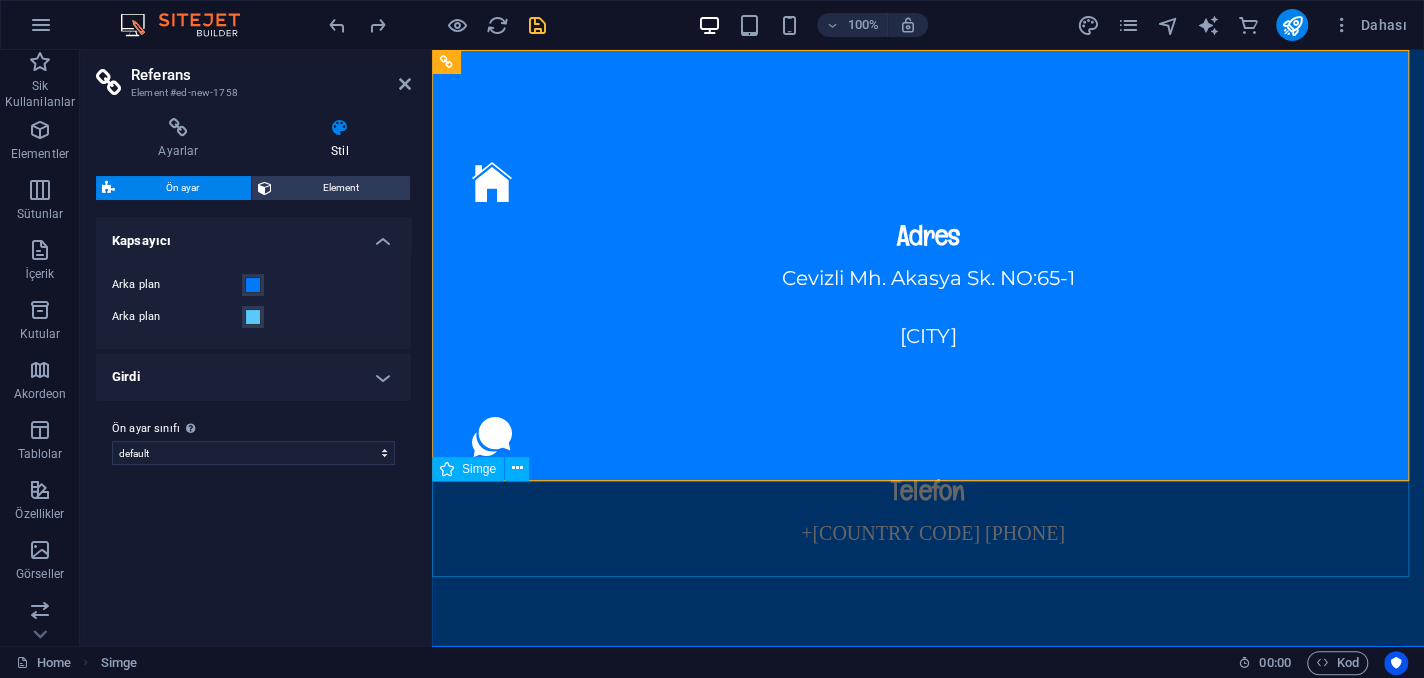 click at bounding box center [928, 793] 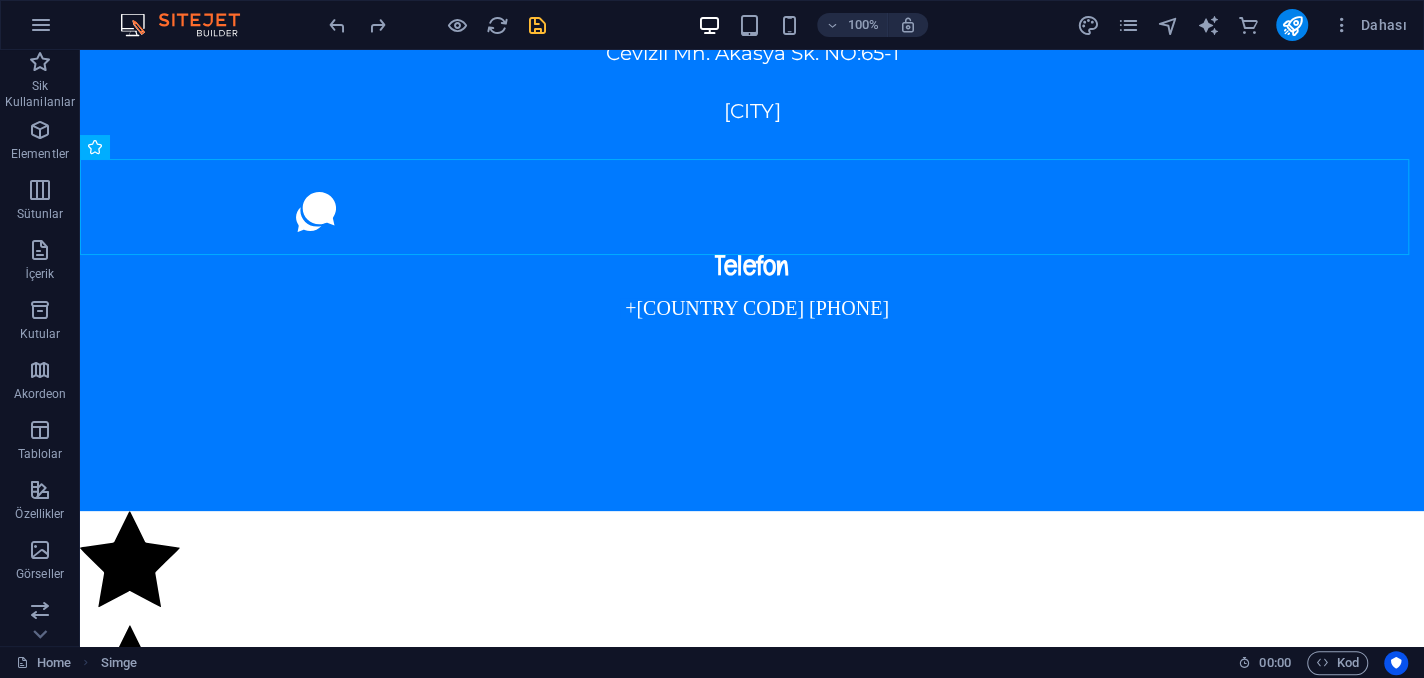 scroll, scrollTop: 193, scrollLeft: 0, axis: vertical 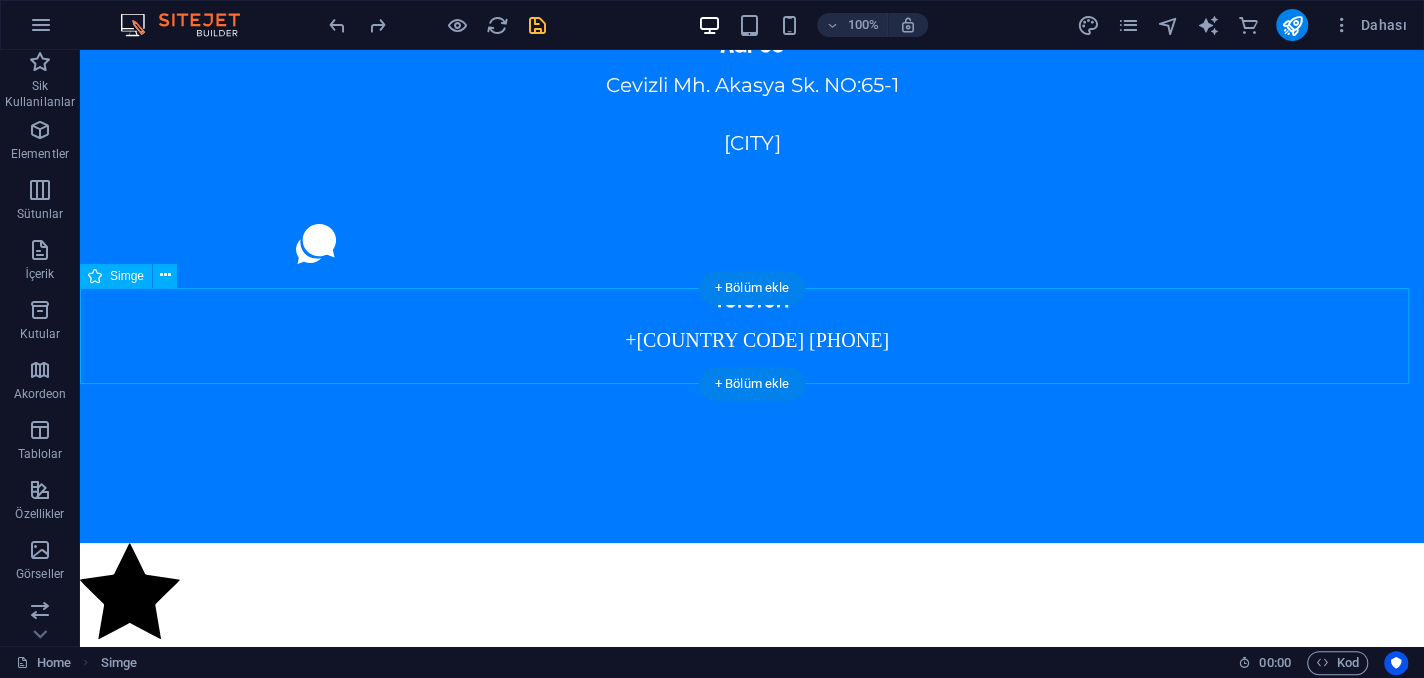 click at bounding box center (752, 600) 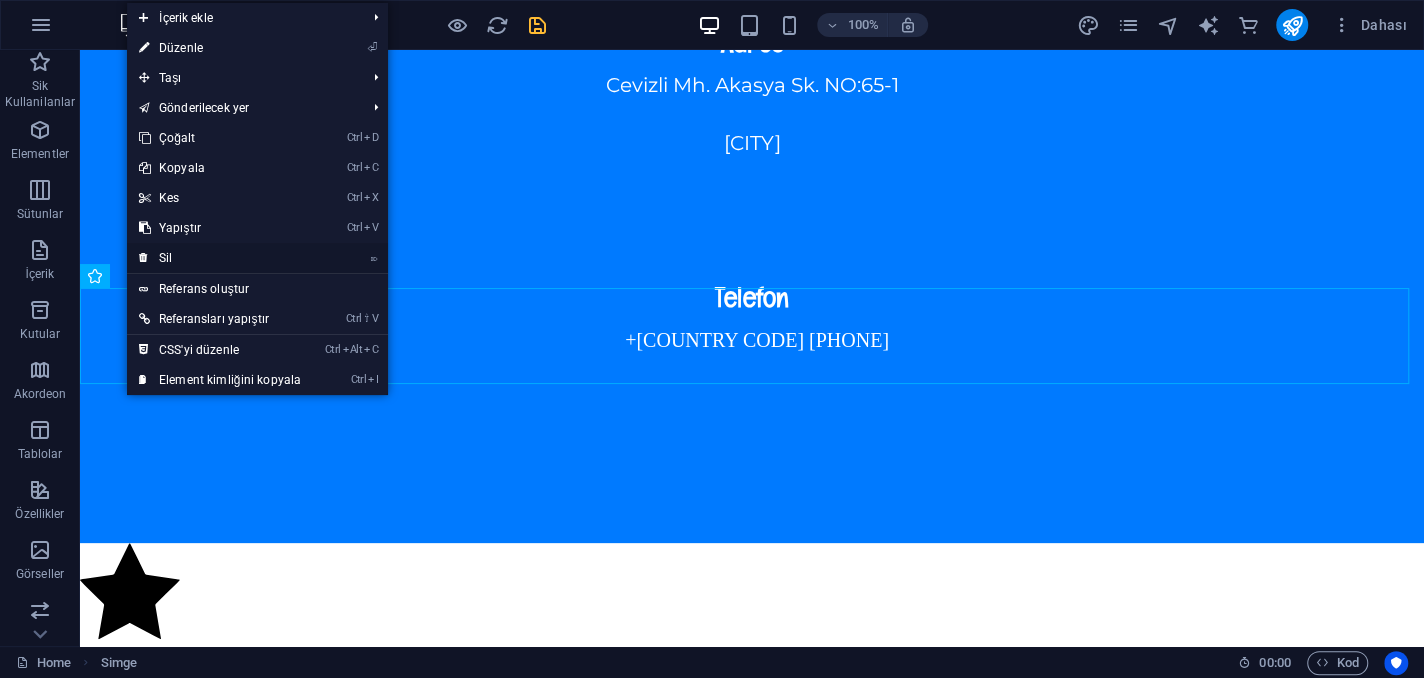 click on "⌦  Sil" at bounding box center [220, 258] 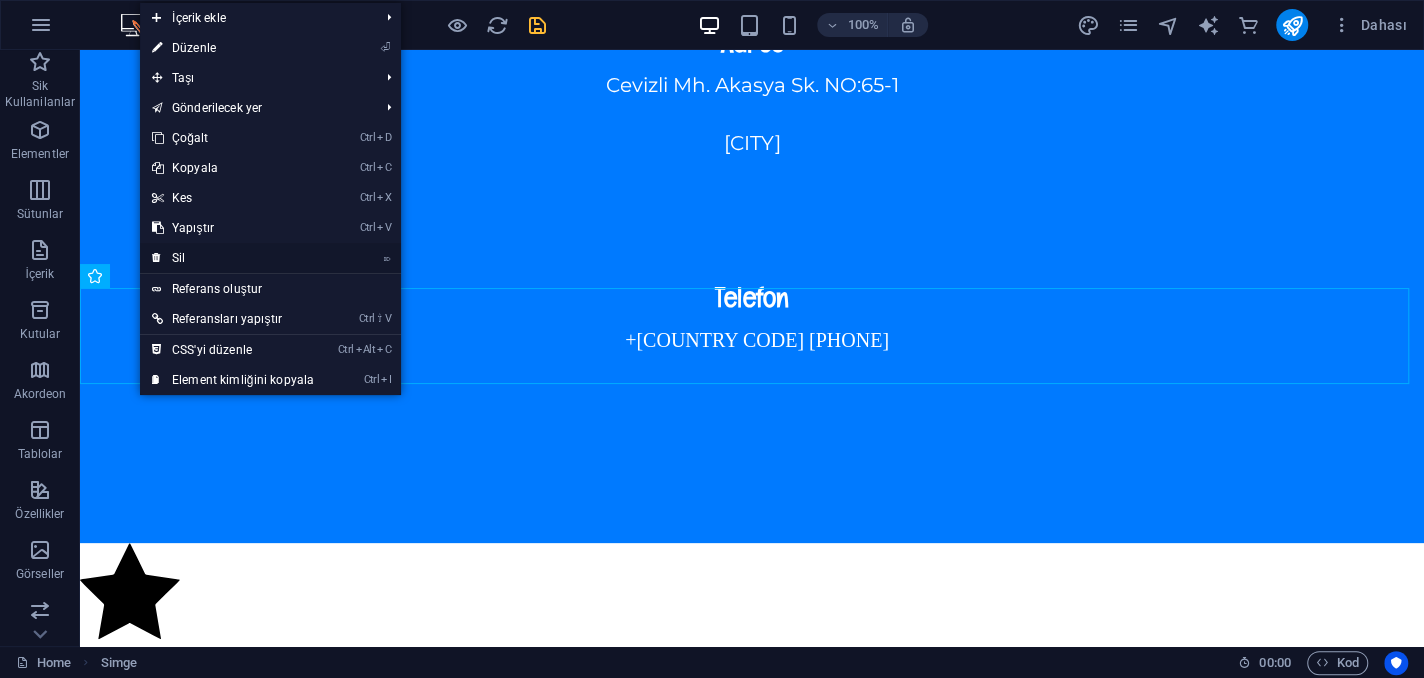 click on "⌦  Sil" at bounding box center [233, 258] 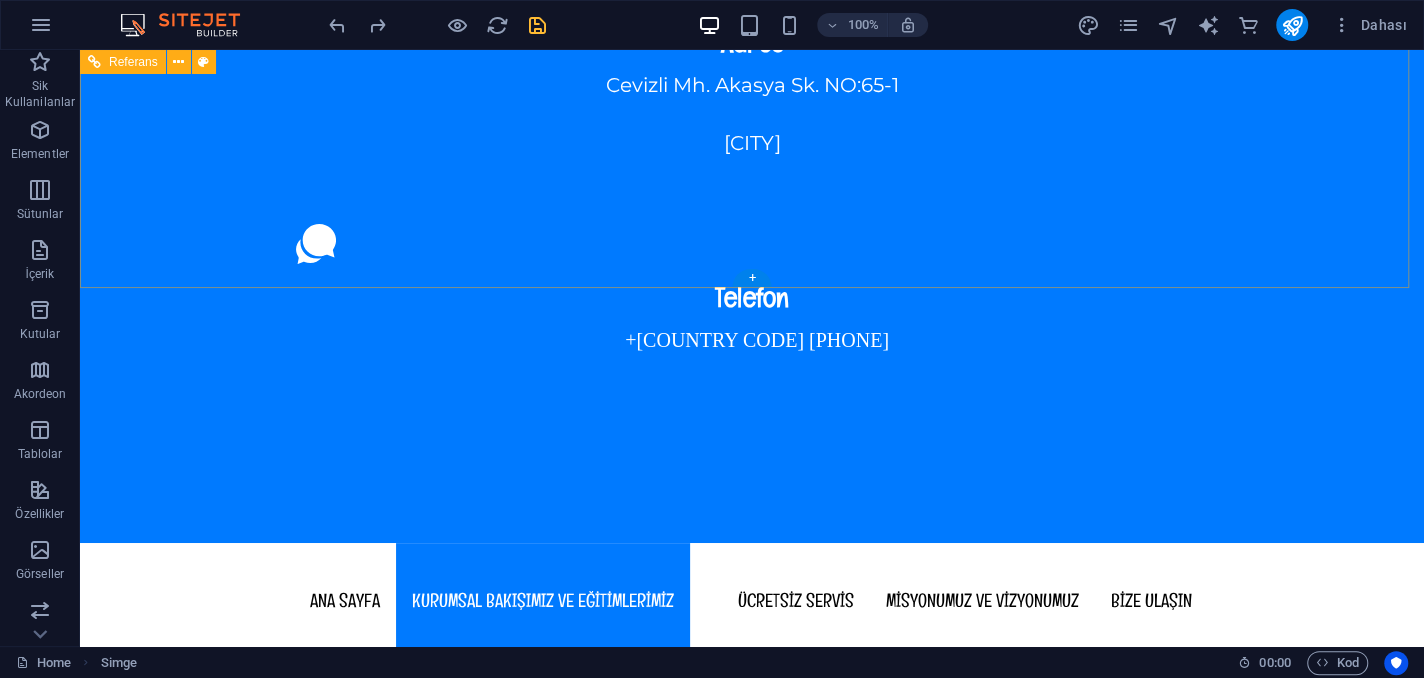 click on "Adres Cevizli Mh. Akasya Sk. NO:65-1  Maltepe/İSTANBUL Telefon     0 530 339 66 82" at bounding box center (752, 200) 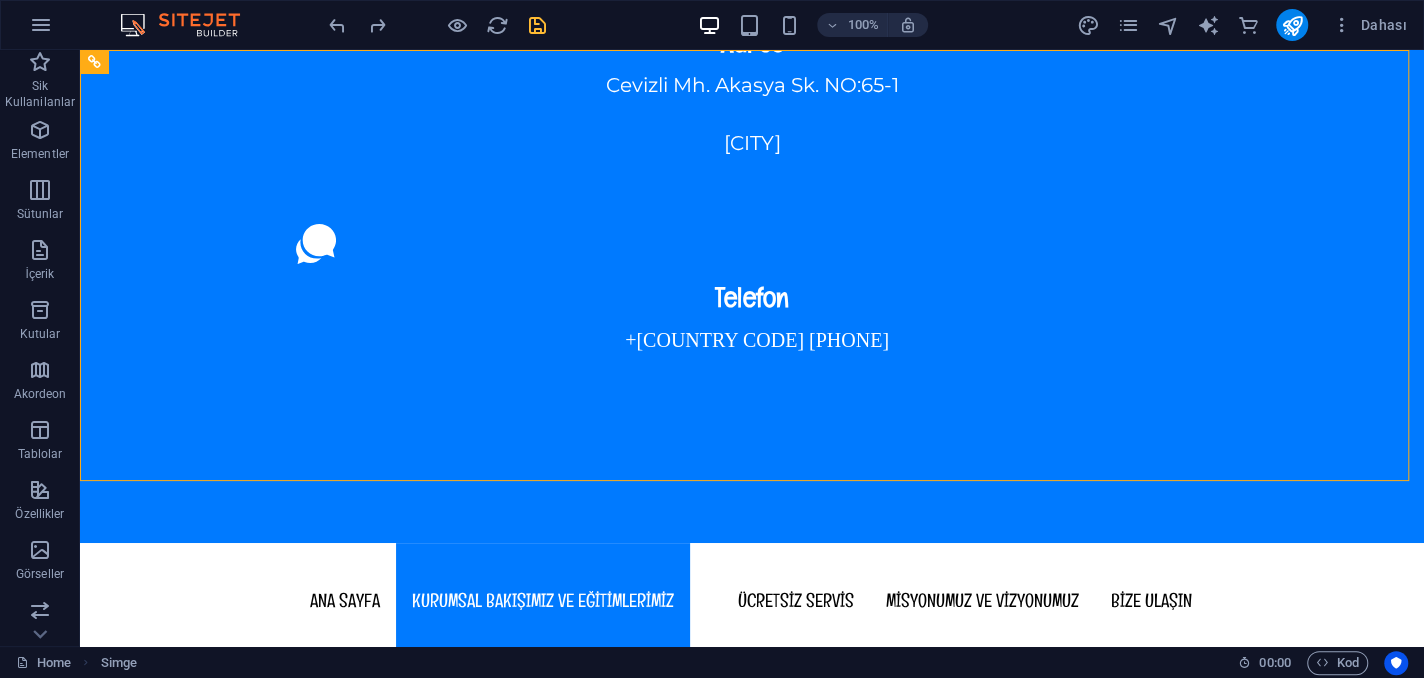 scroll, scrollTop: 0, scrollLeft: 0, axis: both 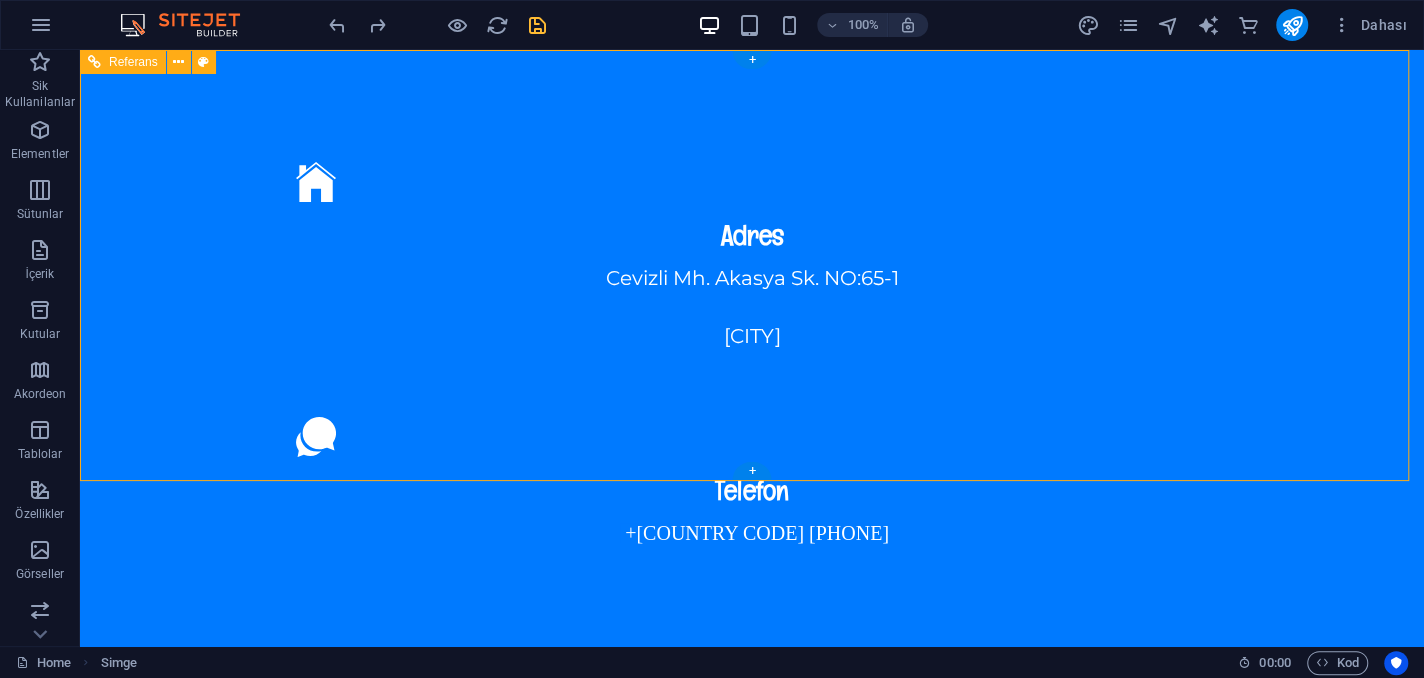 click on "Adres Cevizli Mh. Akasya Sk. NO:65-1  Maltepe/İSTANBUL Telefon     0 530 339 66 82" at bounding box center [752, 393] 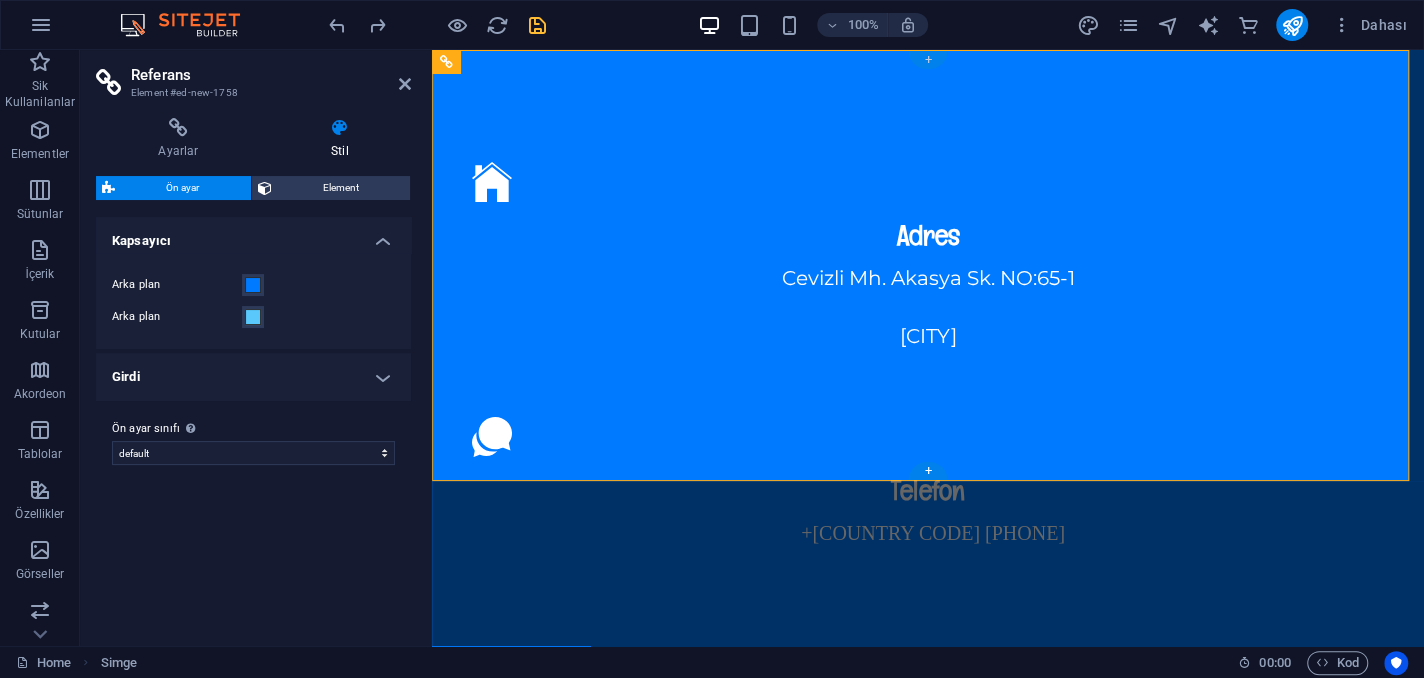 click on "+" at bounding box center (927, 60) 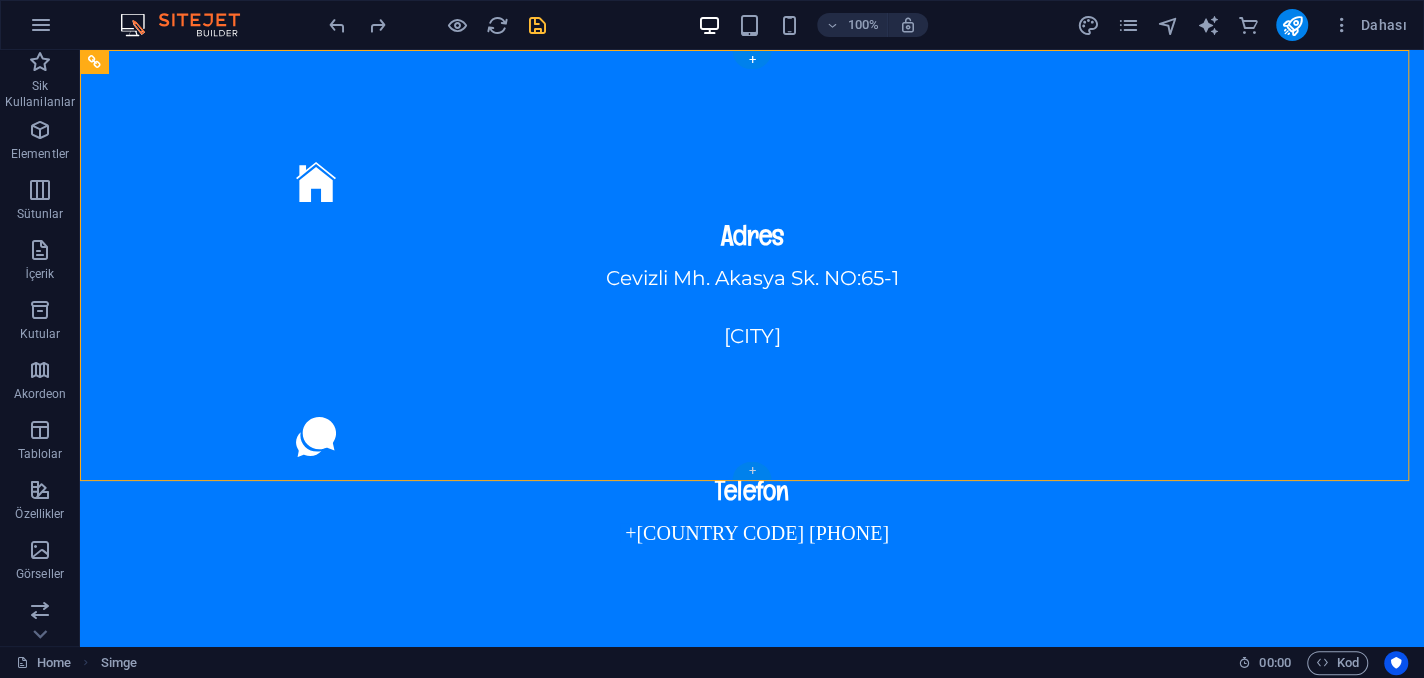 click on "+" at bounding box center [751, 471] 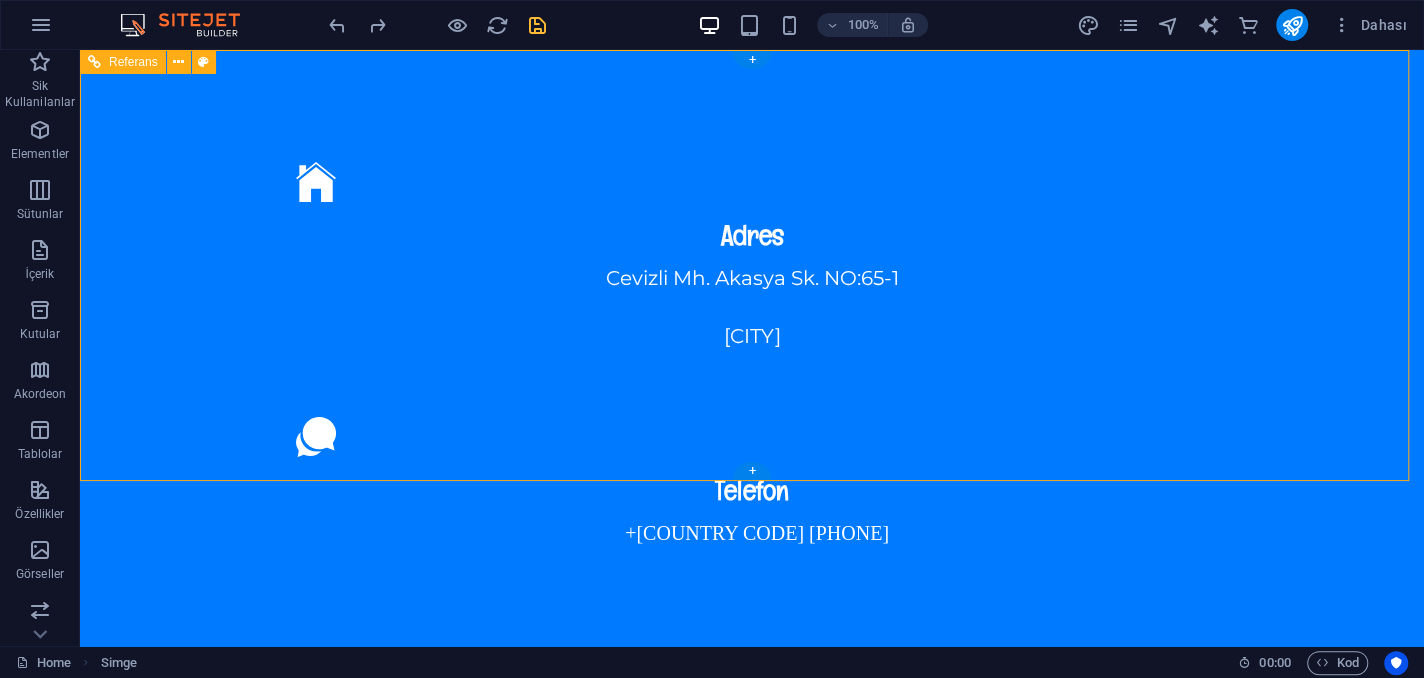 click on "0 530 339 66 82" at bounding box center (752, 562) 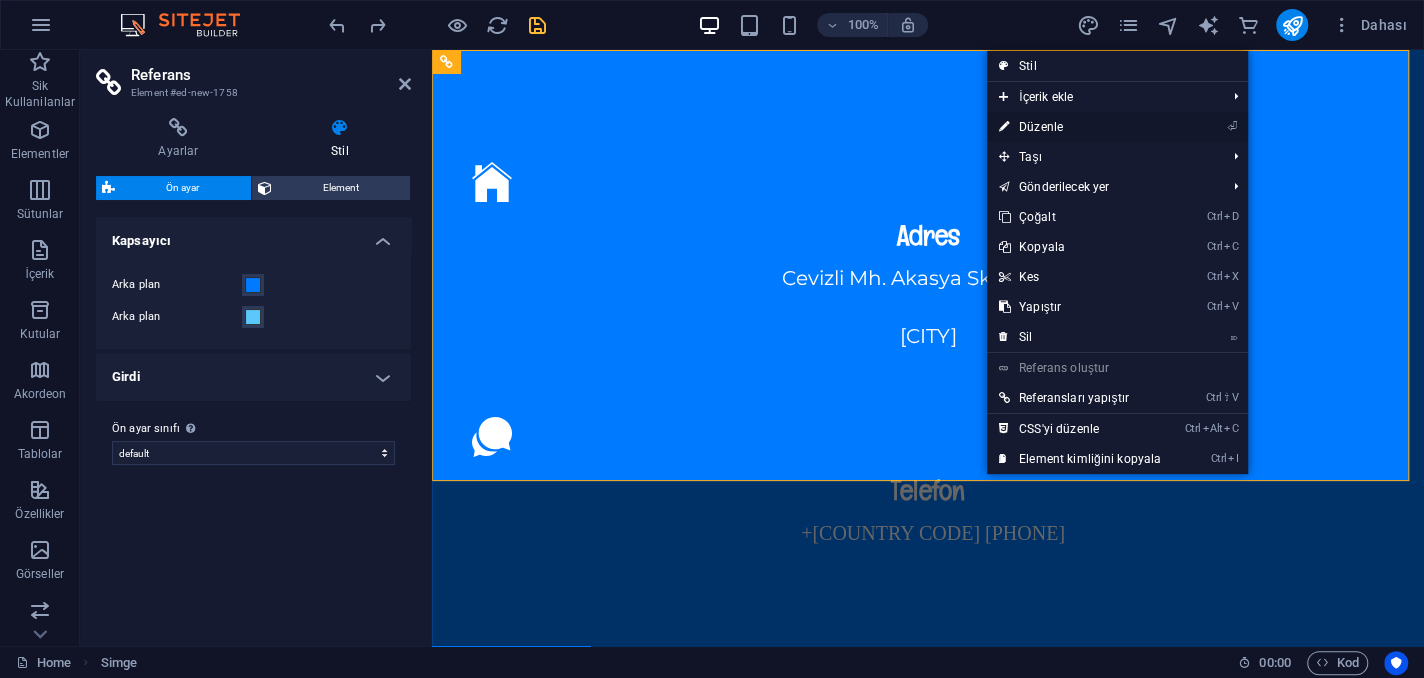 click on "⏎  Düzenle" at bounding box center (1080, 127) 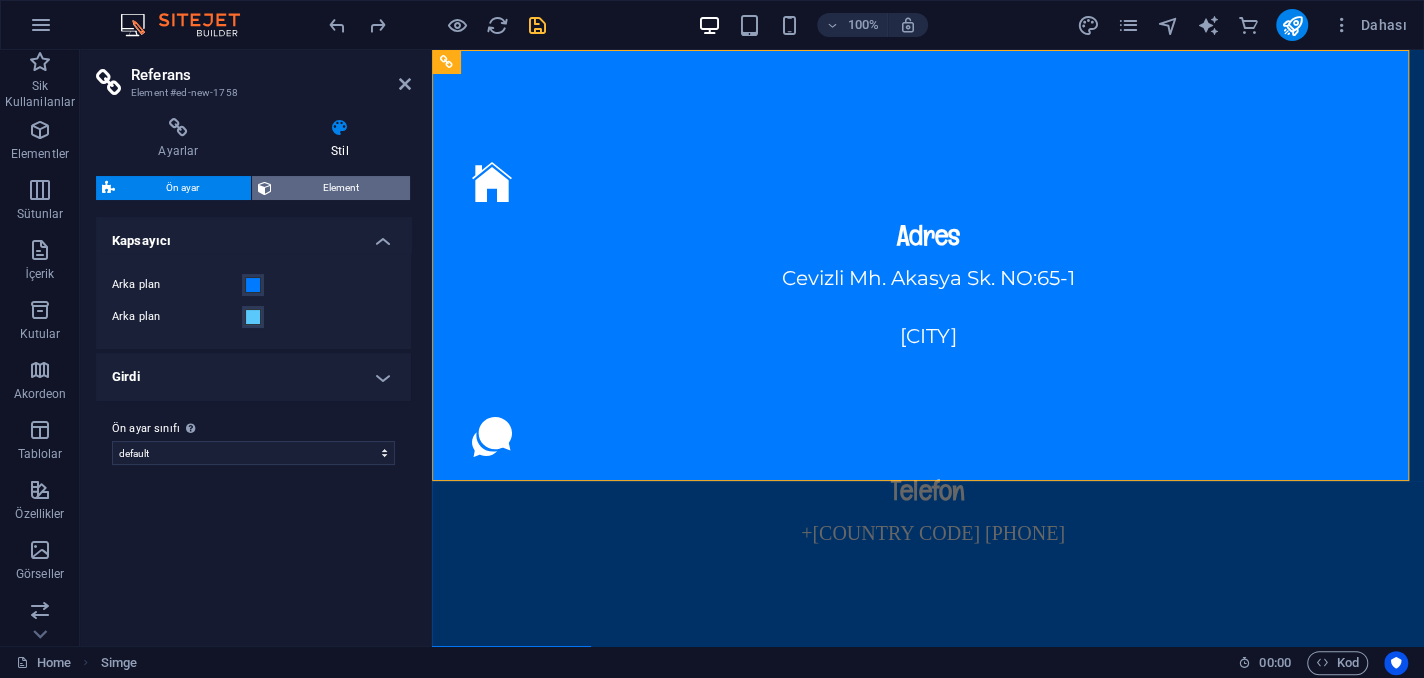 click on "Element" at bounding box center [341, 188] 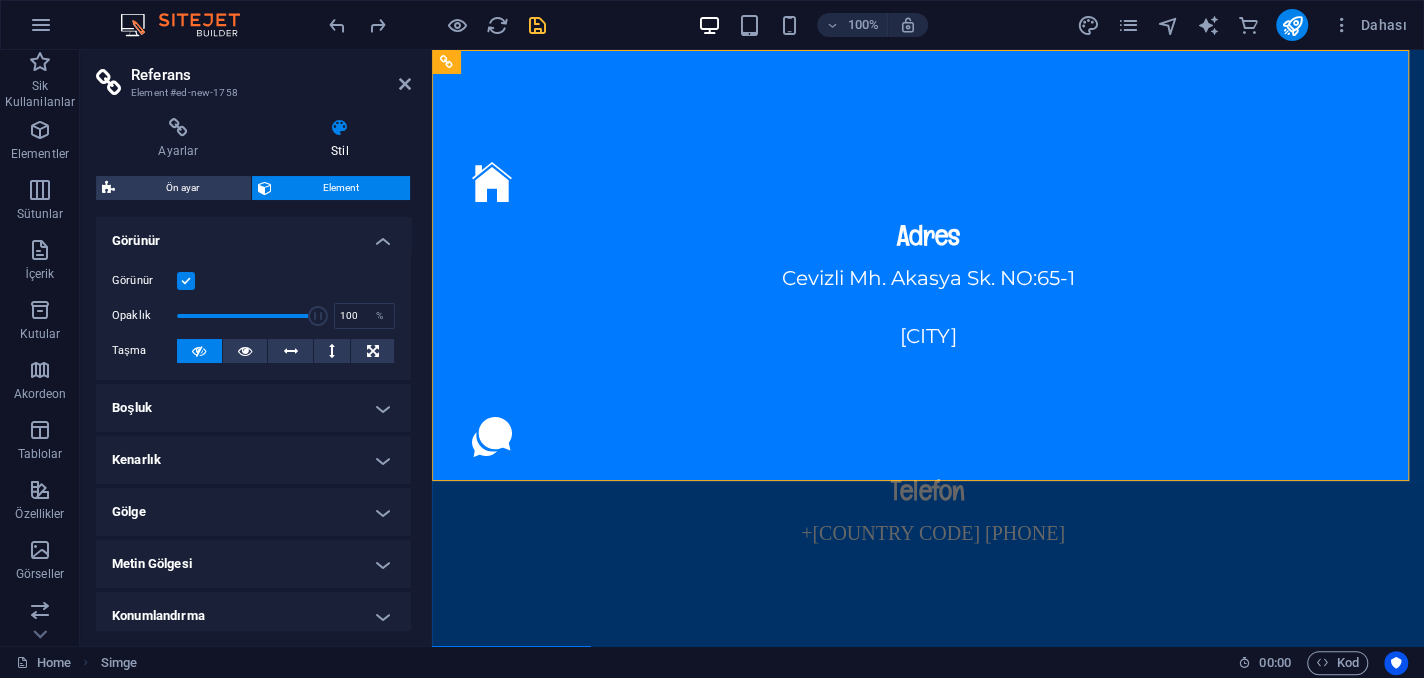 drag, startPoint x: 414, startPoint y: 418, endPoint x: 412, endPoint y: 446, distance: 28.071337 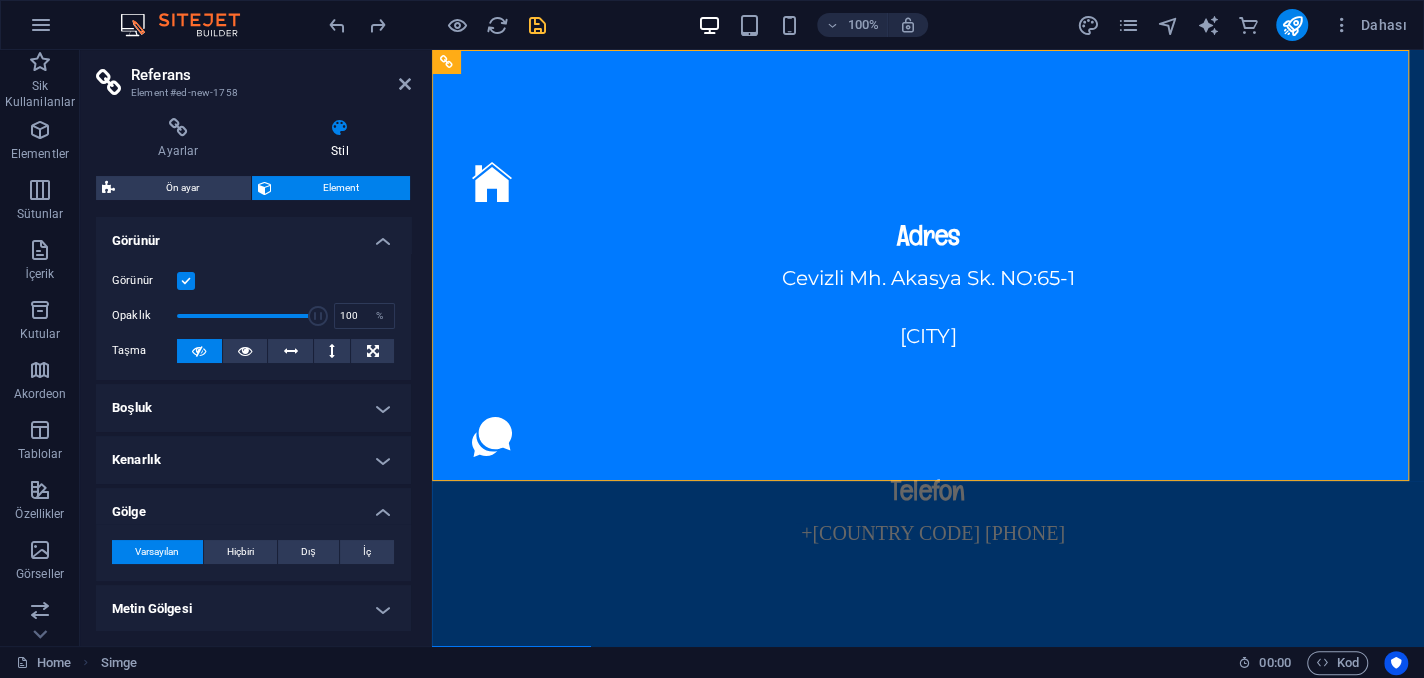 drag, startPoint x: 405, startPoint y: 461, endPoint x: 405, endPoint y: 511, distance: 50 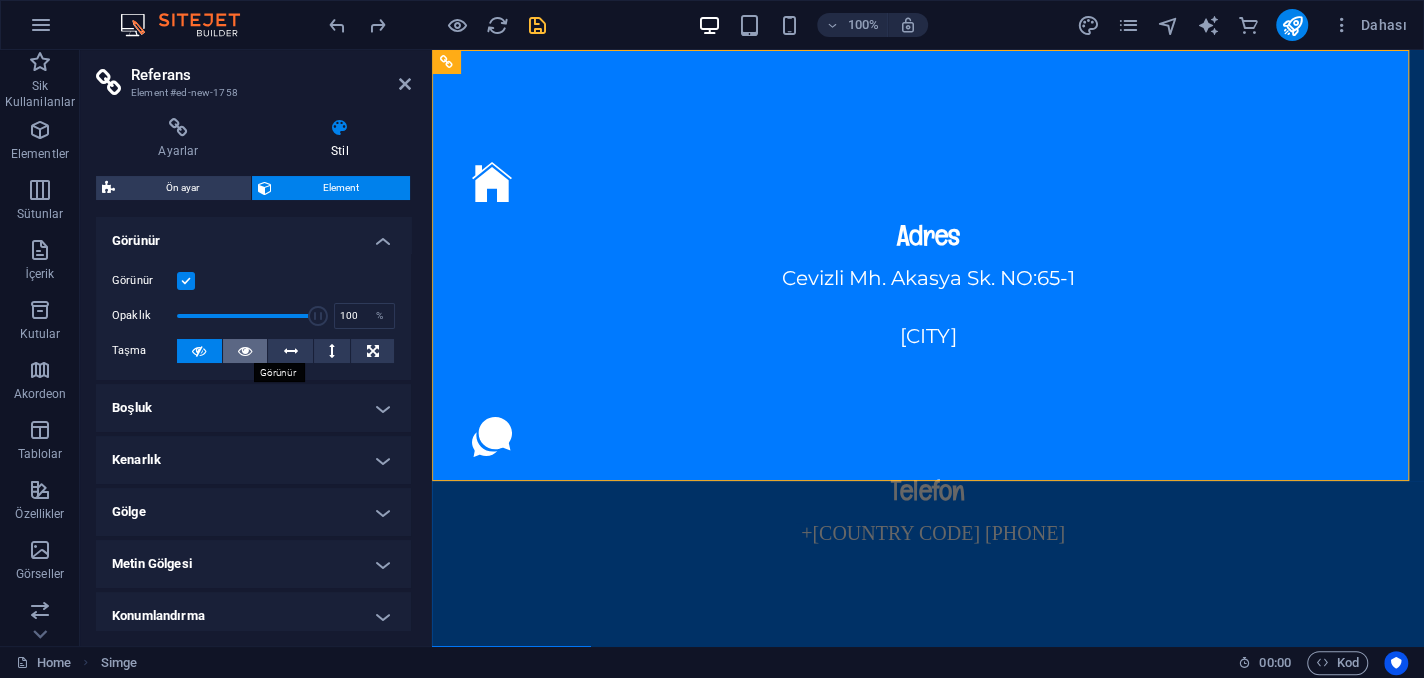 click at bounding box center (245, 351) 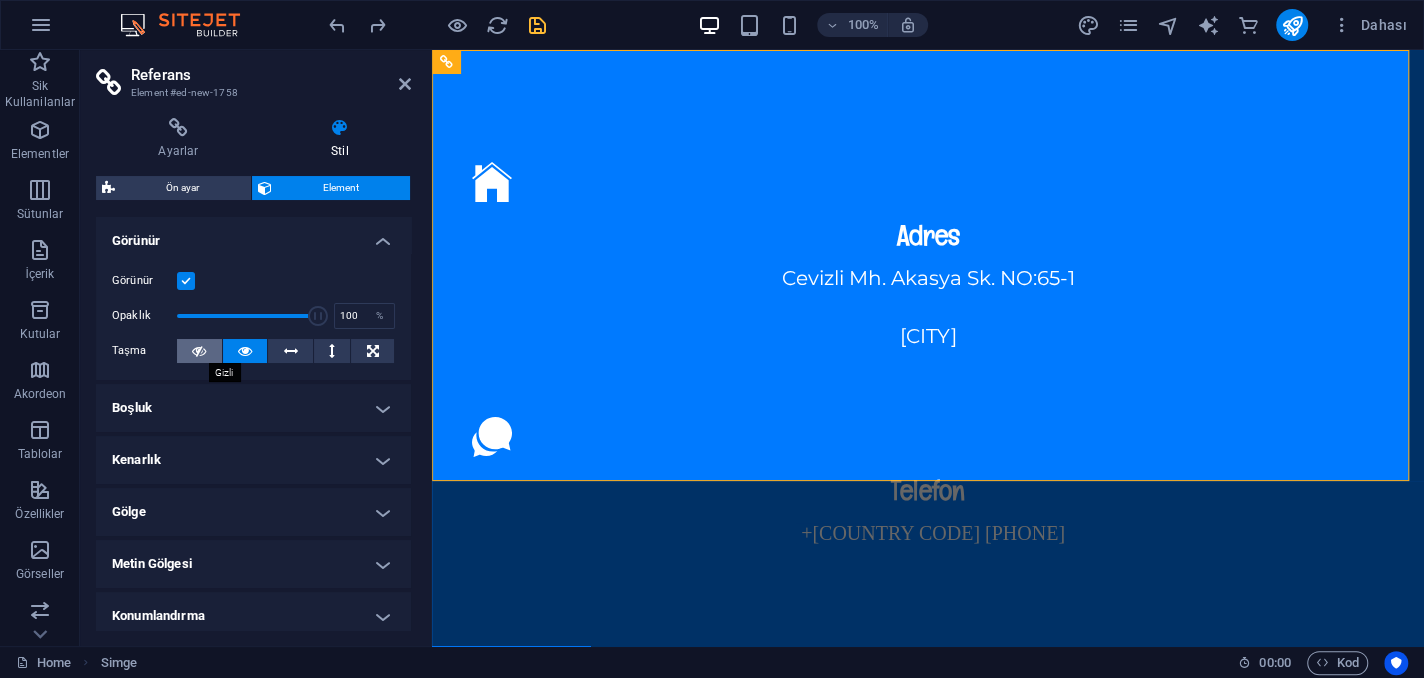 click at bounding box center [199, 351] 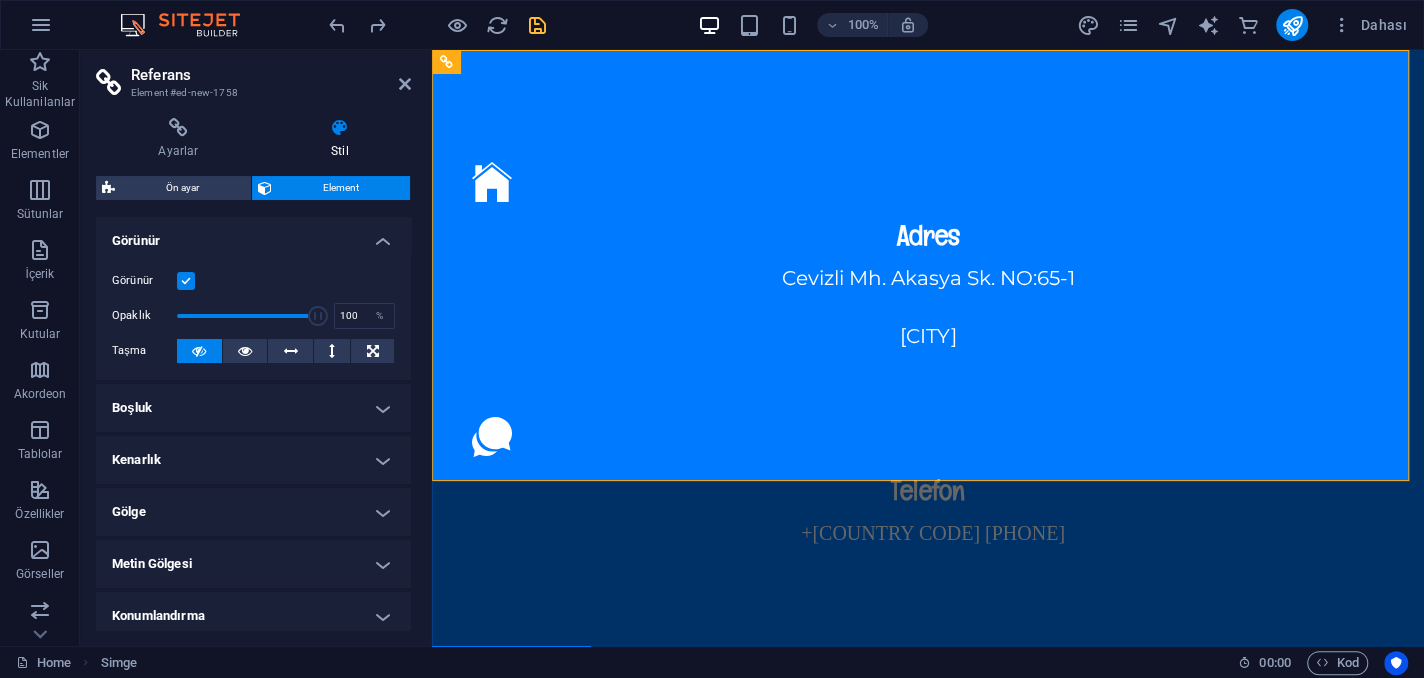 drag, startPoint x: 406, startPoint y: 350, endPoint x: 391, endPoint y: 450, distance: 101.118744 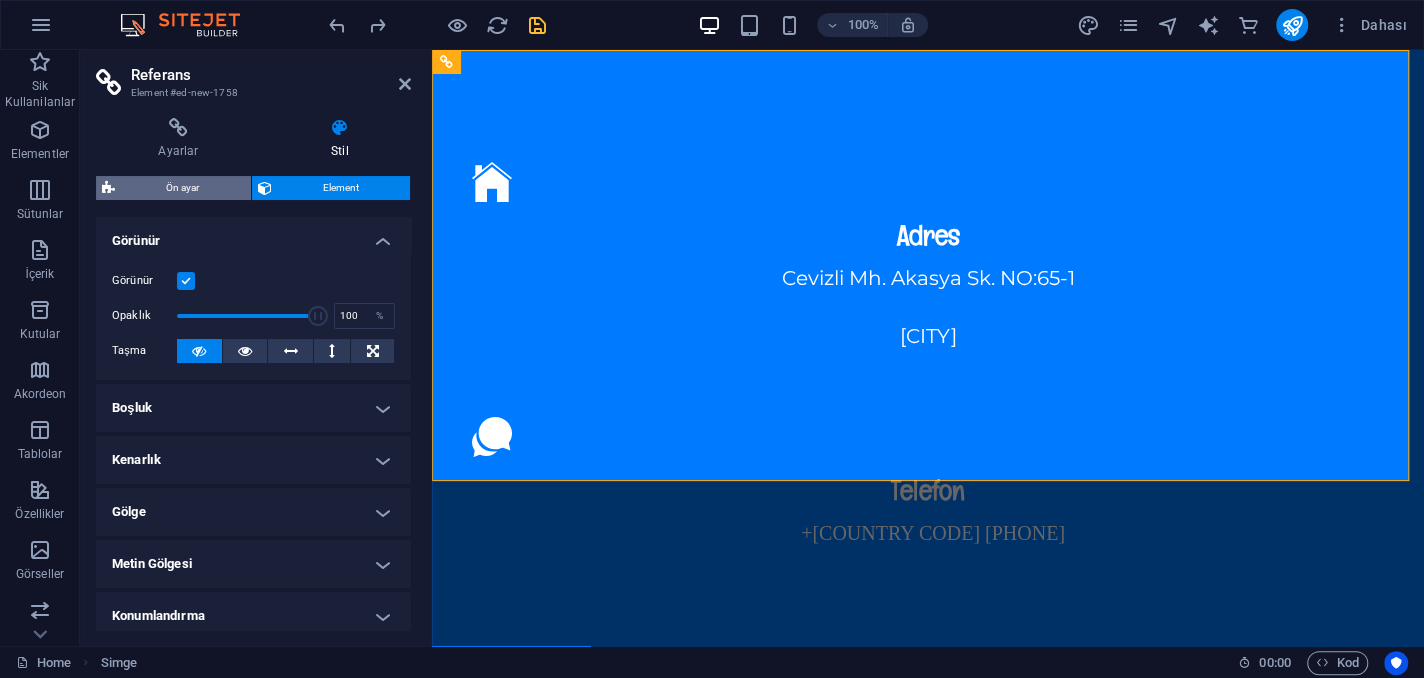 click on "Ön ayar" at bounding box center (183, 188) 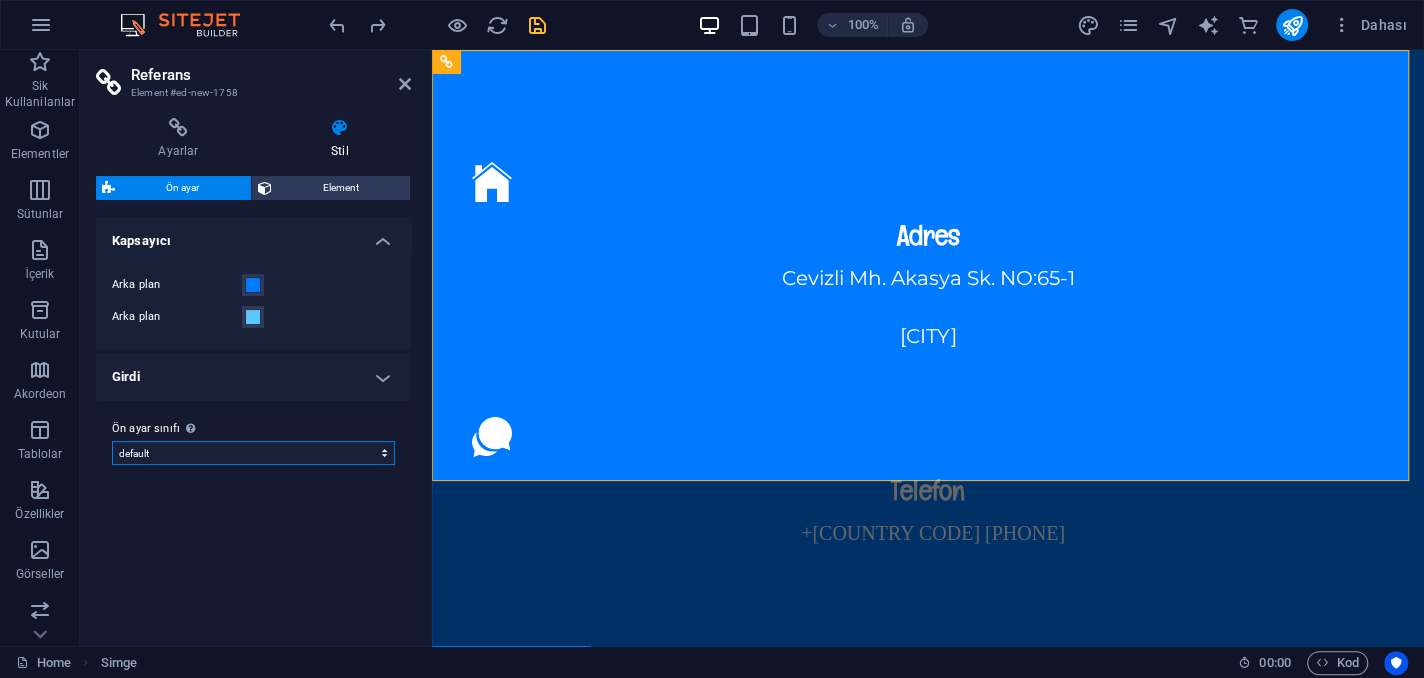 click on "default Ön ayar sınıfı ekle" at bounding box center (253, 453) 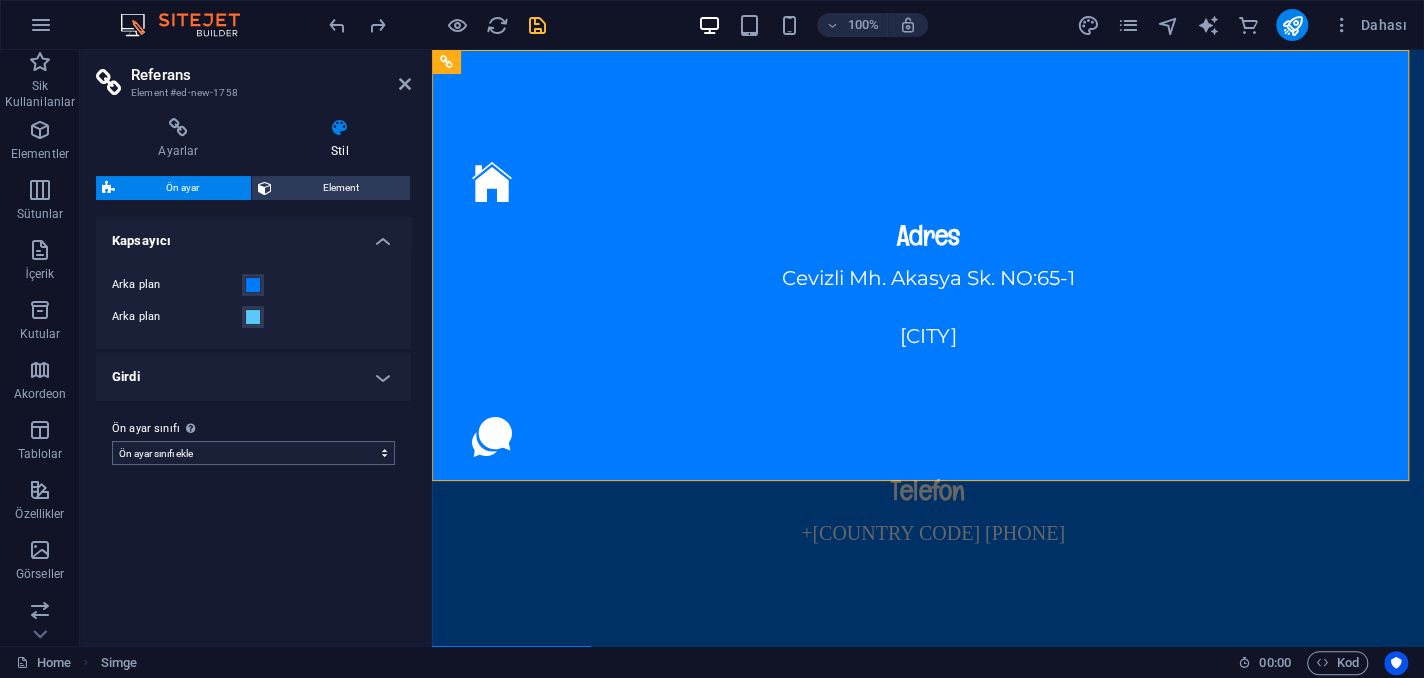 click on "default Ön ayar sınıfı ekle" at bounding box center (253, 453) 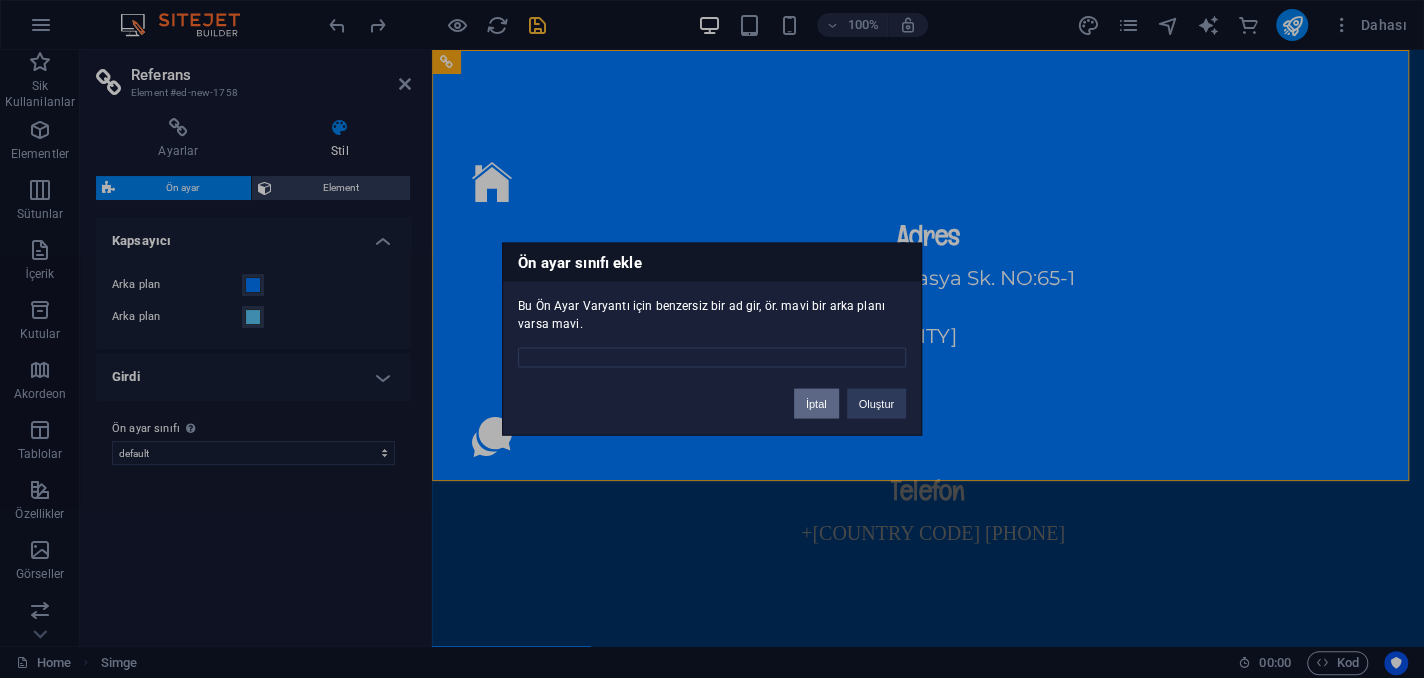 click on "İptal" at bounding box center (816, 404) 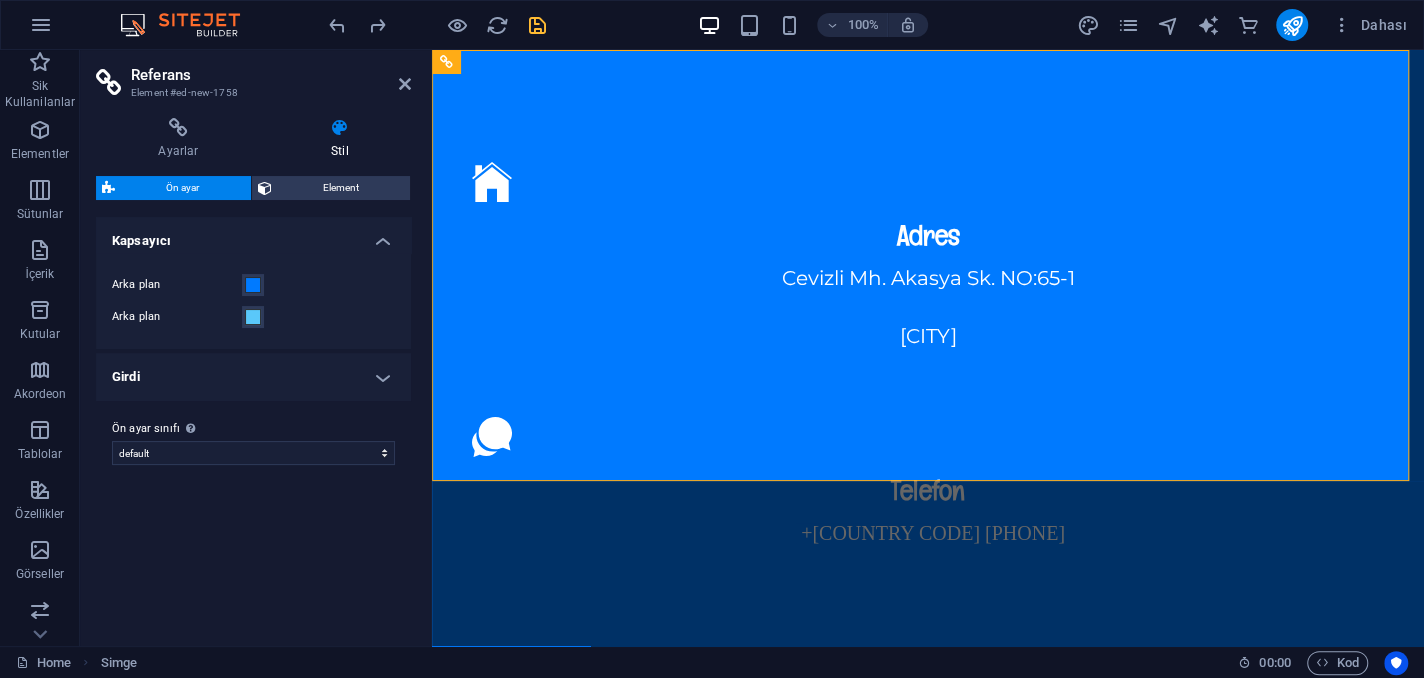 click on "Girdi" at bounding box center [253, 377] 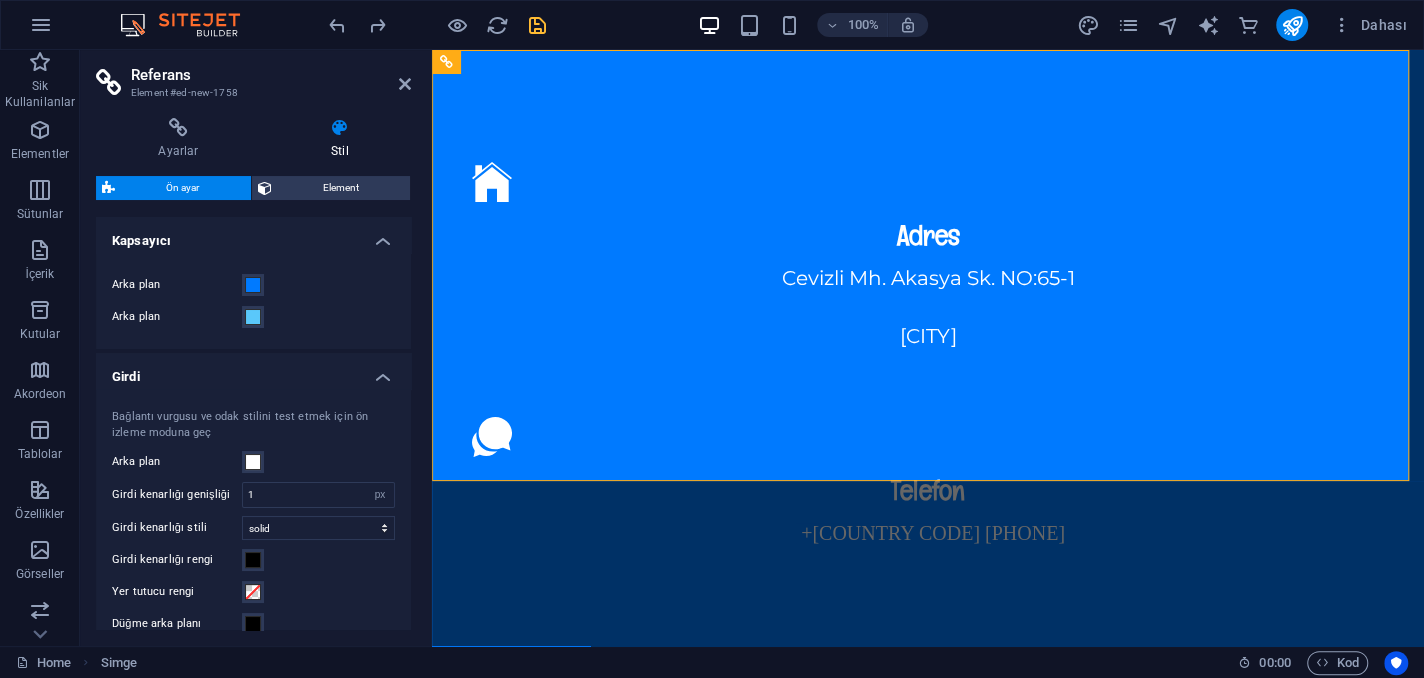 drag, startPoint x: 407, startPoint y: 476, endPoint x: 386, endPoint y: 555, distance: 81.7435 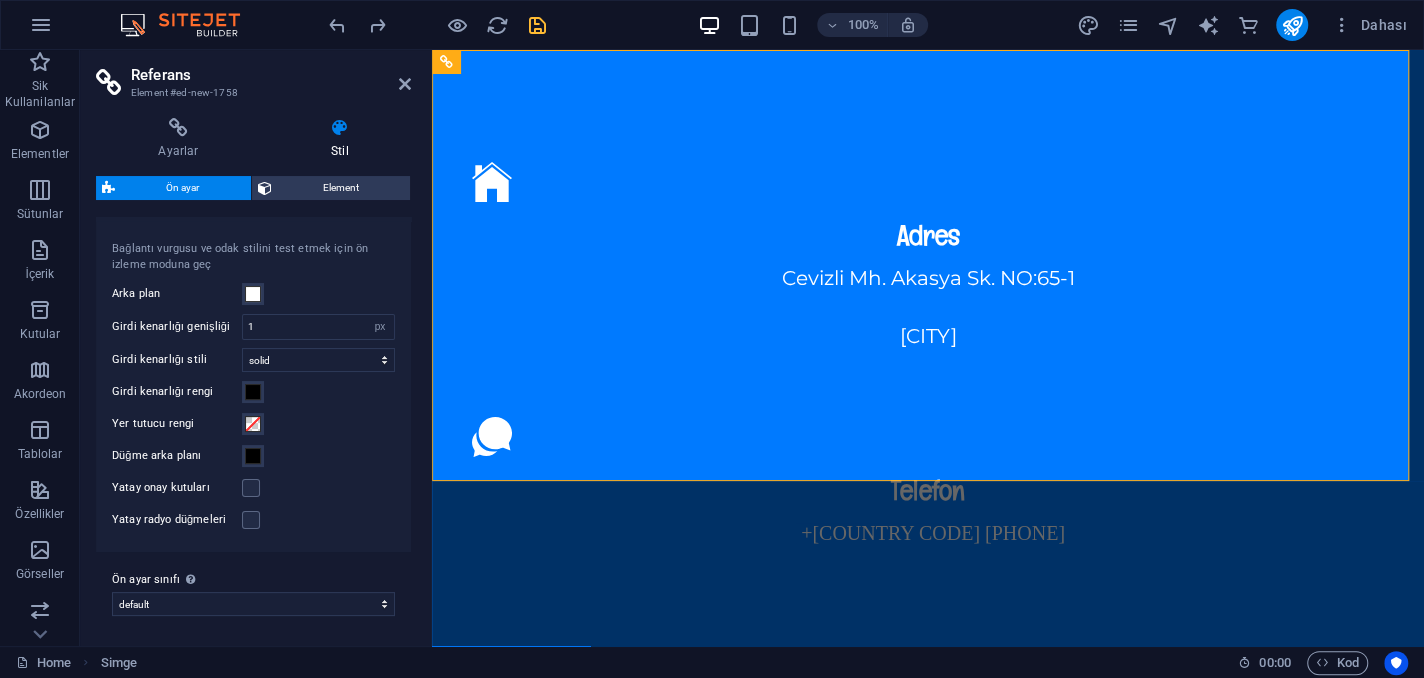 scroll, scrollTop: 0, scrollLeft: 0, axis: both 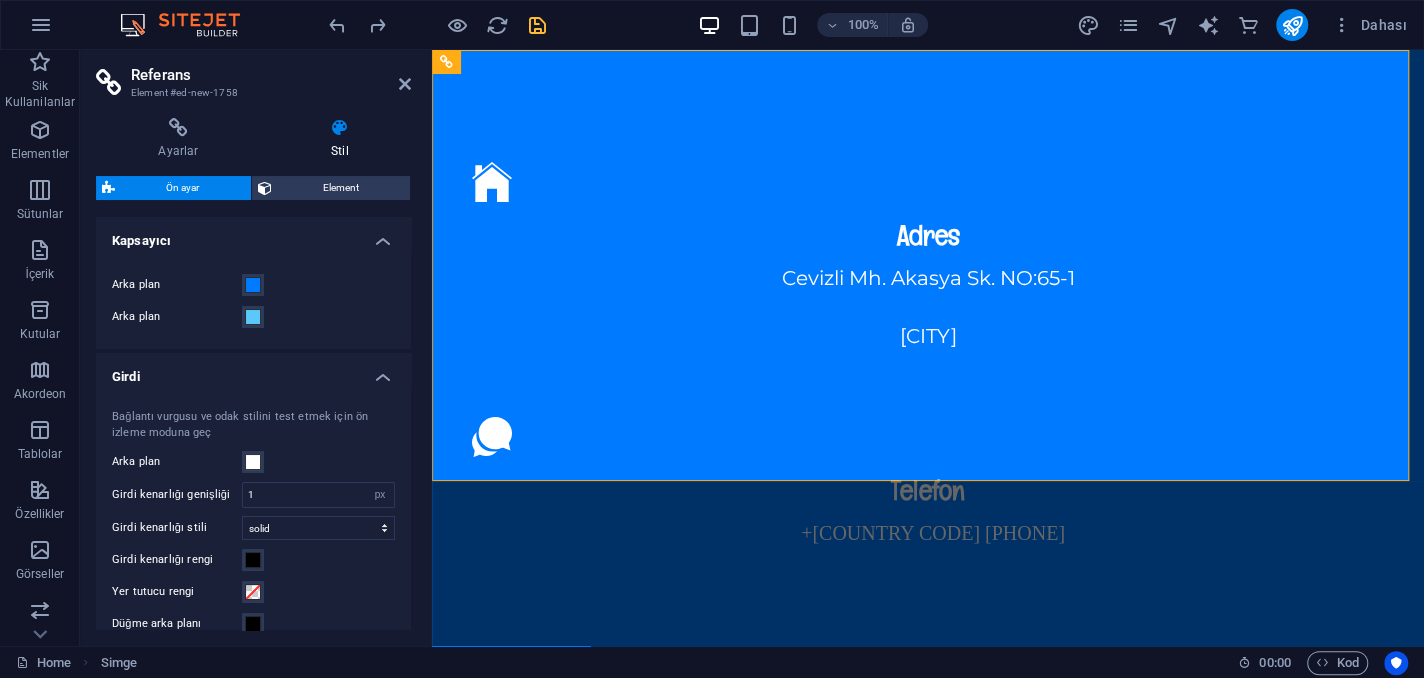 drag, startPoint x: 408, startPoint y: 507, endPoint x: 8, endPoint y: 300, distance: 450.3876 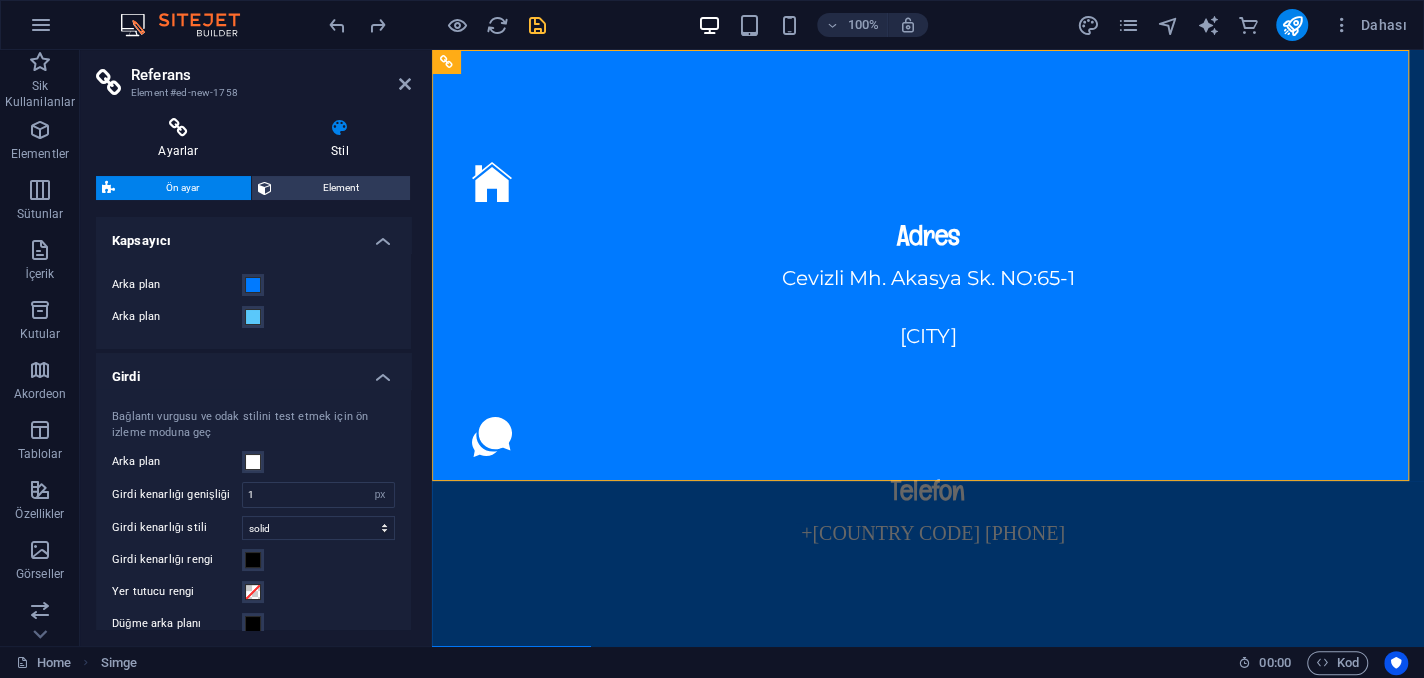 click at bounding box center (178, 128) 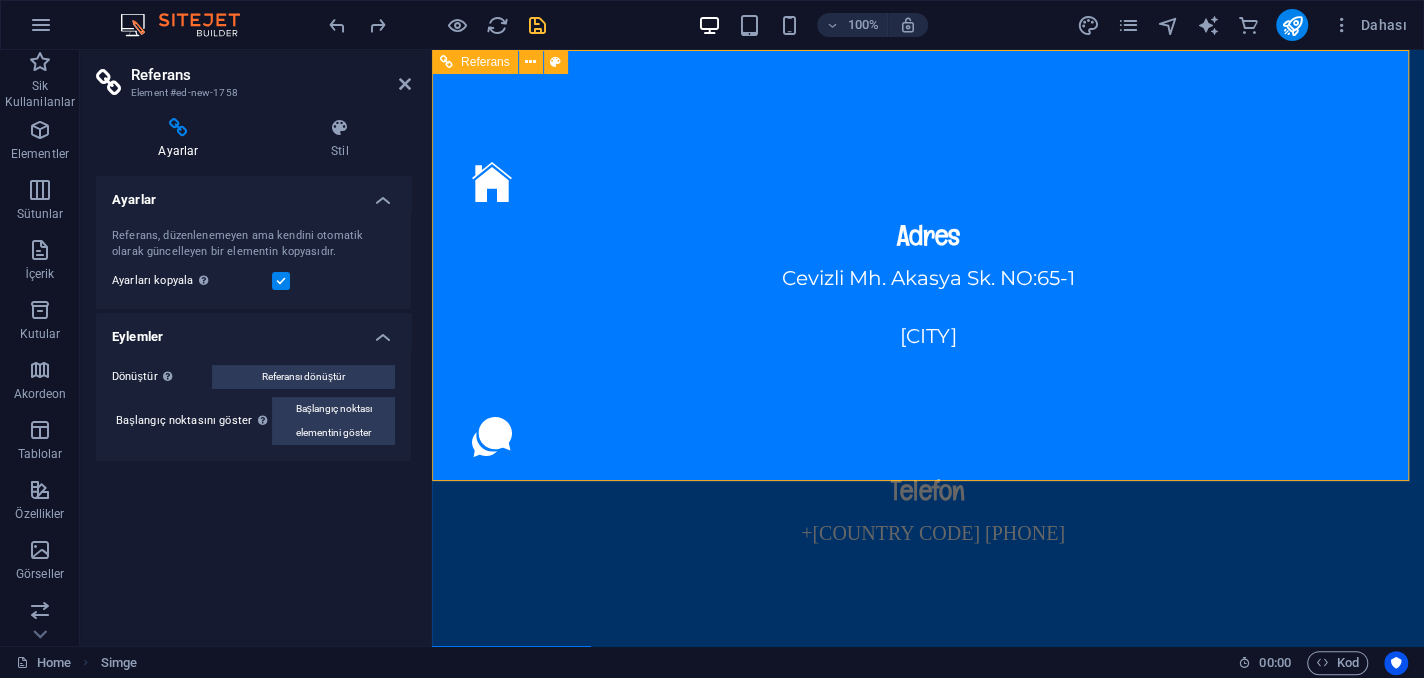 click on "Adres Cevizli Mh. Akasya Sk. NO:65-1  Maltepe/İSTANBUL Telefon     0 530 339 66 82" at bounding box center [928, 393] 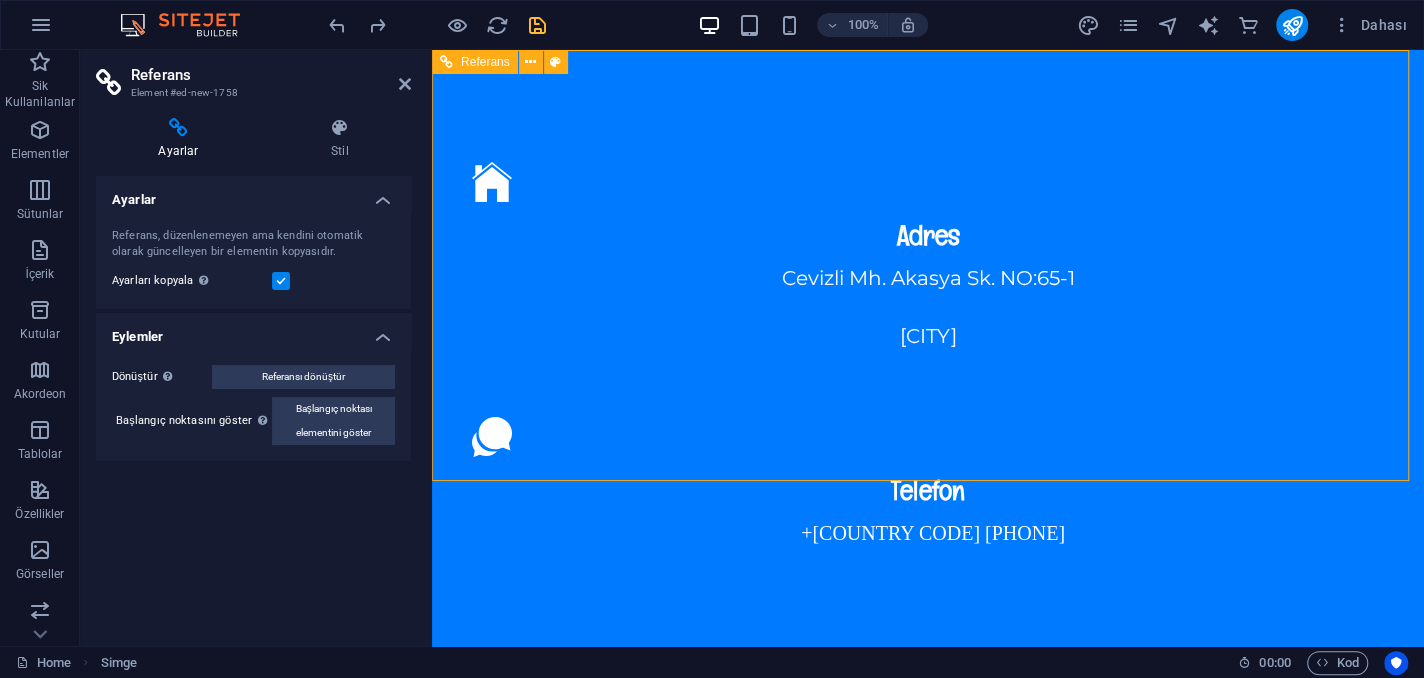 drag, startPoint x: 1403, startPoint y: 475, endPoint x: 1368, endPoint y: 430, distance: 57.00877 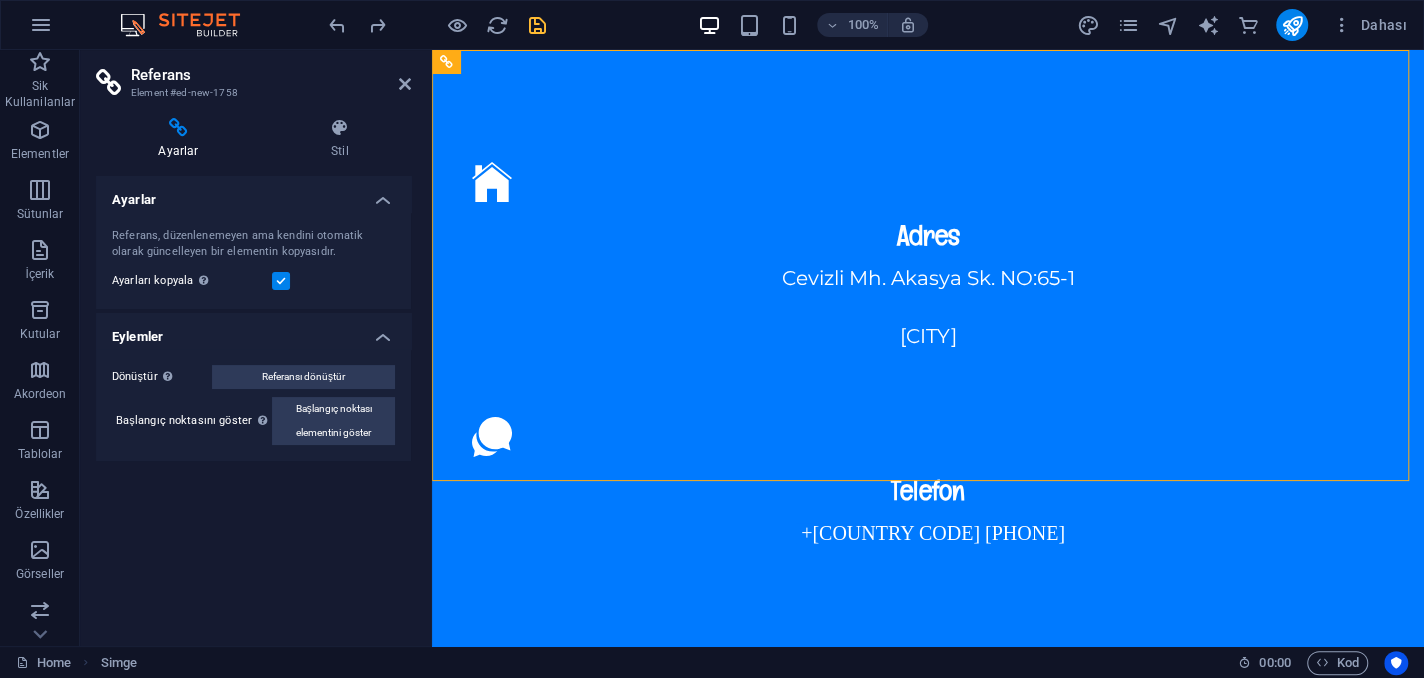 click on "Referans Element #ed-new-1758 Ayarlar Stil Ayarlar Referans, düzenlenemeyen ama kendini otomatik olarak güncelleyen bir elementin kopyasıdır.  Ayarları kopyala Referans hedef elementiyle aynı ayarları (esnek, animasyon, konum, stil) kullan Eylemler Dönüştür Referansı ayrı bir elemente dönüştür. Sonradan yapılan hiçbir değişiklik, başlangıçta referans alınan elementi etkilemeyecektir. Referansı dönüştür Başlangıç noktasını göster Referans alınan elemente atla. Referans alınan element başka bir sayfadaysa yeni bir sekmede açılır. Başlangıç noktası elementini göster Ön ayar Element Yerleşim Bu elementin yerleşim içinde nasıl genişlediği (Flexbox). Boyut Varsayılan otomatik px % 1/1 1/2 1/3 1/4 1/5 1/6 1/7 1/8 1/9 1/10 Büyüt Küçült Sipariş Kapsayıcı yerleşimi Görünür Görünür Opaklık 100 % Taşma Boşluk Kenar boşluğu Varsayılan otomatik px % rem vw vh Özel Özel otomatik px % rem vw vh otomatik px % rem vw vh otomatik px % rem vw vh px % %" at bounding box center [256, 348] 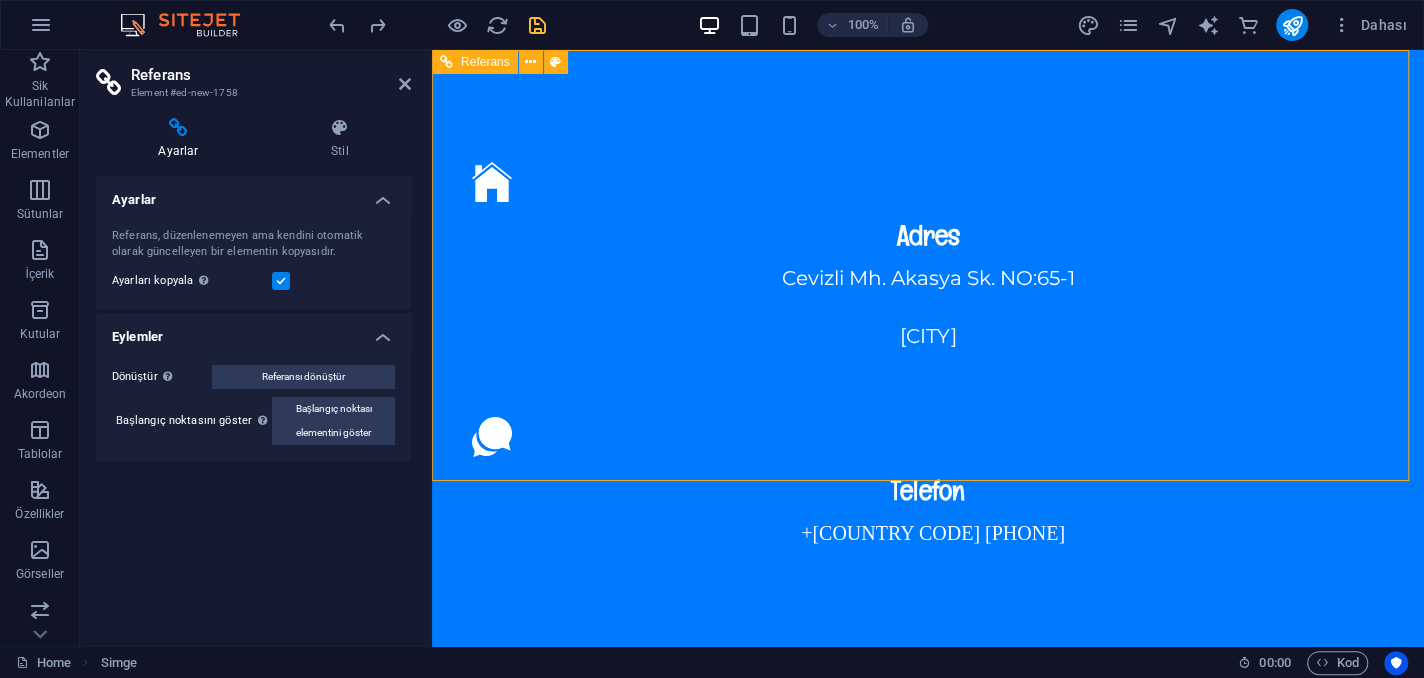 click on "Referans" at bounding box center [475, 62] 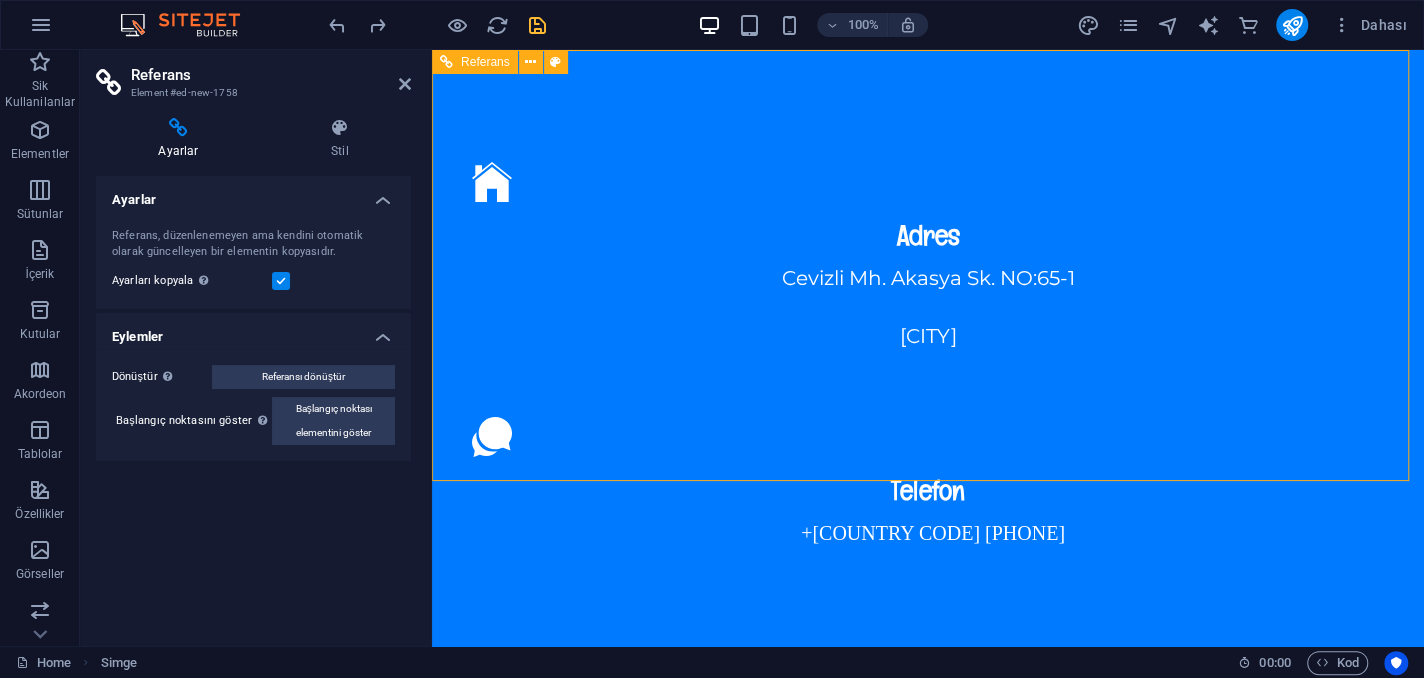 click on "Referans" at bounding box center (475, 62) 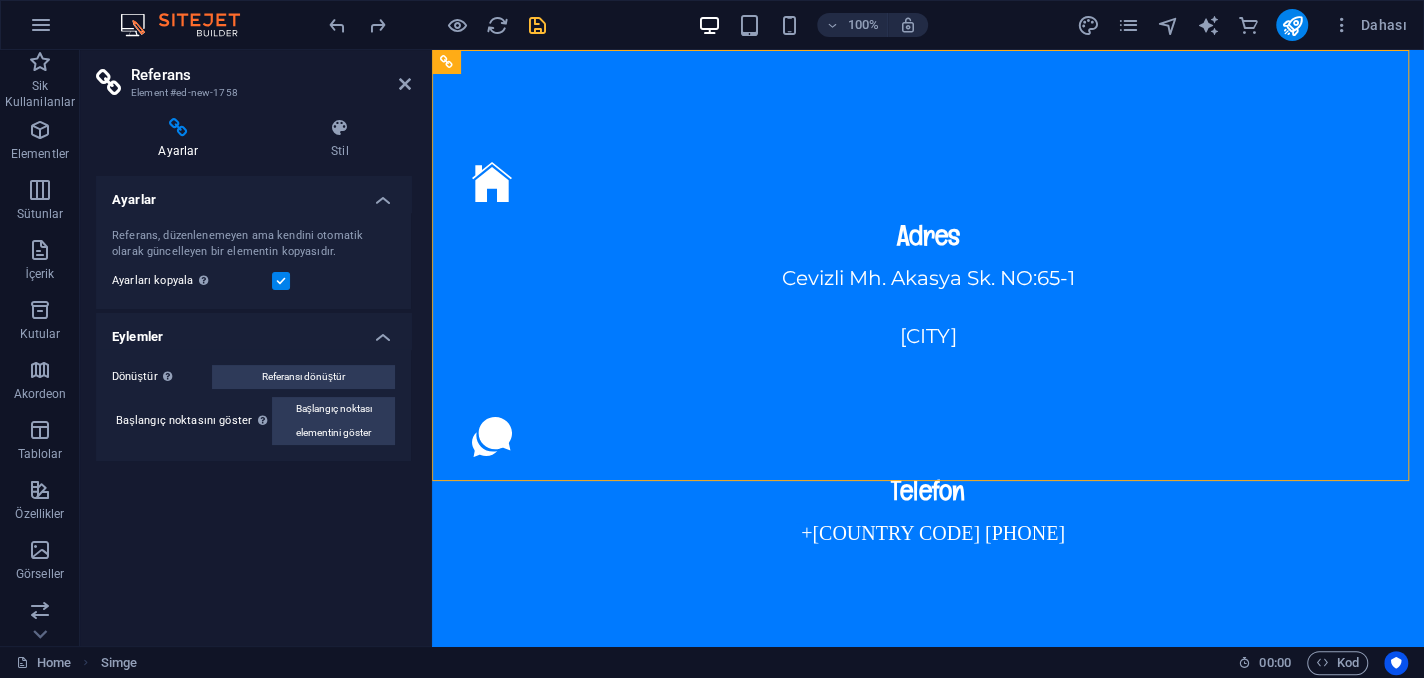 drag, startPoint x: 527, startPoint y: 160, endPoint x: 941, endPoint y: 379, distance: 468.35562 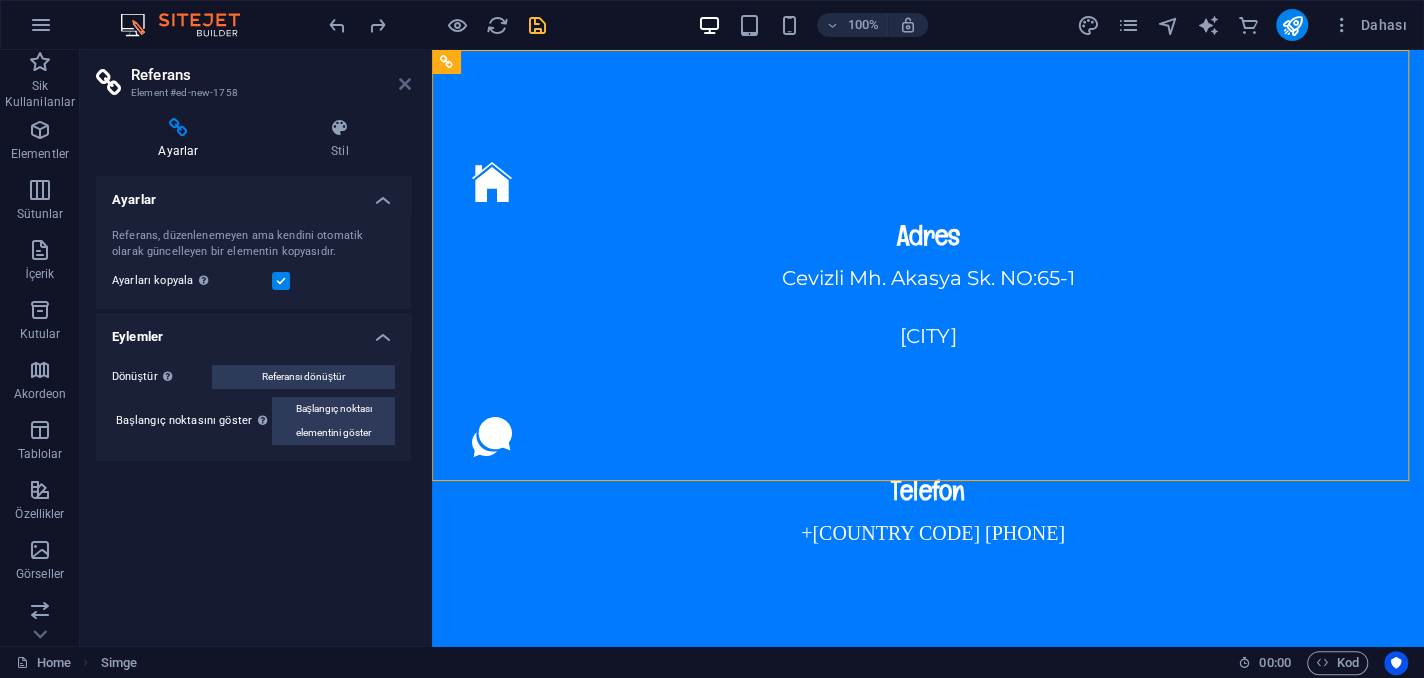 click at bounding box center (405, 84) 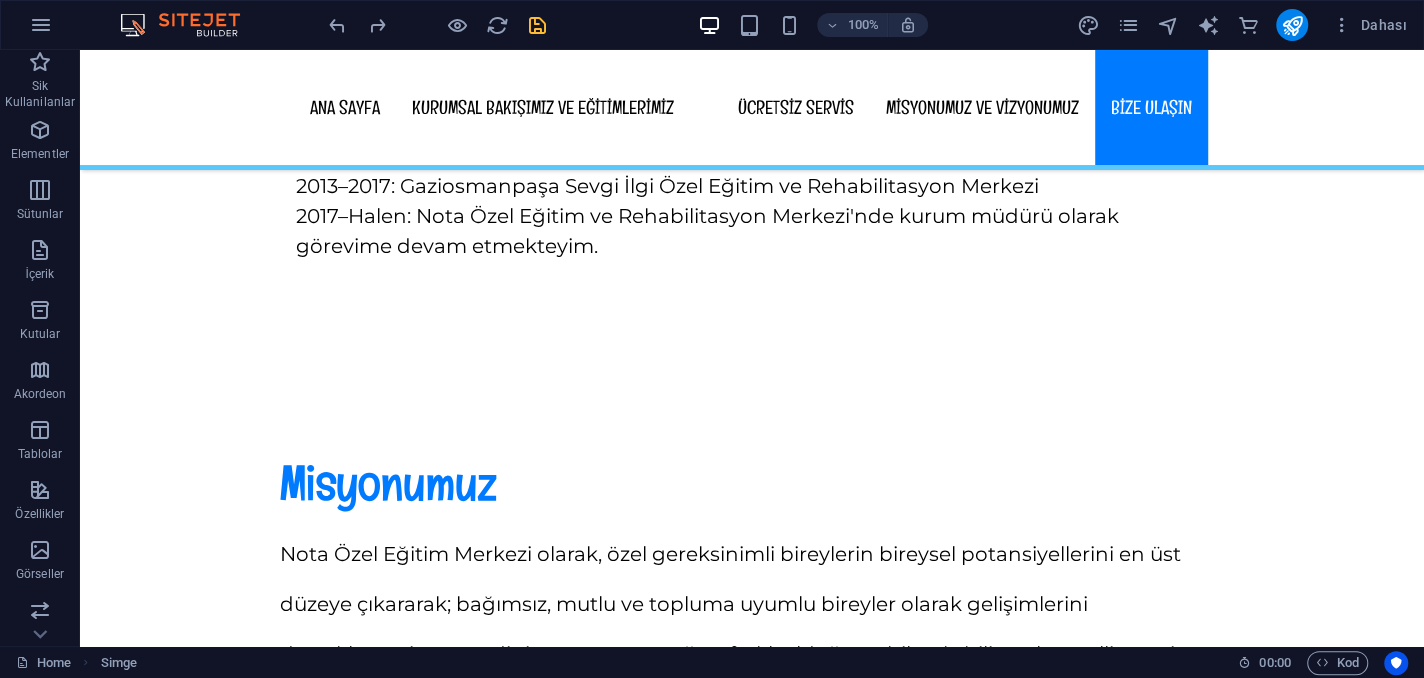 scroll, scrollTop: 10868, scrollLeft: 0, axis: vertical 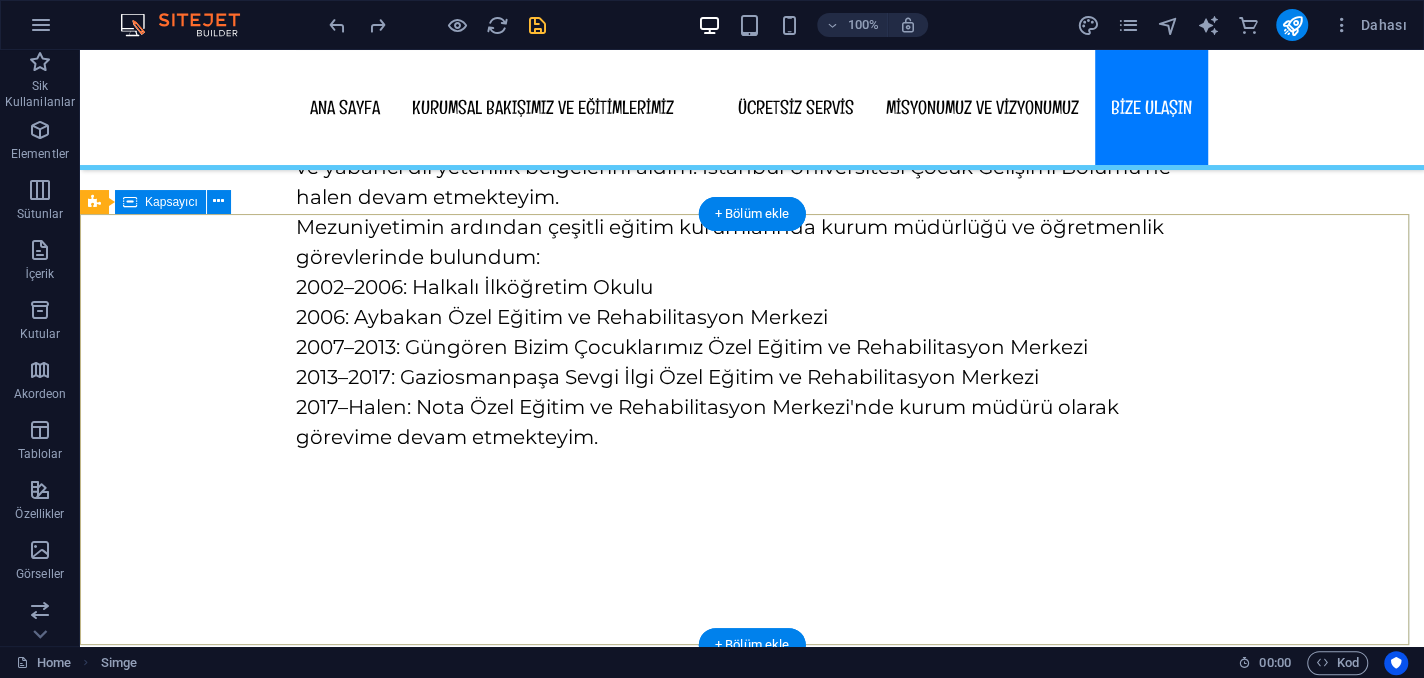 click on "Adres Cevizli Mh. Akasya Sk. NO:65-1  Maltepe/İSTANBUL Telefon     0 530 339 66 82" at bounding box center (752, 2449) 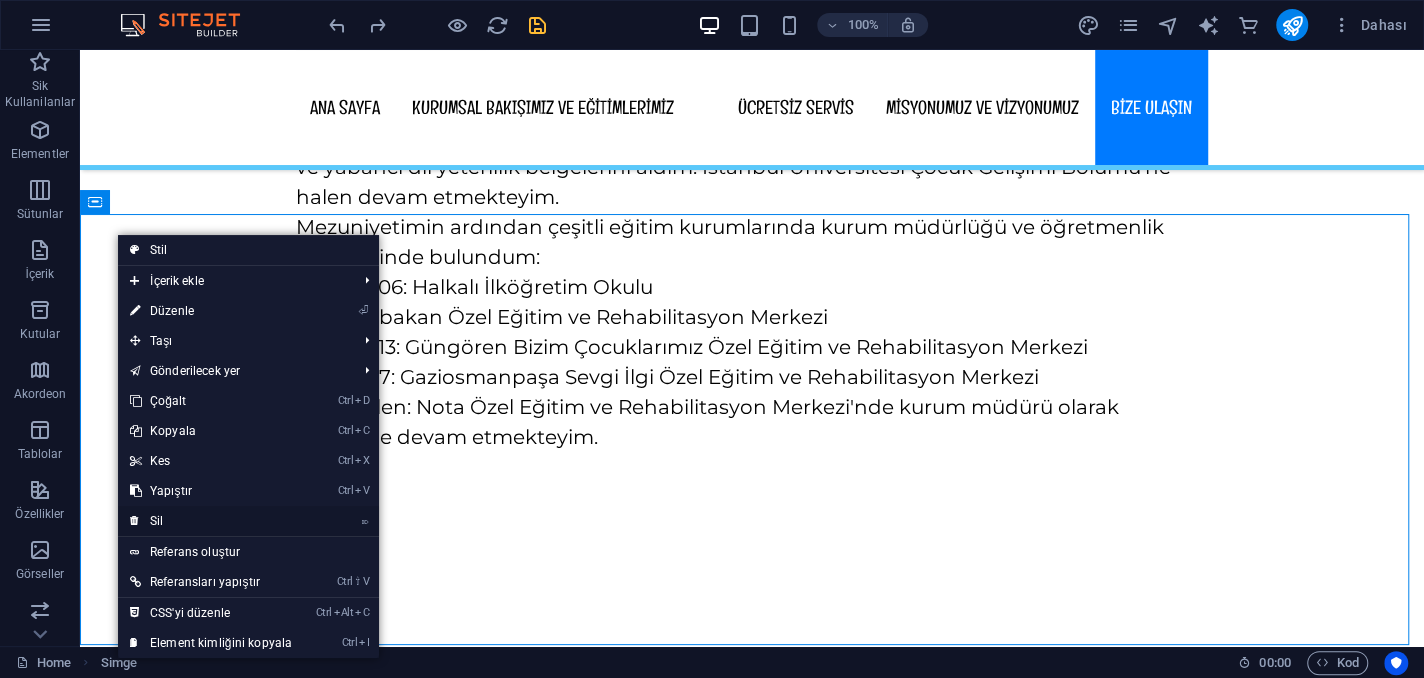click on "⌦  Sil" at bounding box center (211, 521) 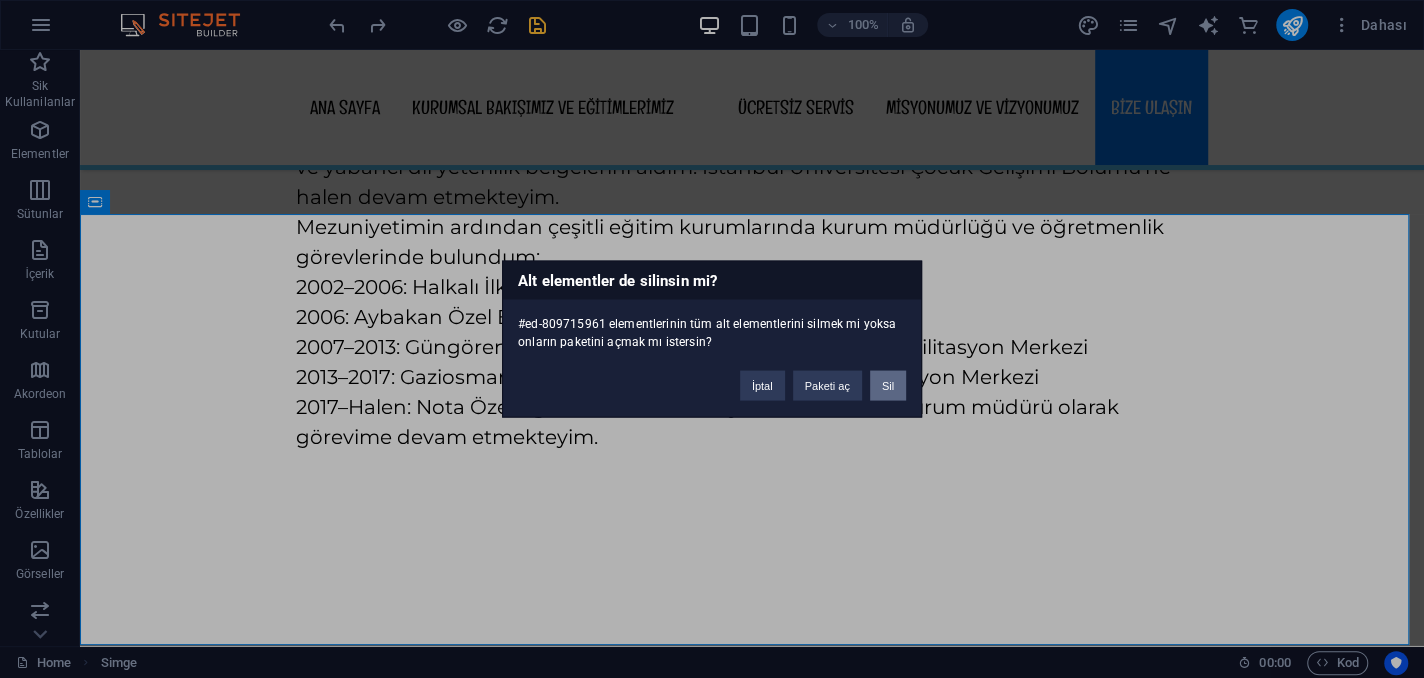 click on "Sil" at bounding box center (888, 386) 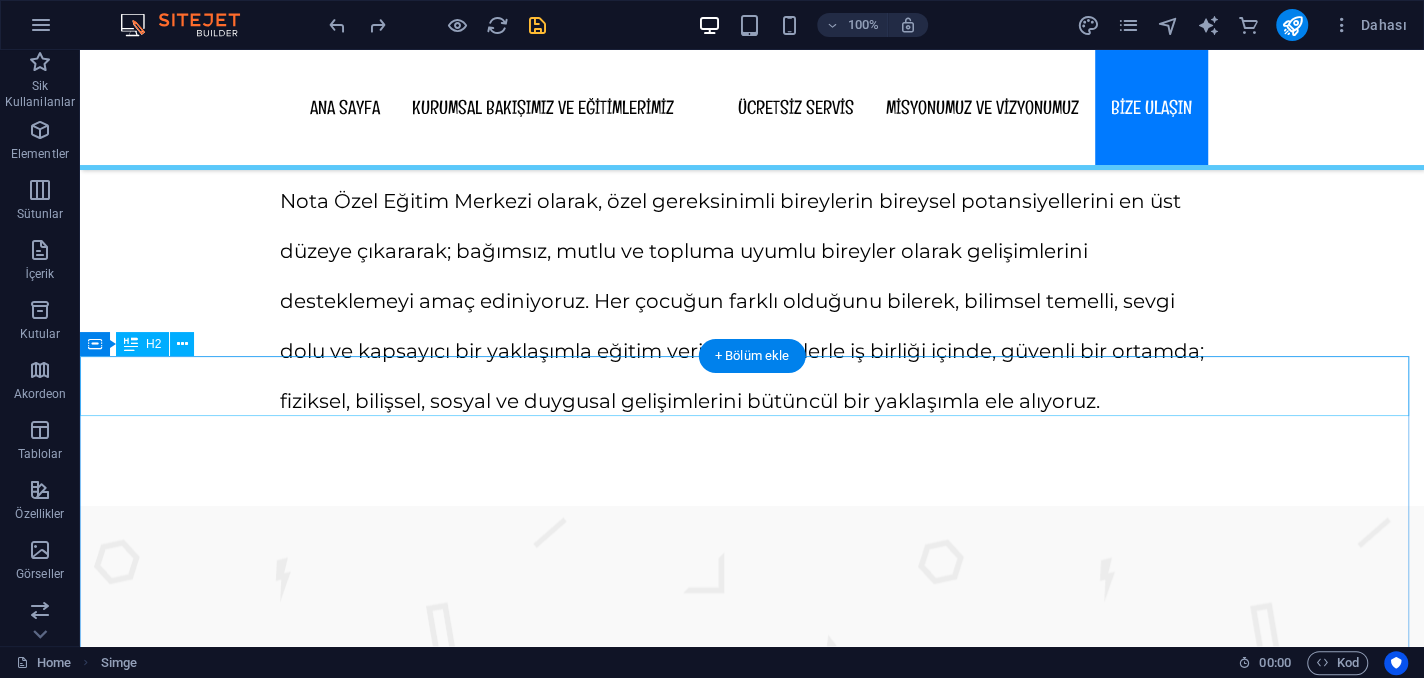scroll, scrollTop: 10578, scrollLeft: 0, axis: vertical 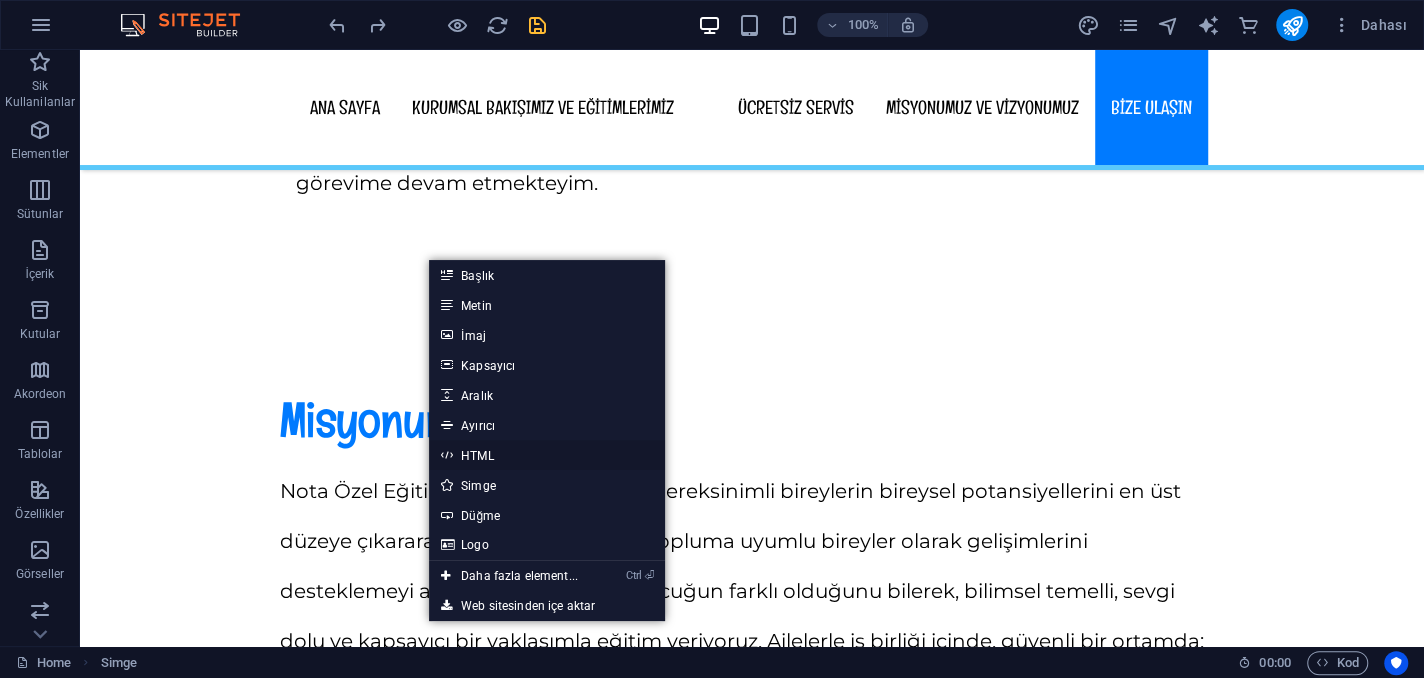 click on "HTML" at bounding box center [547, 455] 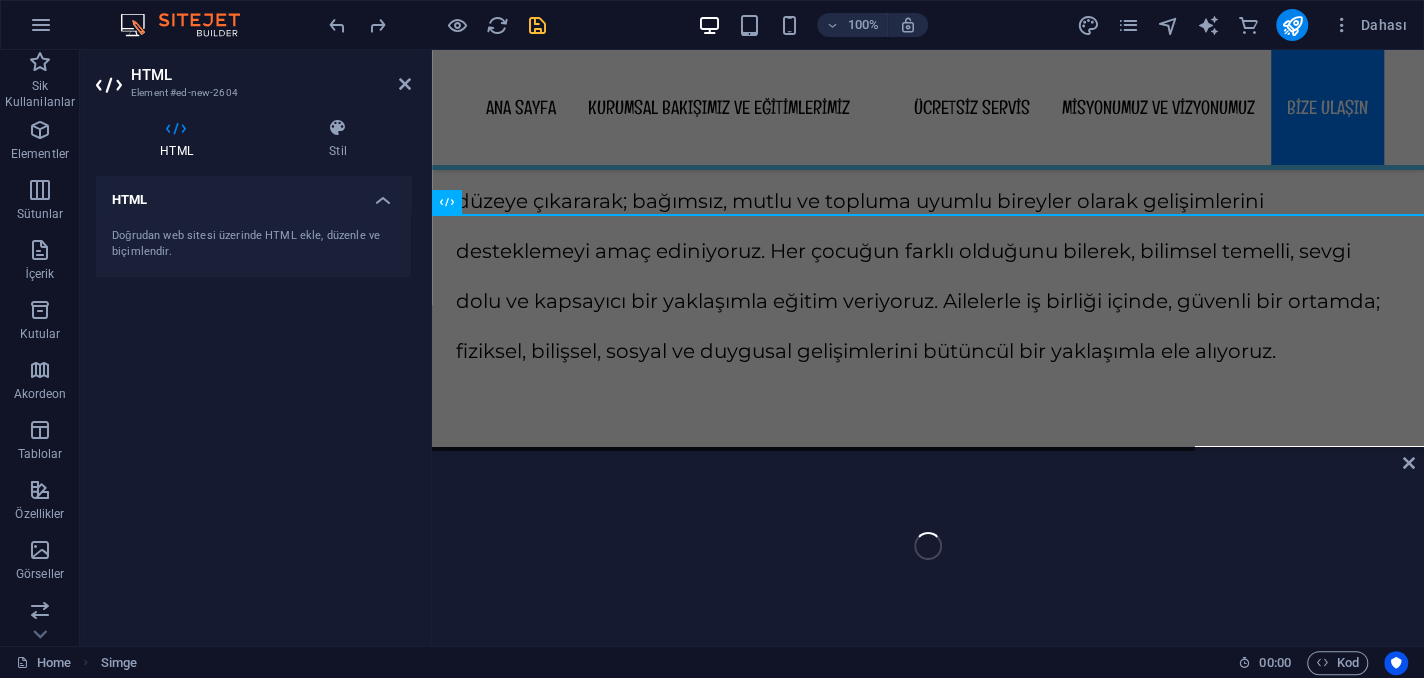 scroll, scrollTop: 10437, scrollLeft: 0, axis: vertical 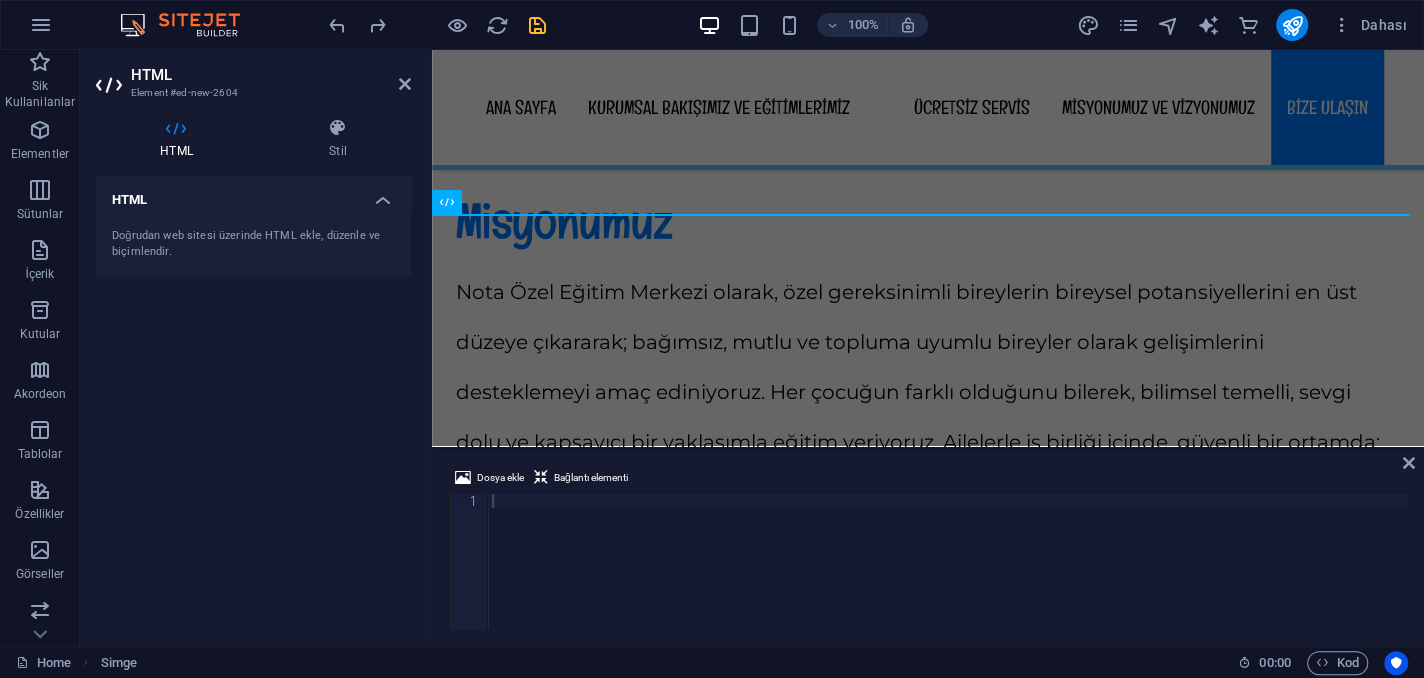 click on "Doğrudan web sitesi üzerinde HTML ekle, düzenle ve biçimlendir." at bounding box center [253, 244] 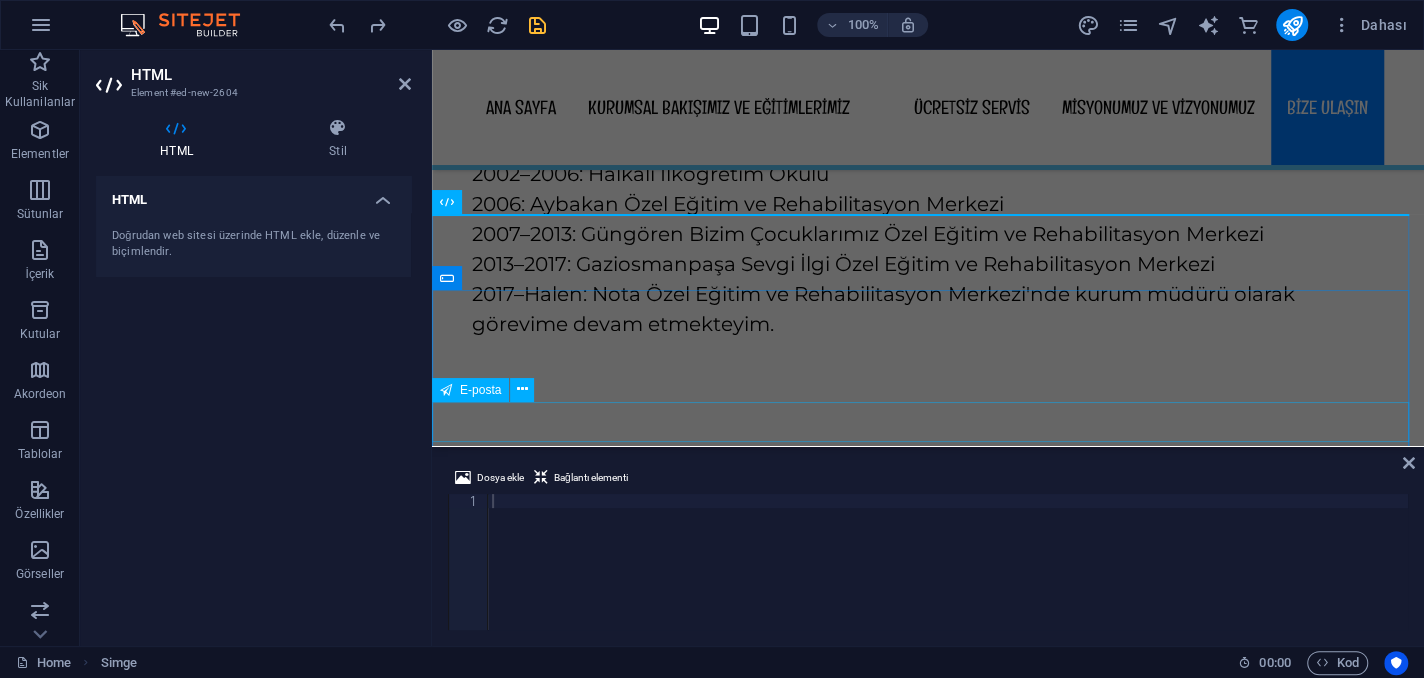 scroll, scrollTop: 10579, scrollLeft: 0, axis: vertical 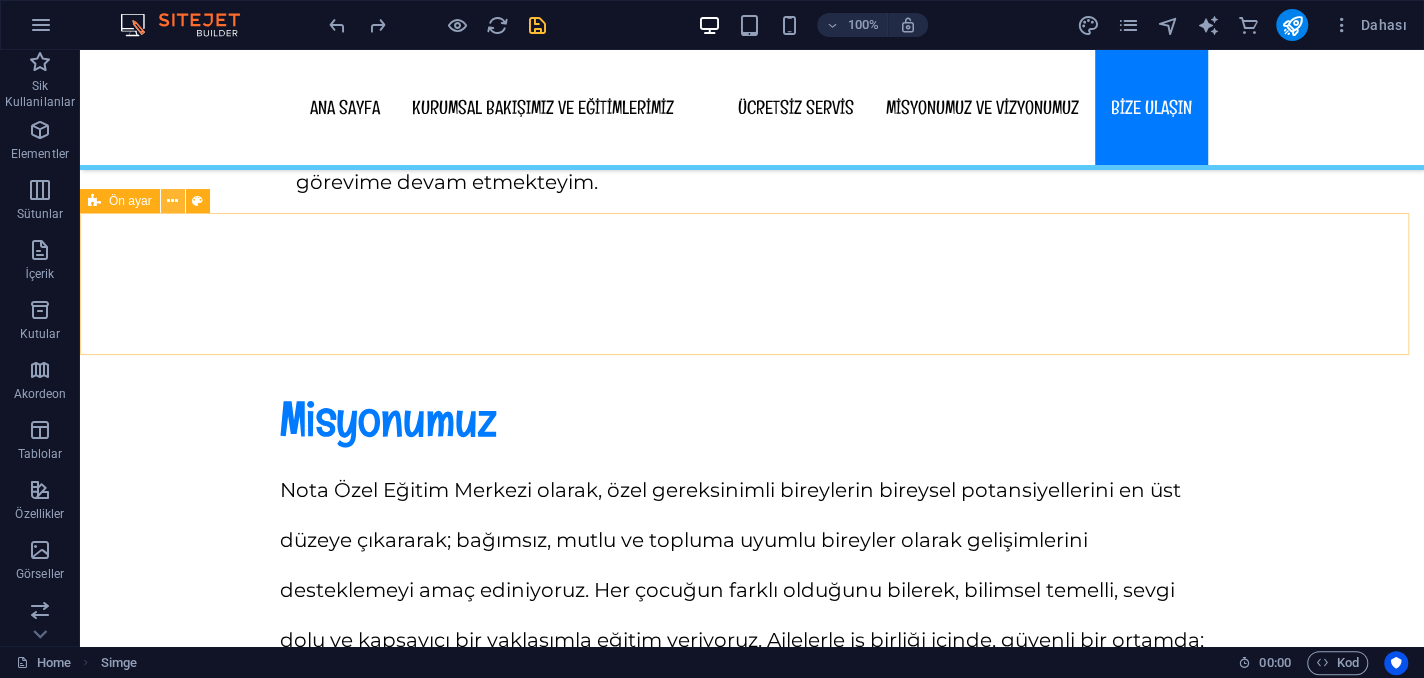 click at bounding box center (173, 201) 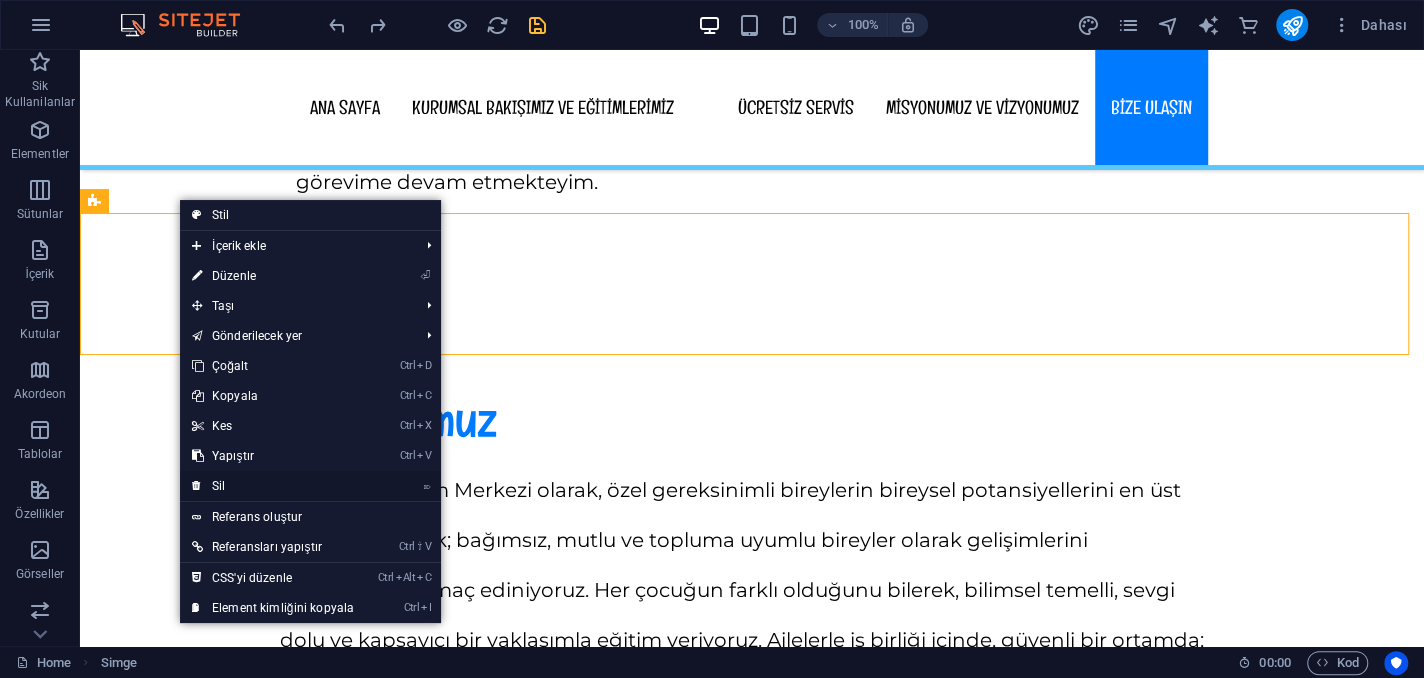 click on "⌦  Sil" at bounding box center [273, 486] 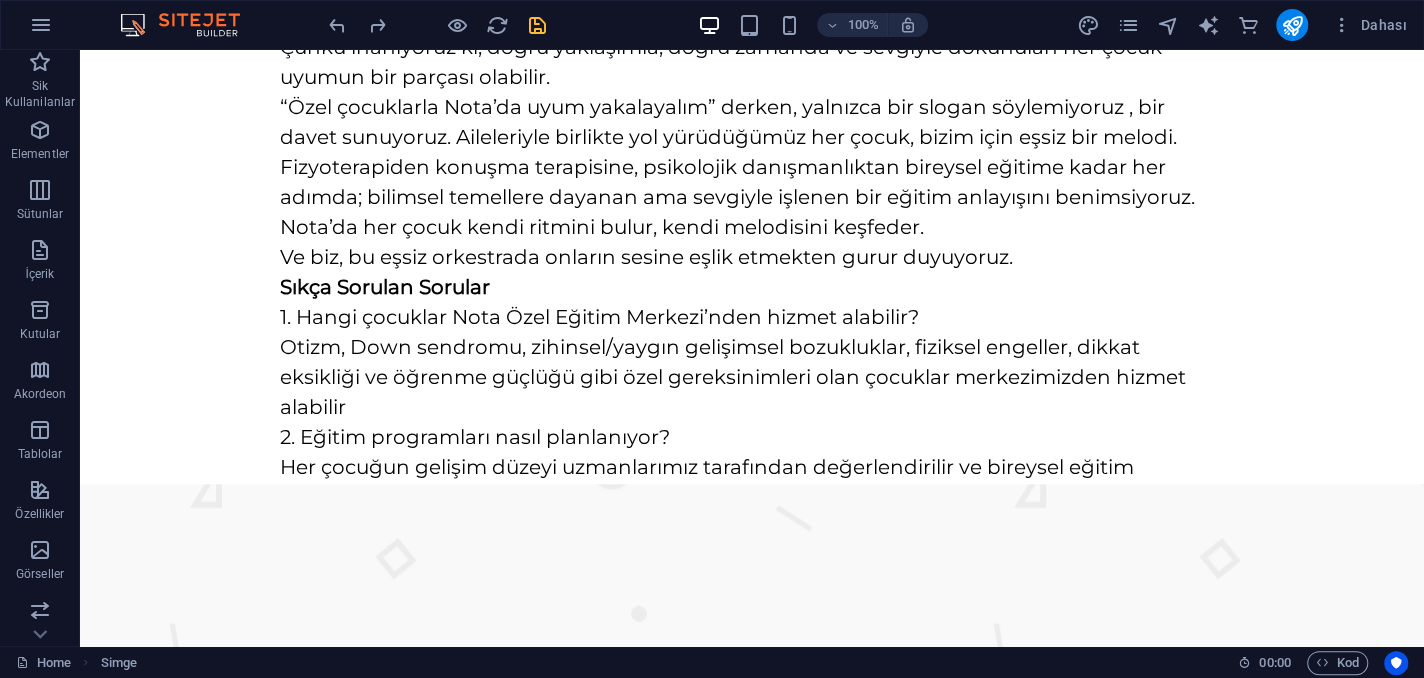 scroll, scrollTop: 0, scrollLeft: 0, axis: both 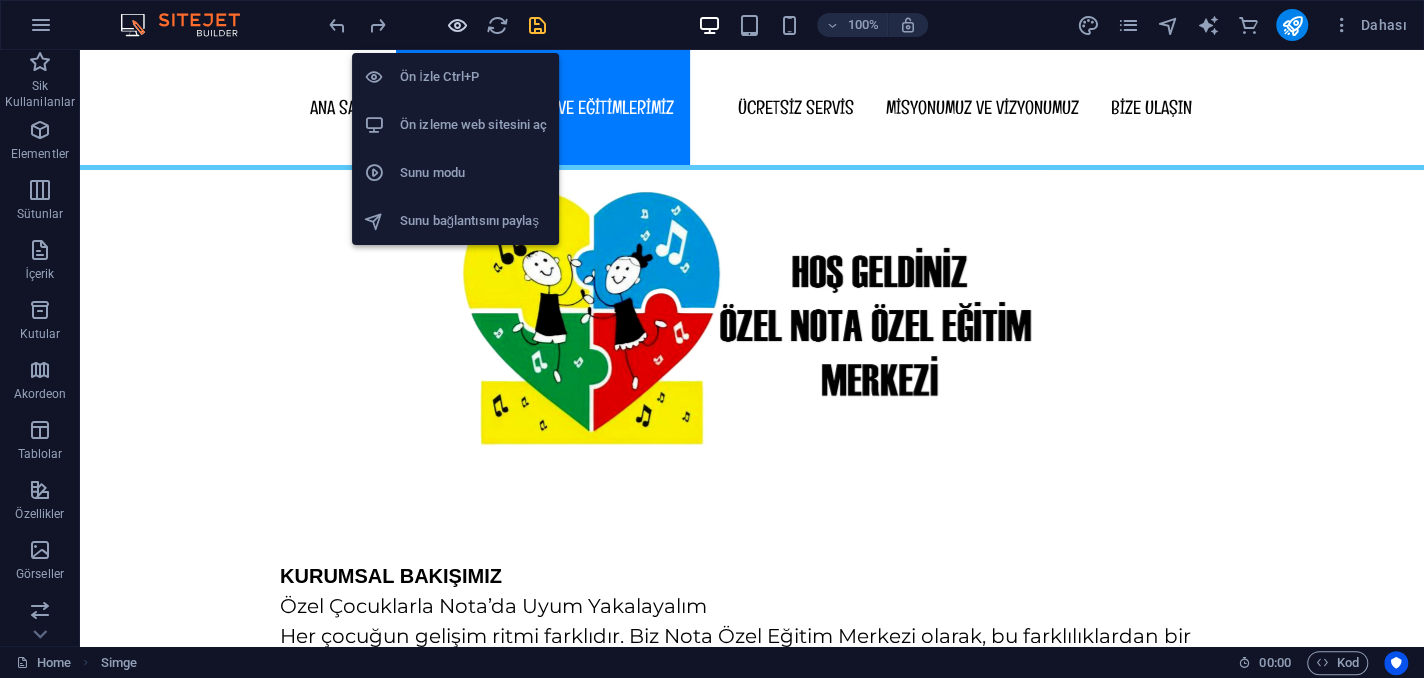 click at bounding box center [457, 25] 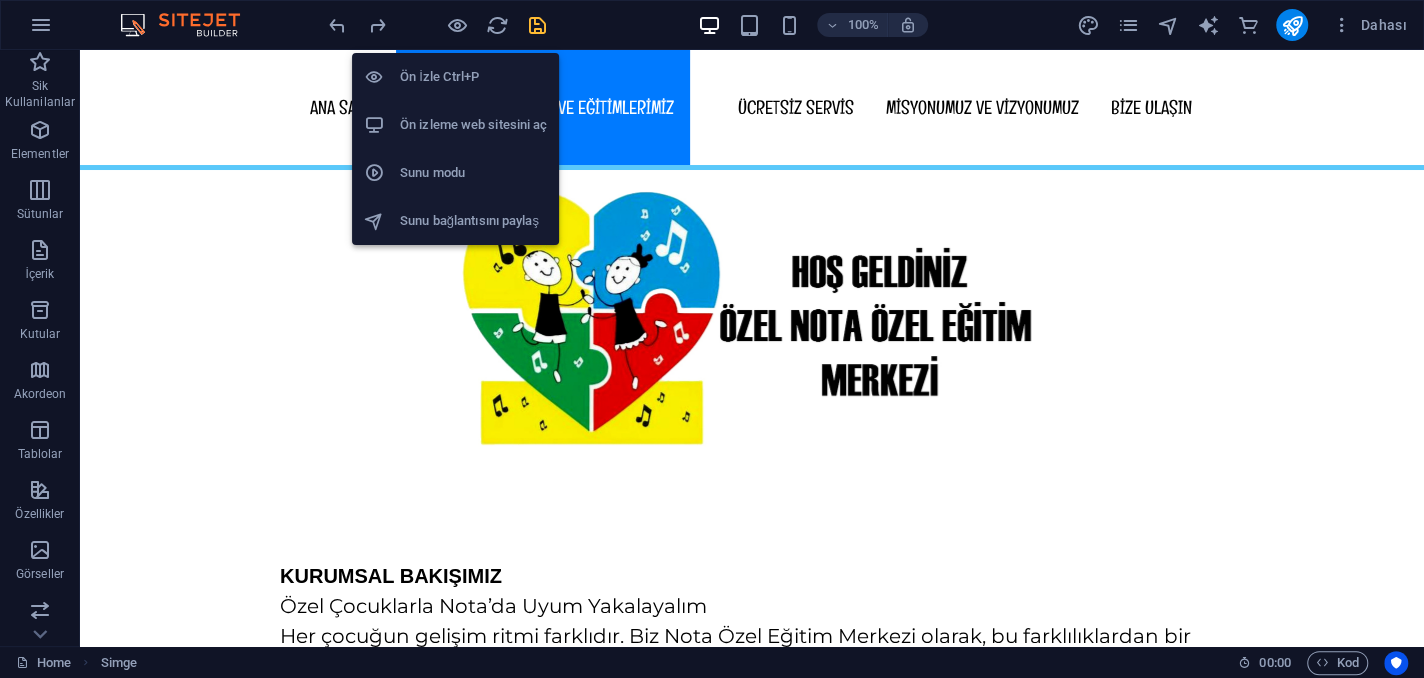 click on "Ön İzle Ctrl+P" at bounding box center [473, 77] 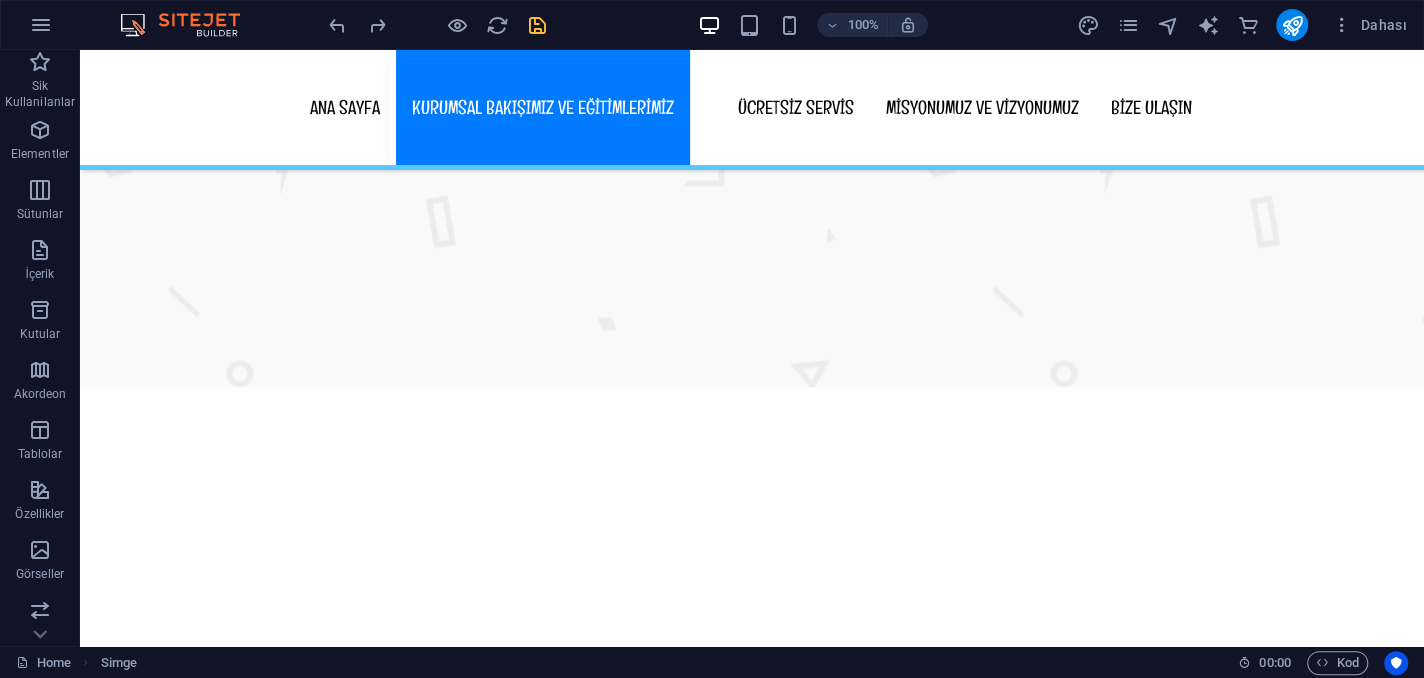 scroll, scrollTop: 0, scrollLeft: 0, axis: both 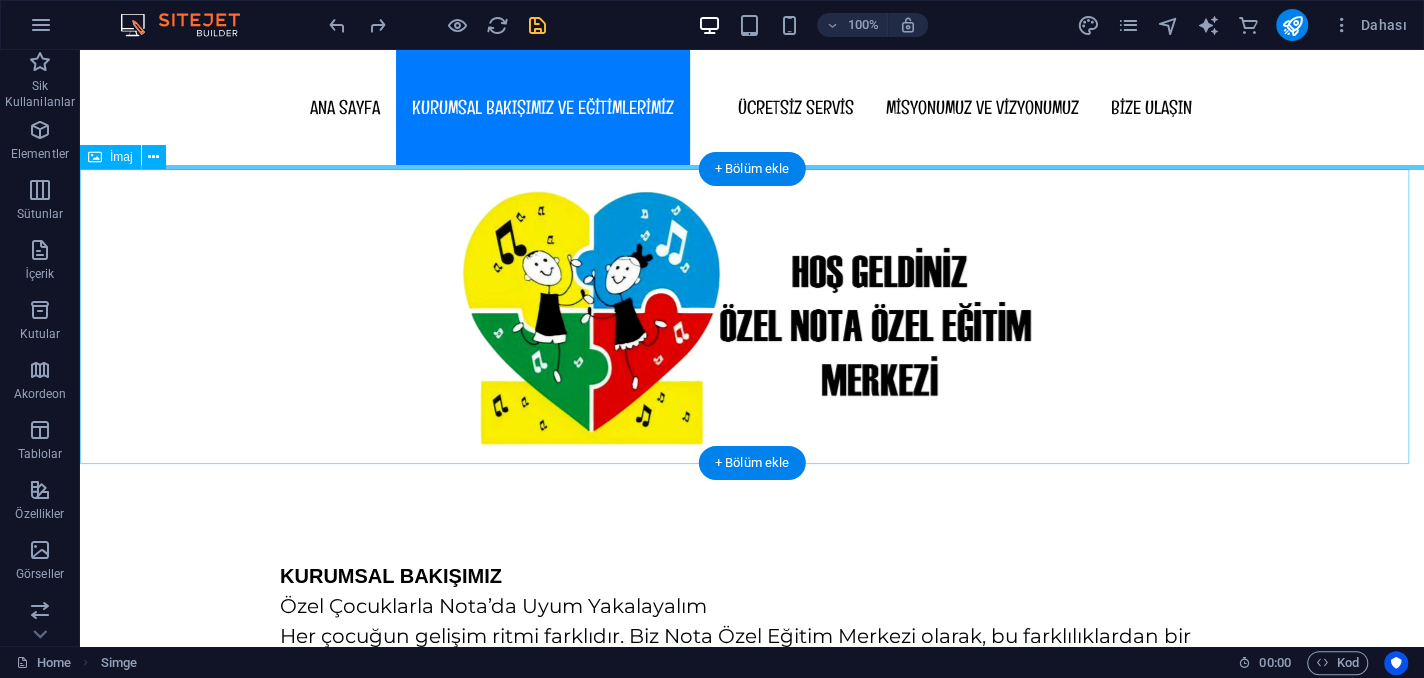 click at bounding box center [752, 317] 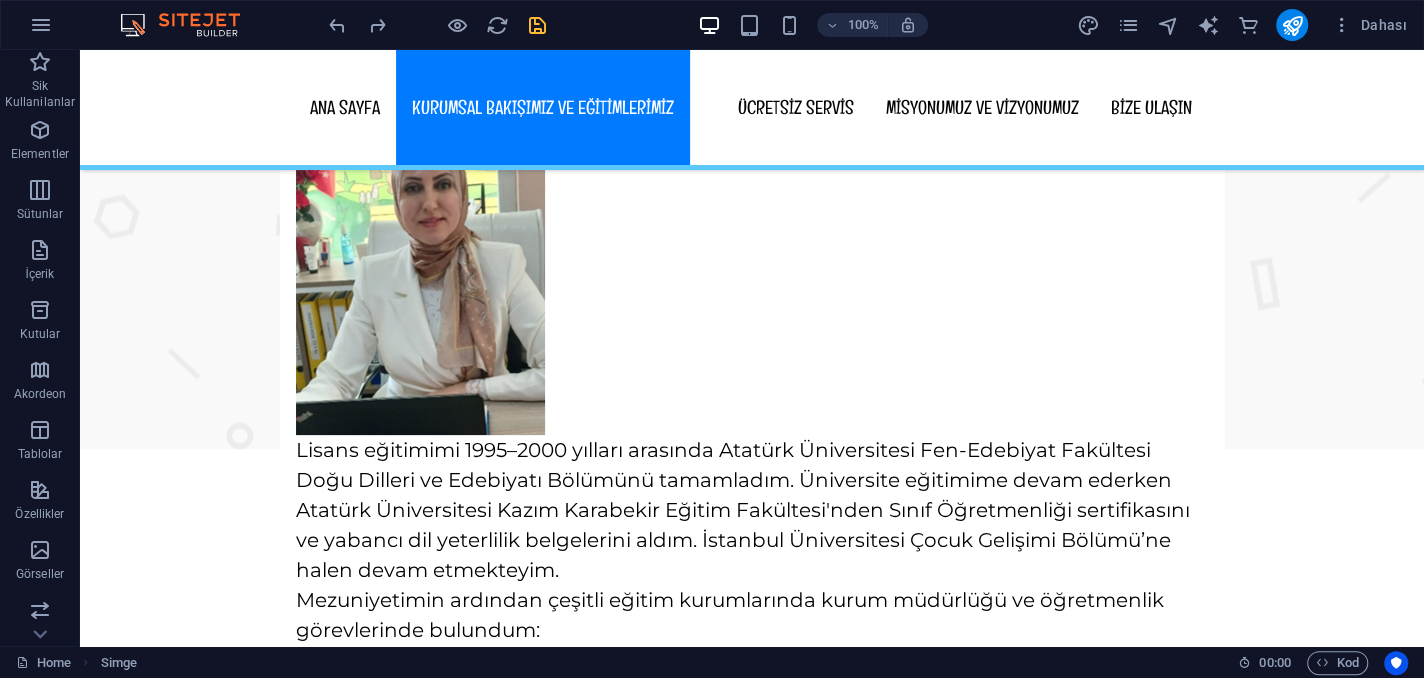 scroll, scrollTop: 9794, scrollLeft: 0, axis: vertical 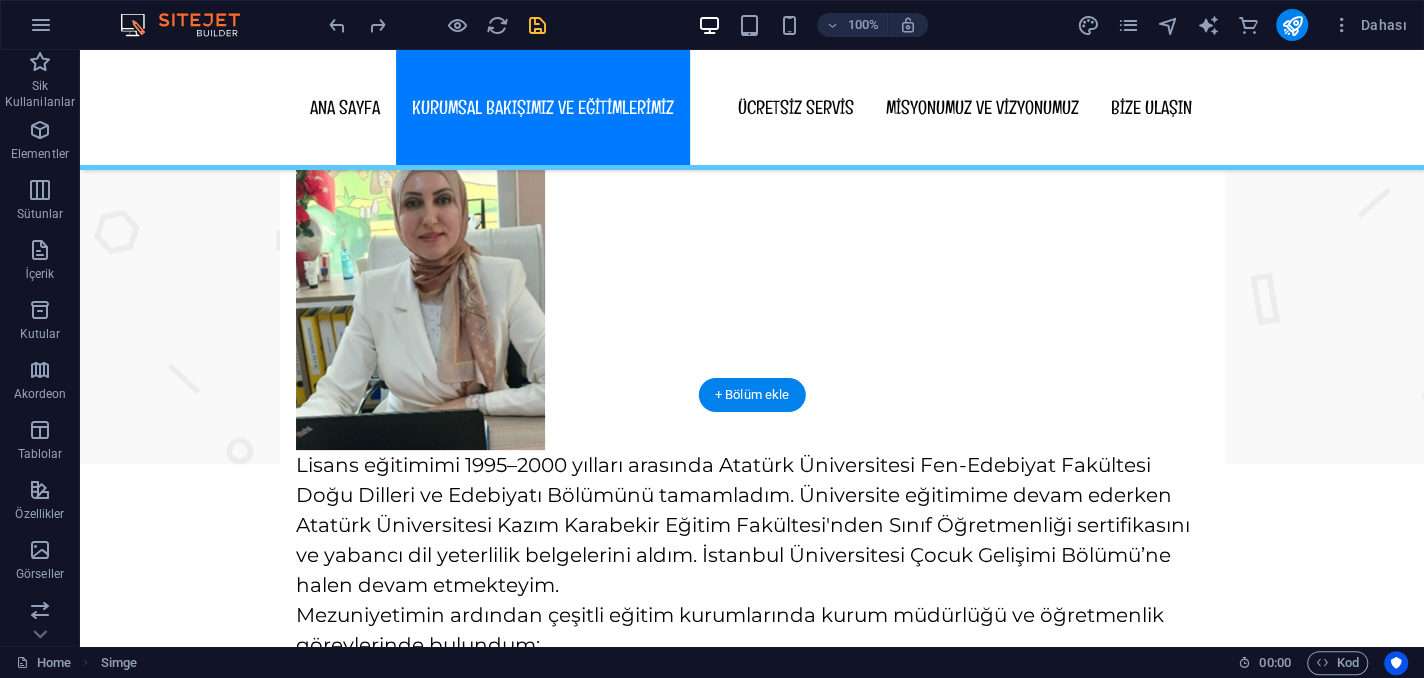 click at bounding box center [752, 1736] 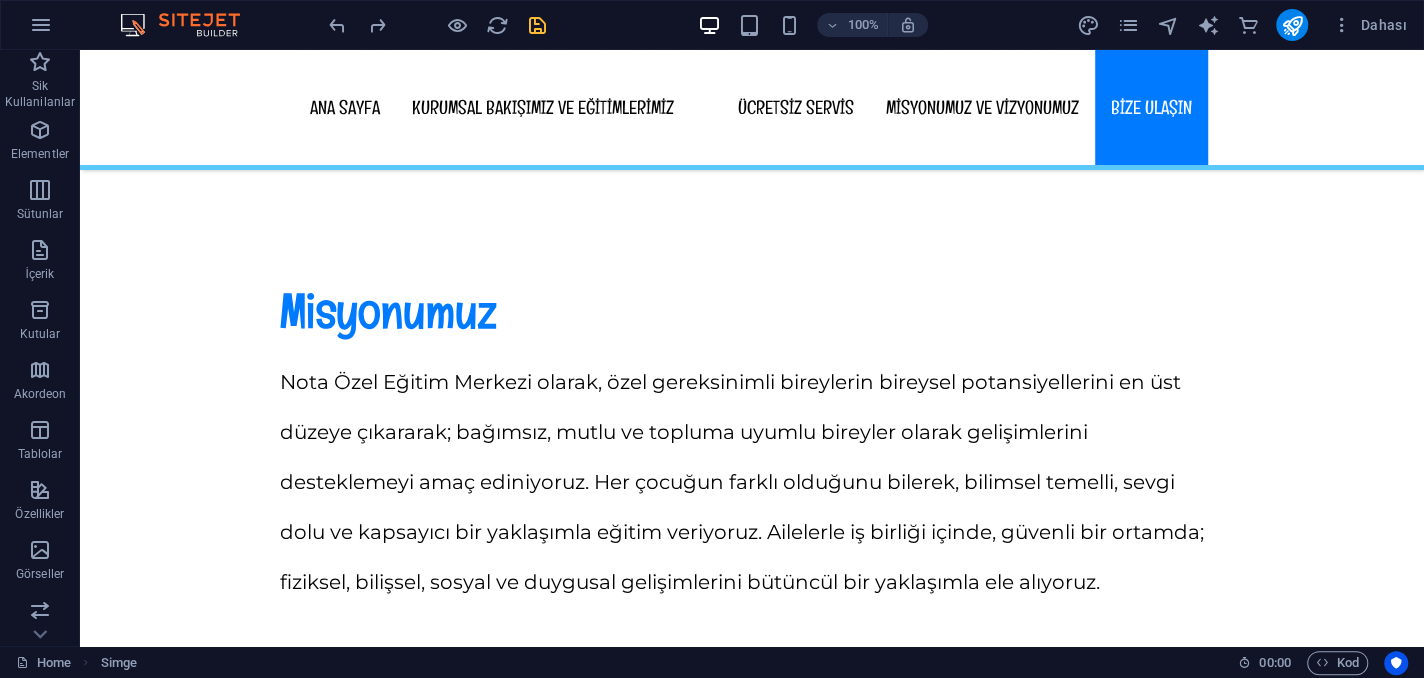 scroll, scrollTop: 10457, scrollLeft: 0, axis: vertical 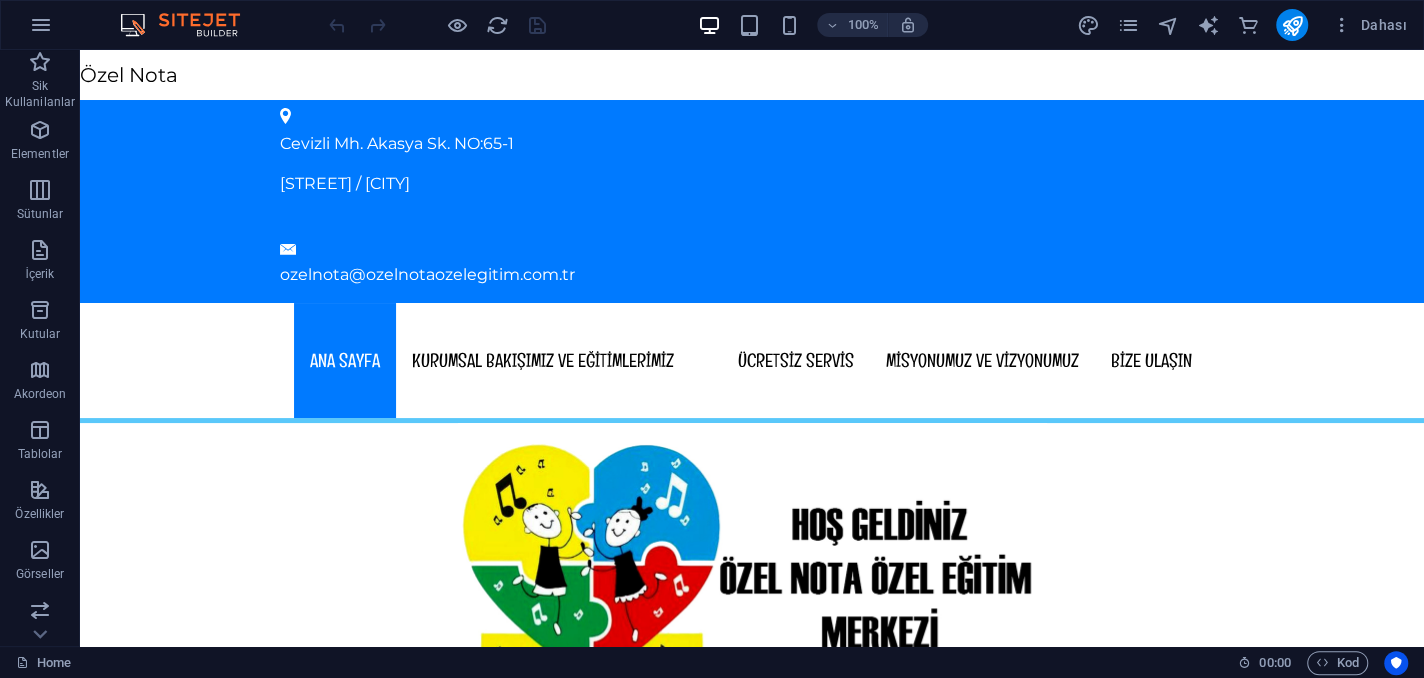click on "Özel Nota
Skip to main content
Cevizli Mh. Akasya Sk. NO:65-1  Maltepe/İSTANBUL ozelnota@ozelnotaozelegitim.com.tr Menu ANA SAYFA KURUMSAL BAKIŞIMIZ VE EĞİTİMLERİMİZ ÜCRETSİZ SERVİS MİSYONUMUZ VE VİZYONUMUZ BİZE ULAŞIN KURUMSAL BAKIŞIMIZ Özel Çocuklarla Nota’da Uyum Yakalayalım Her çocuğun gelişim ritmi farklıdır. Biz Nota Özel Eğitim Merkezi olarak, bu farklılıklardan bir senfoni yaratıyoruz. Her bireyin potansiyeline, ihtiyacına ve hayaline özel notalarla yaklaşıyoruz. Çünkü inanıyoruz ki; doğru yaklaşımla, doğru zamanda ve sevgiyle dokunulan her çocuk uyumun bir parçası olabilir. “Özel çocuklarla Nota’da uyum yakalayalım” derken, yalnızca bir slogan söylemiyoruz , bir davet sunuyoruz. Aileleriyle birlikte yol yürüdüğümüz her çocuk, bizim için eşsiz bir melodi. Nota’da her çocuk kendi ritmini bulur, kendi melodisini keşfeder. Ve biz, bu eşsiz orkestrada onların sesine eşlik etmekten gurur duyuyoruz. Sıkça Sorulan Sorular" at bounding box center (752, 6999) 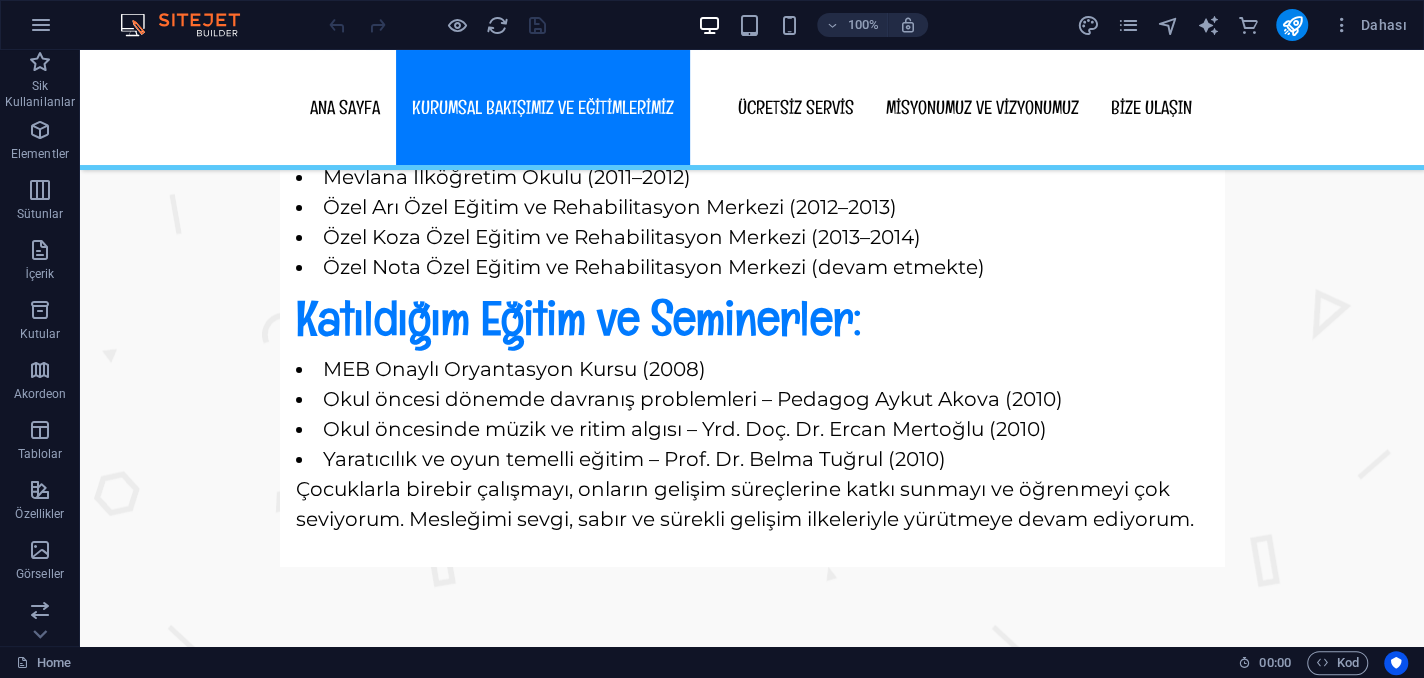 scroll, scrollTop: 9399, scrollLeft: 0, axis: vertical 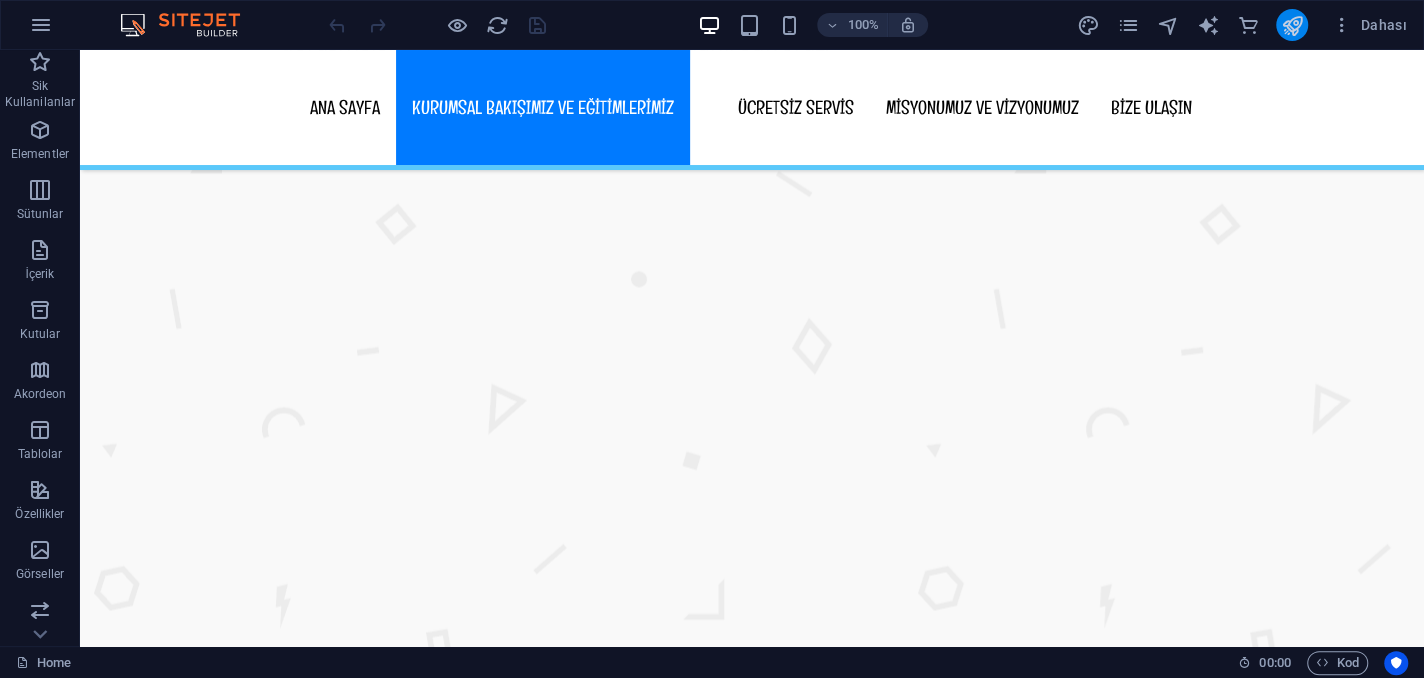 click at bounding box center [1292, 25] 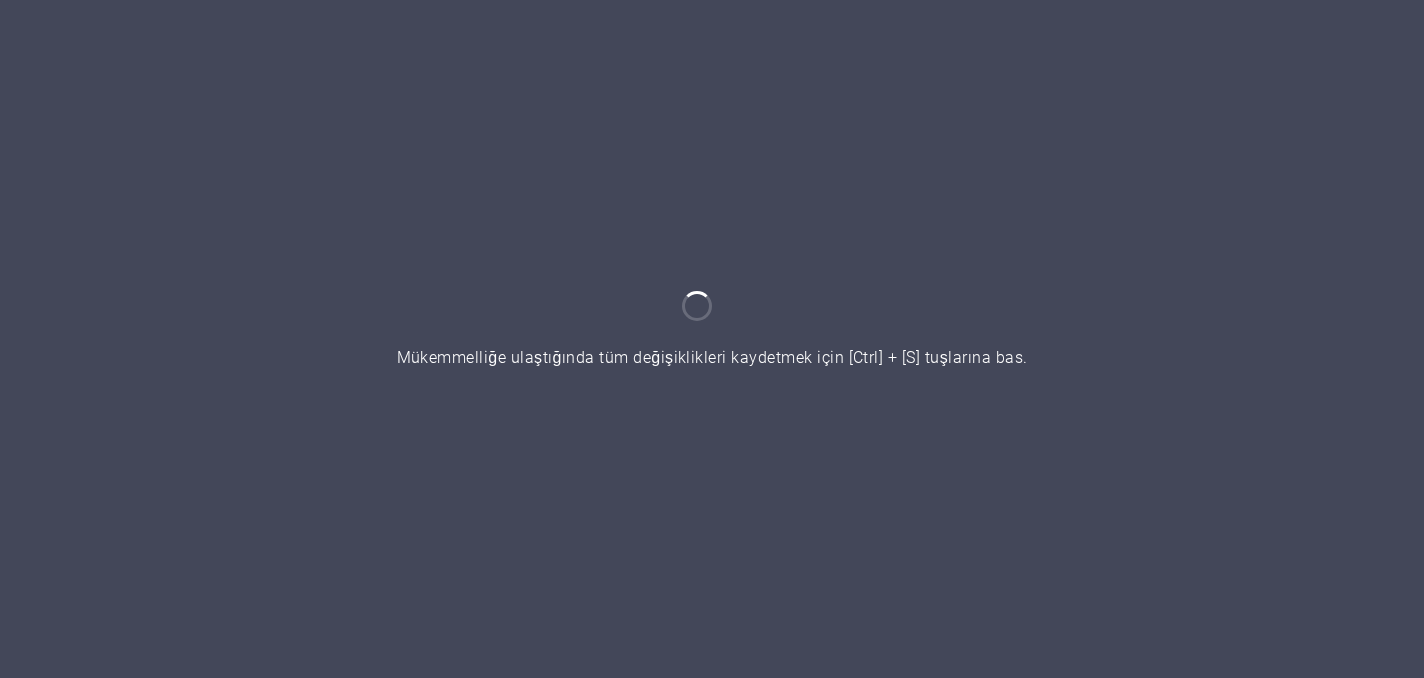 scroll, scrollTop: 0, scrollLeft: 0, axis: both 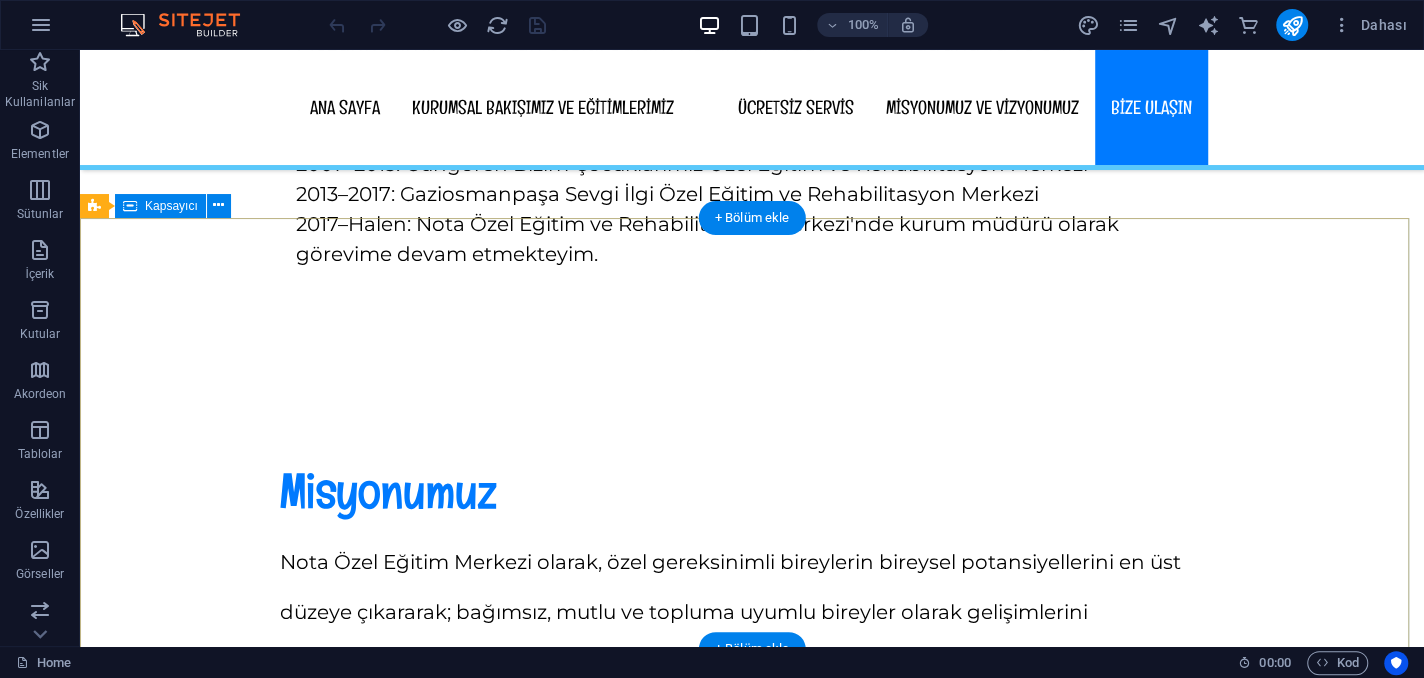 click on "Cevizli Mh. Akasya Sk. NO:65-1  Maltepe/İSTANBUL" at bounding box center [752, 2180] 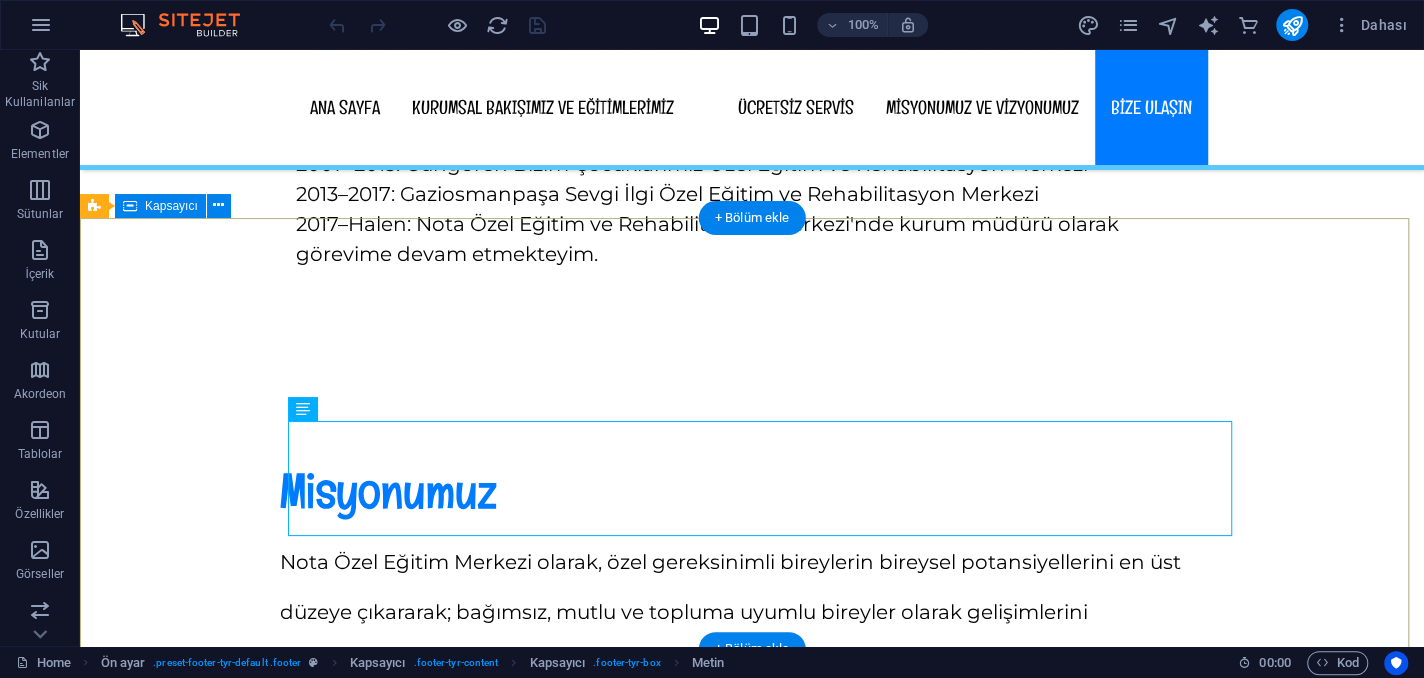 click on "Adres Cevizli Mh. Akasya Sk. NO:65-1  Maltepe/İSTANBUL Telefon     0 530 339 66 82" at bounding box center [752, 2266] 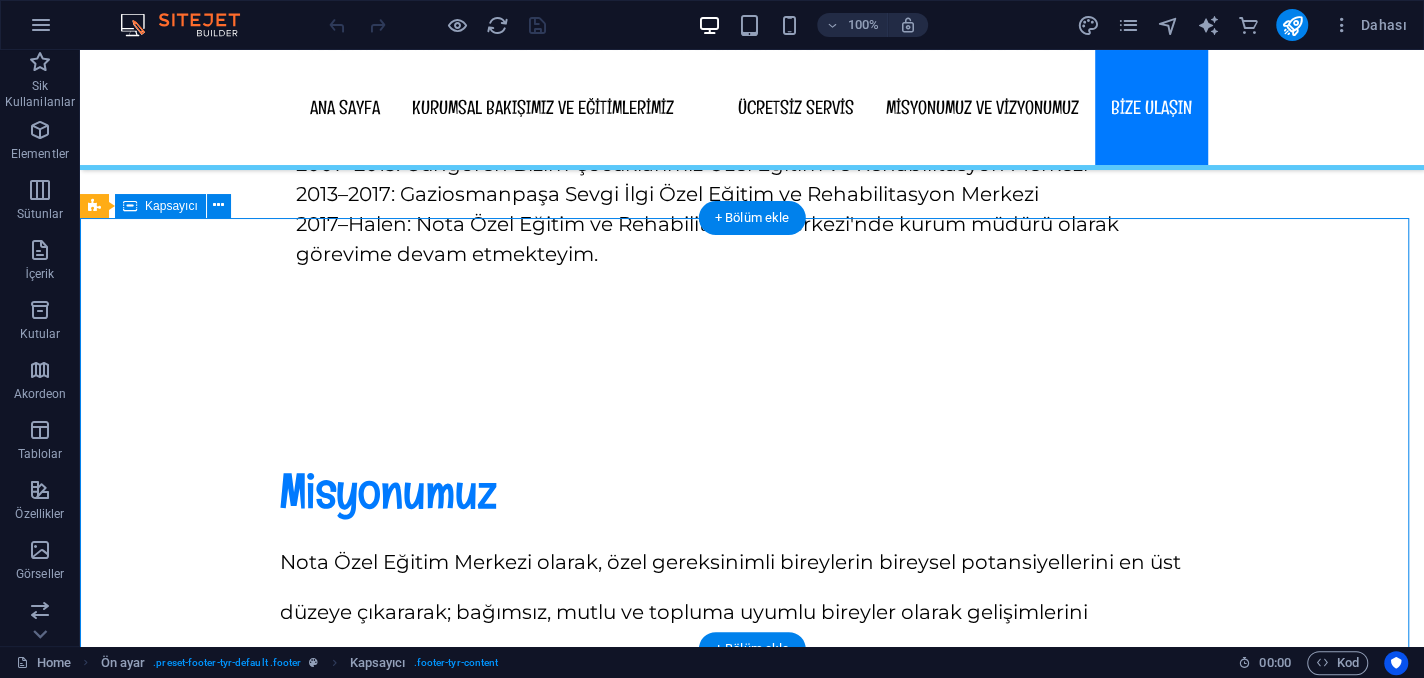 click on "Adres Cevizli Mh. Akasya Sk. NO:65-1  Maltepe/İSTANBUL Telefon     0 530 339 66 82" at bounding box center (752, 2266) 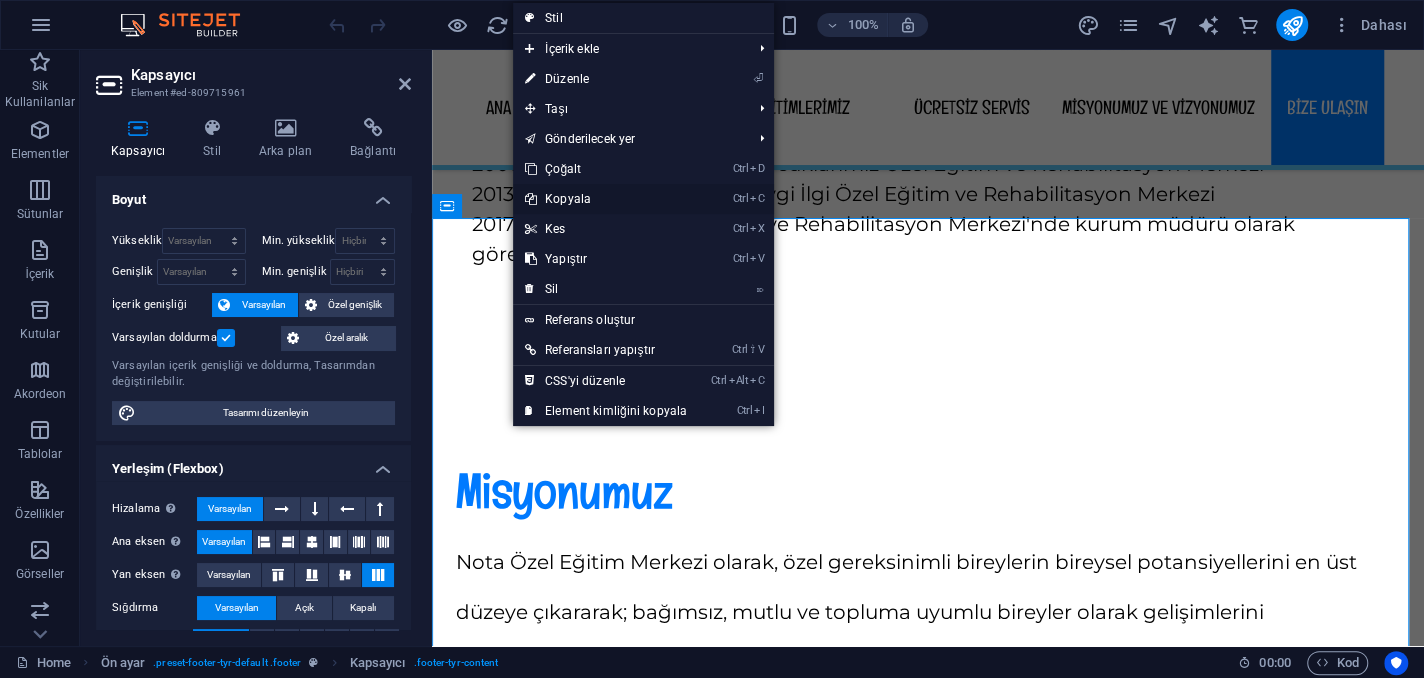 click on "Ctrl C  Kopyala" at bounding box center (606, 199) 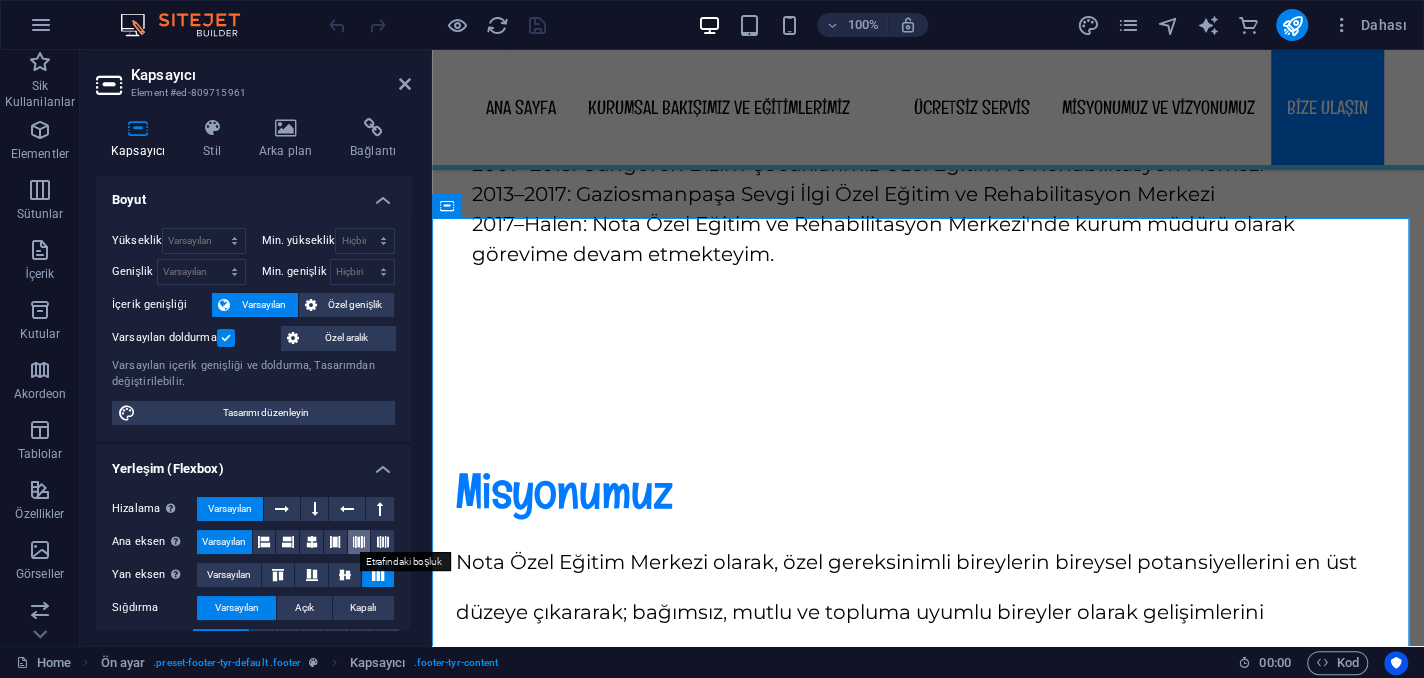 click at bounding box center (359, 542) 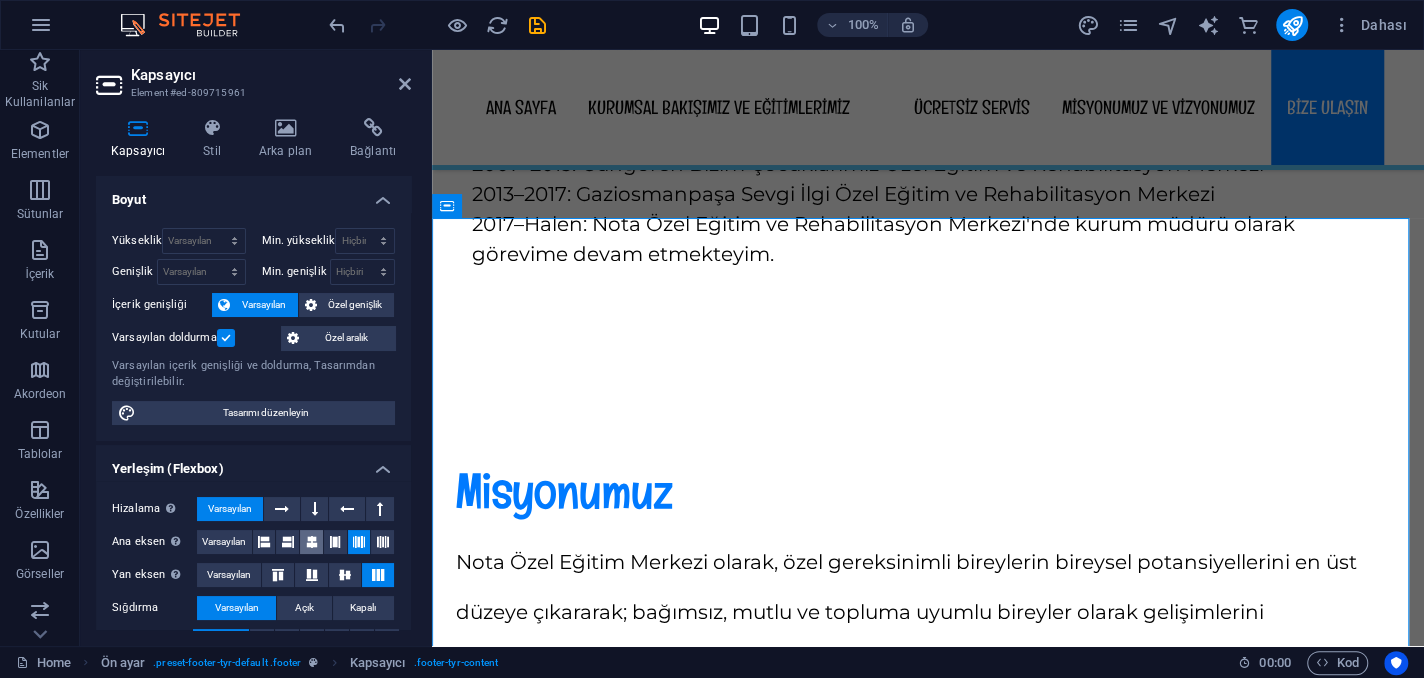 type 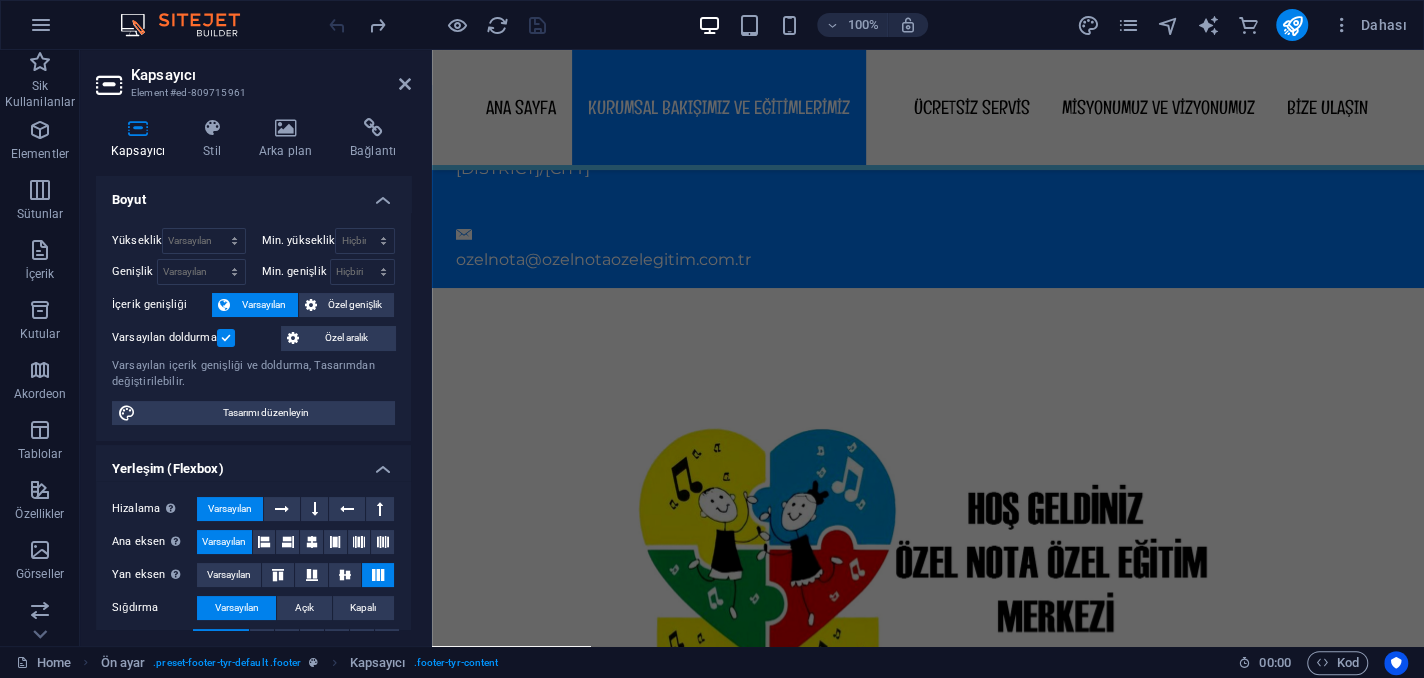 scroll, scrollTop: 0, scrollLeft: 0, axis: both 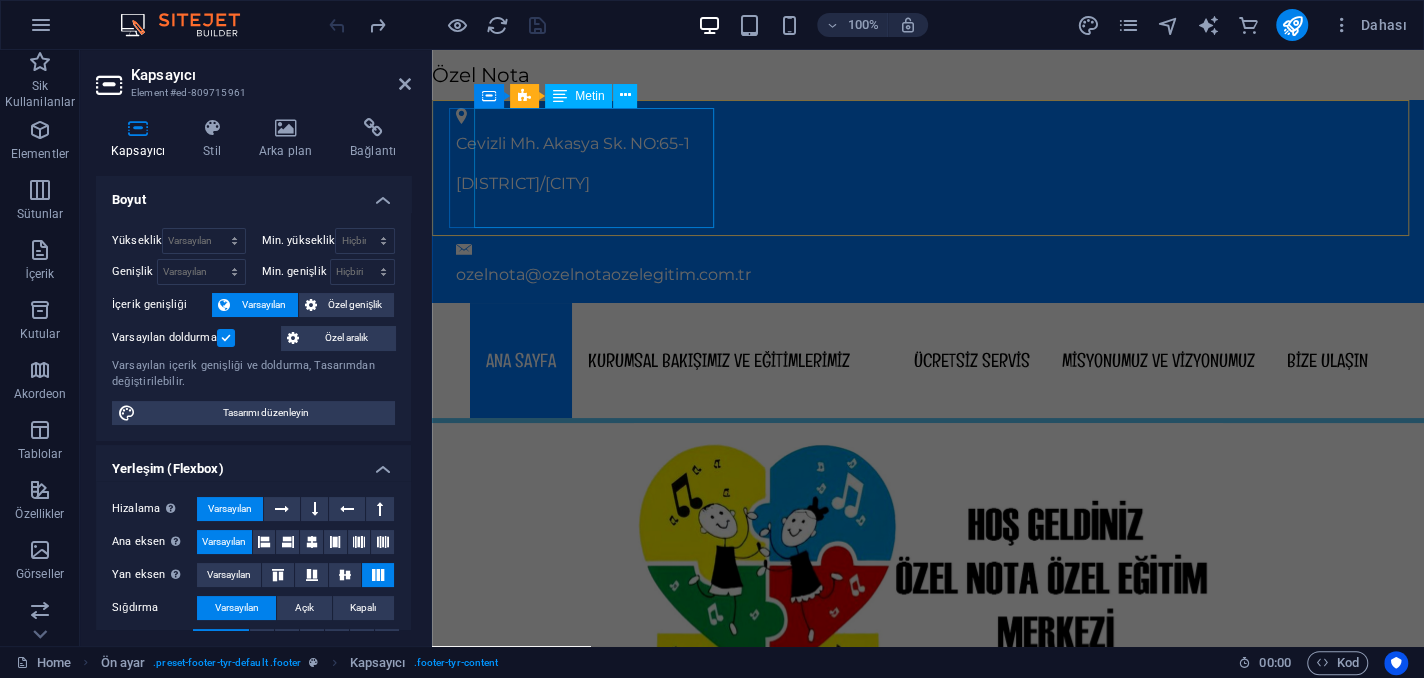 click on "[STREET] [POSTAL CODE] [CITY]" at bounding box center [920, 184] 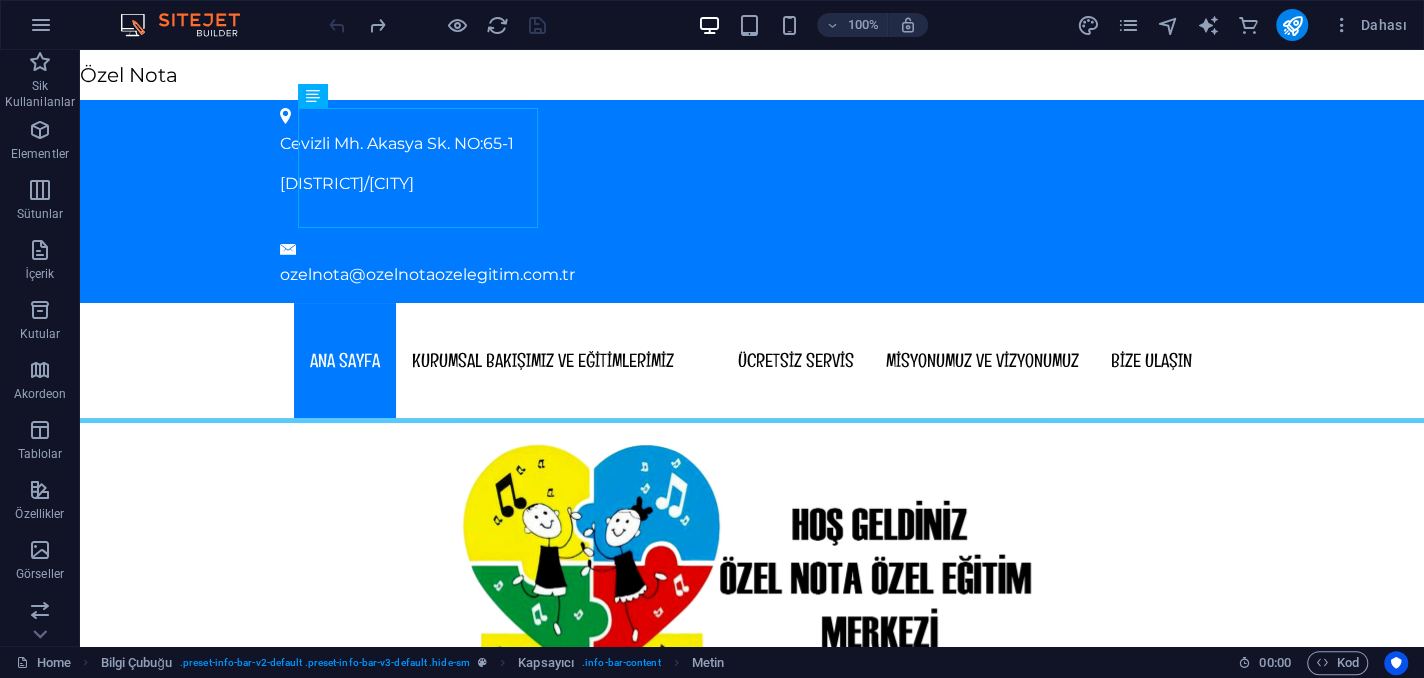 click on "Özel Nota
Skip to main content
Cevizli Mh. Akasya Sk. NO:65-1  Maltepe/İSTANBUL ozelnota@ozelnotaozelegitim.com.tr Menu ANA SAYFA KURUMSAL BAKIŞIMIZ VE EĞİTİMLERİMİZ ÜCRETSİZ SERVİS MİSYONUMUZ VE VİZYONUMUZ BİZE ULAŞIN KURUMSAL BAKIŞIMIZ Özel Çocuklarla Nota’da Uyum Yakalayalım Her çocuğun gelişim ritmi farklıdır. Biz Nota Özel Eğitim Merkezi olarak, bu farklılıklardan bir senfoni yaratıyoruz. Her bireyin potansiyeline, ihtiyacına ve hayaline özel notalarla yaklaşıyoruz. Çünkü inanıyoruz ki; doğru yaklaşımla, doğru zamanda ve sevgiyle dokunulan her çocuk uyumun bir parçası olabilir. “Özel çocuklarla Nota’da uyum yakalayalım” derken, yalnızca bir slogan söylemiyoruz , bir davet sunuyoruz. Aileleriyle birlikte yol yürüdüğümüz her çocuk, bizim için eşsiz bir melodi. Nota’da her çocuk kendi ritmini bulur, kendi melodisini keşfeder. Ve biz, bu eşsiz orkestrada onların sesine eşlik etmekten gurur duyuyoruz. Sıkça Sorulan Sorular" at bounding box center (752, 6999) 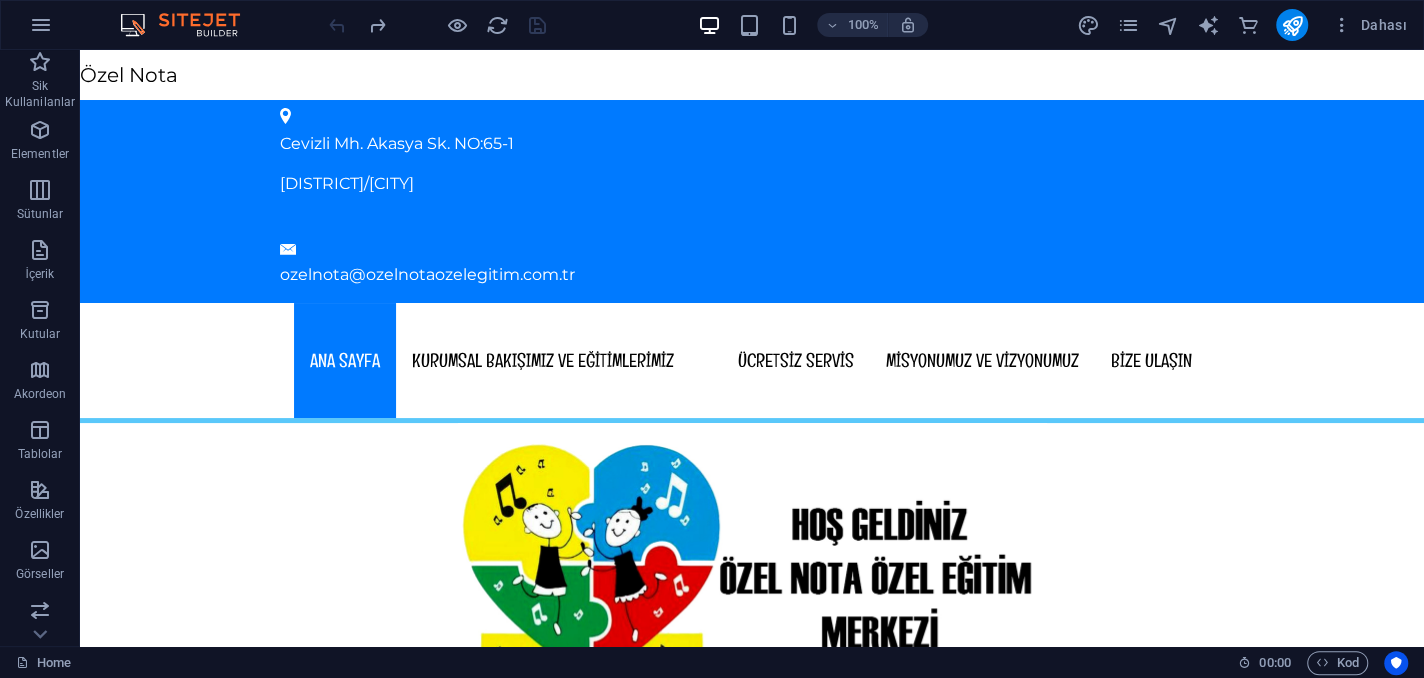 click on "Özel Nota
Skip to main content
Cevizli Mh. Akasya Sk. NO:65-1  Maltepe/İSTANBUL ozelnota@ozelnotaozelegitim.com.tr Menu ANA SAYFA KURUMSAL BAKIŞIMIZ VE EĞİTİMLERİMİZ ÜCRETSİZ SERVİS MİSYONUMUZ VE VİZYONUMUZ BİZE ULAŞIN KURUMSAL BAKIŞIMIZ Özel Çocuklarla Nota’da Uyum Yakalayalım Her çocuğun gelişim ritmi farklıdır. Biz Nota Özel Eğitim Merkezi olarak, bu farklılıklardan bir senfoni yaratıyoruz. Her bireyin potansiyeline, ihtiyacına ve hayaline özel notalarla yaklaşıyoruz. Çünkü inanıyoruz ki; doğru yaklaşımla, doğru zamanda ve sevgiyle dokunulan her çocuk uyumun bir parçası olabilir. “Özel çocuklarla Nota’da uyum yakalayalım” derken, yalnızca bir slogan söylemiyoruz , bir davet sunuyoruz. Aileleriyle birlikte yol yürüdüğümüz her çocuk, bizim için eşsiz bir melodi. Nota’da her çocuk kendi ritmini bulur, kendi melodisini keşfeder. Ve biz, bu eşsiz orkestrada onların sesine eşlik etmekten gurur duyuyoruz. Sıkça Sorulan Sorular" at bounding box center (752, 6999) 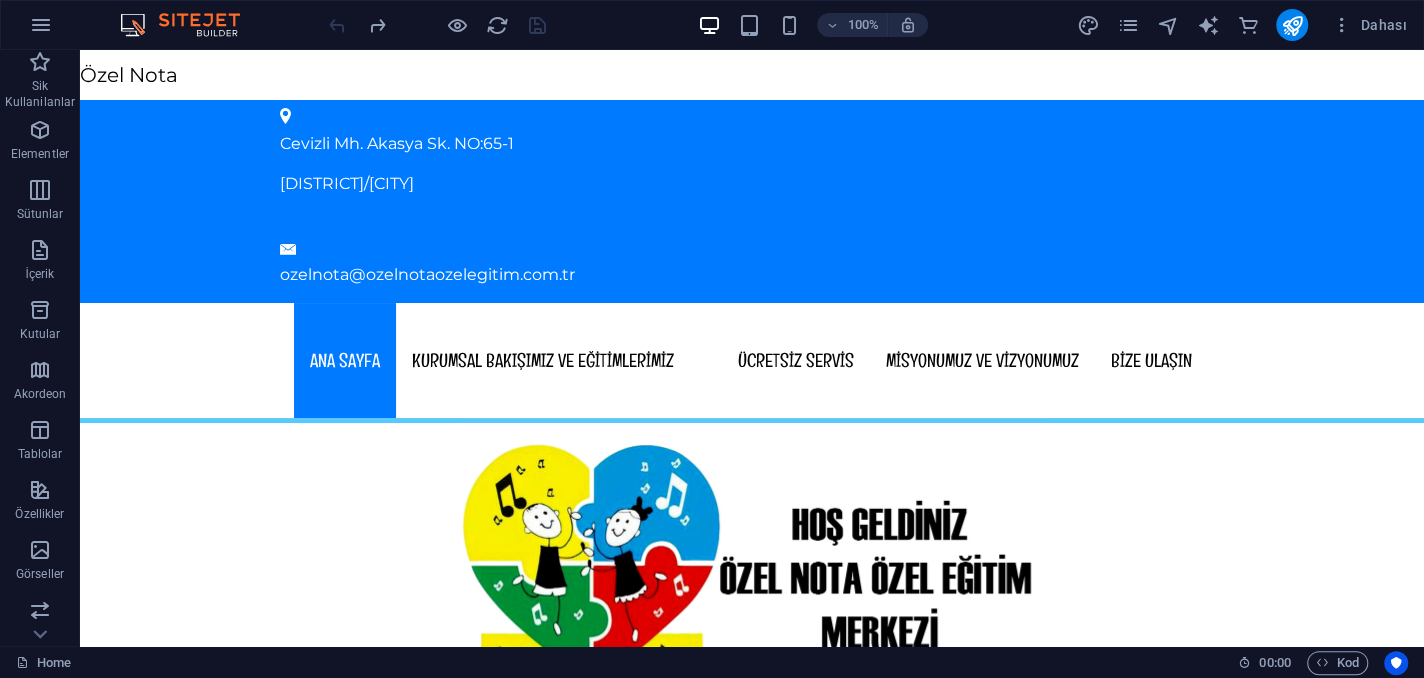 drag, startPoint x: 147, startPoint y: 76, endPoint x: 112, endPoint y: 113, distance: 50.931328 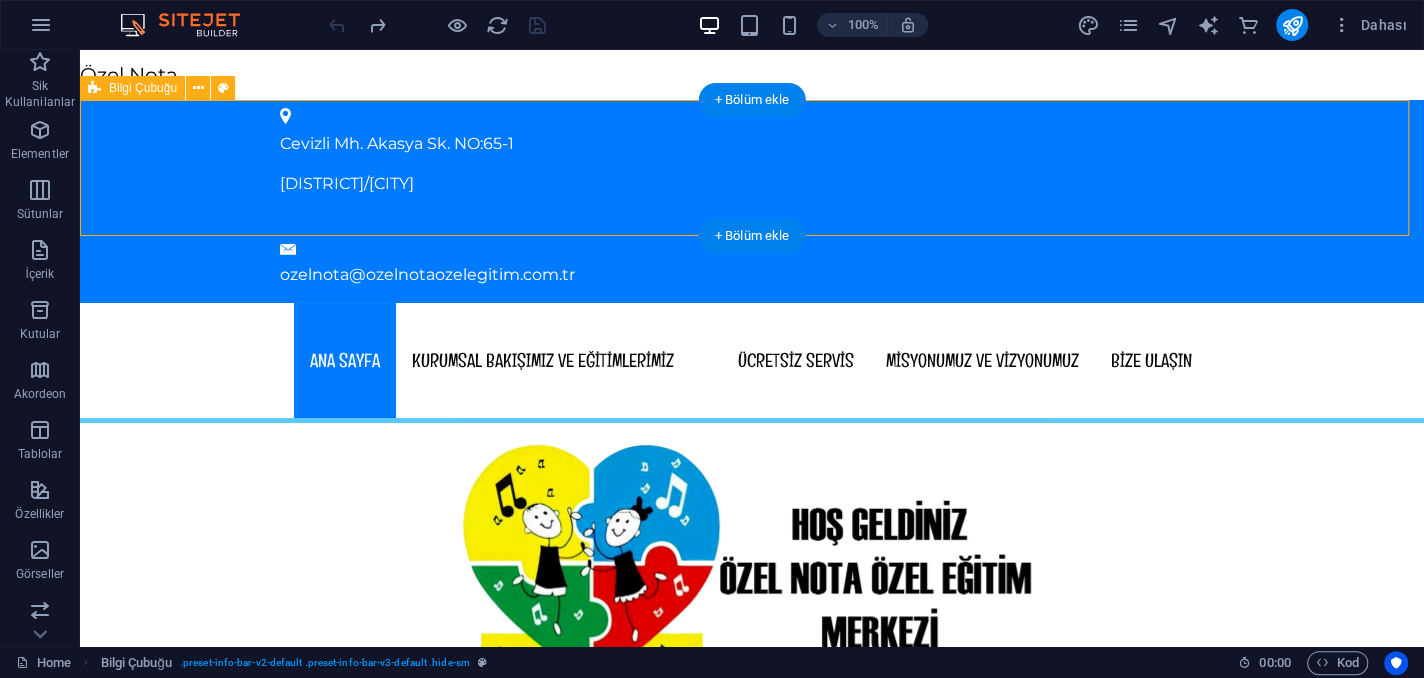 click on "Cevizli Mh. Akasya Sk. NO:65-1  Maltepe/İSTANBUL ozelnota@ozelnotaozelegitim.com.tr" at bounding box center (752, 201) 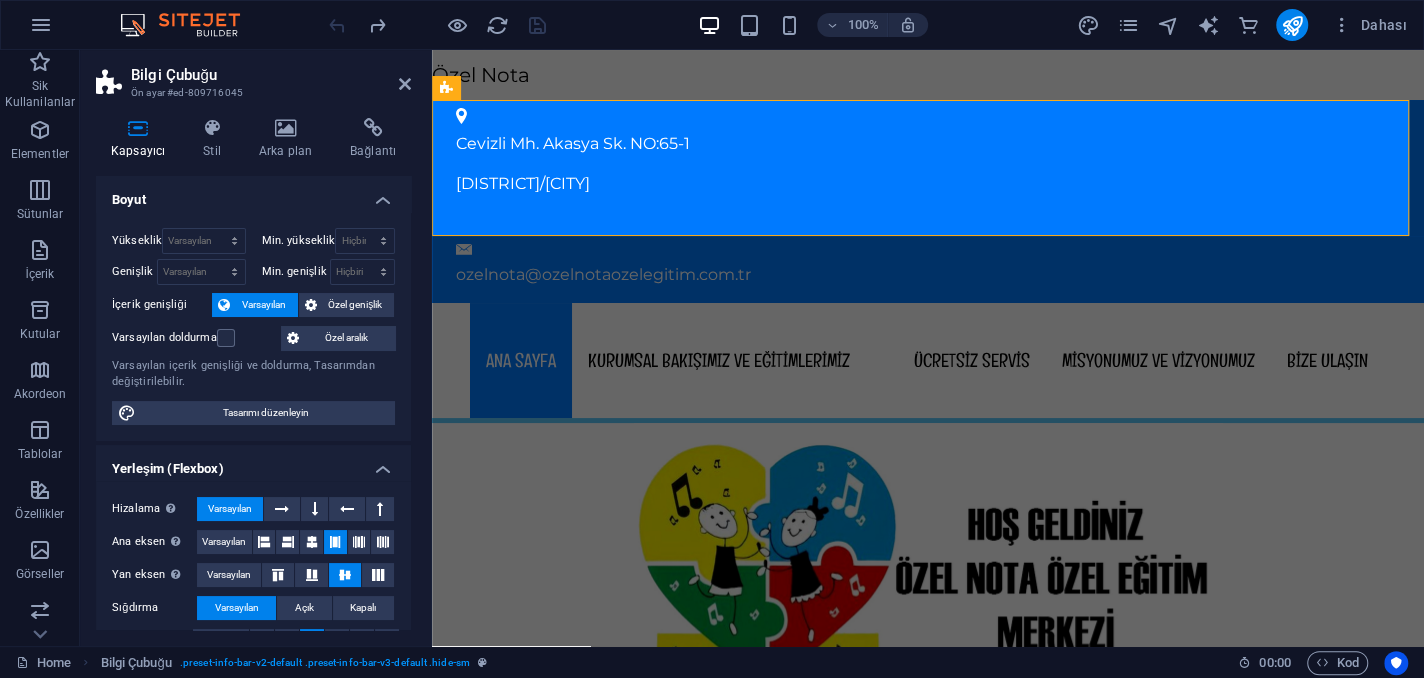 click on "Özel Nota
Skip to main content
Cevizli Mh. Akasya Sk. NO:65-1  Maltepe/İSTANBUL ozelnota@ozelnotaozelegitim.com.tr Menu ANA SAYFA KURUMSAL BAKIŞIMIZ VE EĞİTİMLERİMİZ ÜCRETSİZ SERVİS MİSYONUMUZ VE VİZYONUMUZ BİZE ULAŞIN KURUMSAL BAKIŞIMIZ Özel Çocuklarla Nota’da Uyum Yakalayalım Her çocuğun gelişim ritmi farklıdır. Biz Nota Özel Eğitim Merkezi olarak, bu farklılıklardan bir senfoni yaratıyoruz. Her bireyin potansiyeline, ihtiyacına ve hayaline özel notalarla yaklaşıyoruz. Çünkü inanıyoruz ki; doğru yaklaşımla, doğru zamanda ve sevgiyle dokunulan her çocuk uyumun bir parçası olabilir. “Özel çocuklarla Nota’da uyum yakalayalım” derken, yalnızca bir slogan söylemiyoruz , bir davet sunuyoruz. Aileleriyle birlikte yol yürüdüğümüz her çocuk, bizim için eşsiz bir melodi. Nota’da her çocuk kendi ritmini bulur, kendi melodisini keşfeder. Ve biz, bu eşsiz orkestrada onların sesine eşlik etmekten gurur duyuyoruz. Sıkça Sorulan Sorular" at bounding box center [928, 6999] 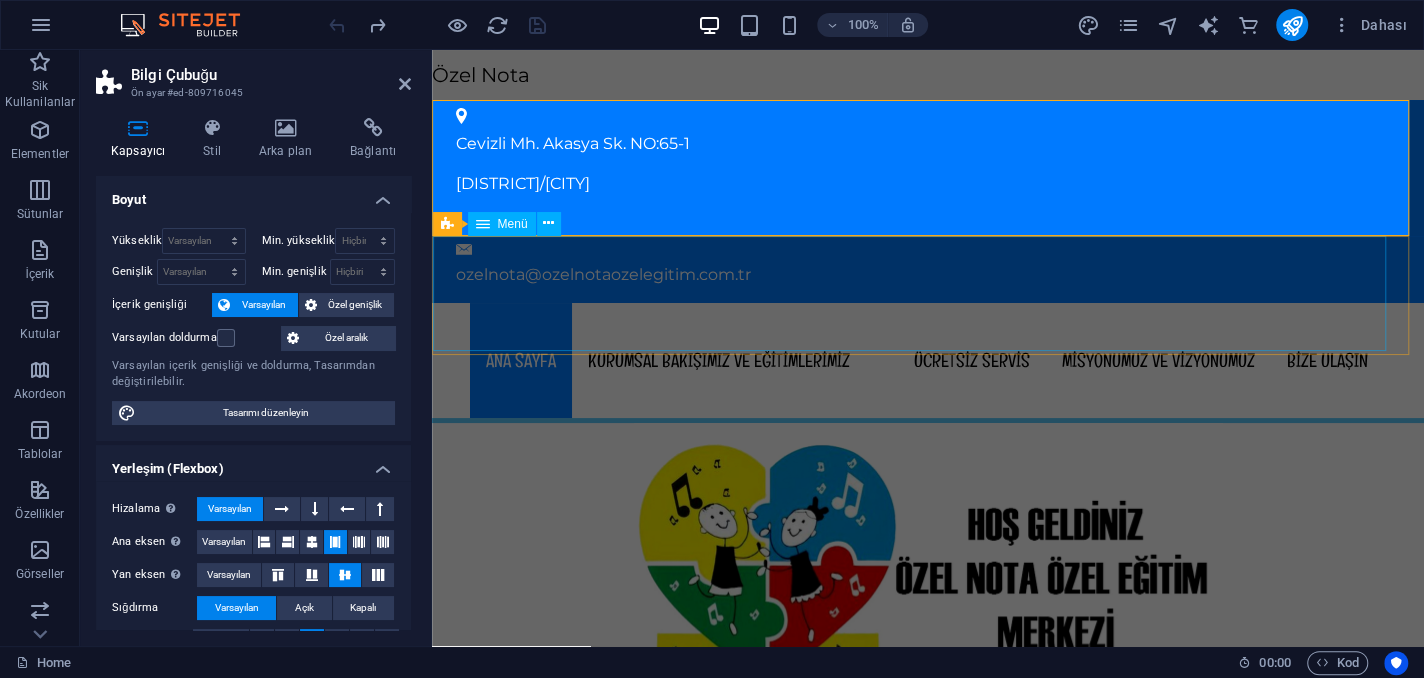 click on "ANA SAYFA KURUMSAL BAKIŞIMIZ VE EĞİTİMLERİMİZ ÜCRETSİZ SERVİS MİSYONUMUZ VE VİZYONUMUZ BİZE ULAŞIN" at bounding box center (928, 360) 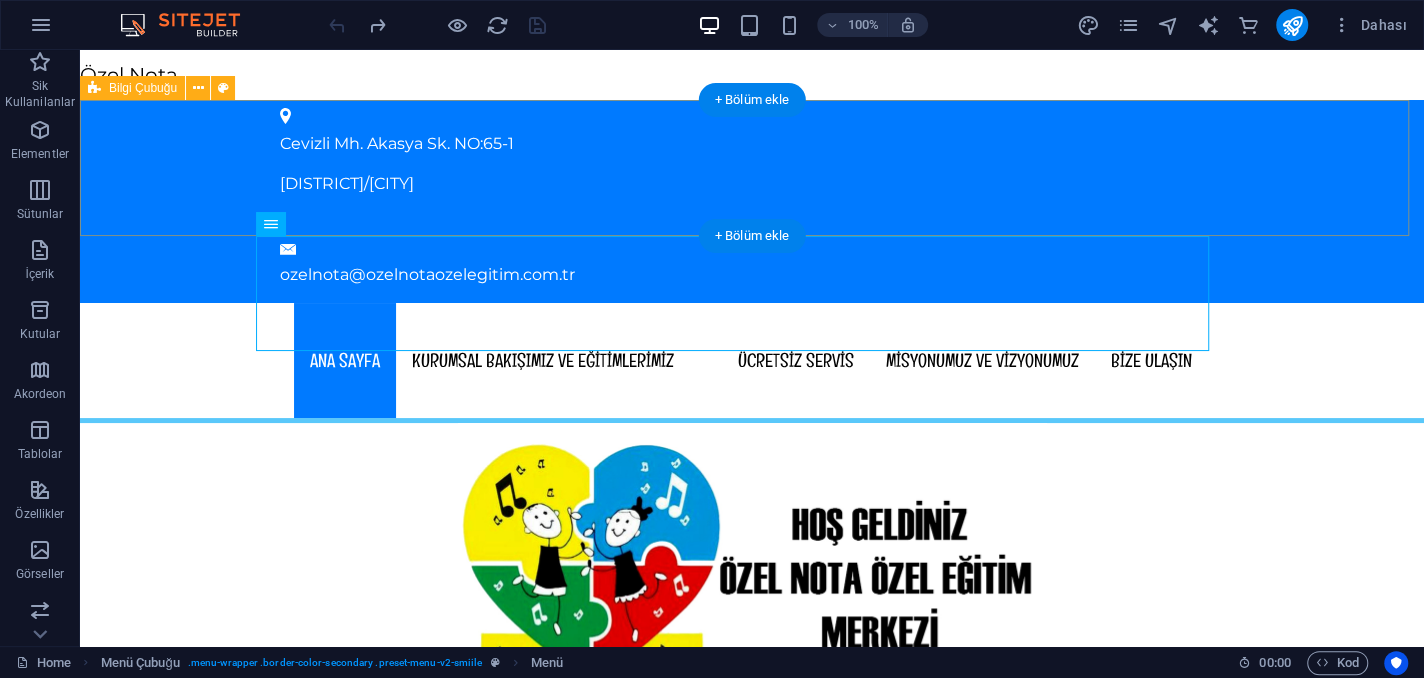 click on "Cevizli Mh. Akasya Sk. NO:65-1  Maltepe/İSTANBUL ozelnota@ozelnotaozelegitim.com.tr" at bounding box center [752, 201] 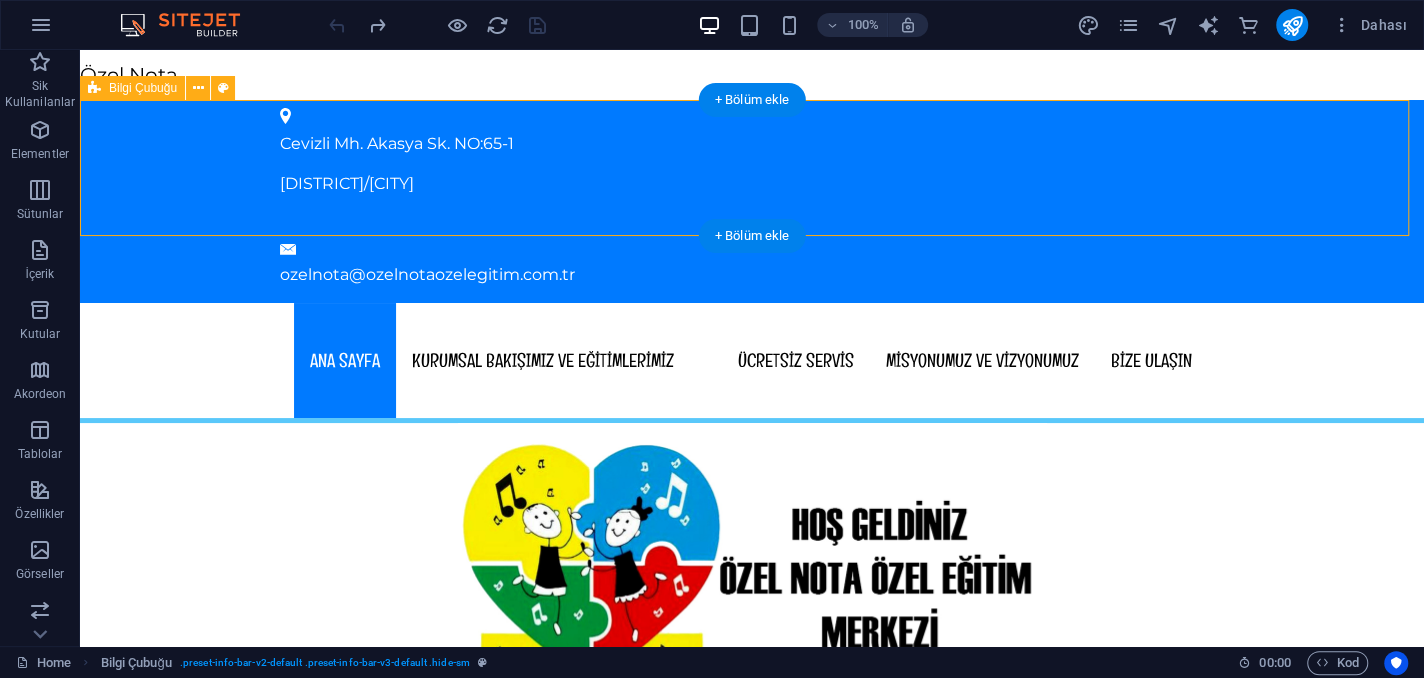 click on "Cevizli Mh. Akasya Sk. NO:65-1  Maltepe/İSTANBUL ozelnota@ozelnotaozelegitim.com.tr" at bounding box center [752, 201] 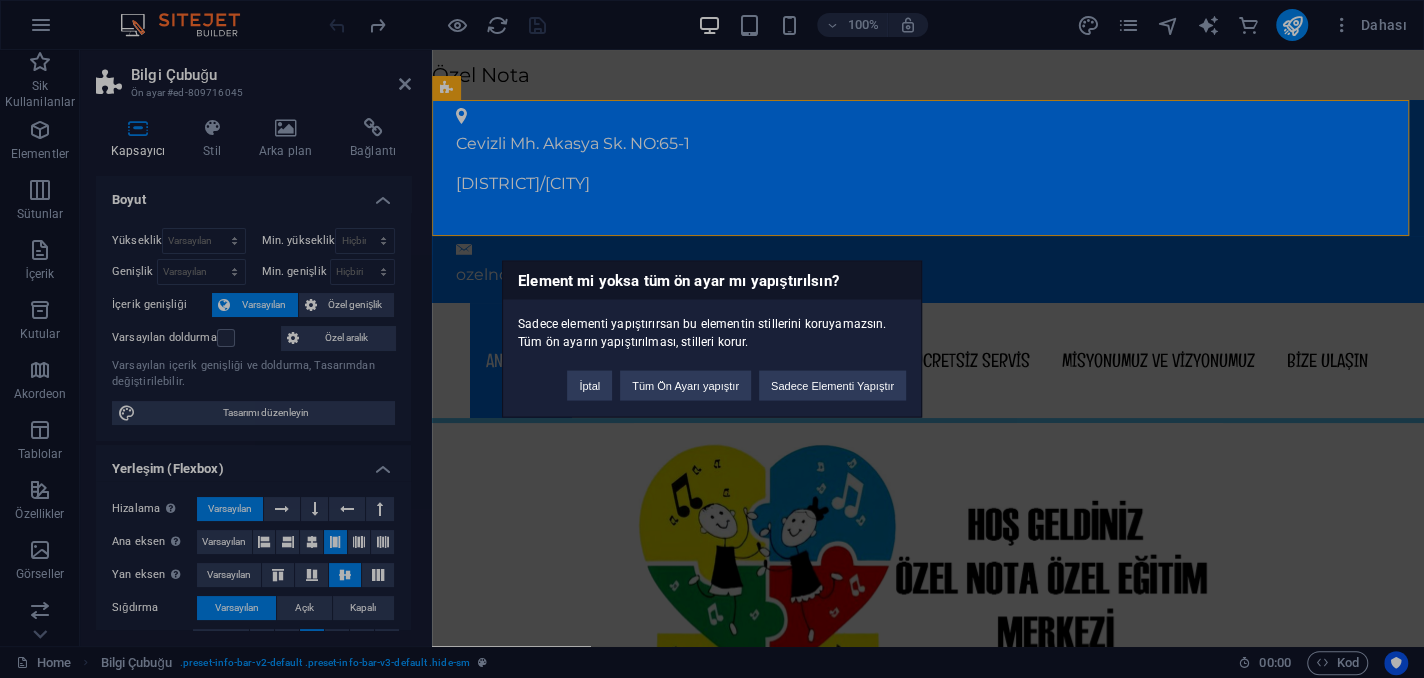 type 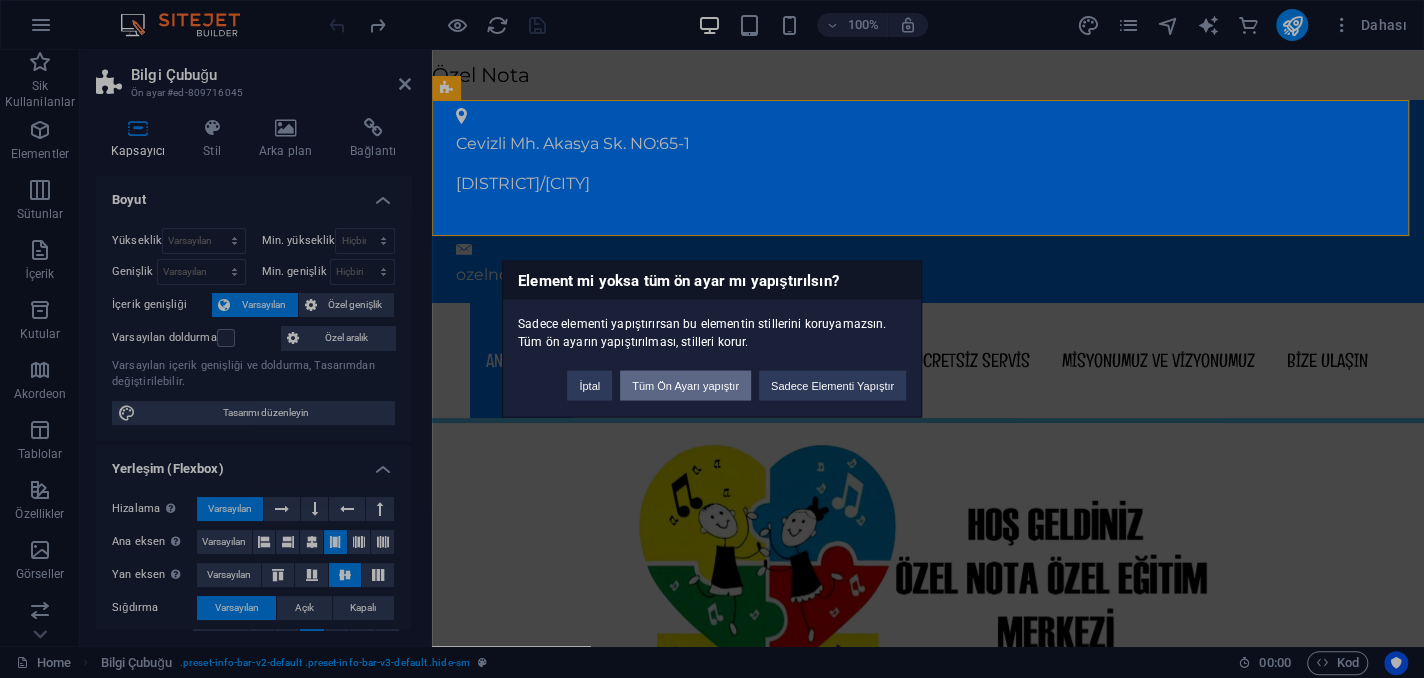 click on "Tüm Ön Ayarı yapıştır" at bounding box center (685, 386) 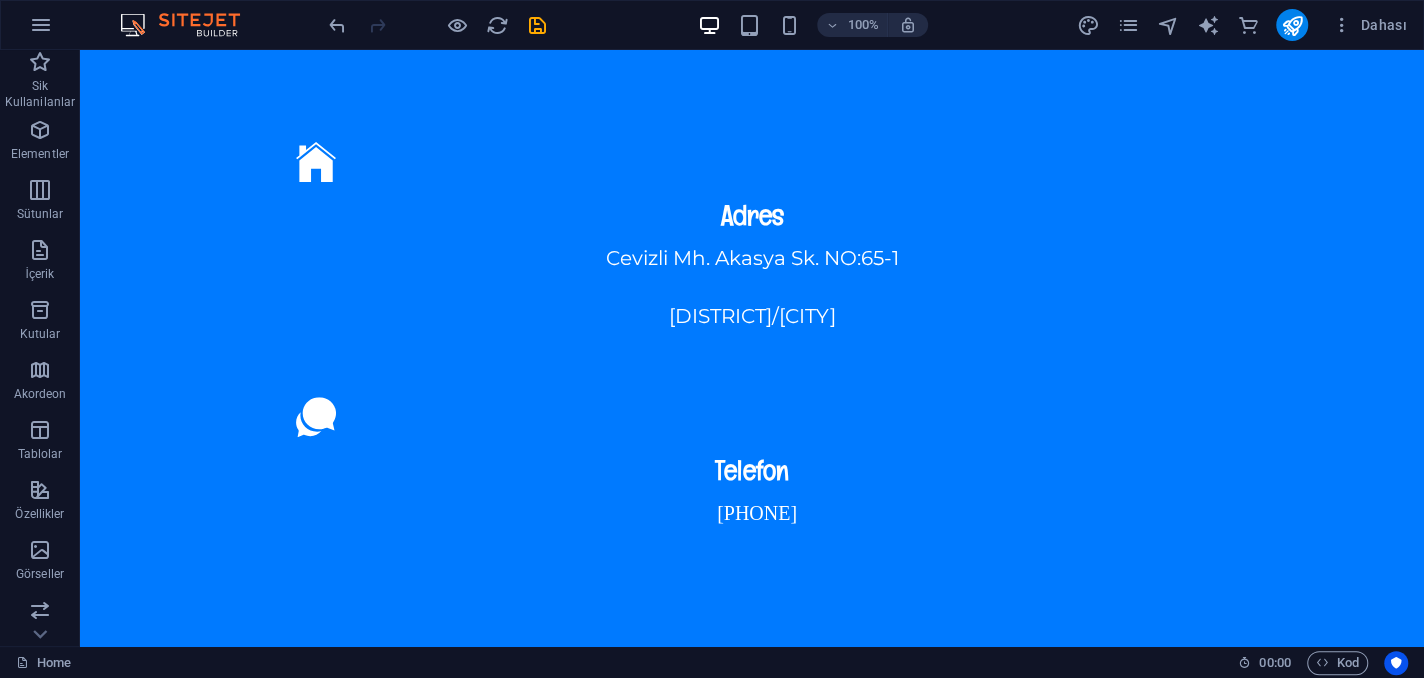 scroll, scrollTop: 0, scrollLeft: 0, axis: both 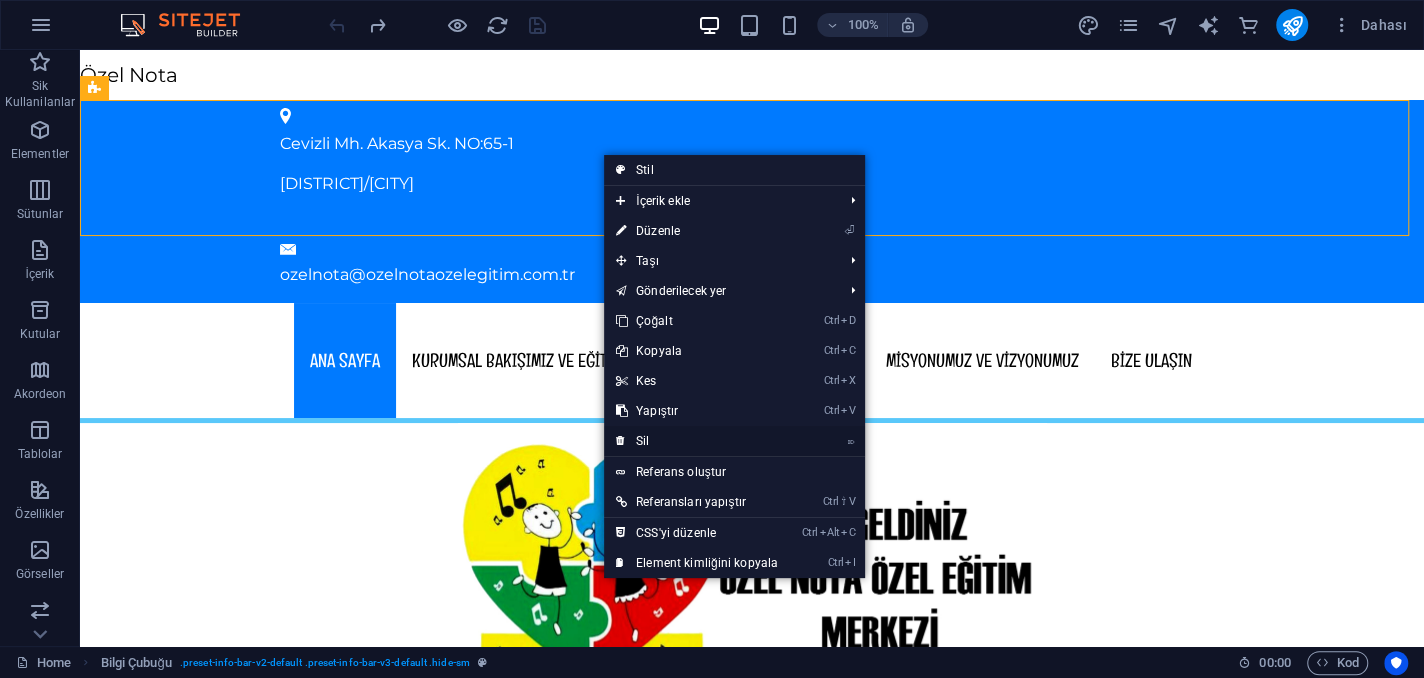 click on "⌦  Sil" at bounding box center [697, 441] 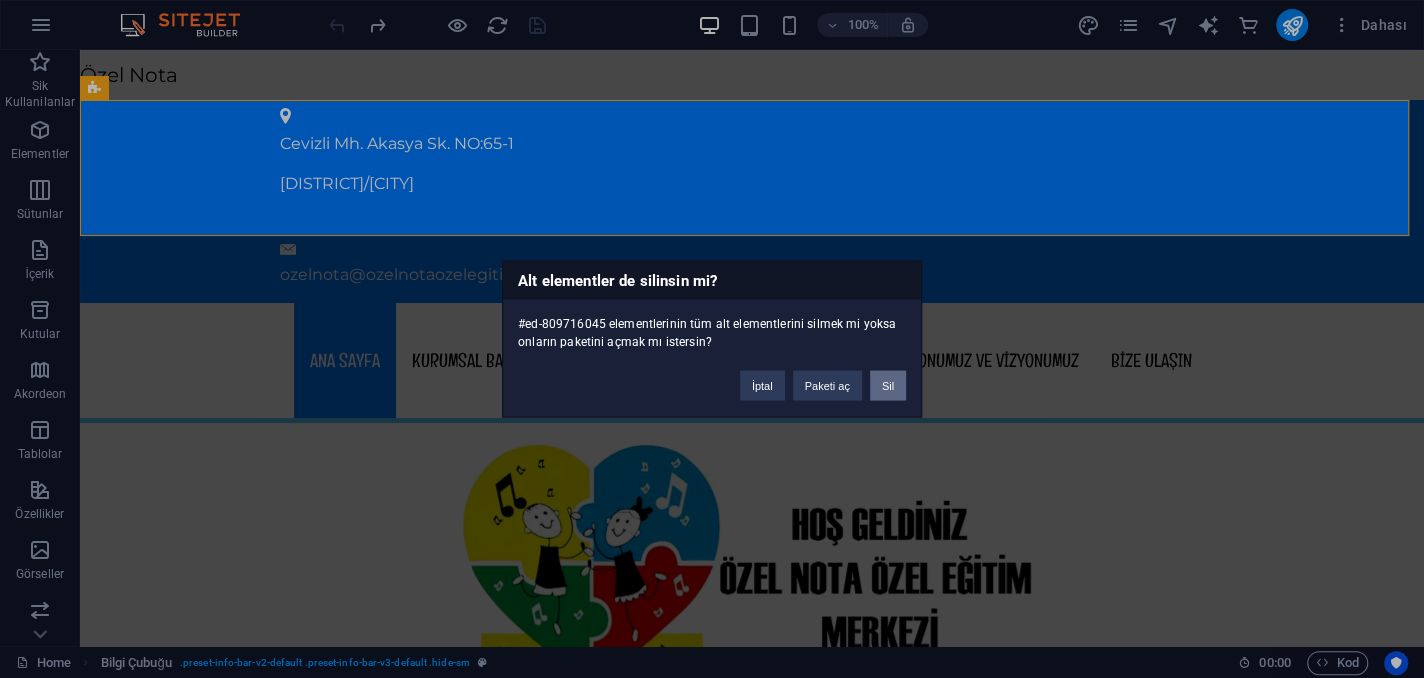click on "Sil" at bounding box center (888, 386) 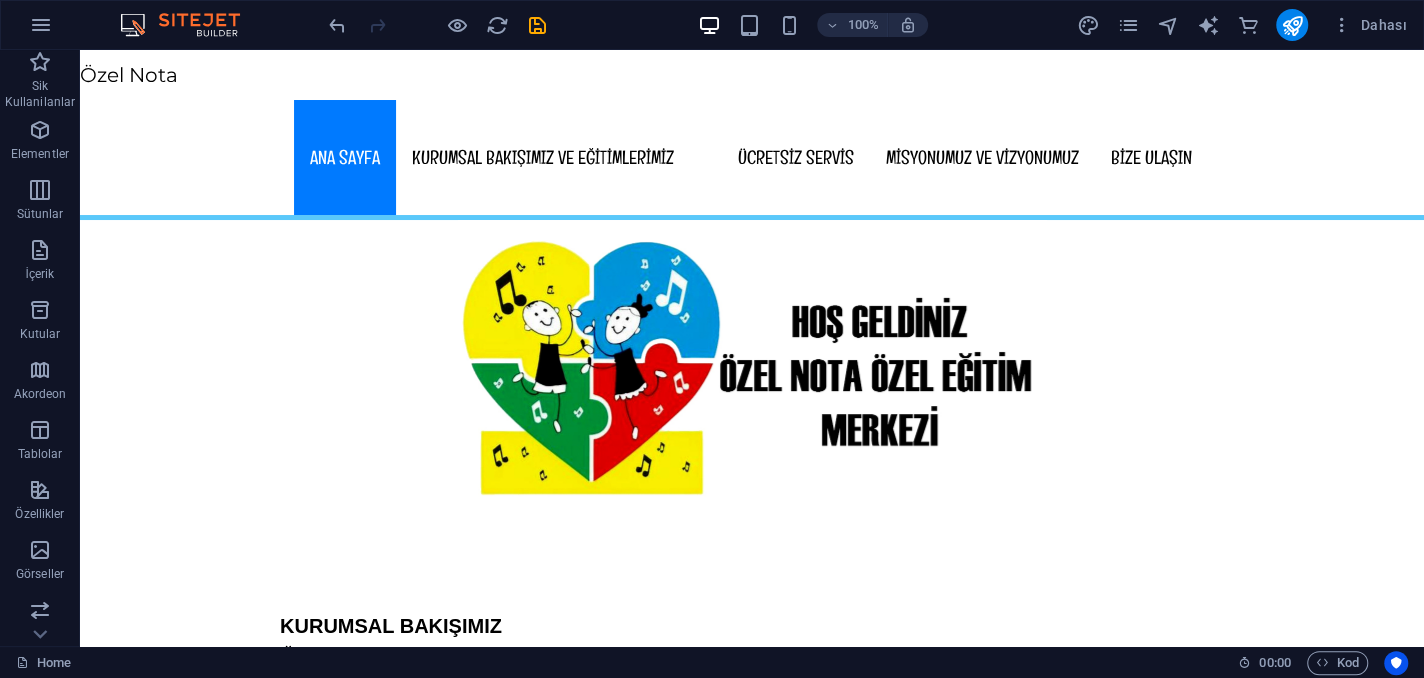 click on "Özel Nota
Skip to main content
Menu ANA SAYFA KURUMSAL BAKIŞIMIZ VE EĞİTİMLERİMİZ ÜCRETSİZ SERVİS MİSYONUMUZ VE VİZYONUMUZ BİZE ULAŞIN KURUMSAL BAKIŞIMIZ Özel Çocuklarla Nota’da Uyum Yakalayalım Her çocuğun gelişim ritmi farklıdır. Biz Nota Özel Eğitim Merkezi olarak, bu farklılıklardan bir senfoni yaratıyoruz. Her bireyin potansiyeline, ihtiyacına ve hayaline özel notalarla yaklaşıyoruz. Çünkü inanıyoruz ki; doğru yaklaşımla, doğru zamanda ve sevgiyle dokunulan her çocuk uyumun bir parçası olabilir. “Özel çocuklarla Nota’da uyum yakalayalım” derken, yalnızca bir slogan söylemiyoruz , bir davet sunuyoruz. Aileleriyle birlikte yol yürüdüğümüz her çocuk, bizim için eşsiz bir melodi. Fizyoterapiden konuşma terapisine, psikolojik danışmanlıktan bireysel eğitime kadar her adımda; bilimsel temellere dayanan ama sevgiyle işlenen bir eğitim anlayışını benimsiyoruz. Sıkça Sorulan Sorular EĞİTİMLERİMİZ Nedenleri: Tanımı:" at bounding box center (752, 6897) 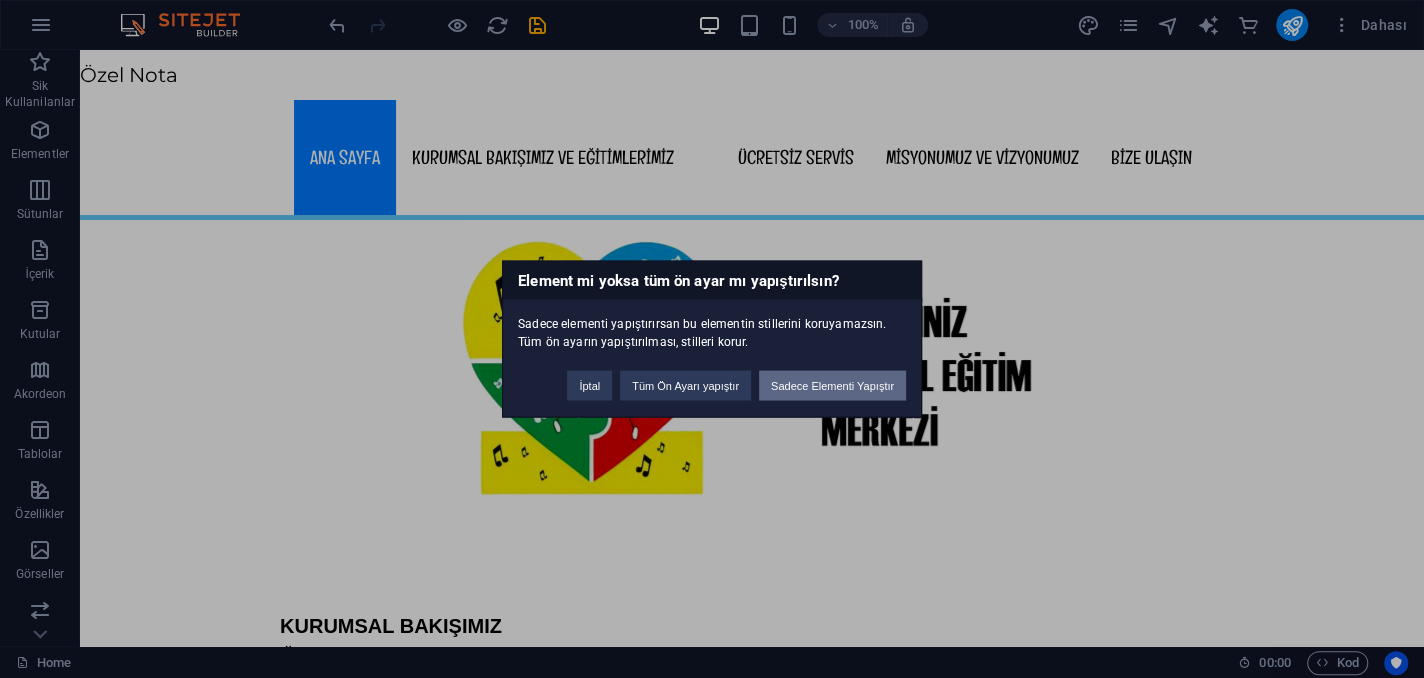 type 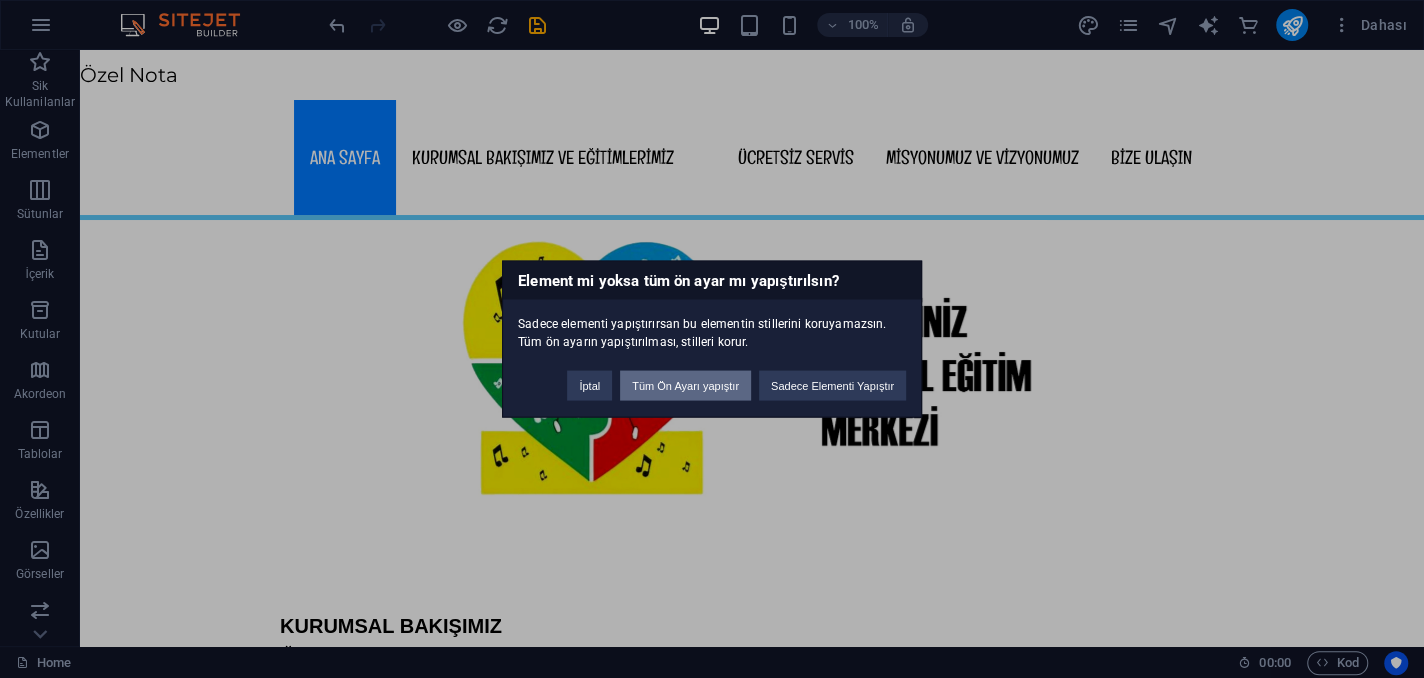 click on "Tüm Ön Ayarı yapıştır" at bounding box center [685, 386] 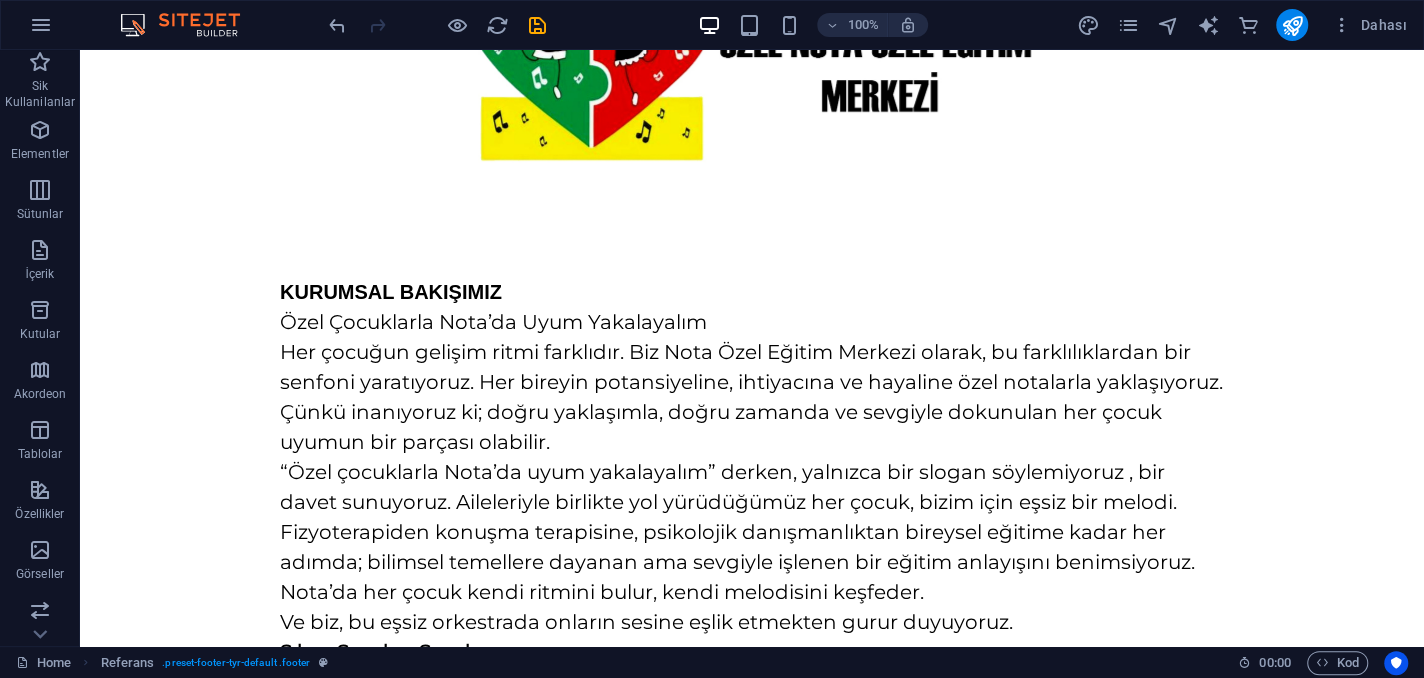 scroll, scrollTop: 0, scrollLeft: 0, axis: both 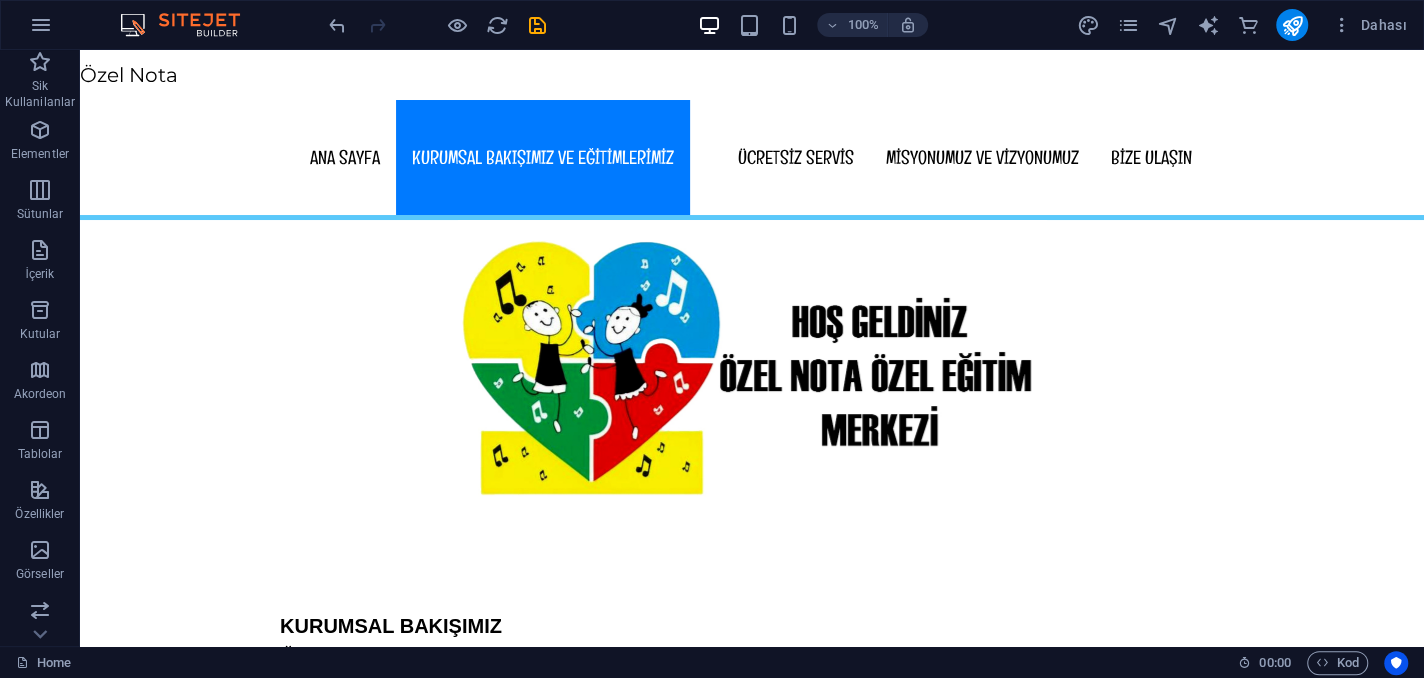 drag, startPoint x: 1414, startPoint y: 613, endPoint x: 1494, endPoint y: 98, distance: 521.1766 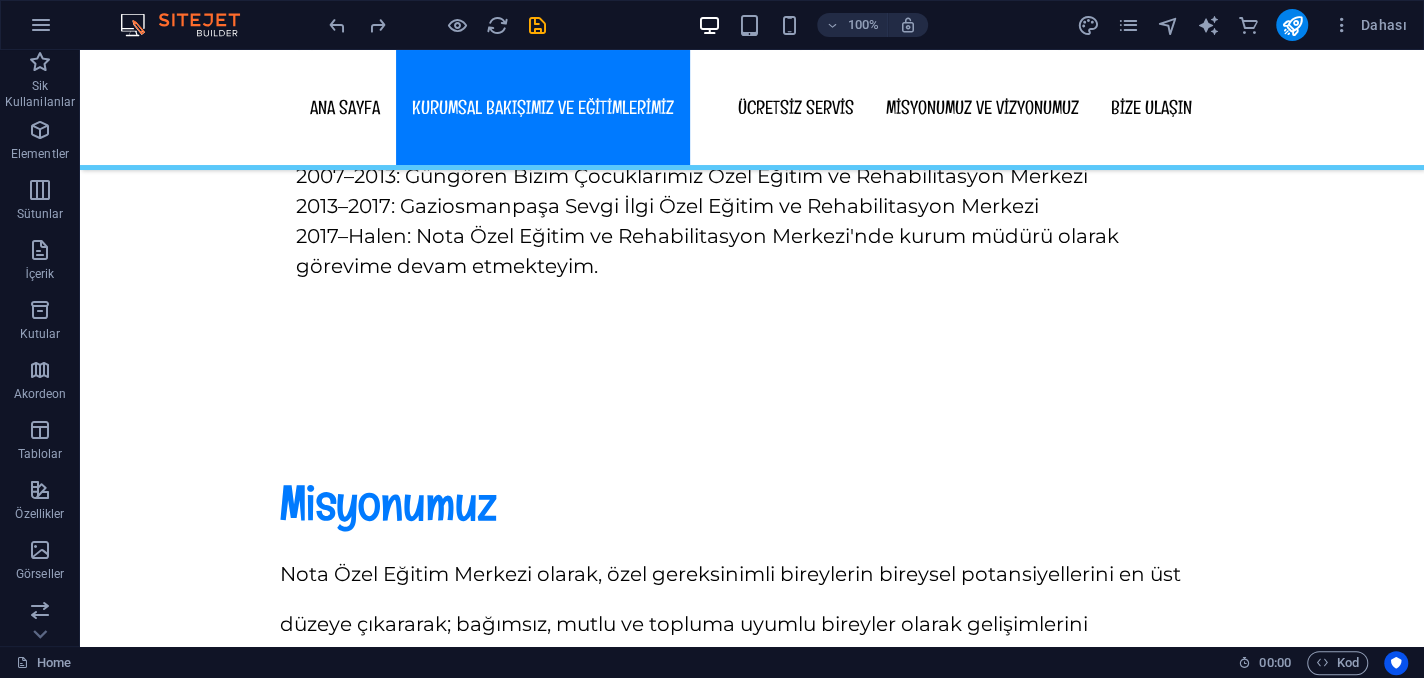 scroll, scrollTop: 10296, scrollLeft: 0, axis: vertical 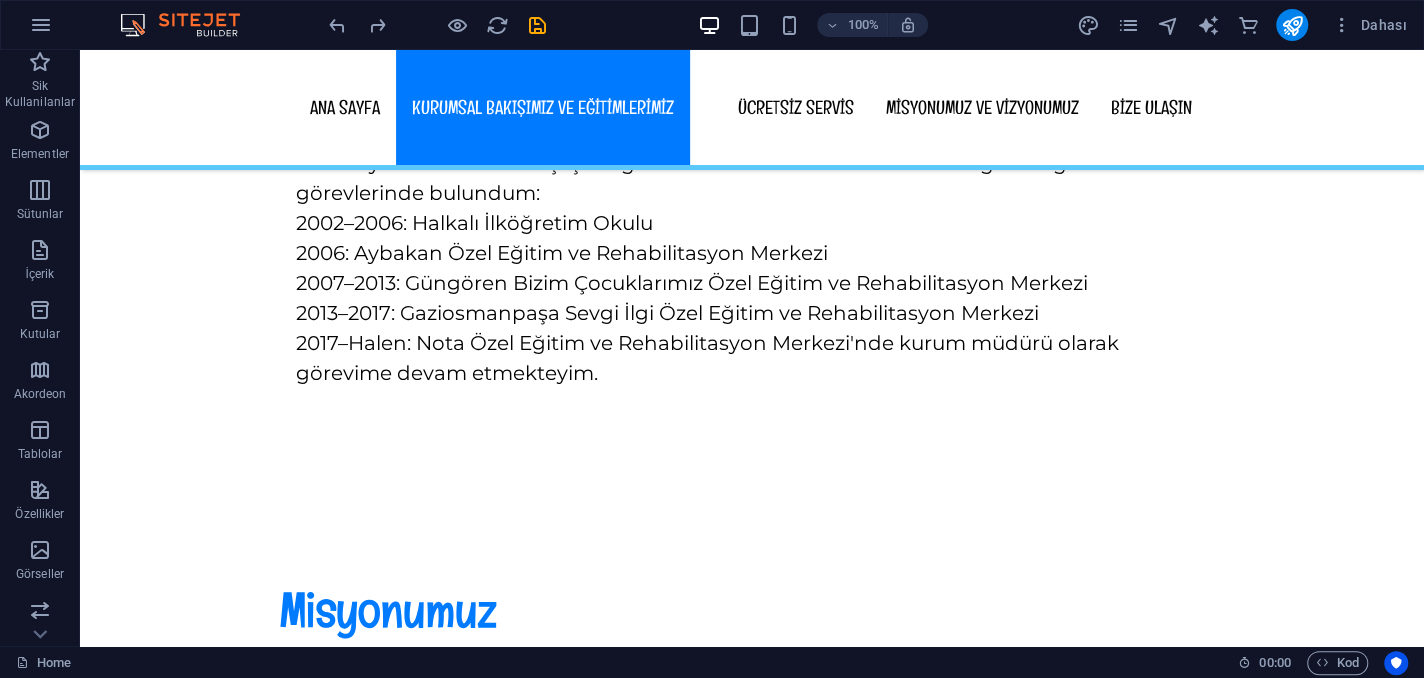 click on "Adres Cevizli Mh. Akasya Sk. NO:65-1  Maltepe/İSTANBUL" at bounding box center [752, 2257] 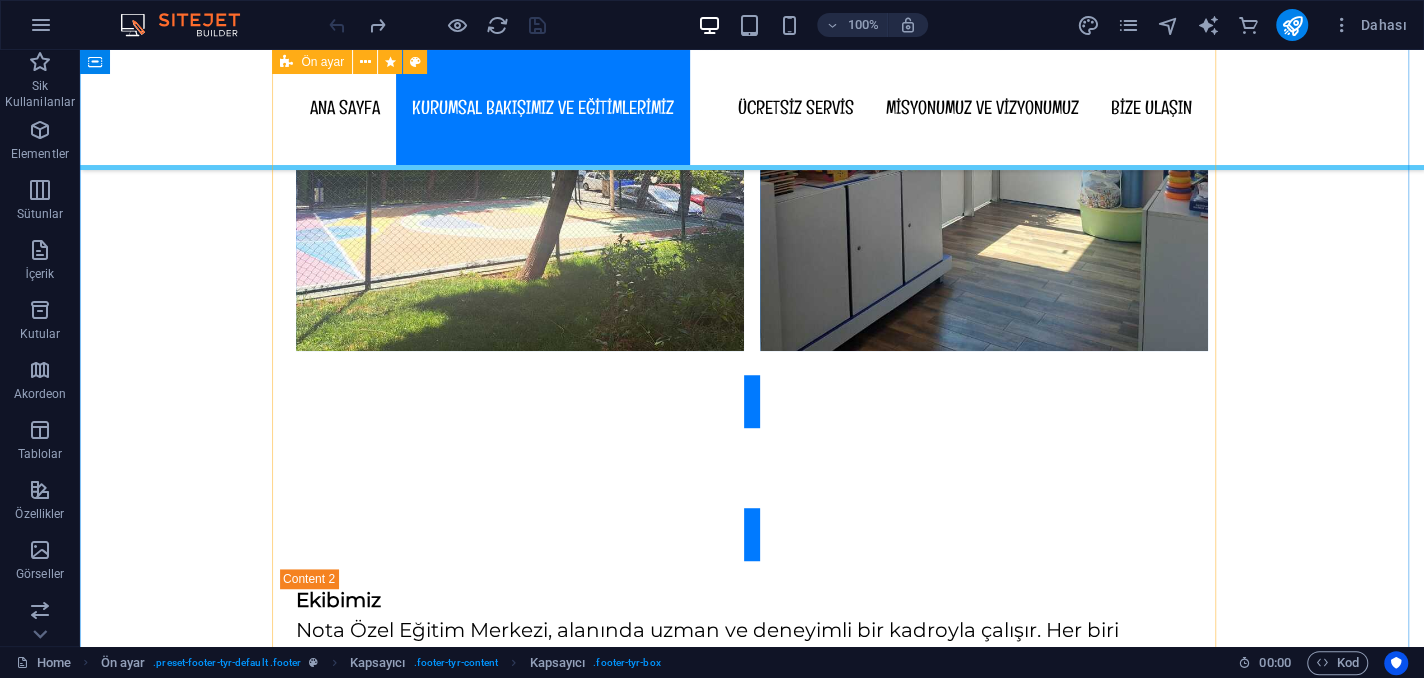 scroll, scrollTop: 0, scrollLeft: 0, axis: both 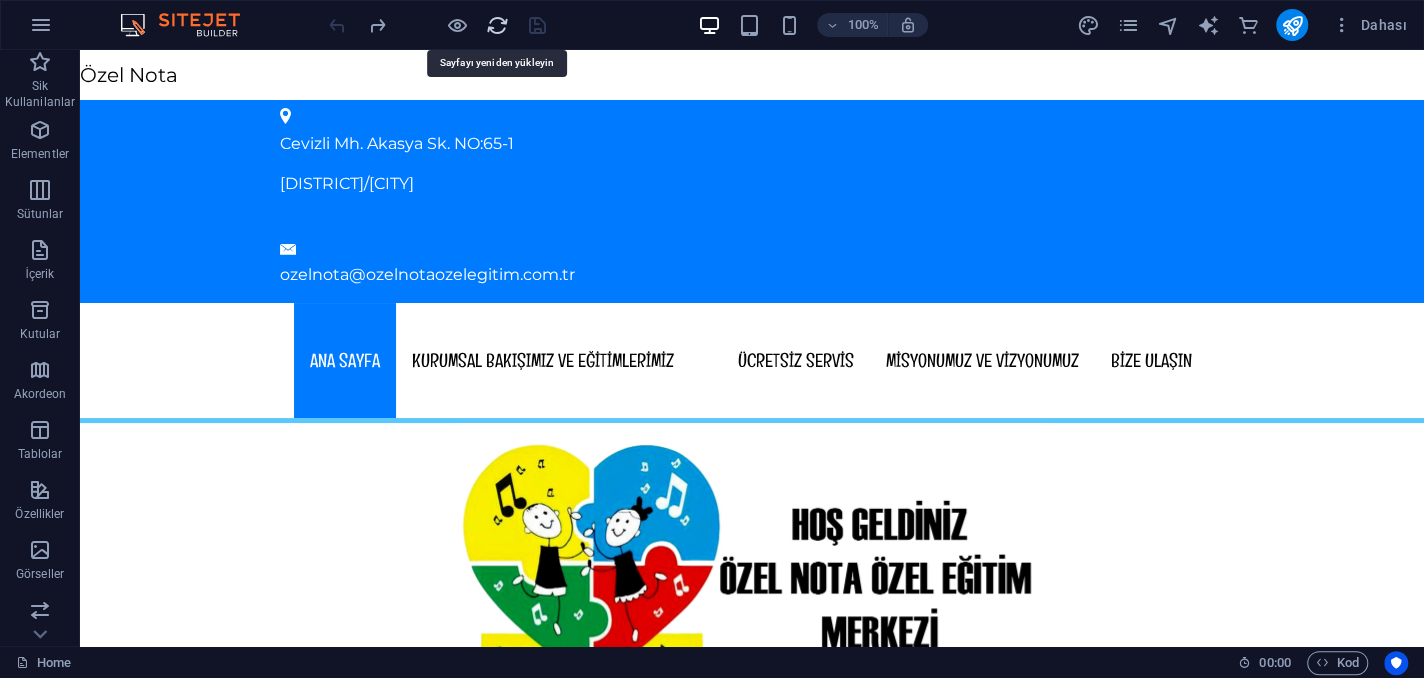 click at bounding box center (497, 25) 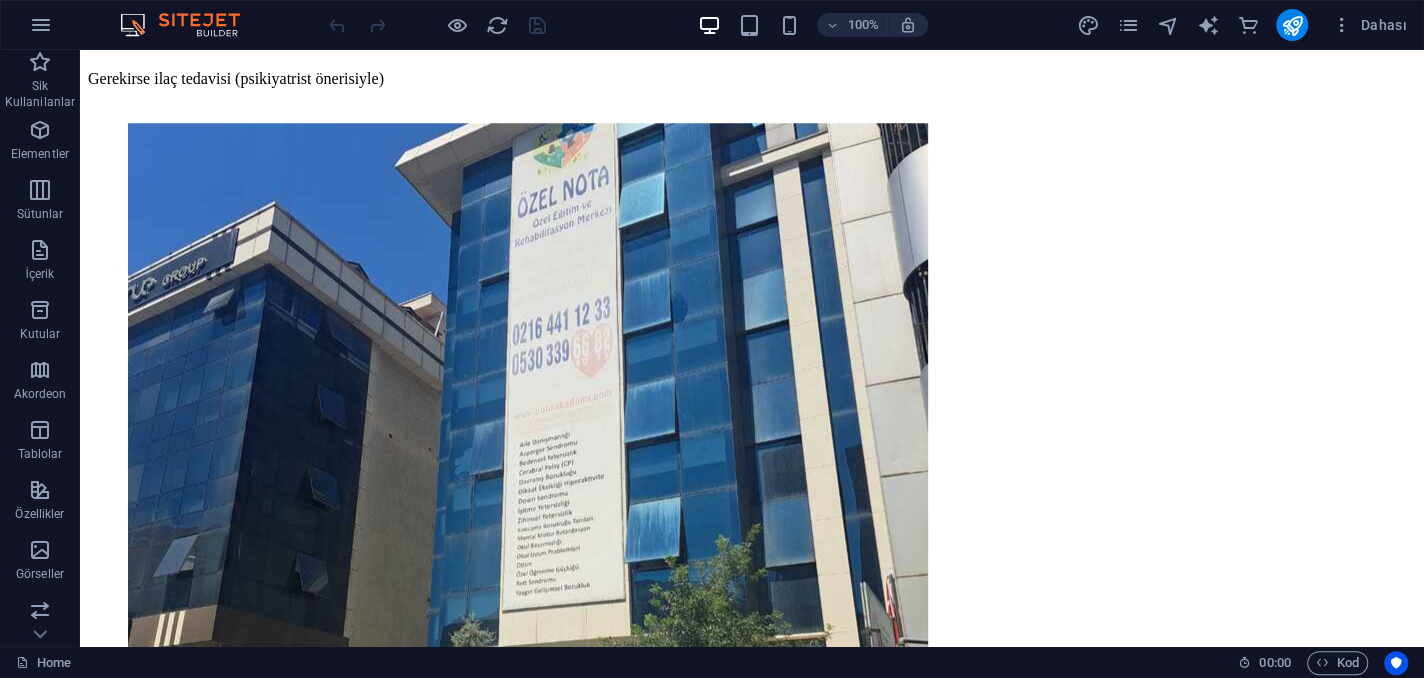 scroll, scrollTop: 10580, scrollLeft: 0, axis: vertical 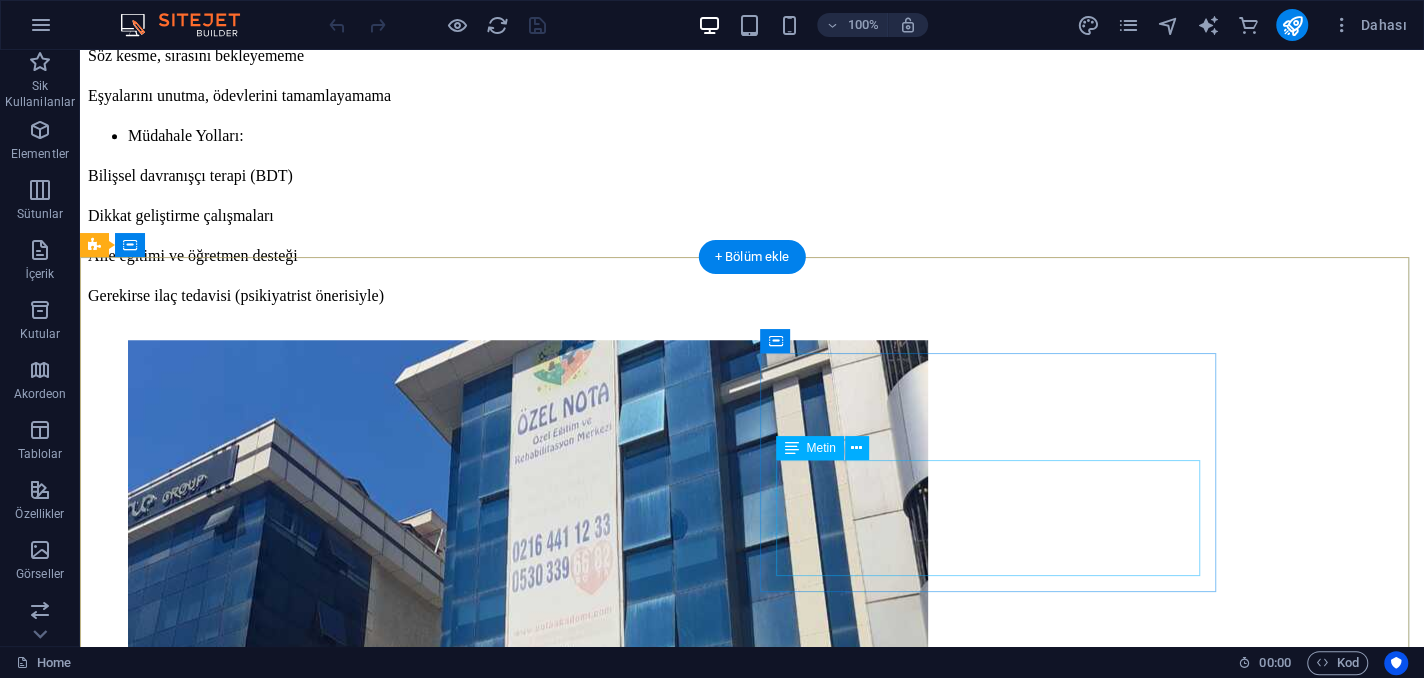 click on "0 530 339 66 82" at bounding box center [752, 36582] 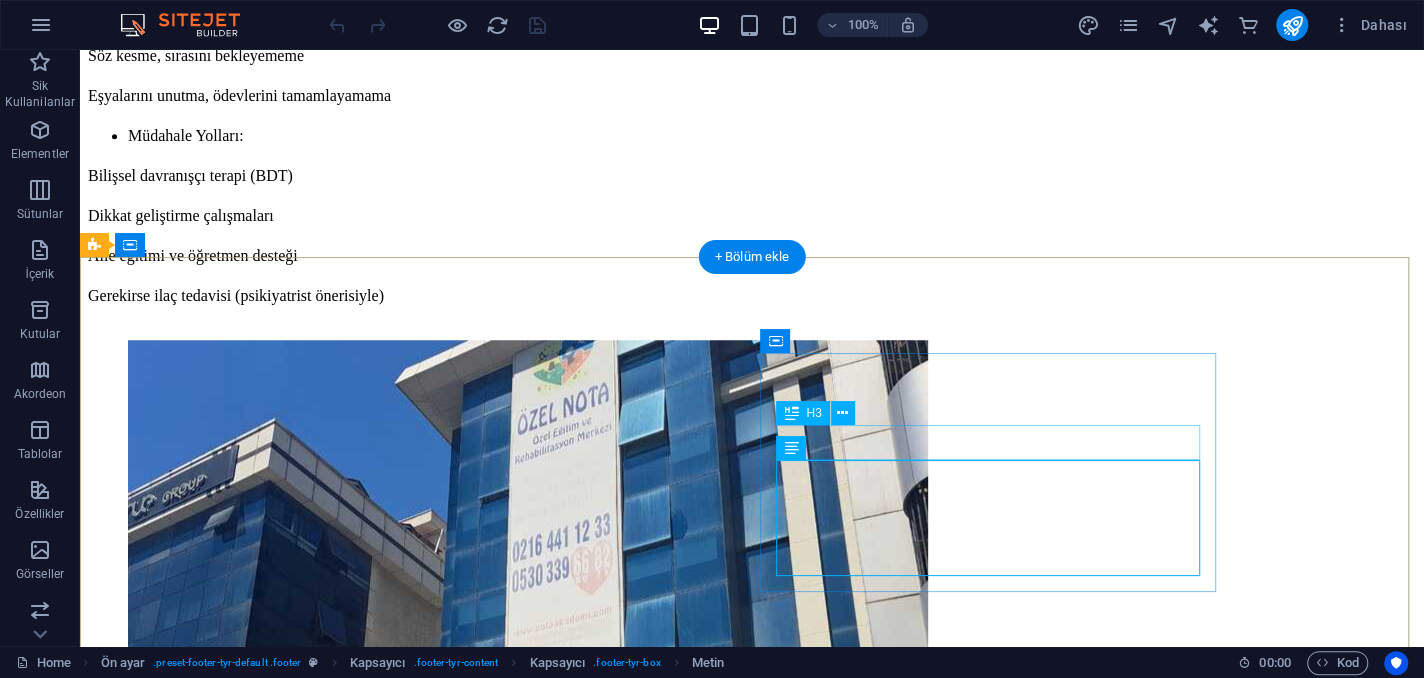 click on "Telefon" at bounding box center [752, 36525] 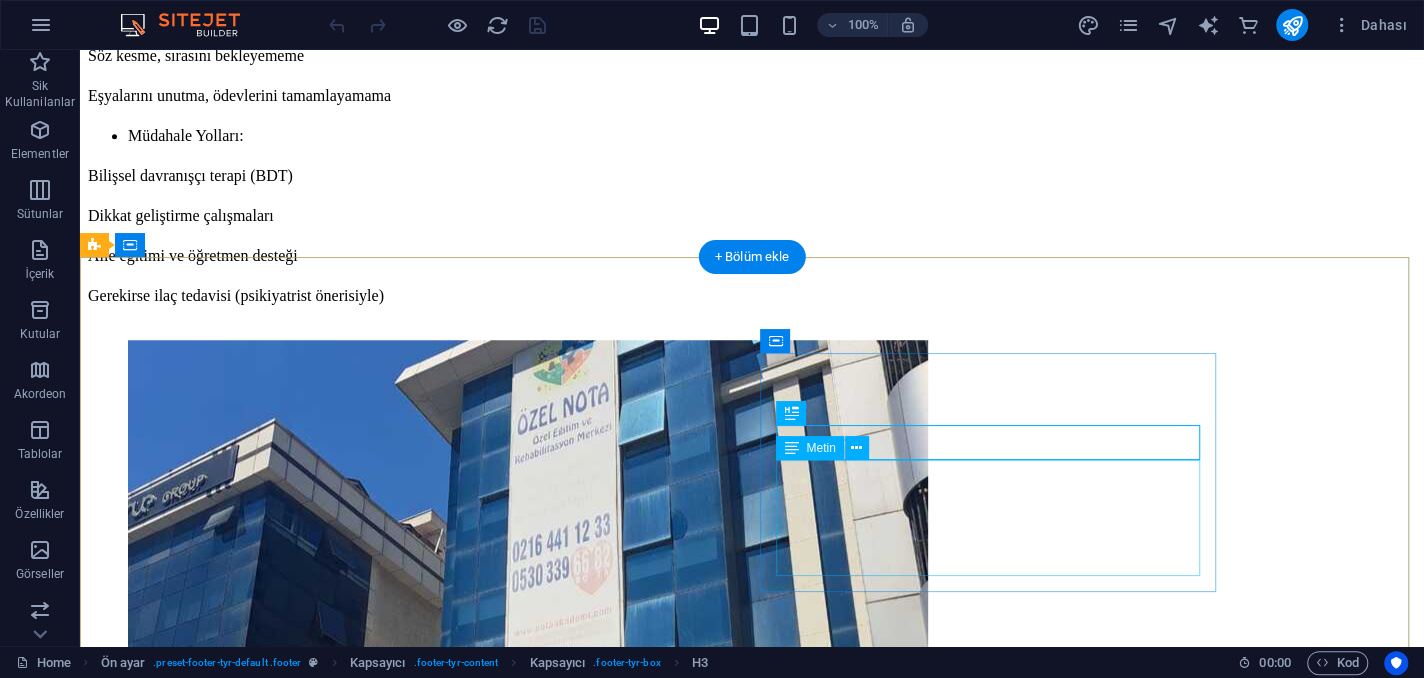 click on "0 530 339 66 82" at bounding box center (752, 36582) 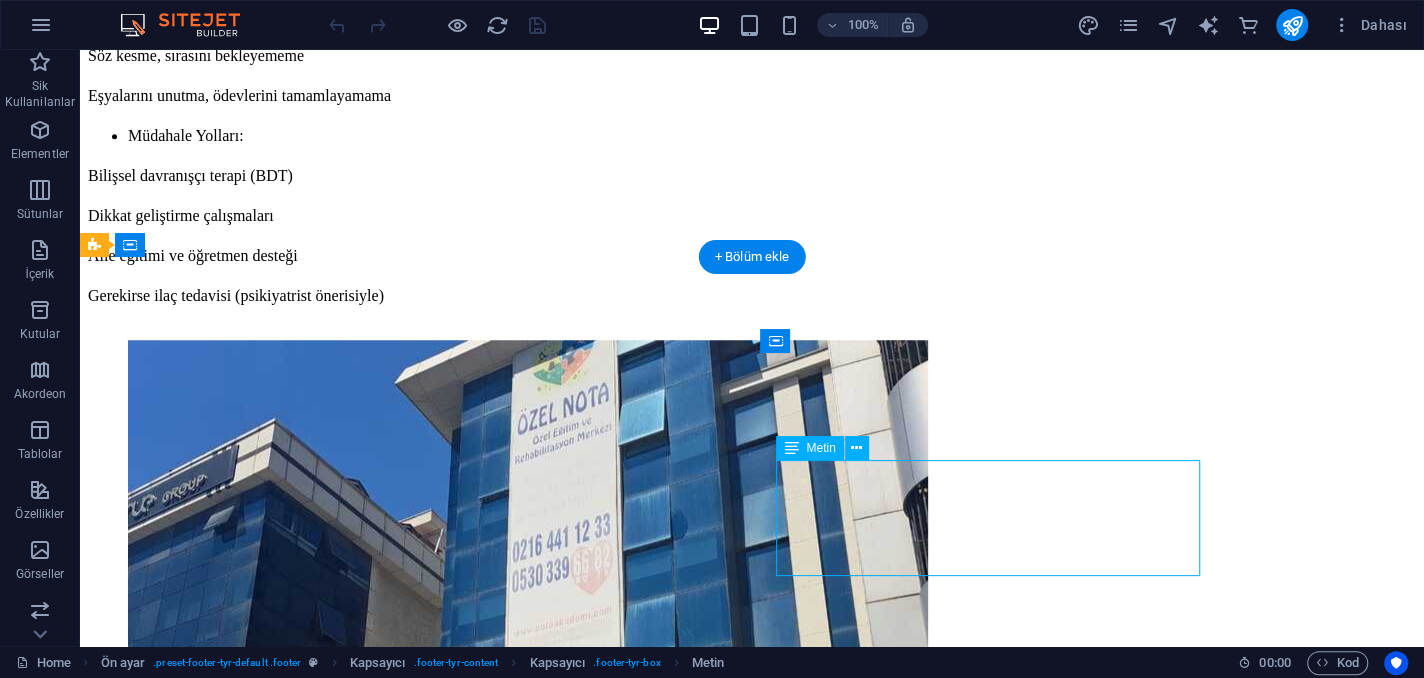click on "0 530 339 66 82" at bounding box center (752, 36582) 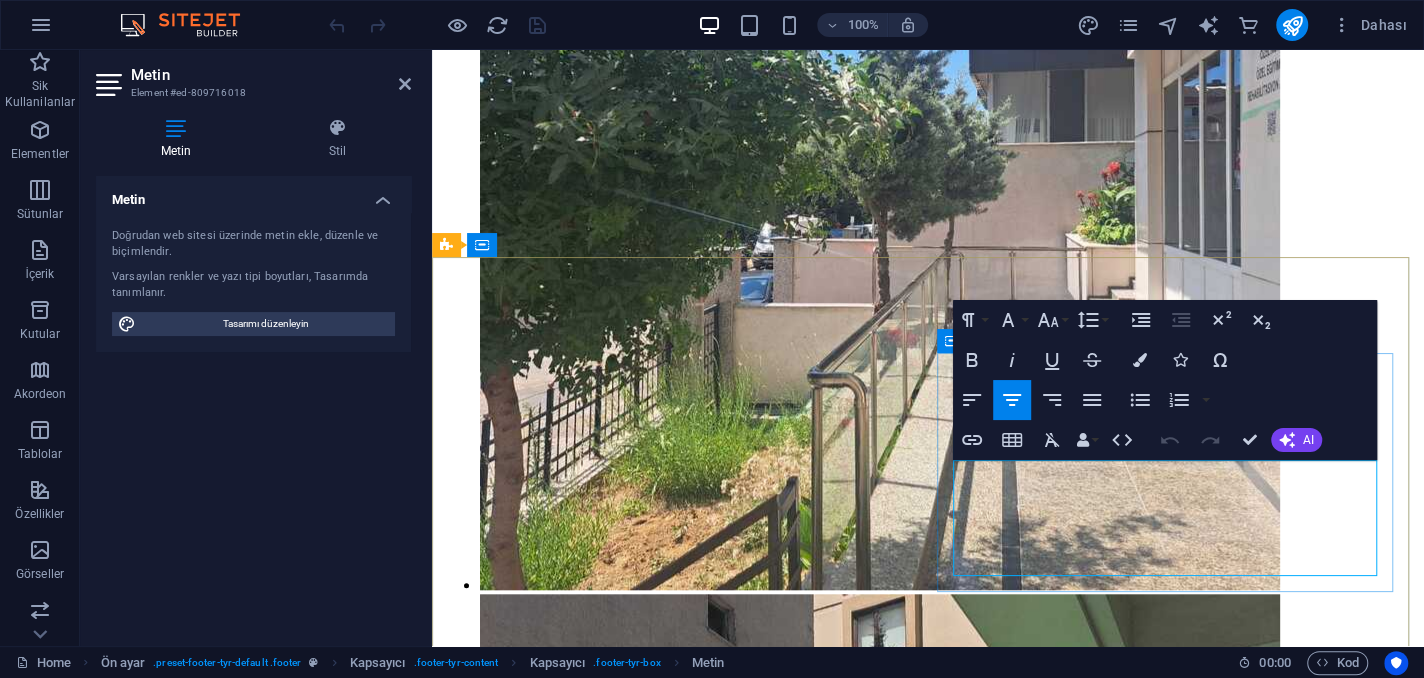 drag, startPoint x: 1258, startPoint y: 493, endPoint x: 1135, endPoint y: 489, distance: 123.065025 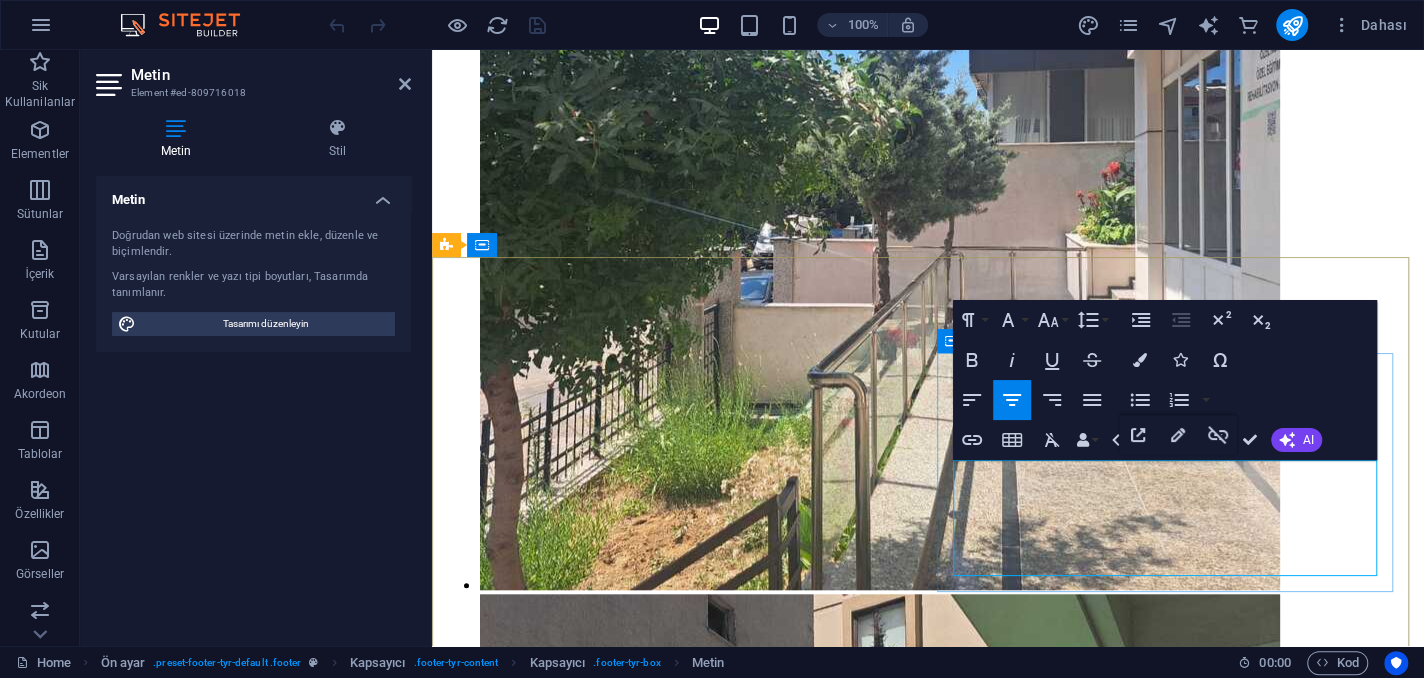 click on "0 530 339 66 82" 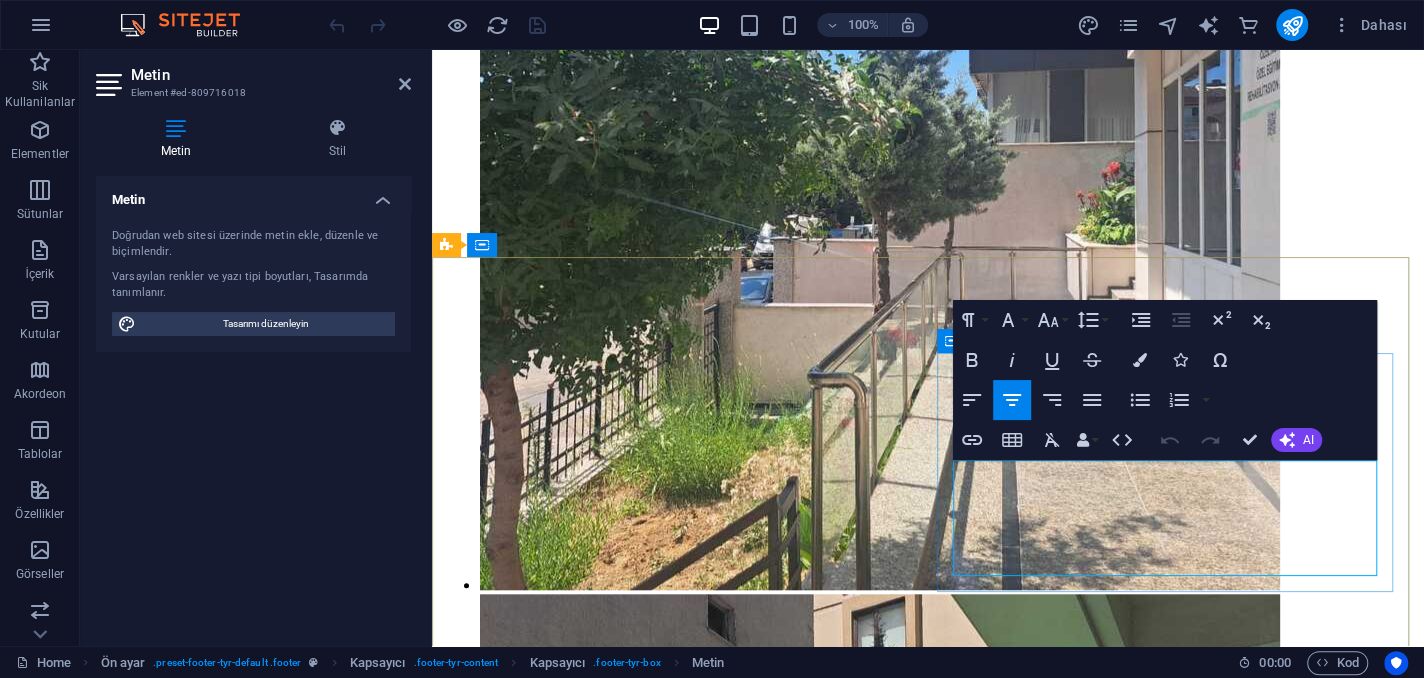 click on "0 530 339 66 82" at bounding box center (489, 33199) 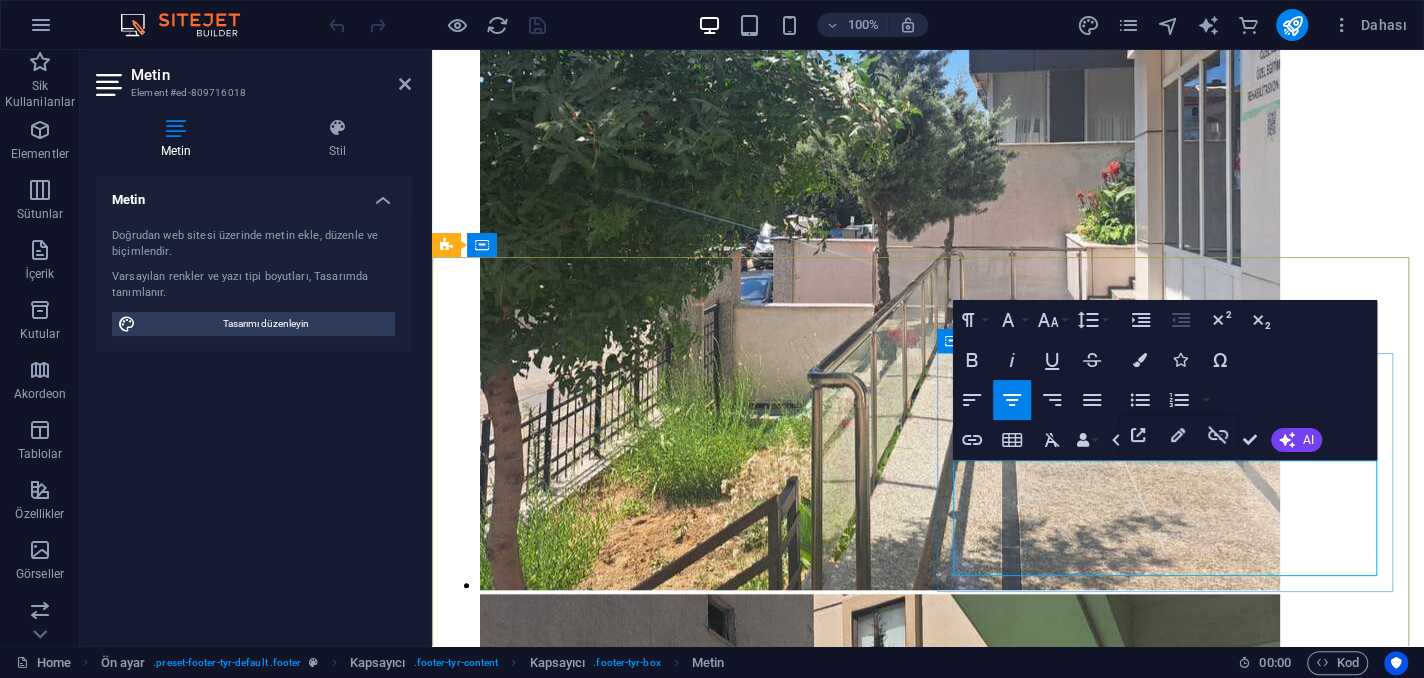 drag, startPoint x: 1266, startPoint y: 498, endPoint x: 1111, endPoint y: 482, distance: 155.82362 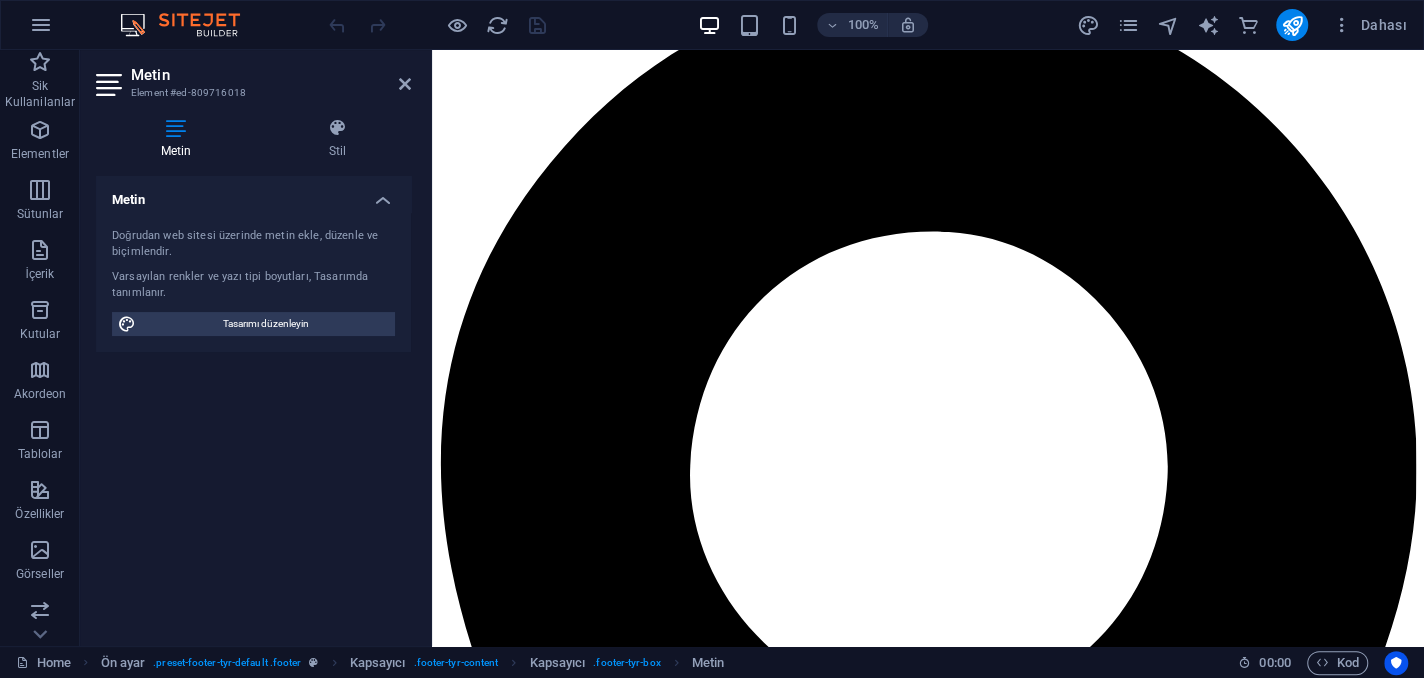 scroll, scrollTop: 0, scrollLeft: 0, axis: both 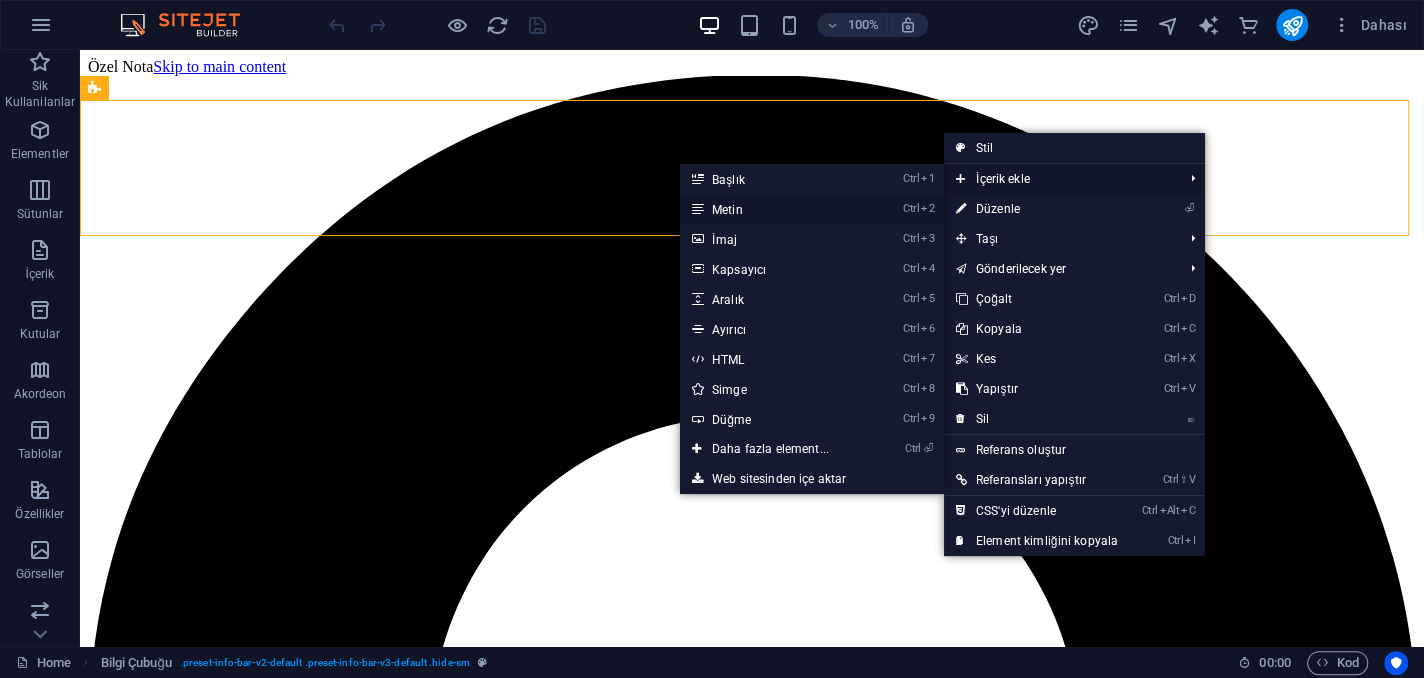 click on "Ctrl 2  Metin" at bounding box center [774, 209] 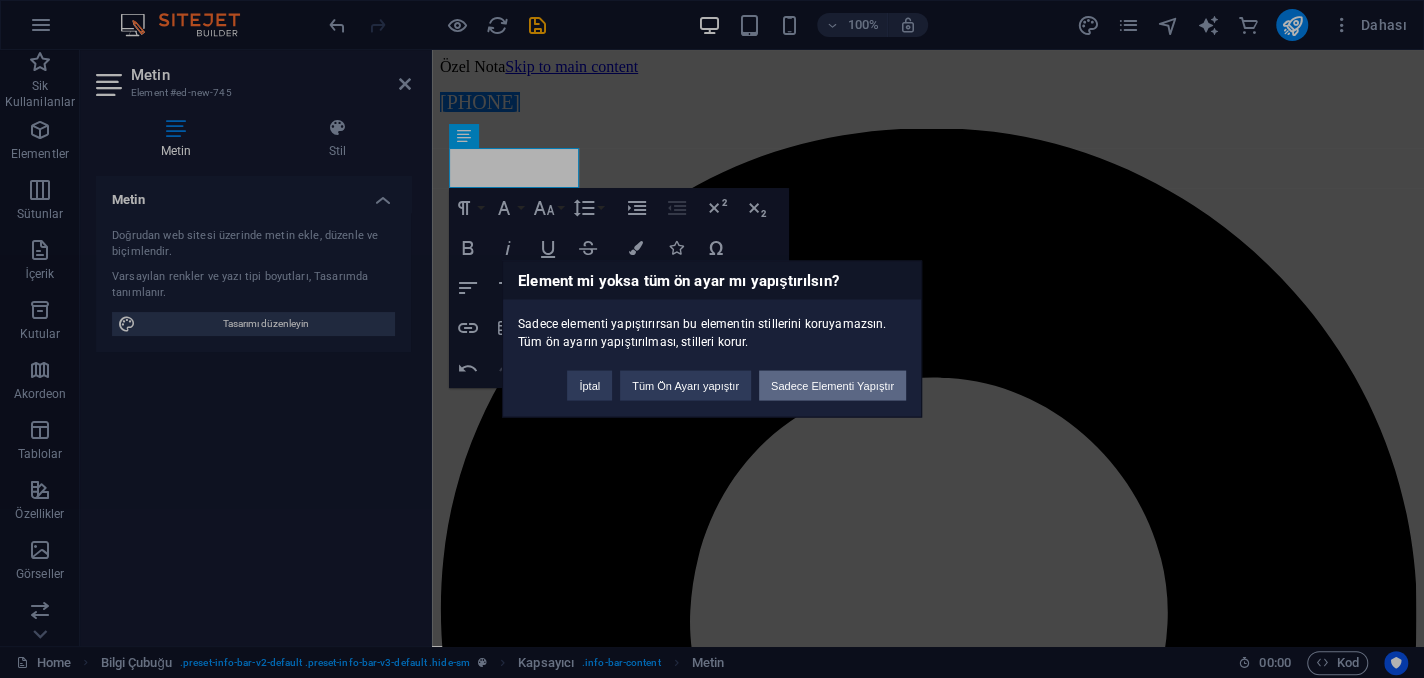 type 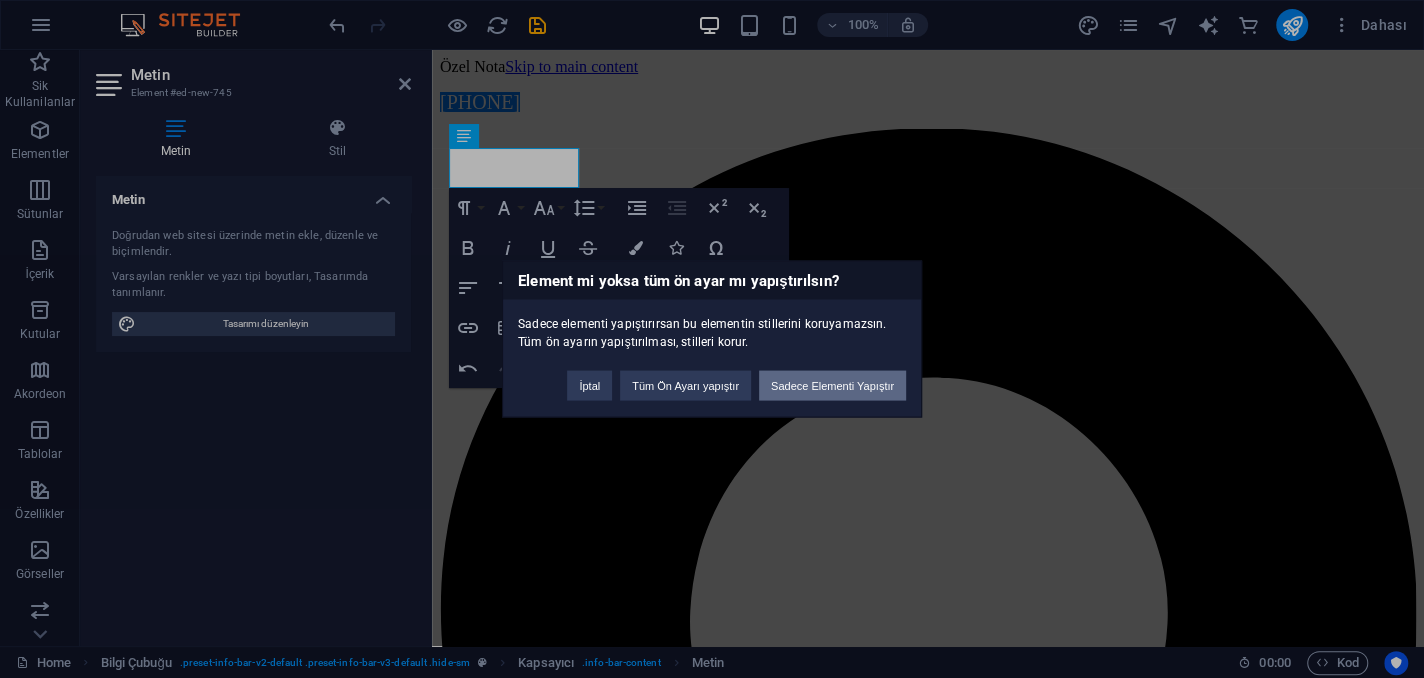 click on "Sadece Elementi Yapıştır" at bounding box center [832, 386] 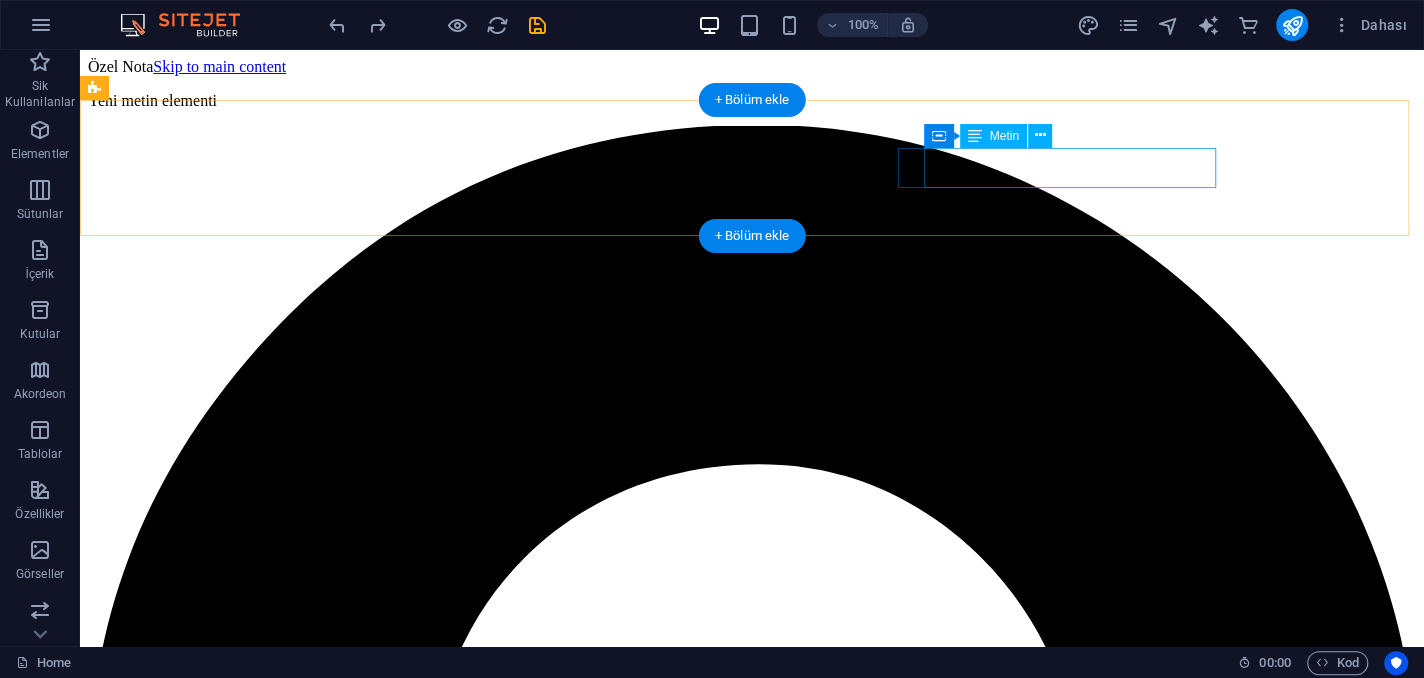 click on "ozelnota@ozelnotaozelegitim.com.tr" at bounding box center (752, 3115) 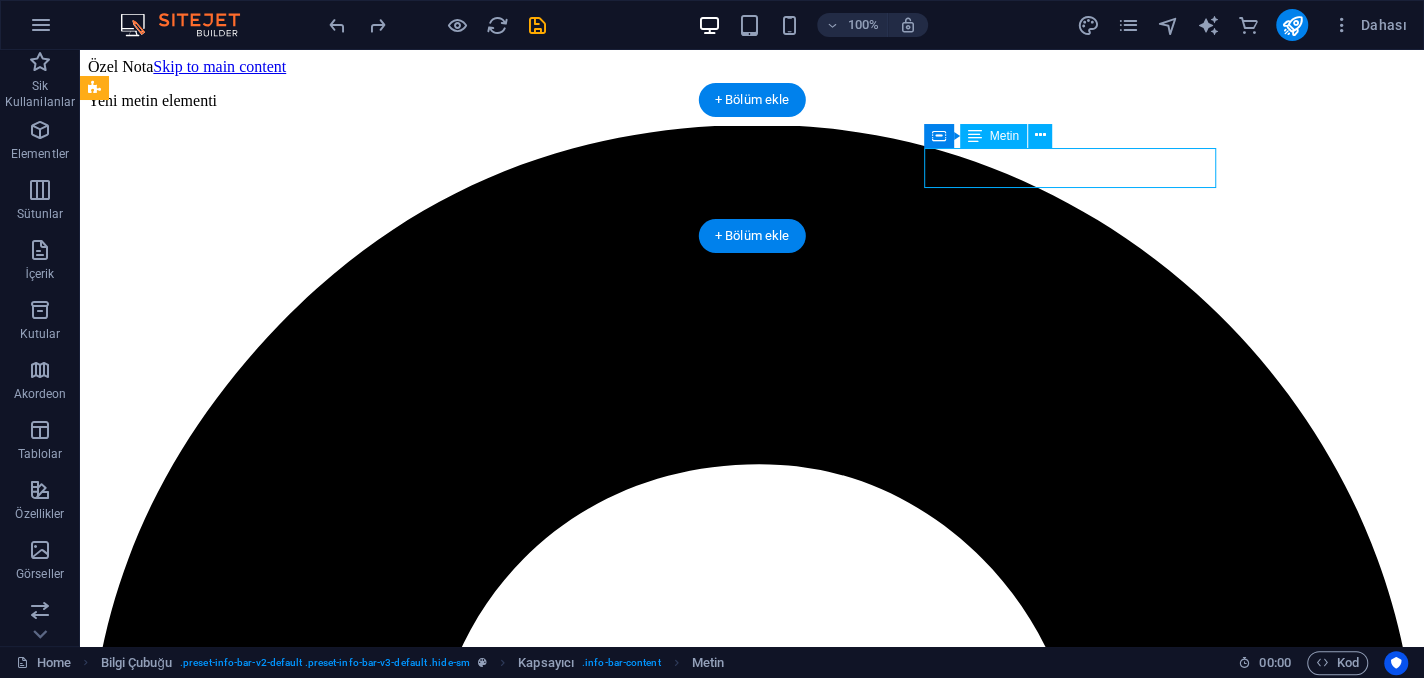 click on "ozelnota@ozelnotaozelegitim.com.tr" at bounding box center (752, 3115) 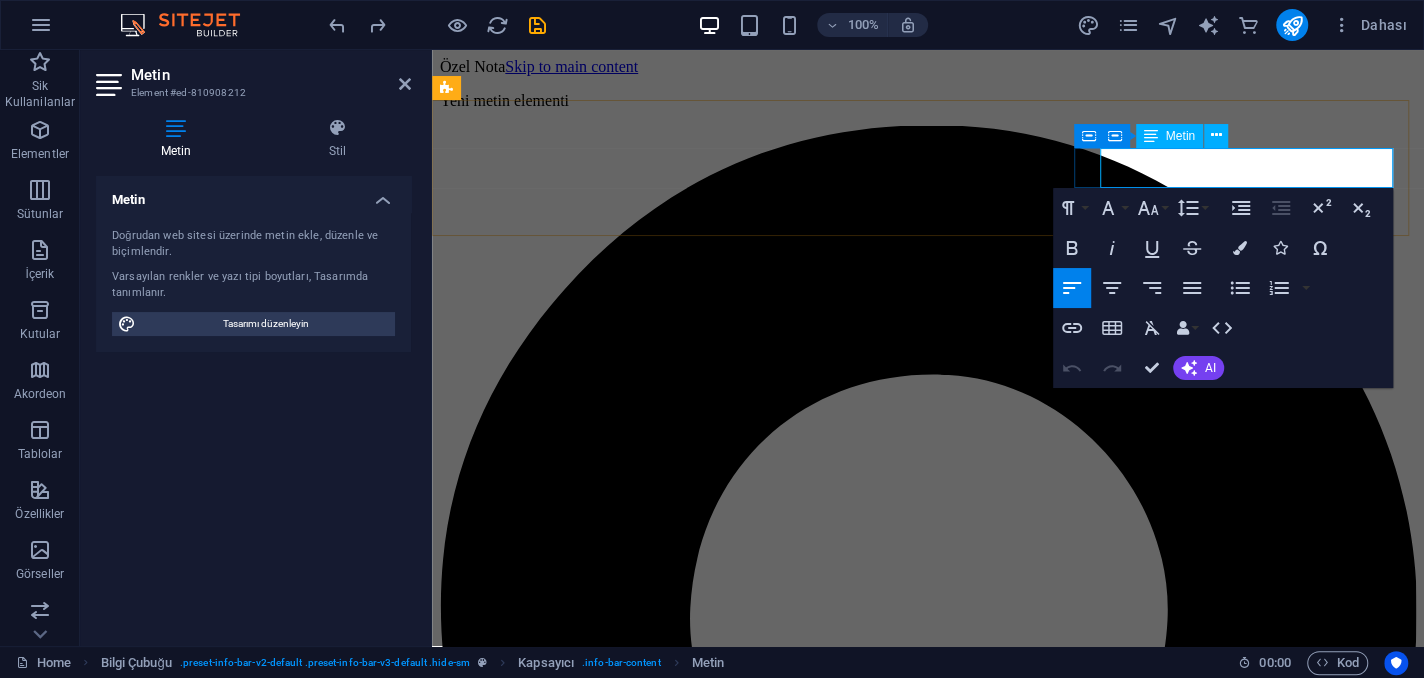 click on "ozelnota@ozelnotaozelegitim.com.tr" at bounding box center (928, 2363) 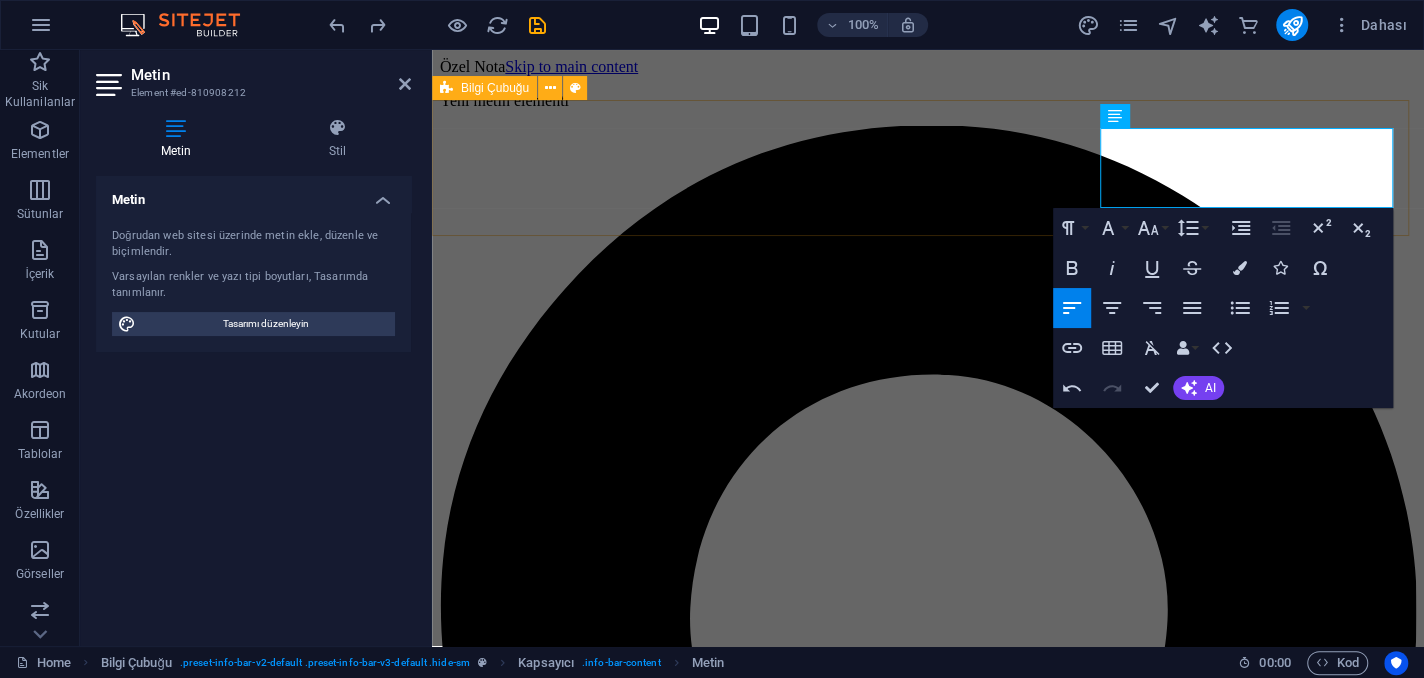 type 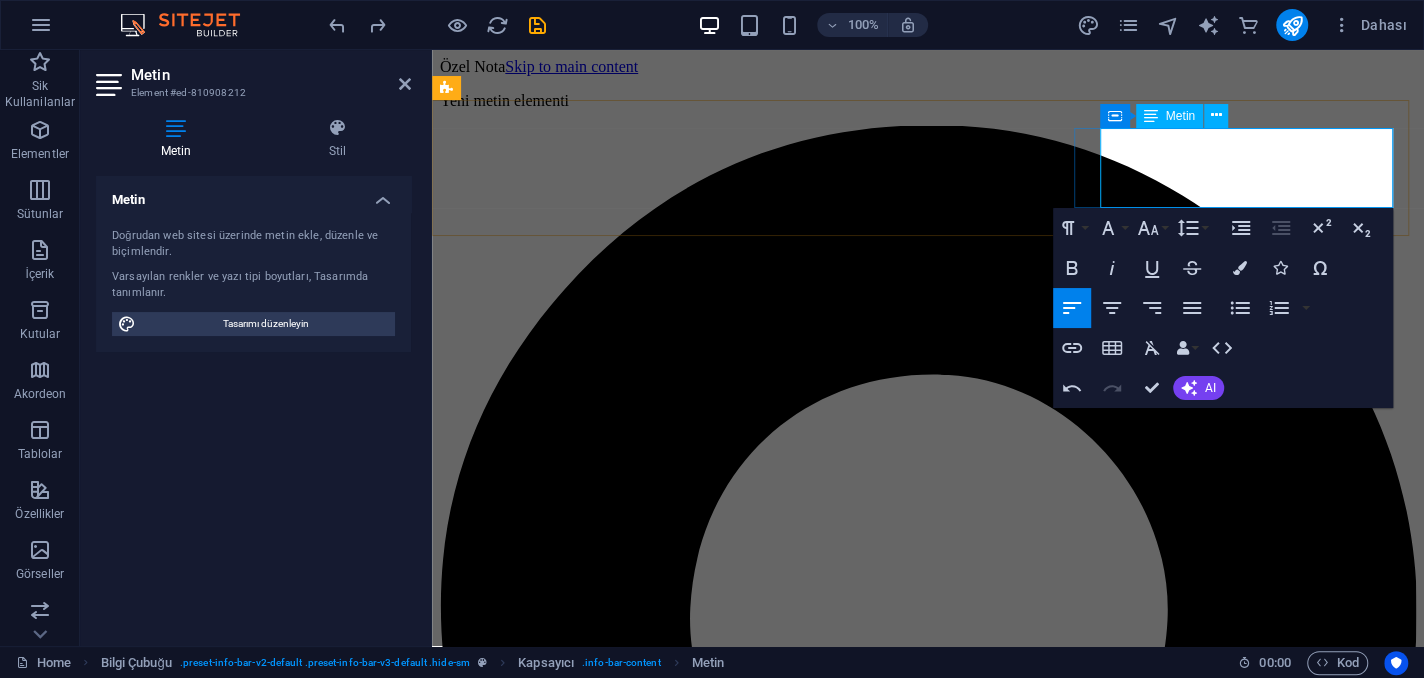 click on "ozelnota@ozelnotaozelegitim.com.tr" at bounding box center (558, 2362) 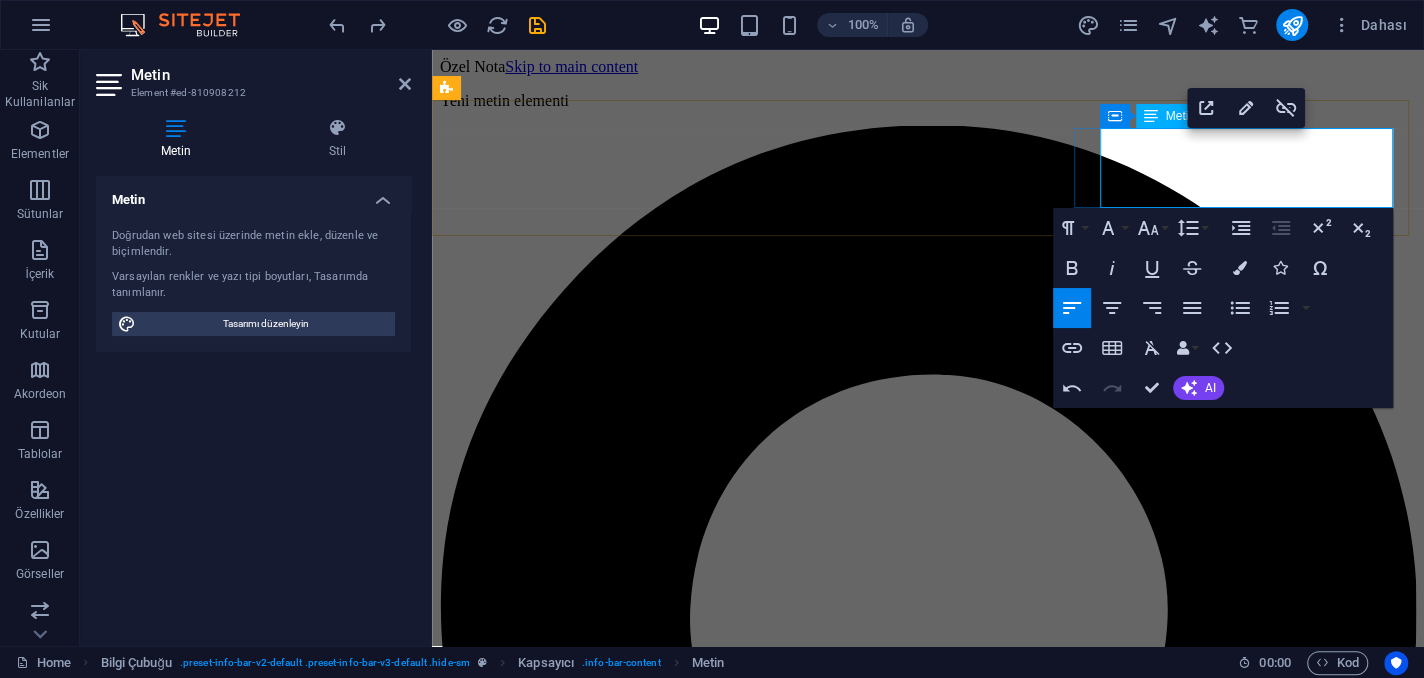 click on "ozelnota@ozelnotaozelegitim.com.tr" at bounding box center [558, 2362] 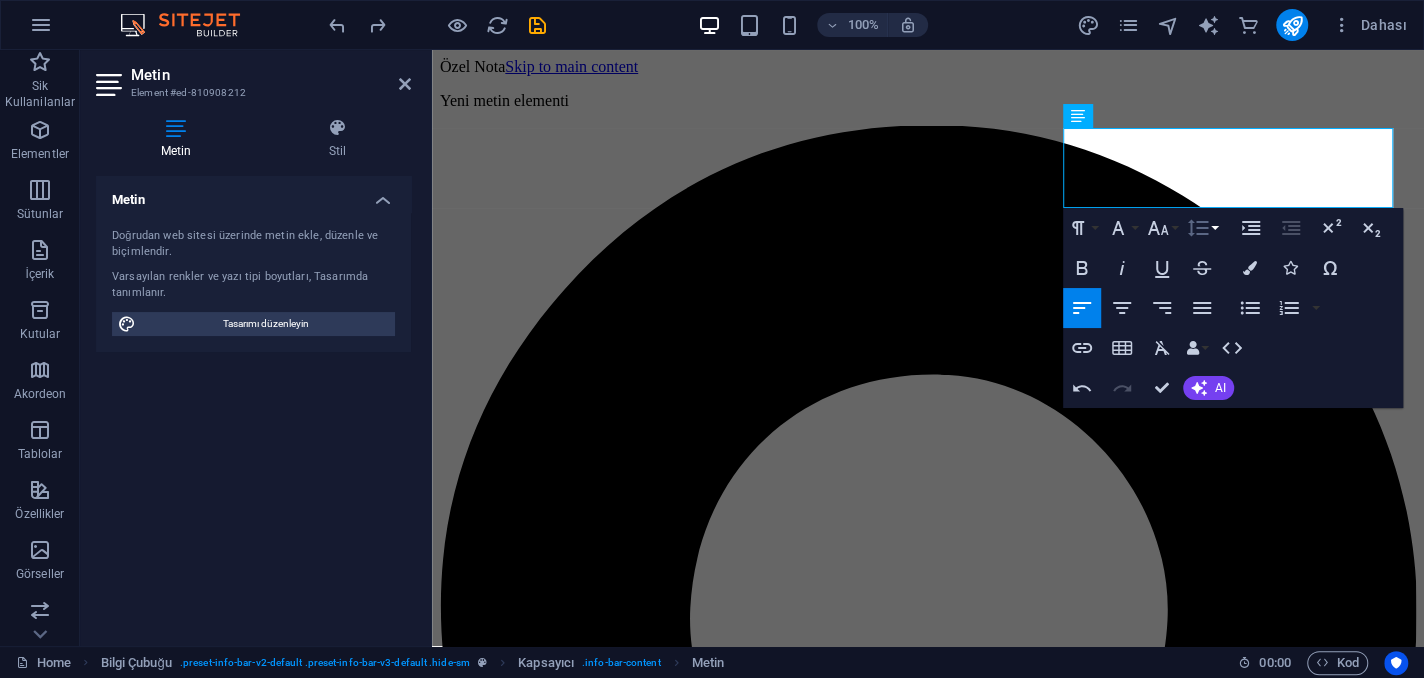 click on "Line Height" at bounding box center [1202, 228] 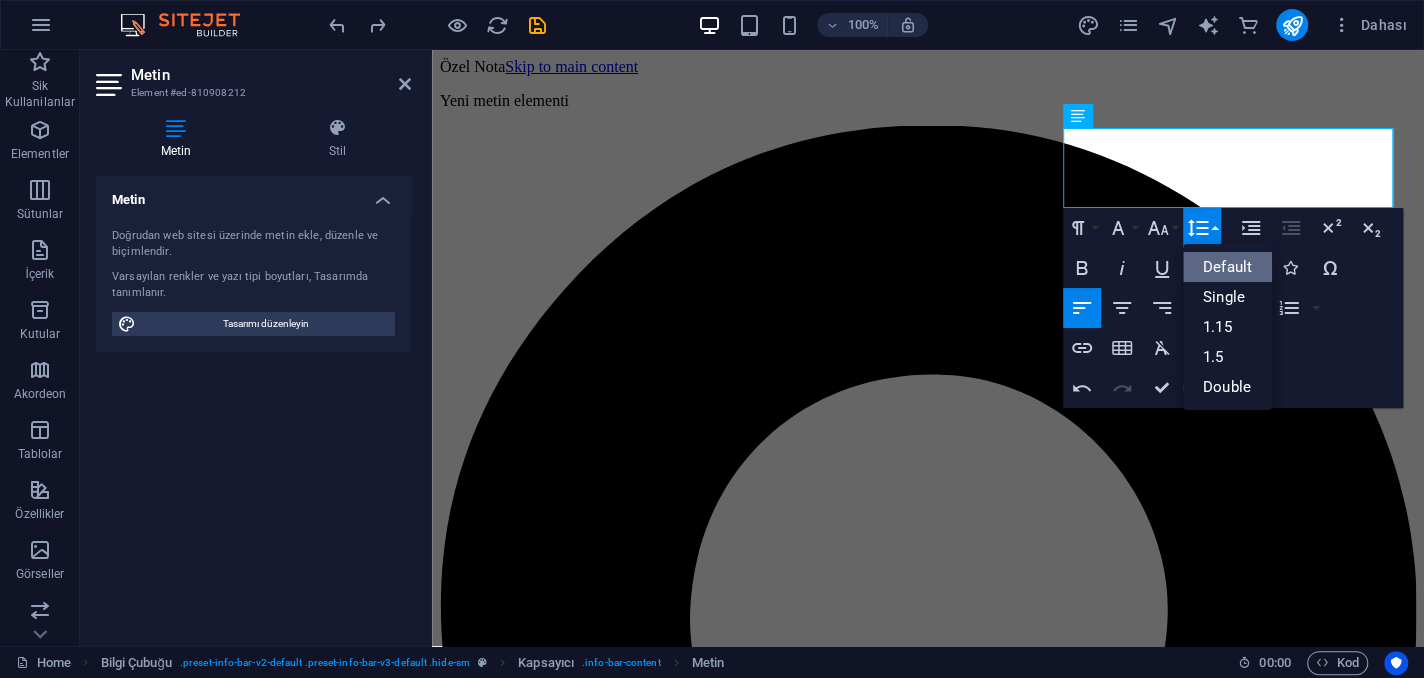 scroll, scrollTop: 0, scrollLeft: 0, axis: both 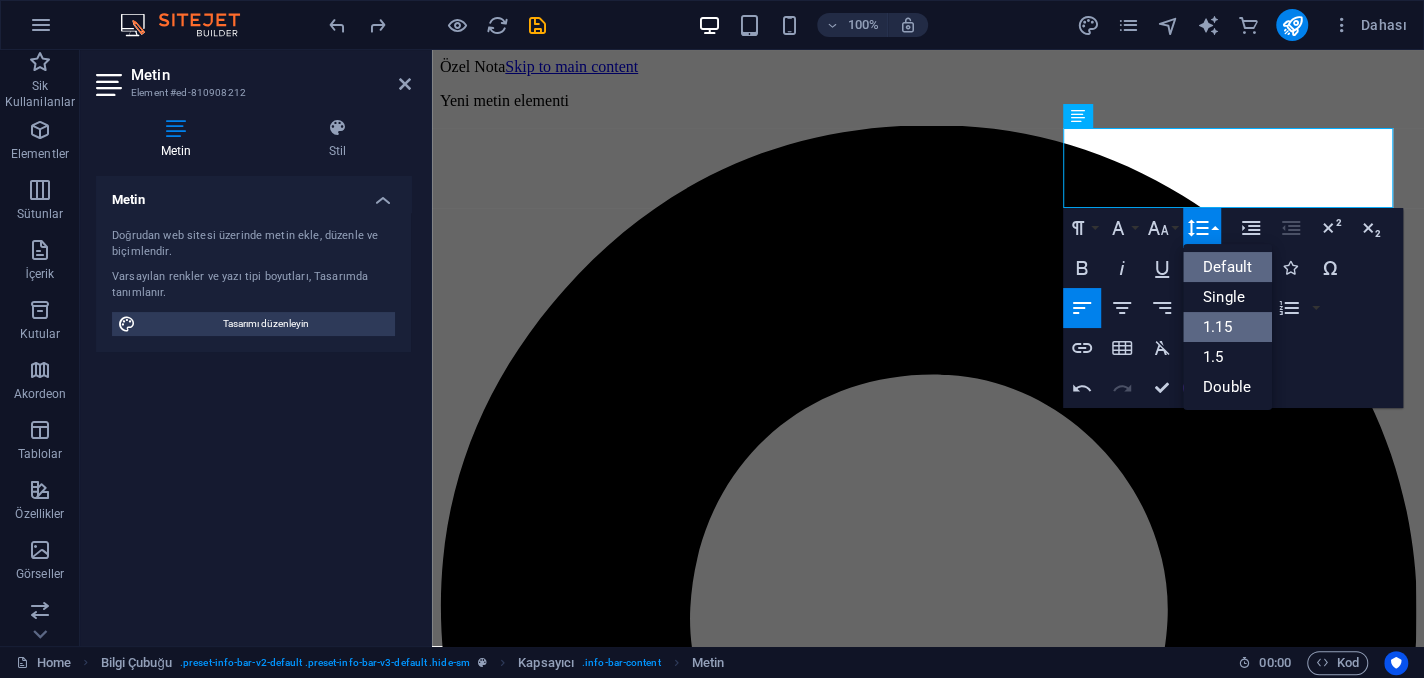 click on "1.15" at bounding box center [1227, 327] 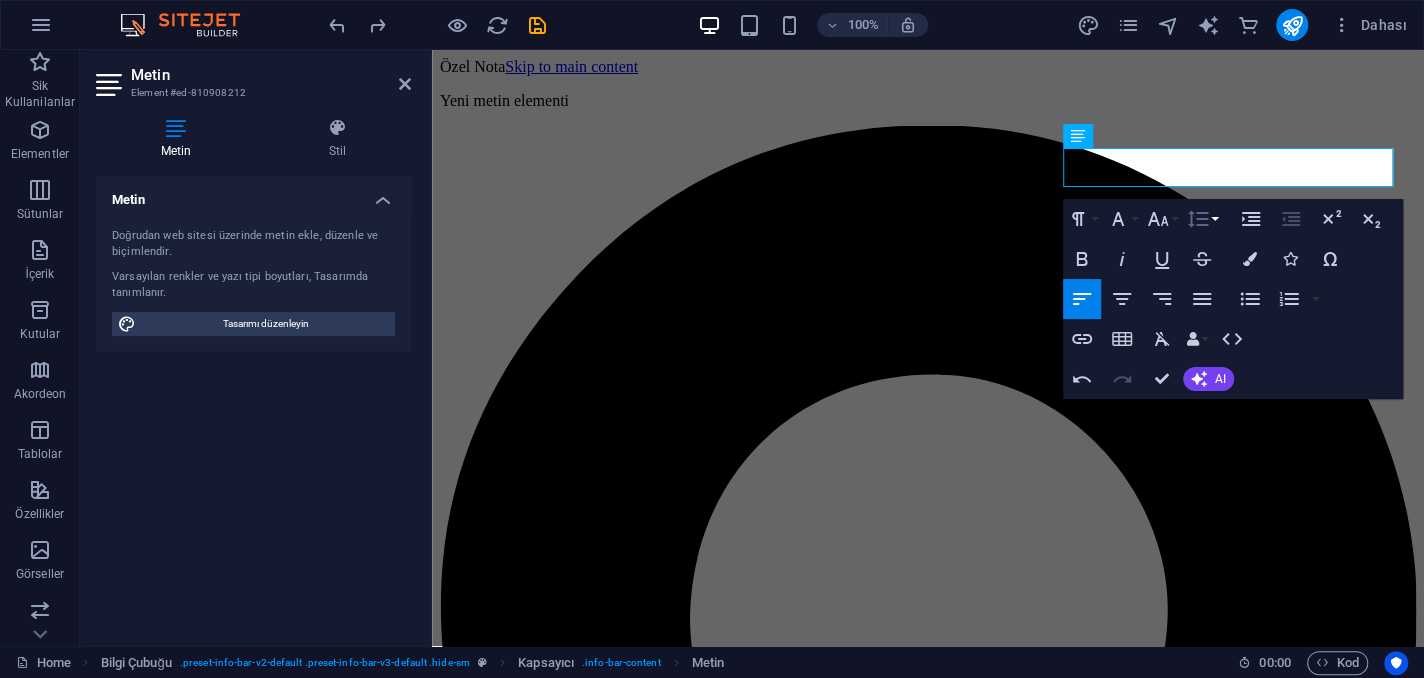 click on "Line Height" at bounding box center [1202, 219] 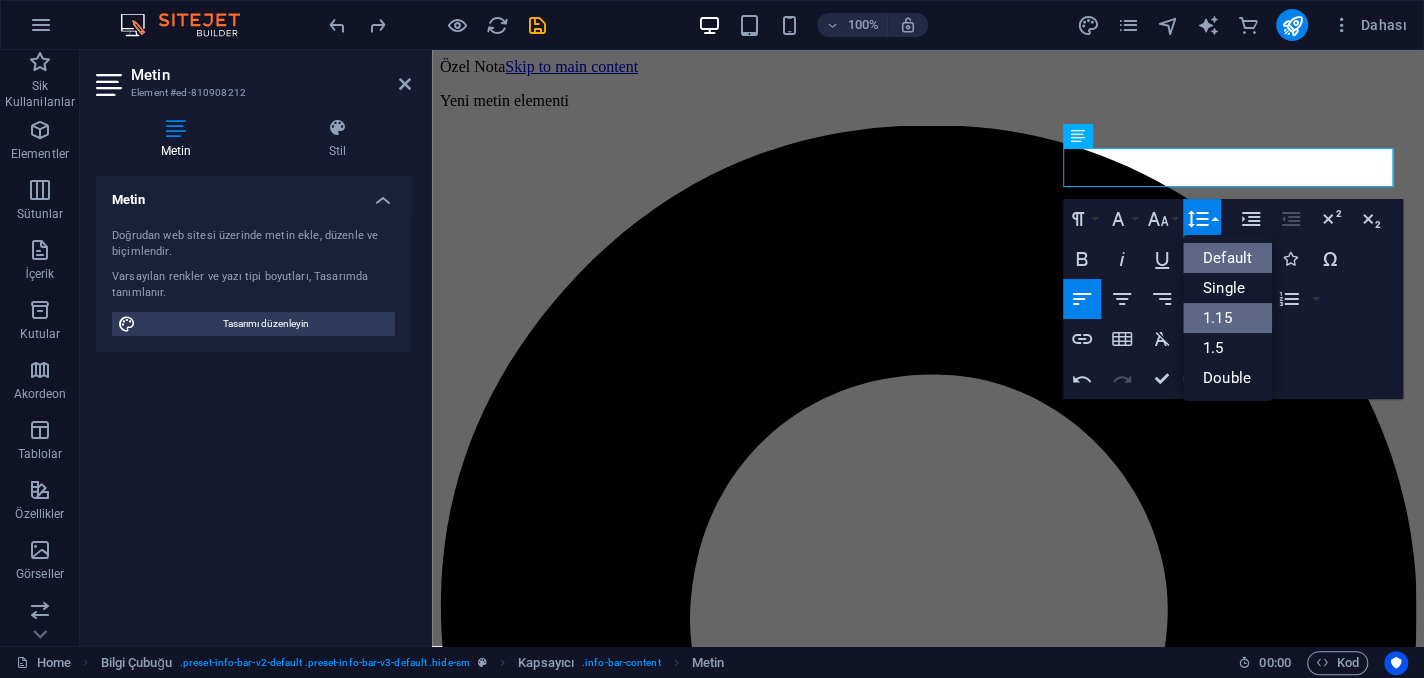 scroll, scrollTop: 0, scrollLeft: 0, axis: both 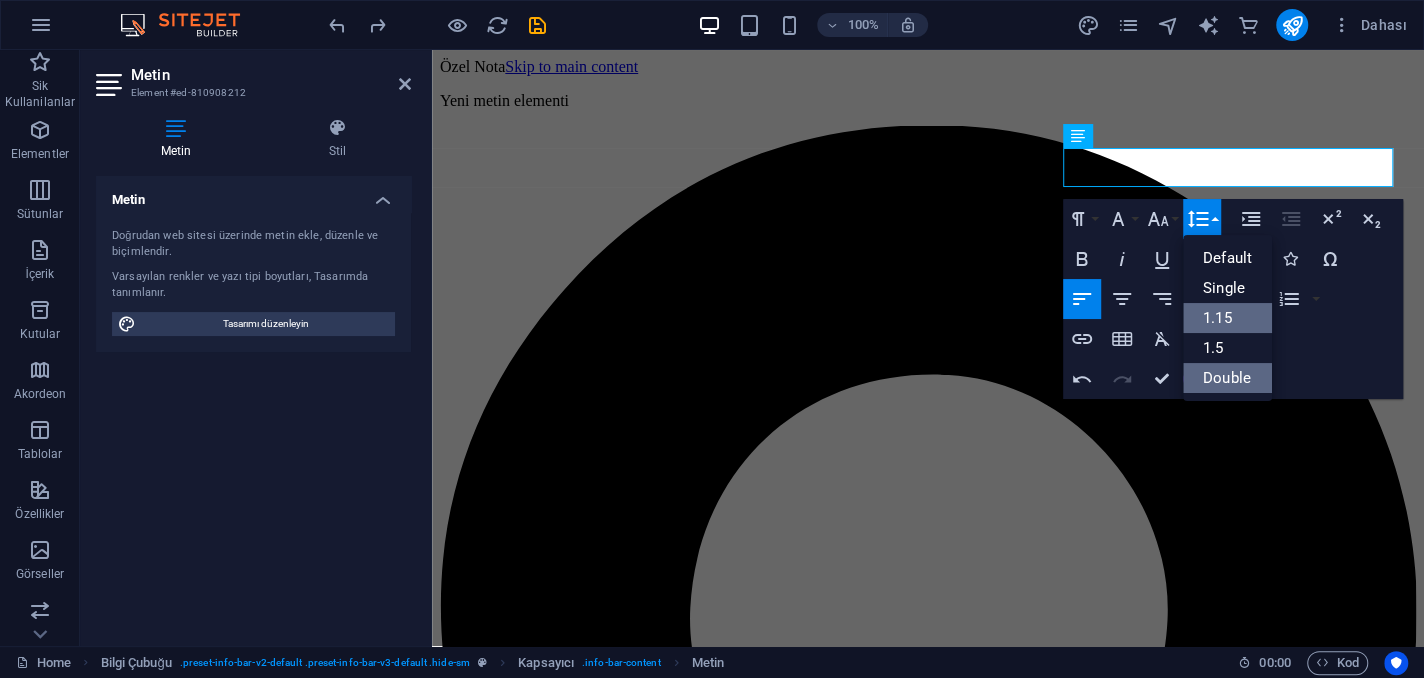 click on "Double" at bounding box center [1227, 378] 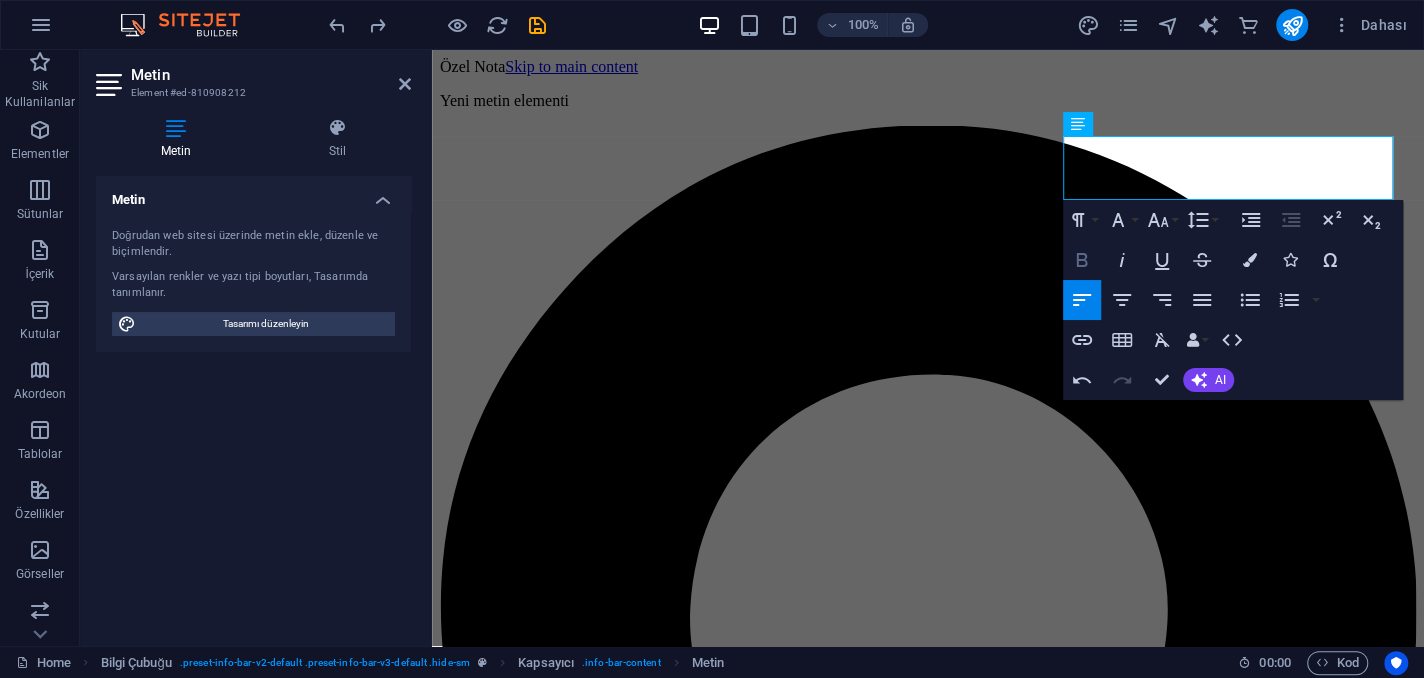 click 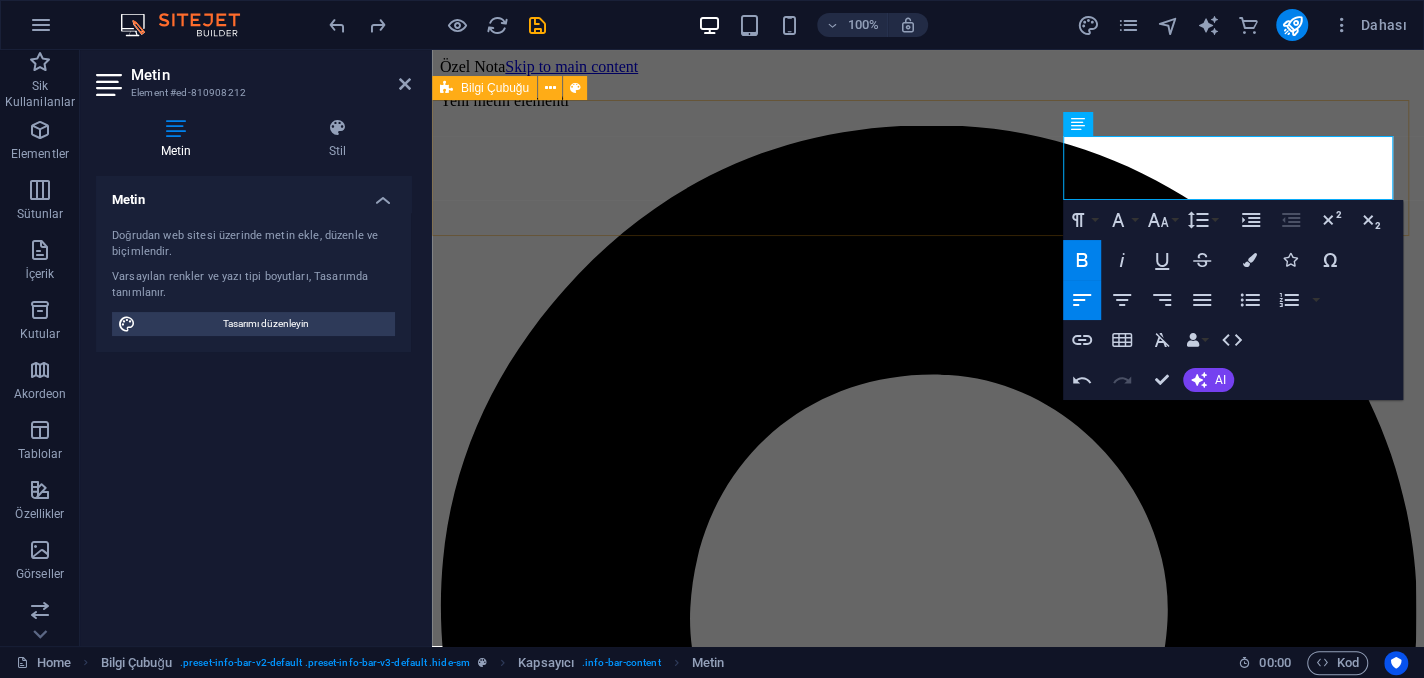 click on "Yeni metin elementi Cevizli Mh. Akasya Sk. NO:65-1  Maltepe/İSTANBUL Mail: ozelnota@ozelnotaozelegitim.com.tr Telefon:  0 530 339 66 82" at bounding box center (928, 1263) 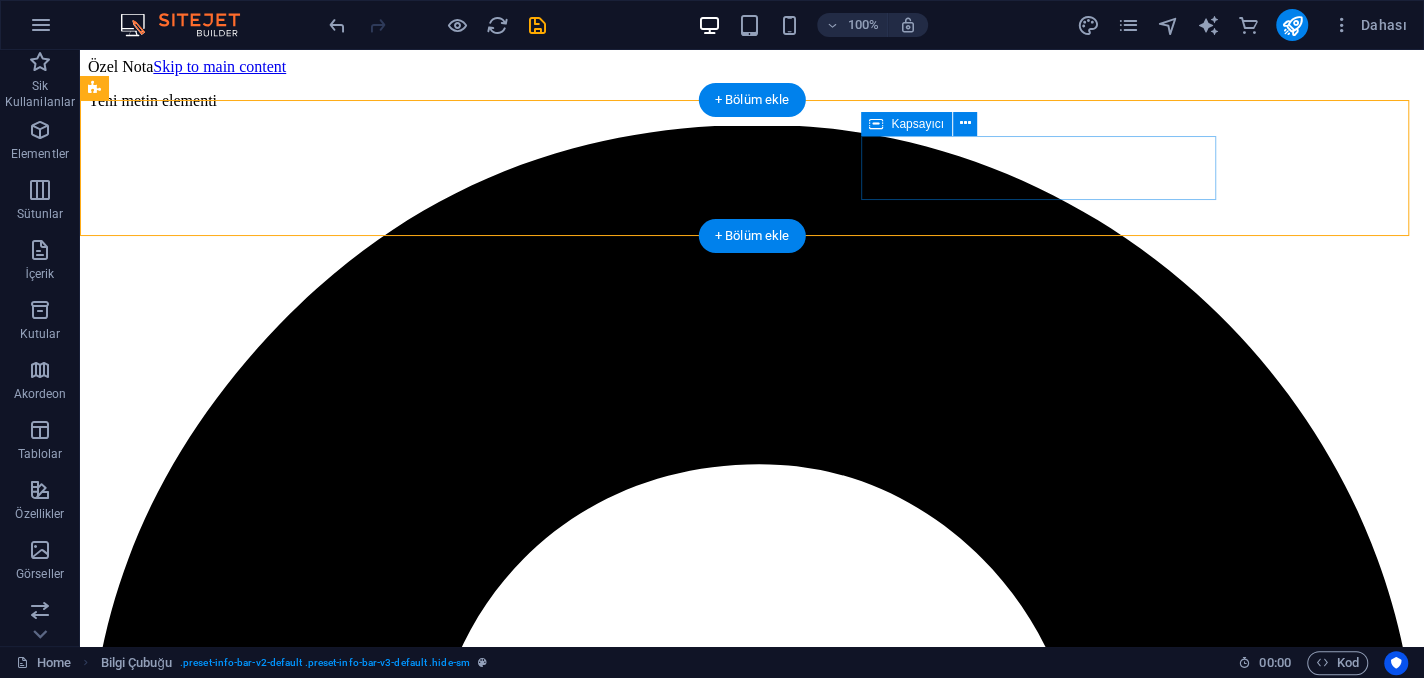 click at bounding box center (752, 2645) 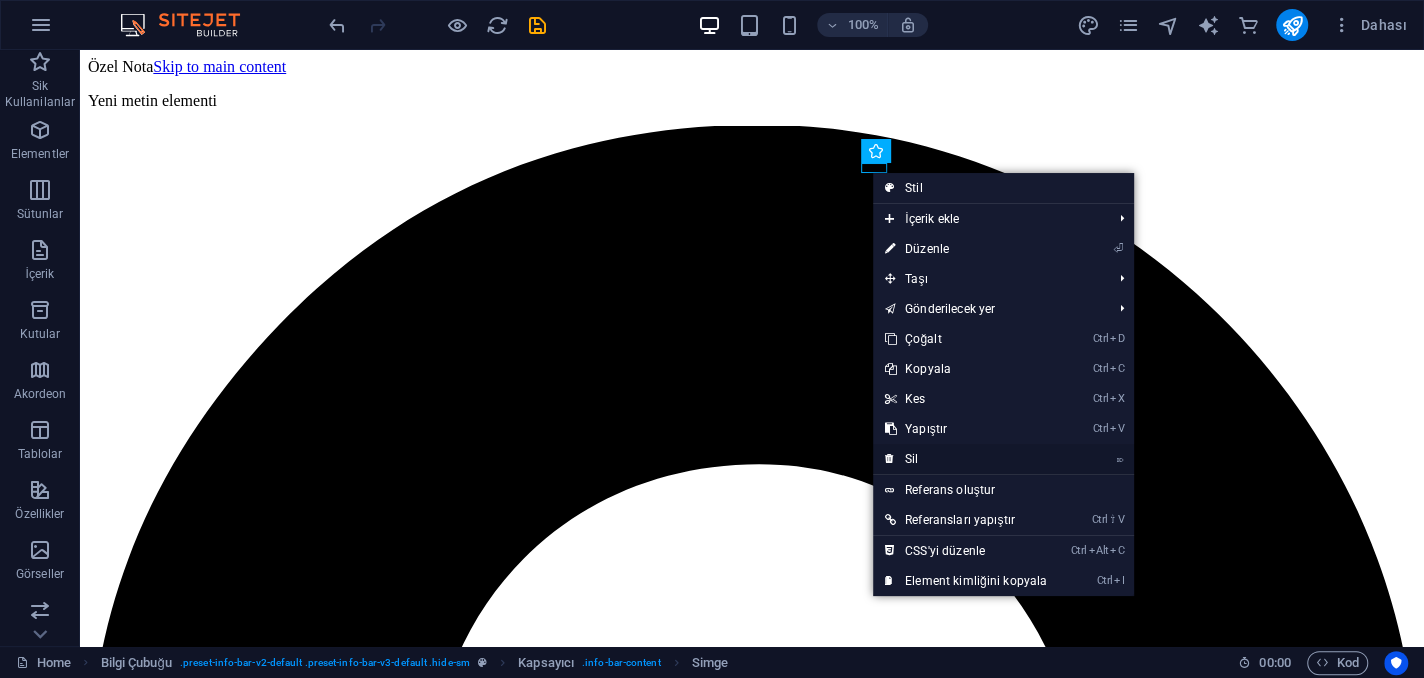 click on "⌦  Sil" at bounding box center [966, 459] 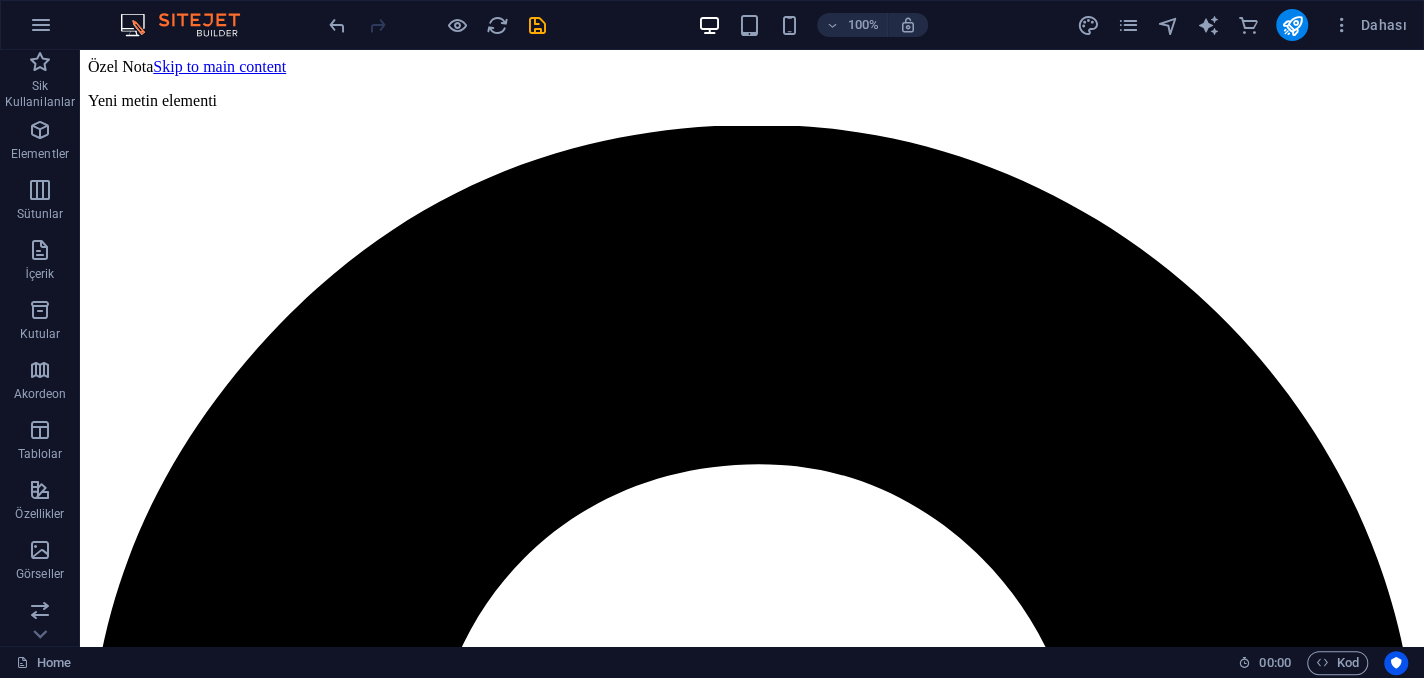 scroll, scrollTop: 100, scrollLeft: 0, axis: vertical 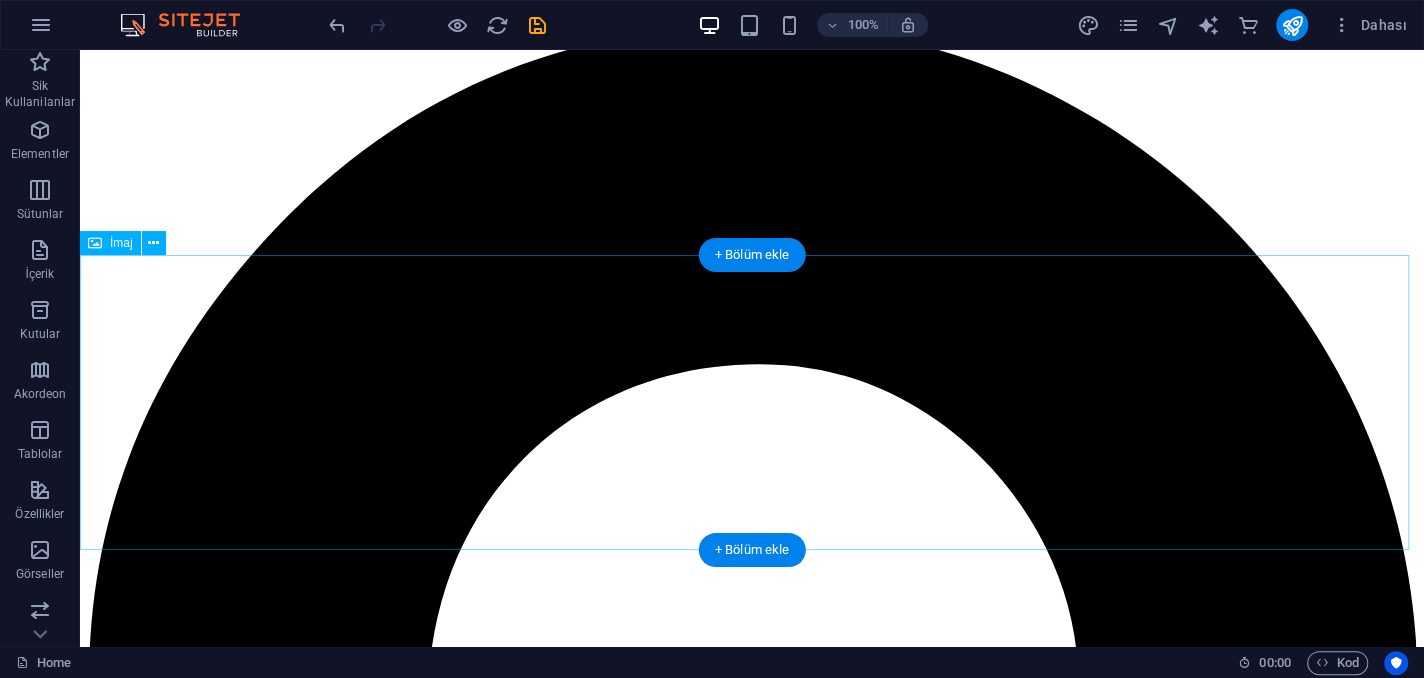 click at bounding box center (752, 4292) 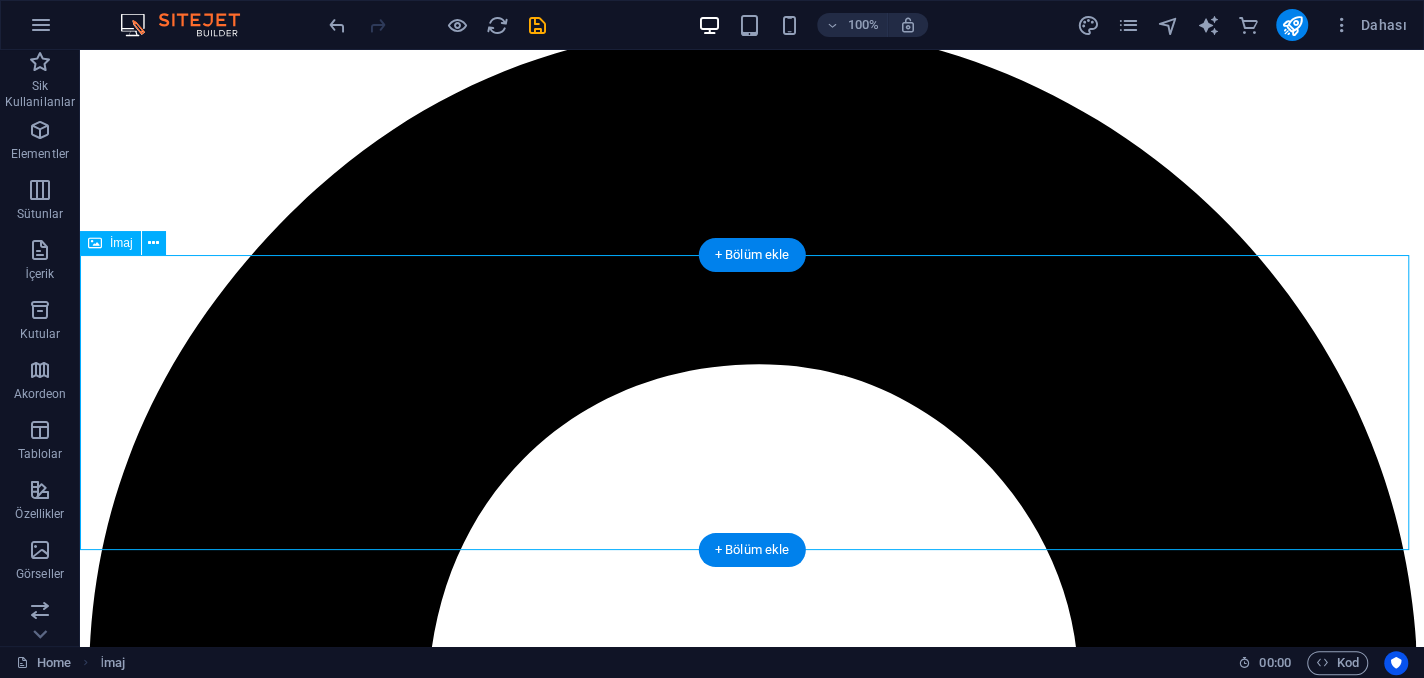 click at bounding box center (752, 4292) 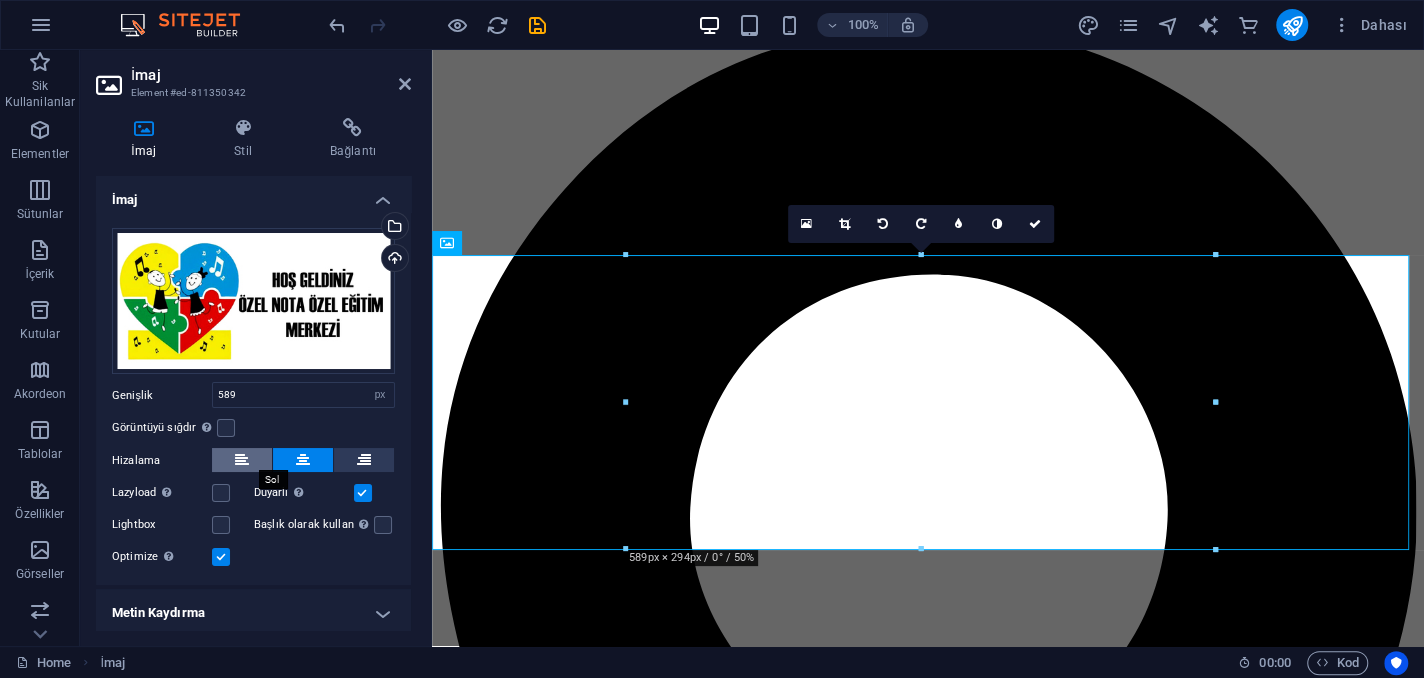 click at bounding box center (242, 460) 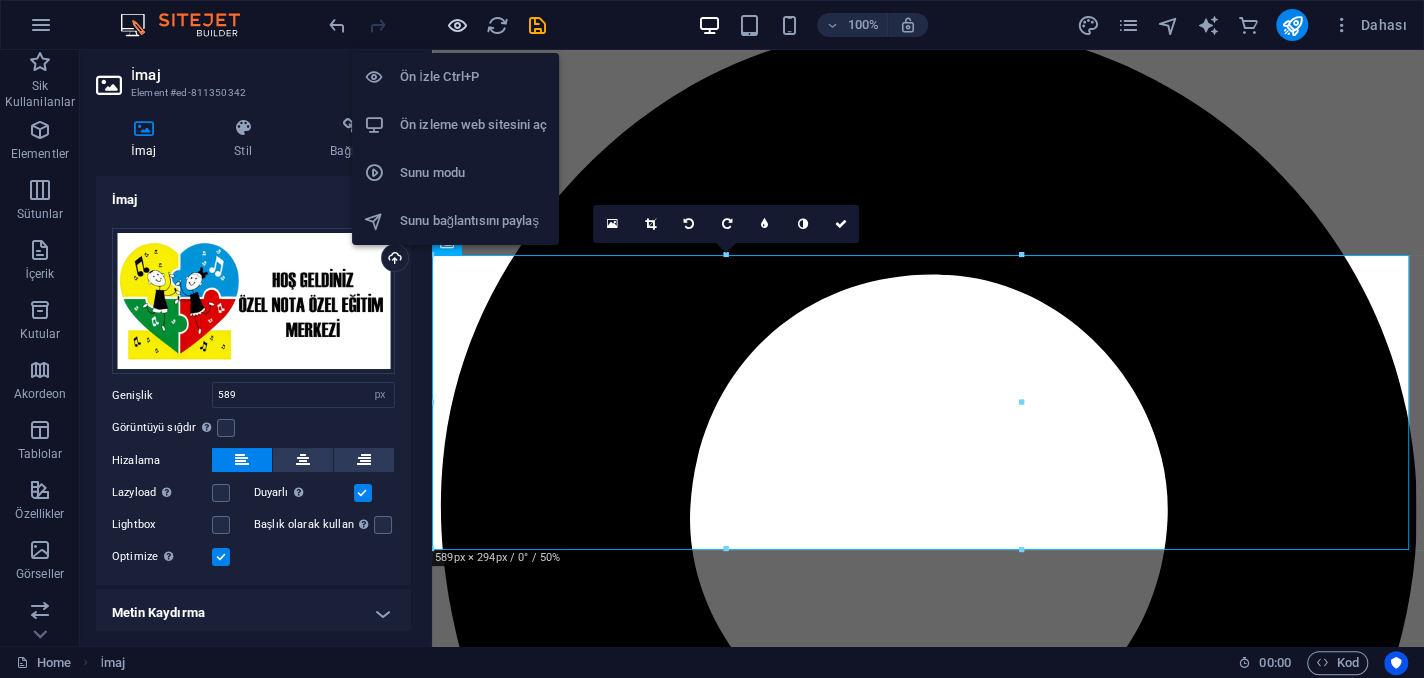 click at bounding box center (457, 25) 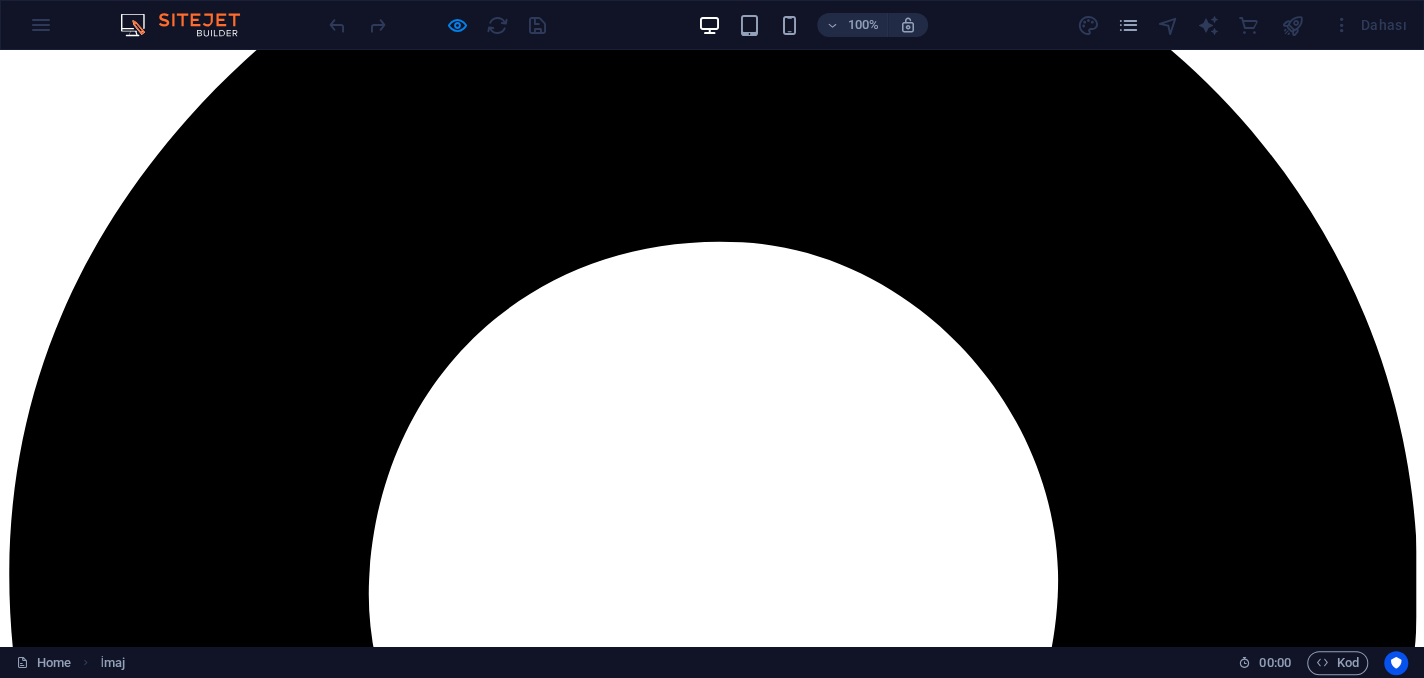 scroll, scrollTop: 277, scrollLeft: 0, axis: vertical 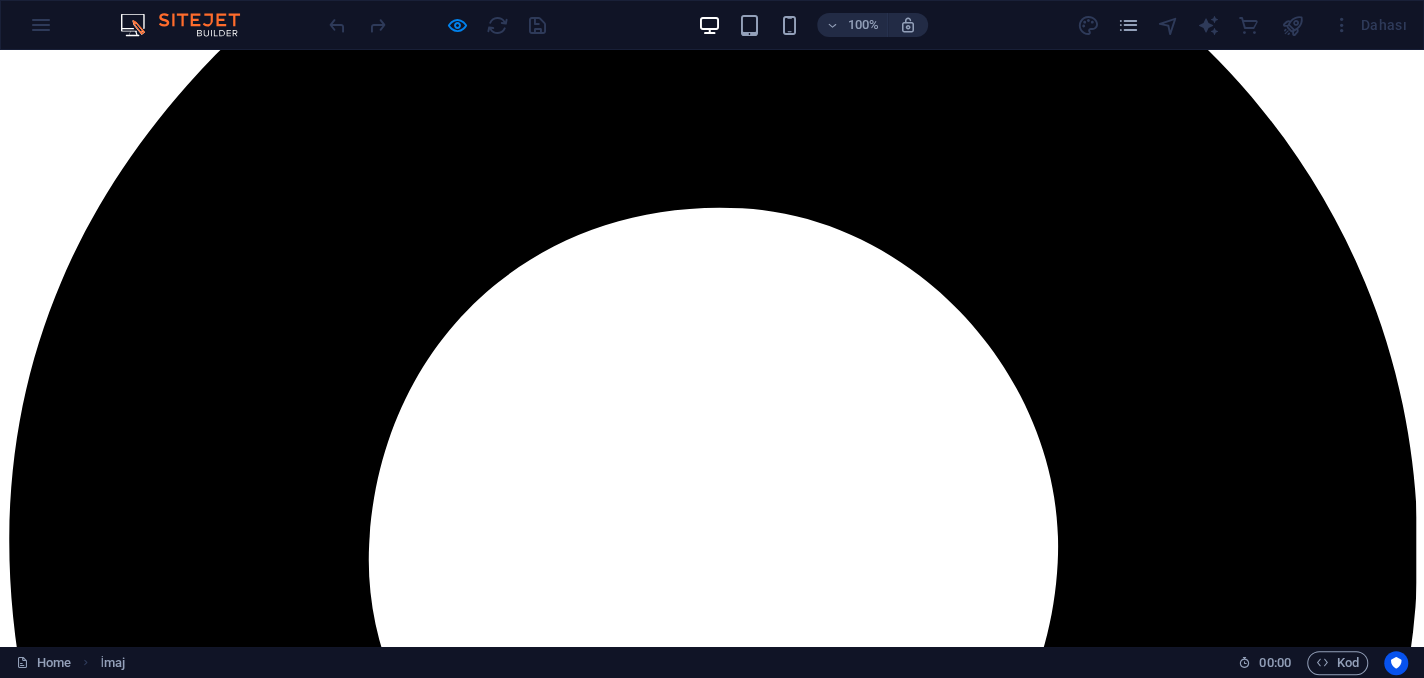 click at bounding box center (302, 4337) 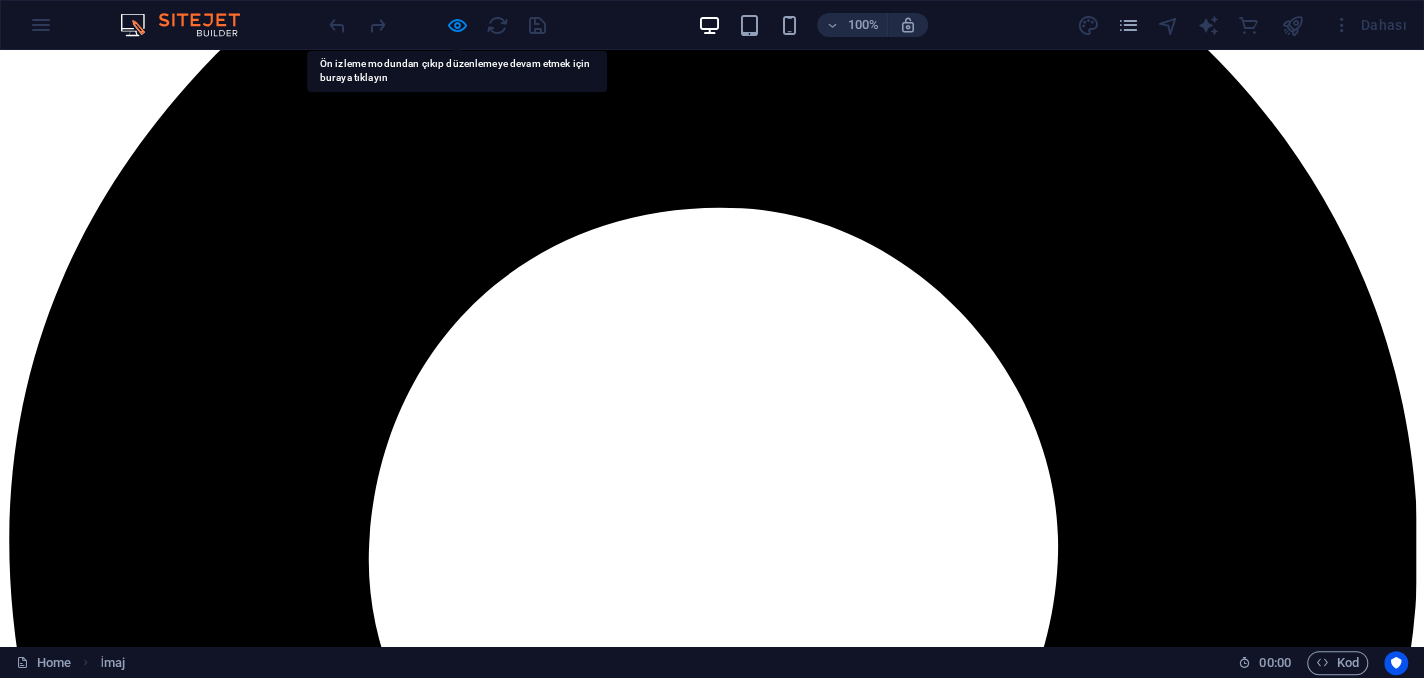 click at bounding box center [302, 4337] 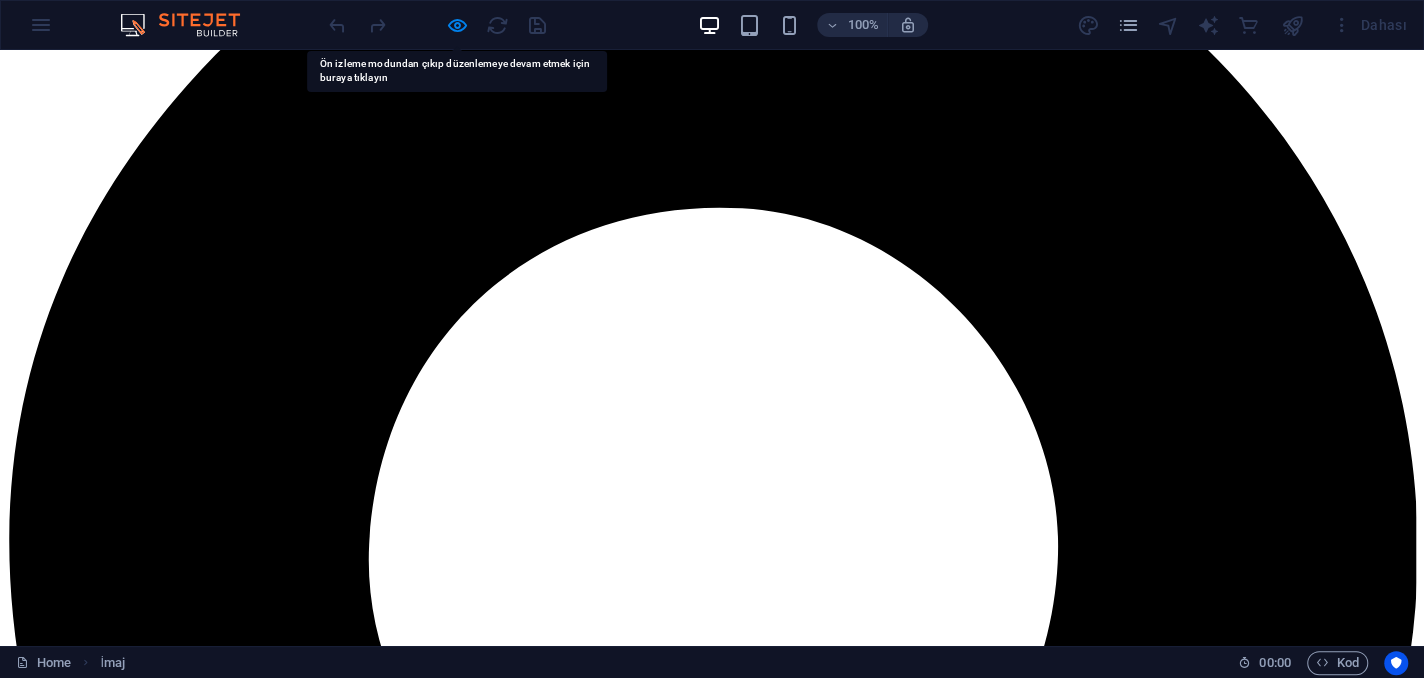 click at bounding box center (302, 4337) 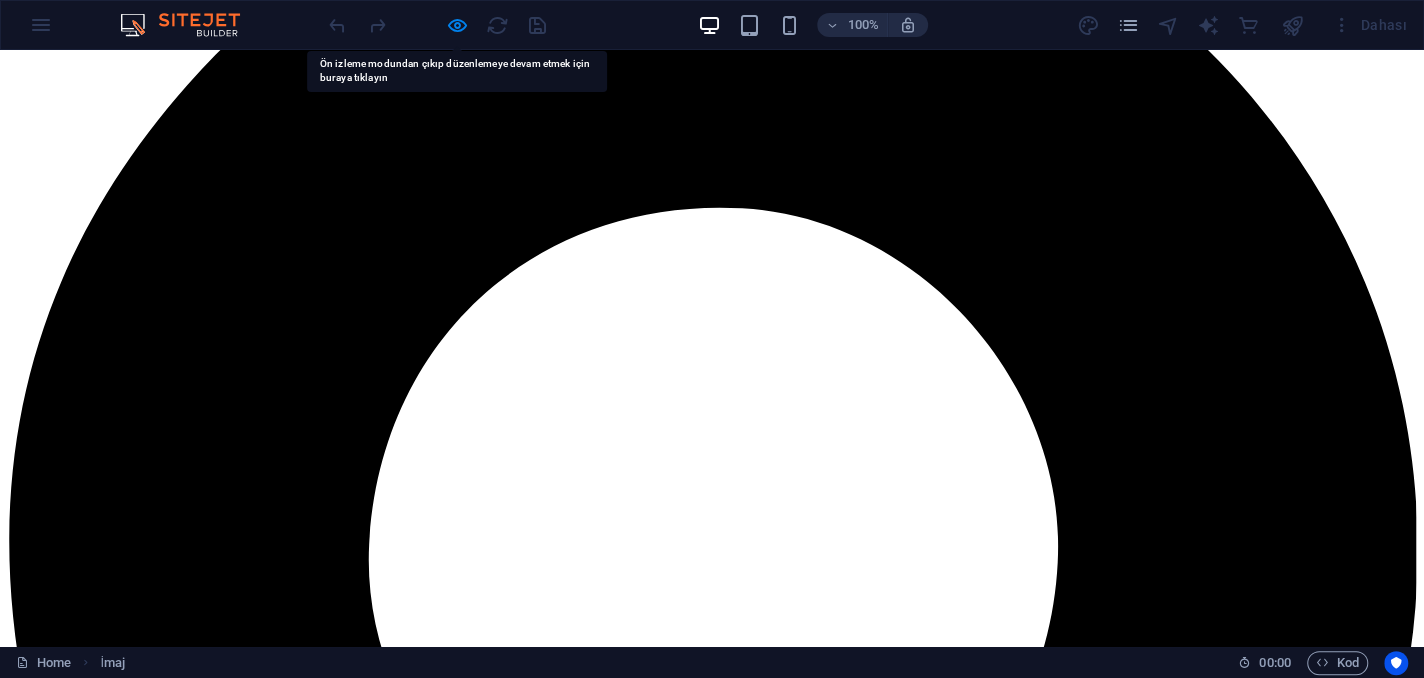 click at bounding box center [302, 4337] 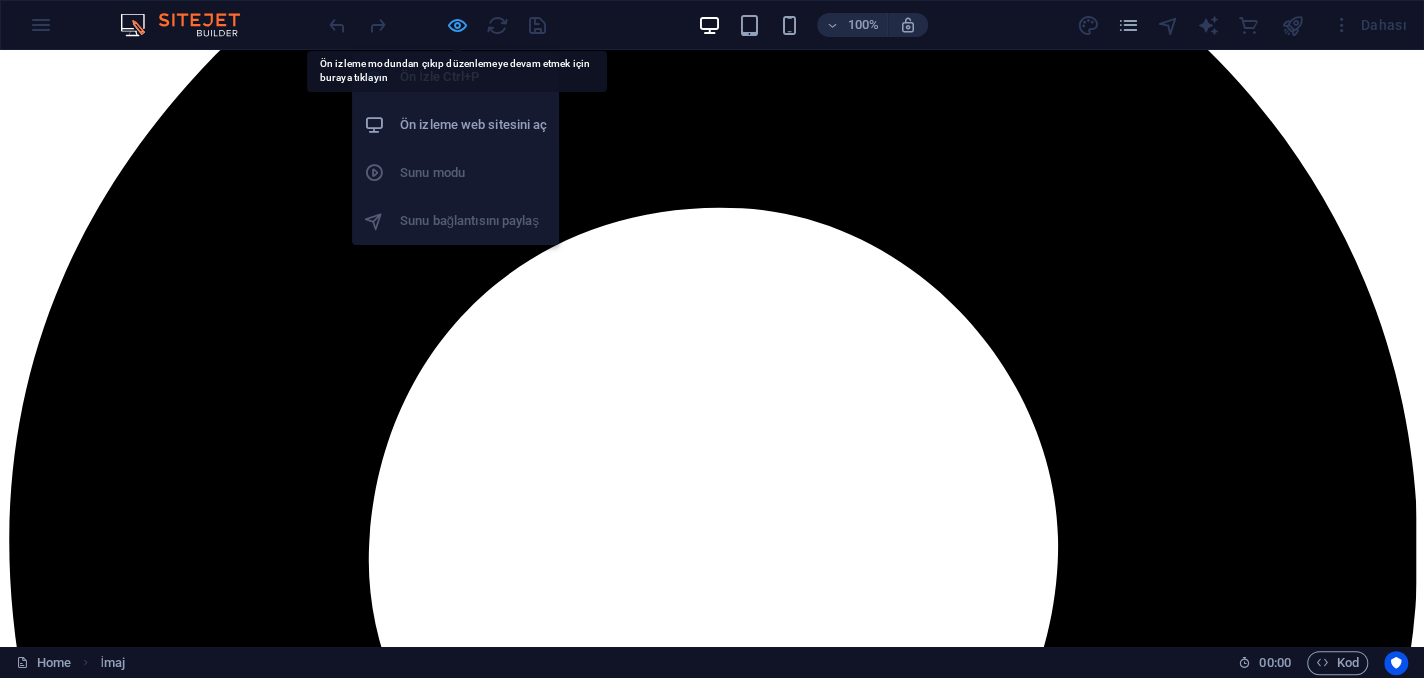 click at bounding box center (457, 25) 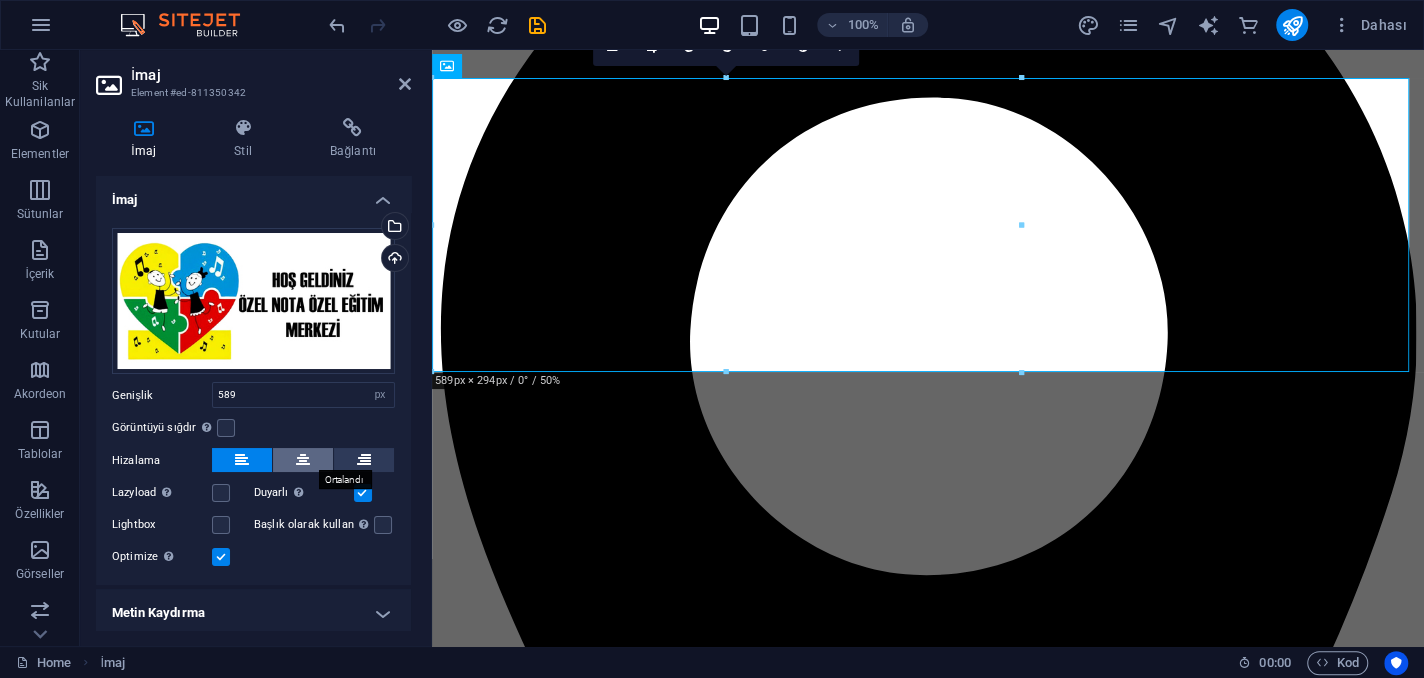 click at bounding box center [303, 460] 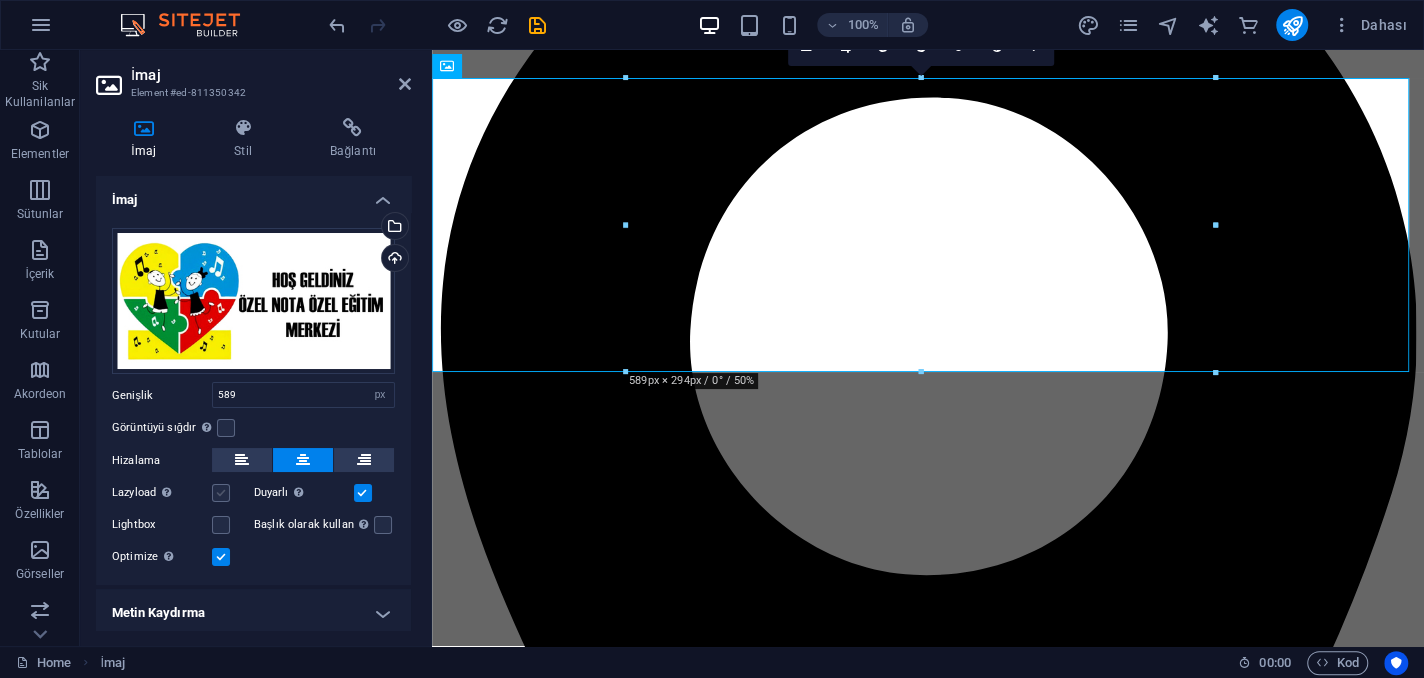 click at bounding box center [221, 493] 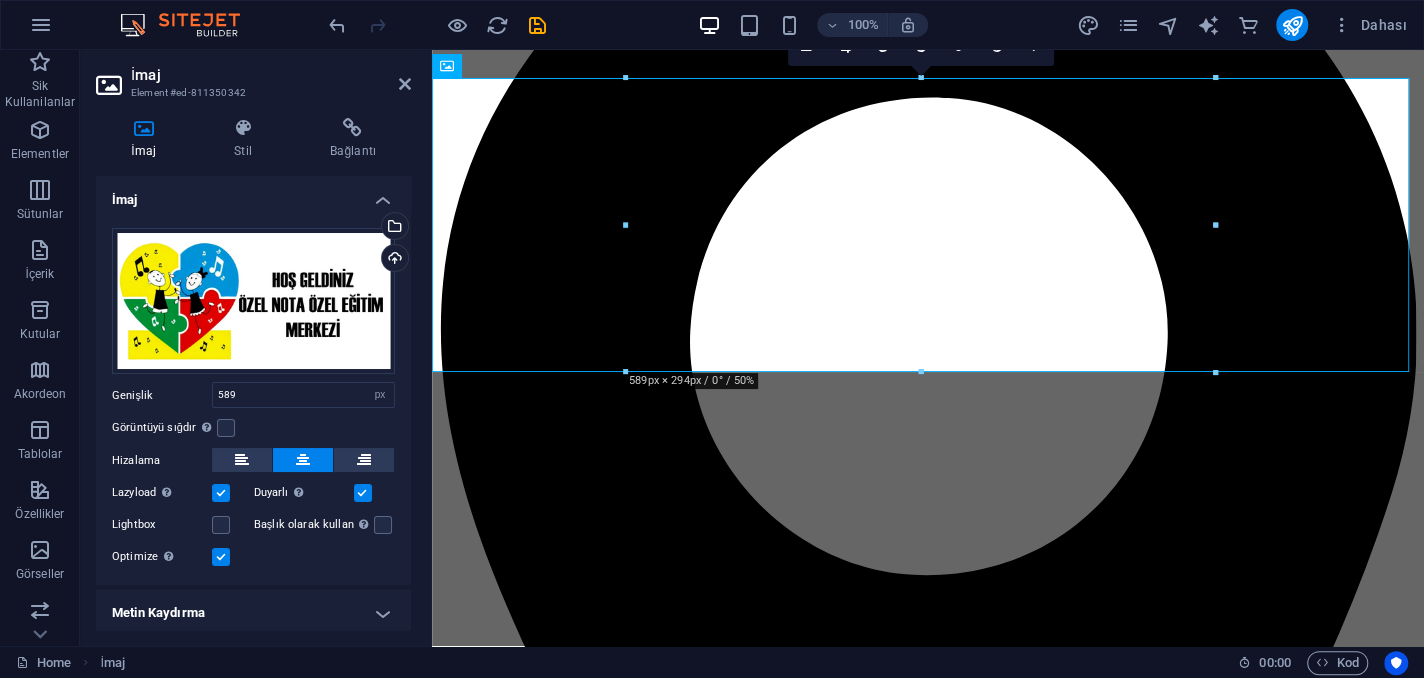 click on "Lazyload Sayfa yüklendikten sonra görüntülerin yüklenmesi, sayfa hızını artırır." at bounding box center (183, 493) 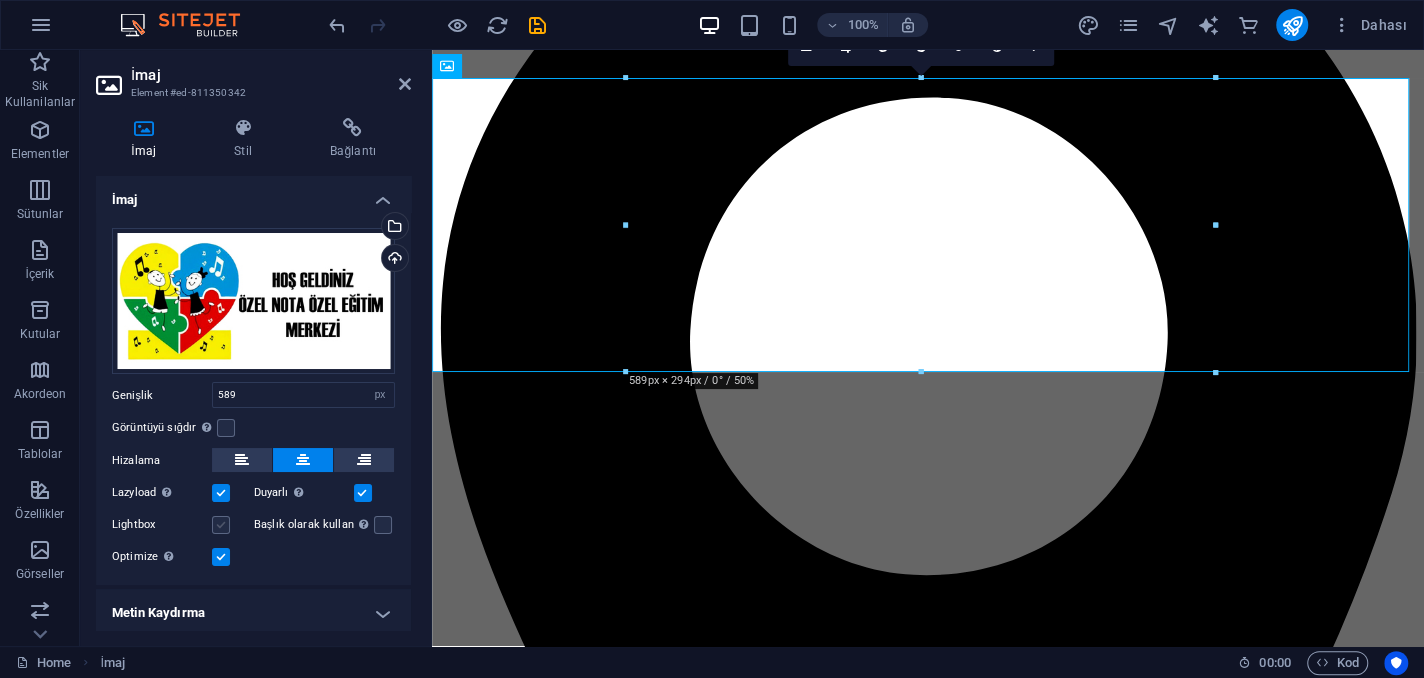 click at bounding box center (221, 525) 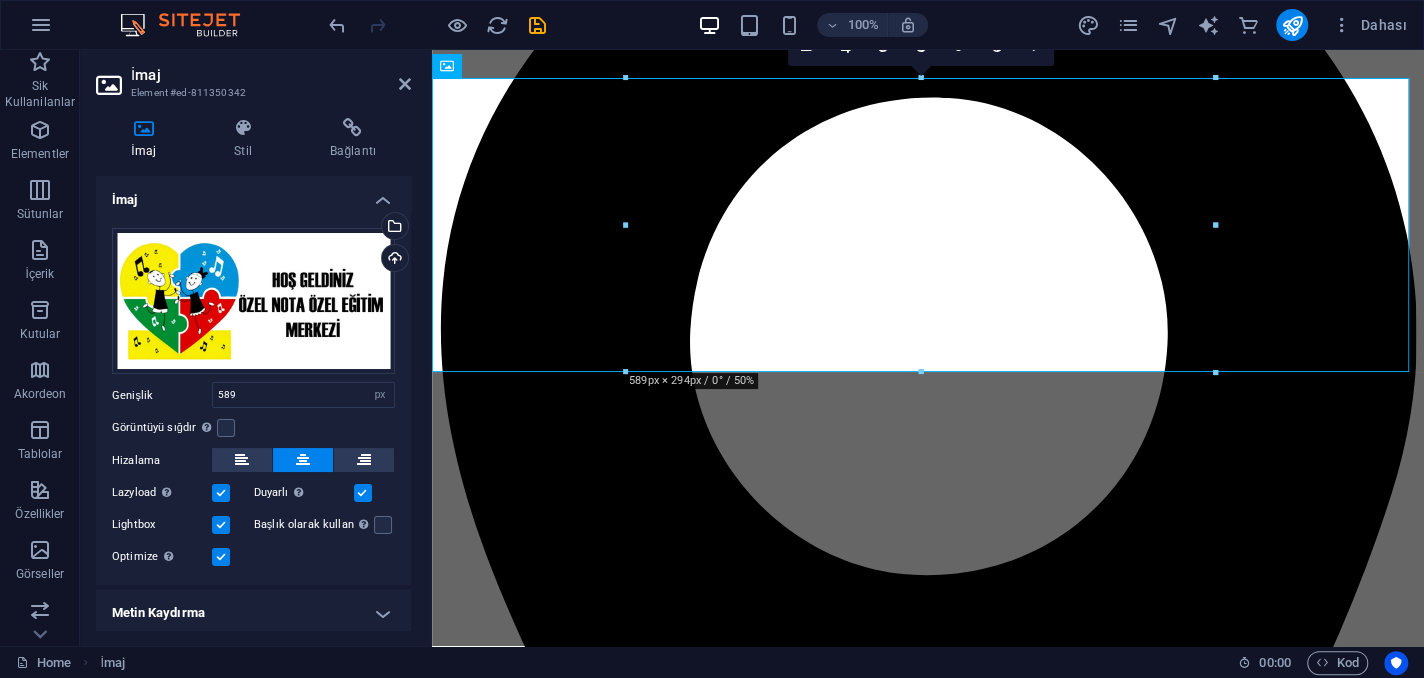 click at bounding box center (221, 525) 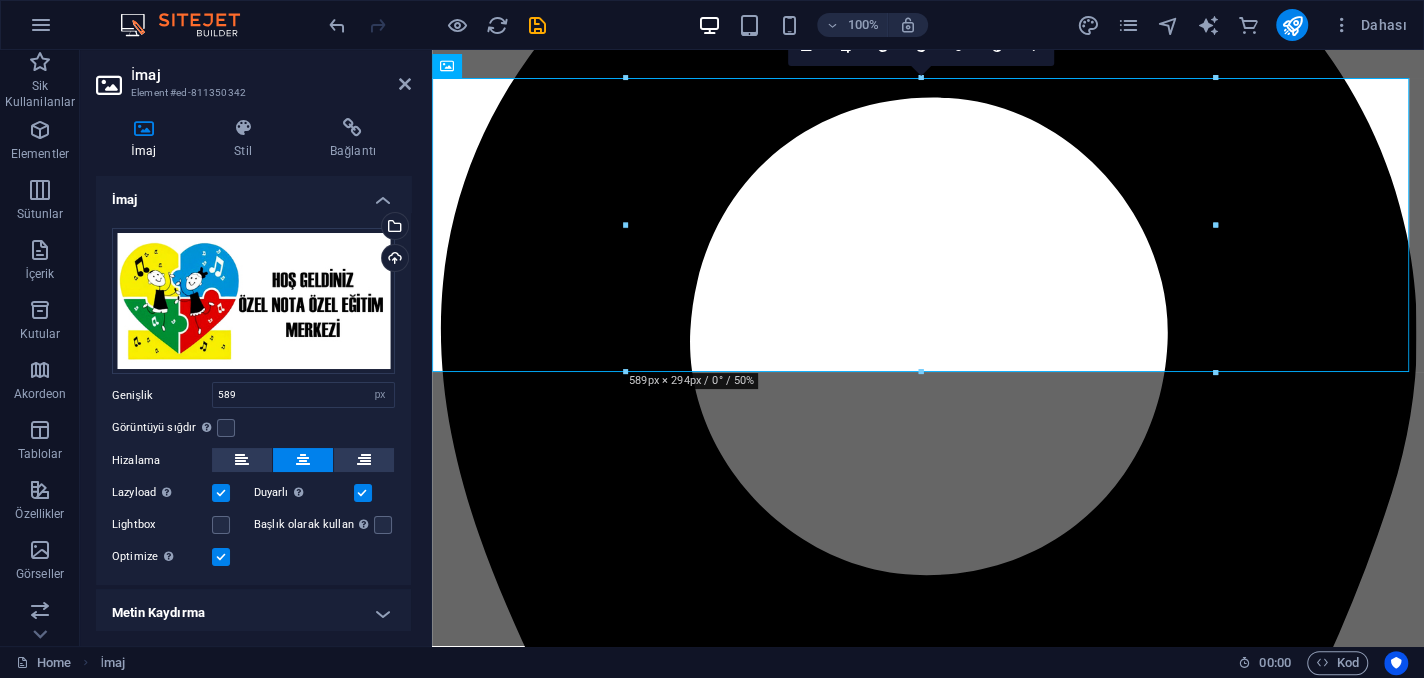 click at bounding box center [221, 493] 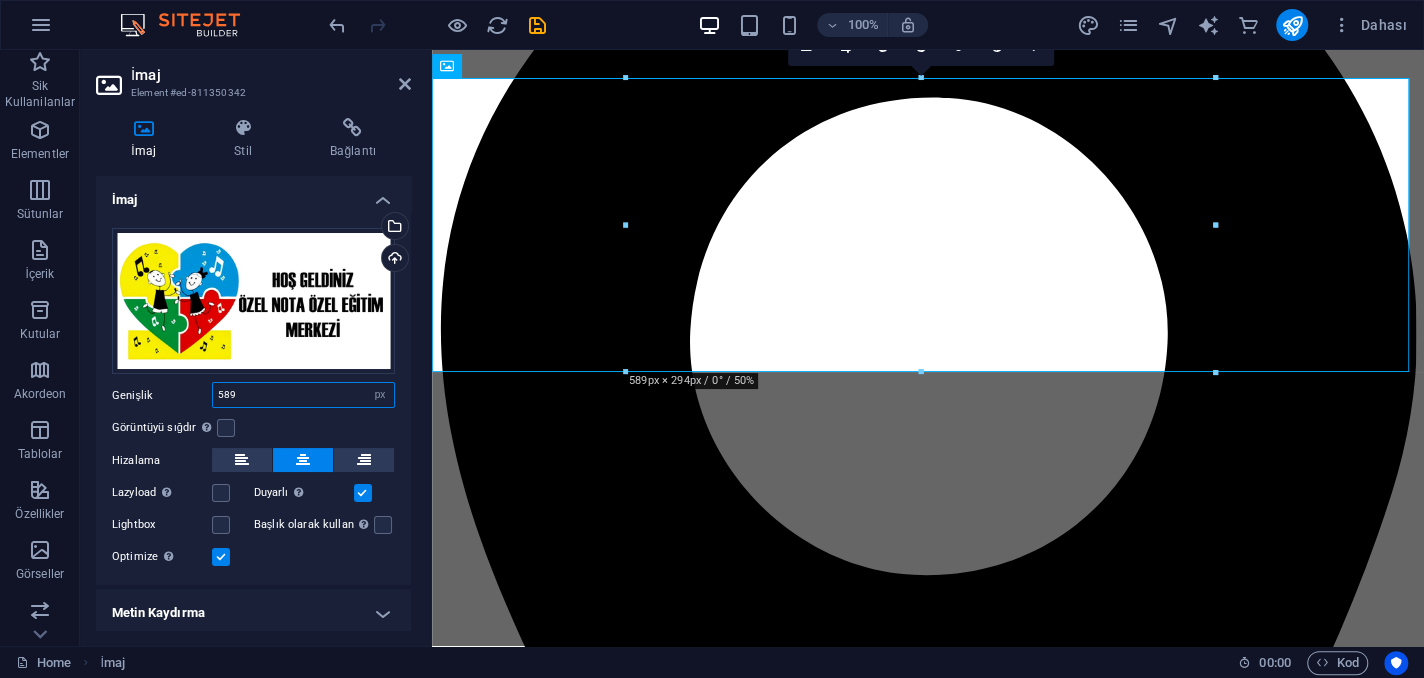 click on "589" at bounding box center (303, 395) 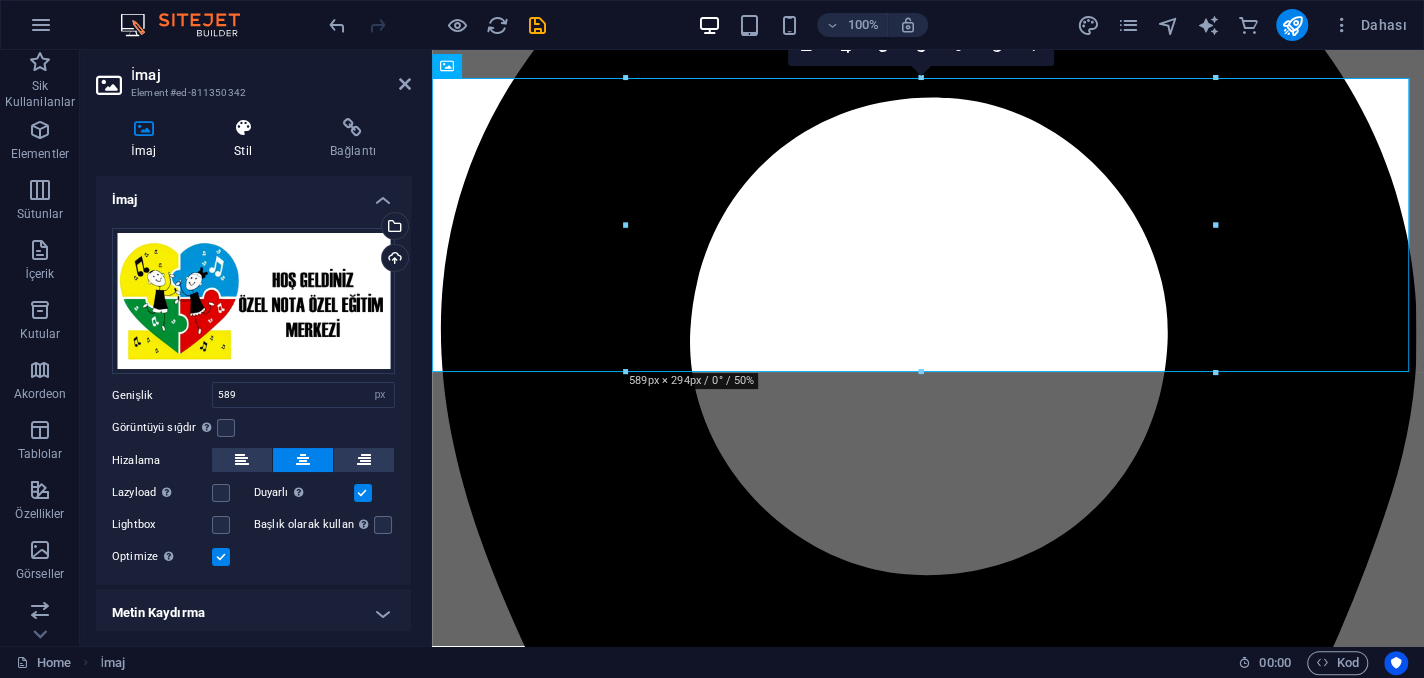 click at bounding box center [243, 128] 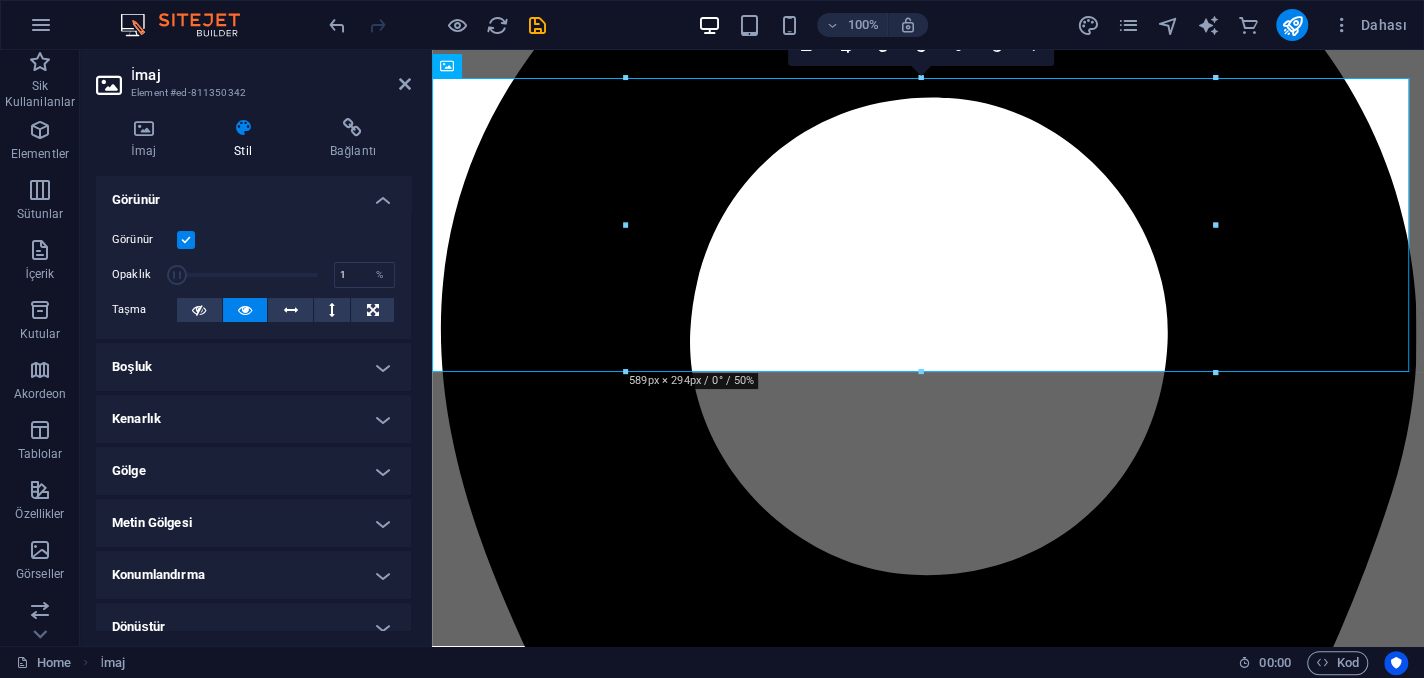 drag, startPoint x: 309, startPoint y: 275, endPoint x: 145, endPoint y: 283, distance: 164.195 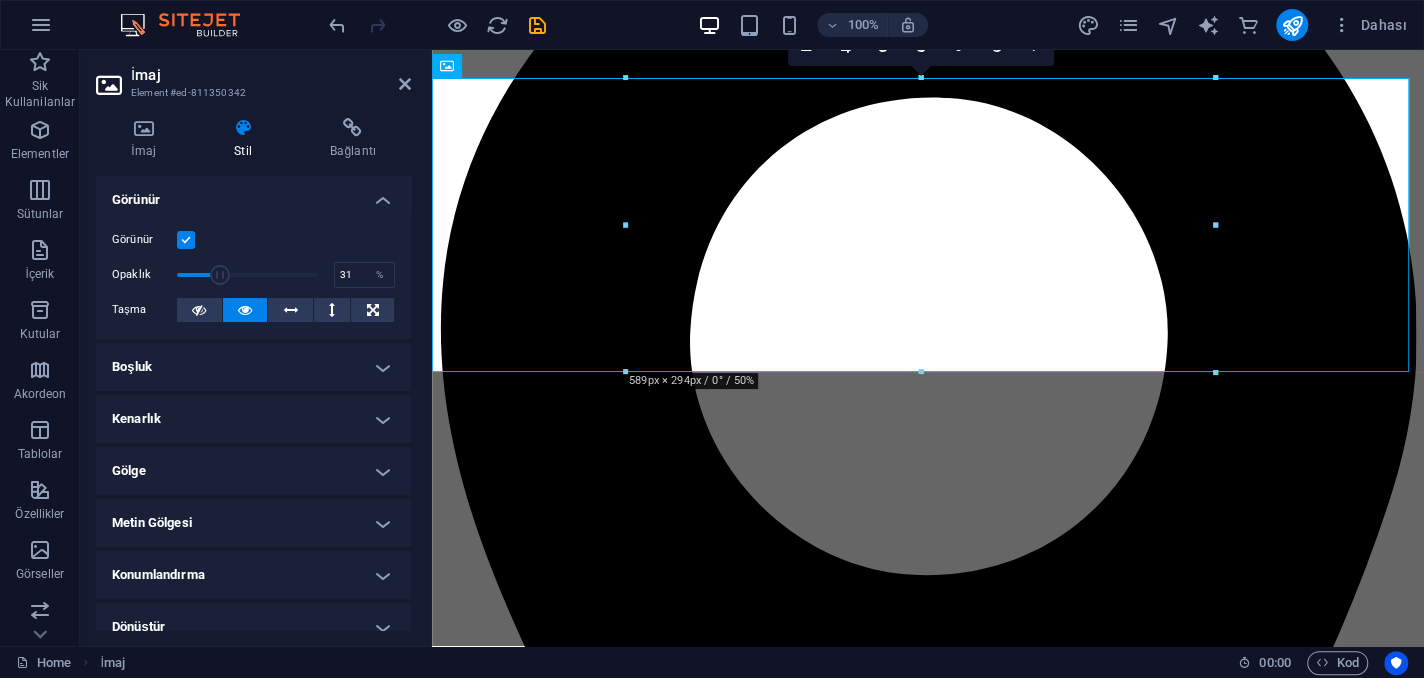 click at bounding box center (247, 275) 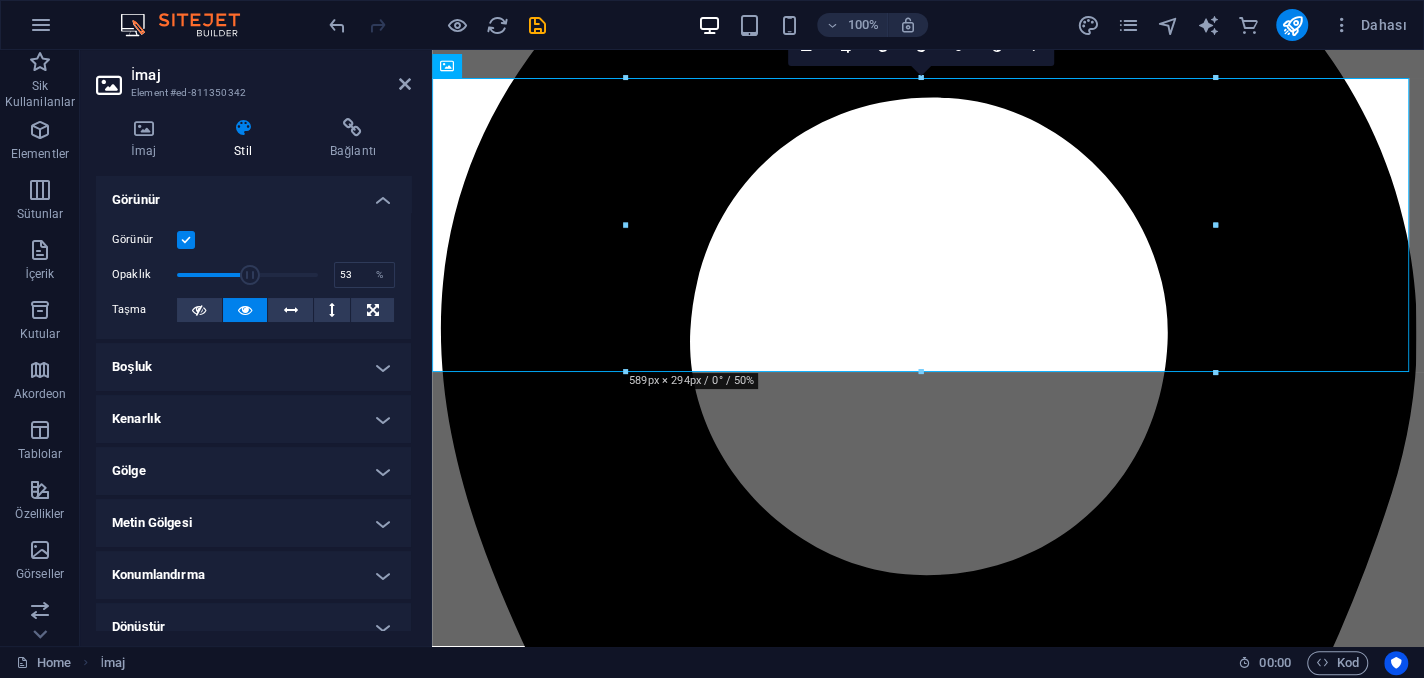 click at bounding box center (250, 275) 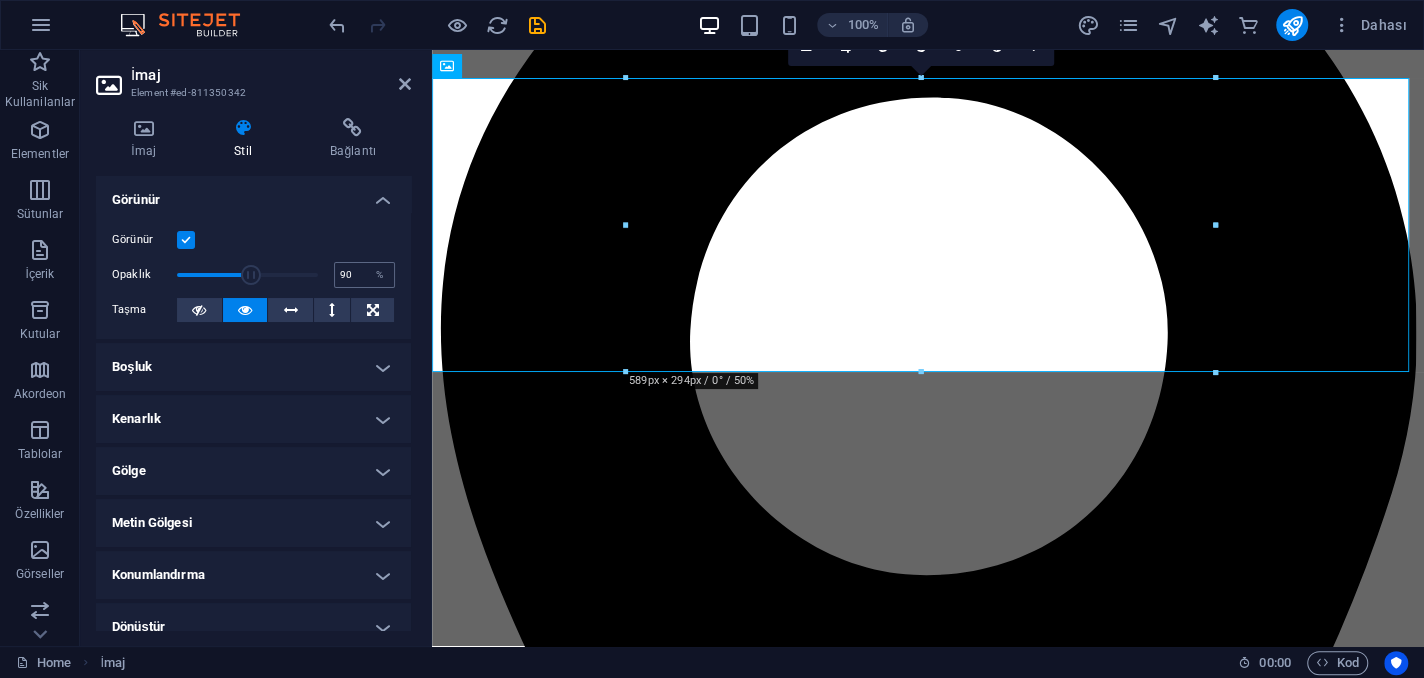 type on "100" 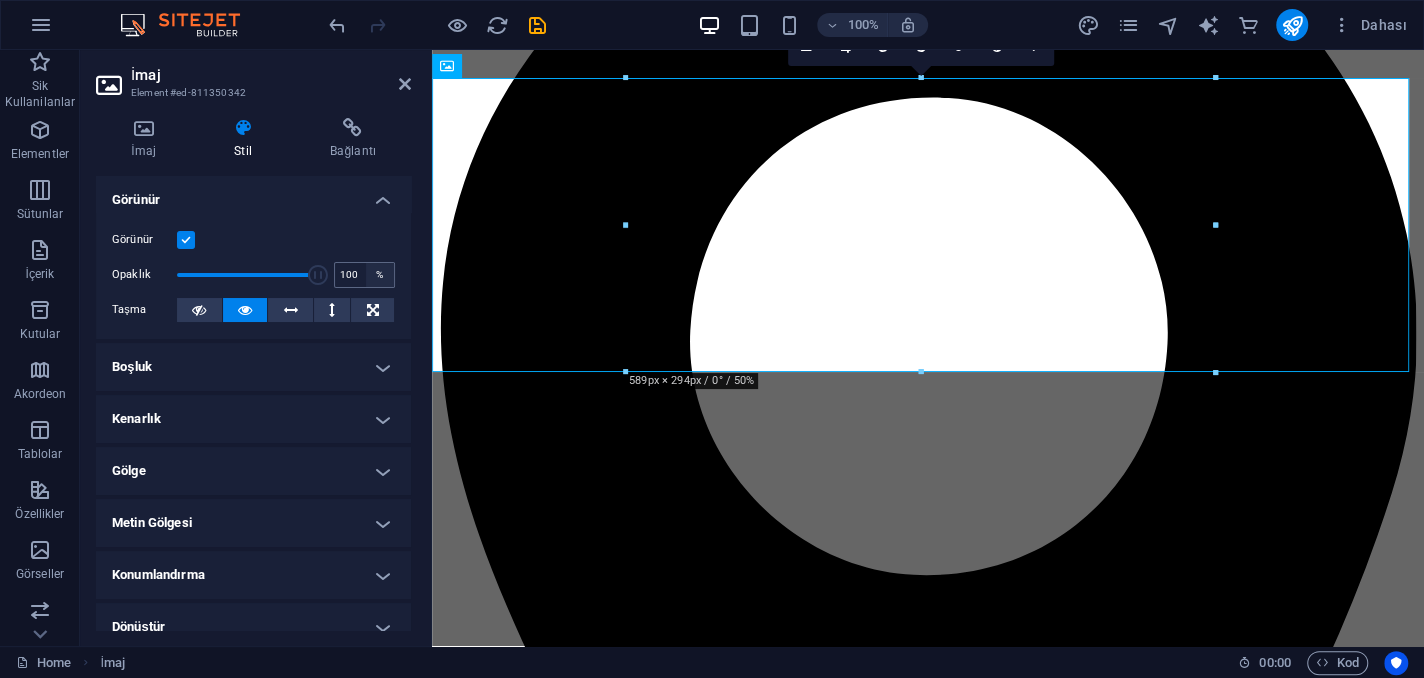 drag, startPoint x: 249, startPoint y: 276, endPoint x: 373, endPoint y: 280, distance: 124.0645 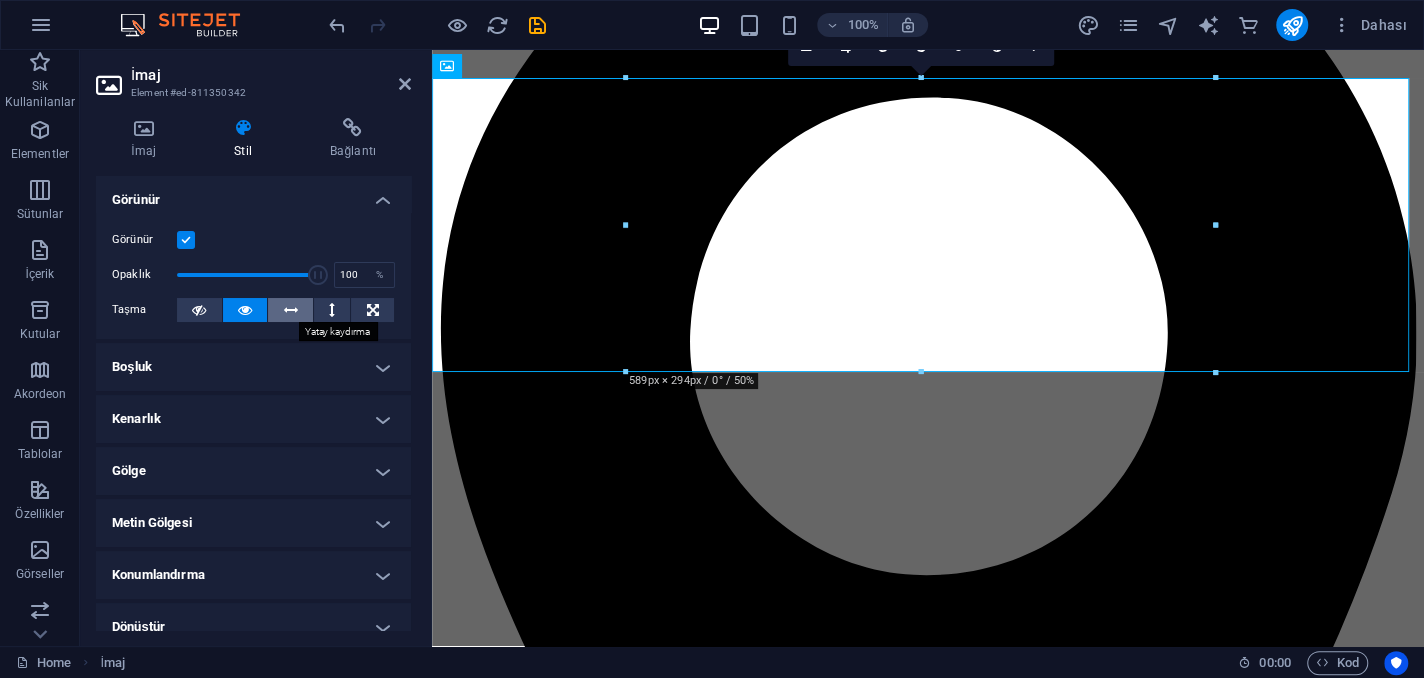 click at bounding box center [290, 310] 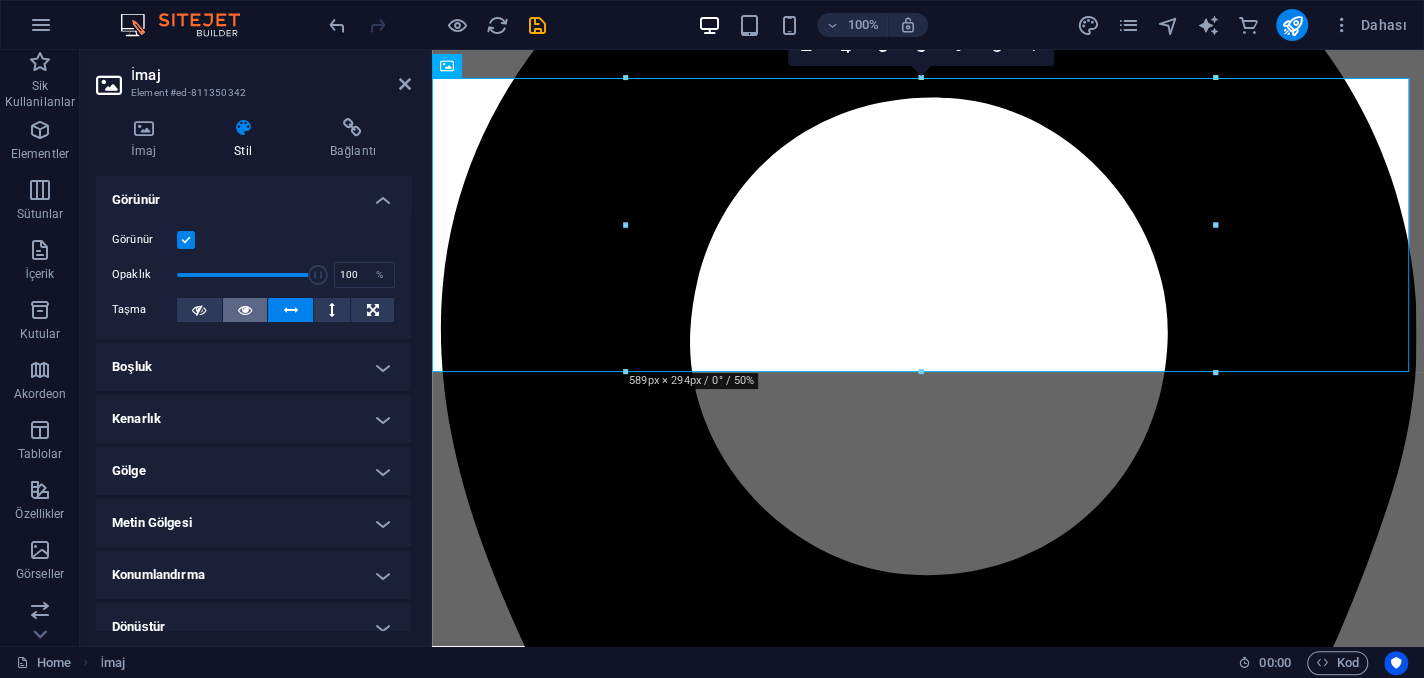 click at bounding box center (245, 310) 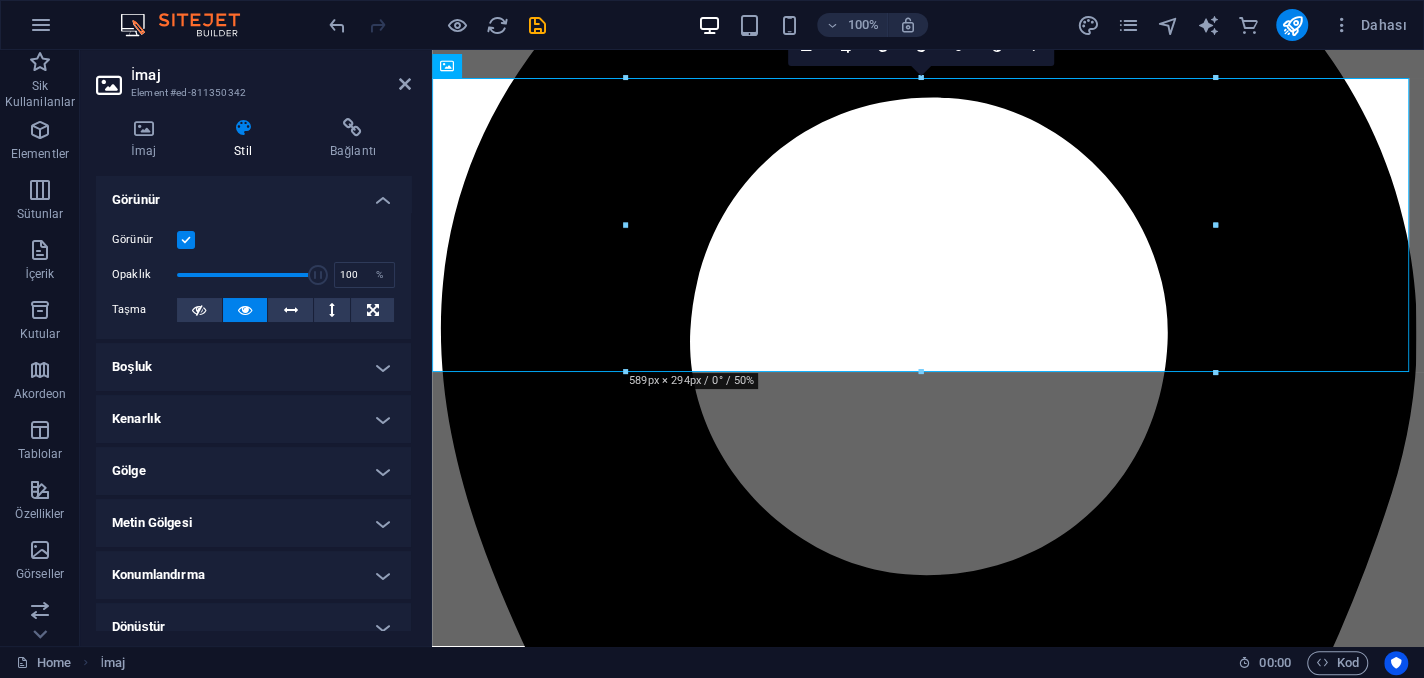 click on "Gölge" at bounding box center (253, 471) 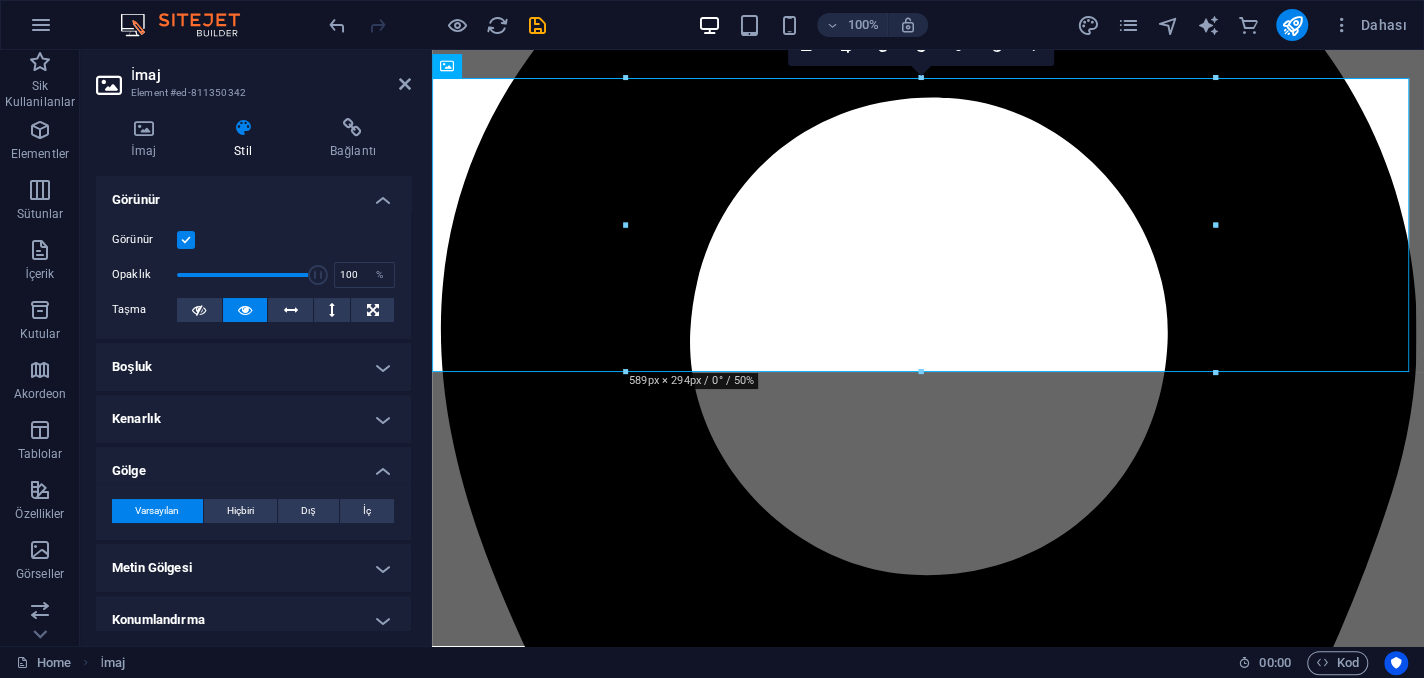 click on "Metin Gölgesi" at bounding box center [253, 568] 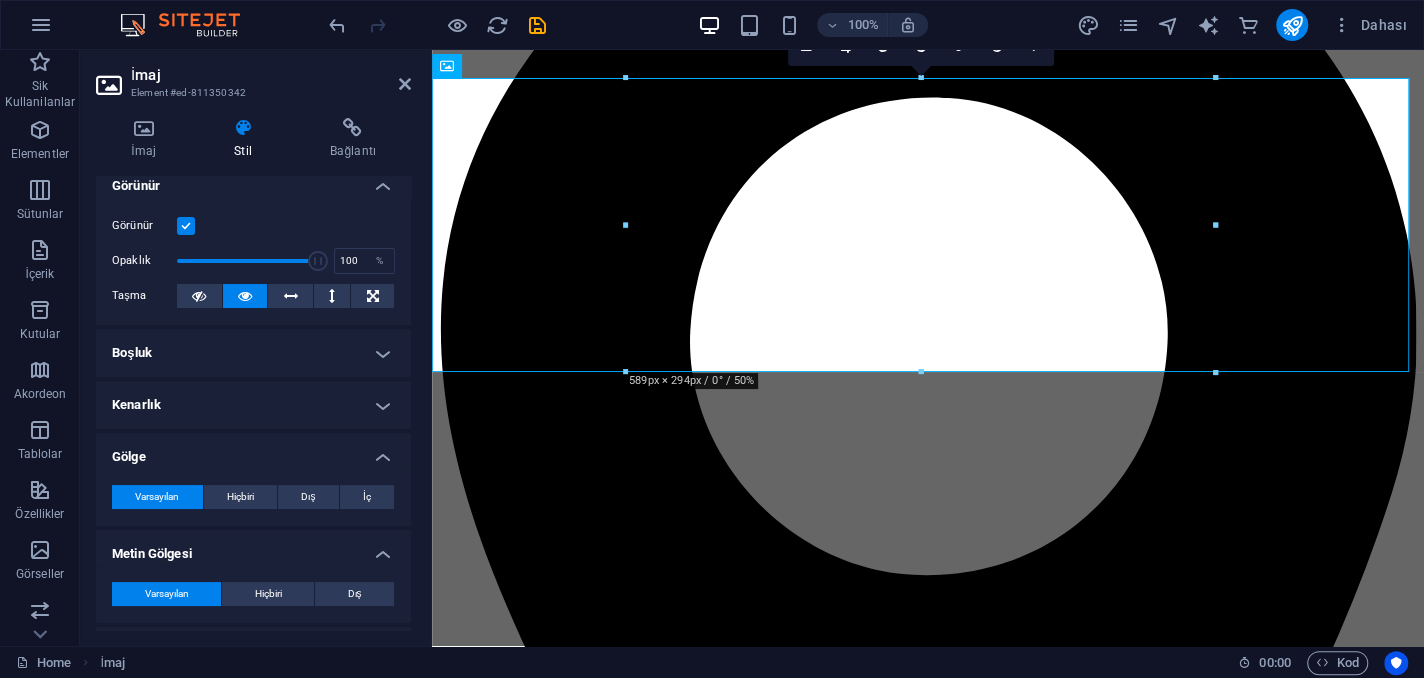 scroll, scrollTop: 0, scrollLeft: 0, axis: both 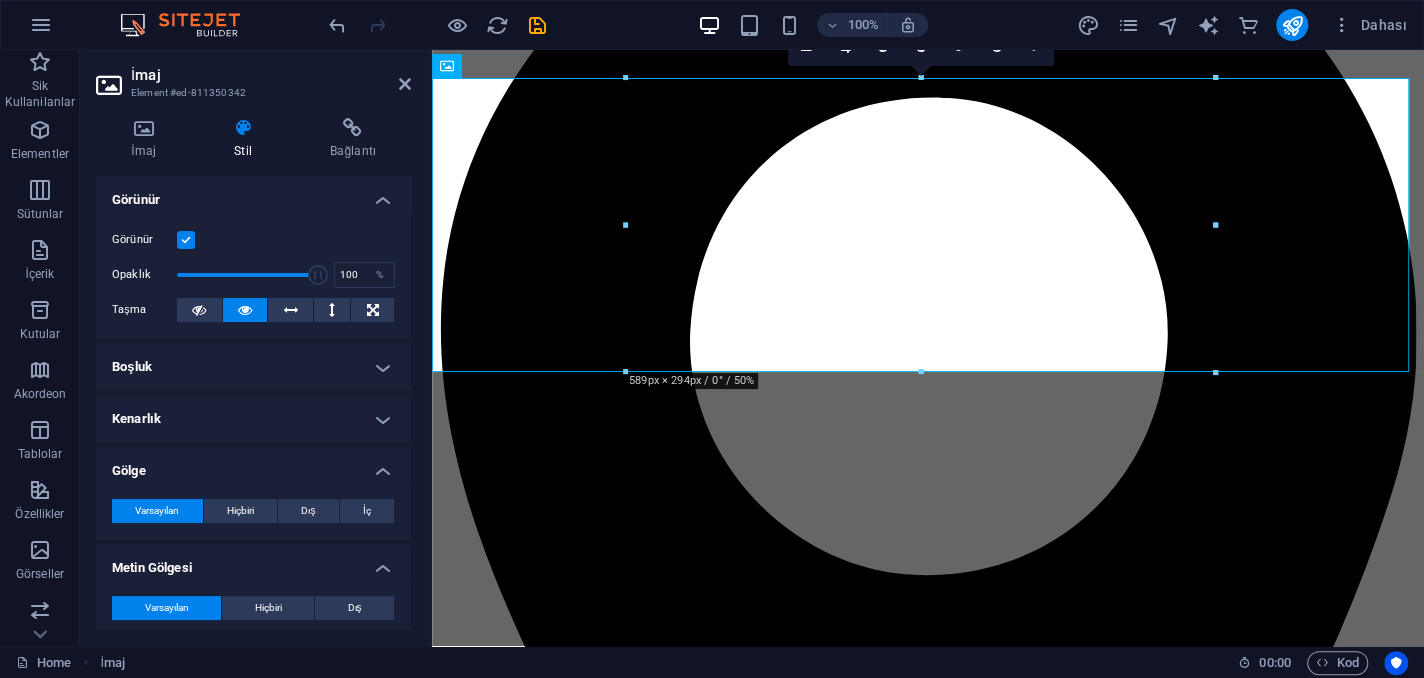 click on "Görünür" at bounding box center [253, 194] 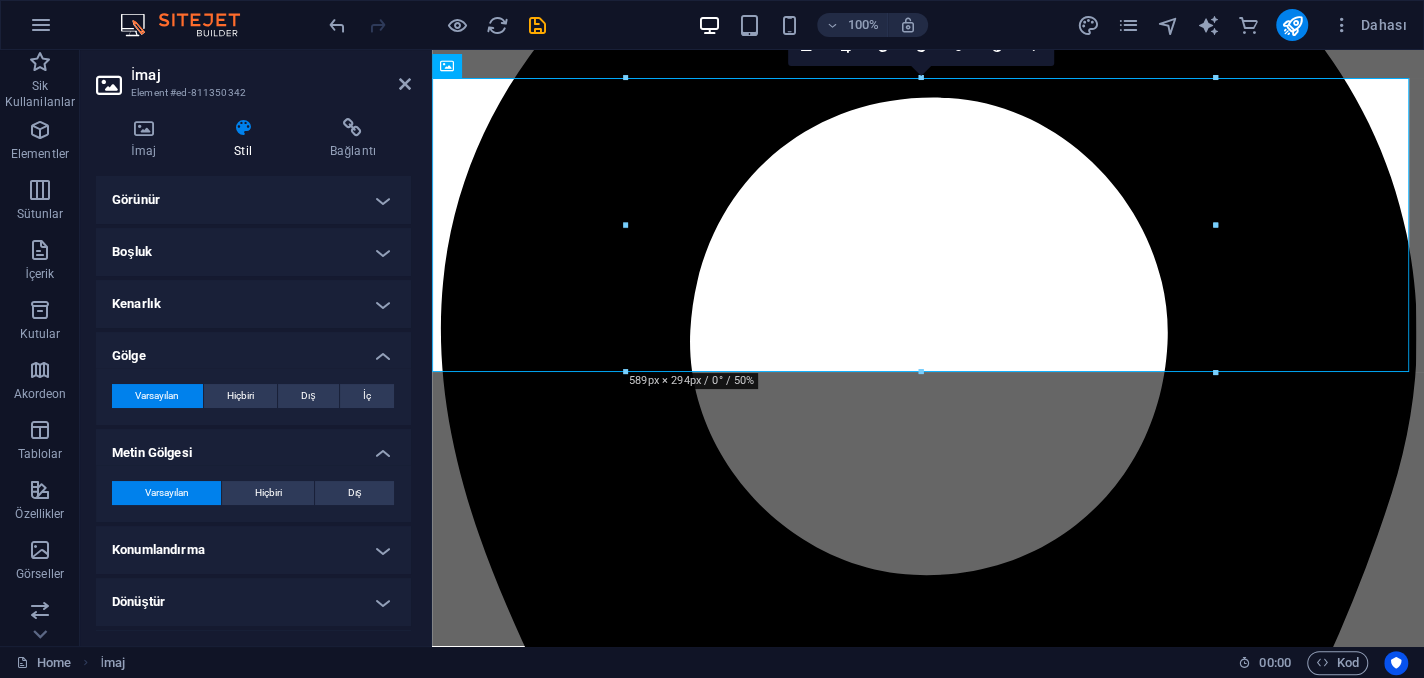 drag, startPoint x: 412, startPoint y: 509, endPoint x: 412, endPoint y: 568, distance: 59 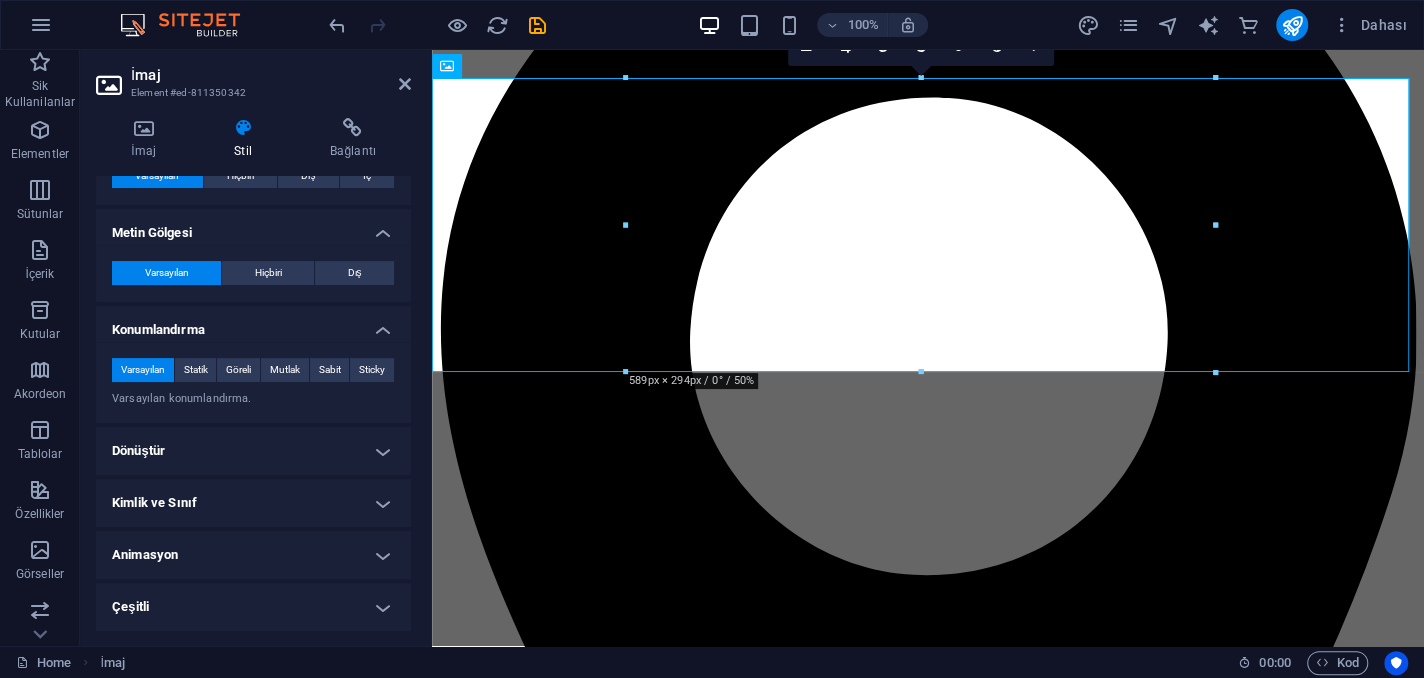 scroll, scrollTop: 0, scrollLeft: 0, axis: both 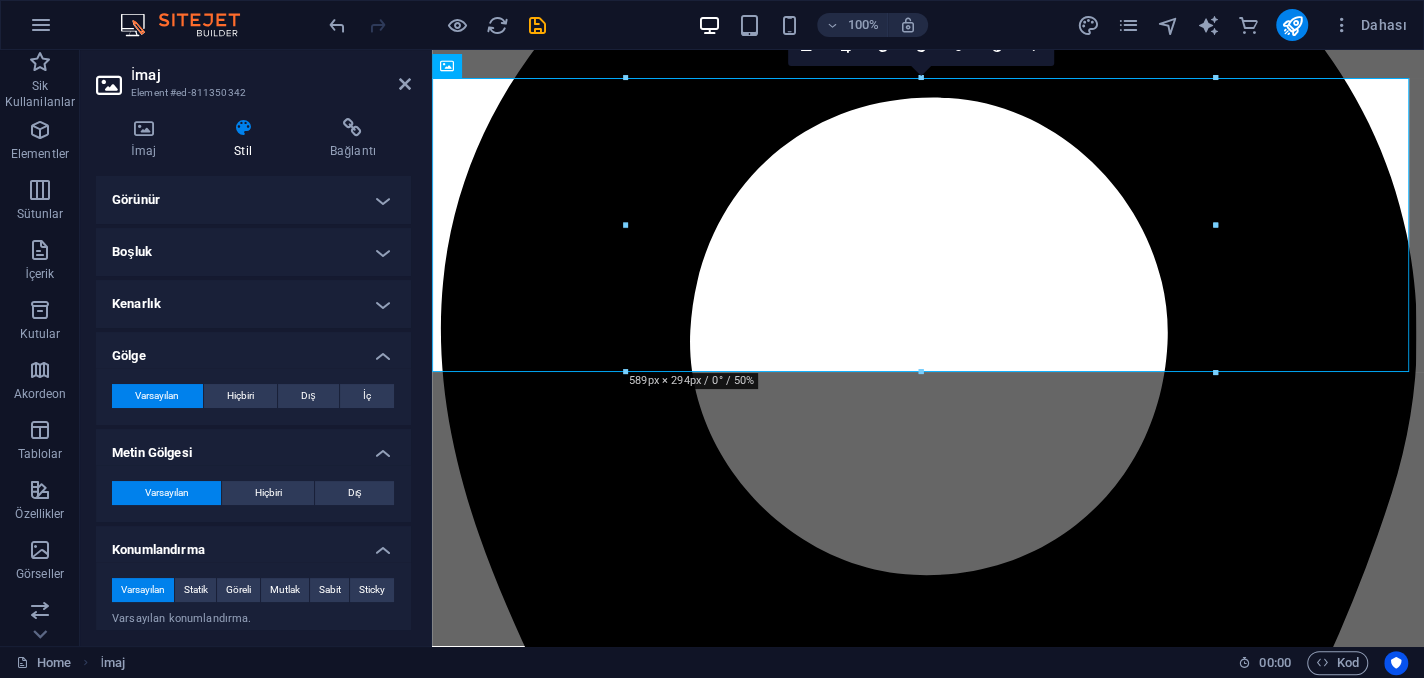 drag, startPoint x: 408, startPoint y: 467, endPoint x: 2, endPoint y: 244, distance: 463.2116 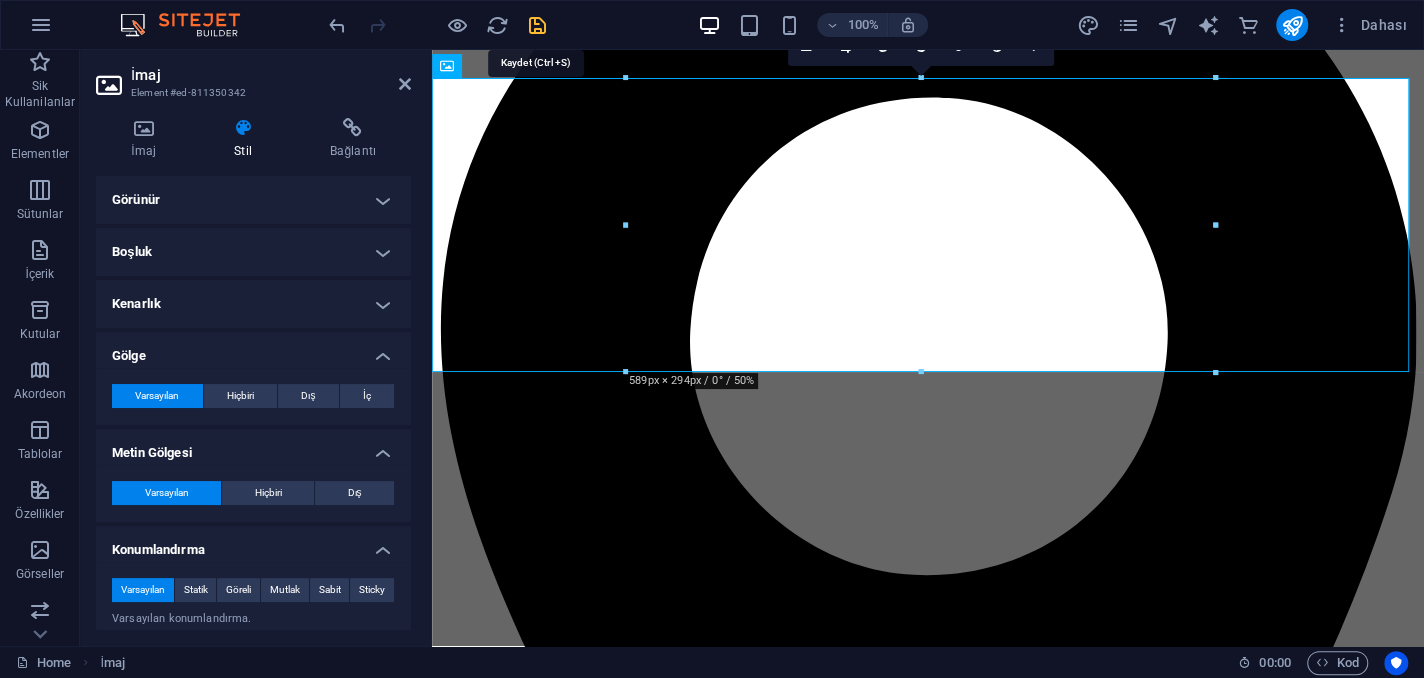 click at bounding box center (537, 25) 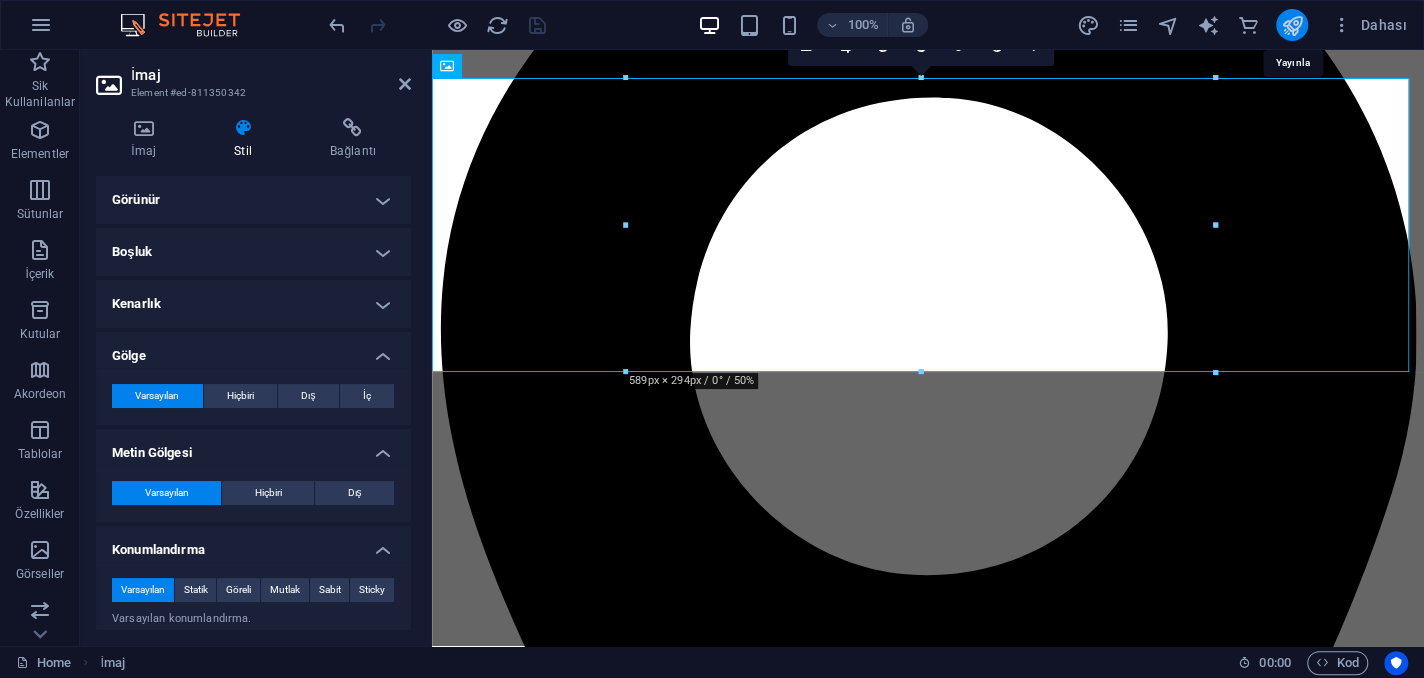 click at bounding box center (1292, 25) 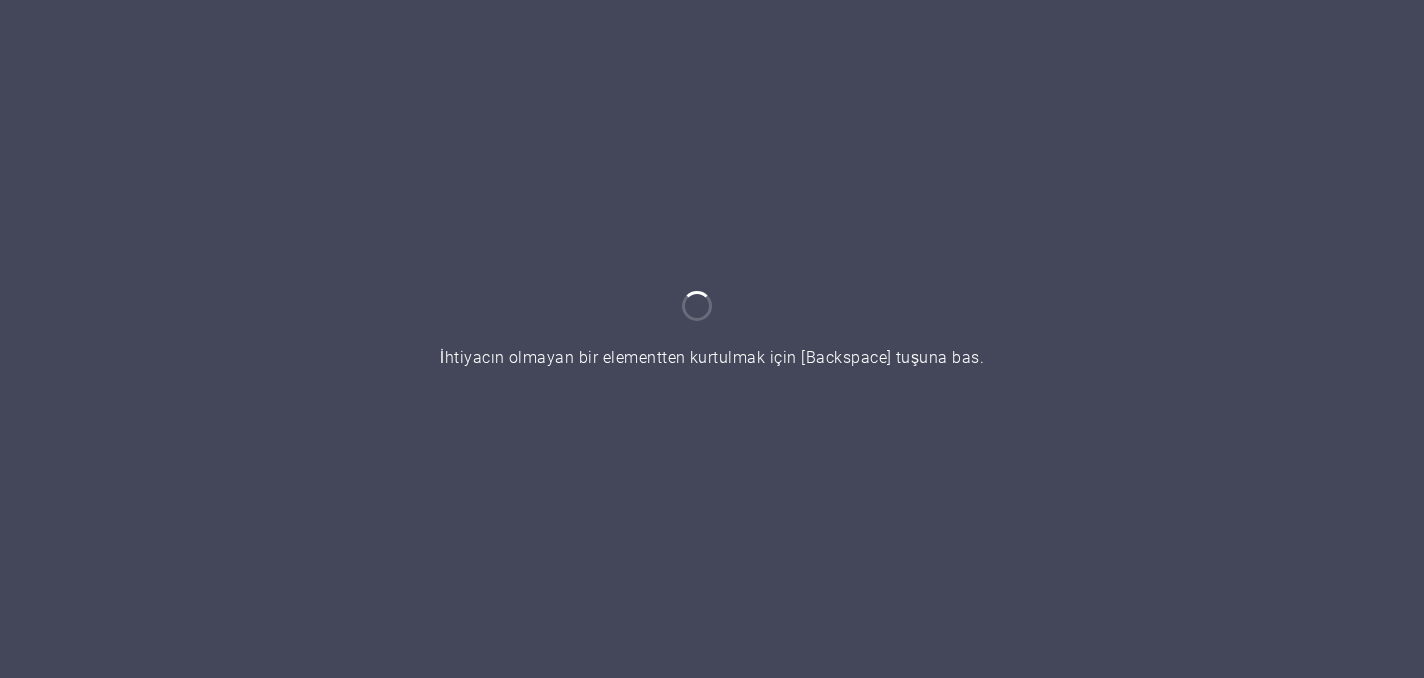 scroll, scrollTop: 0, scrollLeft: 0, axis: both 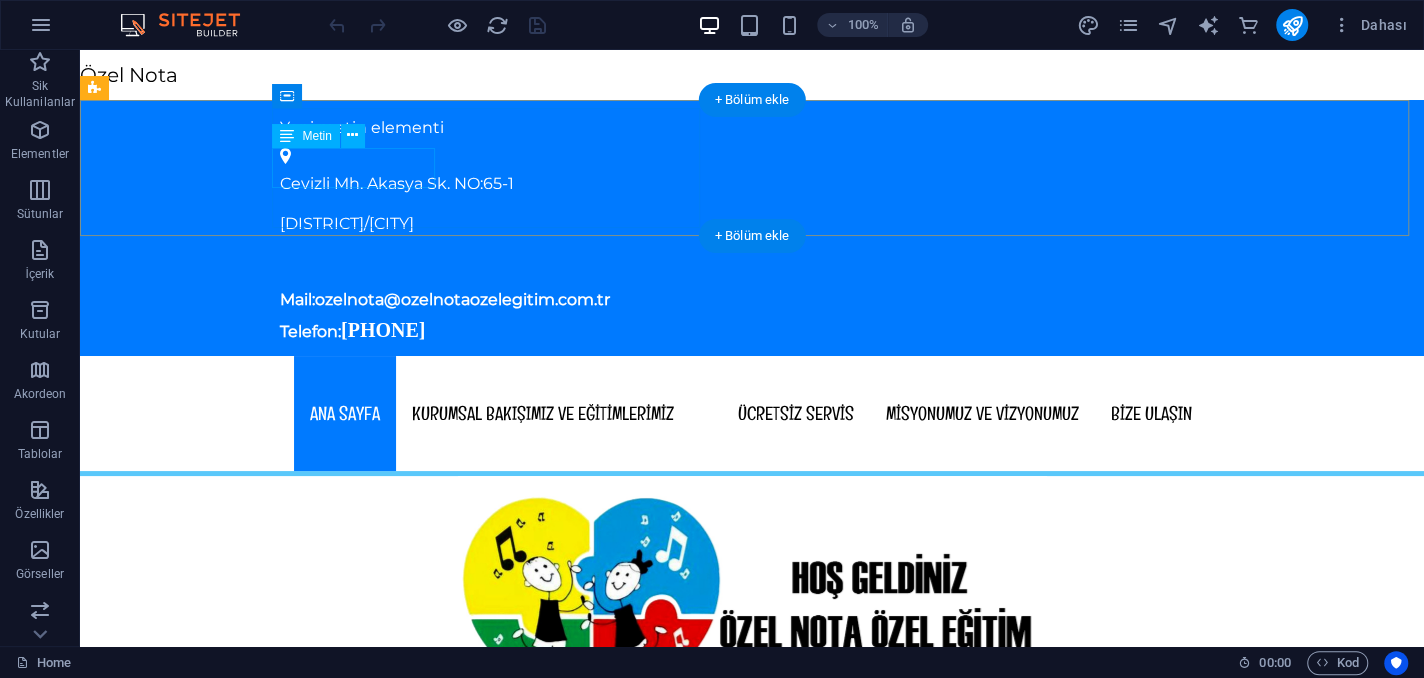 click on "Yeni metin elementi" at bounding box center (744, 128) 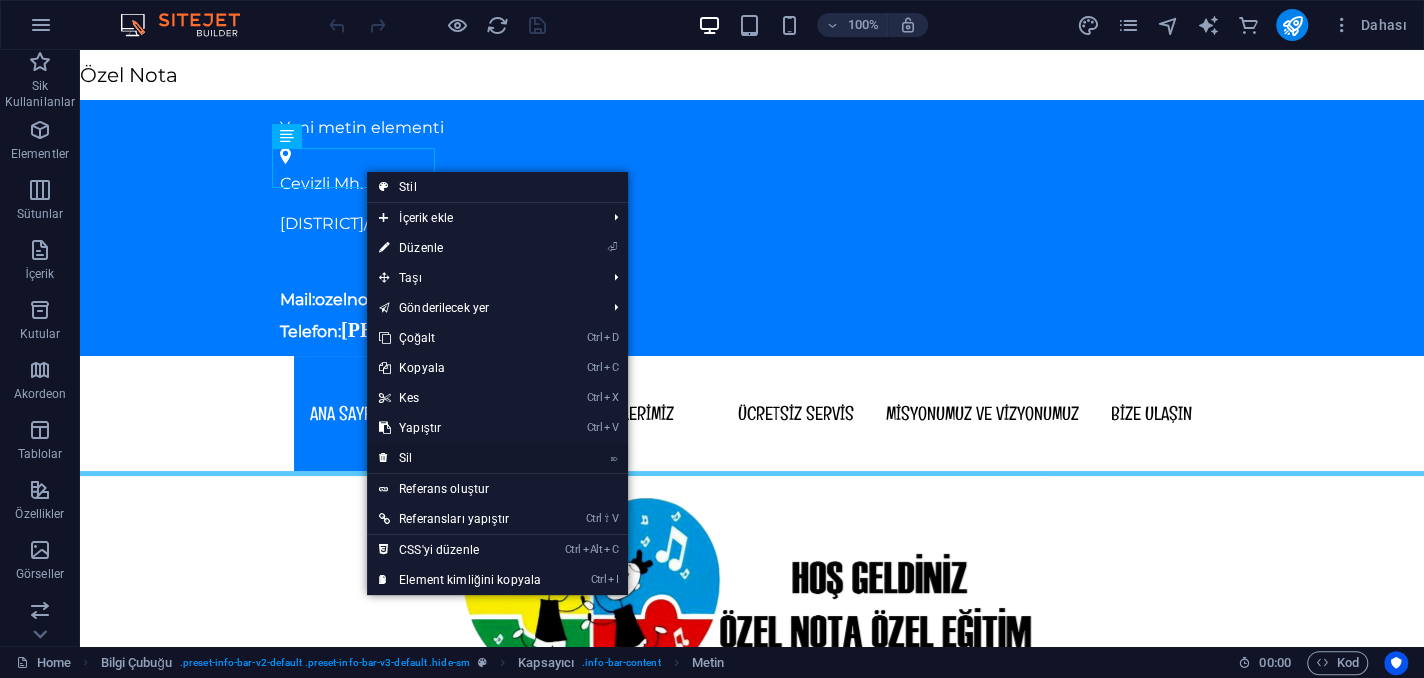 click on "⌦  Sil" at bounding box center [460, 458] 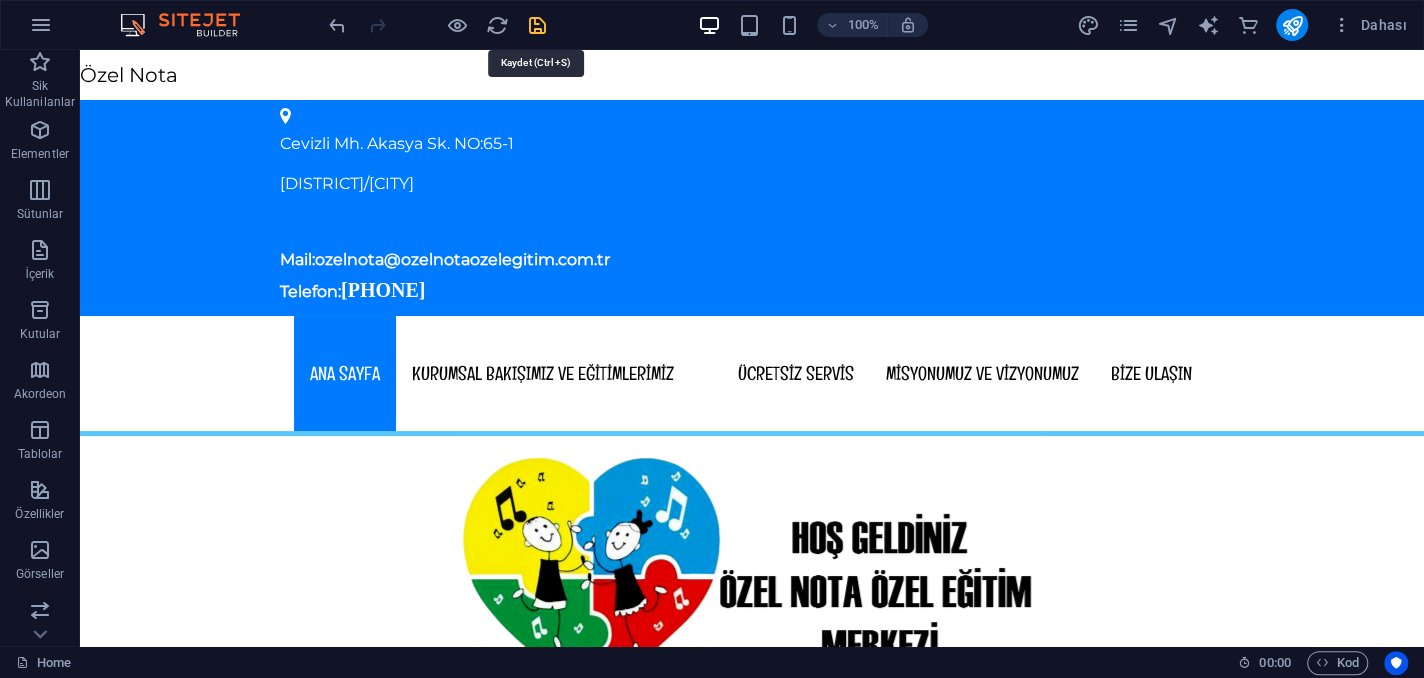 click at bounding box center [537, 25] 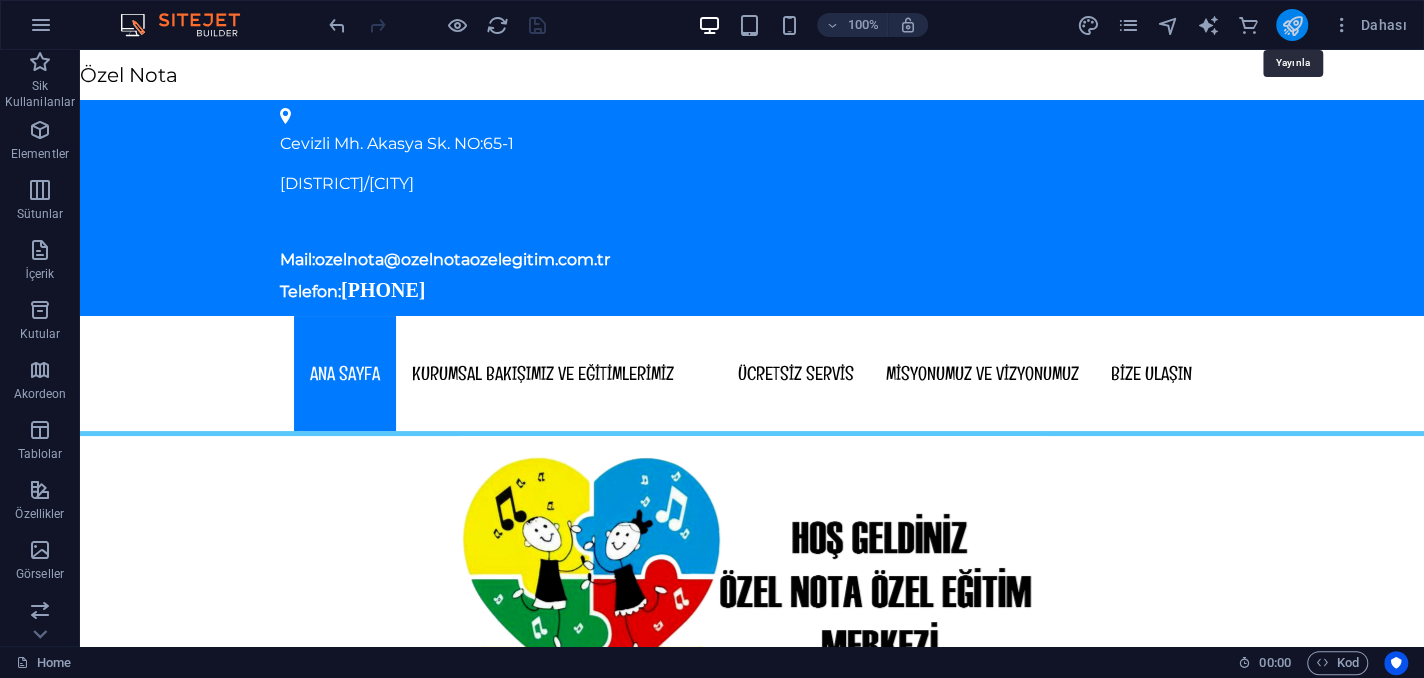 click at bounding box center (1292, 25) 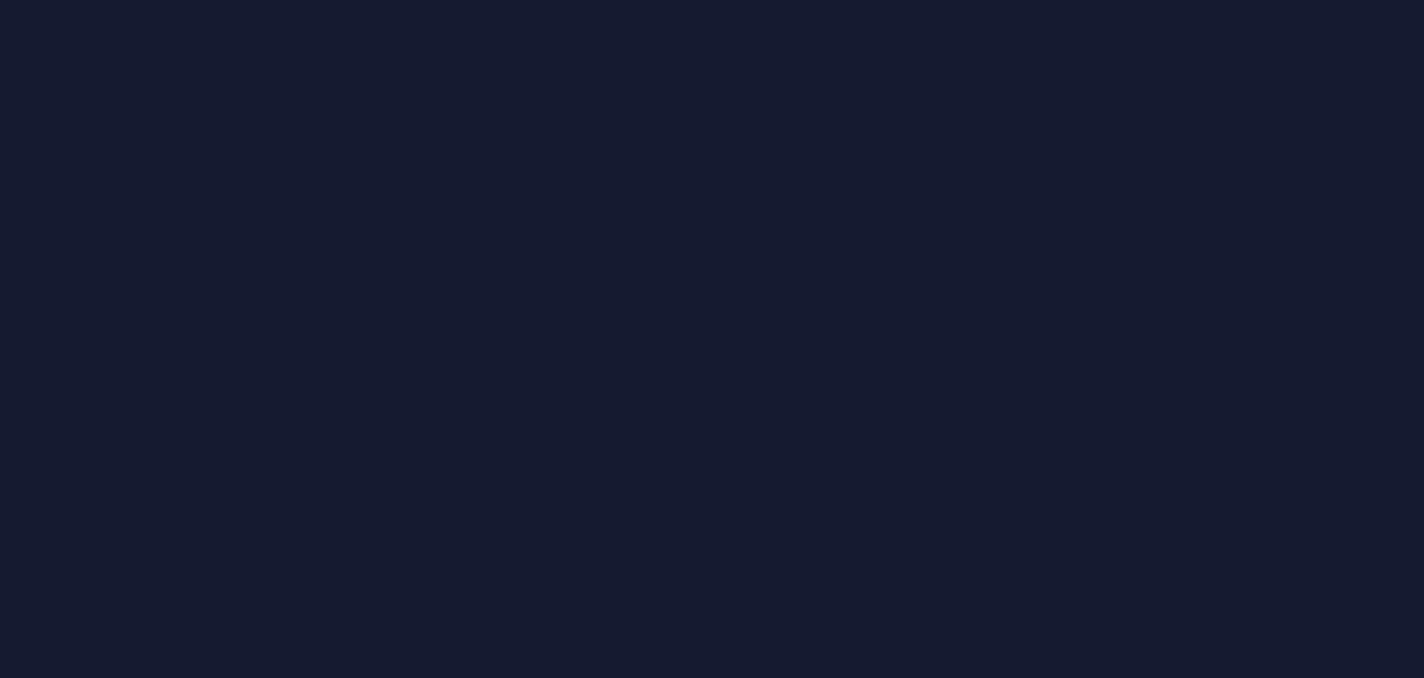 scroll, scrollTop: 0, scrollLeft: 0, axis: both 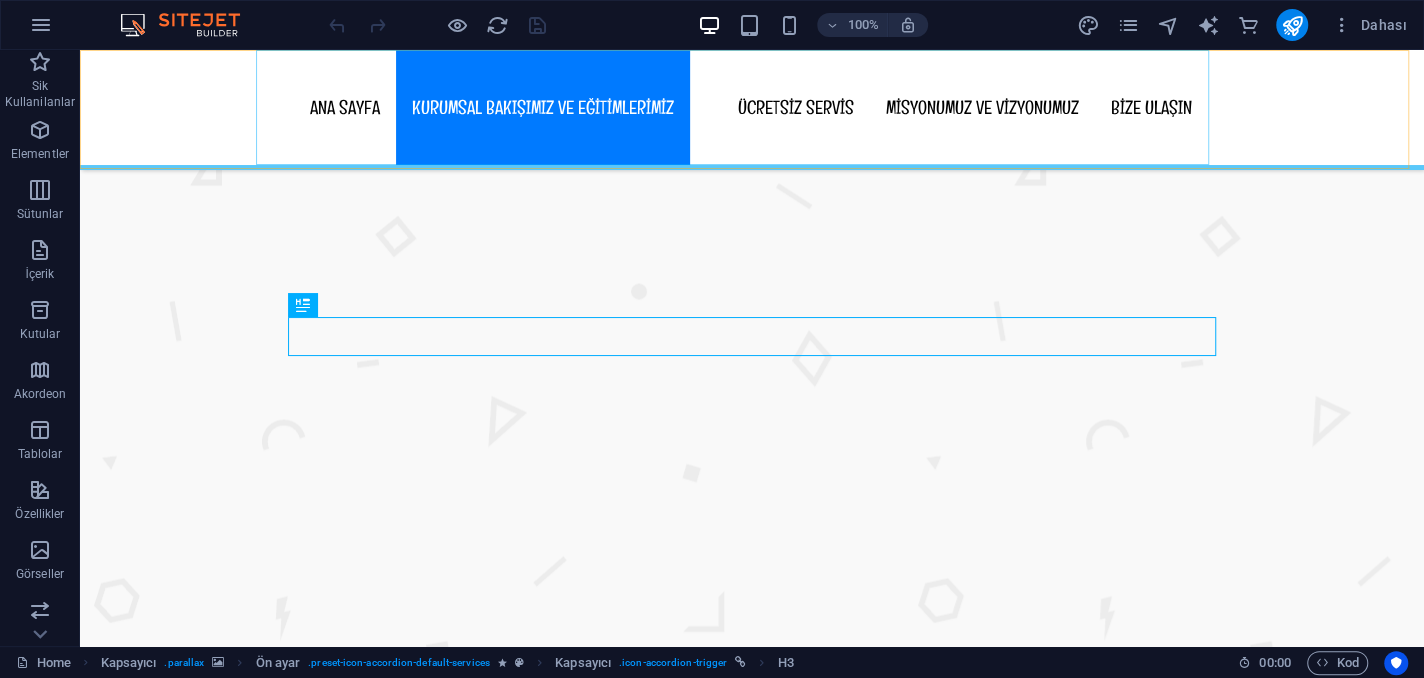 click on "ANA SAYFA KURUMSAL BAKIŞIMIZ VE EĞİTİMLERİMİZ ÜCRETSİZ SERVİS MİSYONUMUZ VE VİZYONUMUZ BİZE ULAŞIN" at bounding box center [752, 107] 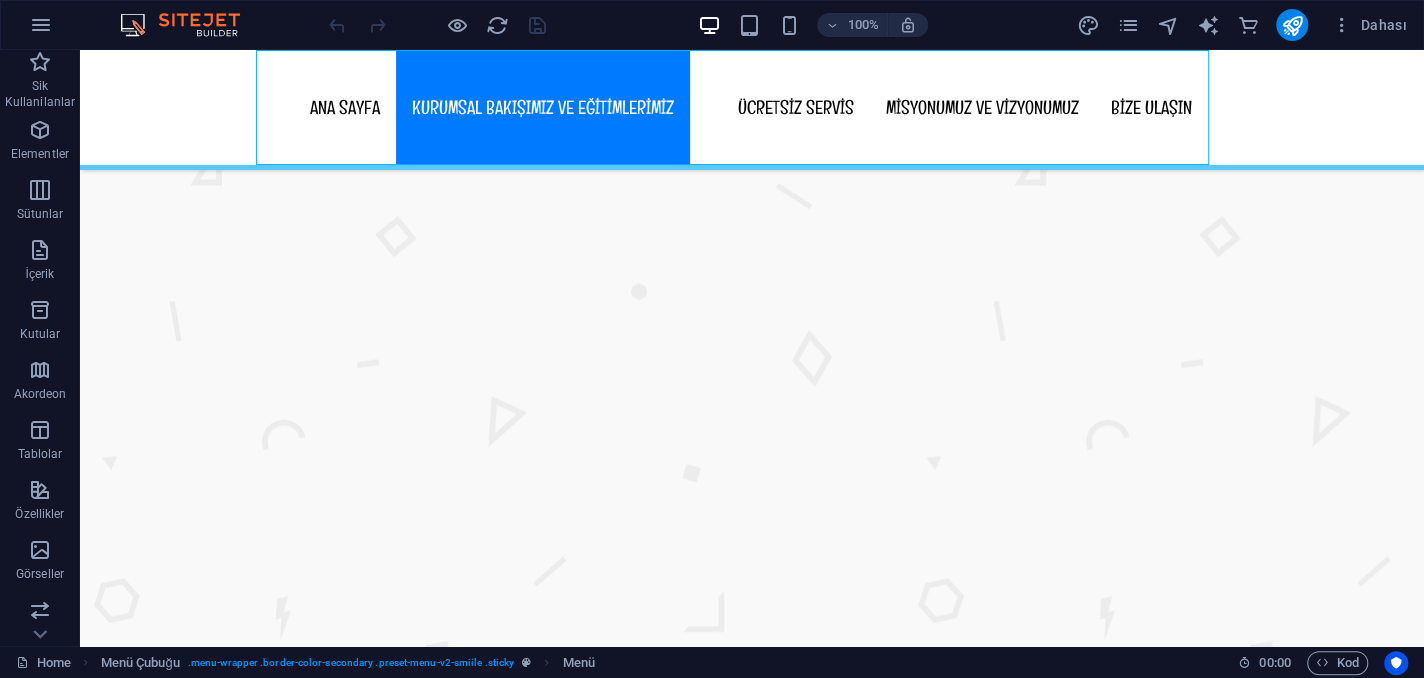click on "ANA SAYFA KURUMSAL BAKIŞIMIZ VE EĞİTİMLERİMİZ ÜCRETSİZ SERVİS MİSYONUMUZ VE VİZYONUMUZ BİZE ULAŞIN" at bounding box center (752, 107) 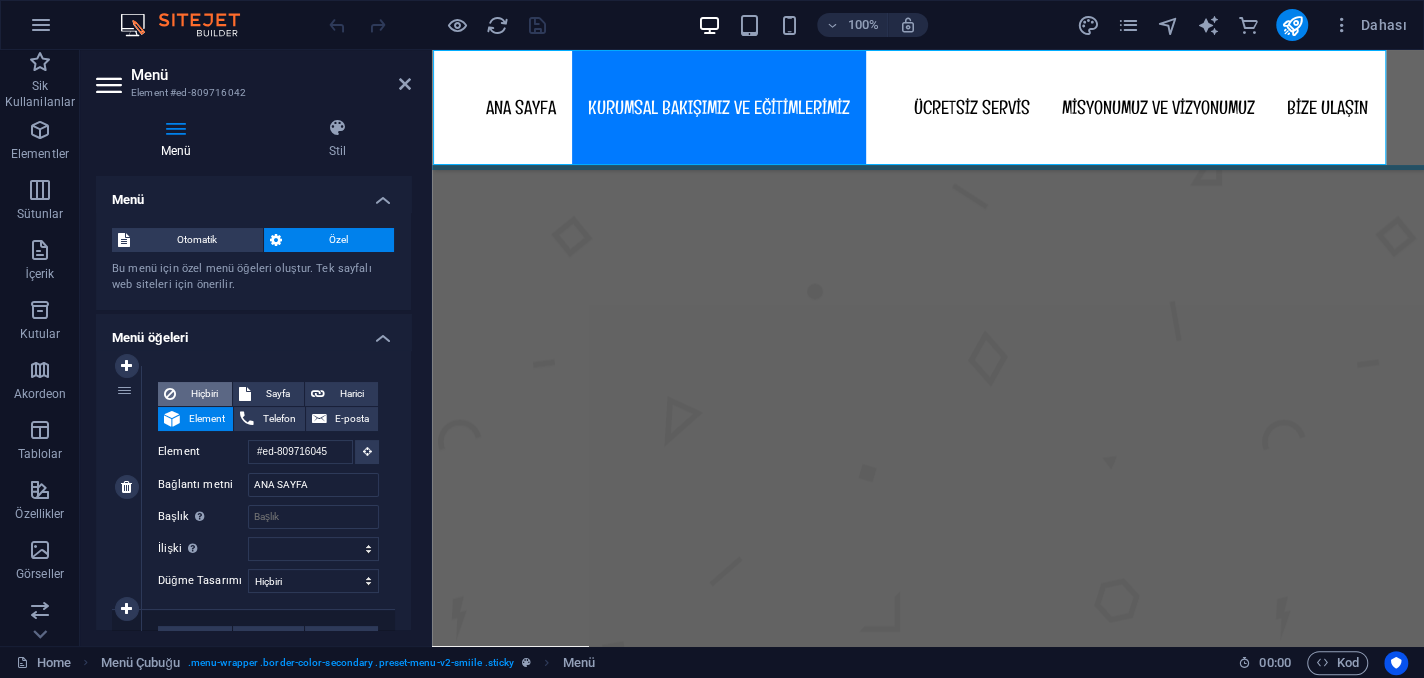 click on "Hiçbiri" at bounding box center (204, 394) 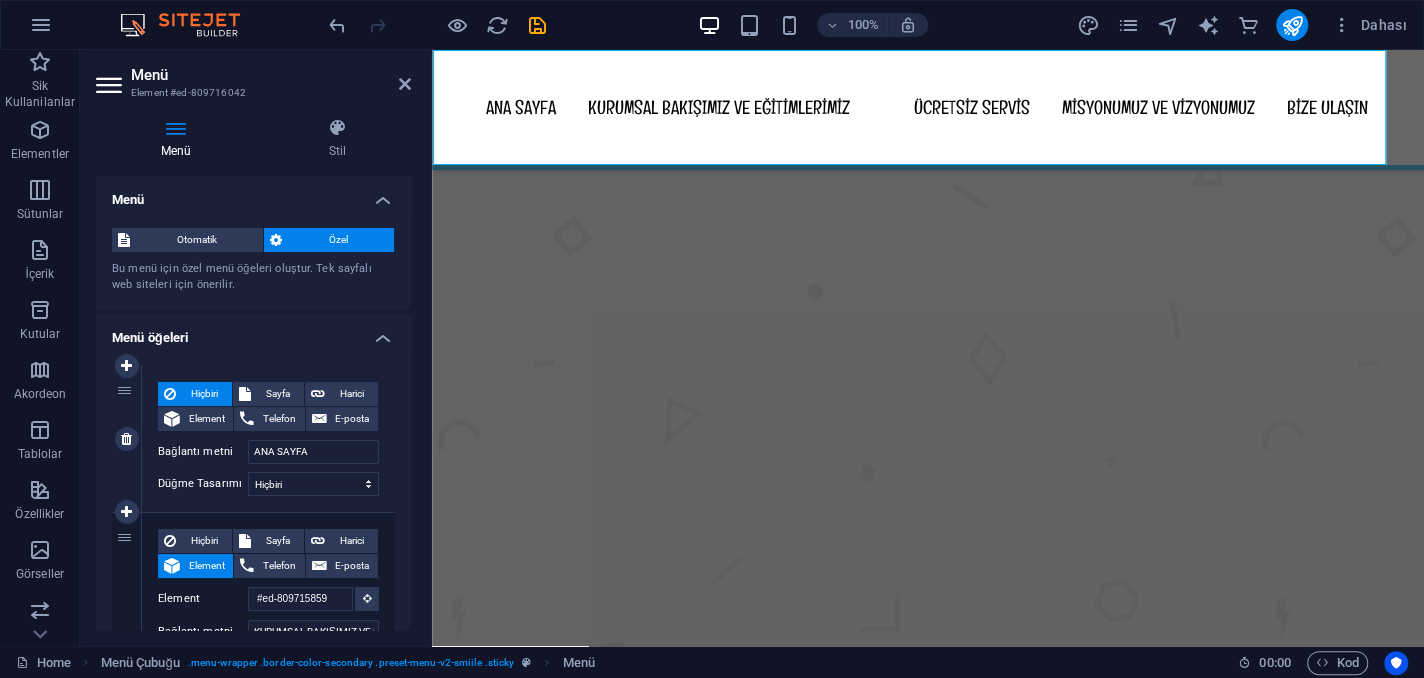 type 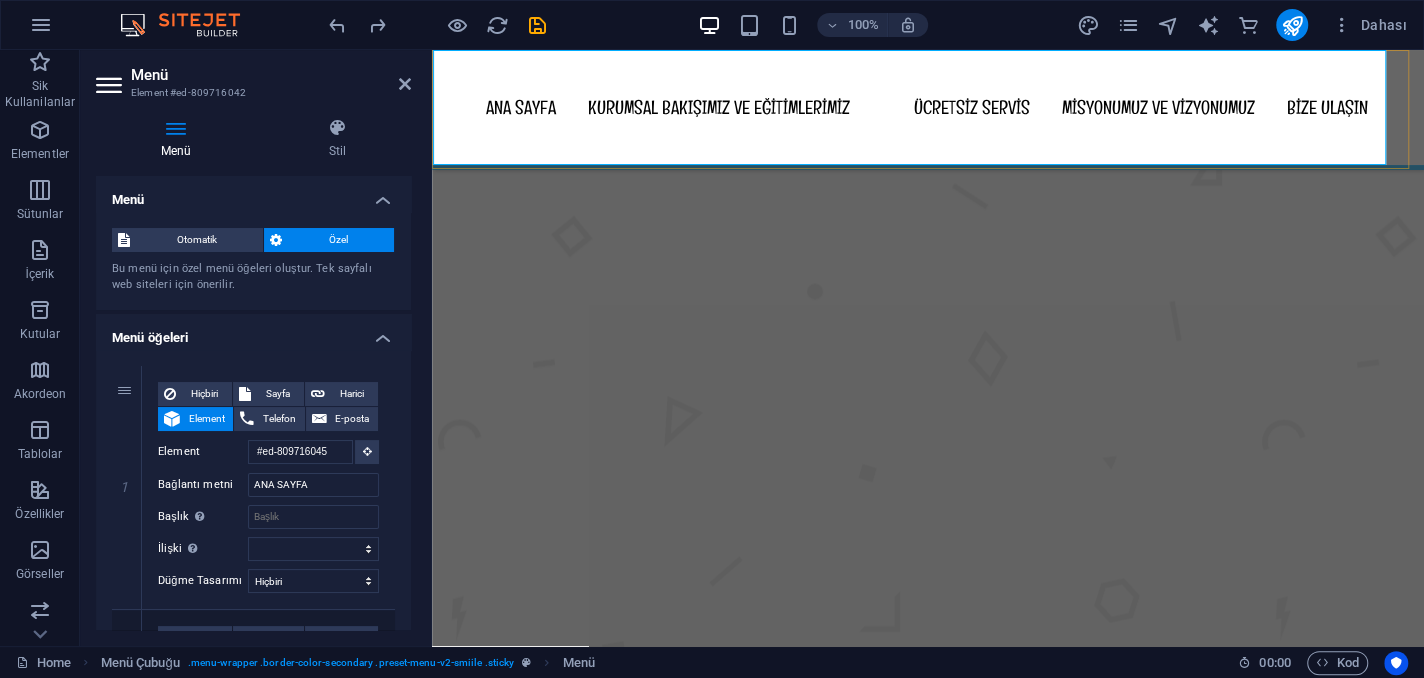 click on "ANA SAYFA KURUMSAL BAKIŞIMIZ VE EĞİTİMLERİMİZ ÜCRETSİZ SERVİS MİSYONUMUZ VE VİZYONUMUZ BİZE ULAŞIN" at bounding box center [928, 107] 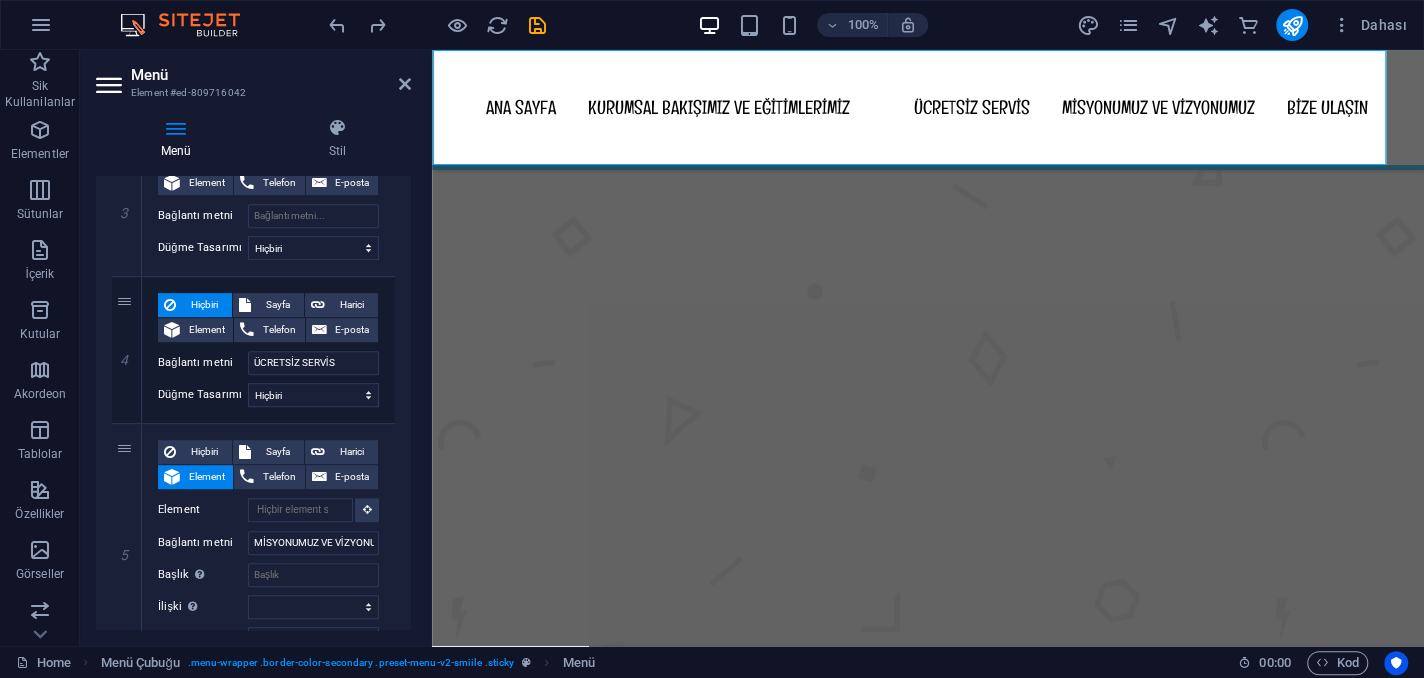 scroll, scrollTop: 727, scrollLeft: 0, axis: vertical 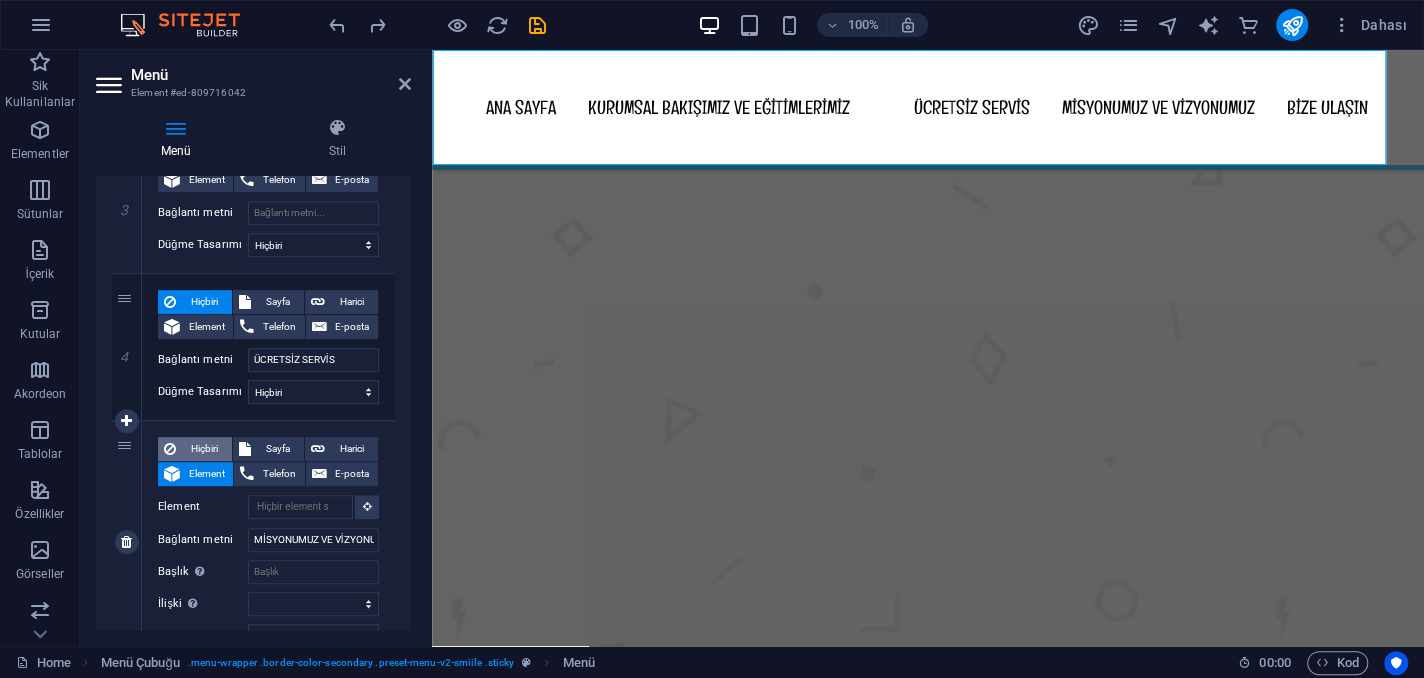 click at bounding box center [170, 449] 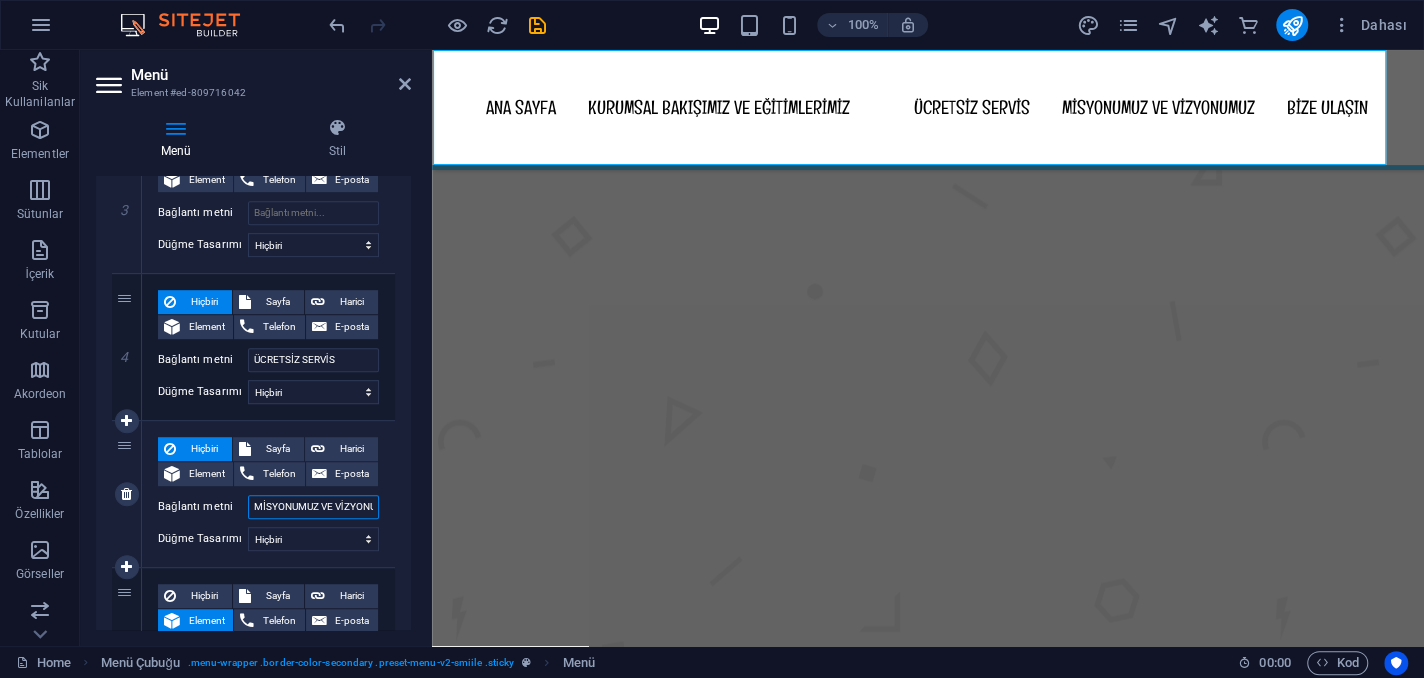 click on "MİSYONUMUZ VE VİZYONUMUZ" at bounding box center [313, 507] 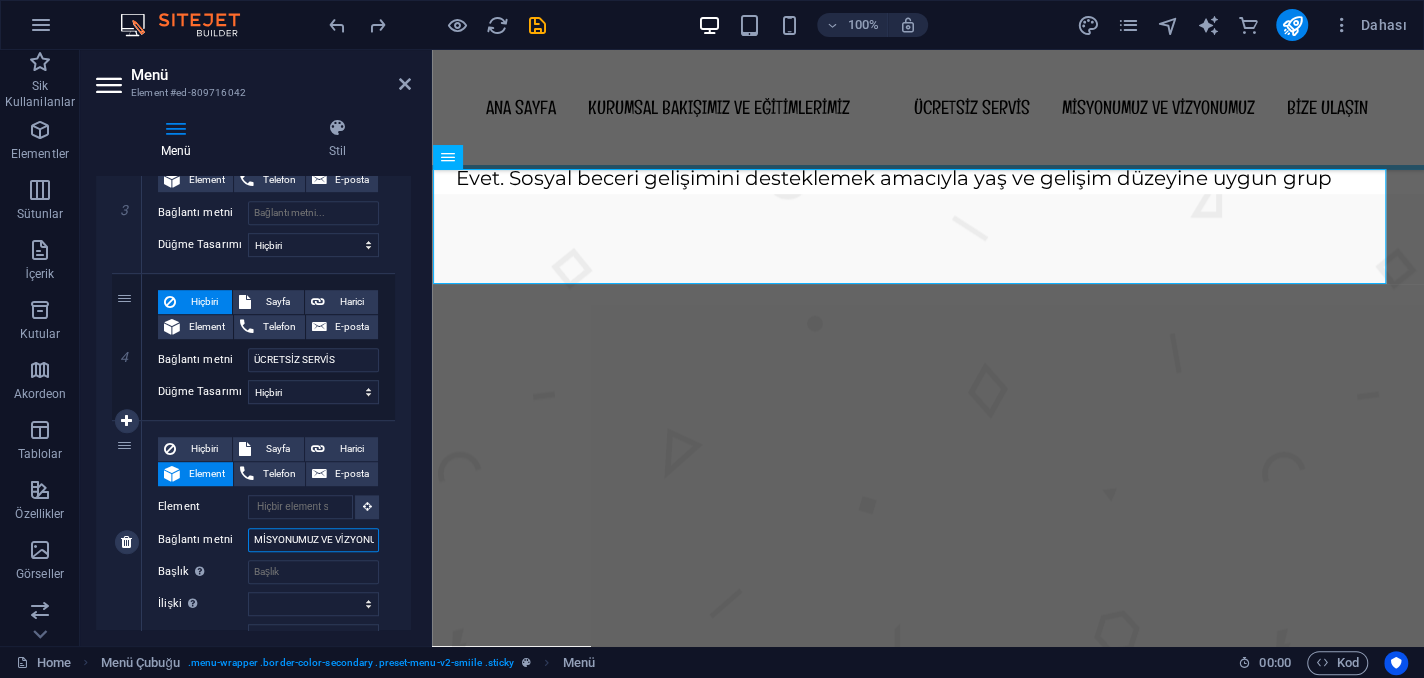 scroll, scrollTop: 1589, scrollLeft: 0, axis: vertical 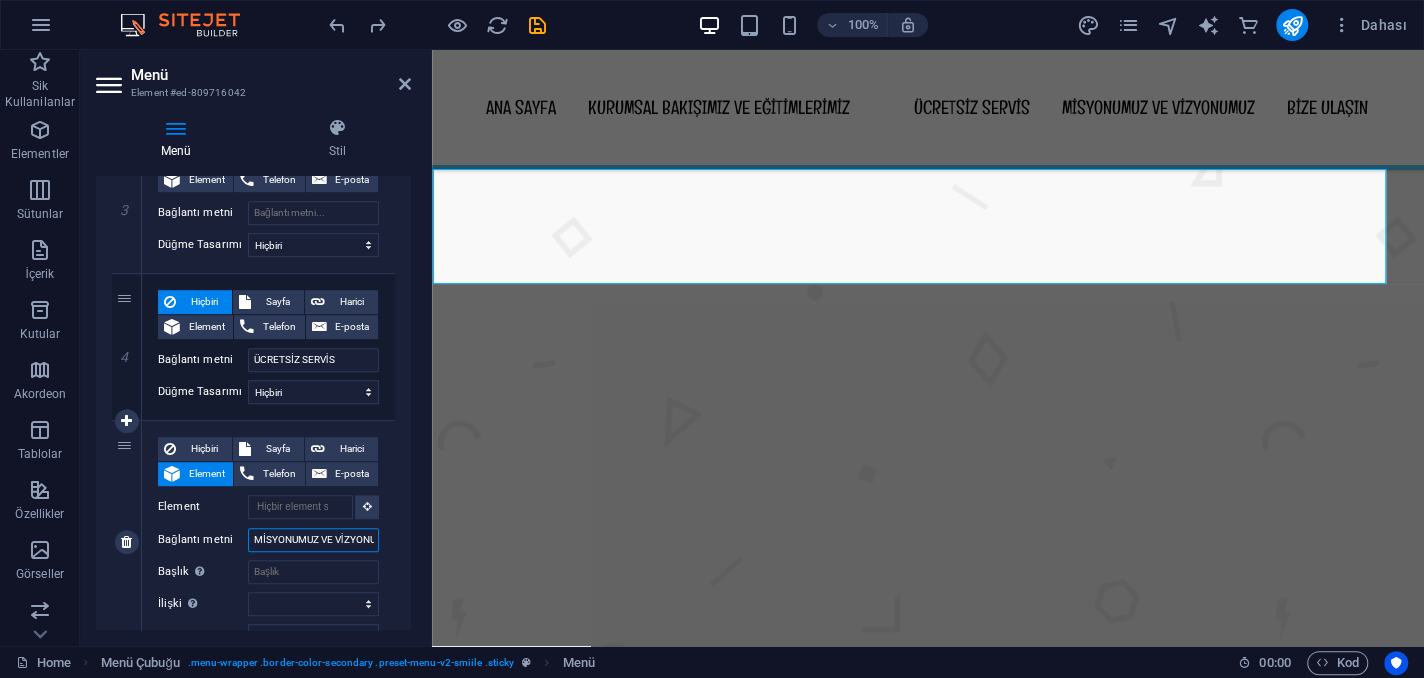 drag, startPoint x: 328, startPoint y: 539, endPoint x: 254, endPoint y: 541, distance: 74.02702 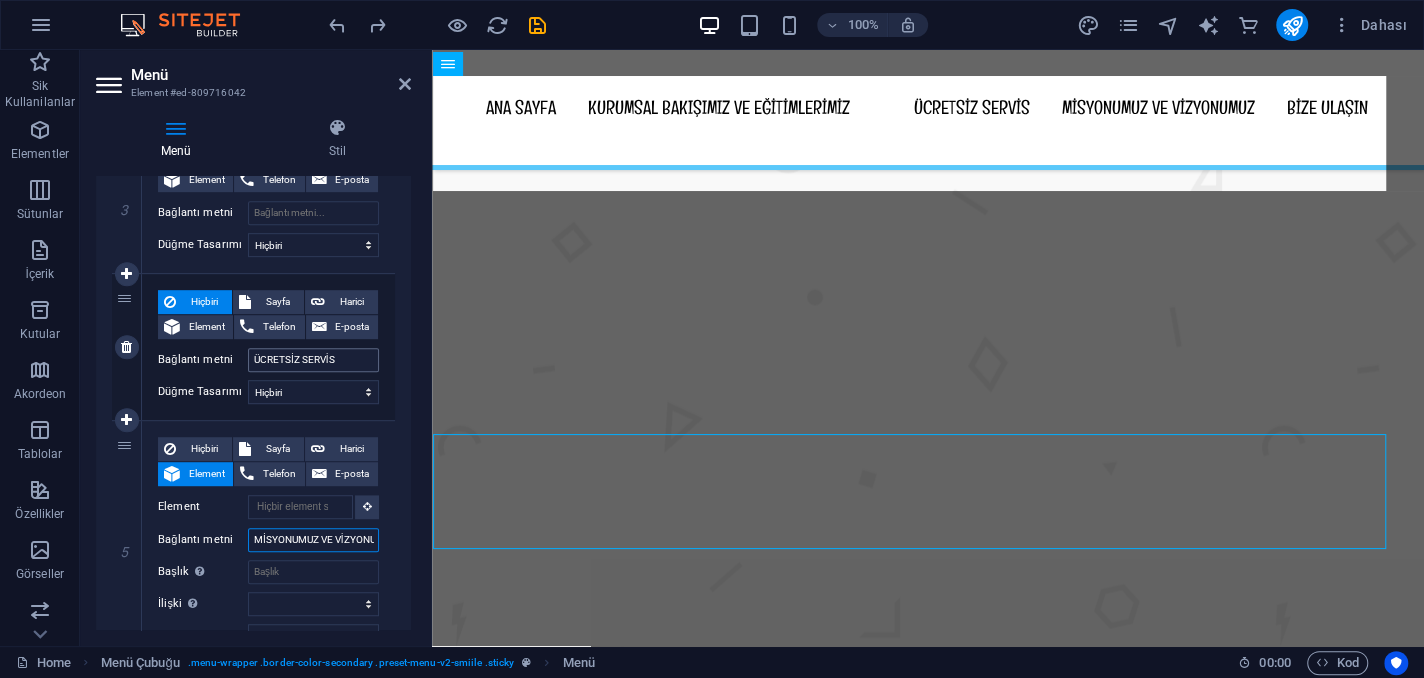 scroll, scrollTop: 1231, scrollLeft: 0, axis: vertical 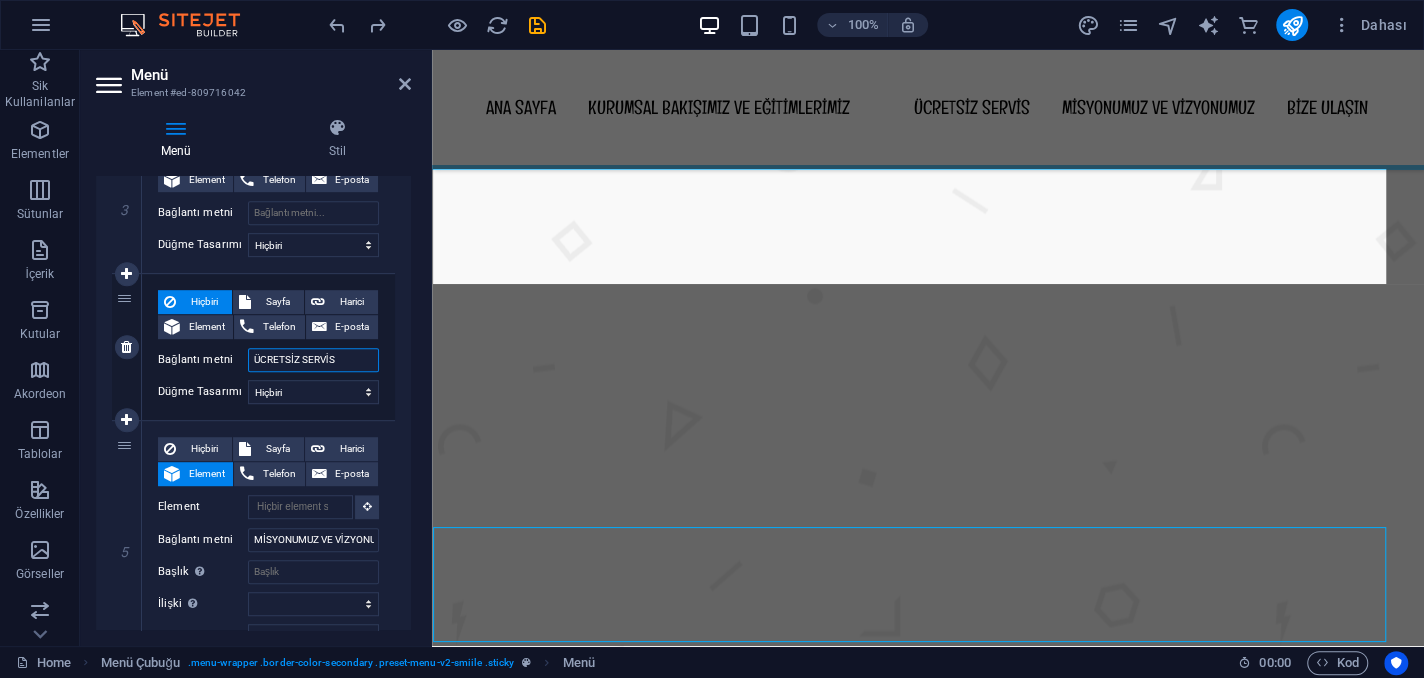 click on "ÜCRETSİZ SERVİS" at bounding box center (313, 360) 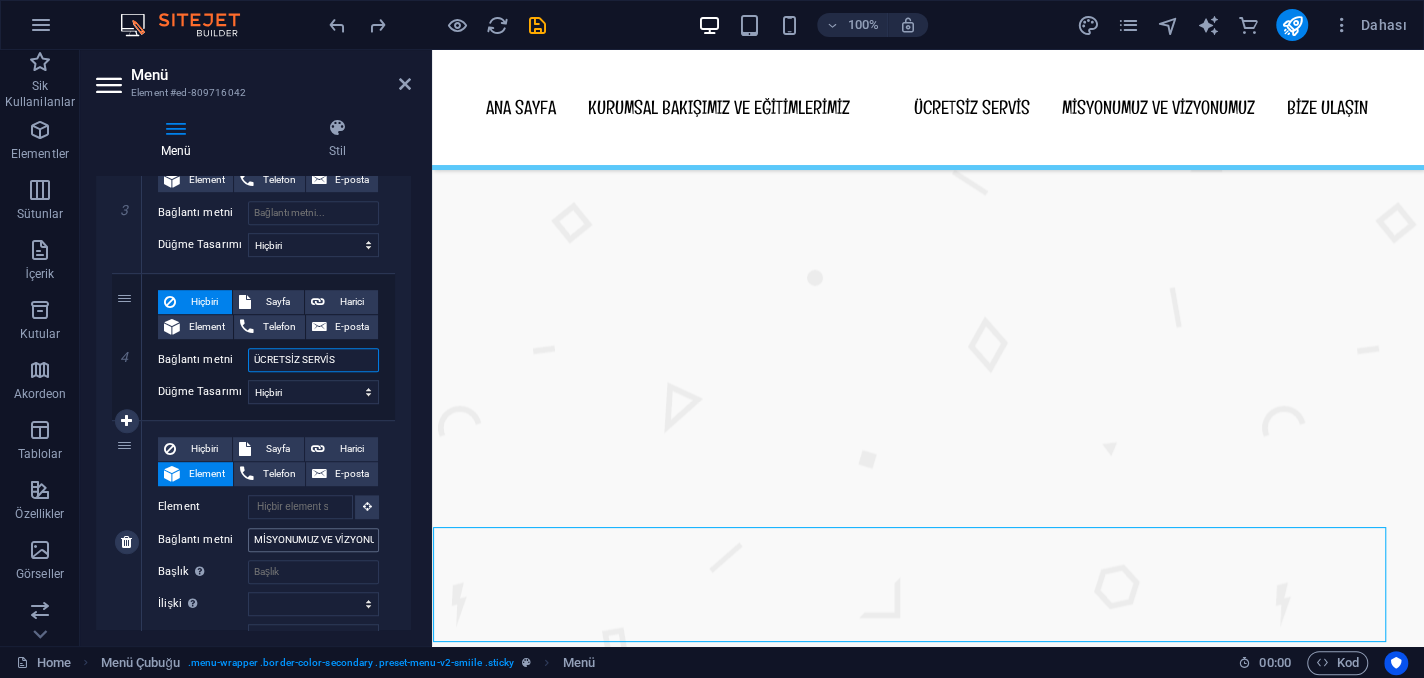 scroll, scrollTop: 1112, scrollLeft: 0, axis: vertical 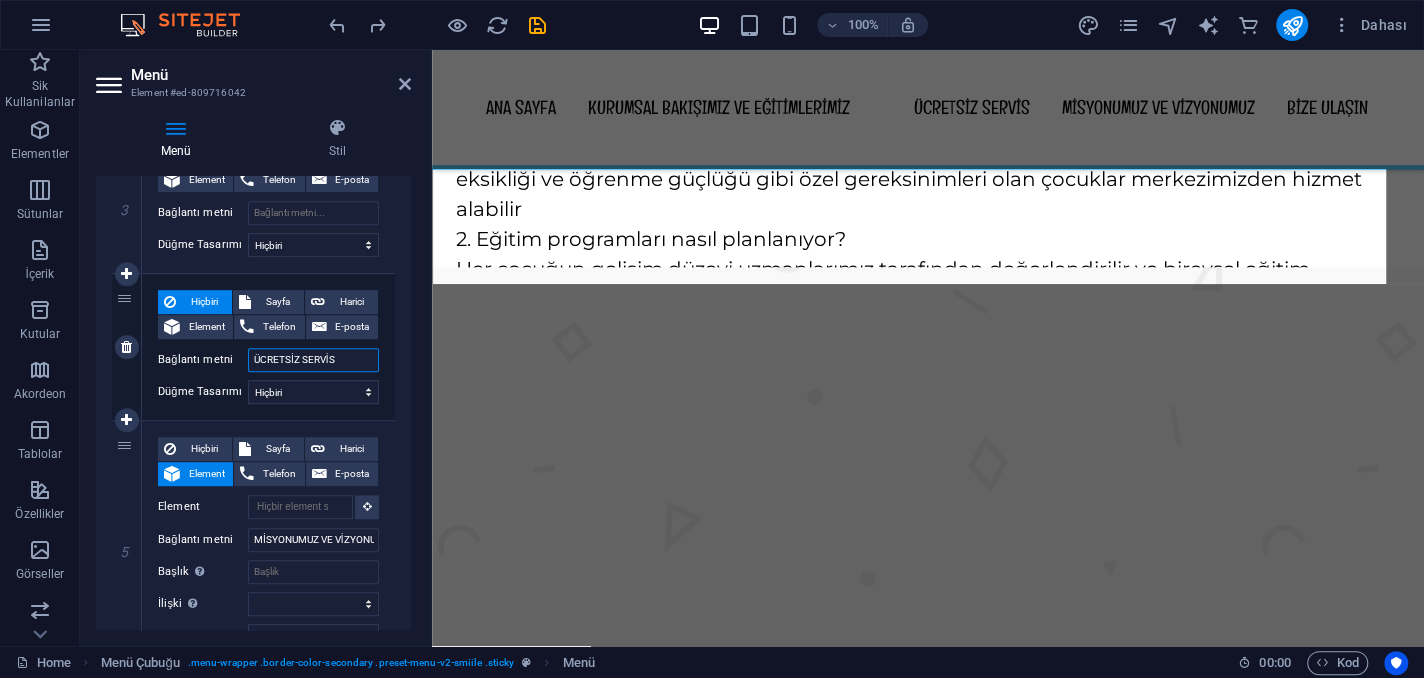 click on "ÜCRETSİZ SERVİS" at bounding box center [313, 360] 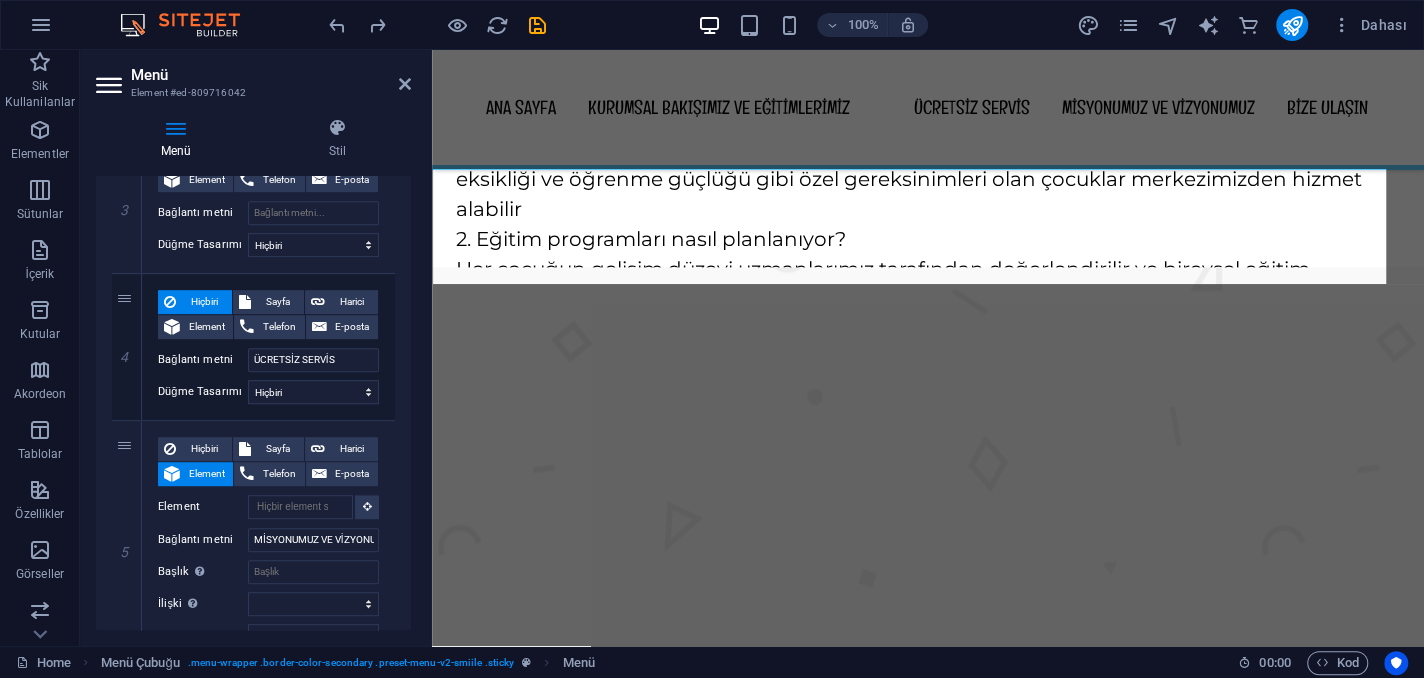 drag, startPoint x: 411, startPoint y: 444, endPoint x: 405, endPoint y: 478, distance: 34.525352 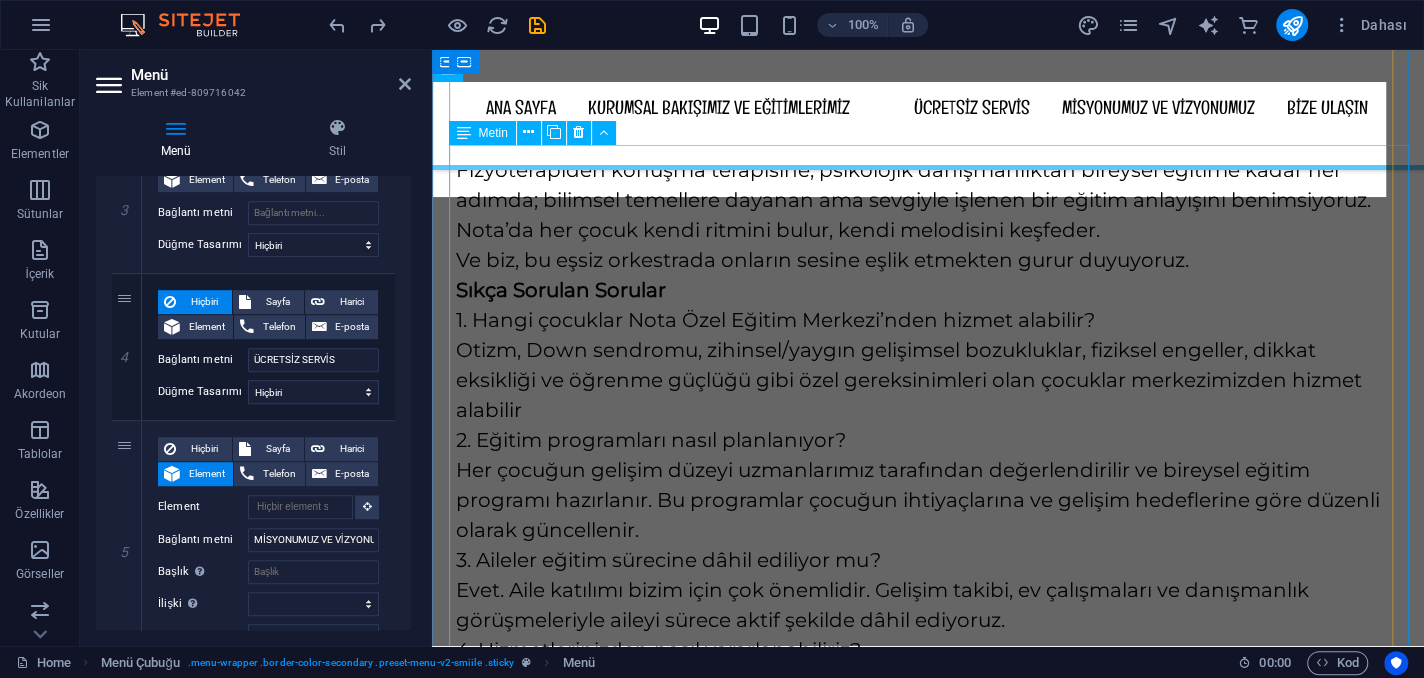 scroll, scrollTop: 874, scrollLeft: 0, axis: vertical 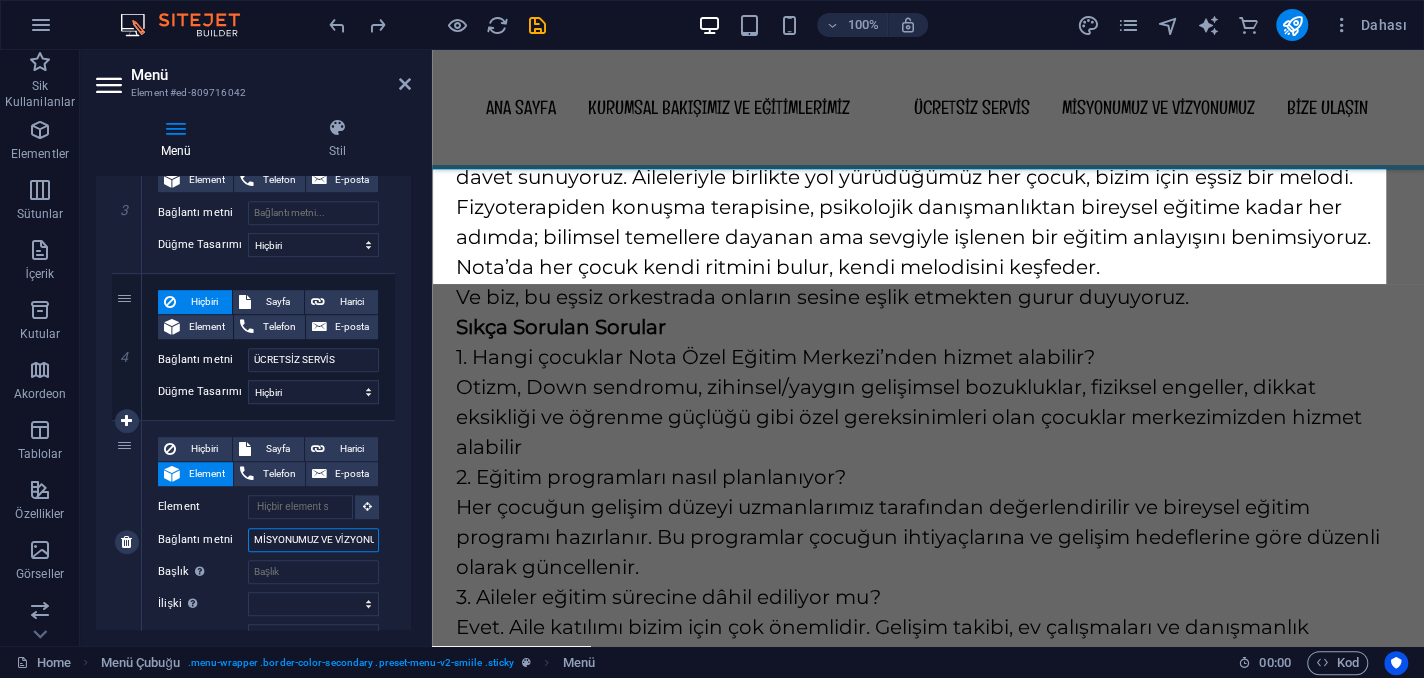click on "MİSYONUMUZ VE VİZYONUMUZ" at bounding box center (313, 540) 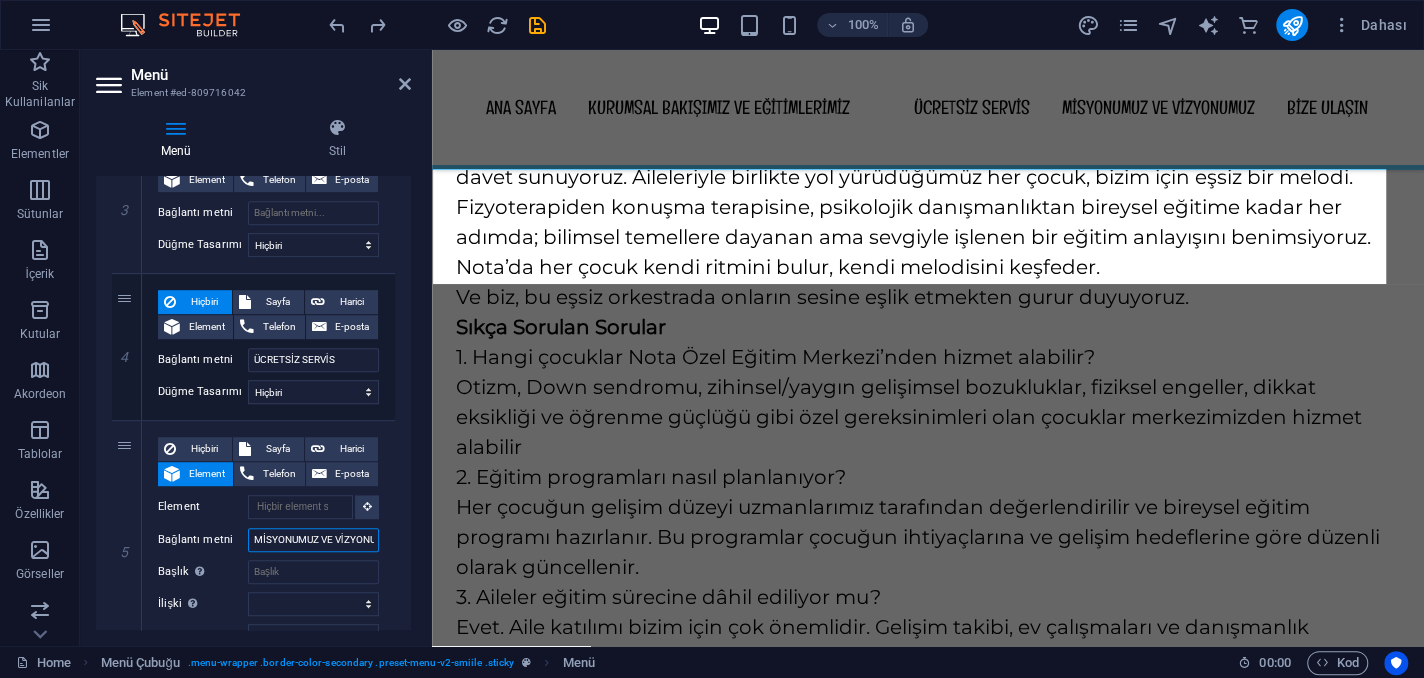 scroll, scrollTop: 0, scrollLeft: 28, axis: horizontal 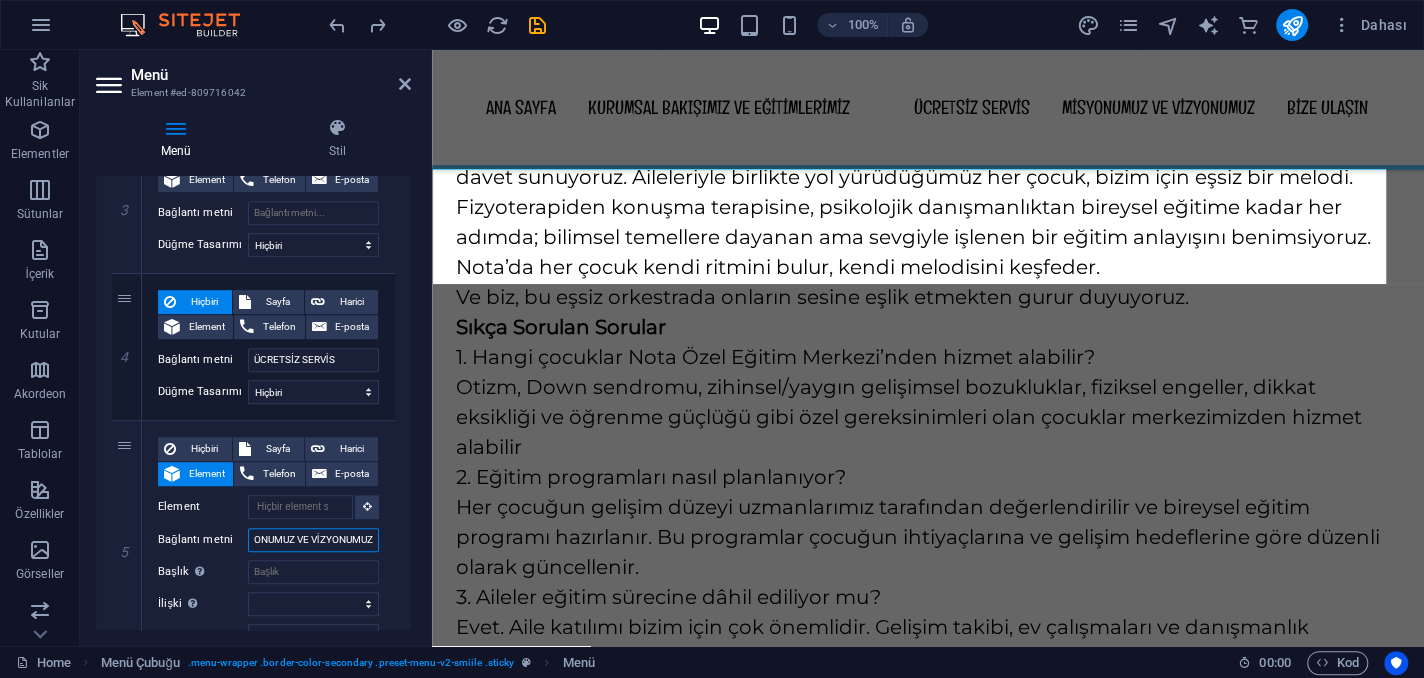 drag, startPoint x: 283, startPoint y: 533, endPoint x: 422, endPoint y: 527, distance: 139.12944 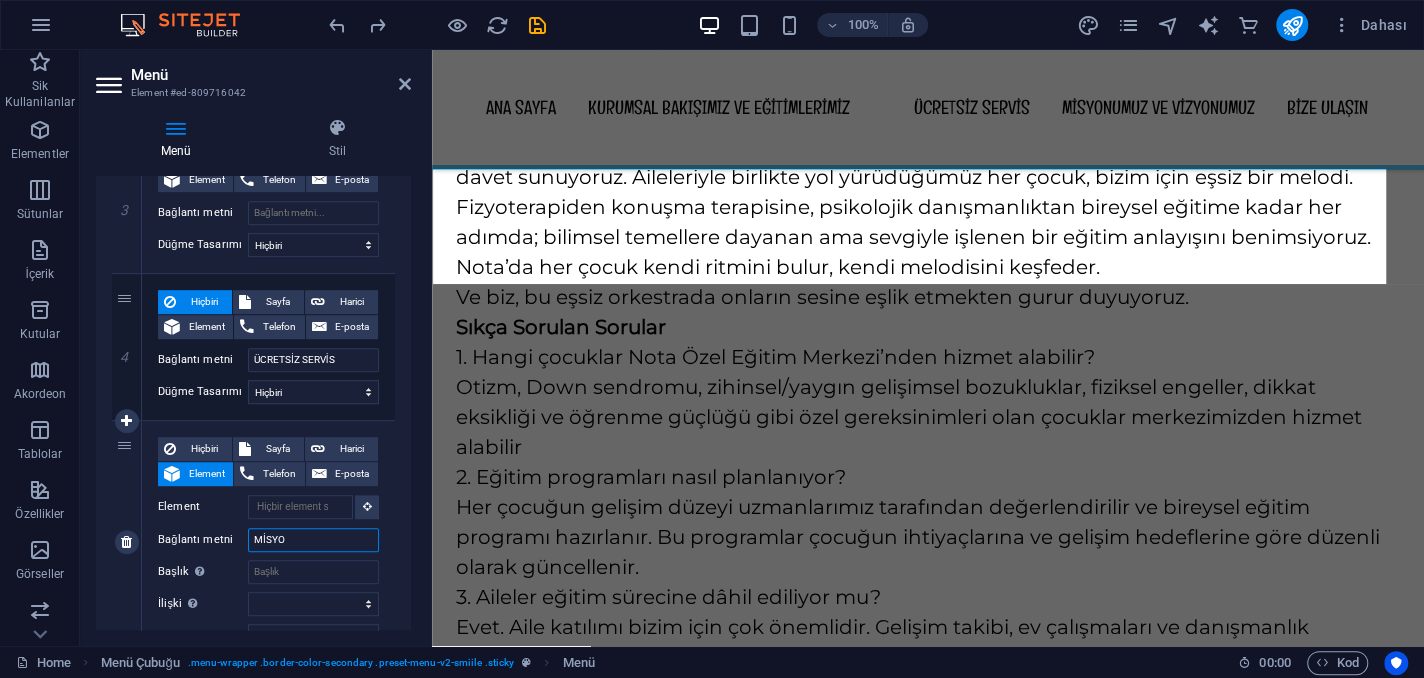 scroll, scrollTop: 0, scrollLeft: 0, axis: both 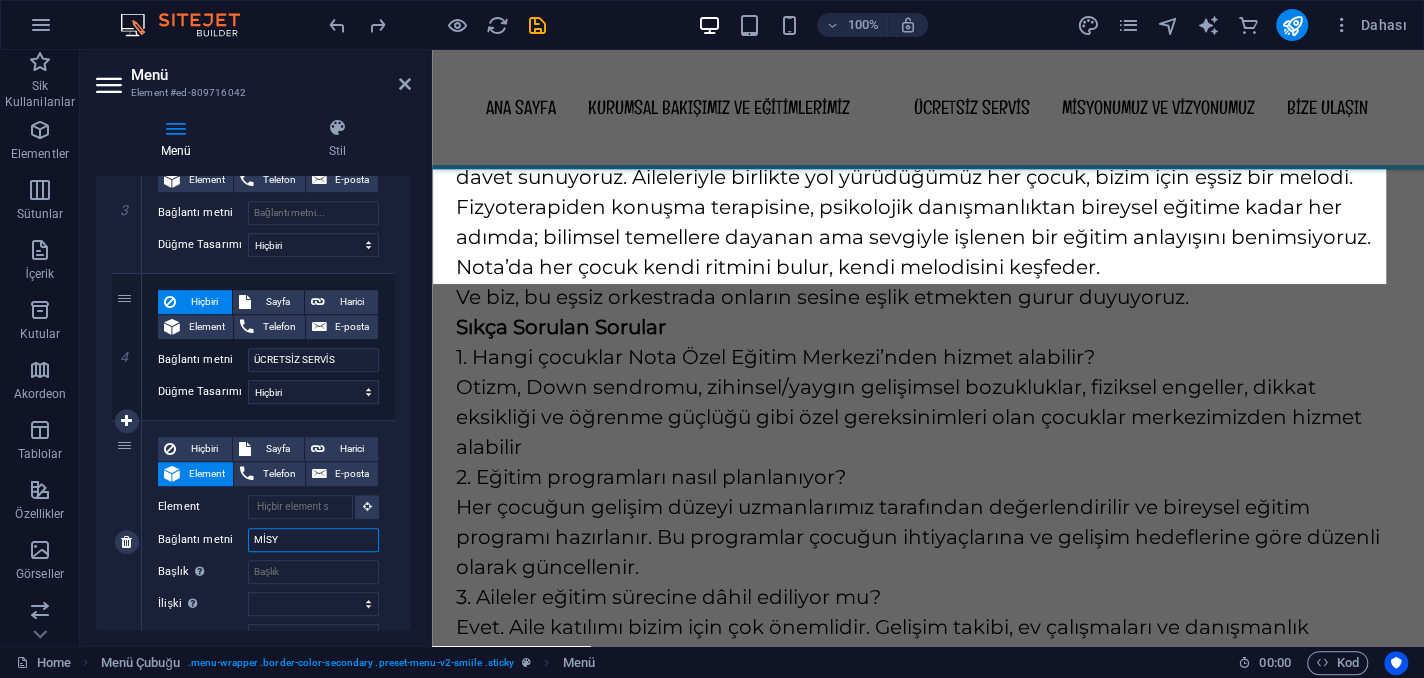 type on "MİS" 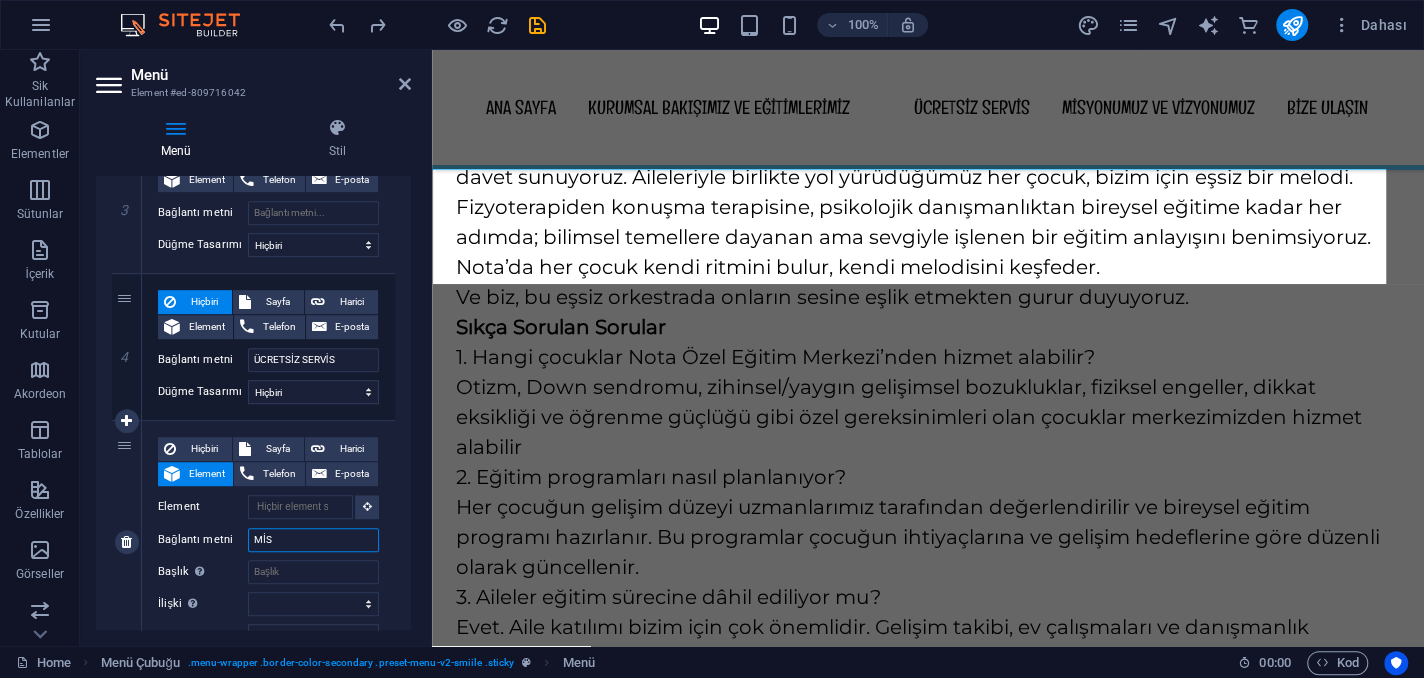 select 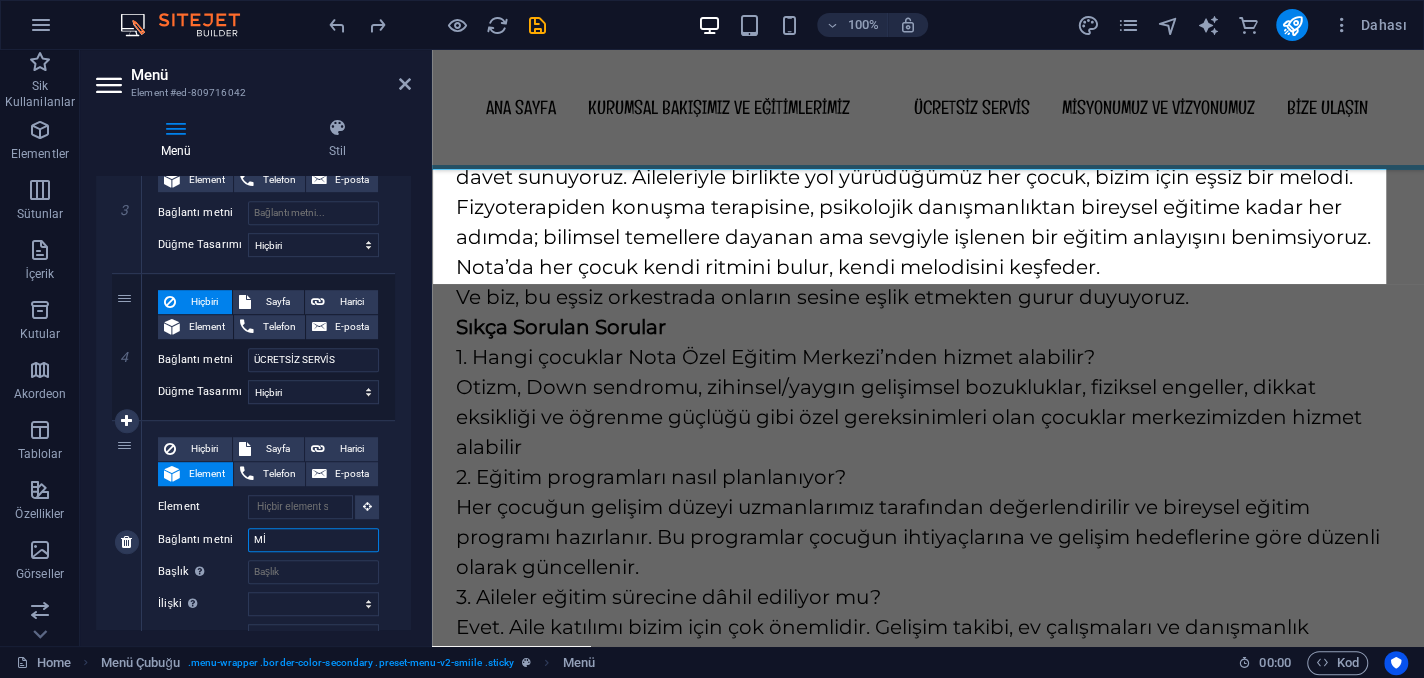 type on "M" 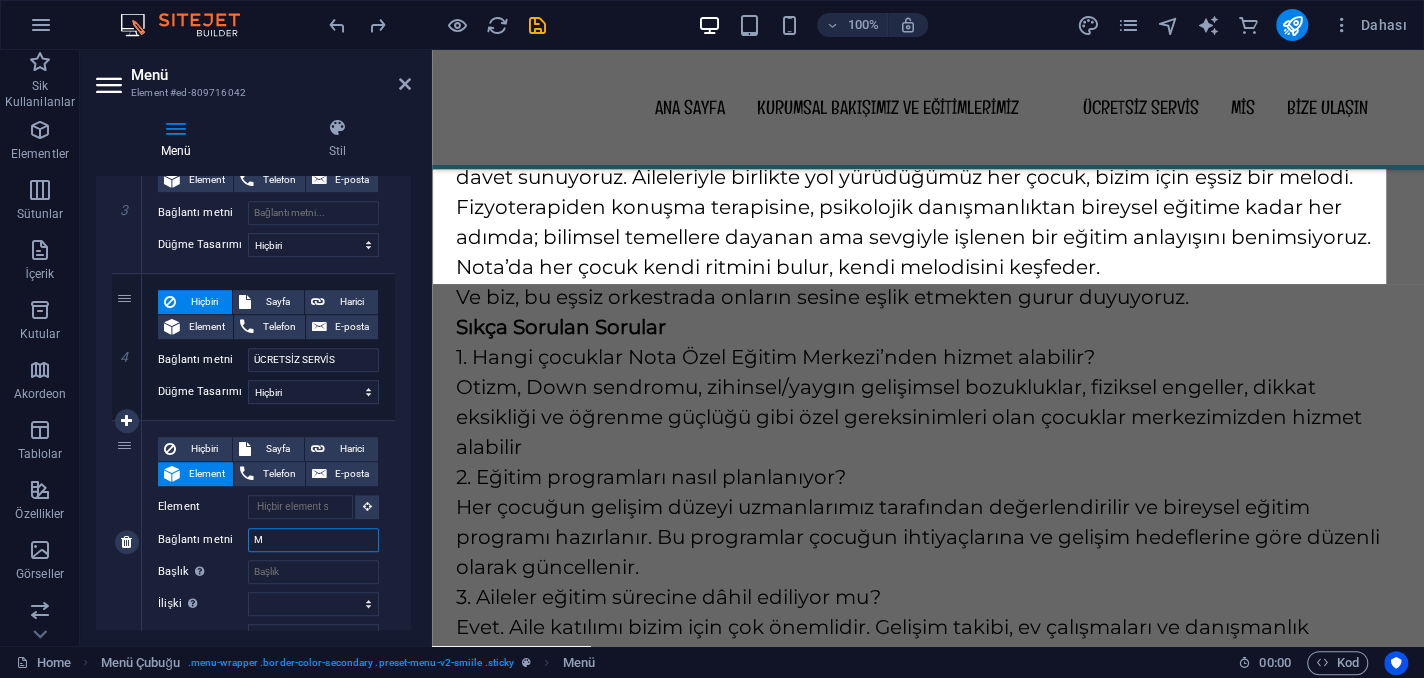 type 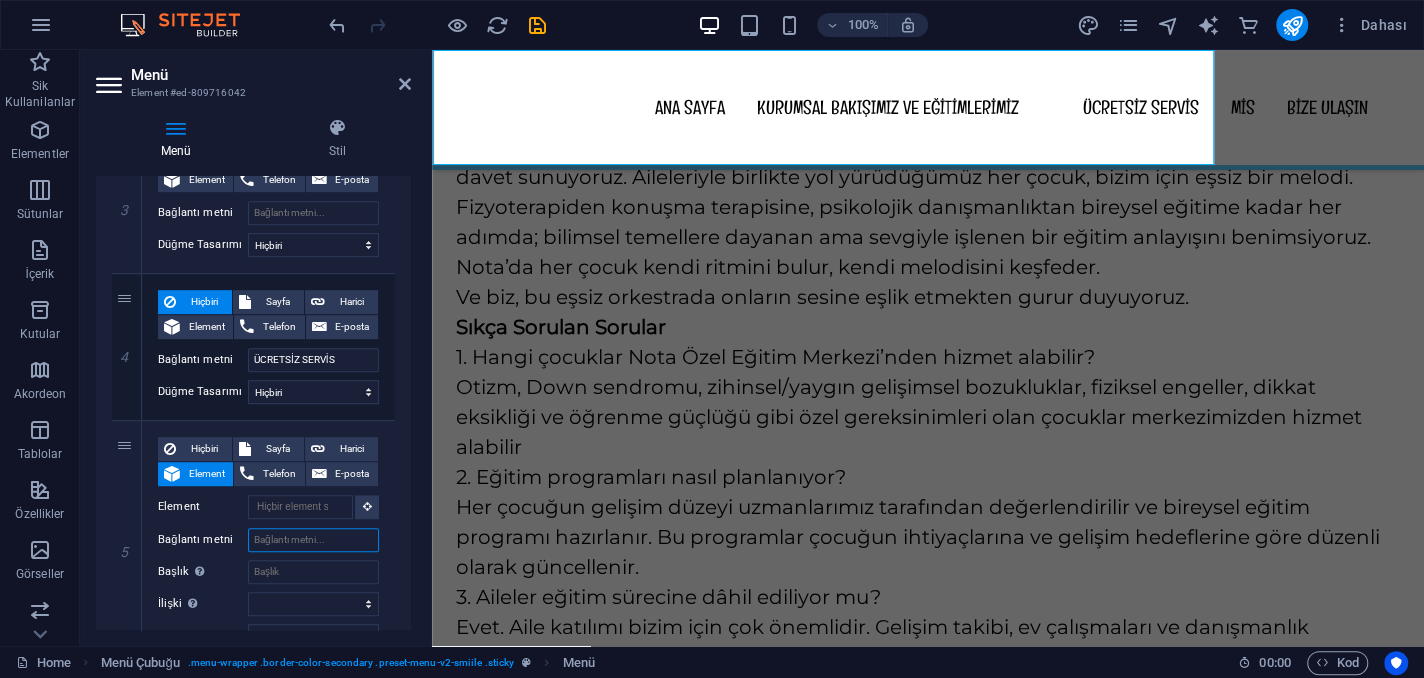 select 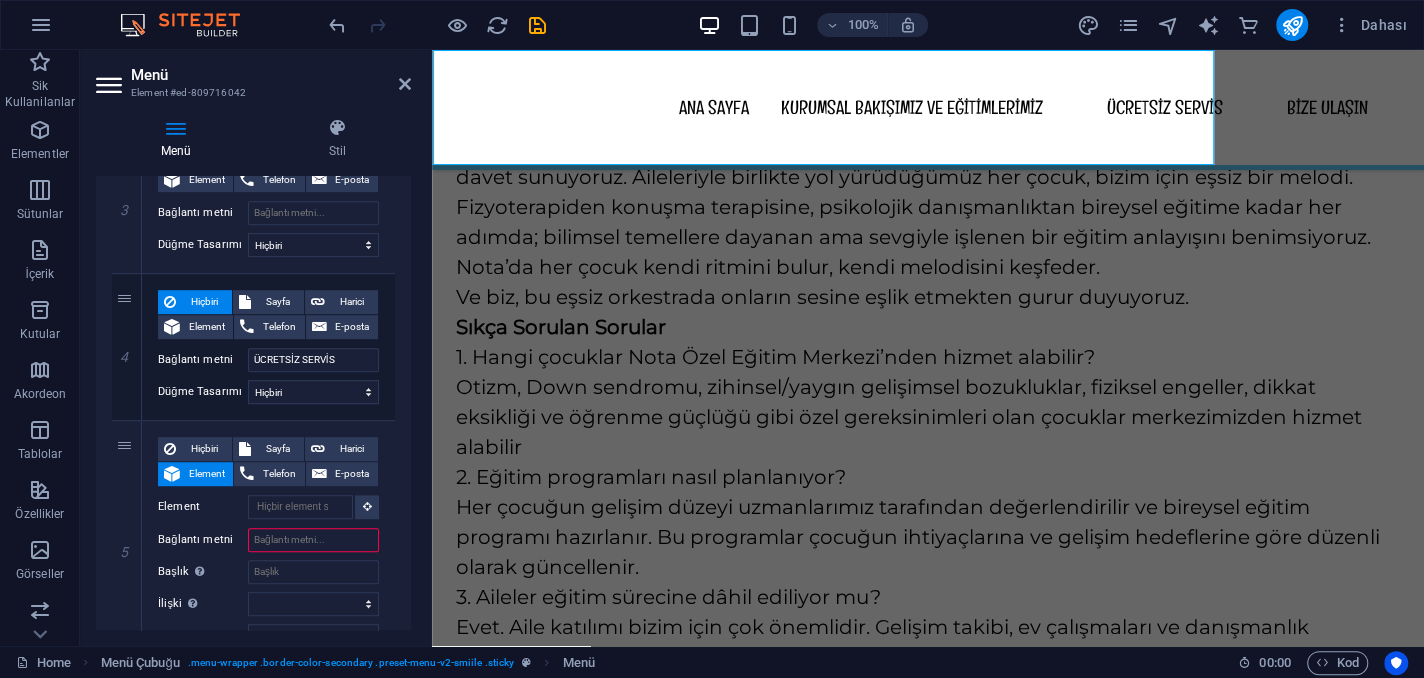 type 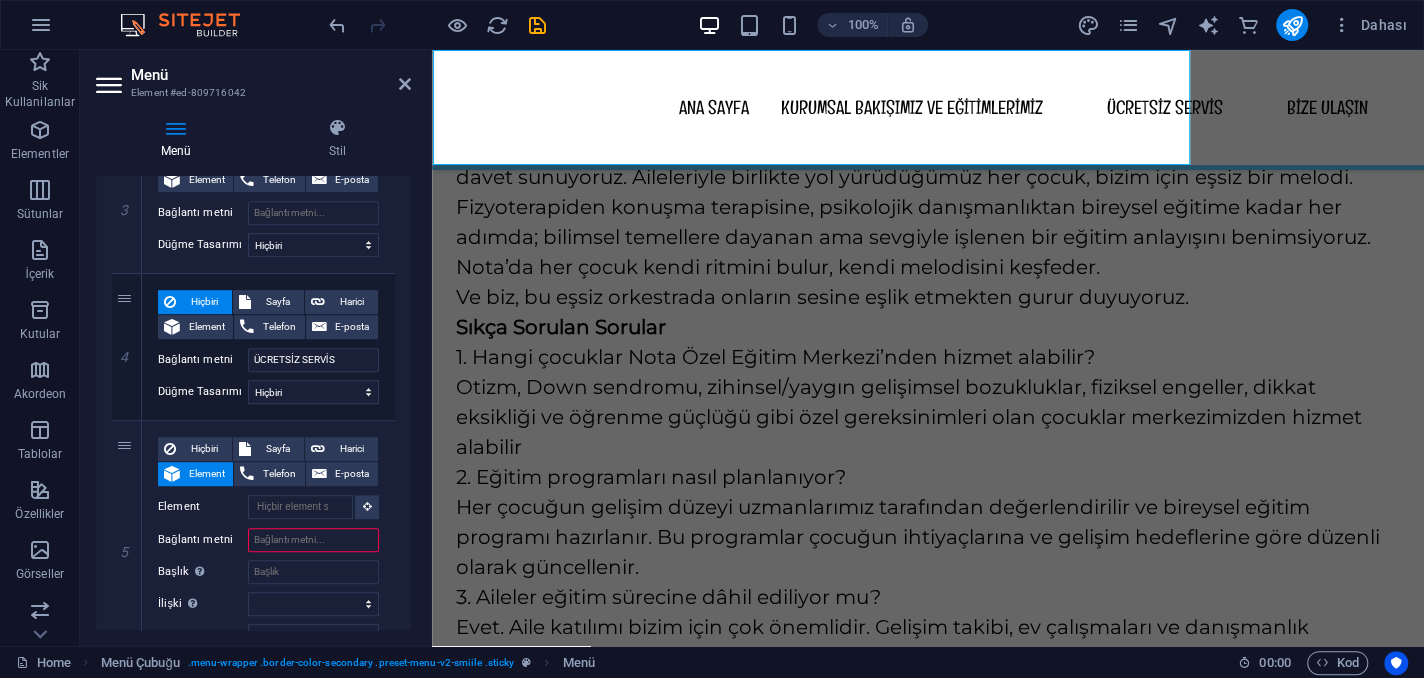 drag, startPoint x: 411, startPoint y: 470, endPoint x: 397, endPoint y: 531, distance: 62.58594 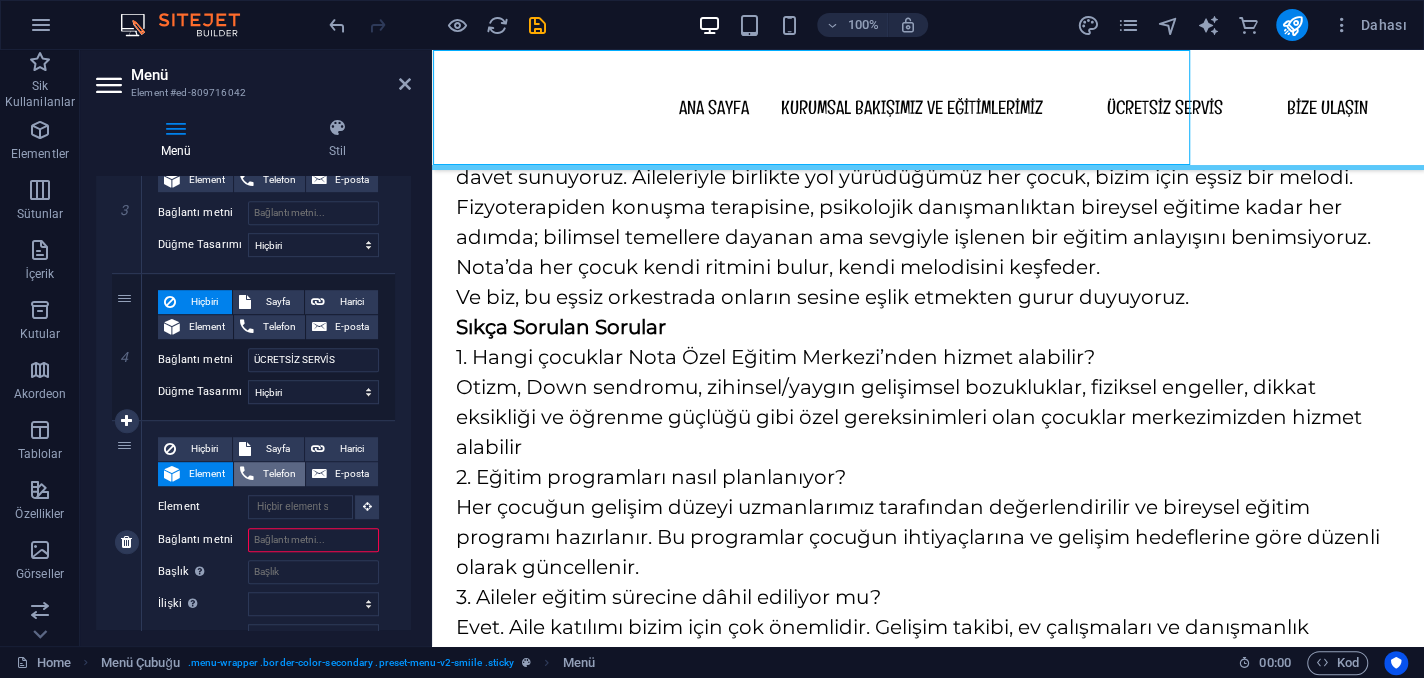 scroll, scrollTop: 754, scrollLeft: 0, axis: vertical 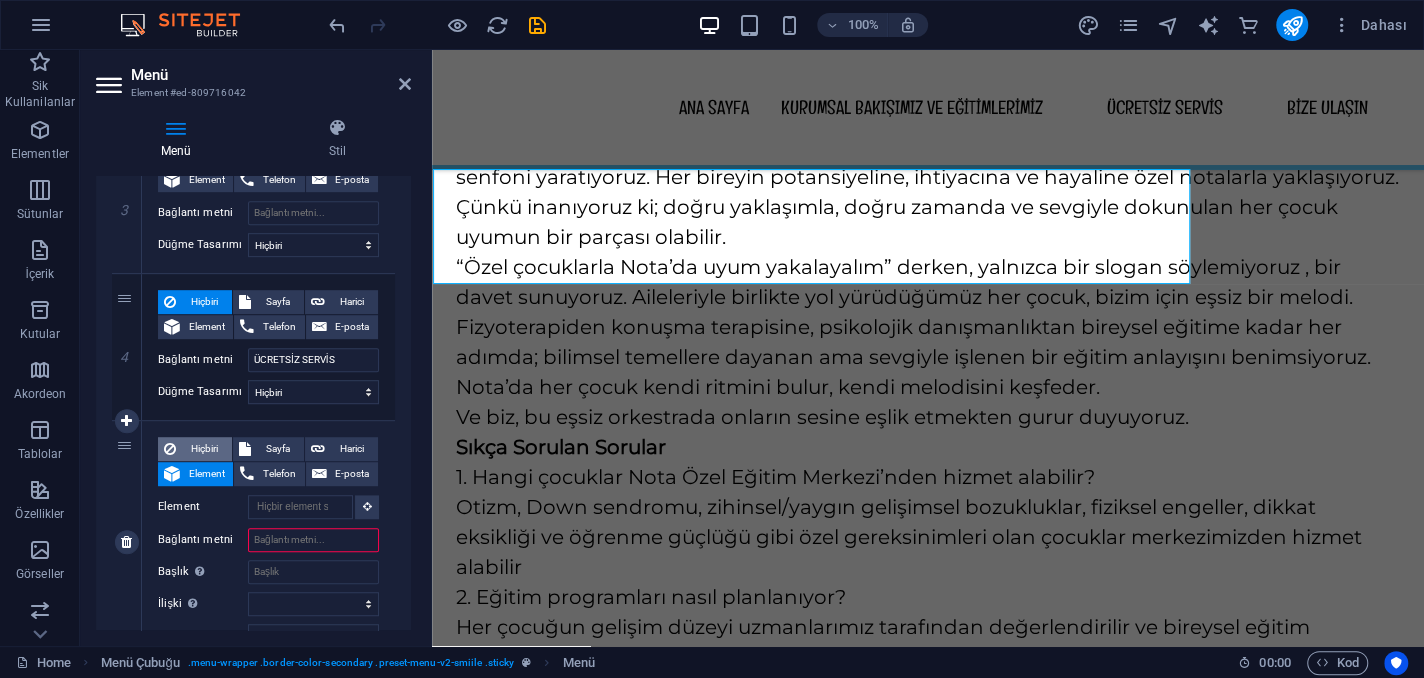 click on "Hiçbiri" at bounding box center [204, 449] 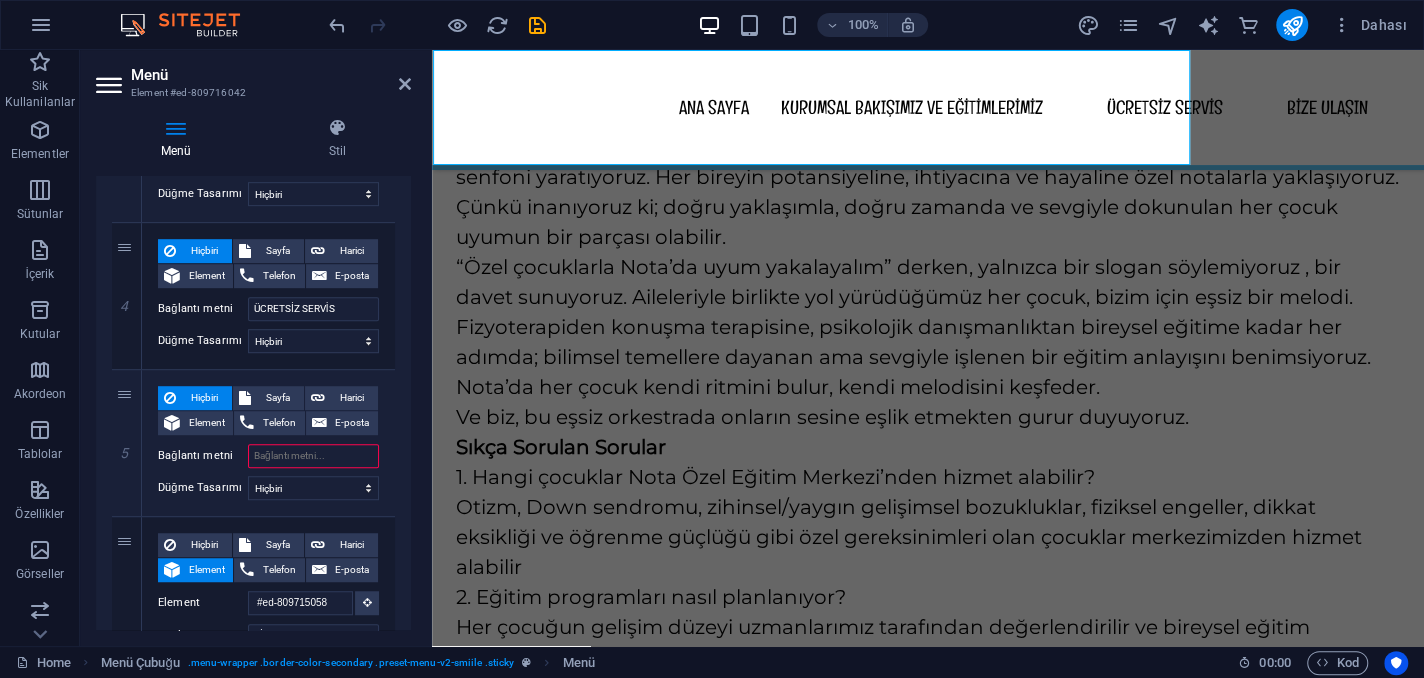 scroll, scrollTop: 766, scrollLeft: 0, axis: vertical 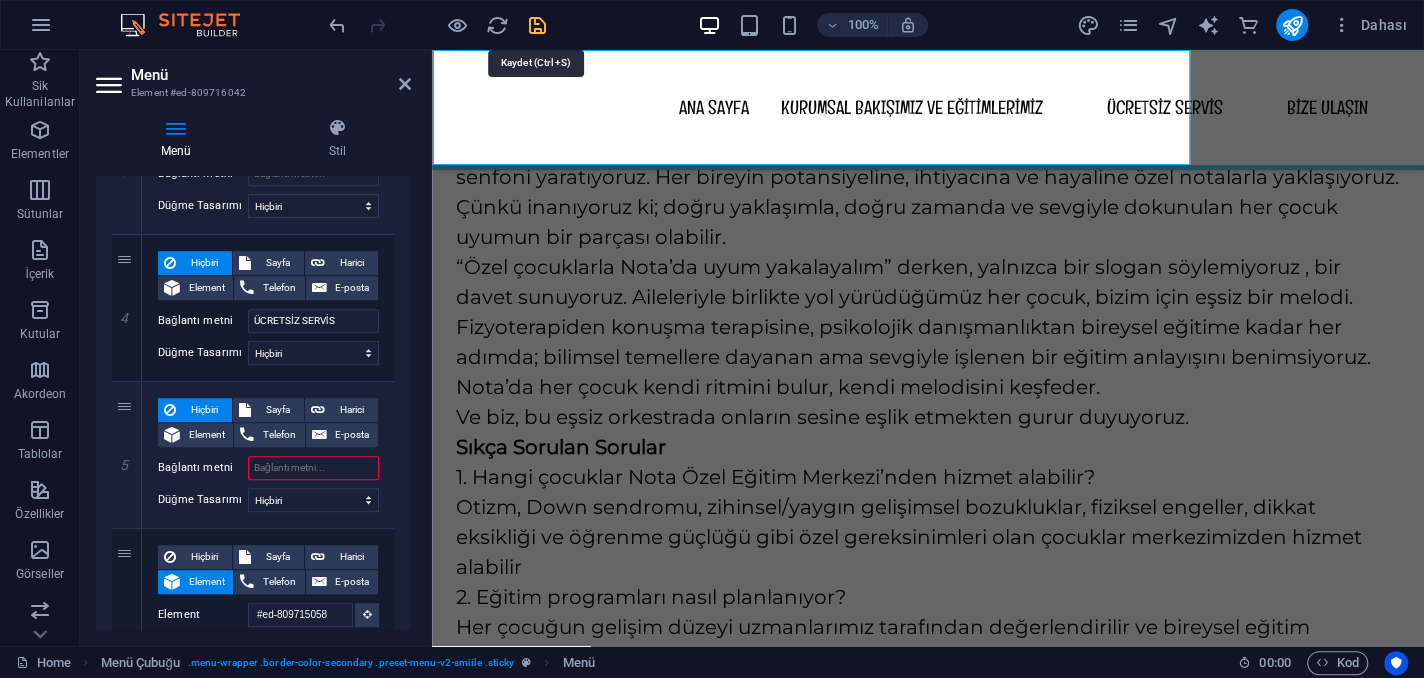 click at bounding box center [537, 25] 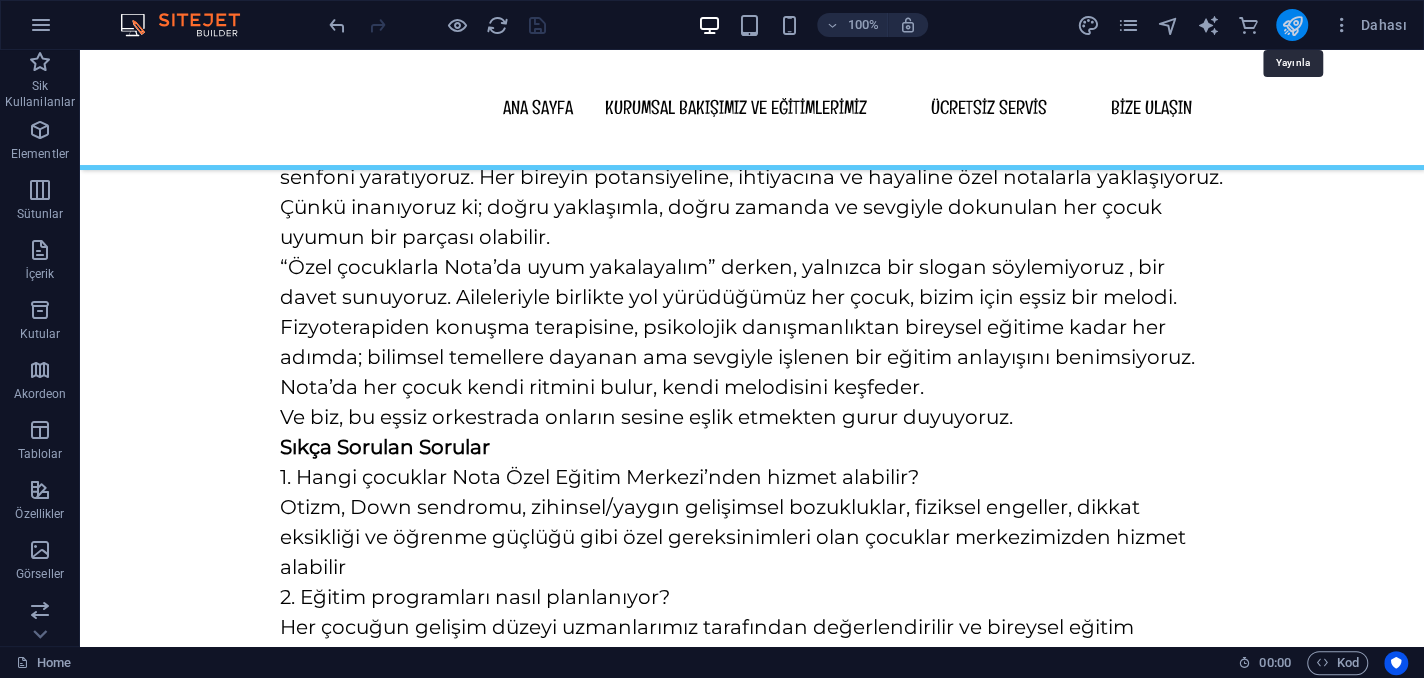 click at bounding box center (1292, 25) 